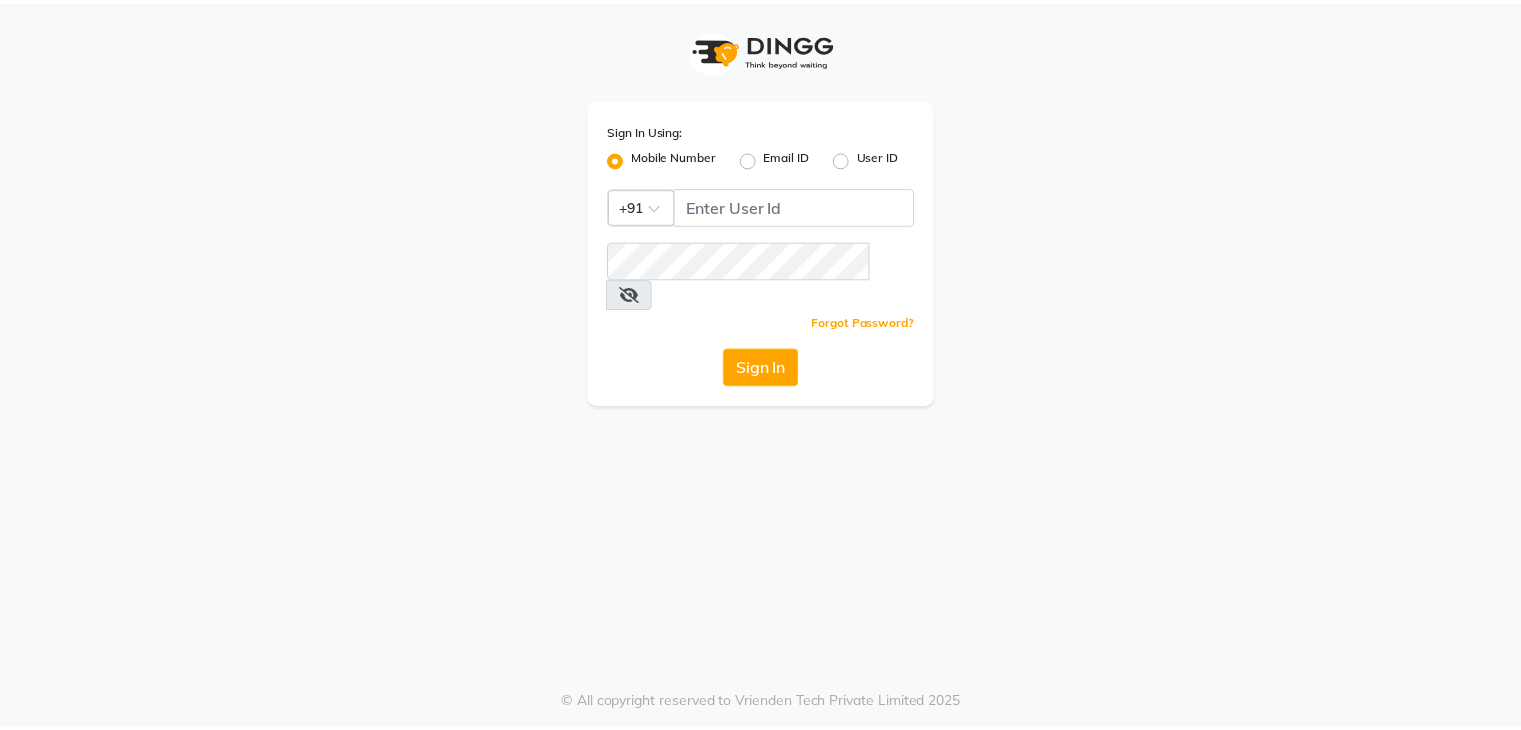 scroll, scrollTop: 0, scrollLeft: 0, axis: both 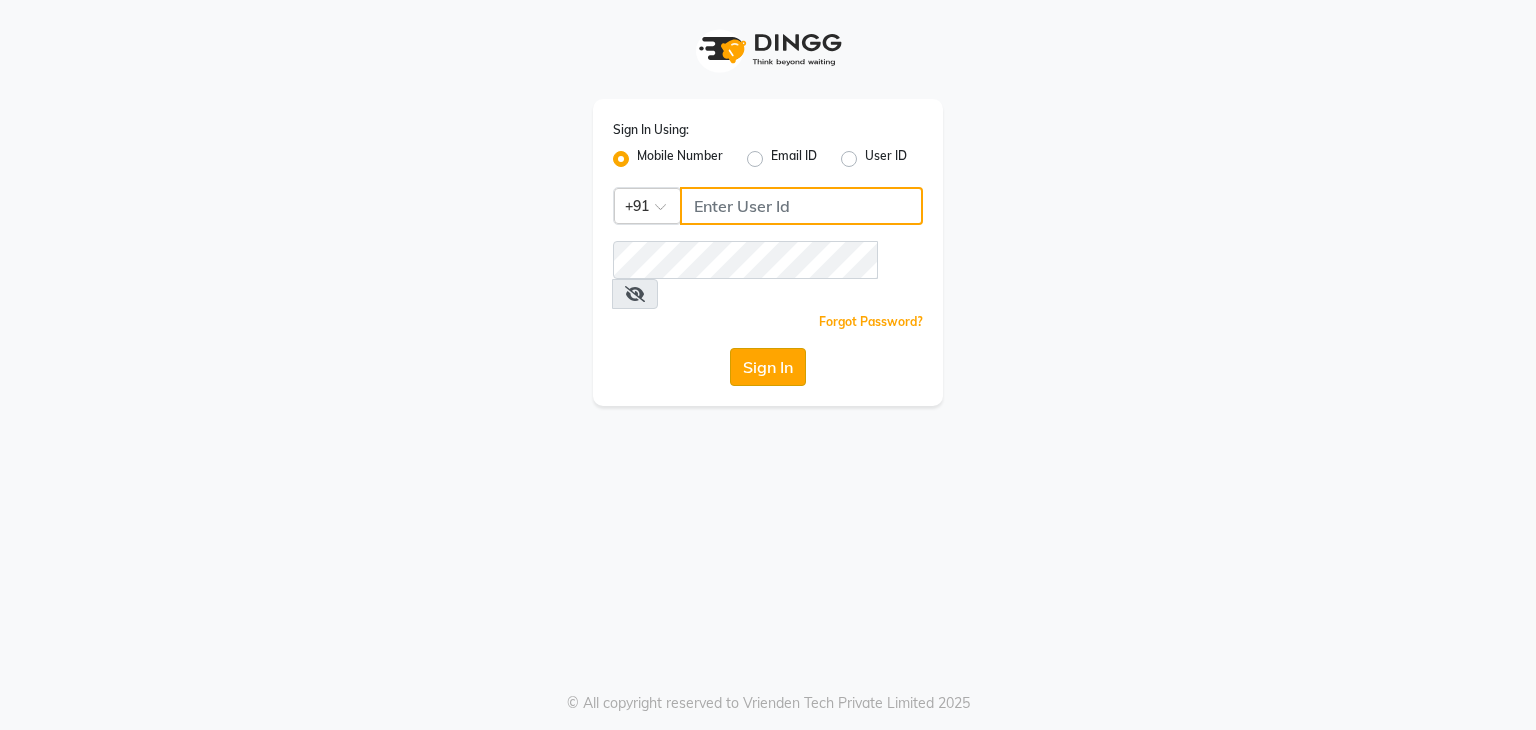 type on "813503095" 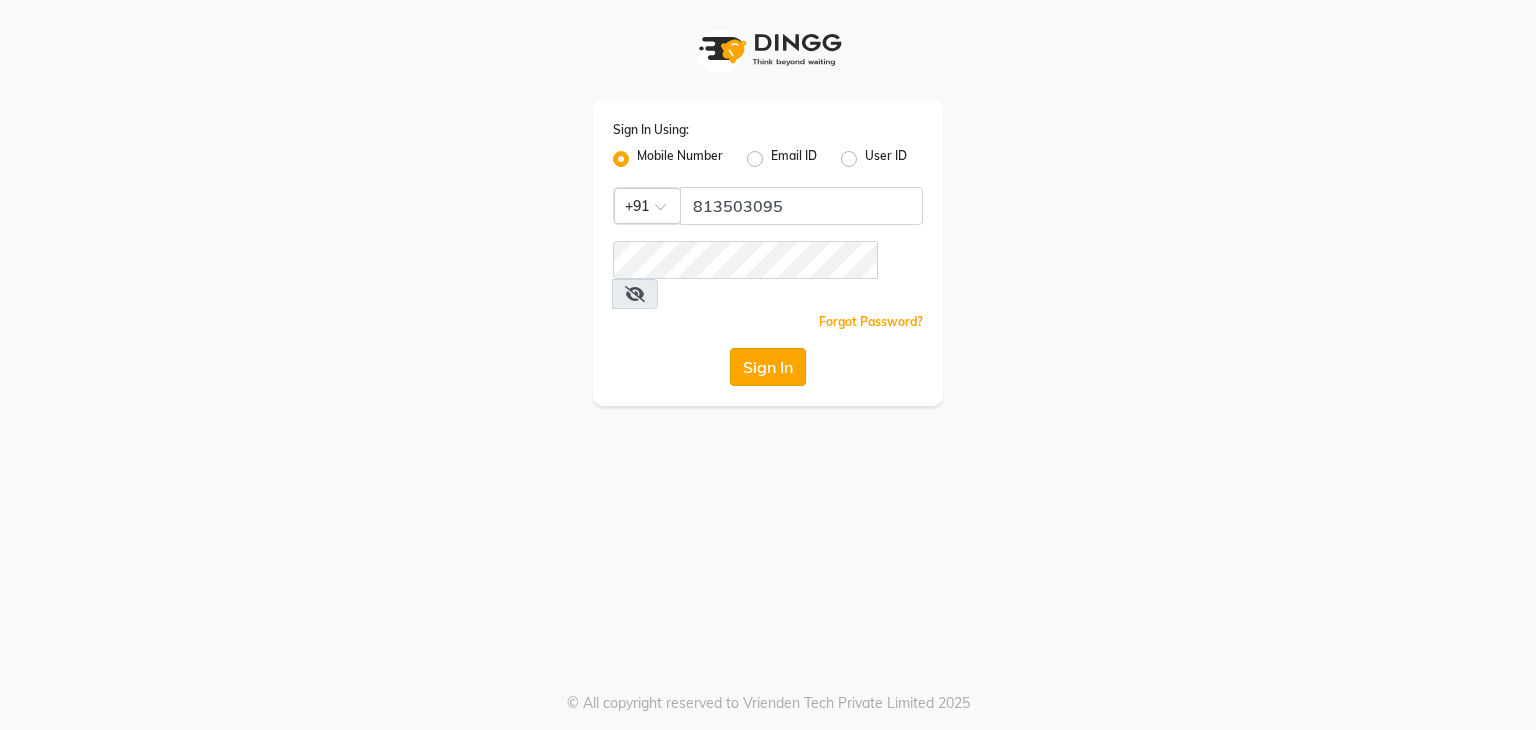 click on "Sign In" 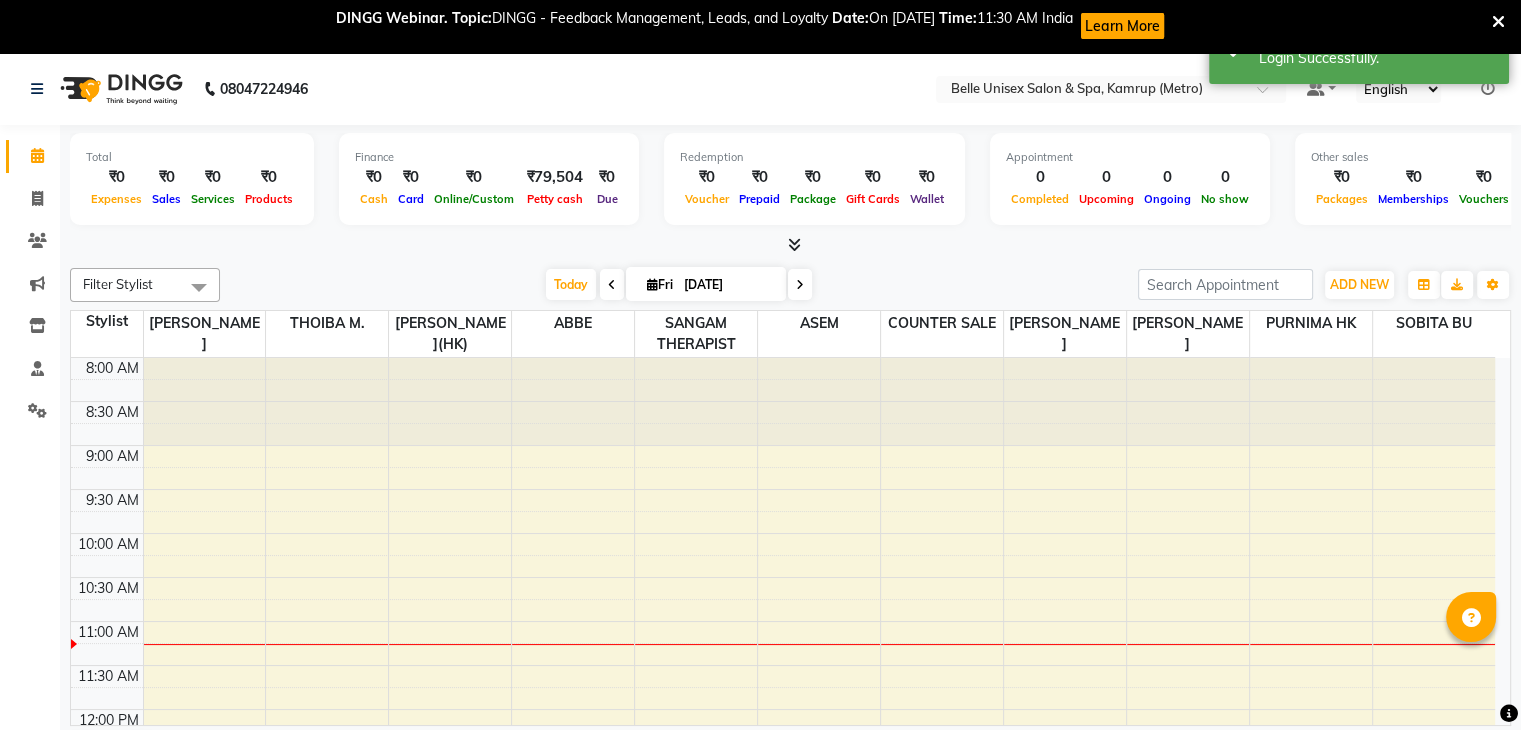 scroll, scrollTop: 0, scrollLeft: 0, axis: both 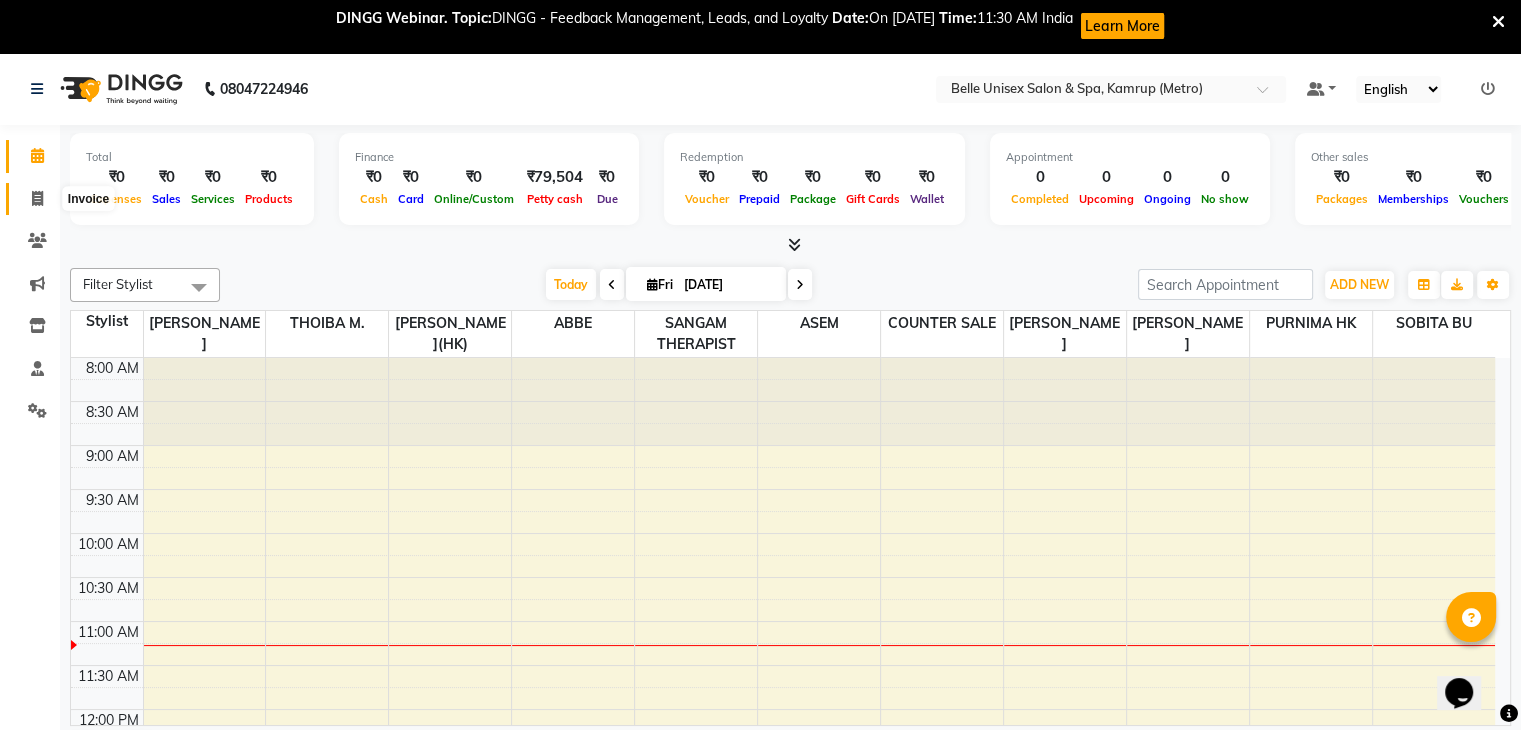 click 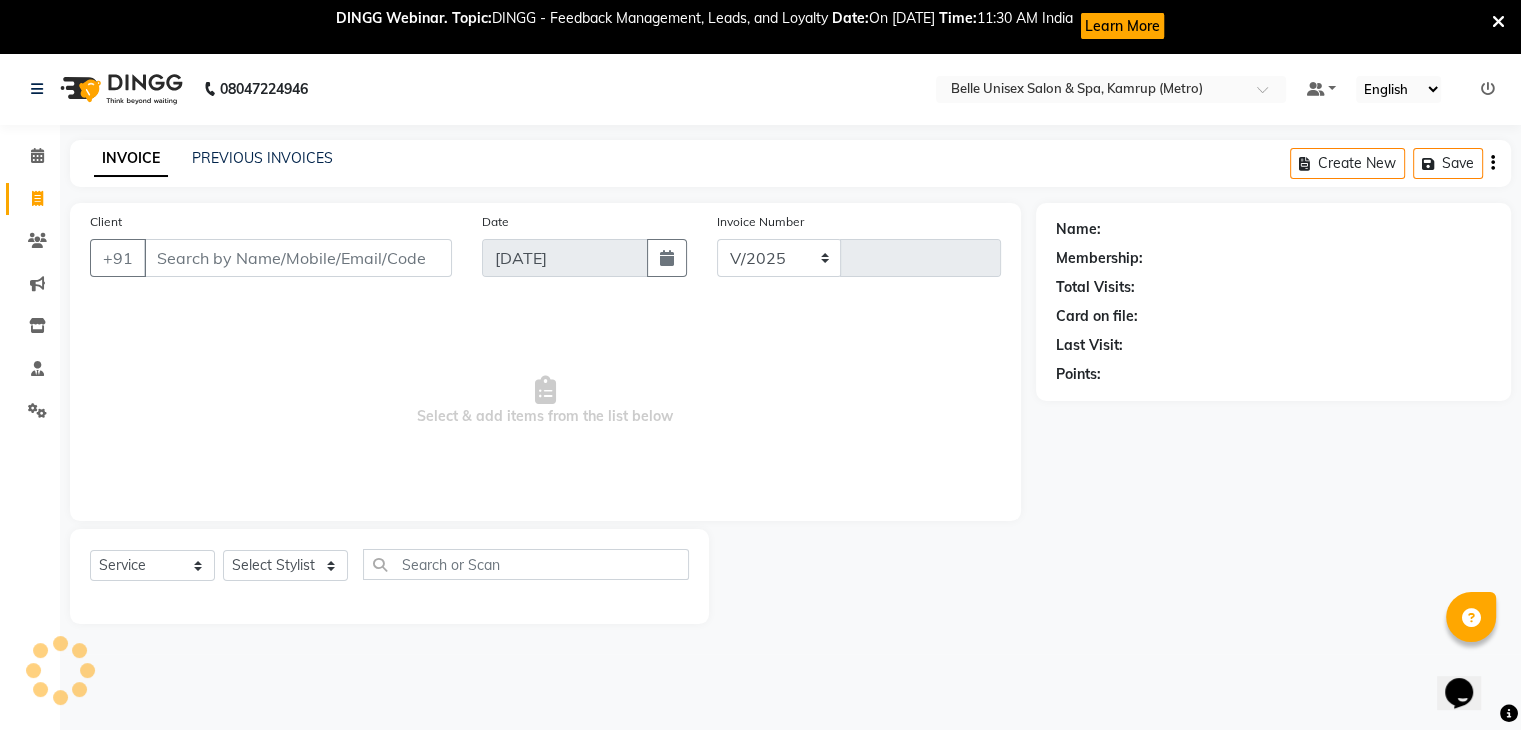 select on "7291" 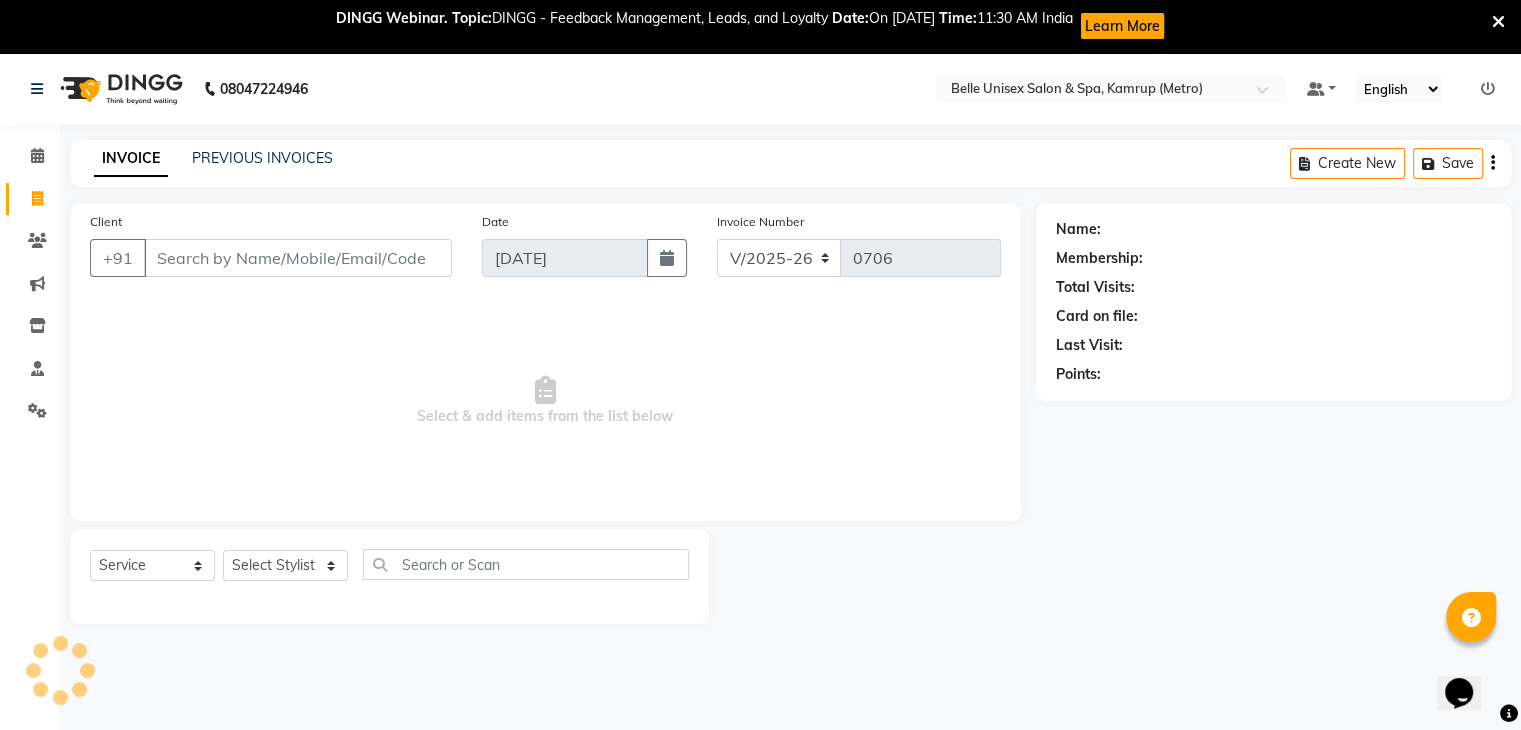 scroll, scrollTop: 0, scrollLeft: 0, axis: both 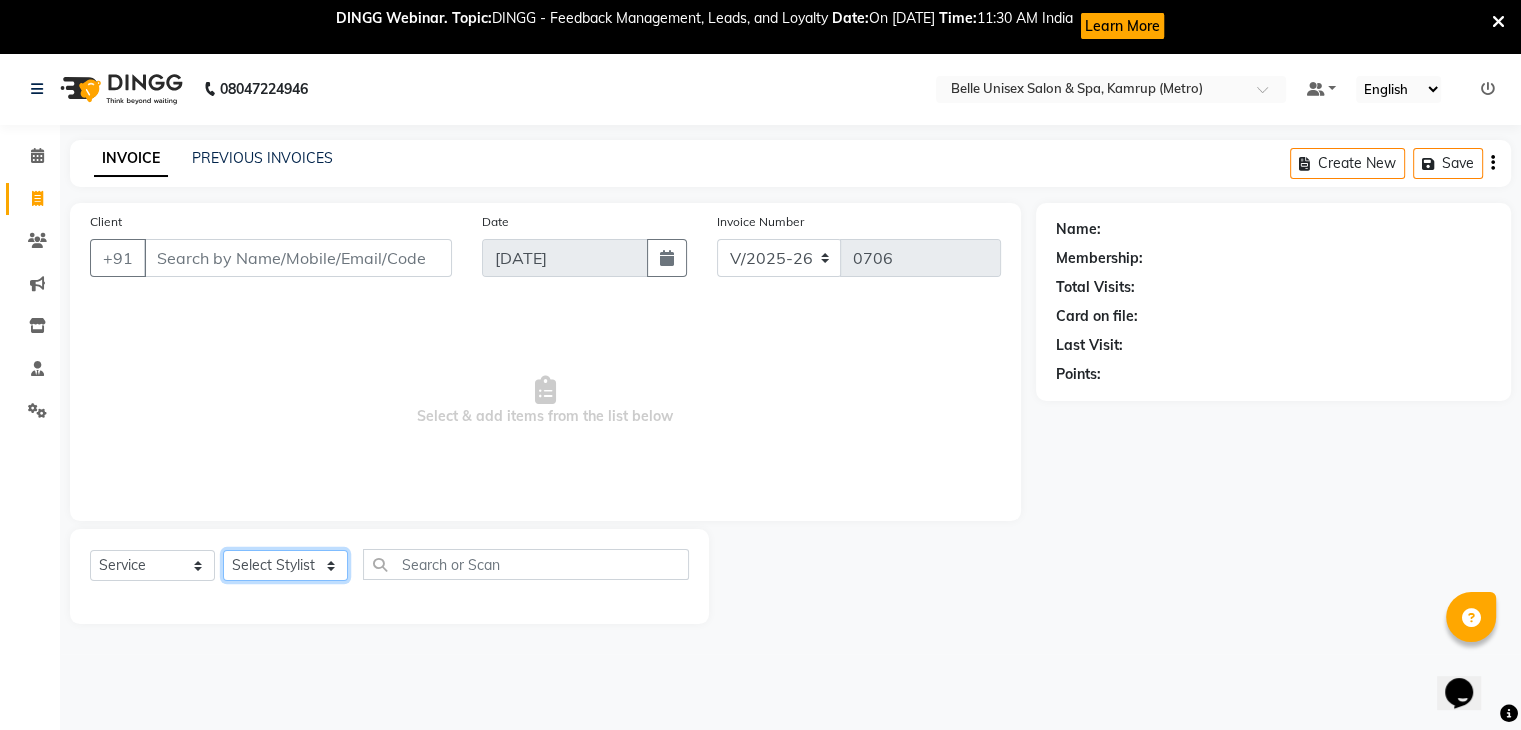 click on "Select Stylist ABBE Admin id ALEX UHD  ASEM  COUNTER SALE  IMLE AO JUPITARA(HK) PURNIMA HK  RANA KANTI SINHA   SABEHA SANGAM THERAPIST SOBITA BU THOIBA M." 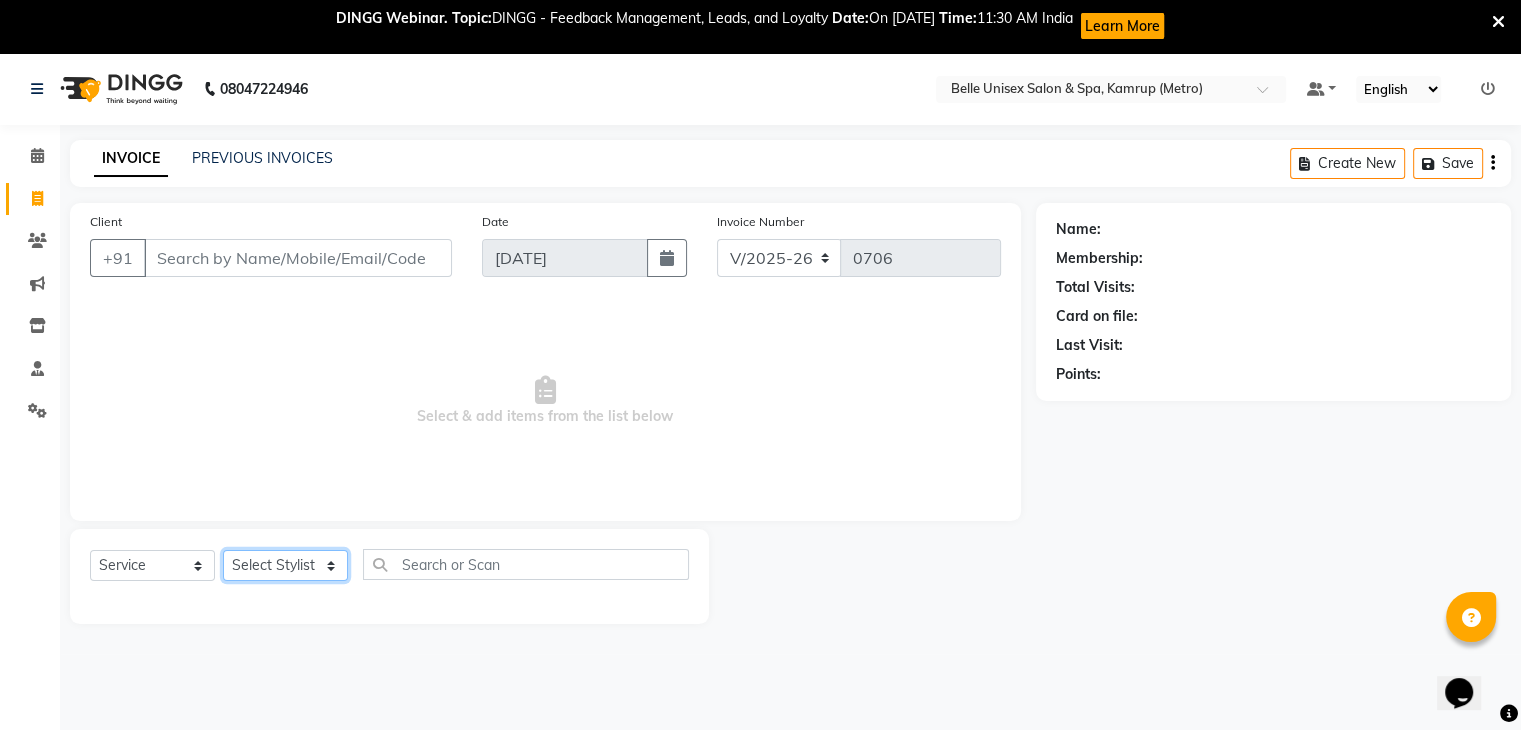 select on "82302" 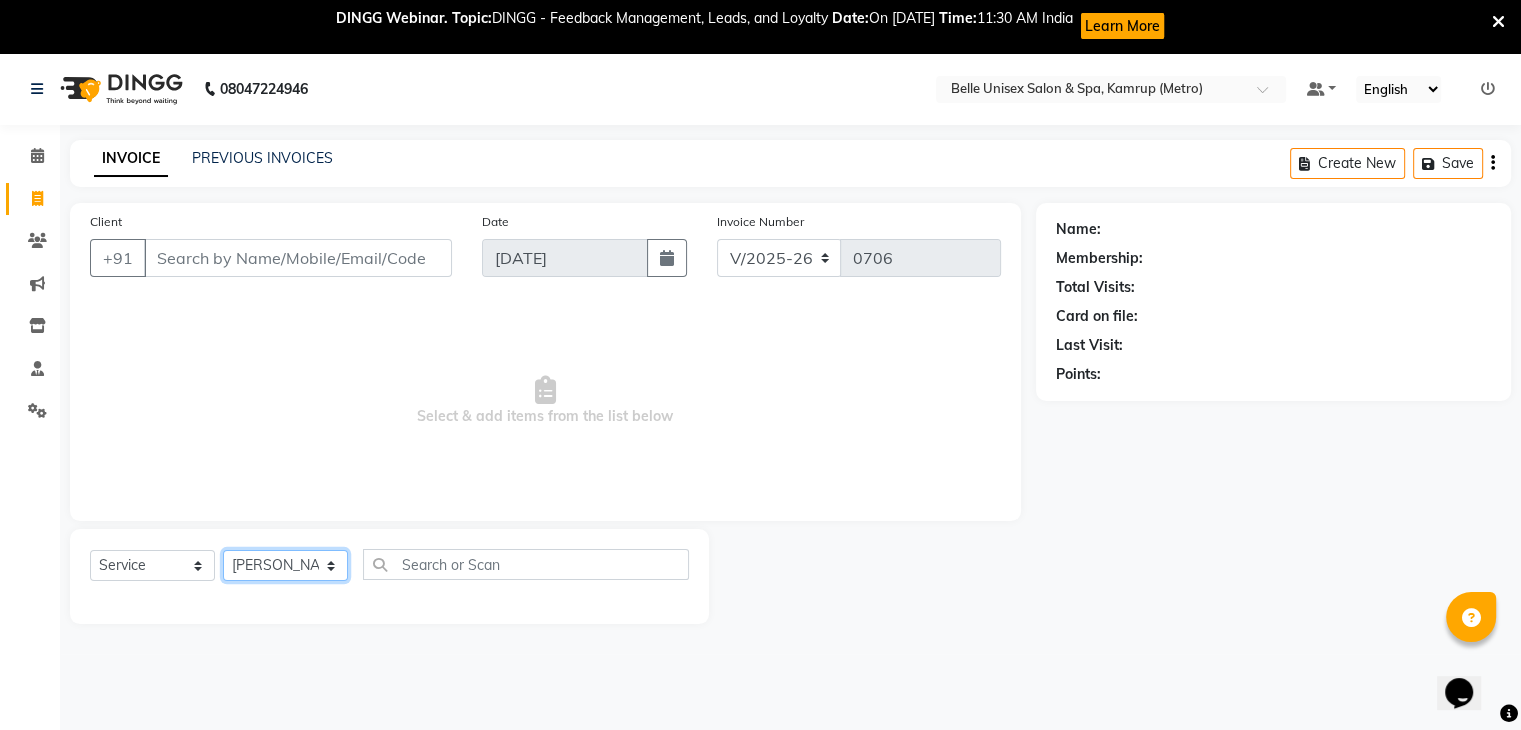 click on "Select Stylist ABBE Admin id ALEX UHD  ASEM  COUNTER SALE  IMLE AO JUPITARA(HK) PURNIMA HK  RANA KANTI SINHA   SABEHA SANGAM THERAPIST SOBITA BU THOIBA M." 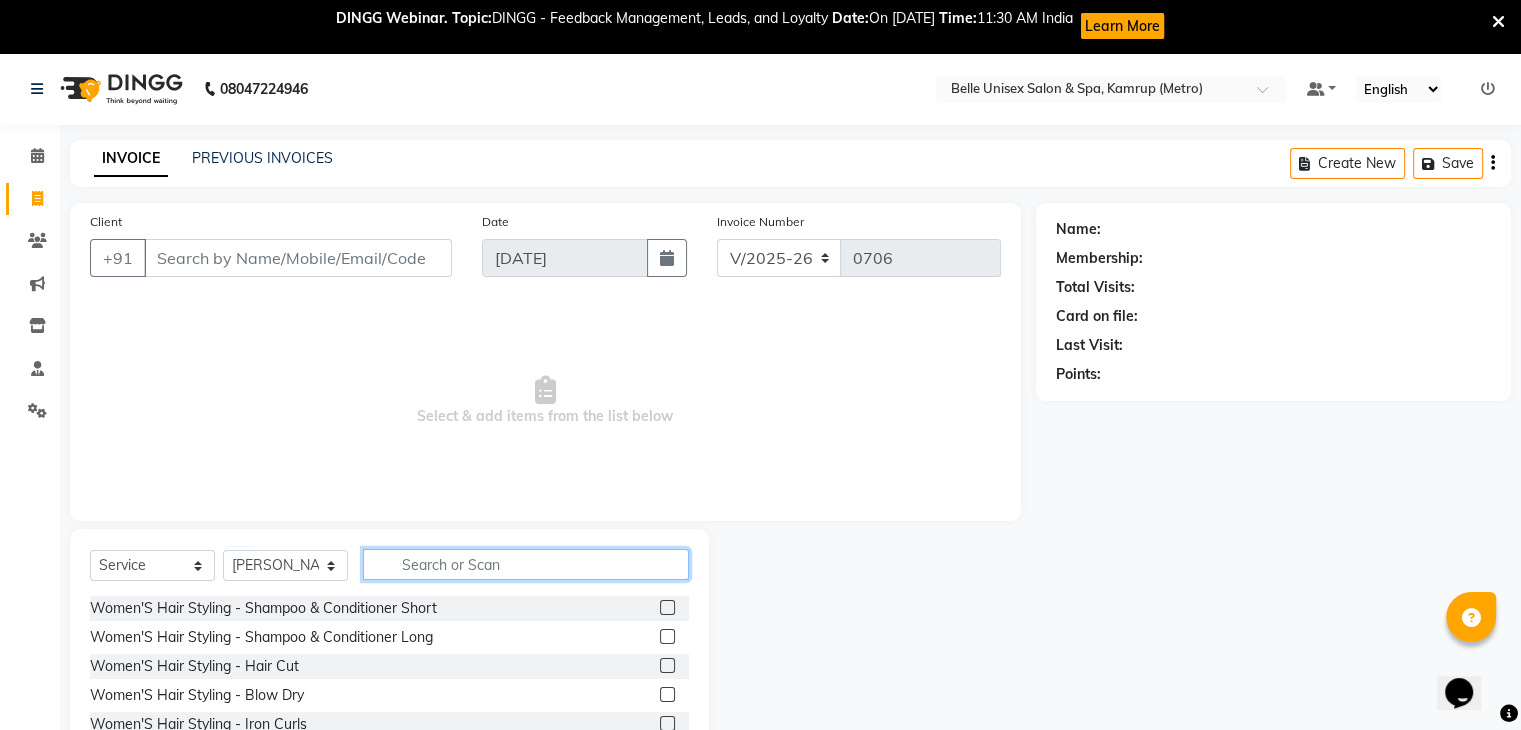 click 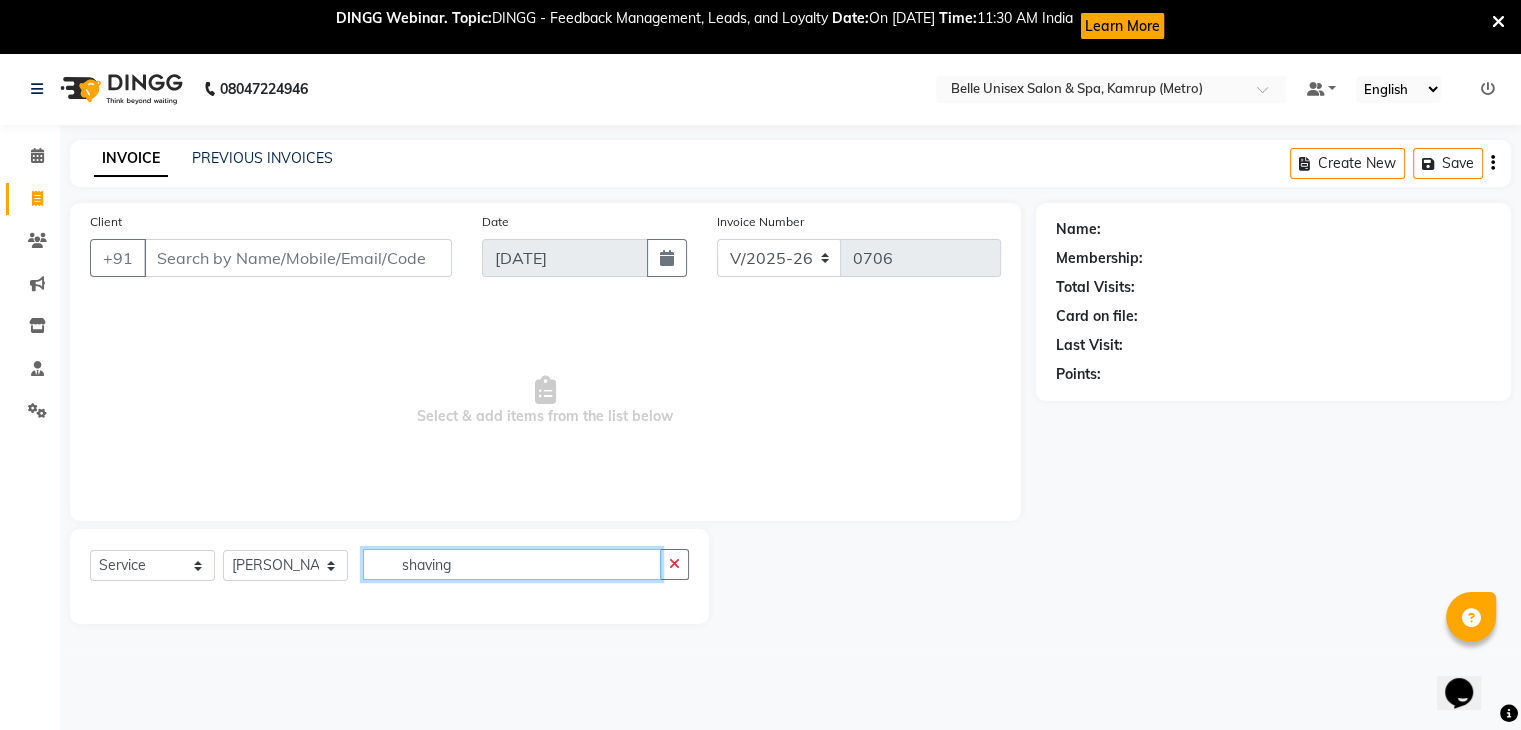 click on "shaving" 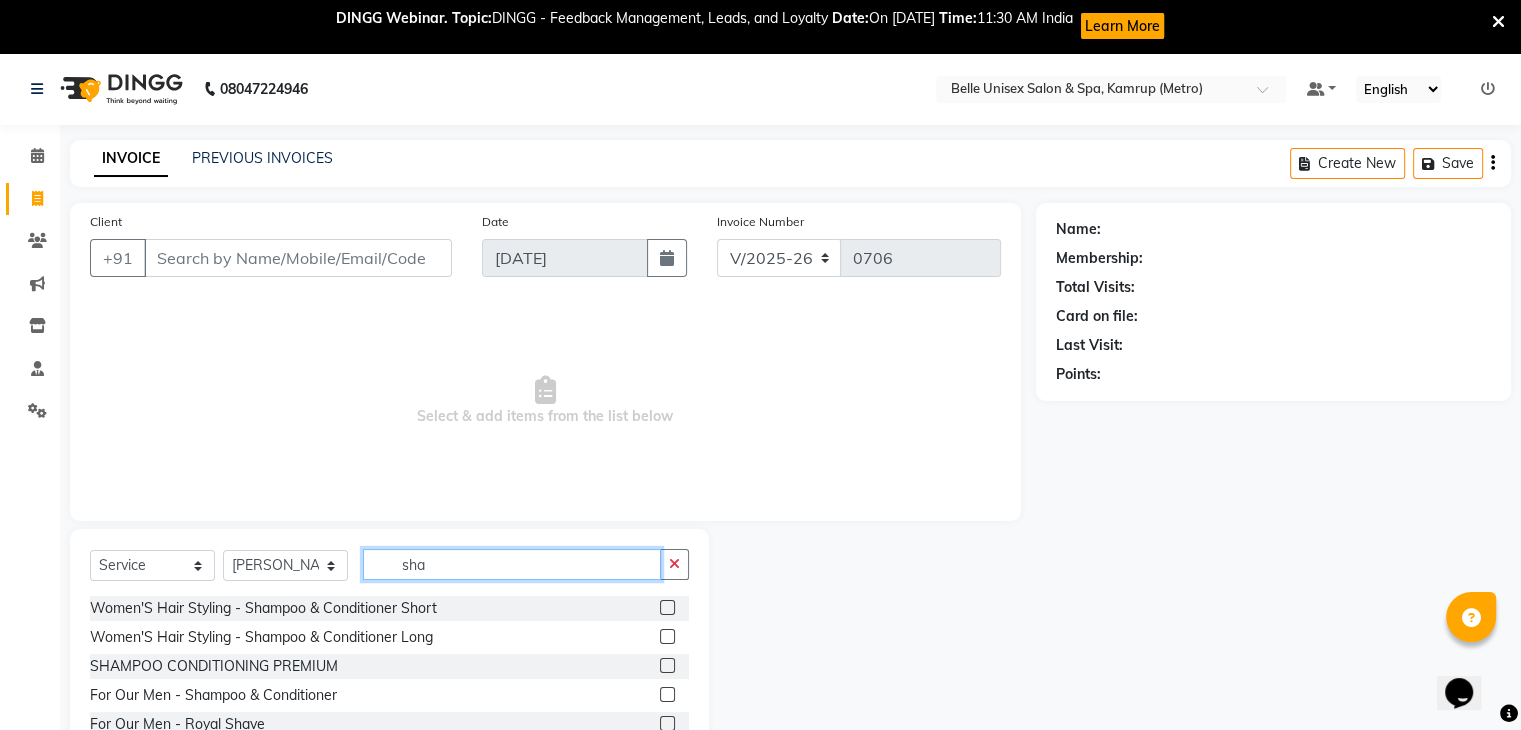 scroll, scrollTop: 88, scrollLeft: 0, axis: vertical 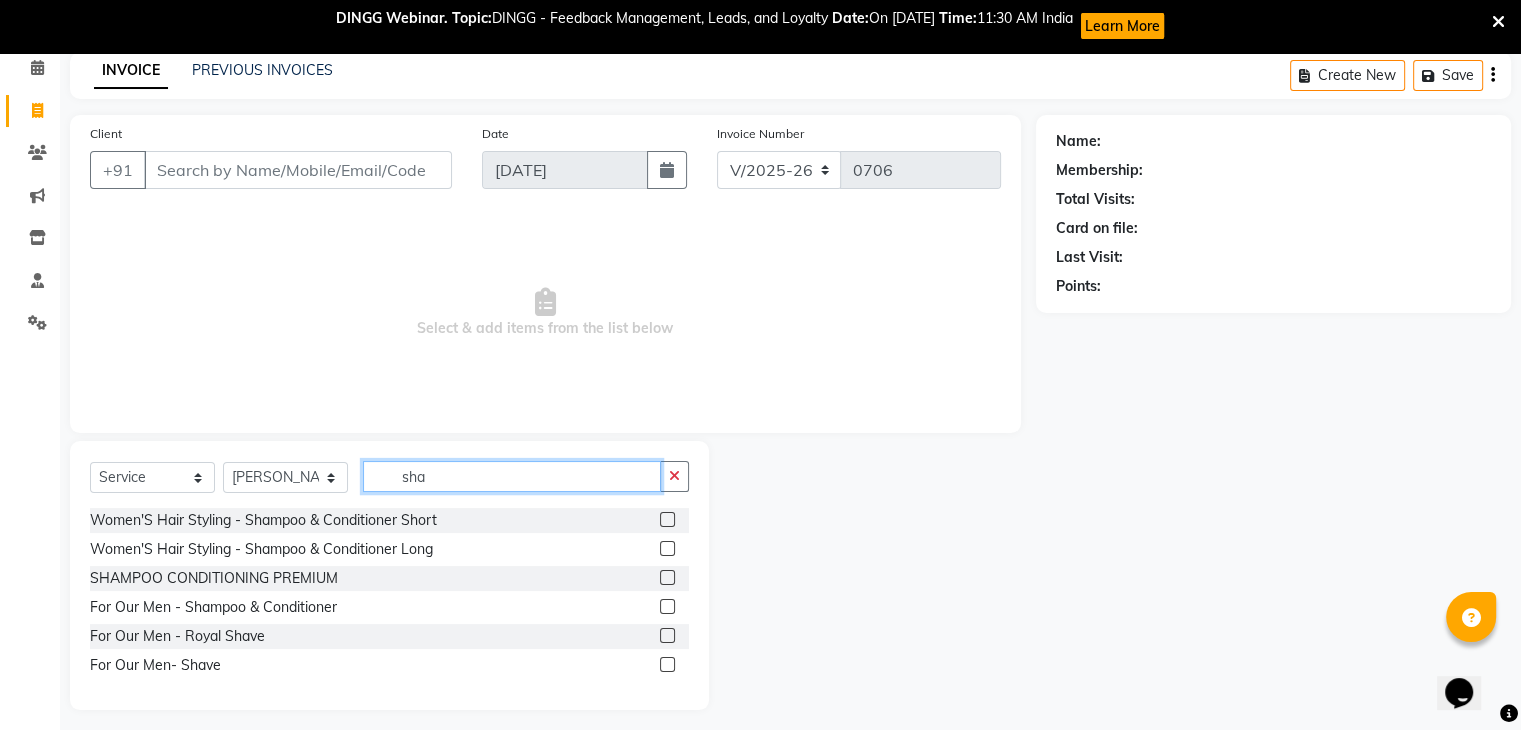 type on "sha" 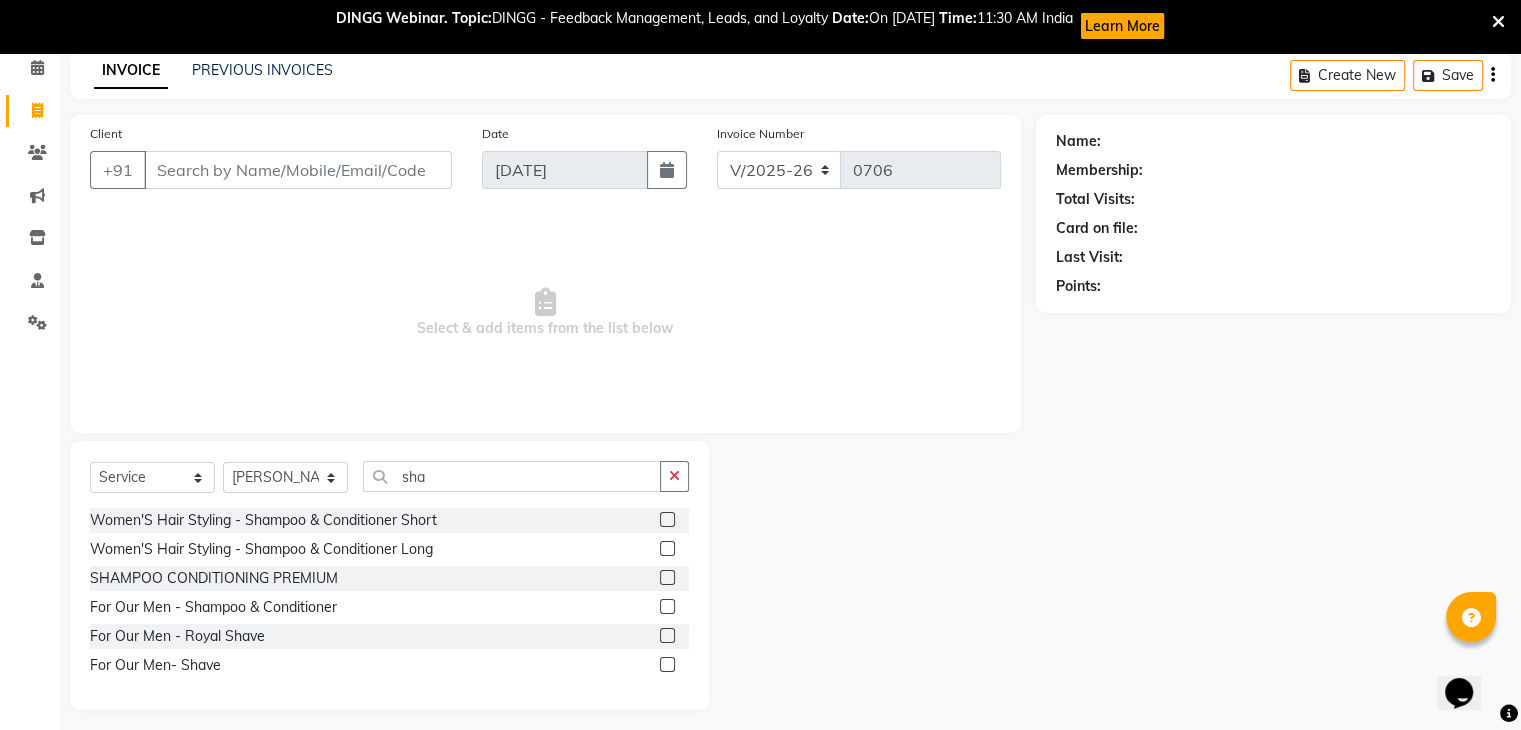 click 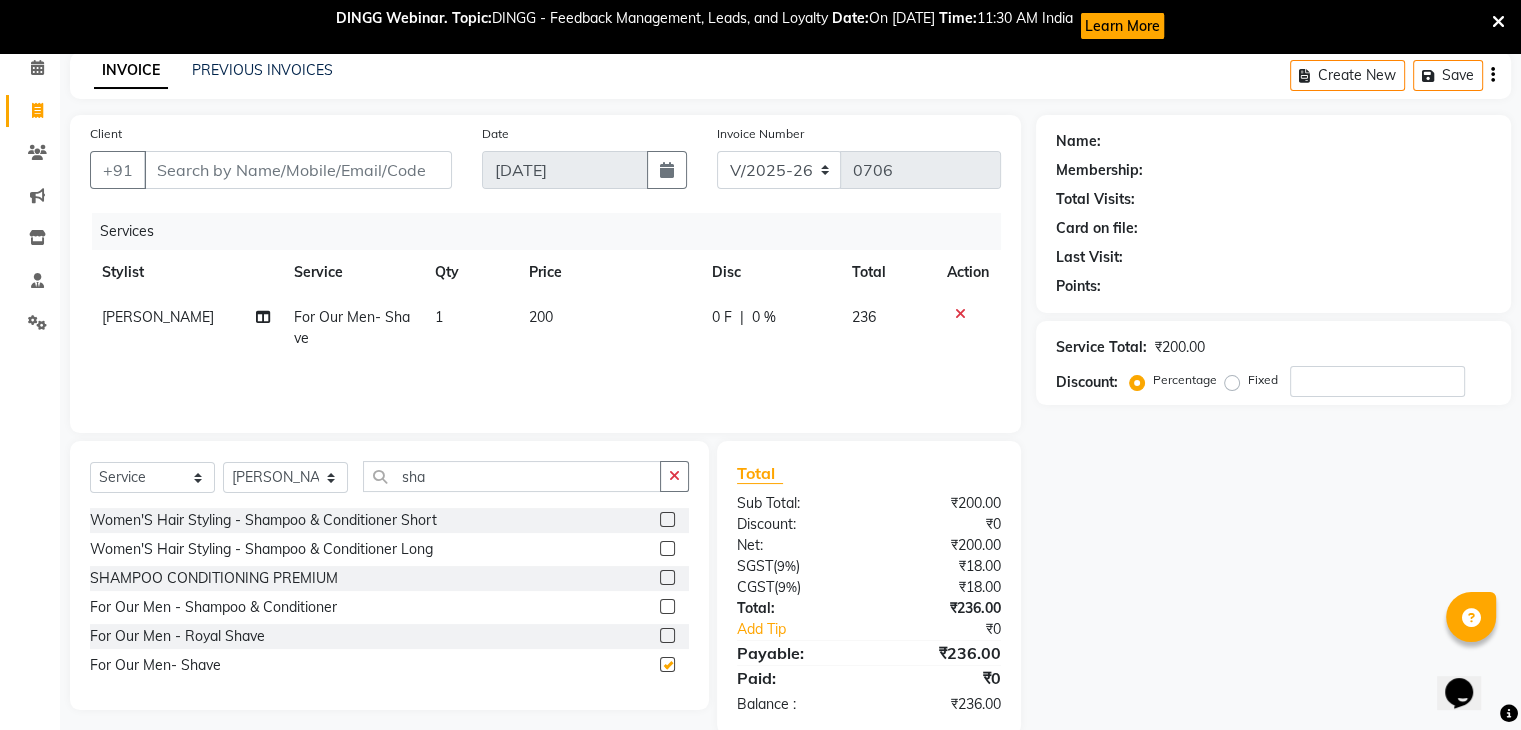 checkbox on "false" 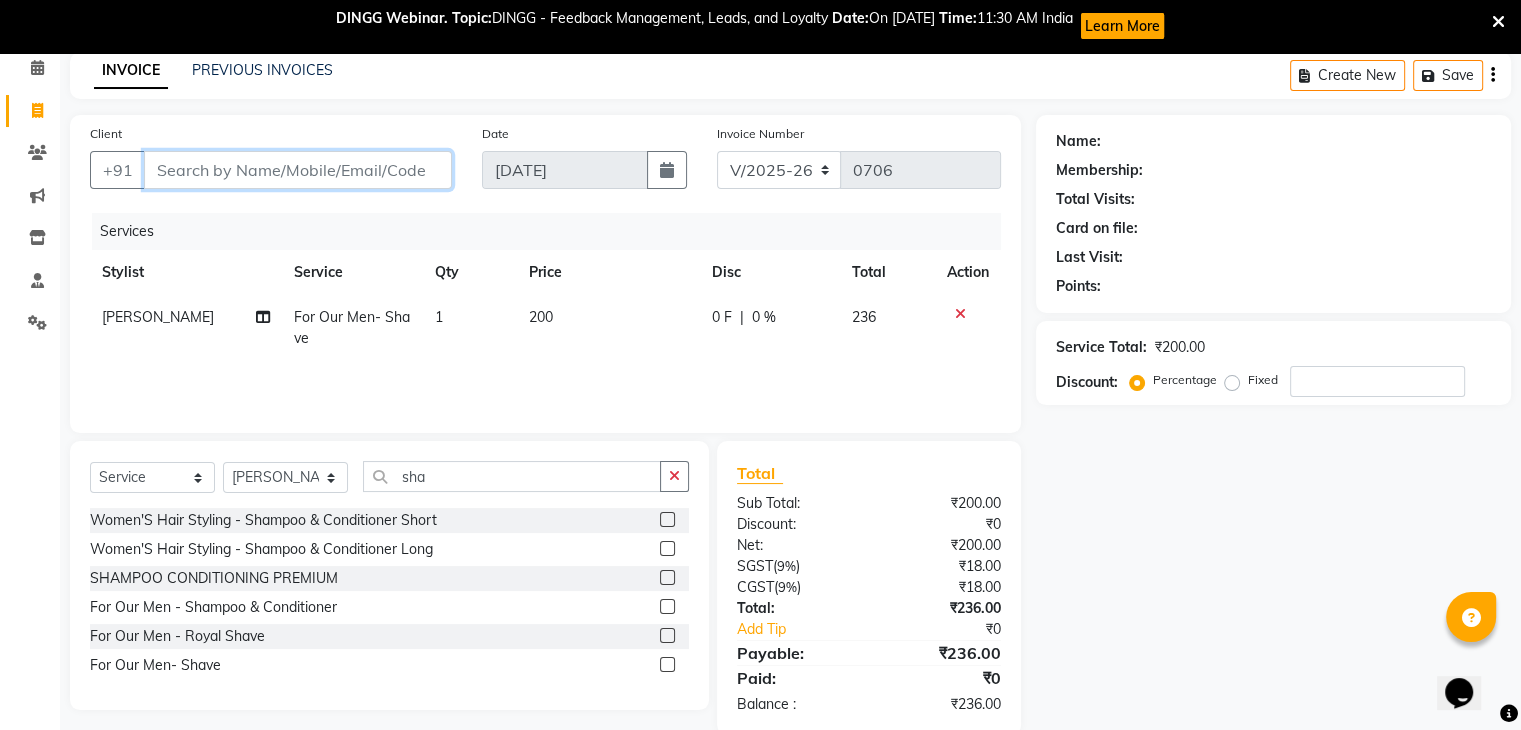 click on "Client" at bounding box center (298, 170) 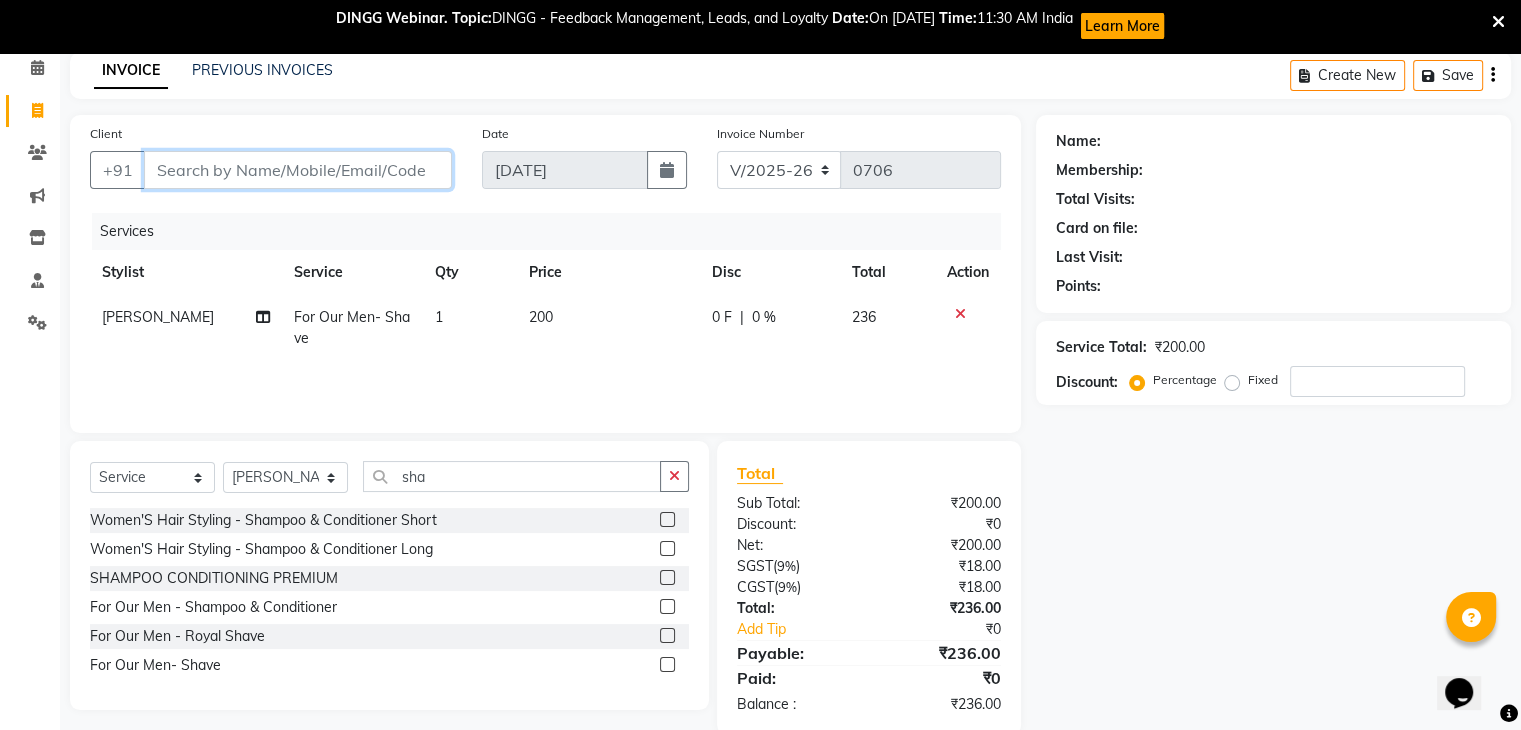 type on "9" 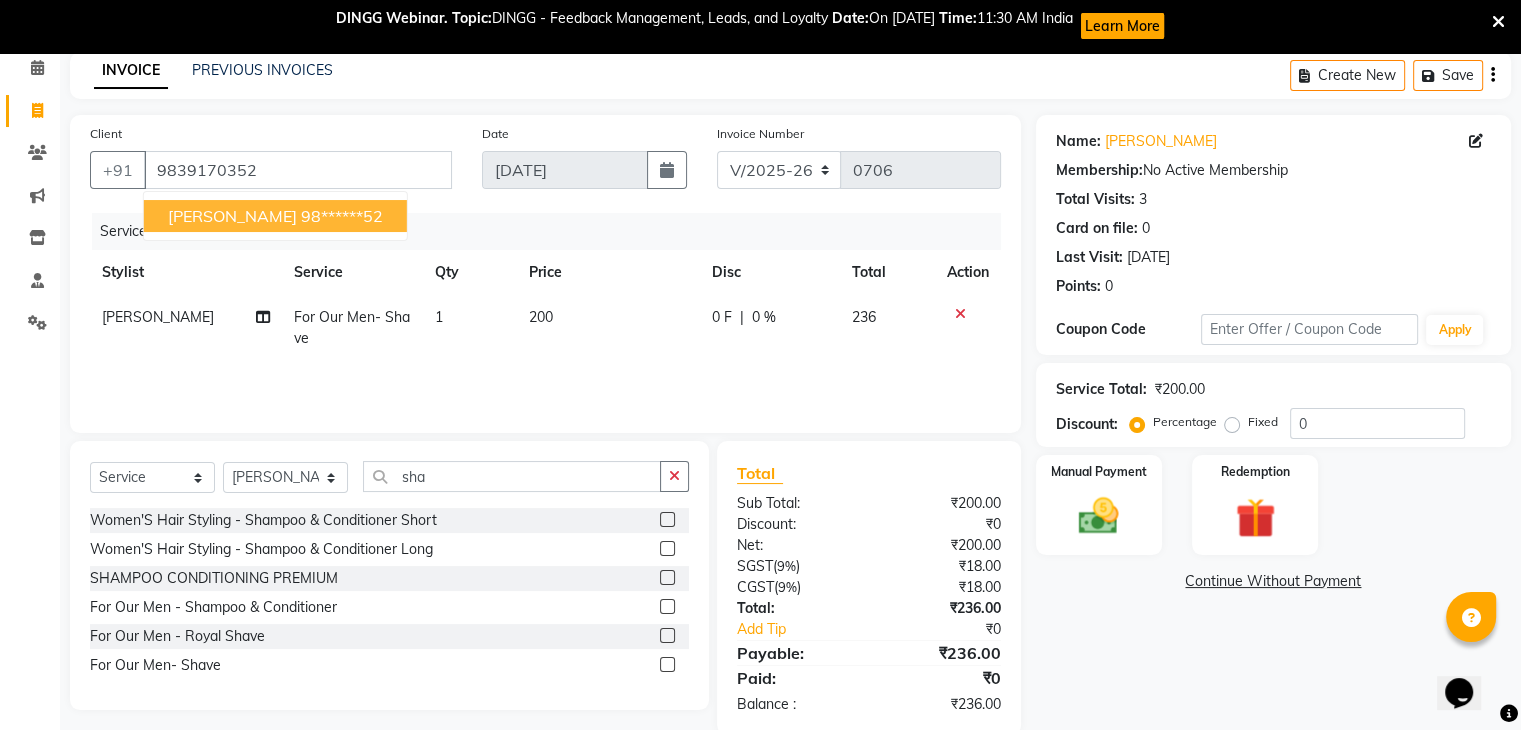 click on "98******52" at bounding box center (342, 216) 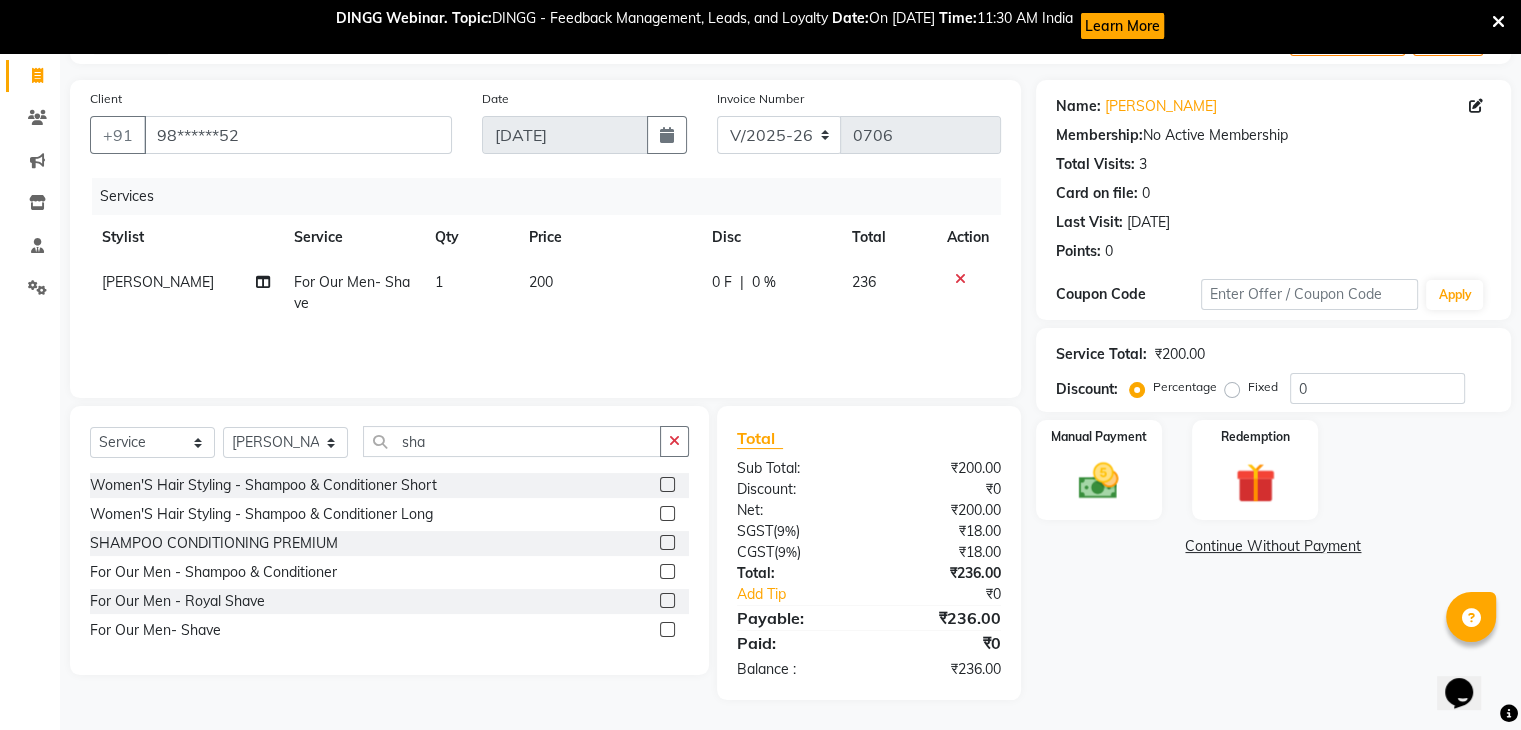 scroll, scrollTop: 123, scrollLeft: 0, axis: vertical 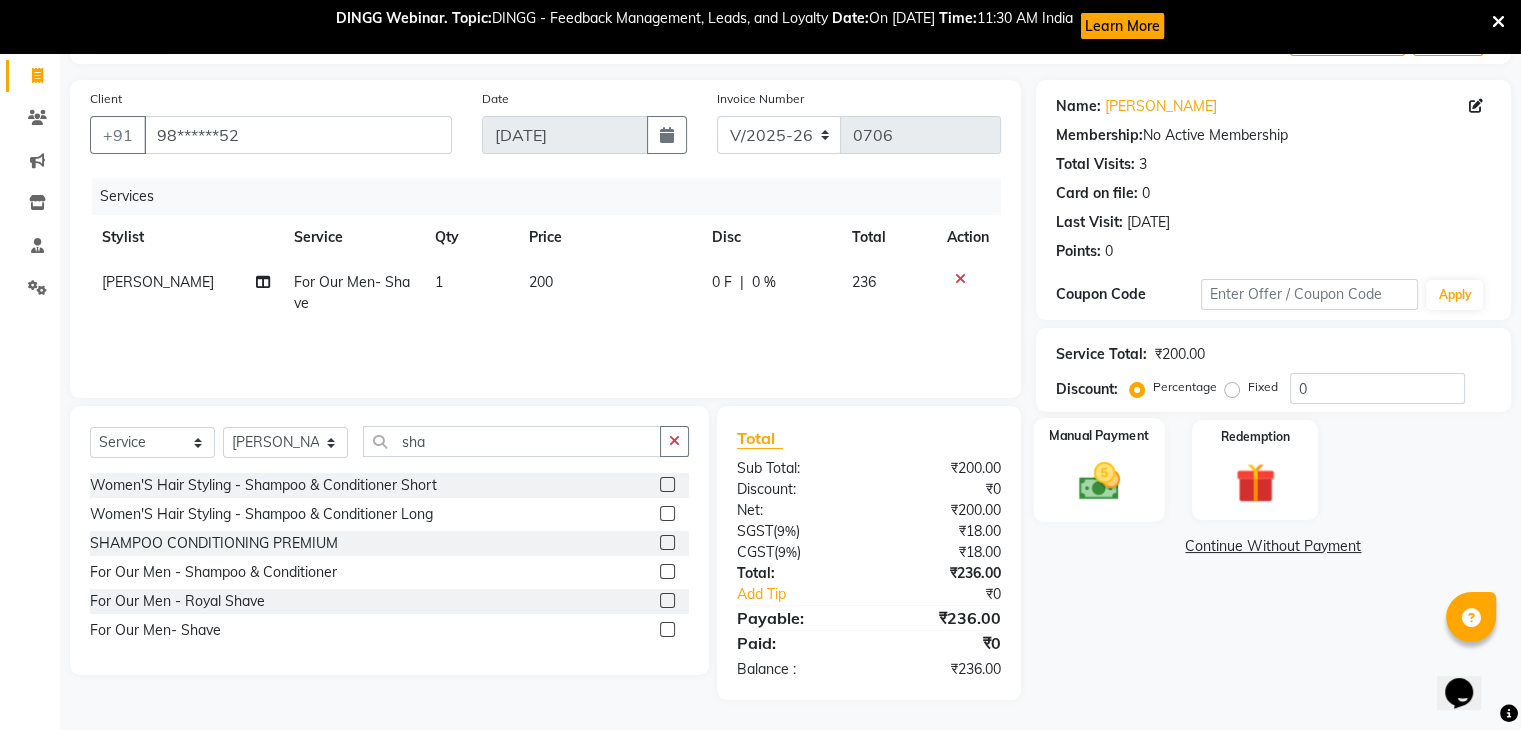 click 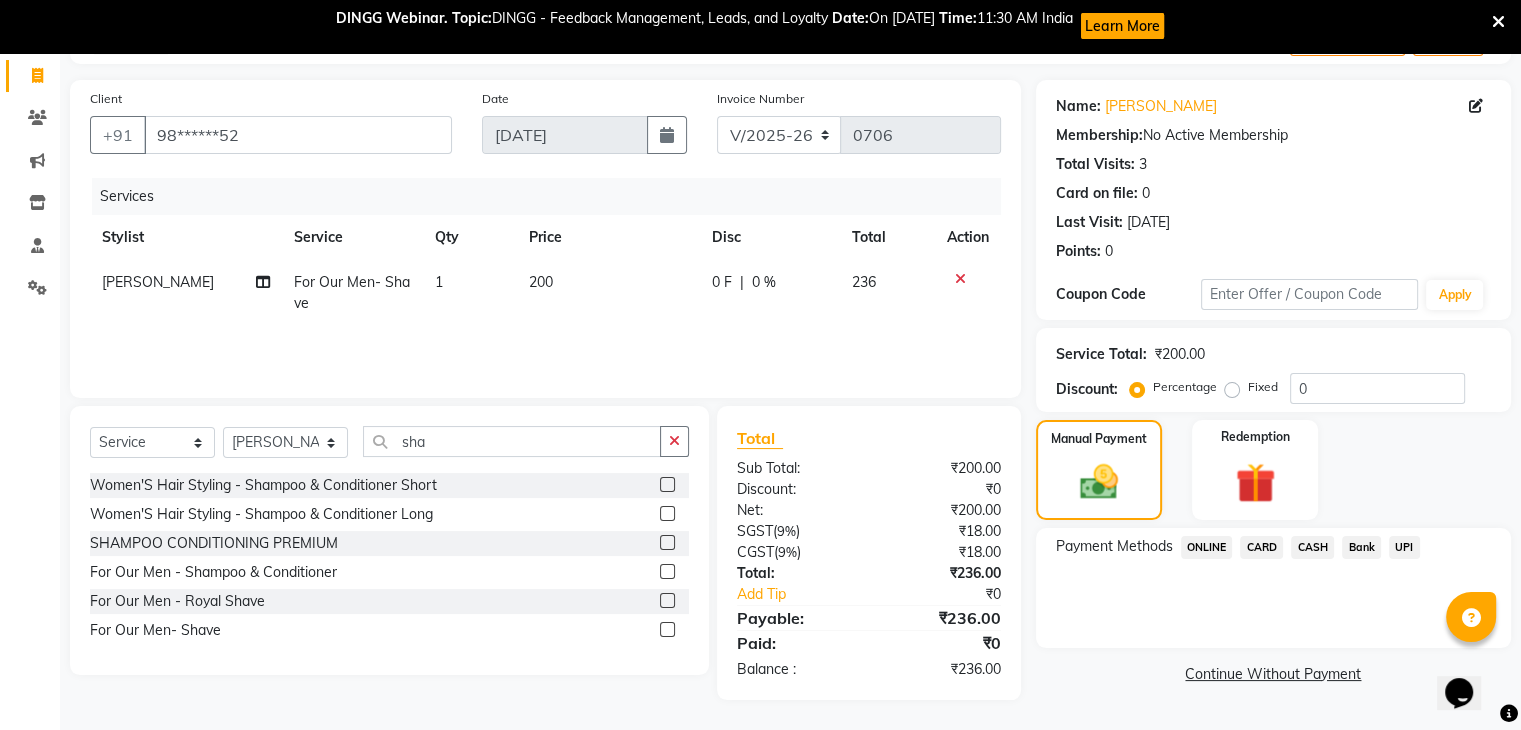 click on "CASH" 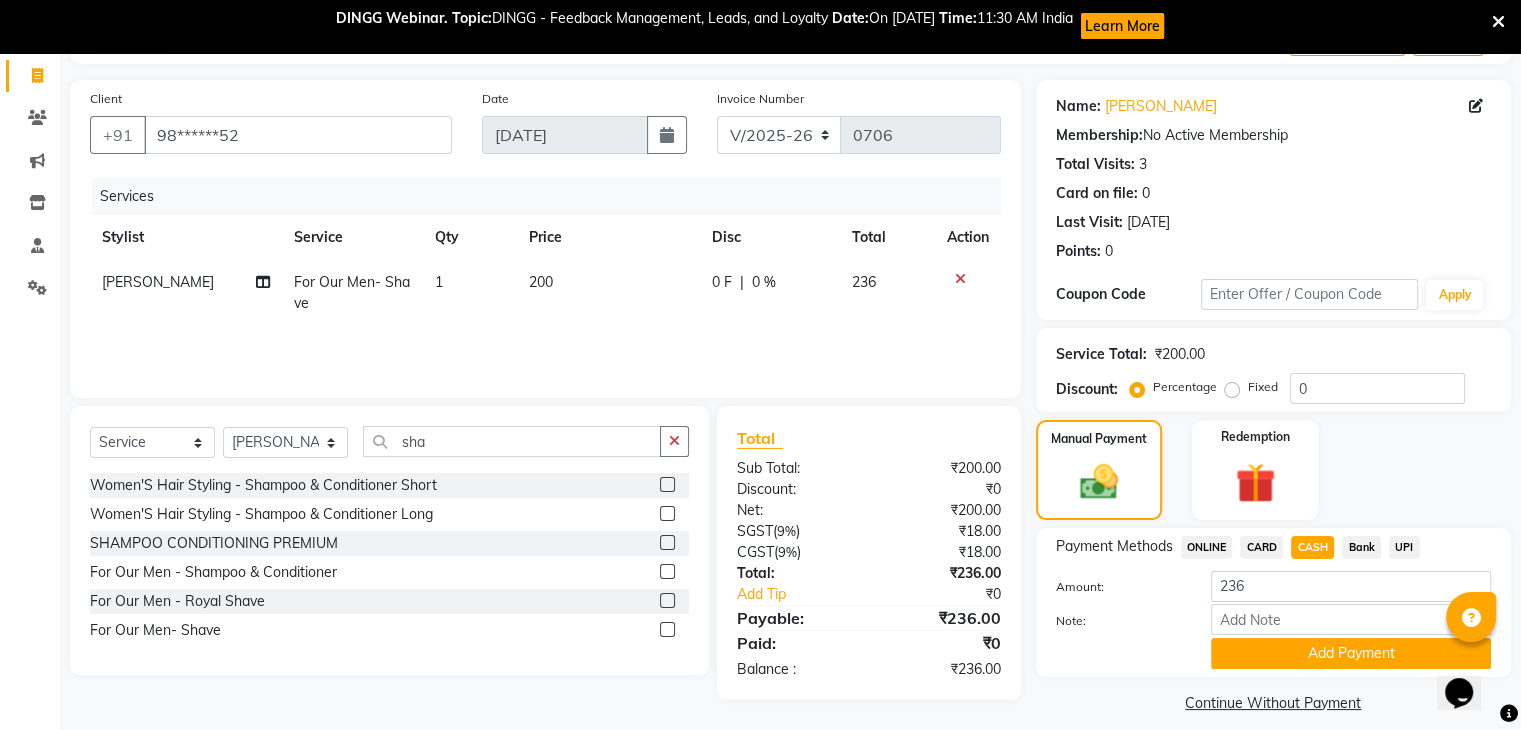 scroll, scrollTop: 142, scrollLeft: 0, axis: vertical 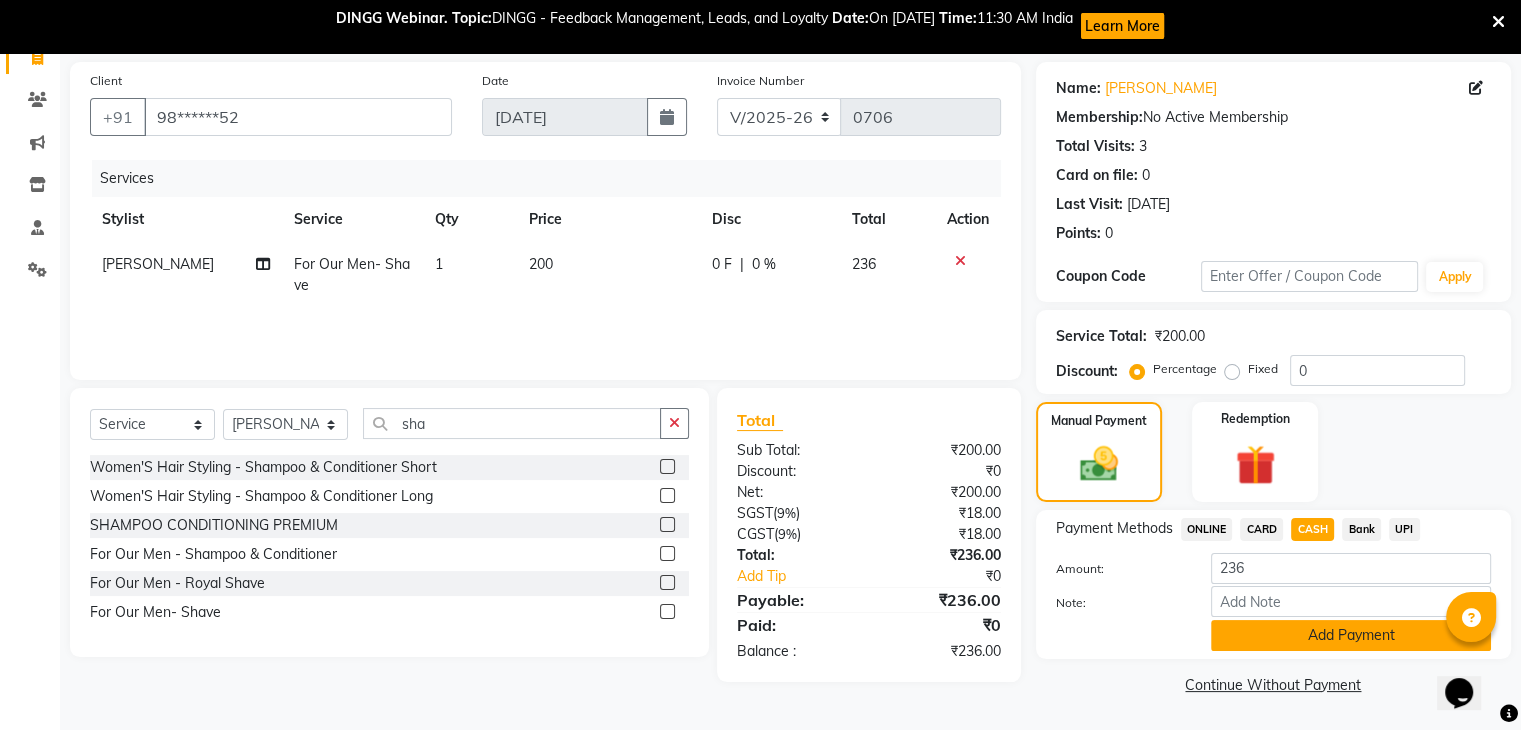 click on "Add Payment" 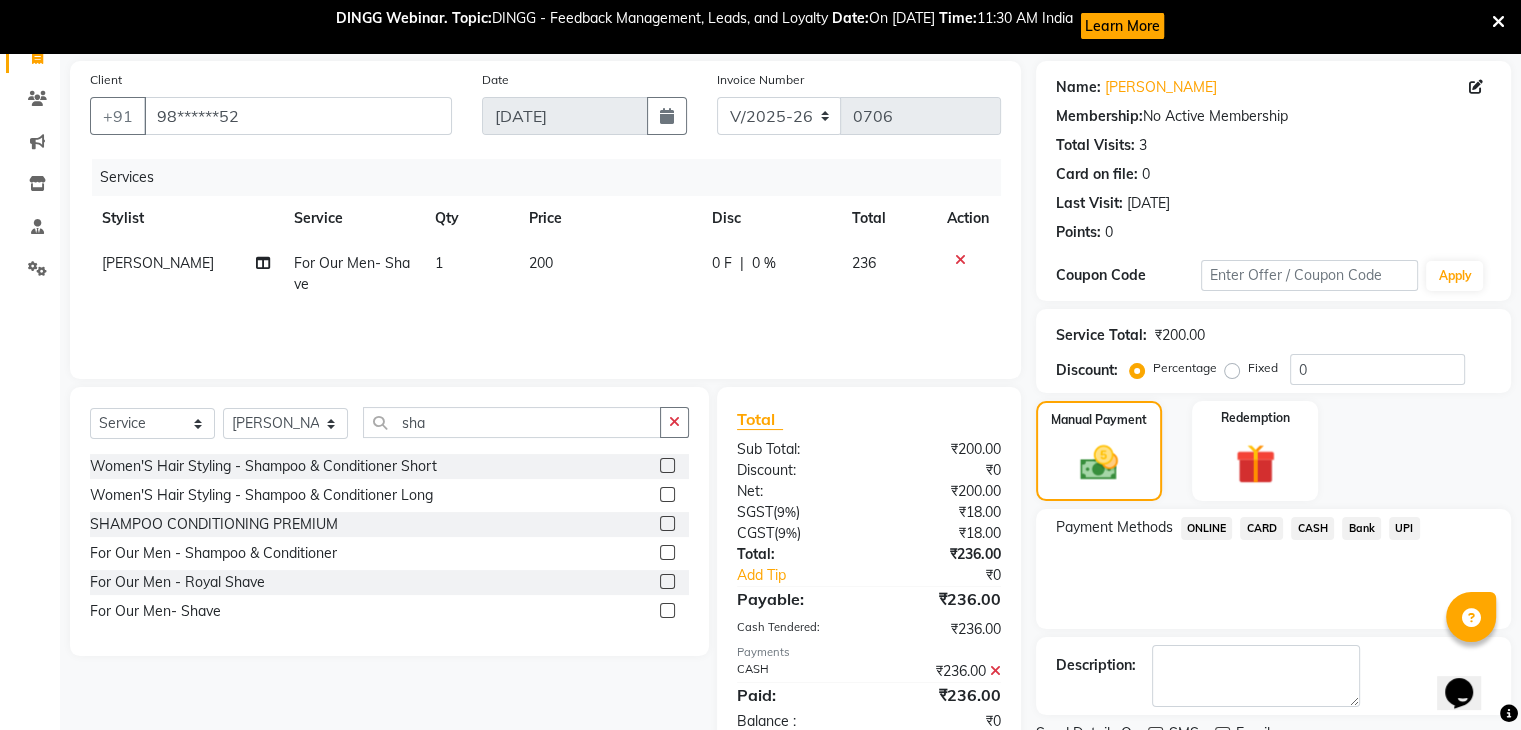 scroll, scrollTop: 224, scrollLeft: 0, axis: vertical 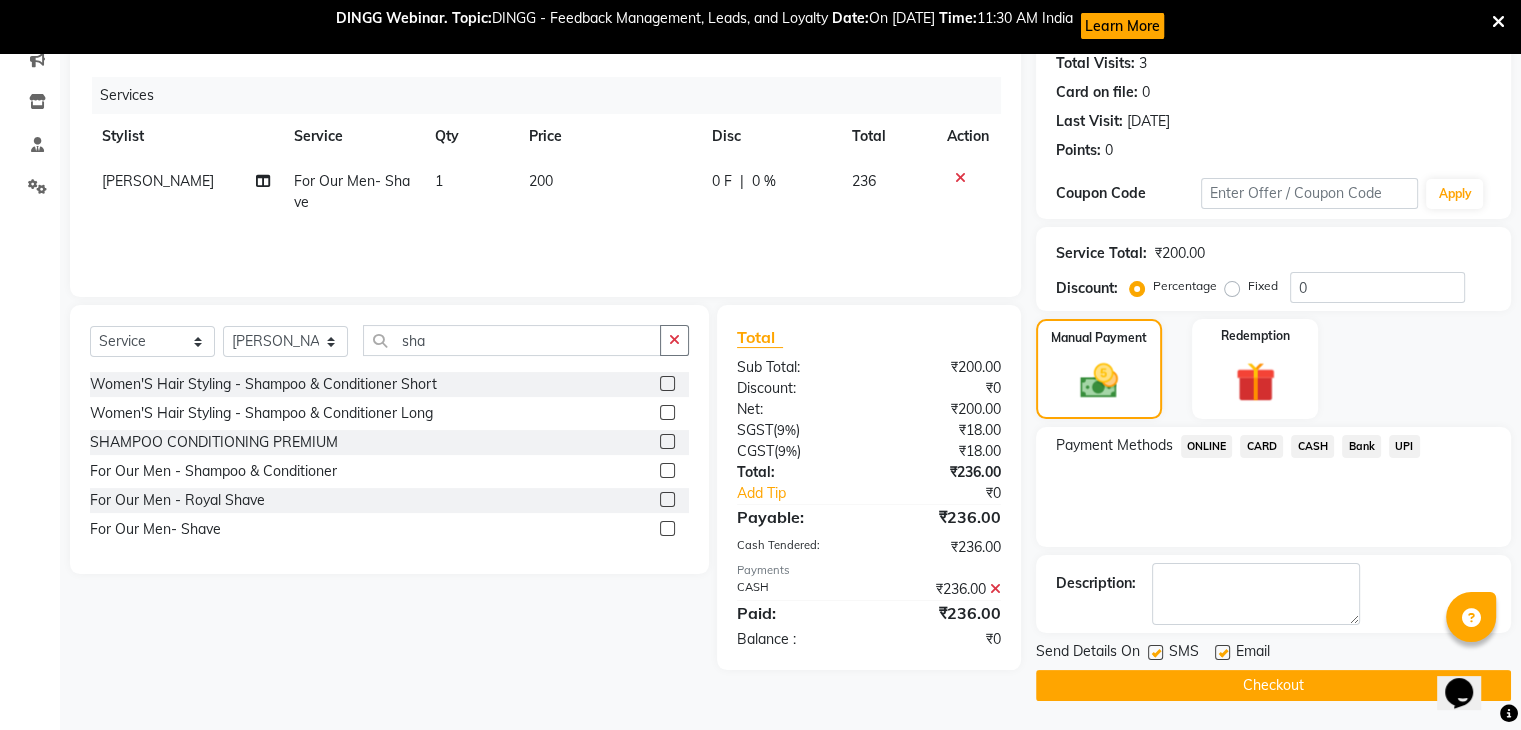 click on "Checkout" 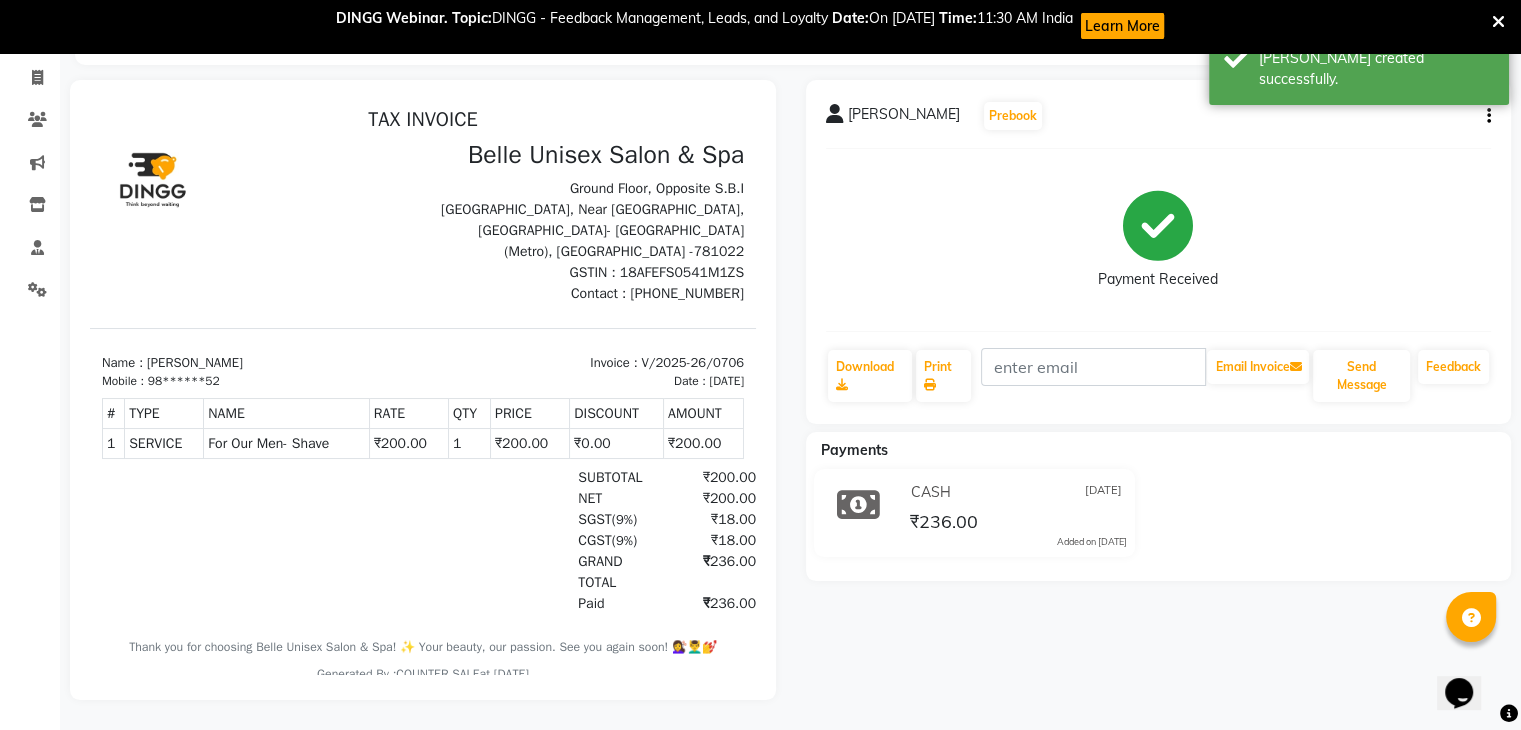 scroll, scrollTop: 0, scrollLeft: 0, axis: both 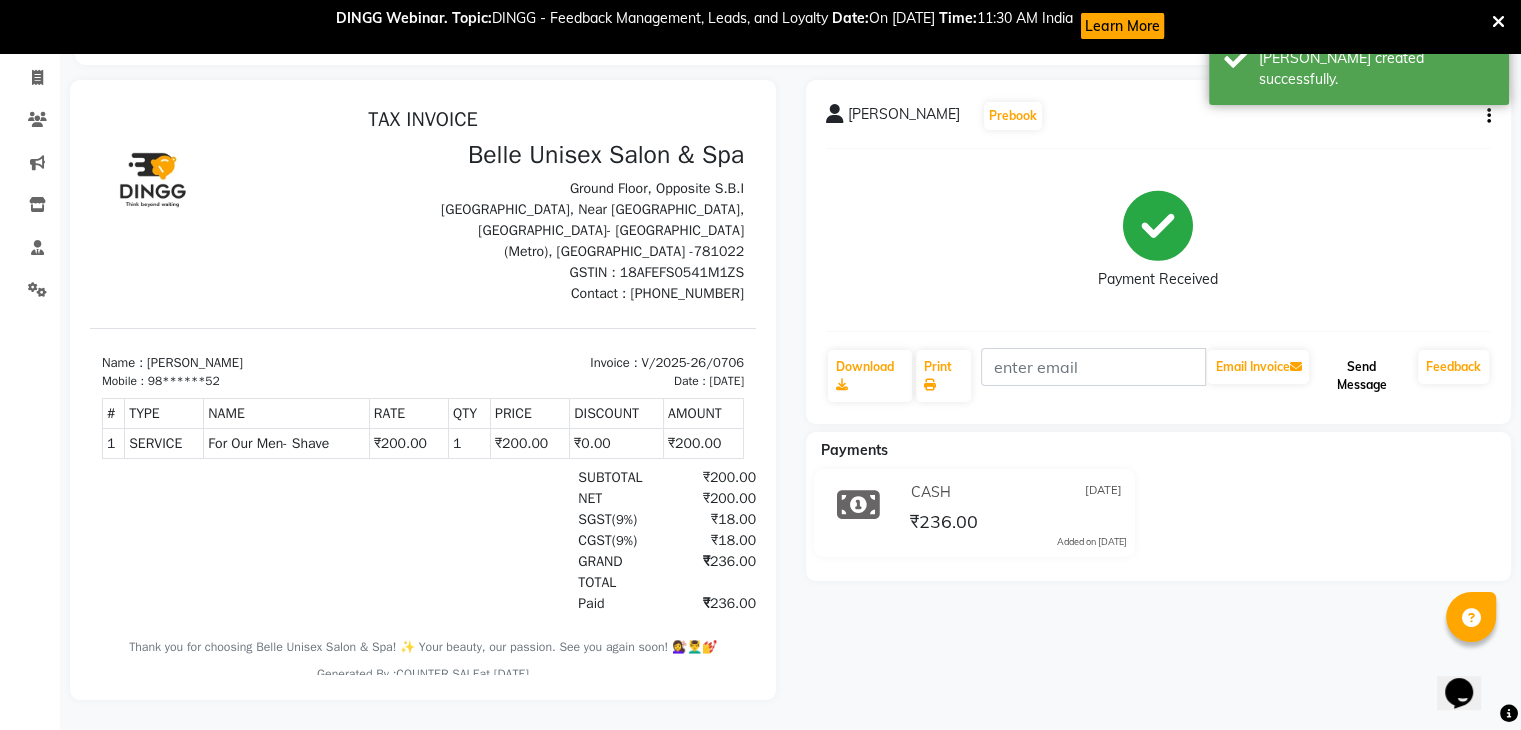 click on "Send Message" 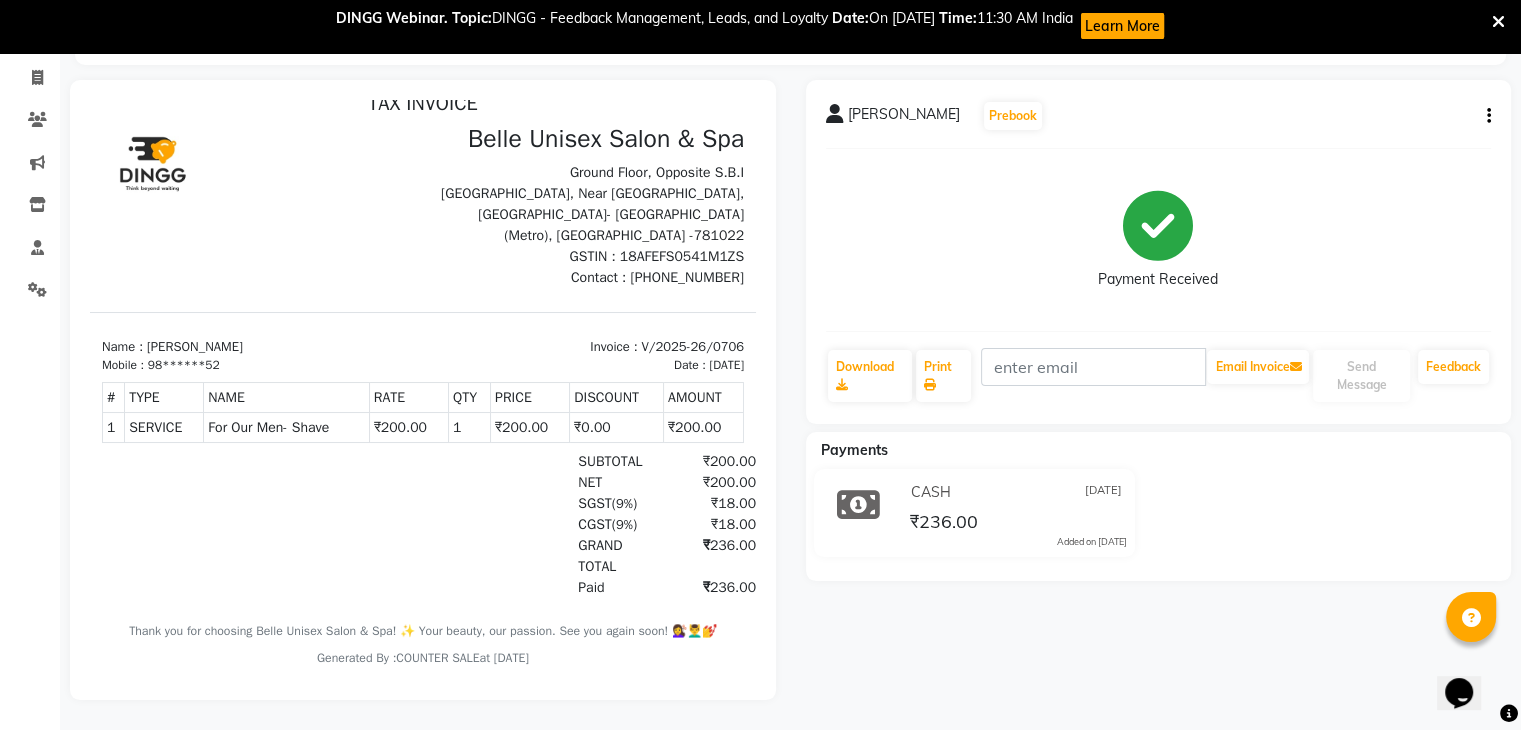 scroll, scrollTop: 0, scrollLeft: 0, axis: both 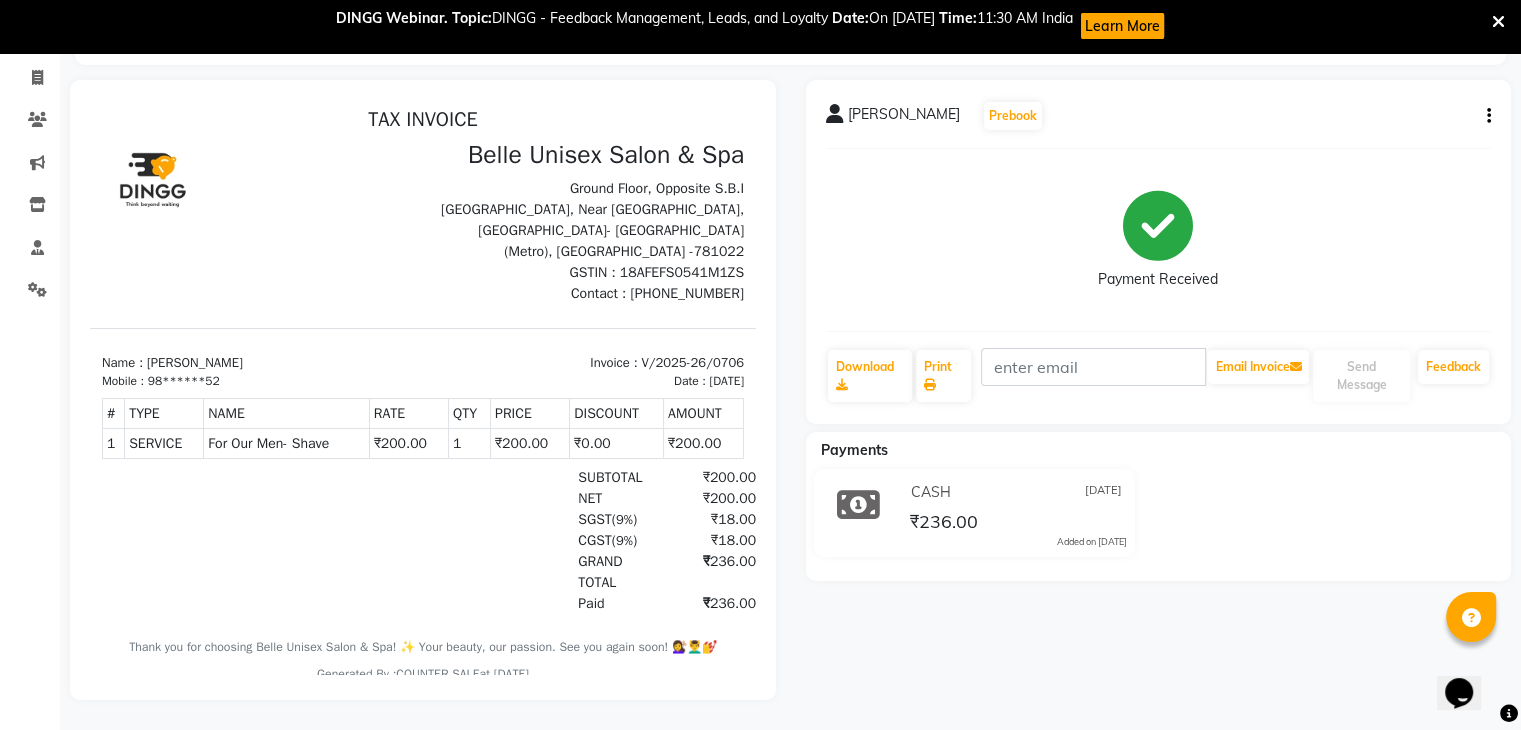 click at bounding box center [1498, 22] 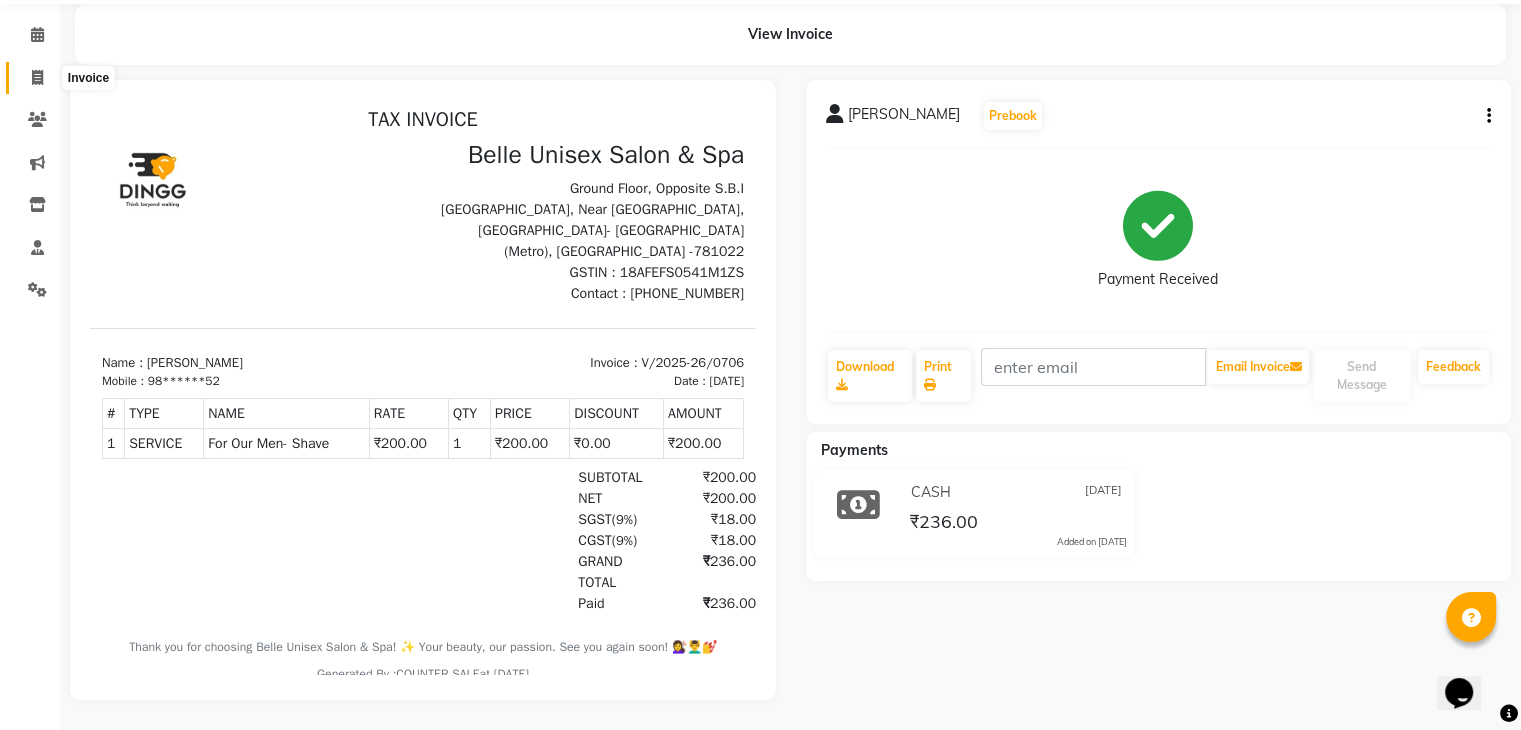 drag, startPoint x: 26, startPoint y: 55, endPoint x: 70, endPoint y: 67, distance: 45.607018 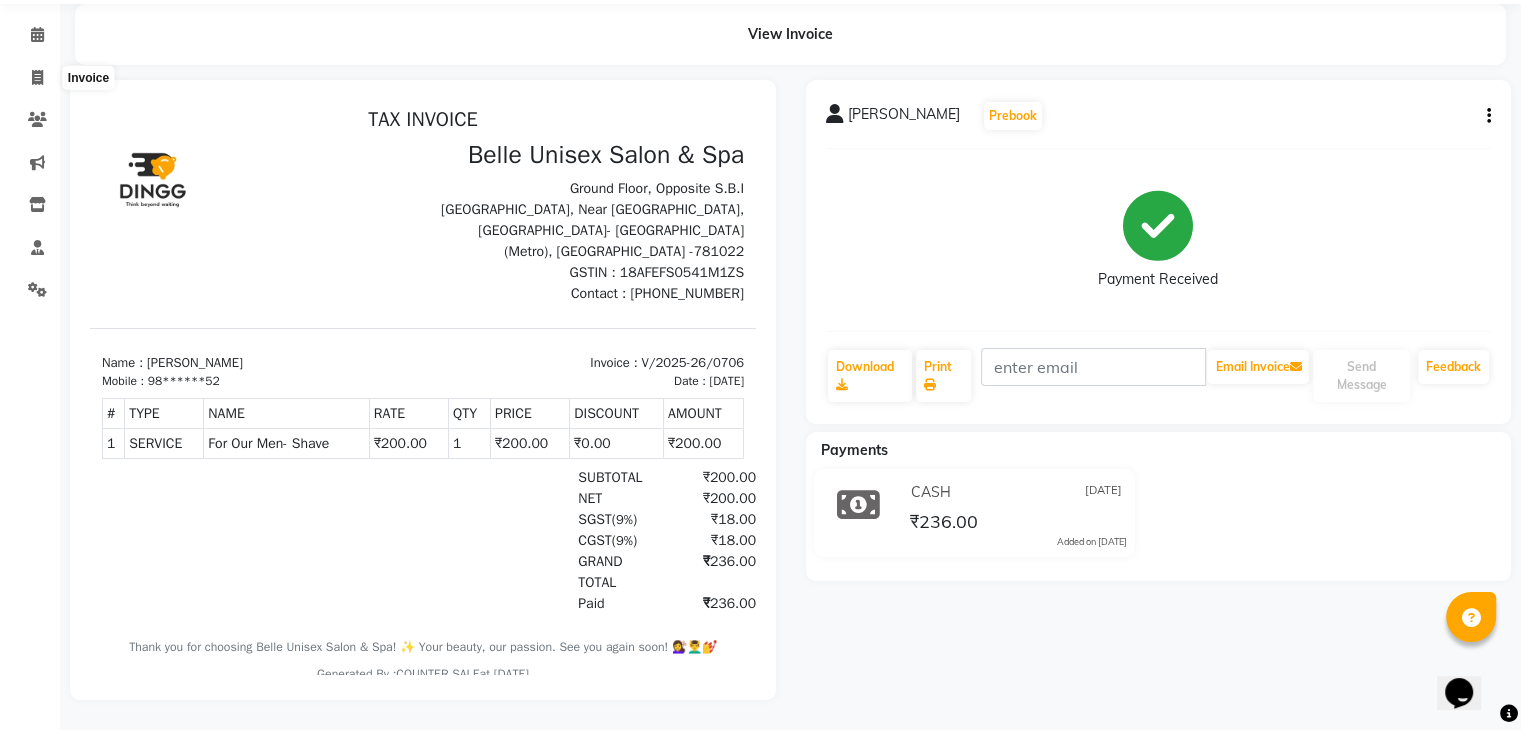select on "service" 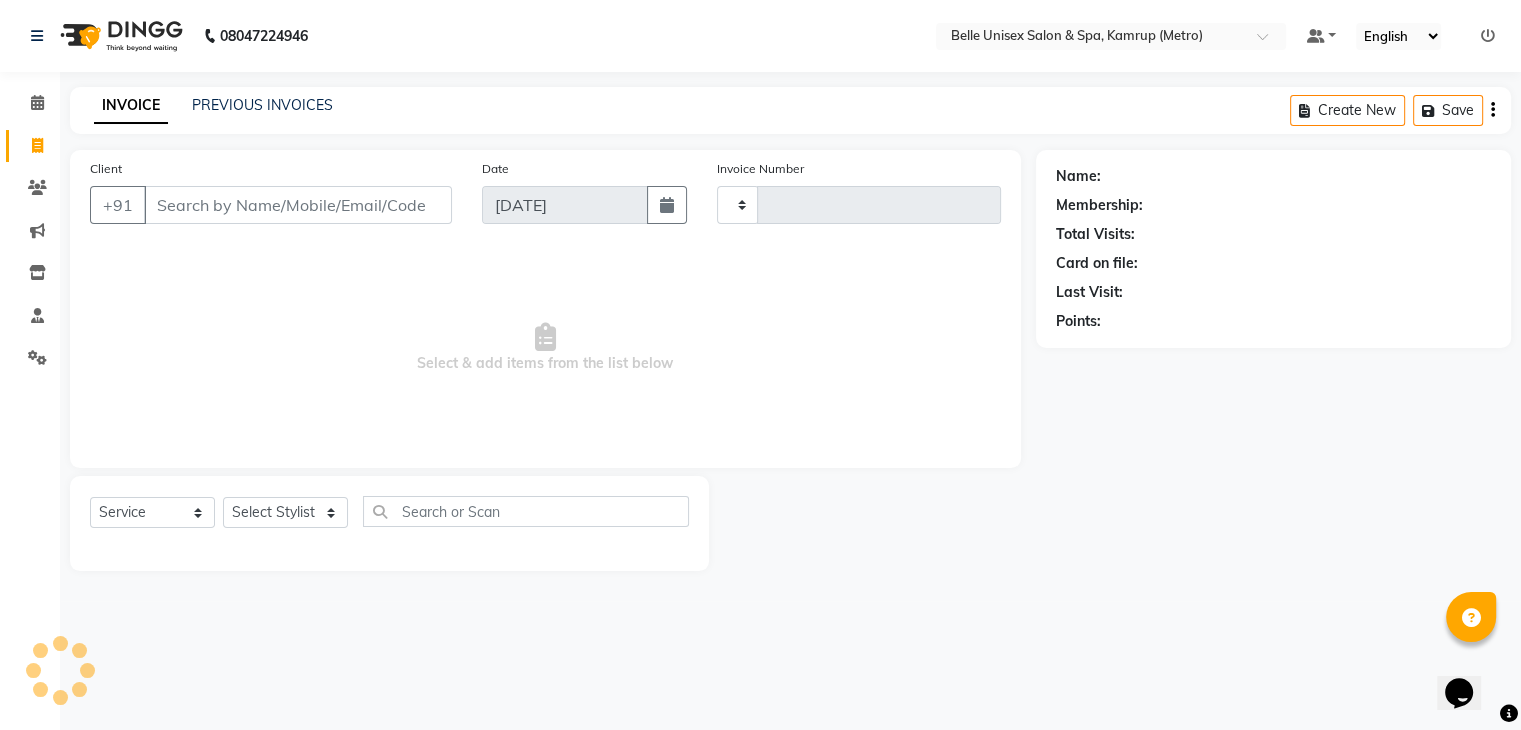 type on "0707" 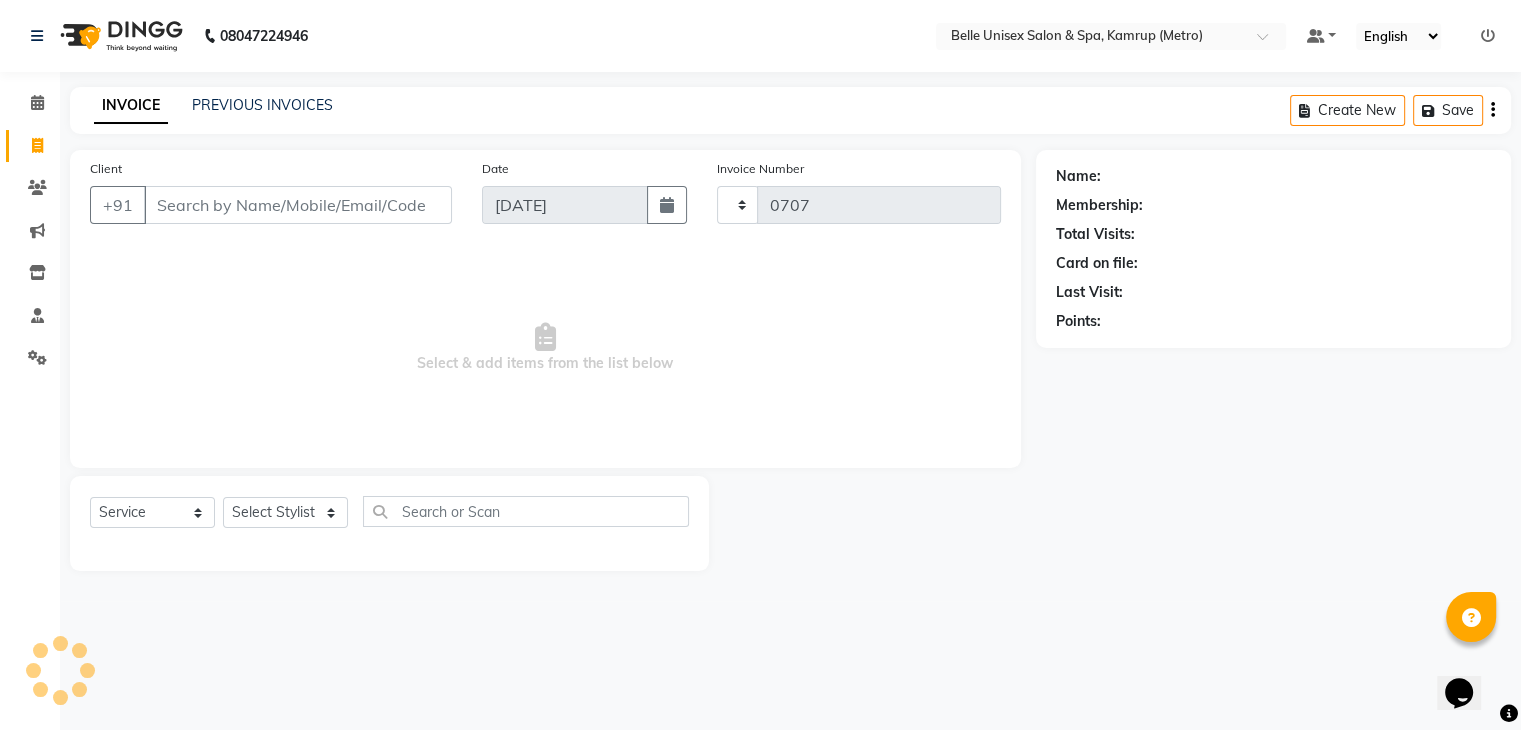 scroll, scrollTop: 0, scrollLeft: 0, axis: both 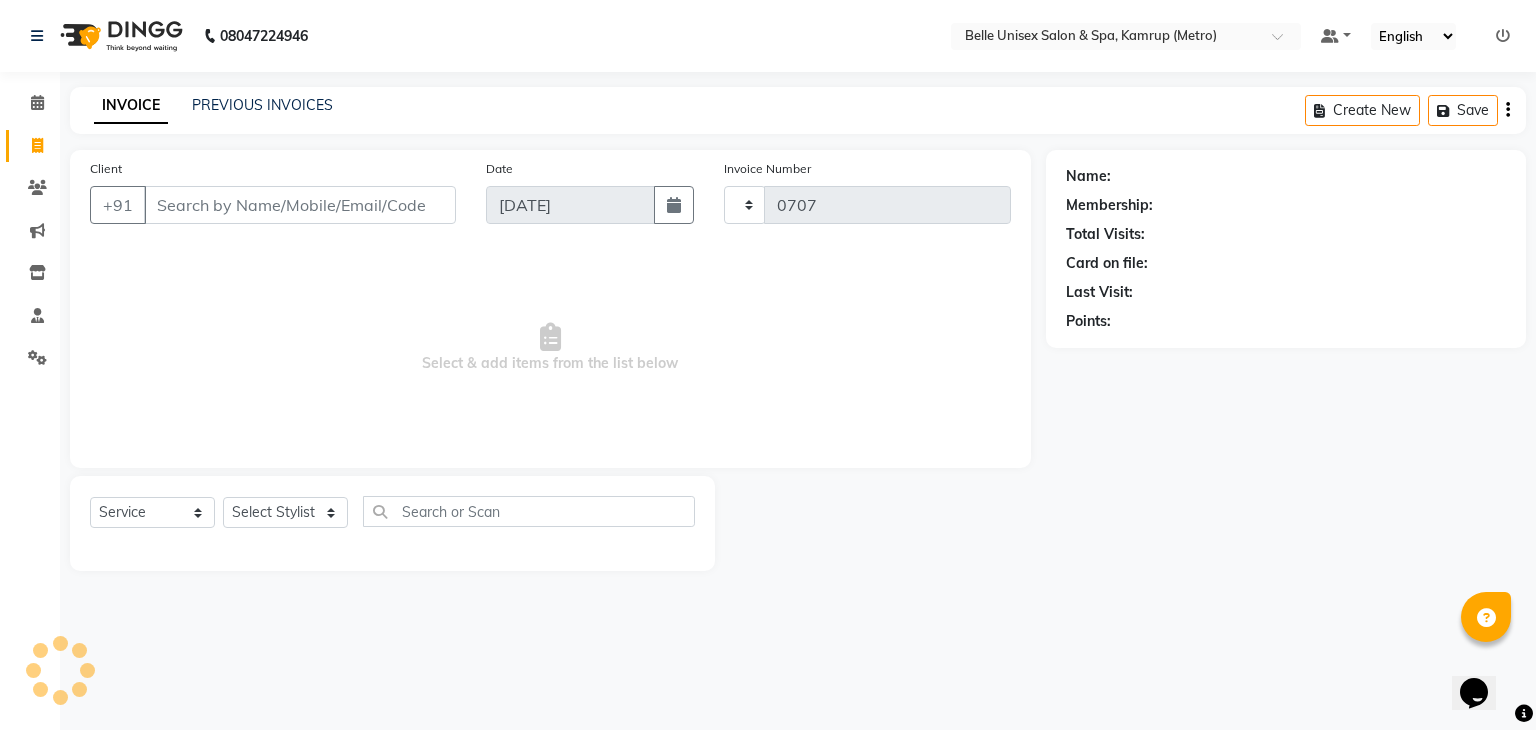 select on "7291" 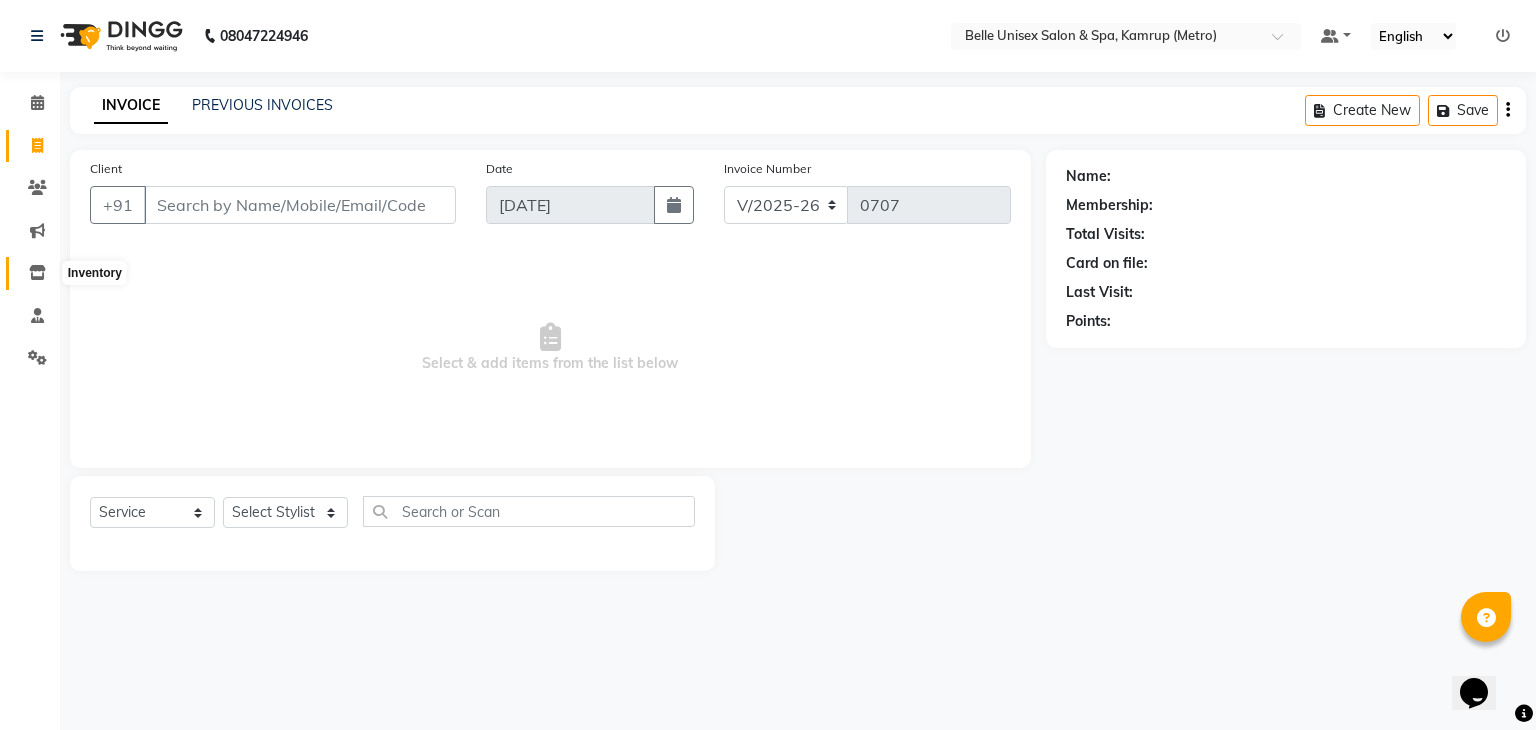 click 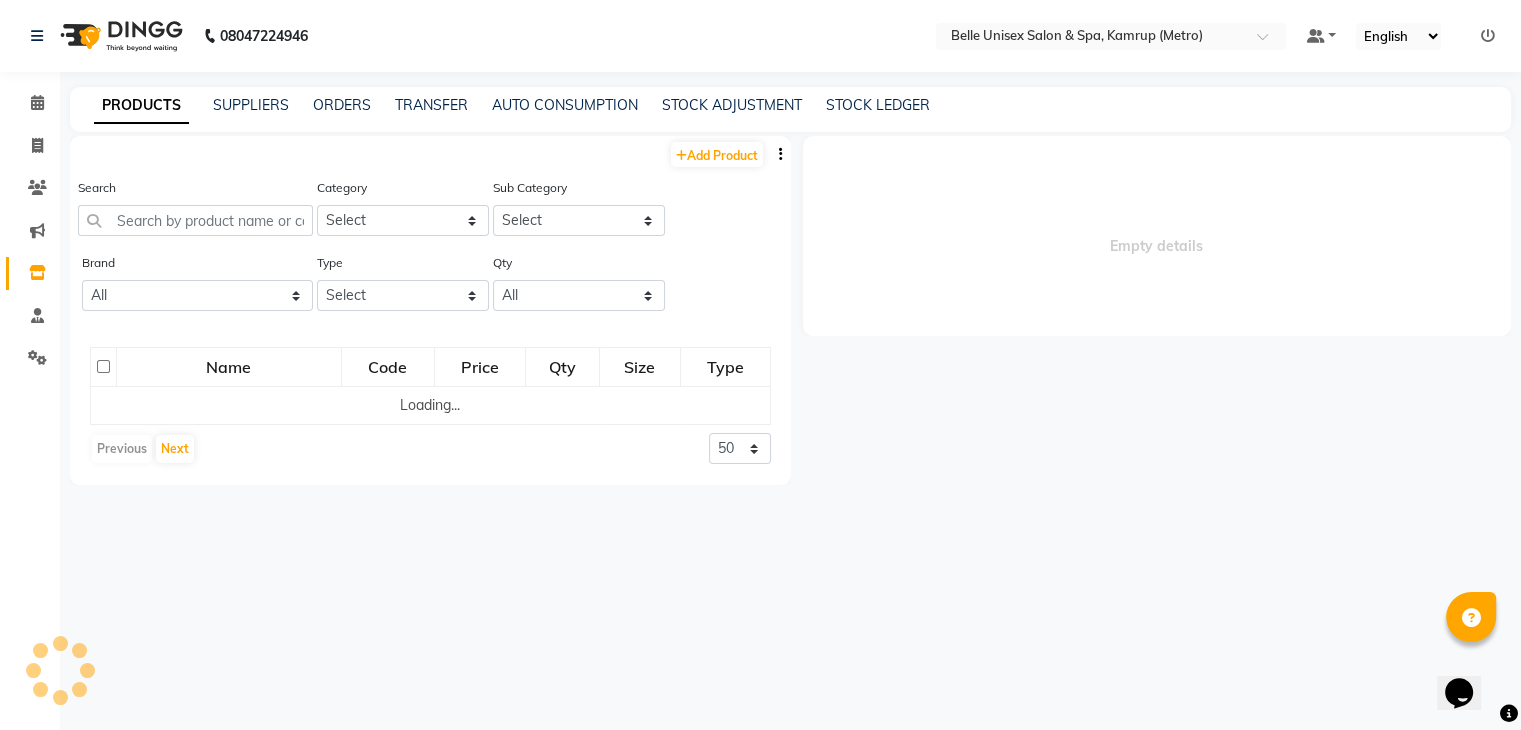 select 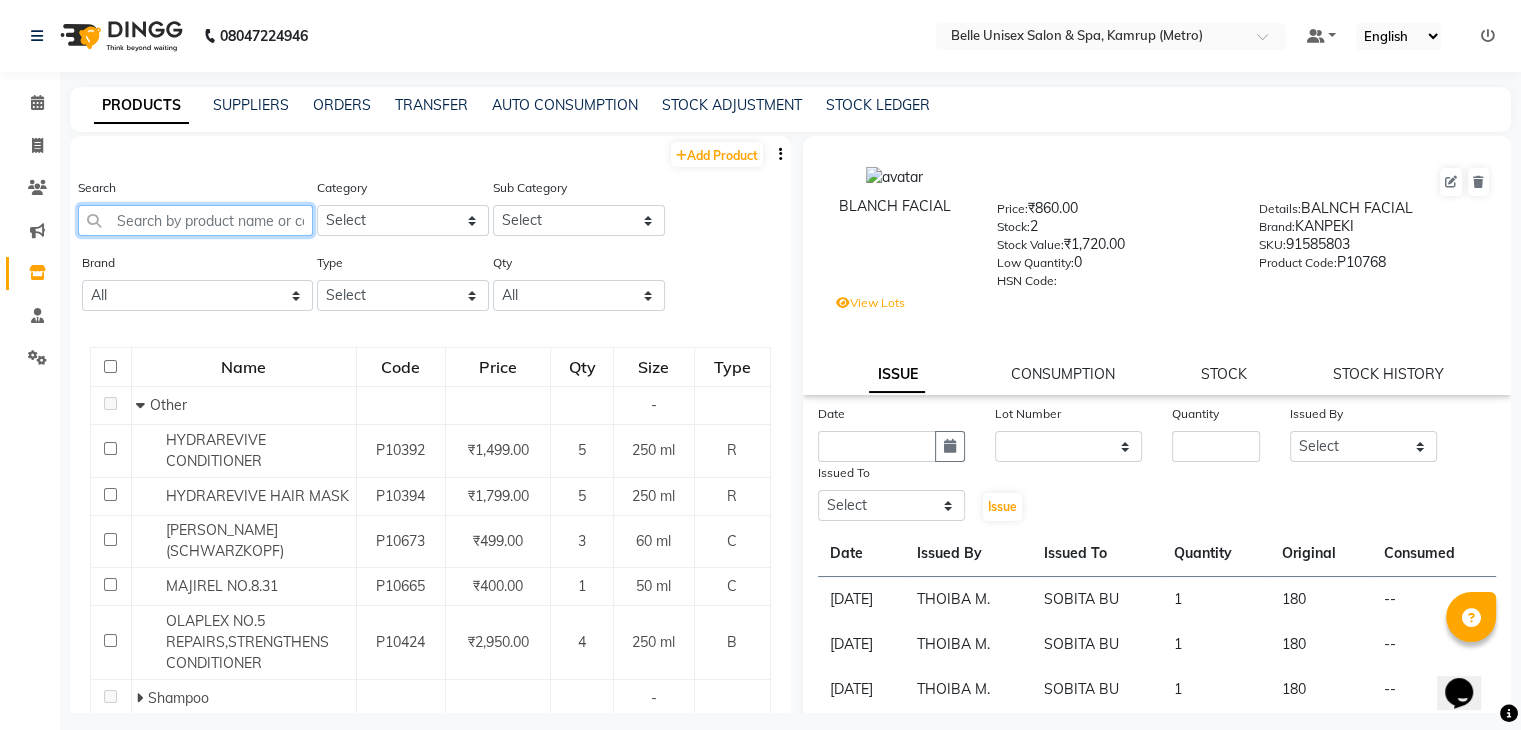 click 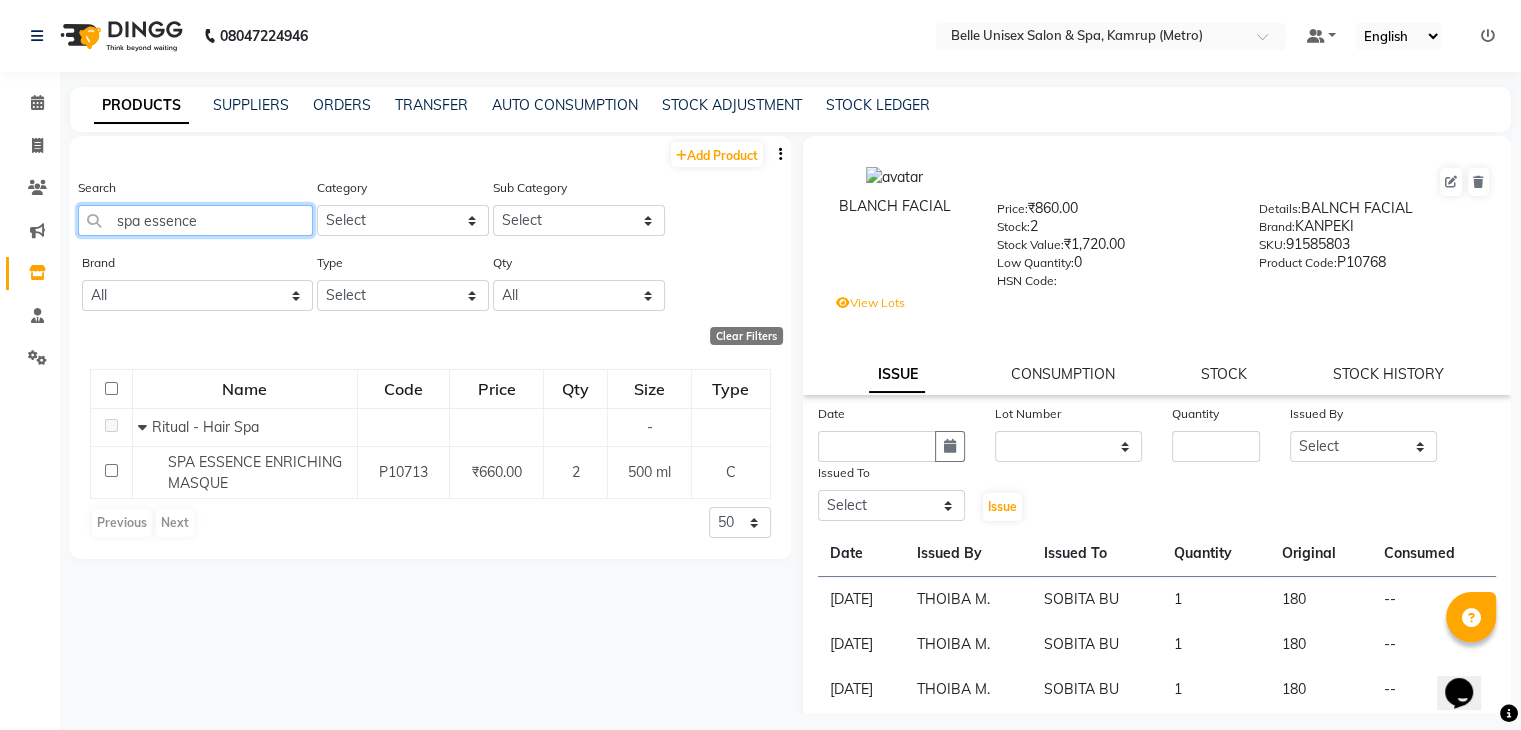 click on "spa essence" 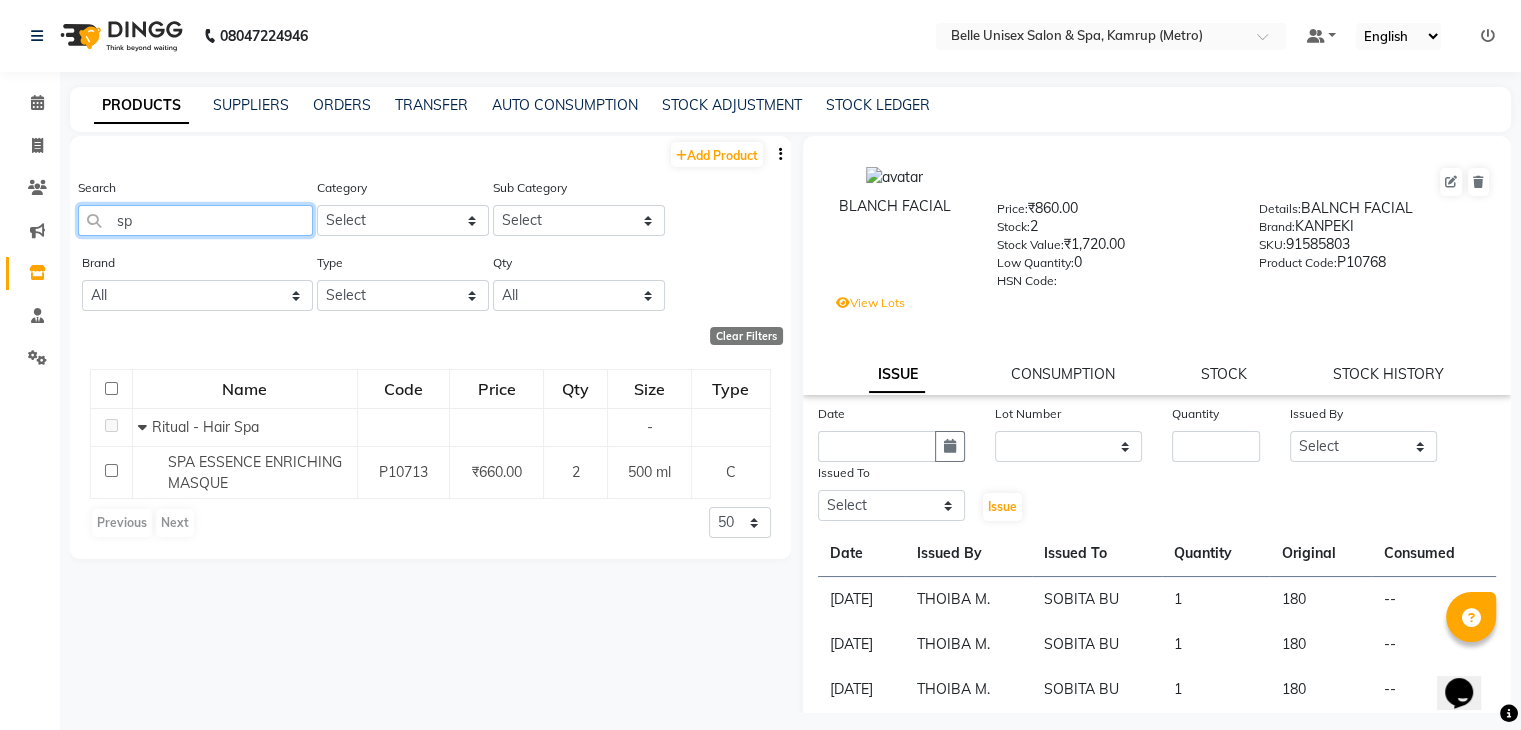 type on "s" 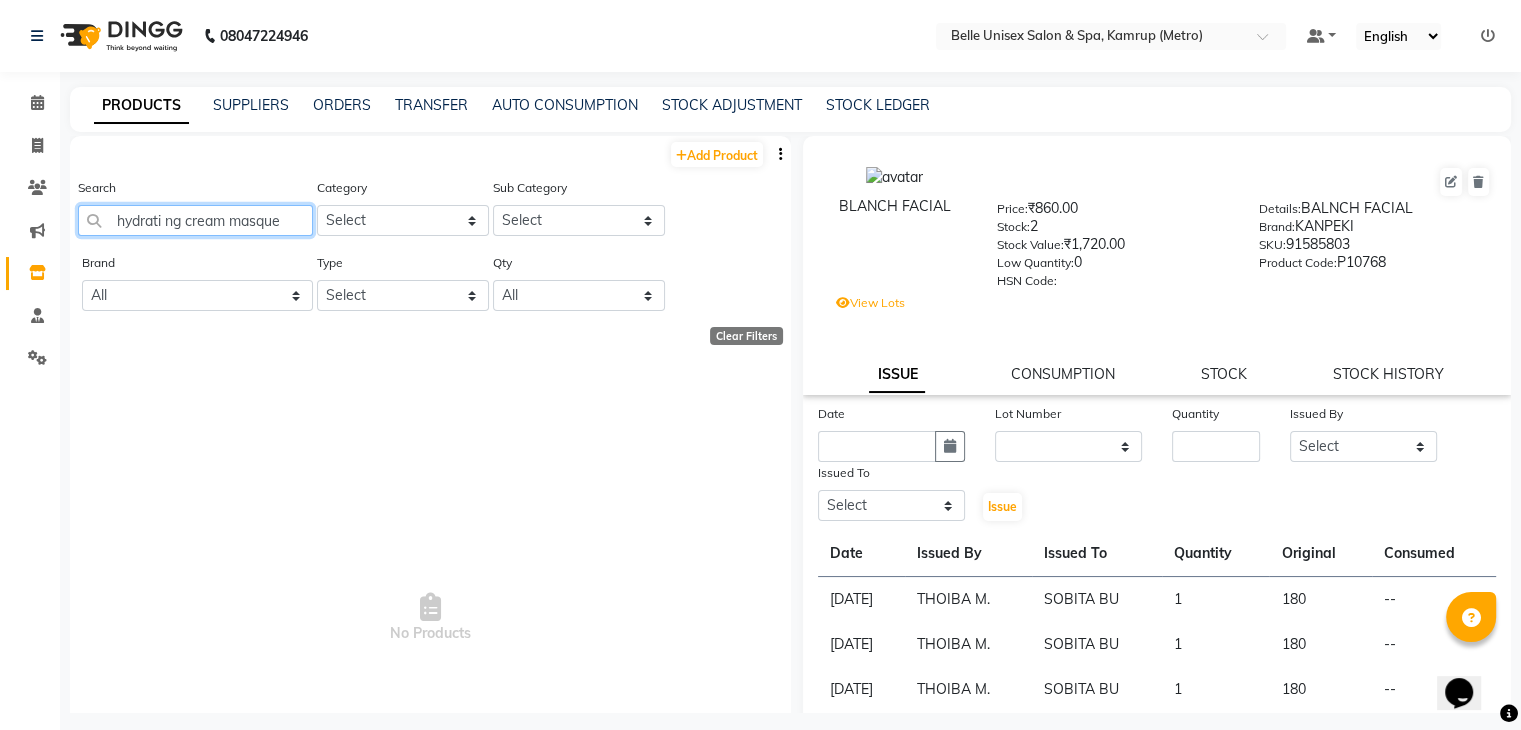 click on "hydrati ng cream masque" 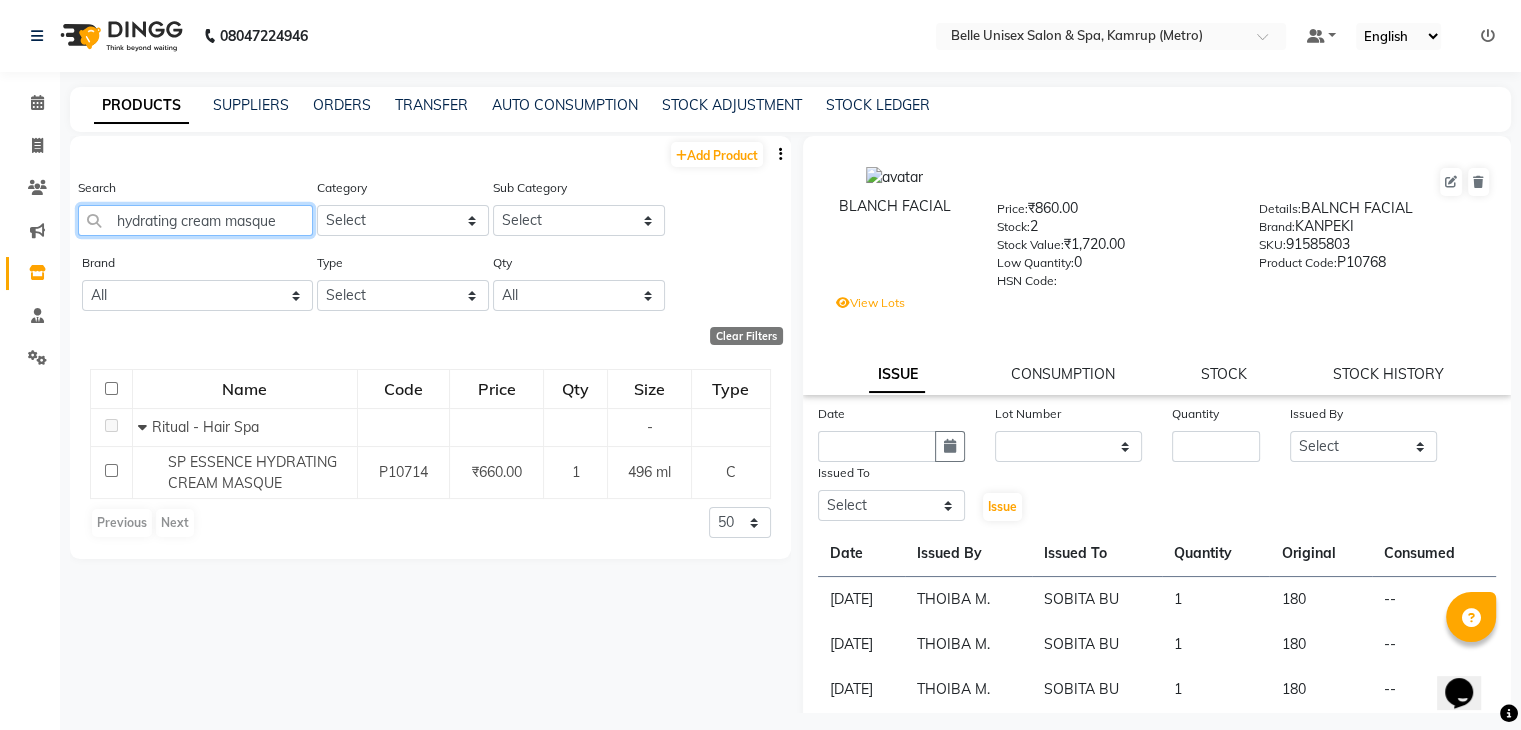 type on "hydrating cream masque" 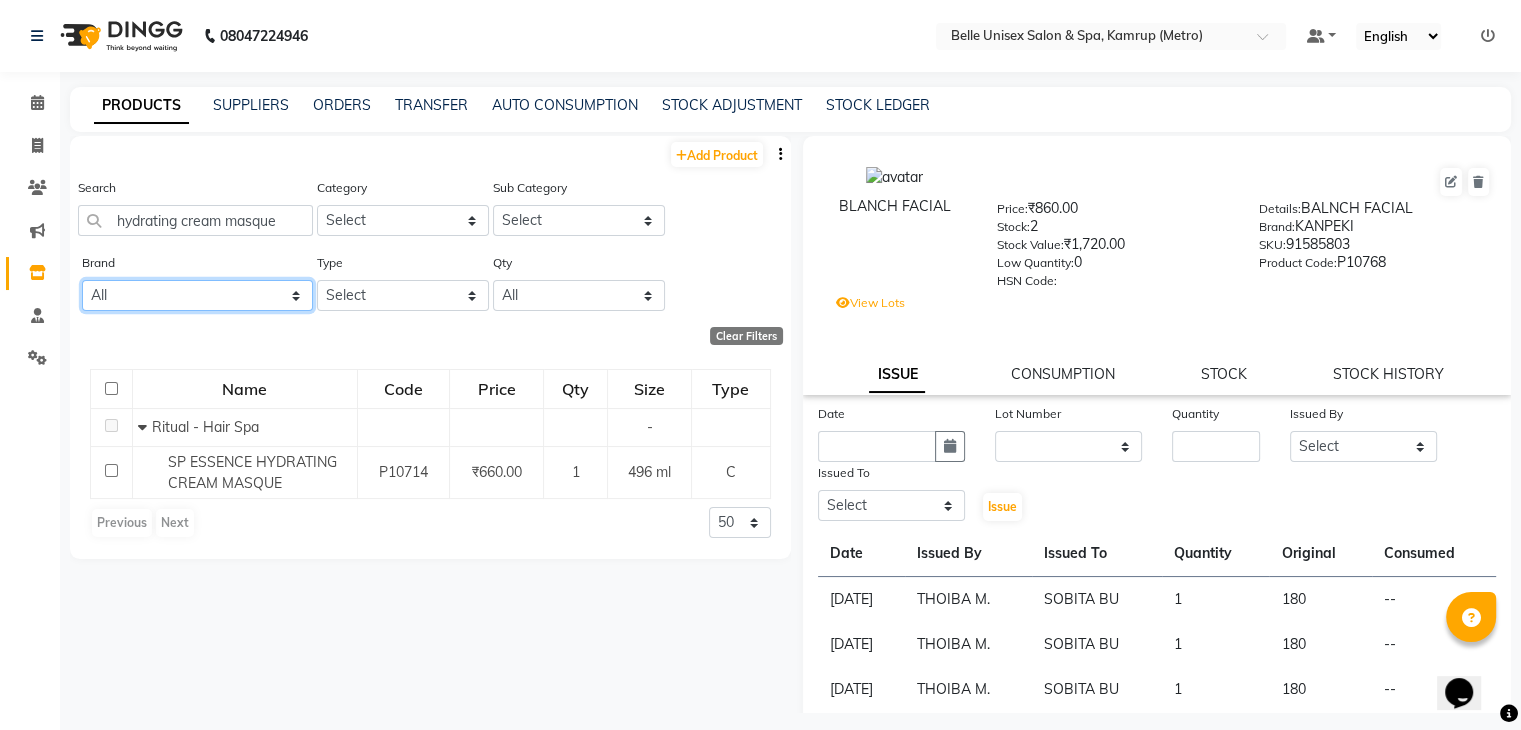 click on "All 3tenx Agelock Algotherm Avl Avl H&f Cafe Pedicure Avl Pedipure Biolume Bombini Cadiveu Cadveu Casmara Chwarzkopf Gk Kanpeki Kevin Murphy Lorael Loreal Lotreal O3+ Olaplex Organic Harbevest Organic Harvest Plumping.rinse Rica Schrazkopf Schwarkopf Schwarzkopf Schwearzkopf Skinora" 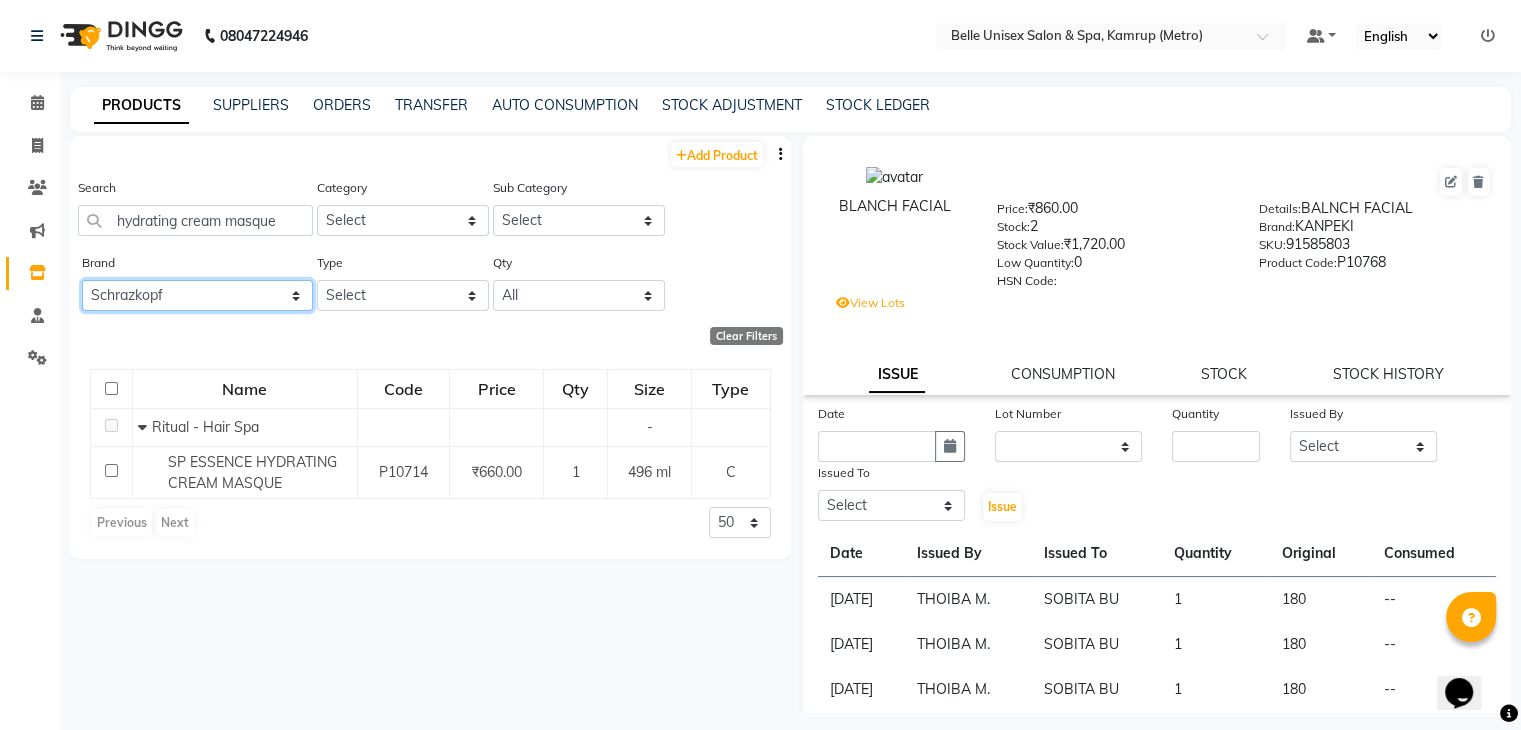click on "All 3tenx Agelock Algotherm Avl Avl H&f Cafe Pedicure Avl Pedipure Biolume Bombini Cadiveu Cadveu Casmara Chwarzkopf Gk Kanpeki Kevin Murphy Lorael Loreal Lotreal O3+ Olaplex Organic Harbevest Organic Harvest Plumping.rinse Rica Schrazkopf Schwarkopf Schwarzkopf Schwearzkopf Skinora" 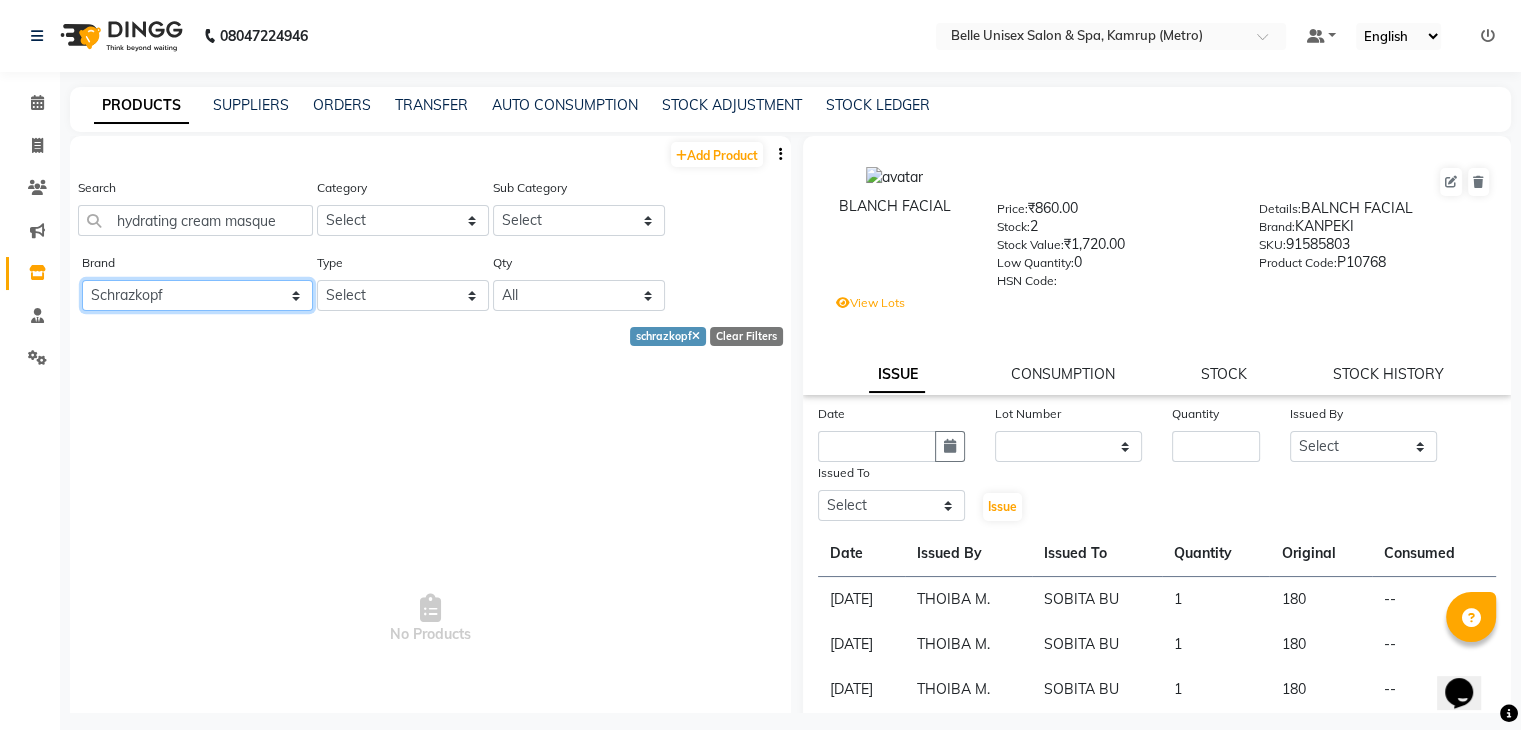 click on "All 3tenx Agelock Algotherm Avl Avl H&f Cafe Pedicure Avl Pedipure Biolume Bombini Cadiveu Cadveu Casmara Chwarzkopf Gk Kanpeki Kevin Murphy Lorael Loreal Lotreal O3+ Olaplex Organic Harbevest Organic Harvest Plumping.rinse Rica Schrazkopf Schwarkopf Schwarzkopf Schwearzkopf Skinora" 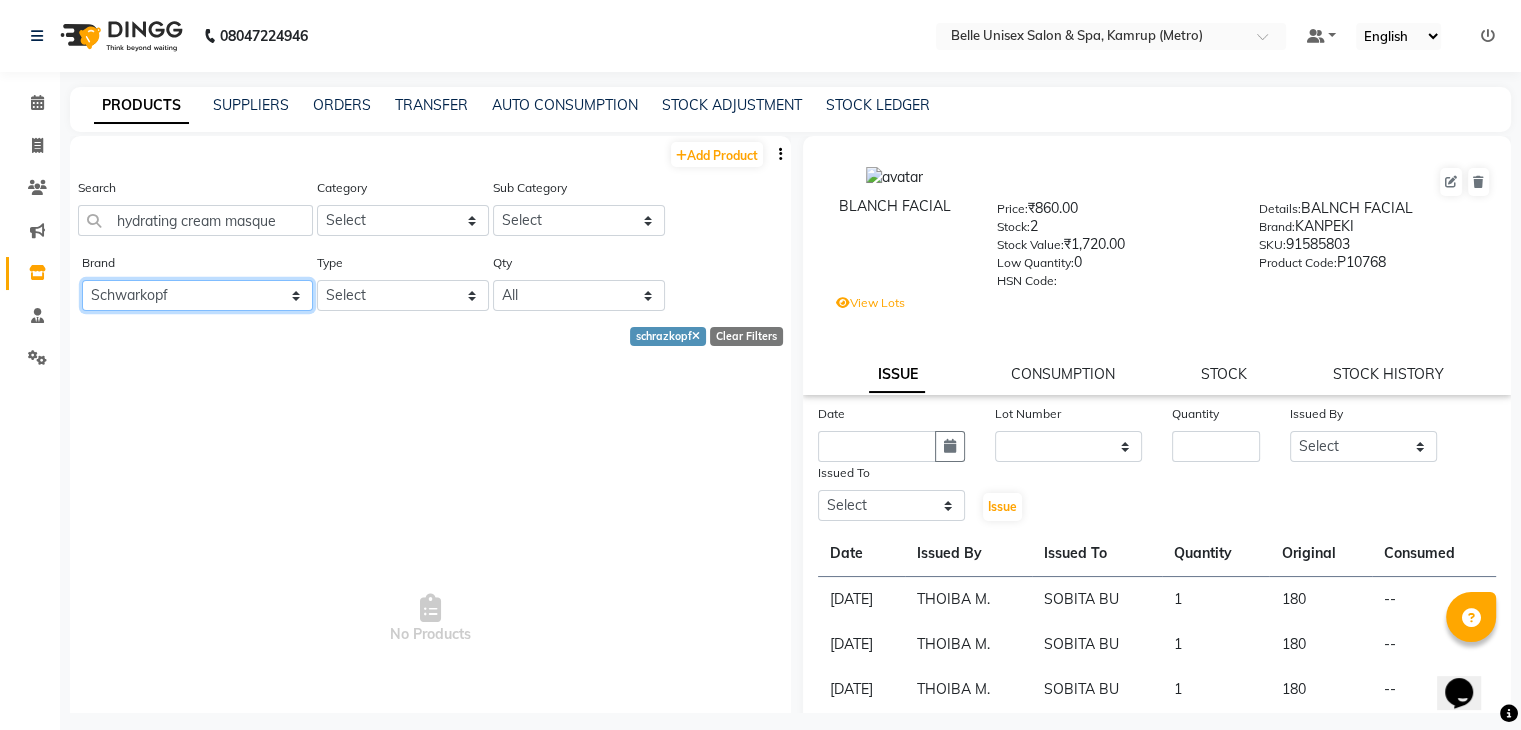 click on "All 3tenx Agelock Algotherm Avl Avl H&f Cafe Pedicure Avl Pedipure Biolume Bombini Cadiveu Cadveu Casmara Chwarzkopf Gk Kanpeki Kevin Murphy Lorael Loreal Lotreal O3+ Olaplex Organic Harbevest Organic Harvest Plumping.rinse Rica Schrazkopf Schwarkopf Schwarzkopf Schwearzkopf Skinora" 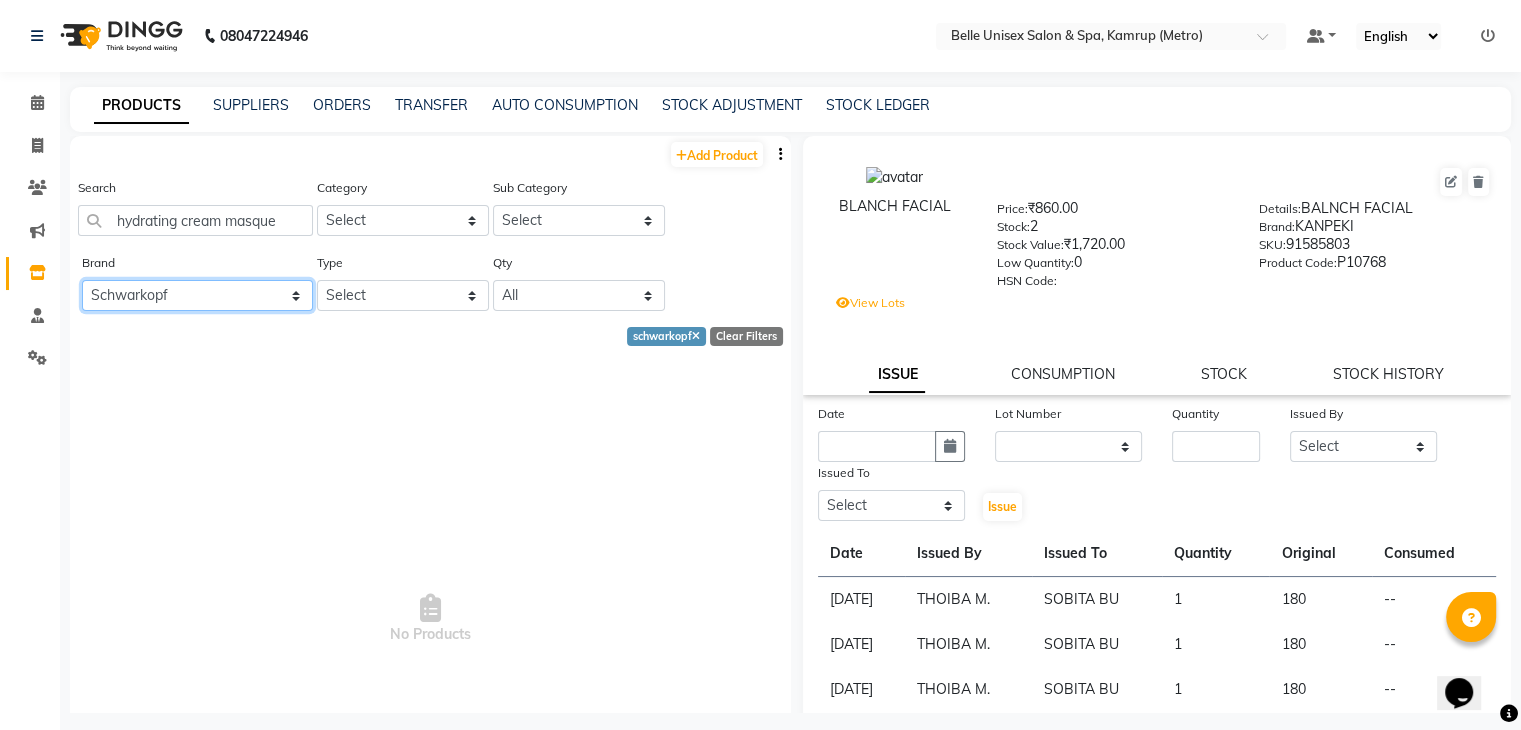 click on "All 3tenx Agelock Algotherm Avl Avl H&f Cafe Pedicure Avl Pedipure Biolume Bombini Cadiveu Cadveu Casmara Chwarzkopf Gk Kanpeki Kevin Murphy Lorael Loreal Lotreal O3+ Olaplex Organic Harbevest Organic Harvest Plumping.rinse Rica Schrazkopf Schwarkopf Schwarzkopf Schwearzkopf Skinora" 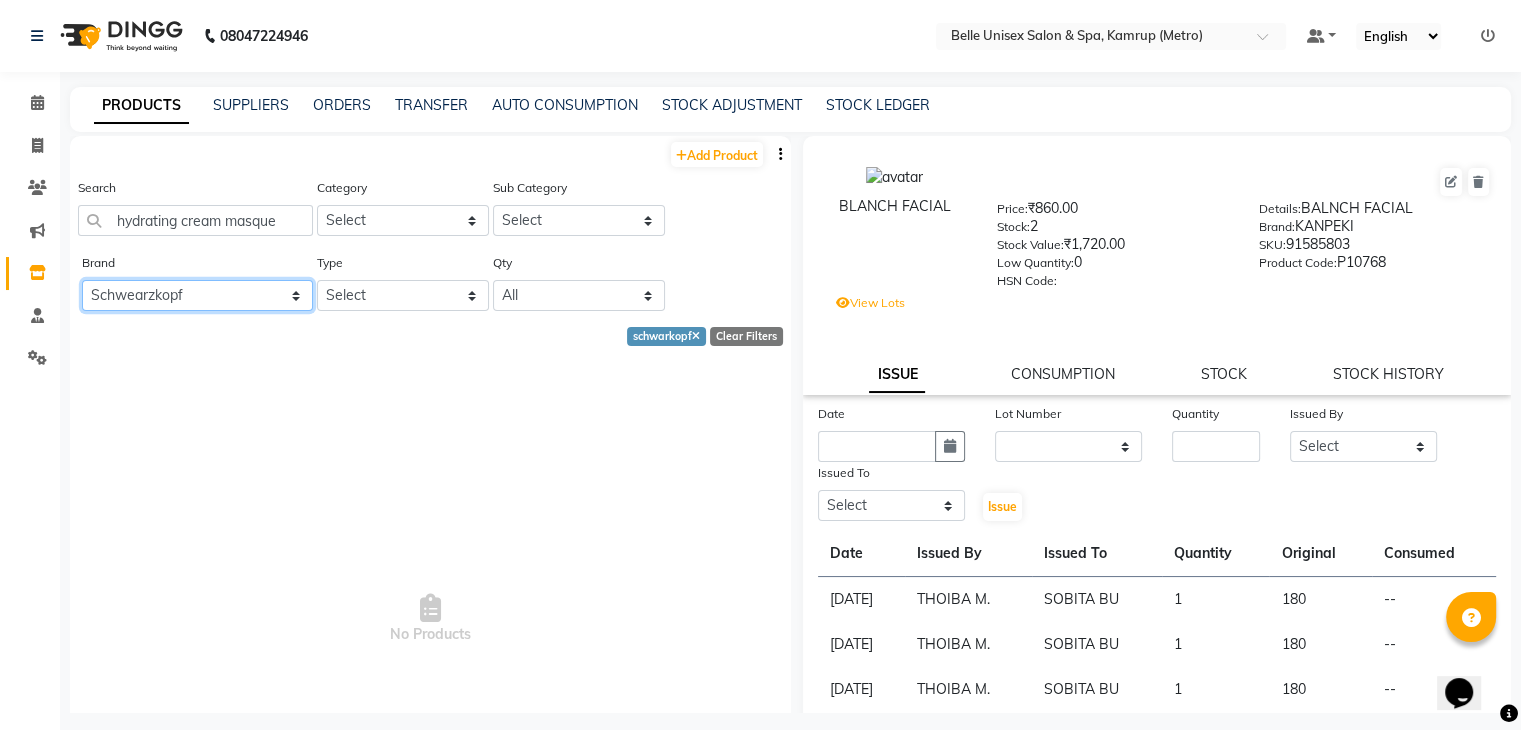 click on "All 3tenx Agelock Algotherm Avl Avl H&f Cafe Pedicure Avl Pedipure Biolume Bombini Cadiveu Cadveu Casmara Chwarzkopf Gk Kanpeki Kevin Murphy Lorael Loreal Lotreal O3+ Olaplex Organic Harbevest Organic Harvest Plumping.rinse Rica Schrazkopf Schwarkopf Schwarzkopf Schwearzkopf Skinora" 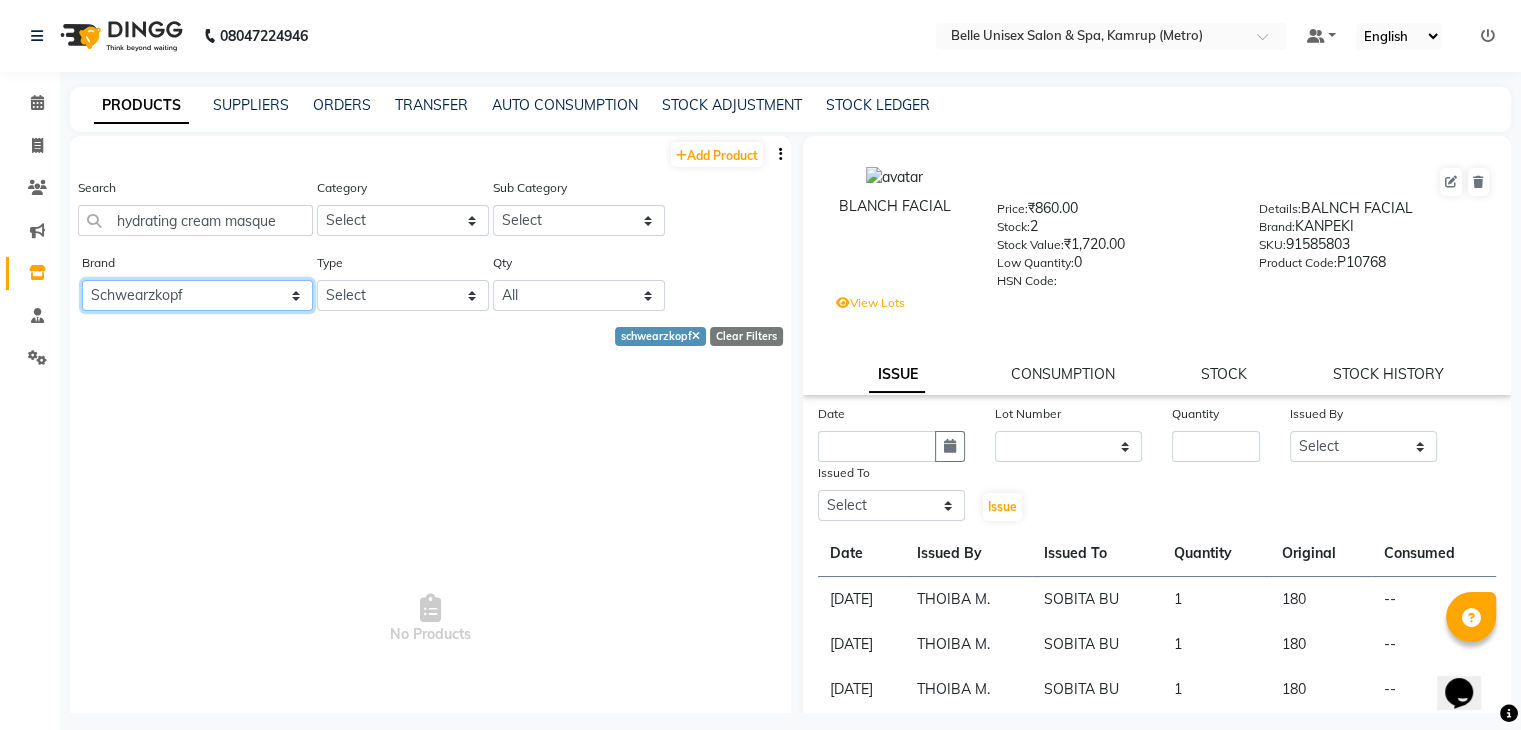 click on "All 3tenx Agelock Algotherm Avl Avl H&f Cafe Pedicure Avl Pedipure Biolume Bombini Cadiveu Cadveu Casmara Chwarzkopf Gk Kanpeki Kevin Murphy Lorael Loreal Lotreal O3+ Olaplex Organic Harbevest Organic Harvest Plumping.rinse Rica Schrazkopf Schwarkopf Schwarzkopf Schwearzkopf Skinora" 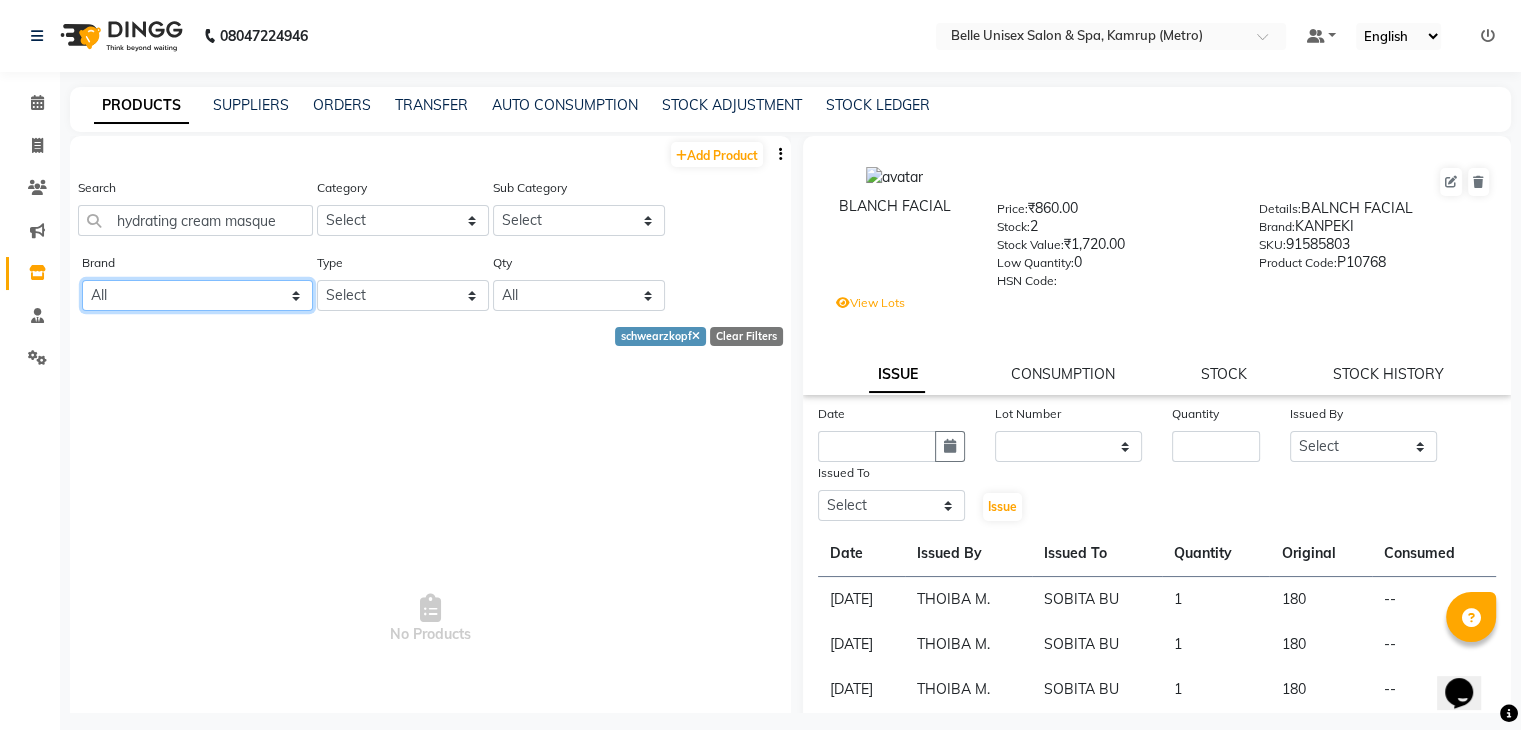 click on "All 3tenx Agelock Algotherm Avl Avl H&f Cafe Pedicure Avl Pedipure Biolume Bombini Cadiveu Cadveu Casmara Chwarzkopf Gk Kanpeki Kevin Murphy Lorael Loreal Lotreal O3+ Olaplex Organic Harbevest Organic Harvest Plumping.rinse Rica Schrazkopf Schwarkopf Schwarzkopf Schwearzkopf Skinora" 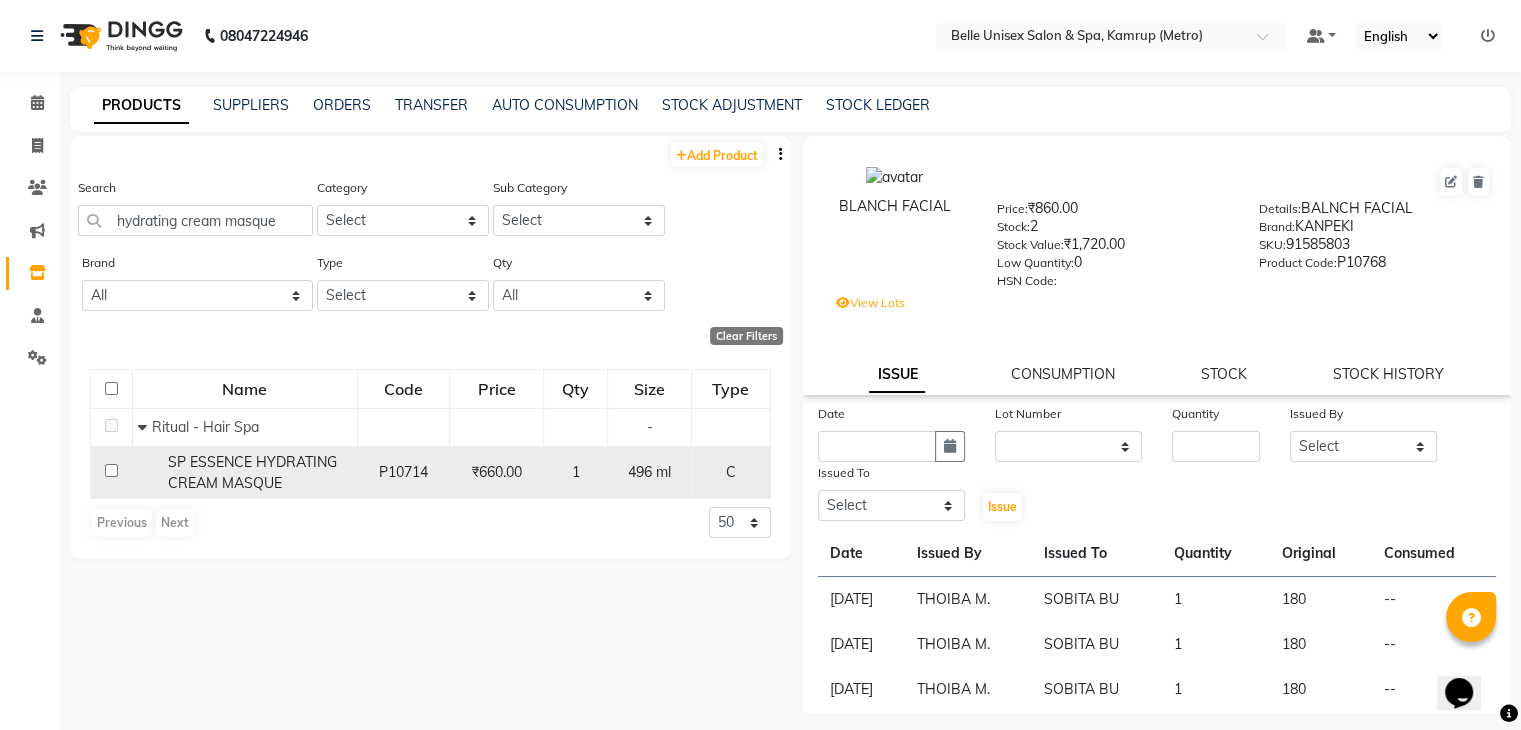 click 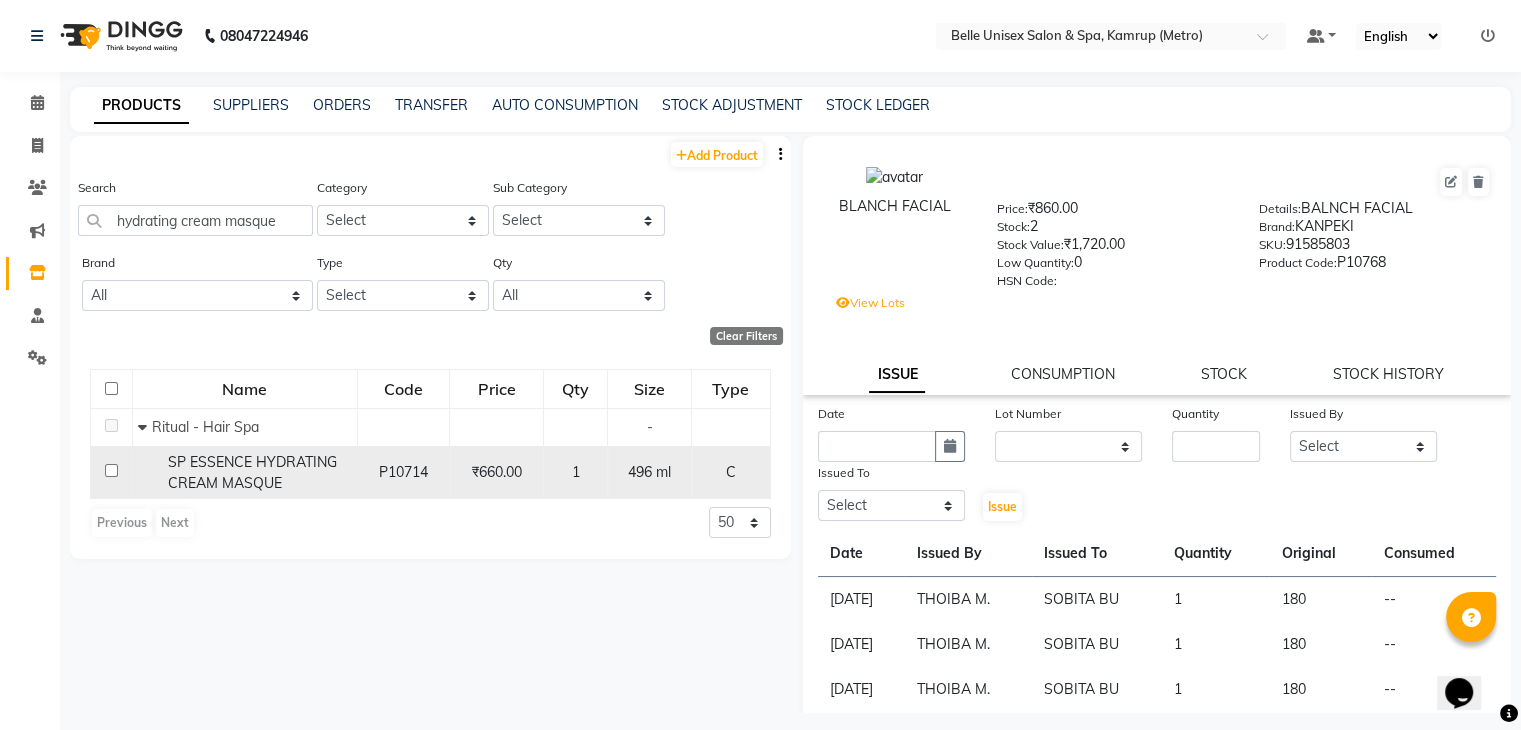 click 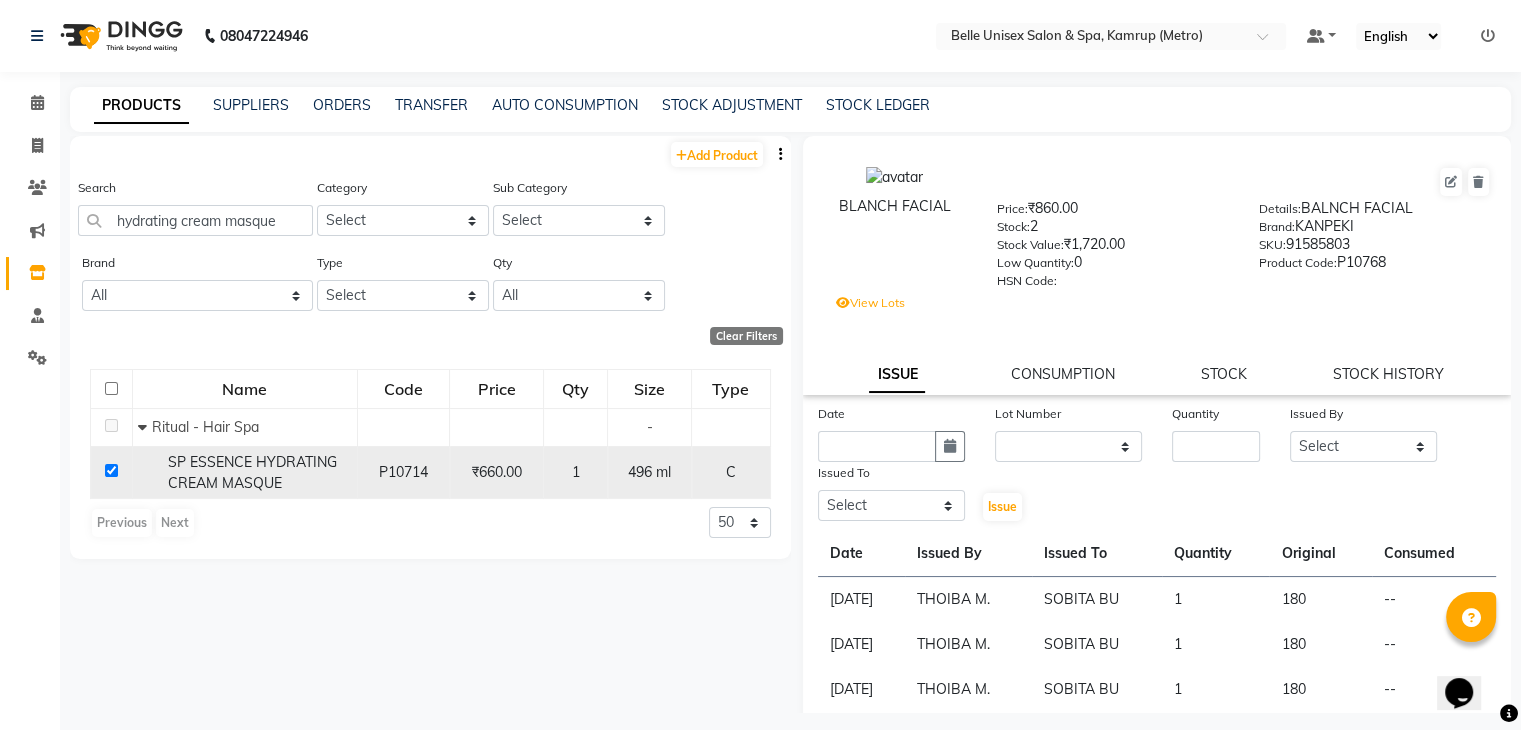 checkbox on "true" 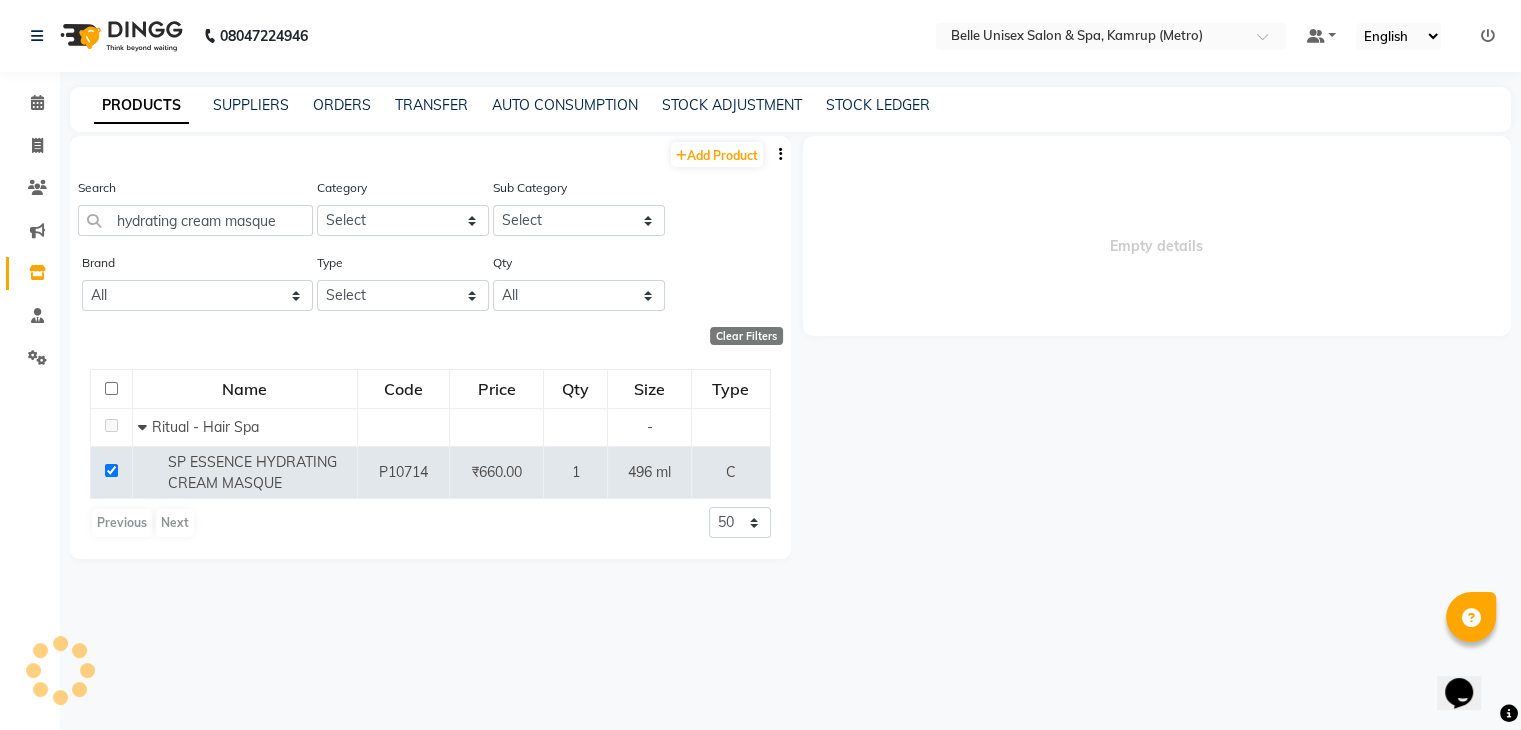 select 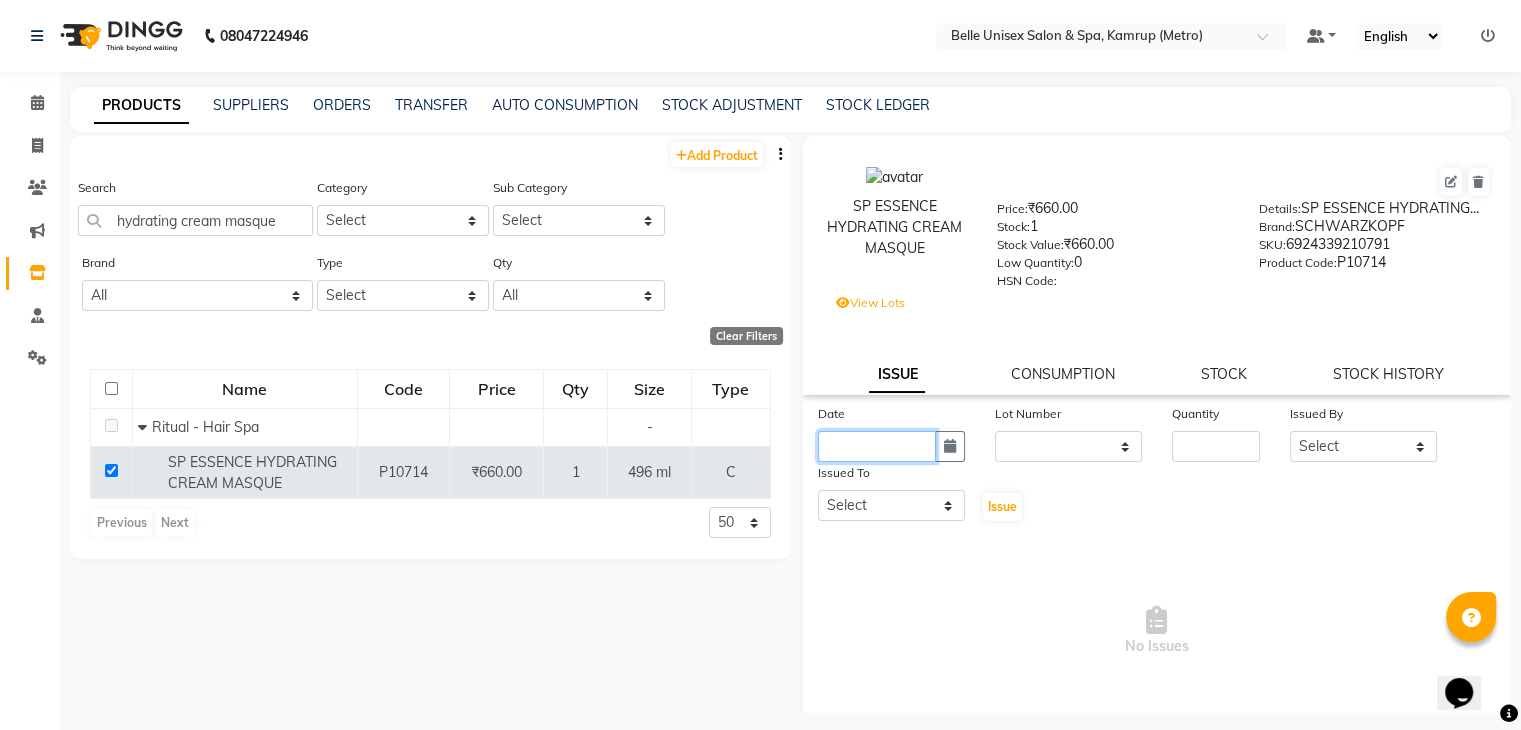 click 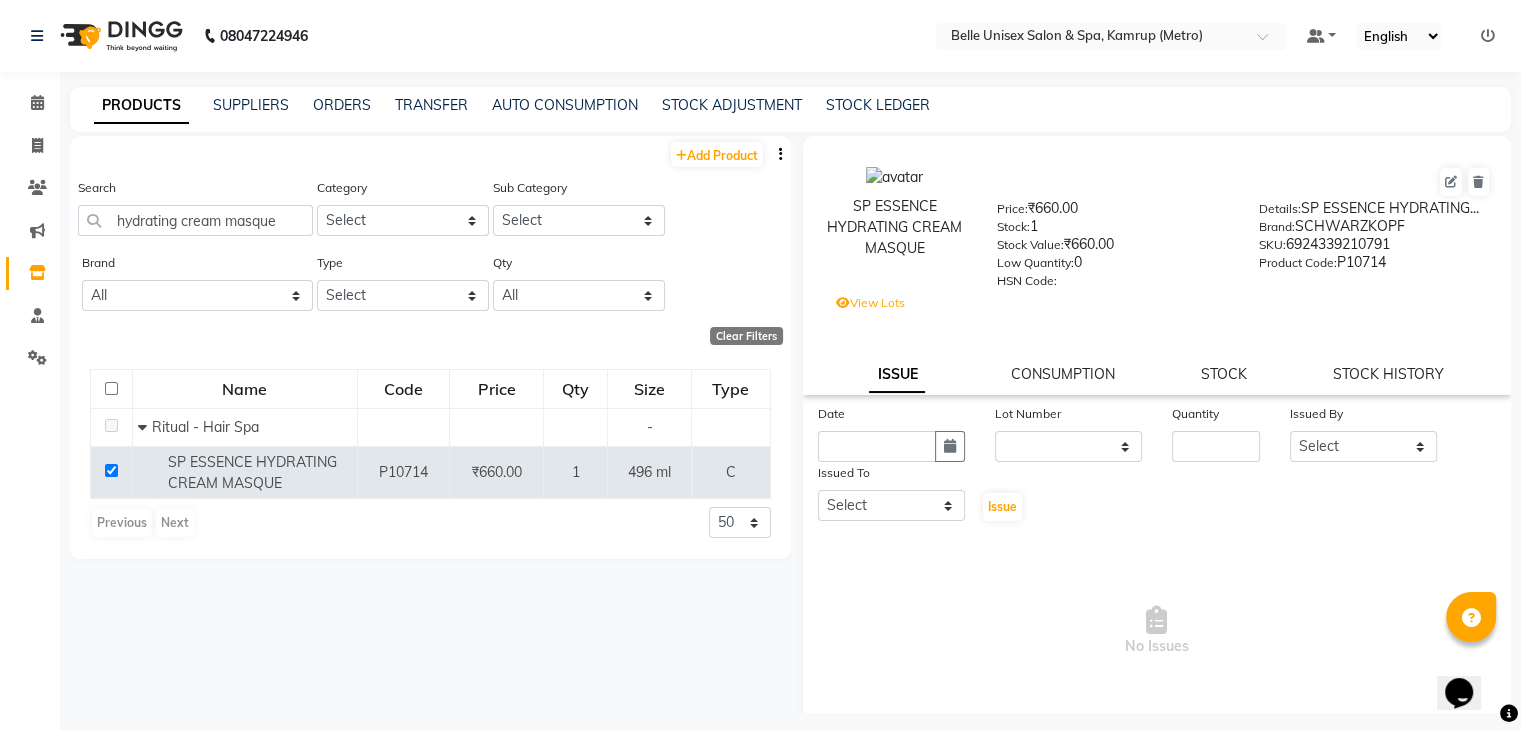 select on "7" 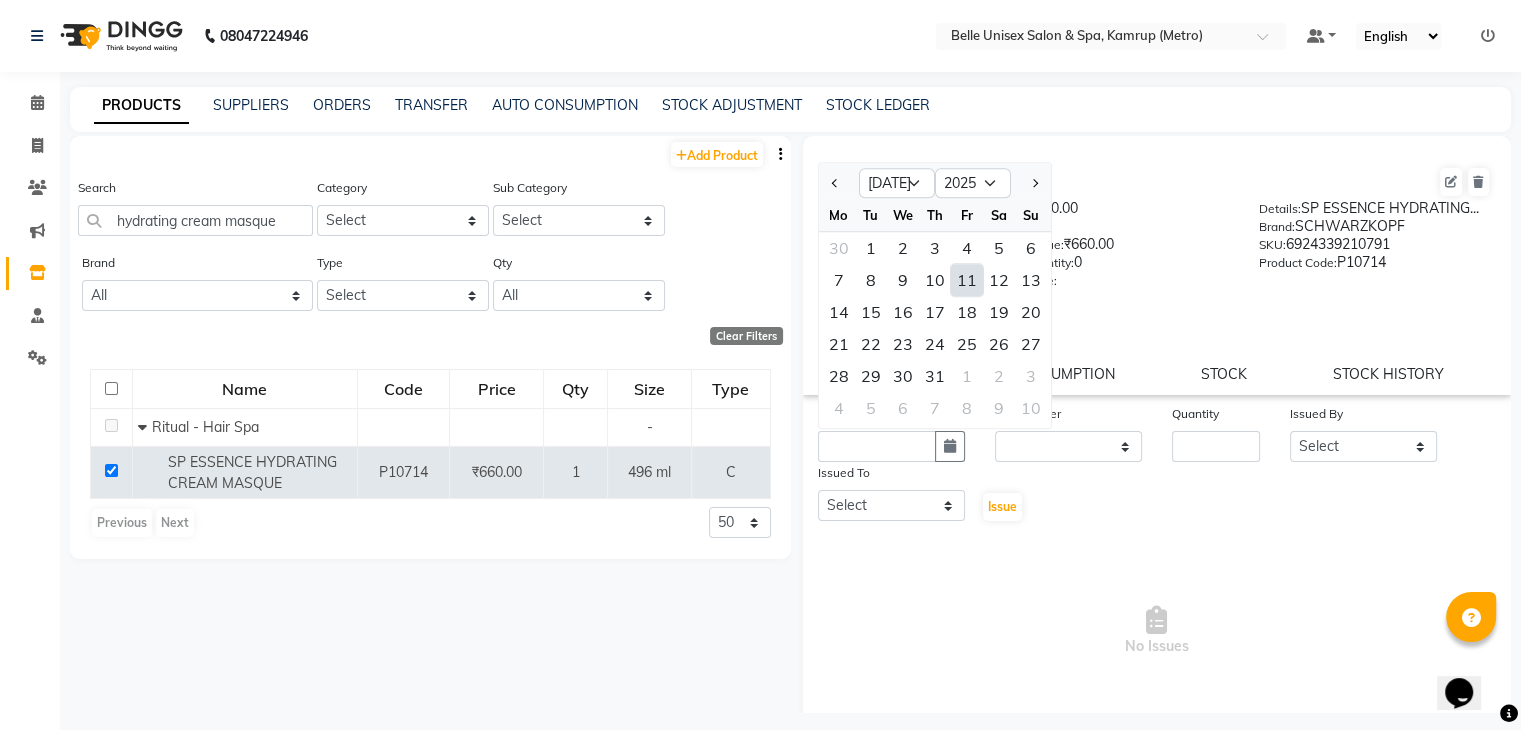 click on "11" 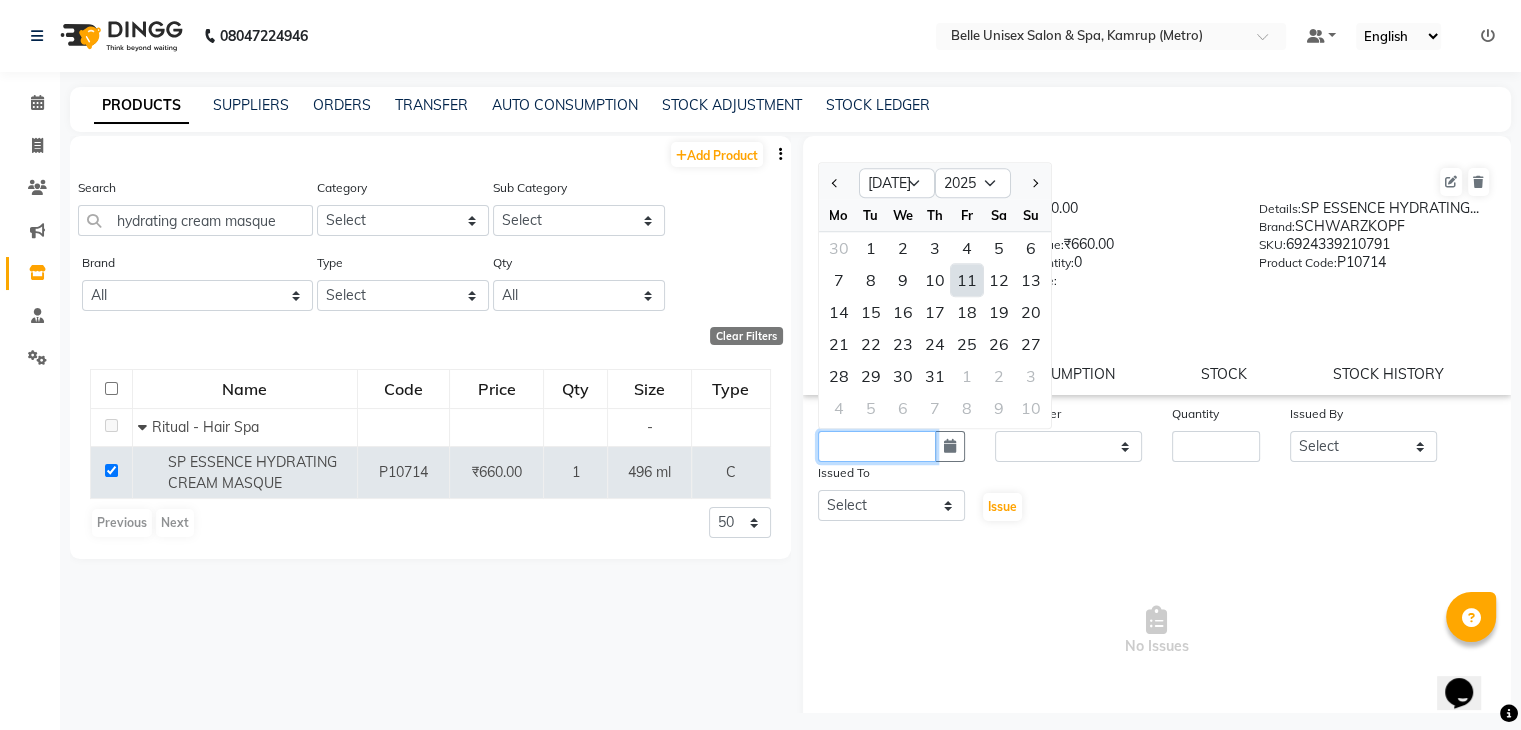 type on "11-07-2025" 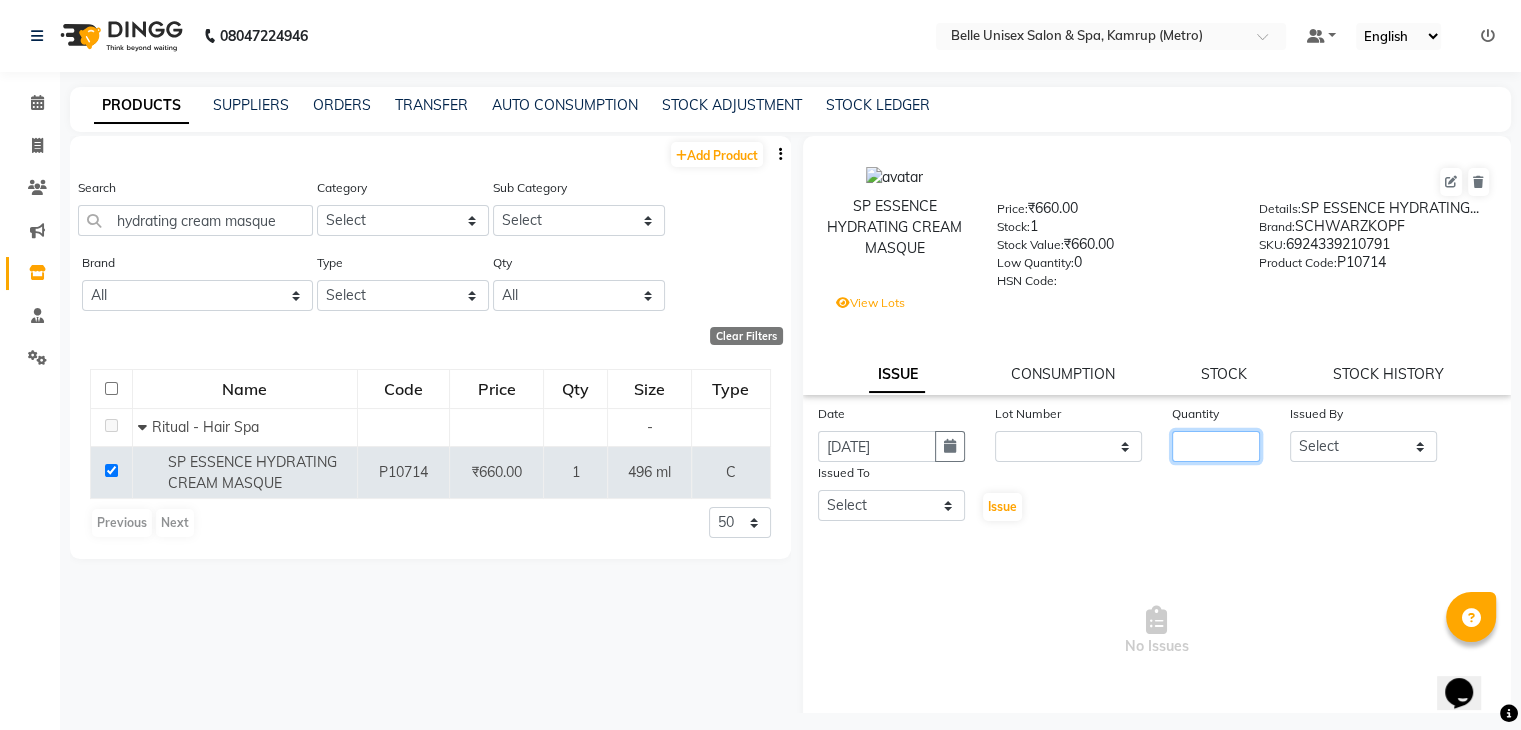 click 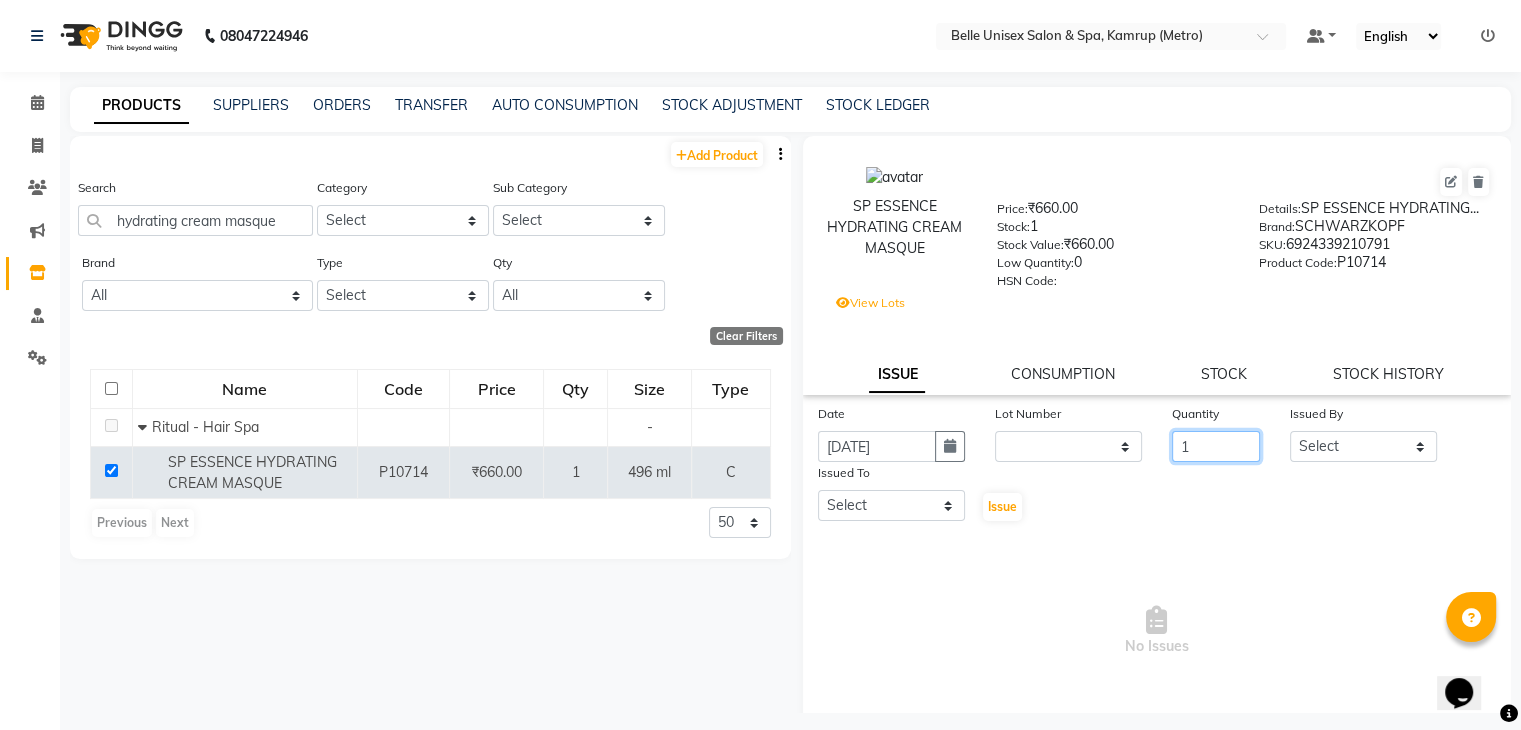 type on "1" 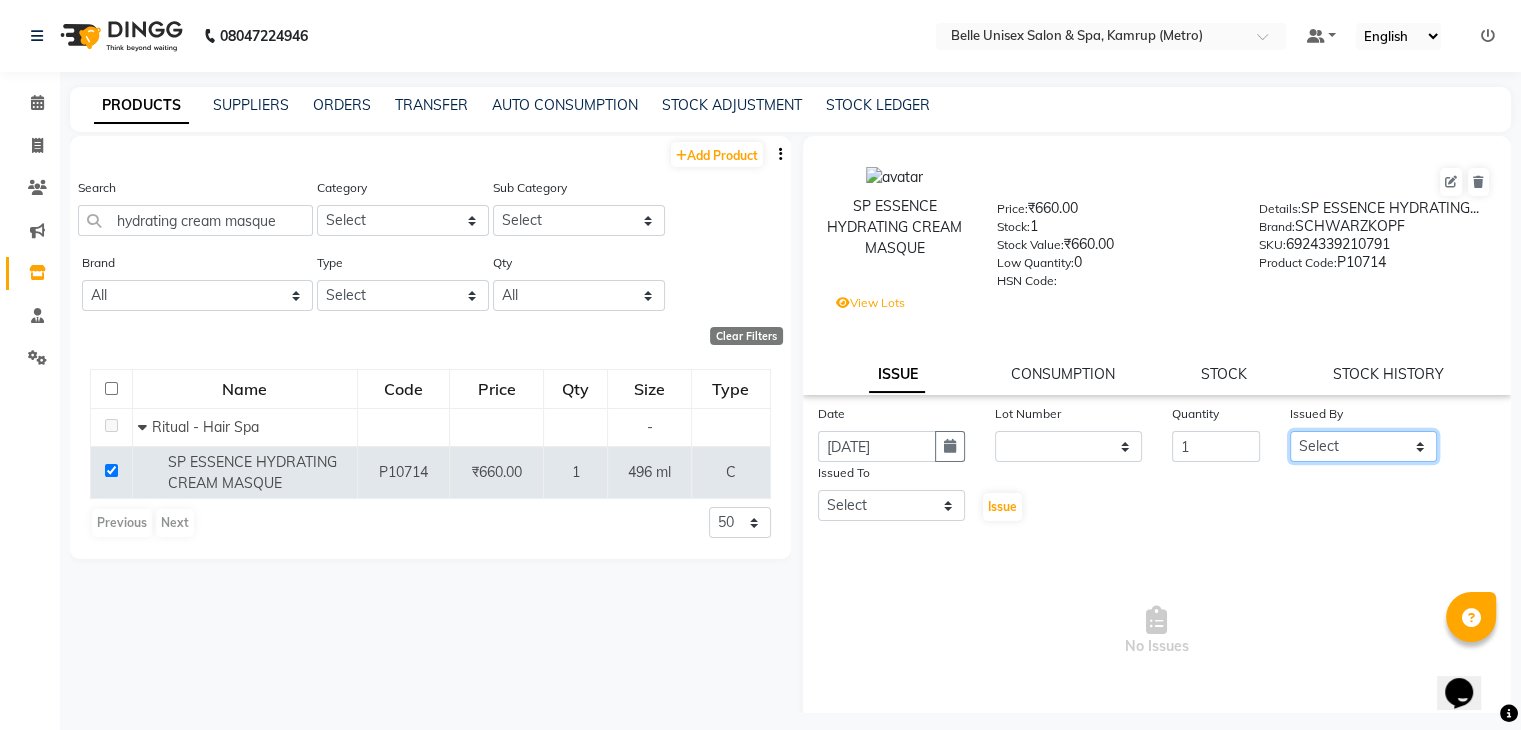 click on "Select ABBE Admin id ALEX UHD  ASEM  COUNTER SALE  IMLE AO JUPITARA(HK) PURNIMA HK  RANA KANTI SINHA   SABEHA SANGAM THERAPIST SOBITA BU THOIBA M." 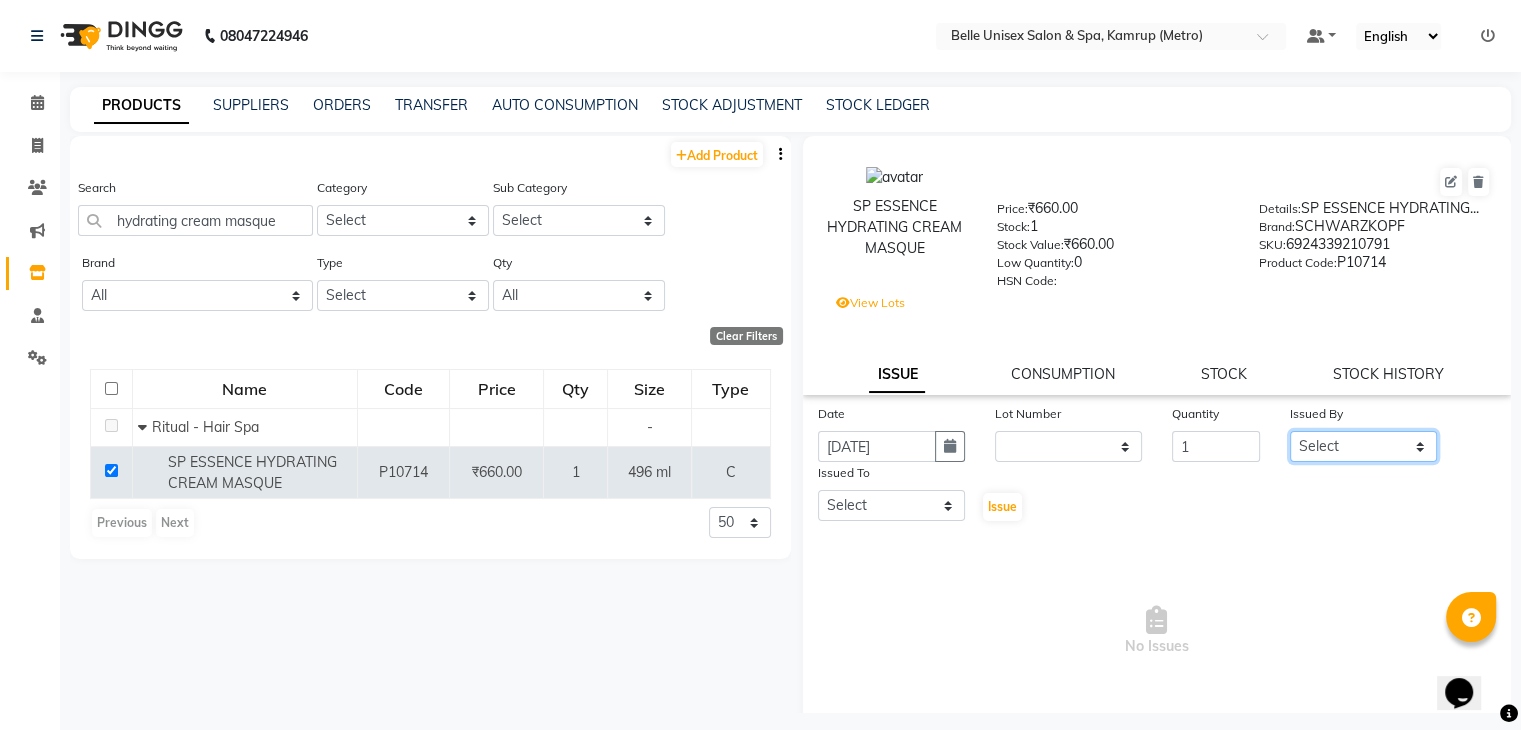 select on "62448" 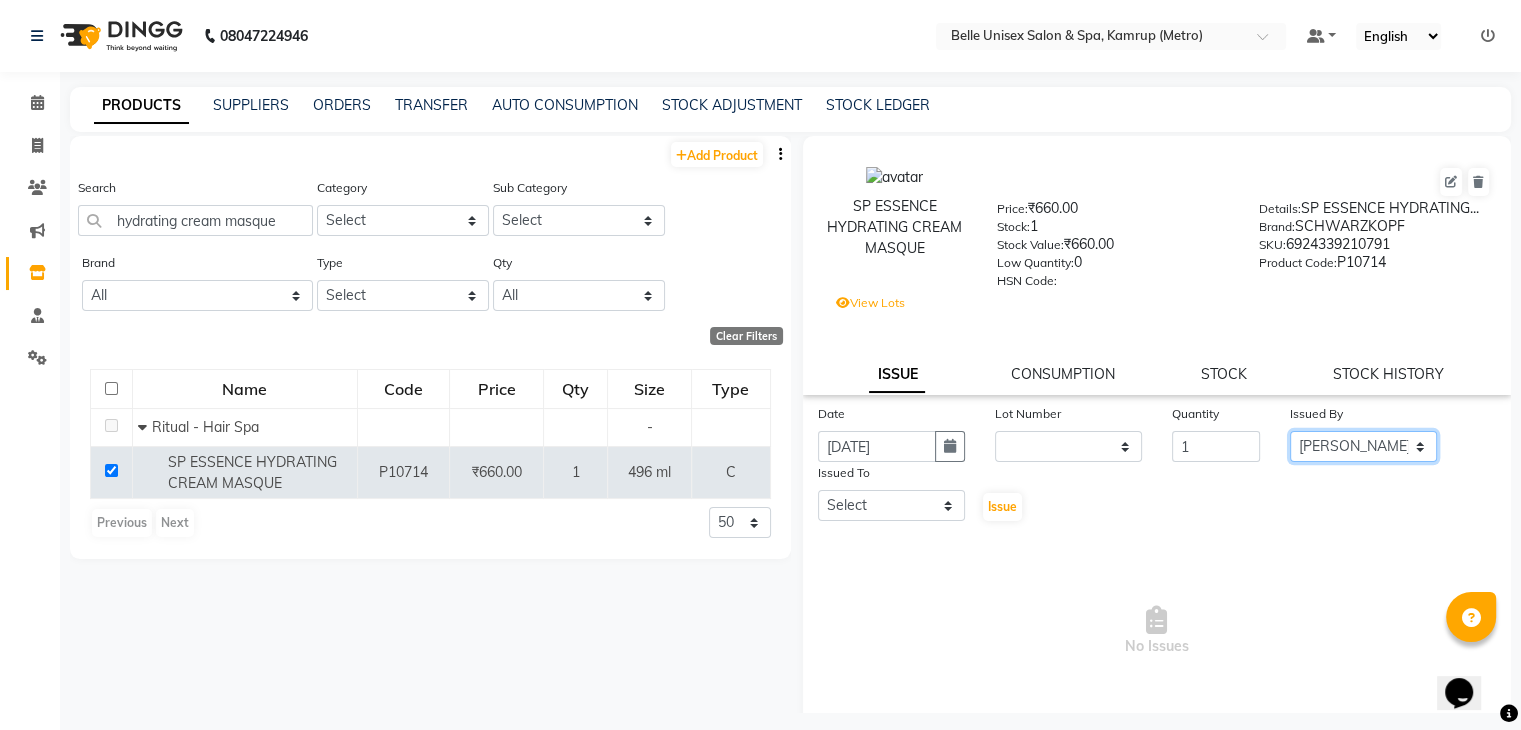 click on "Select ABBE Admin id ALEX UHD  ASEM  COUNTER SALE  IMLE AO JUPITARA(HK) PURNIMA HK  RANA KANTI SINHA   SABEHA SANGAM THERAPIST SOBITA BU THOIBA M." 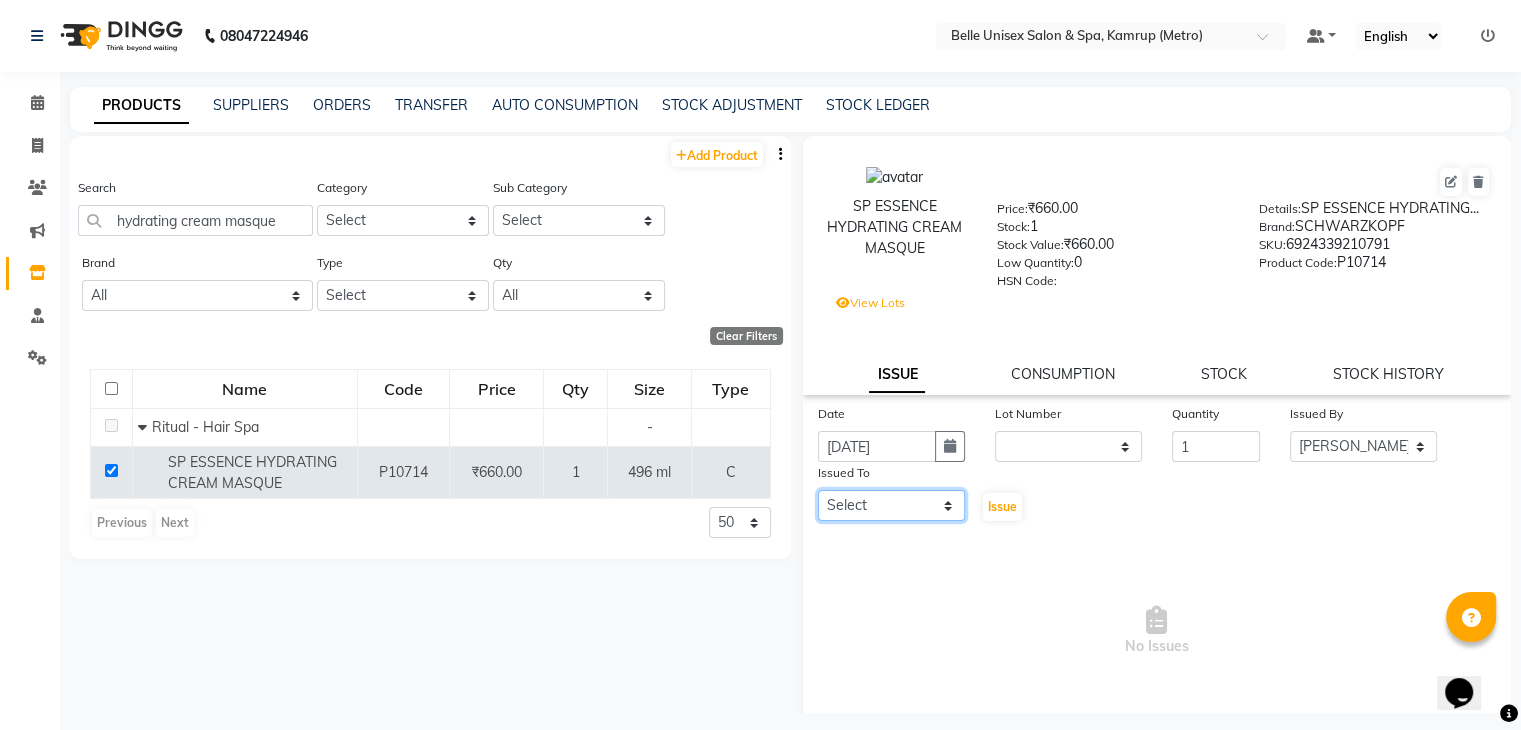 click on "Select ABBE Admin id ALEX UHD  ASEM  COUNTER SALE  IMLE AO JUPITARA(HK) PURNIMA HK  RANA KANTI SINHA   SABEHA SANGAM THERAPIST SOBITA BU THOIBA M." 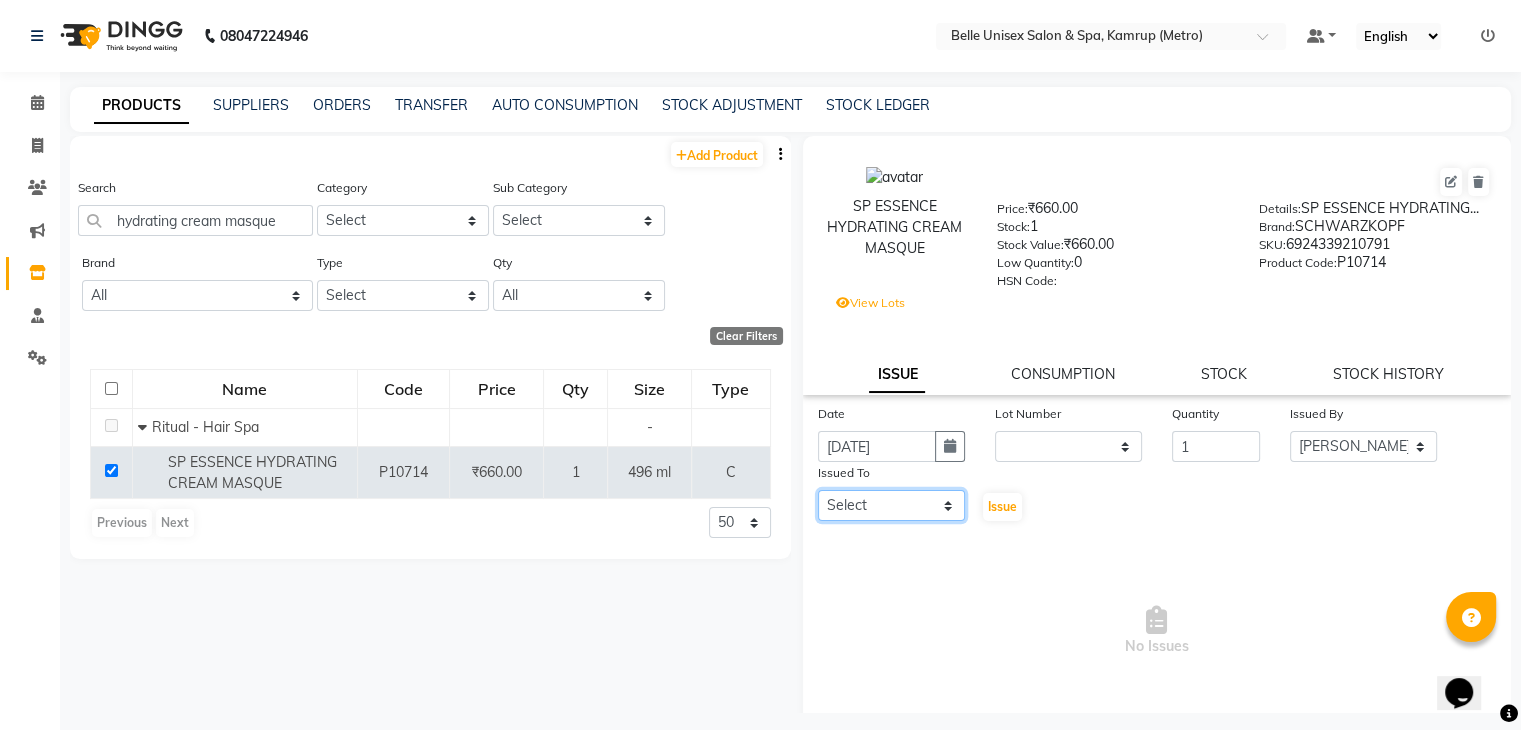 select on "82302" 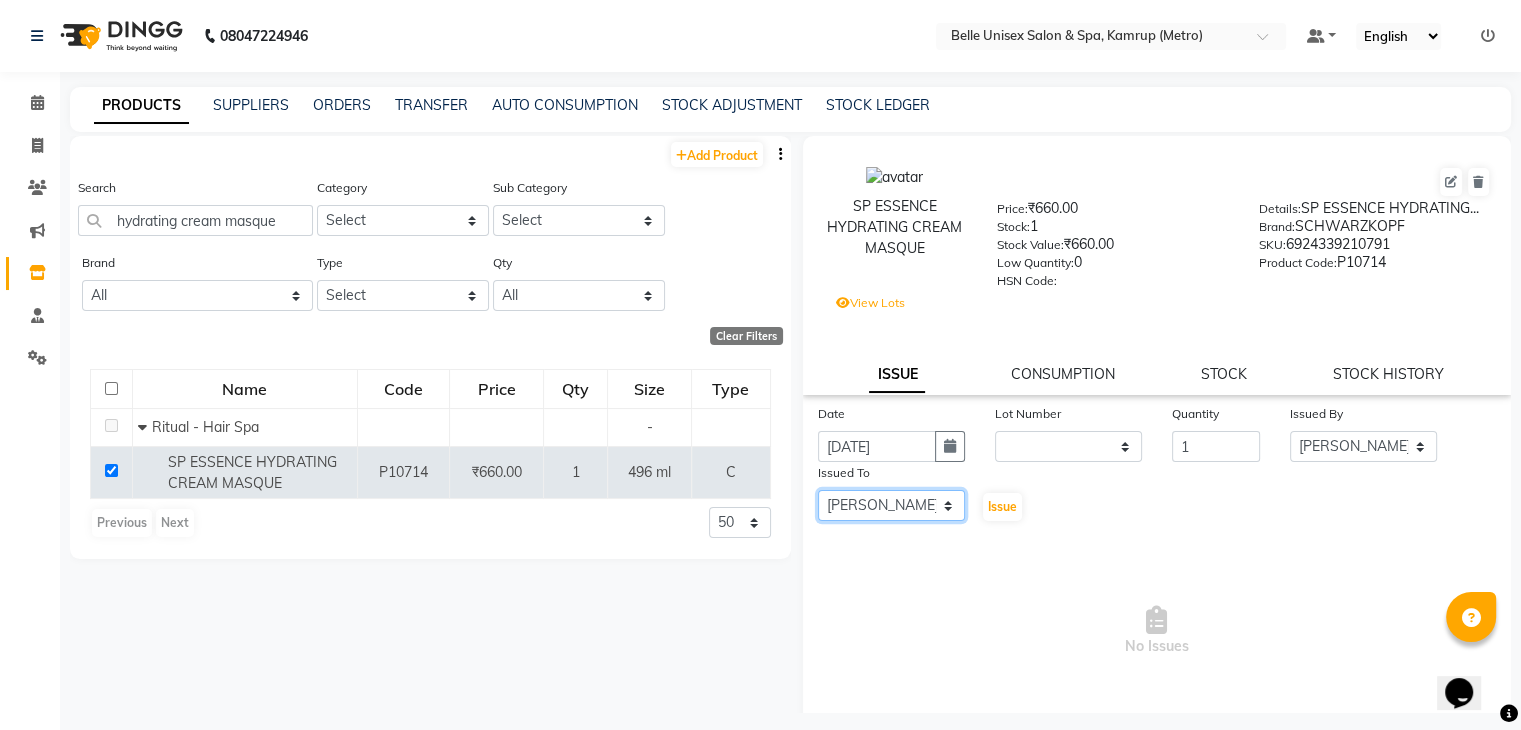 click on "Select ABBE Admin id ALEX UHD  ASEM  COUNTER SALE  IMLE AO JUPITARA(HK) PURNIMA HK  RANA KANTI SINHA   SABEHA SANGAM THERAPIST SOBITA BU THOIBA M." 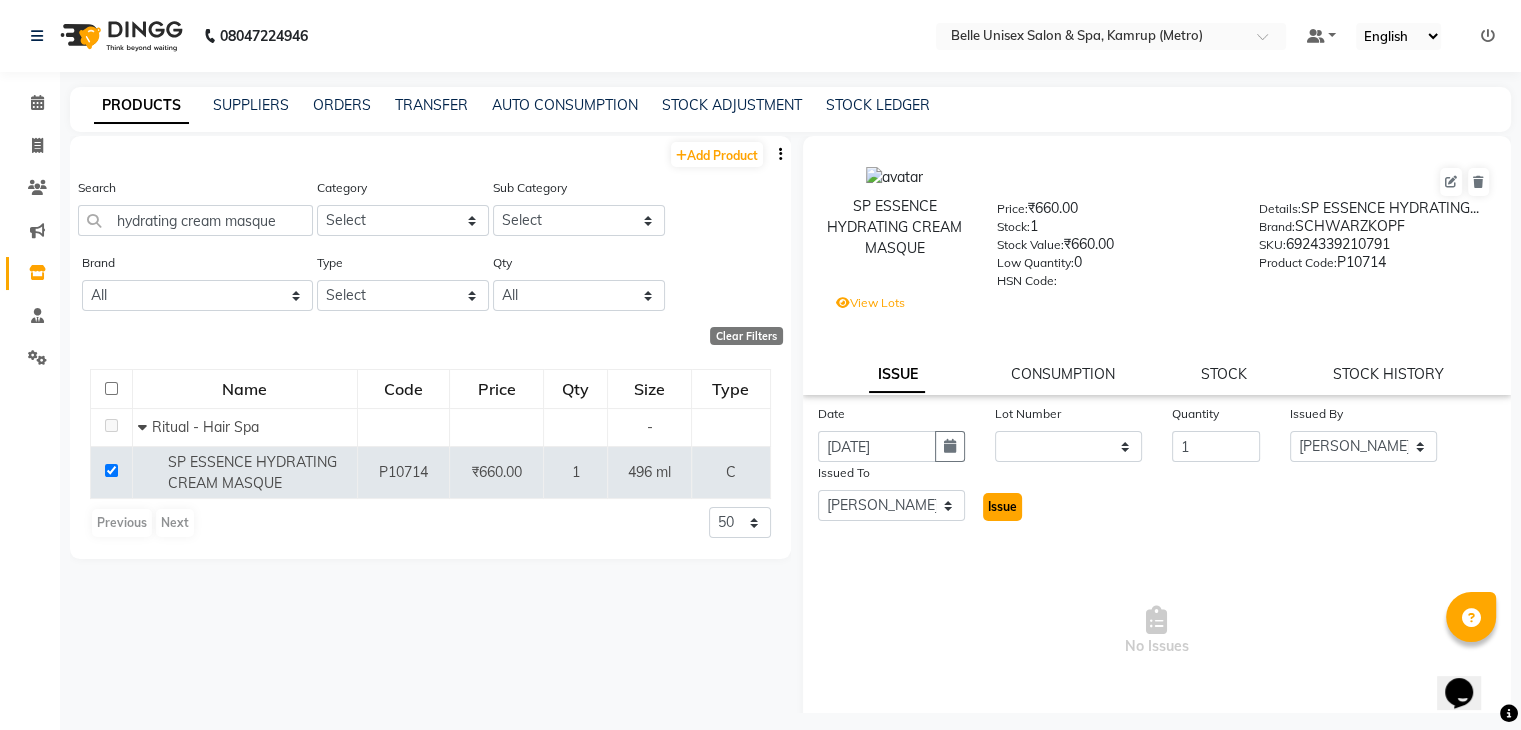 click on "Issue" 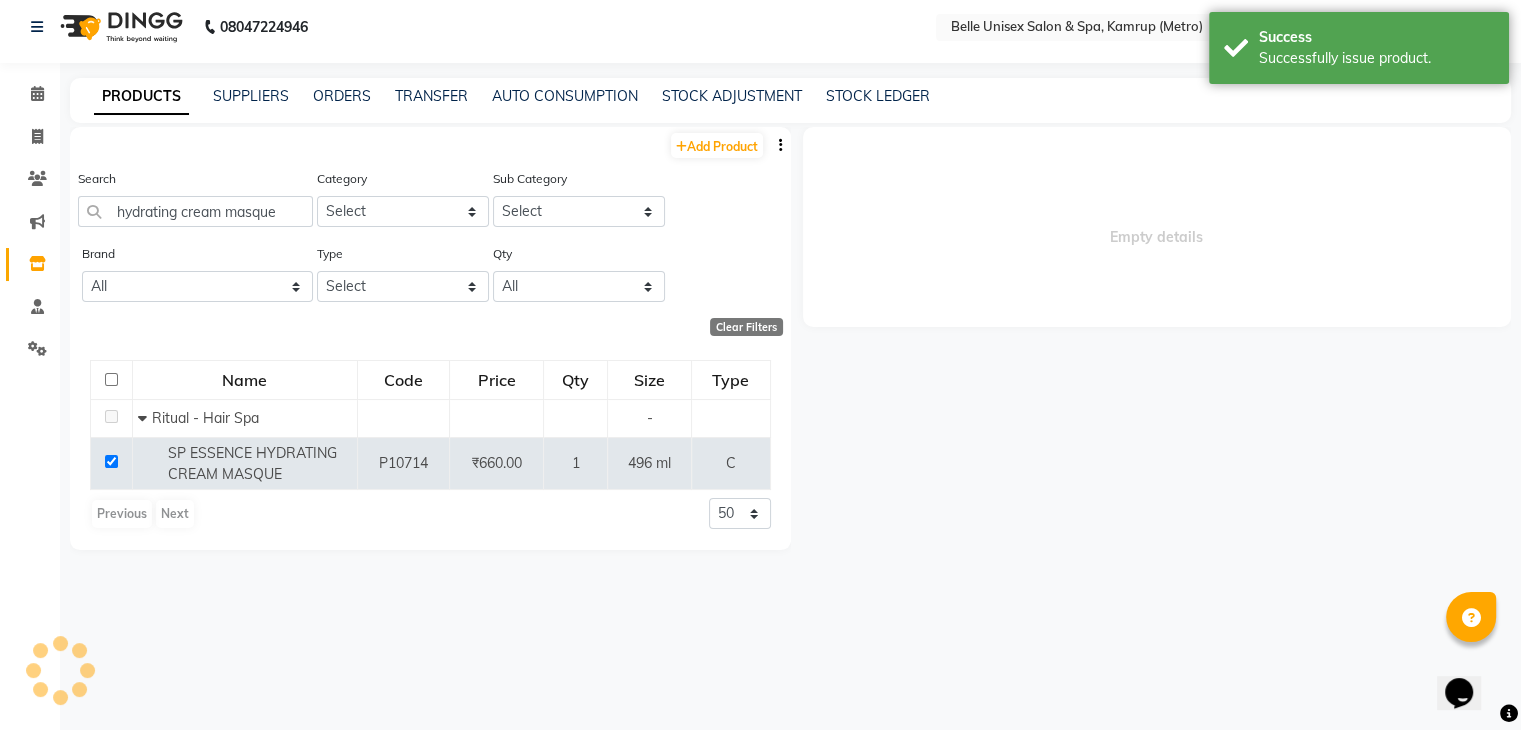 scroll, scrollTop: 13, scrollLeft: 0, axis: vertical 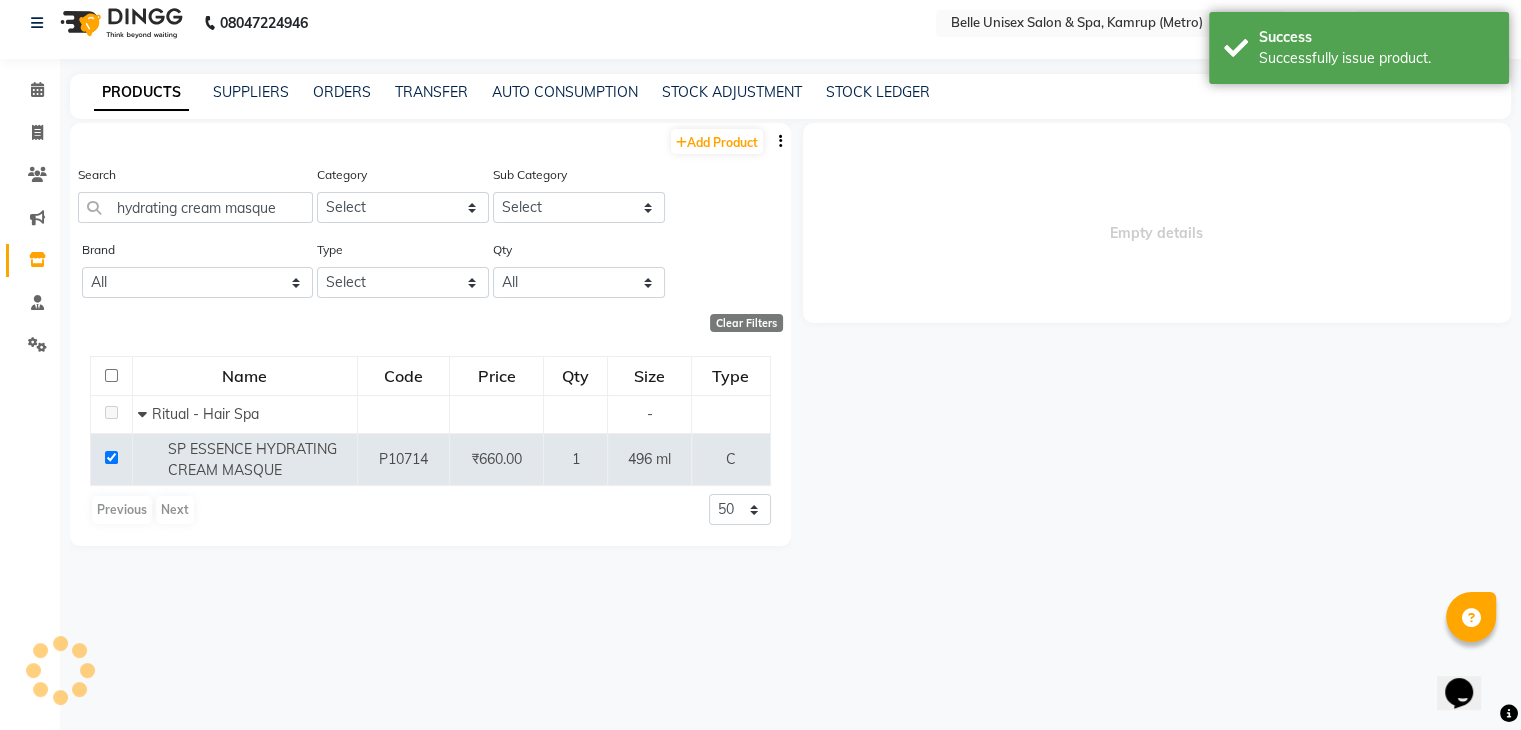 select 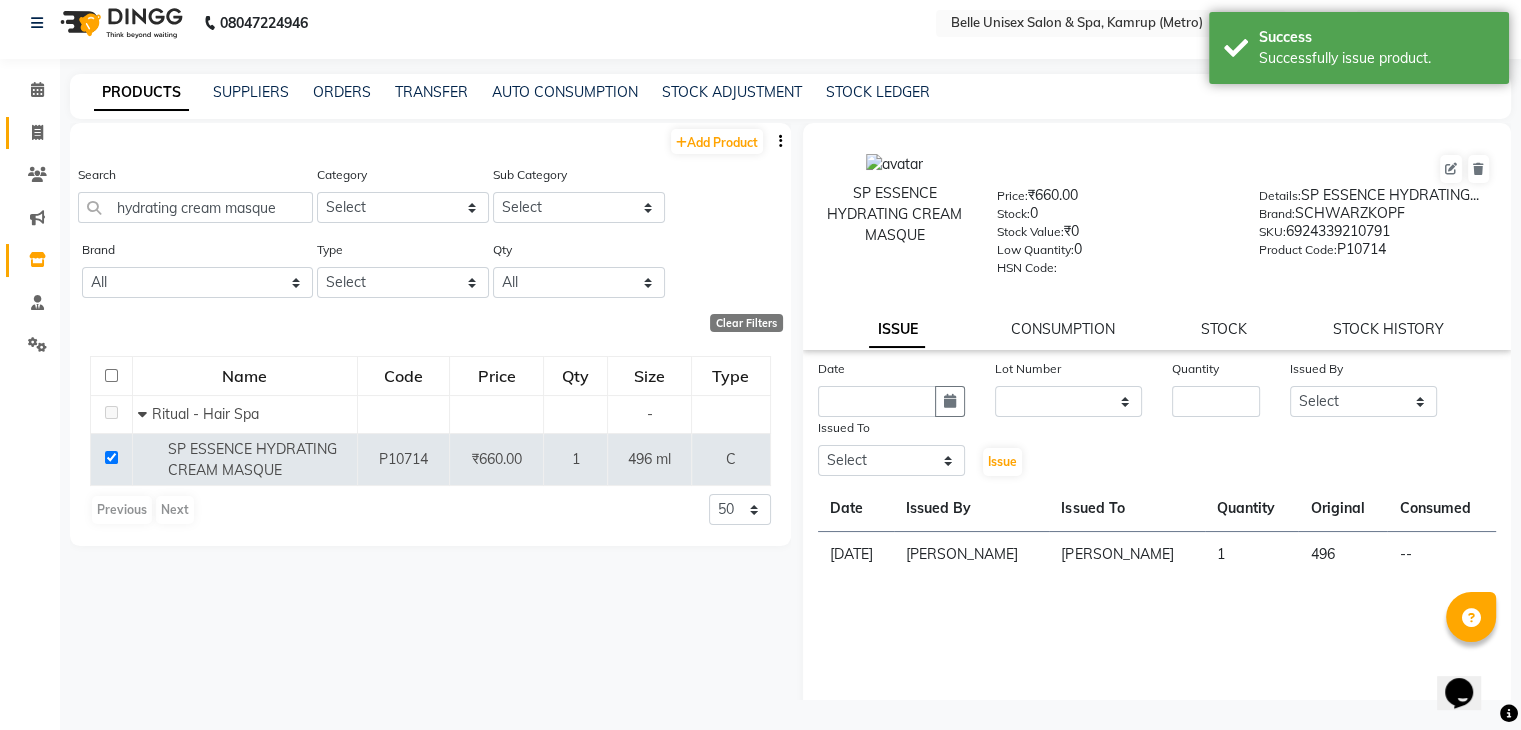 click on "Invoice" 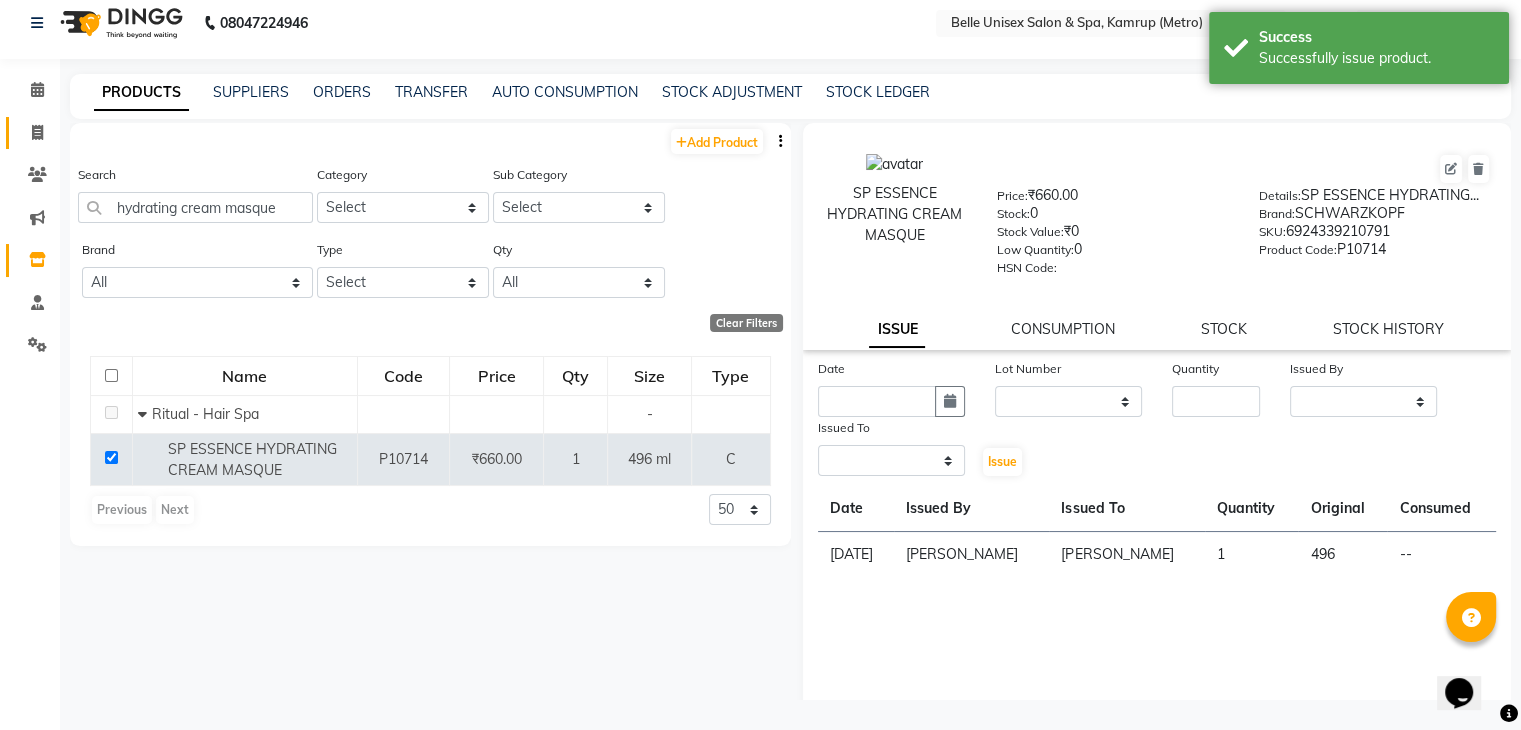 select on "service" 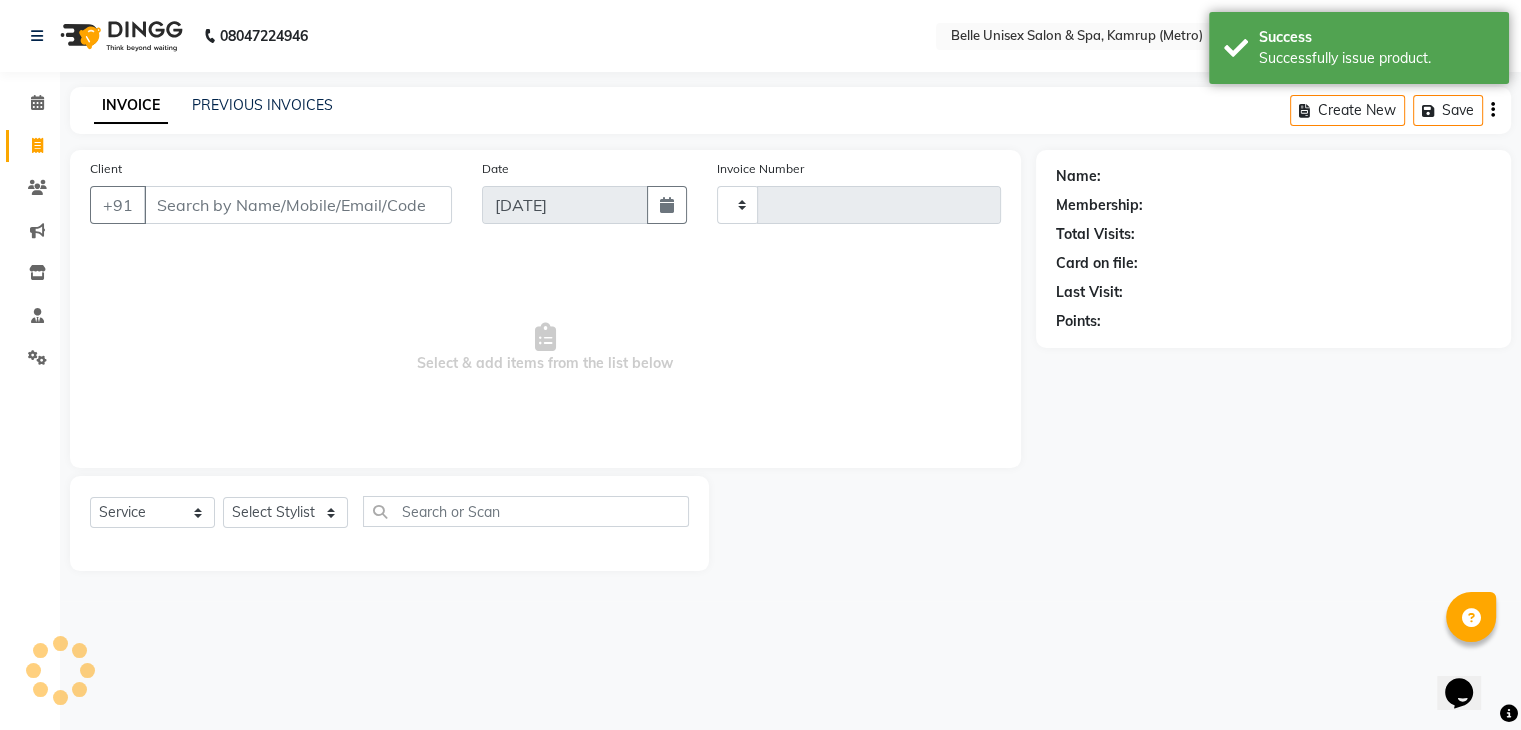 scroll, scrollTop: 0, scrollLeft: 0, axis: both 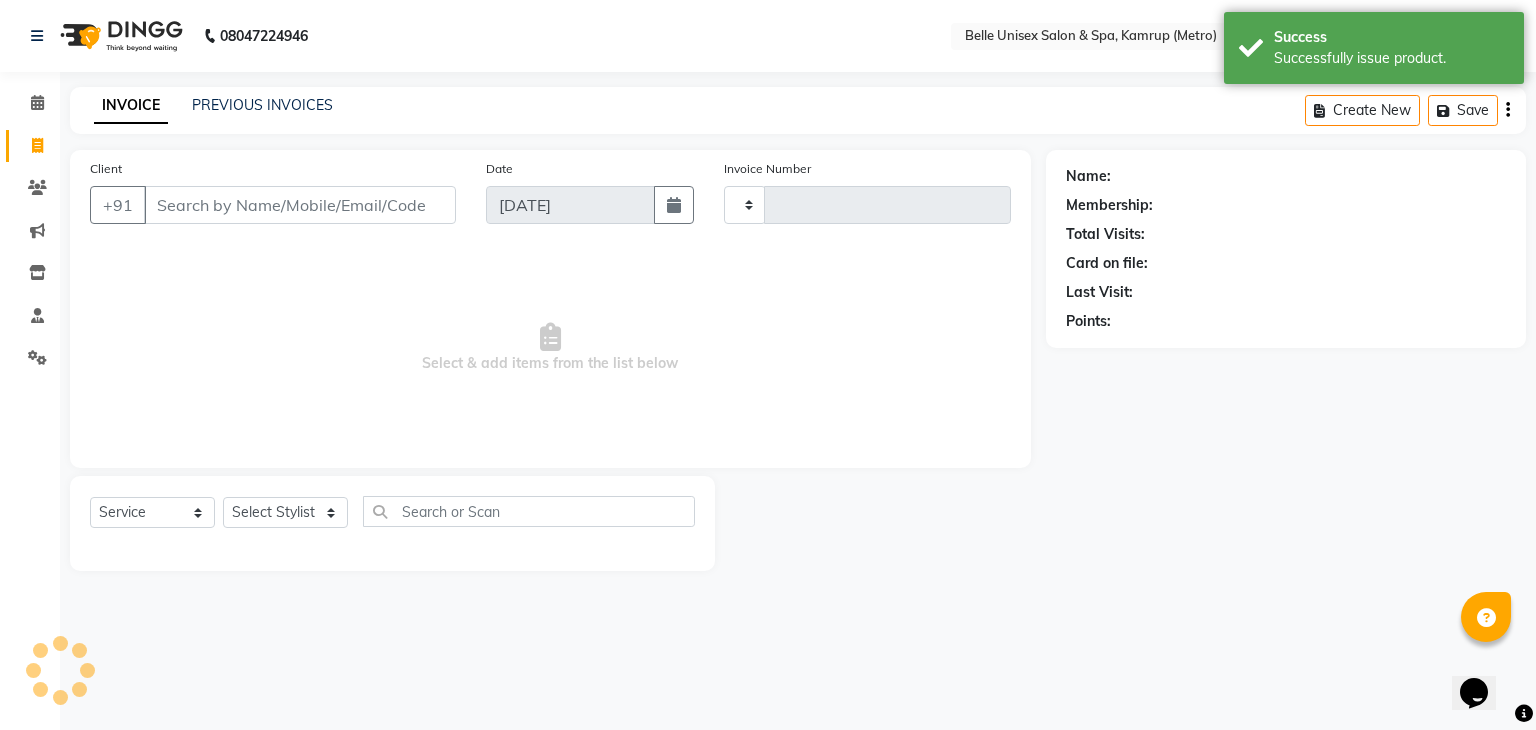 type on "0707" 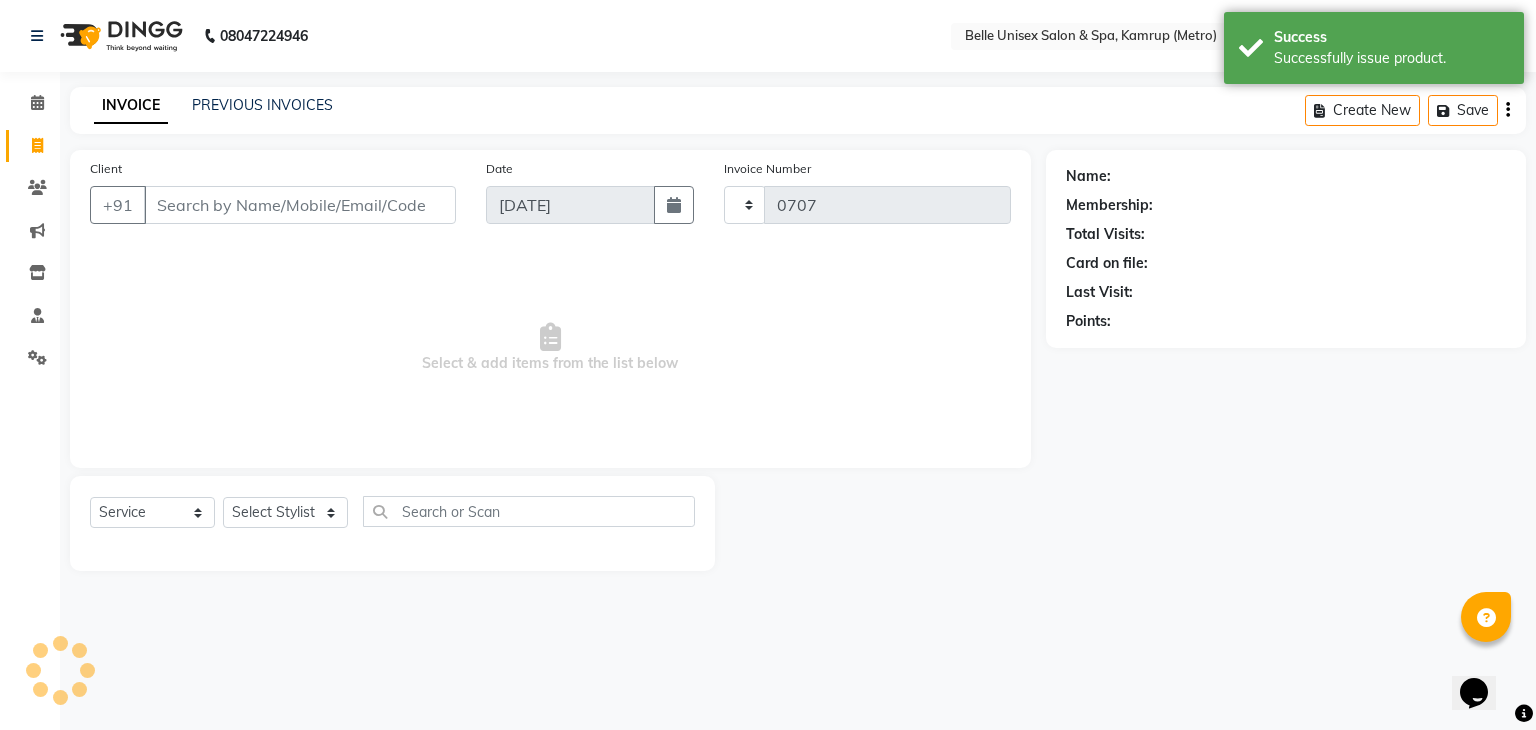 select on "7291" 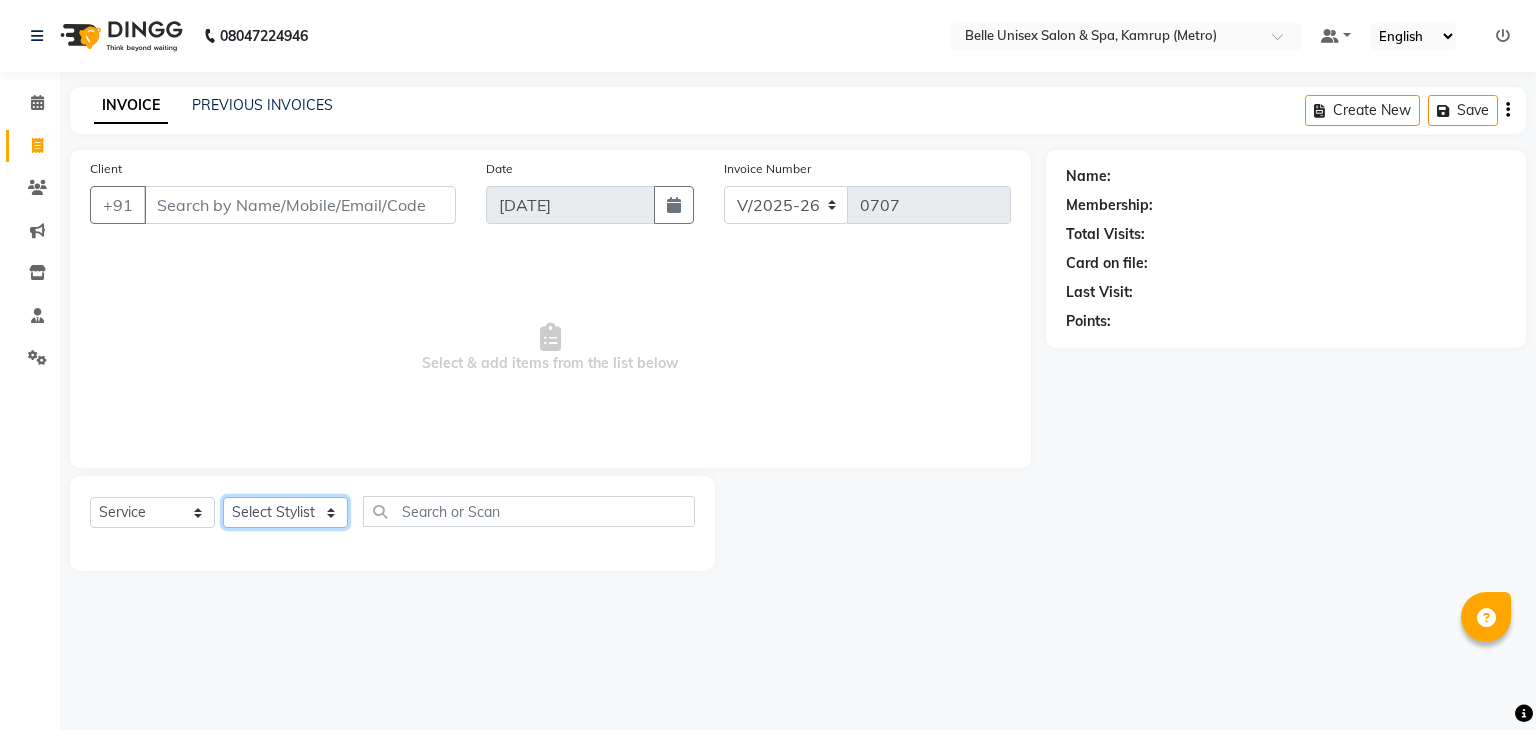 click on "Select Stylist ABBE Admin id ALEX UHD  ASEM  COUNTER SALE  IMLE AO JUPITARA(HK) PURNIMA HK  RANA KANTI SINHA   SABEHA SANGAM THERAPIST SOBITA BU THOIBA M." 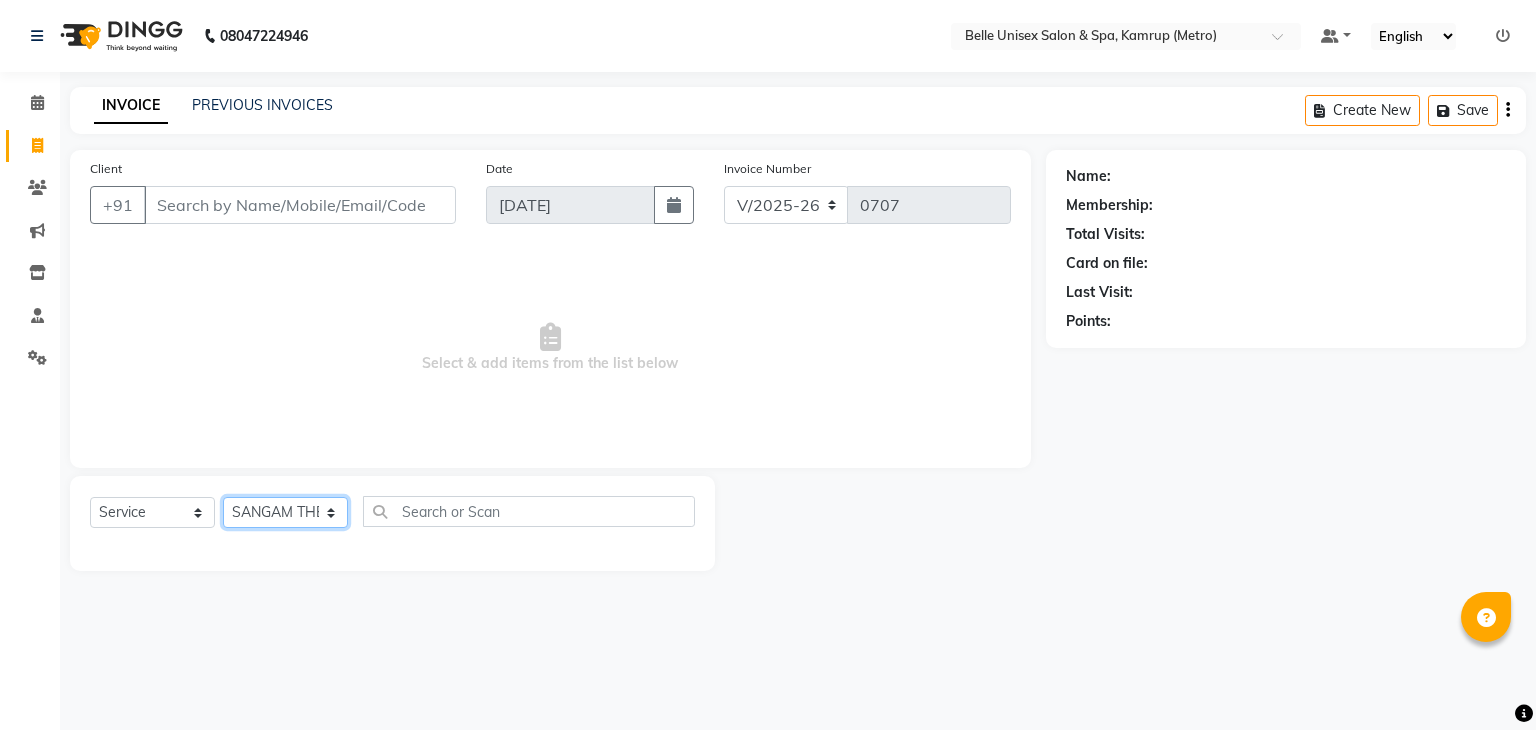 click on "Select Stylist ABBE Admin id ALEX UHD  ASEM  COUNTER SALE  IMLE AO JUPITARA(HK) PURNIMA HK  RANA KANTI SINHA   SABEHA SANGAM THERAPIST SOBITA BU THOIBA M." 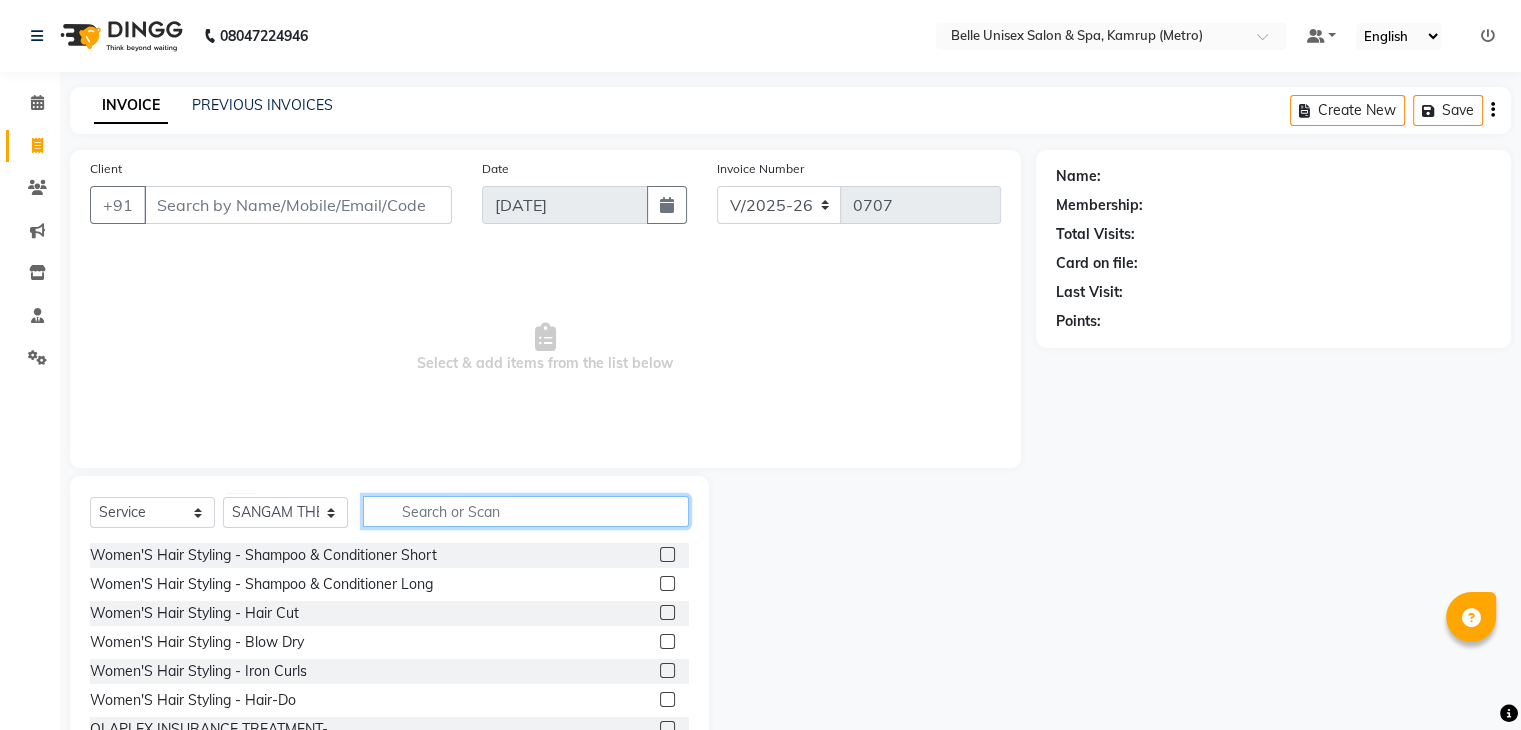 click 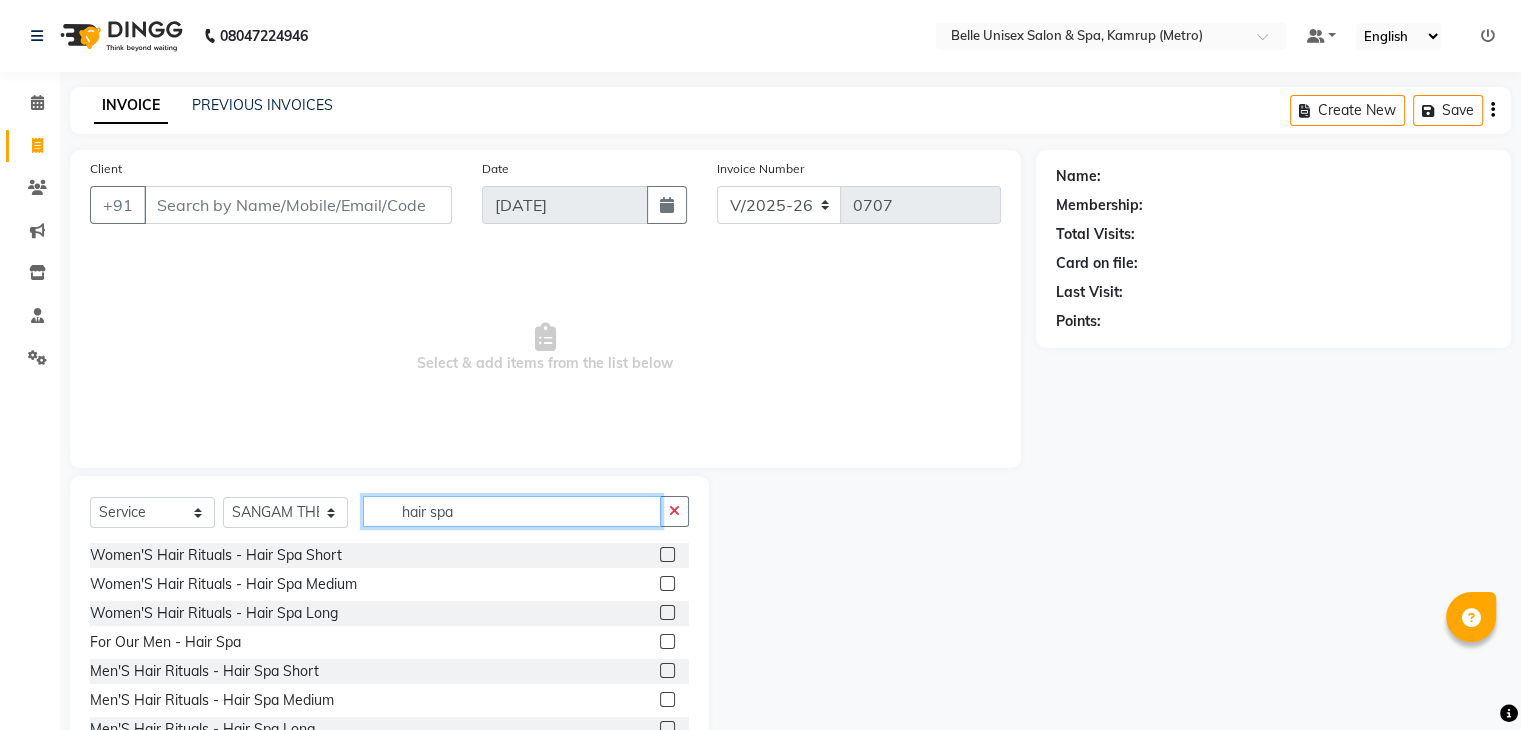 type on "hair spa" 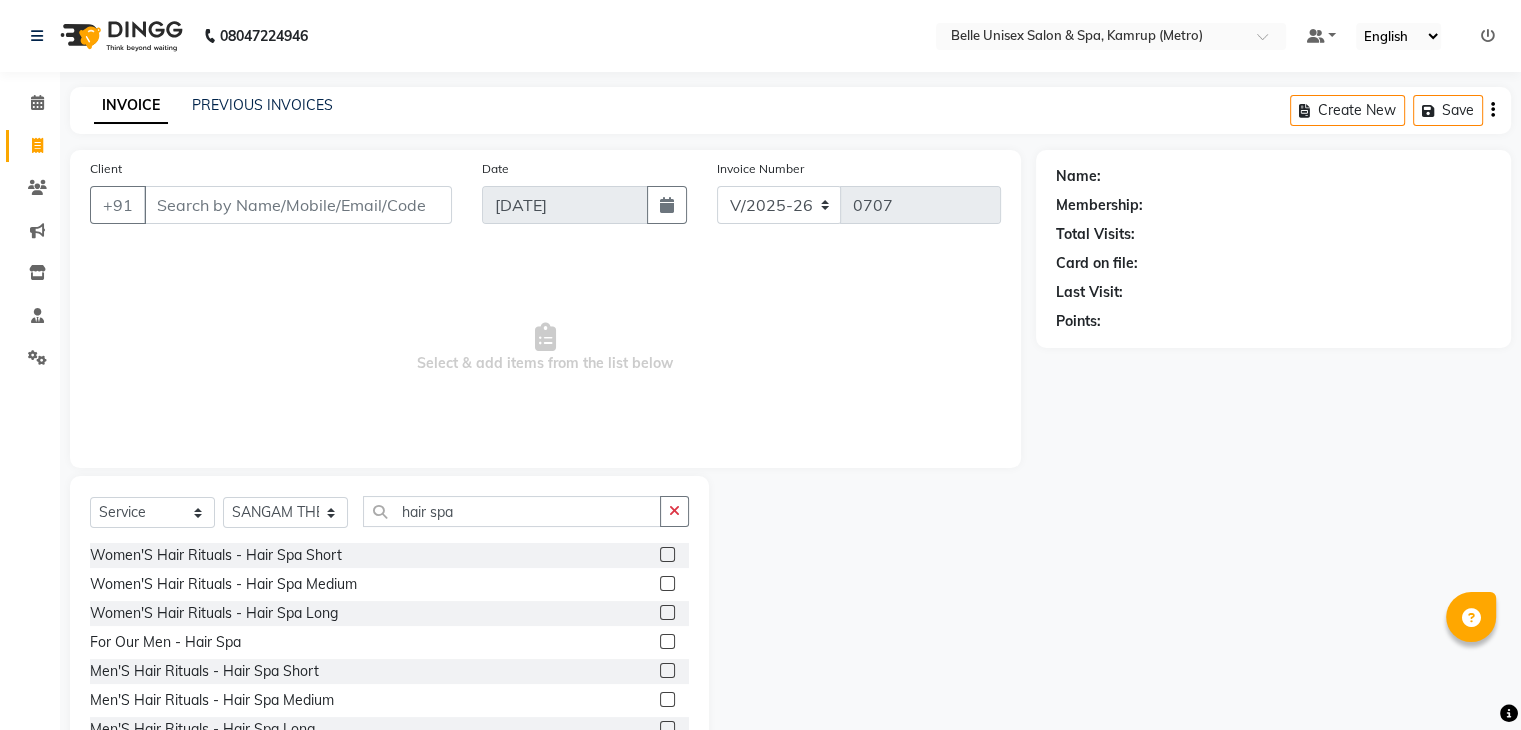 click 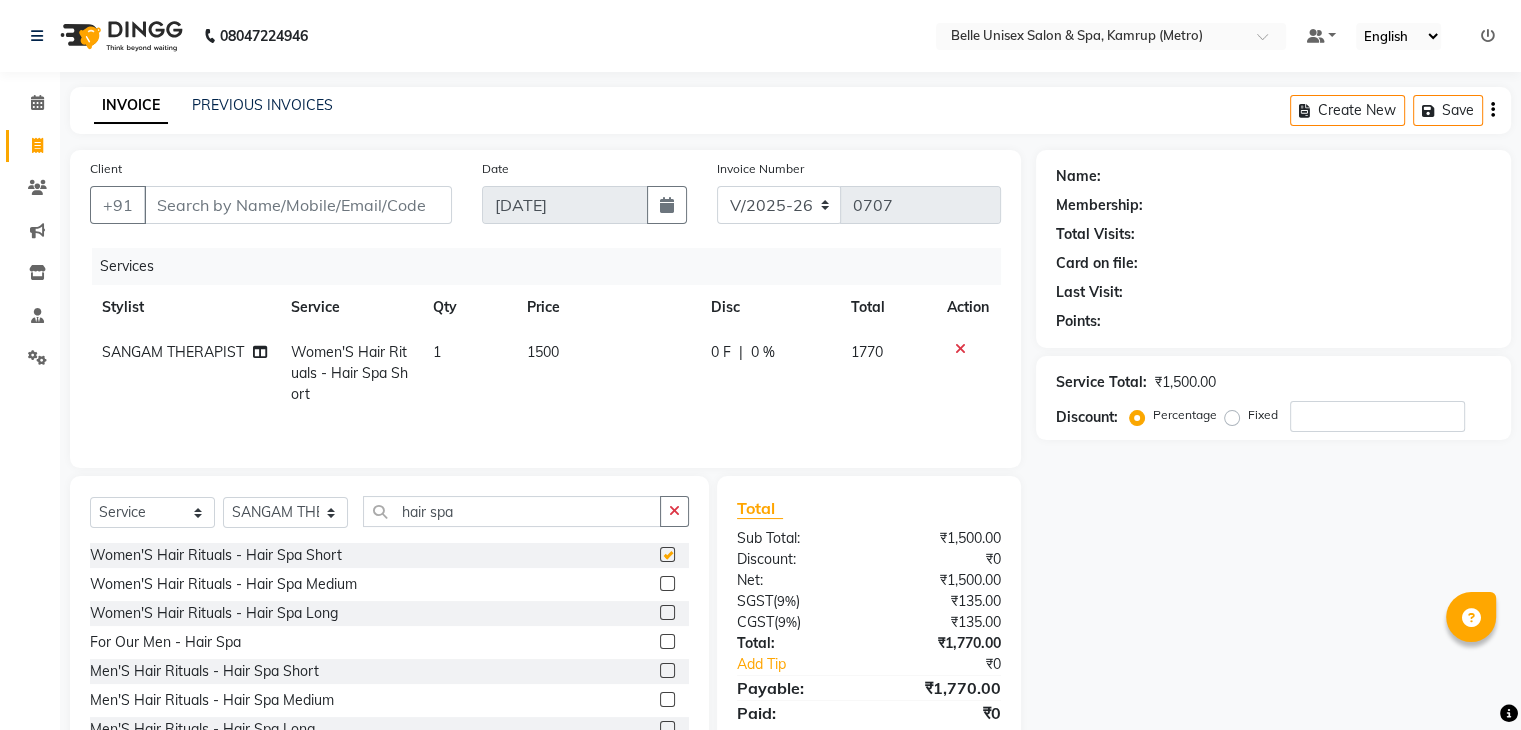 checkbox on "false" 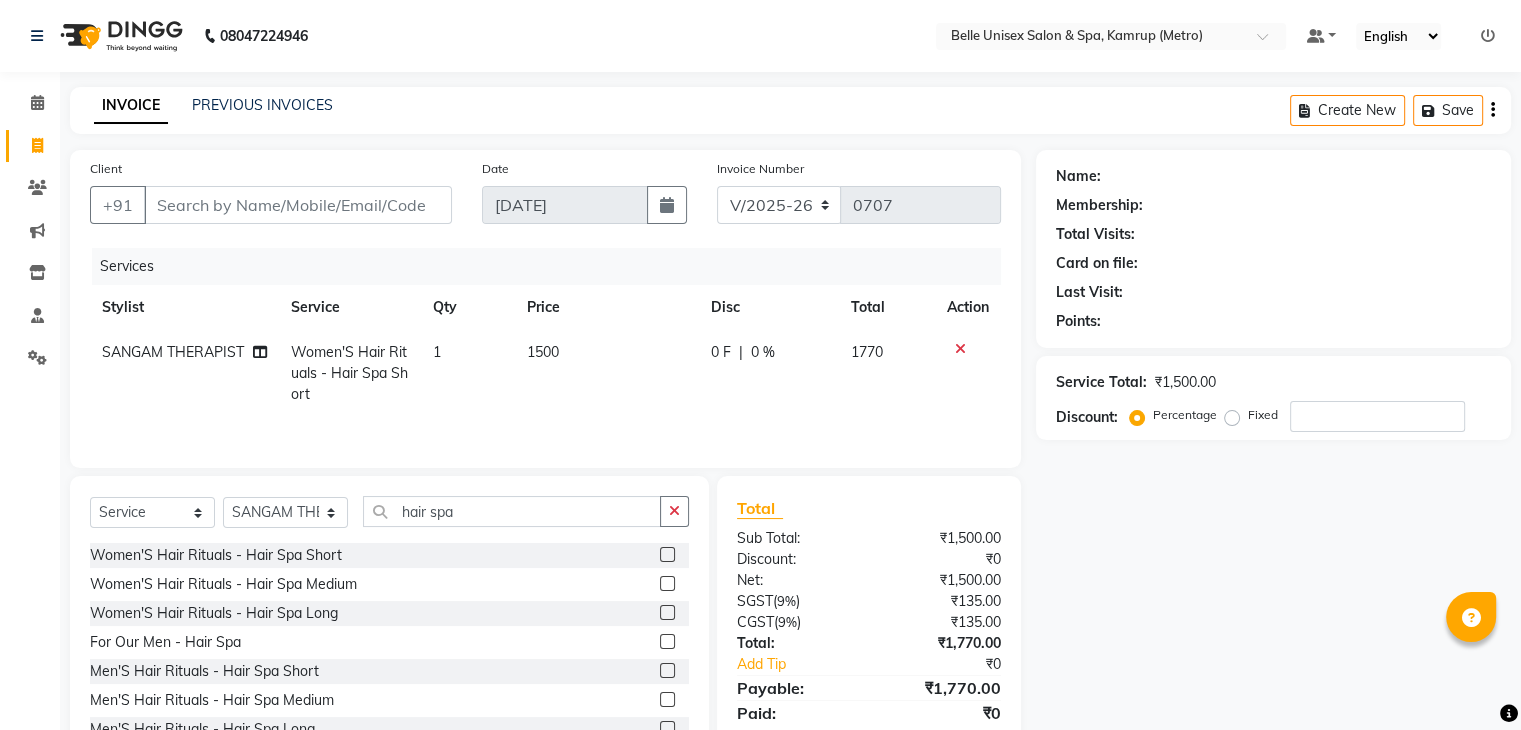 click 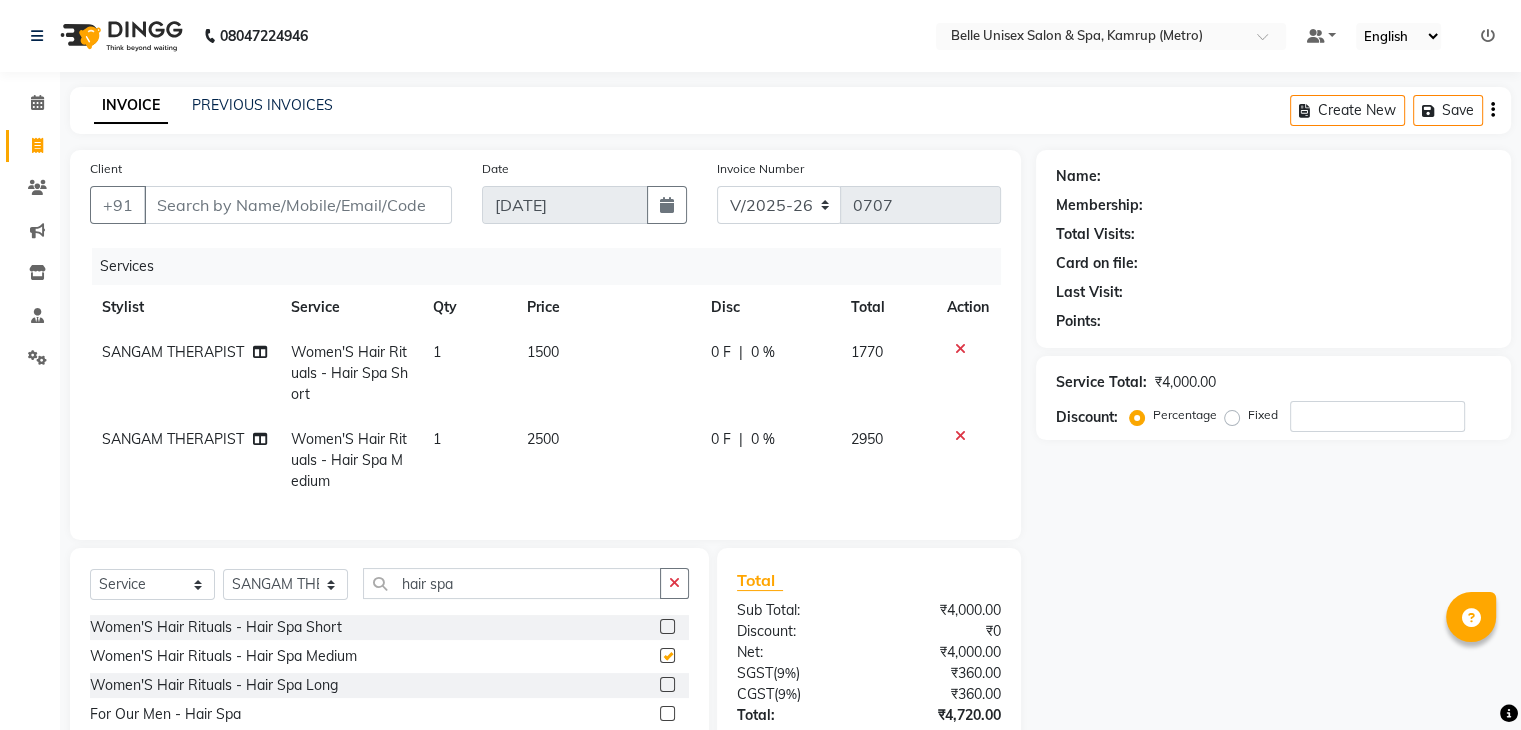 checkbox on "false" 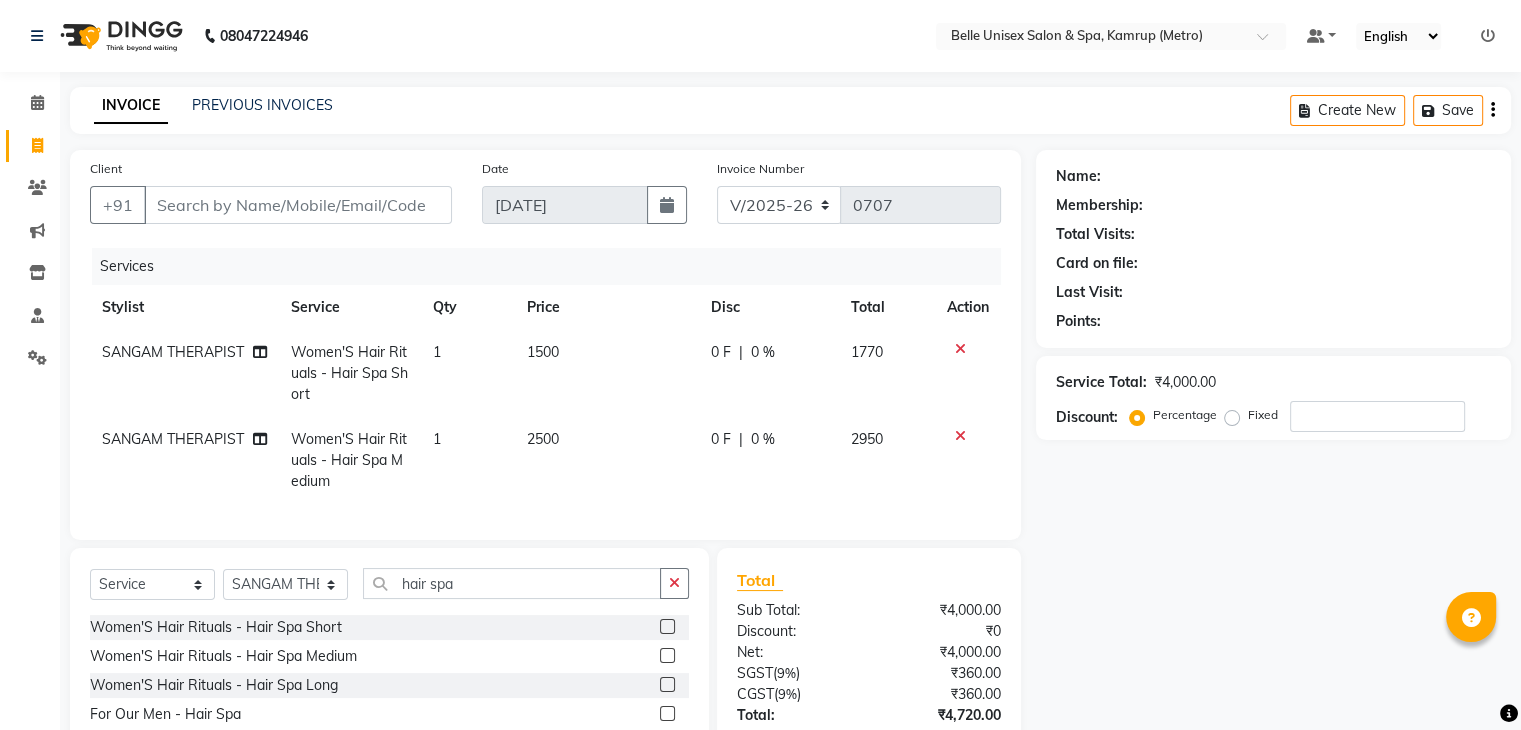 click 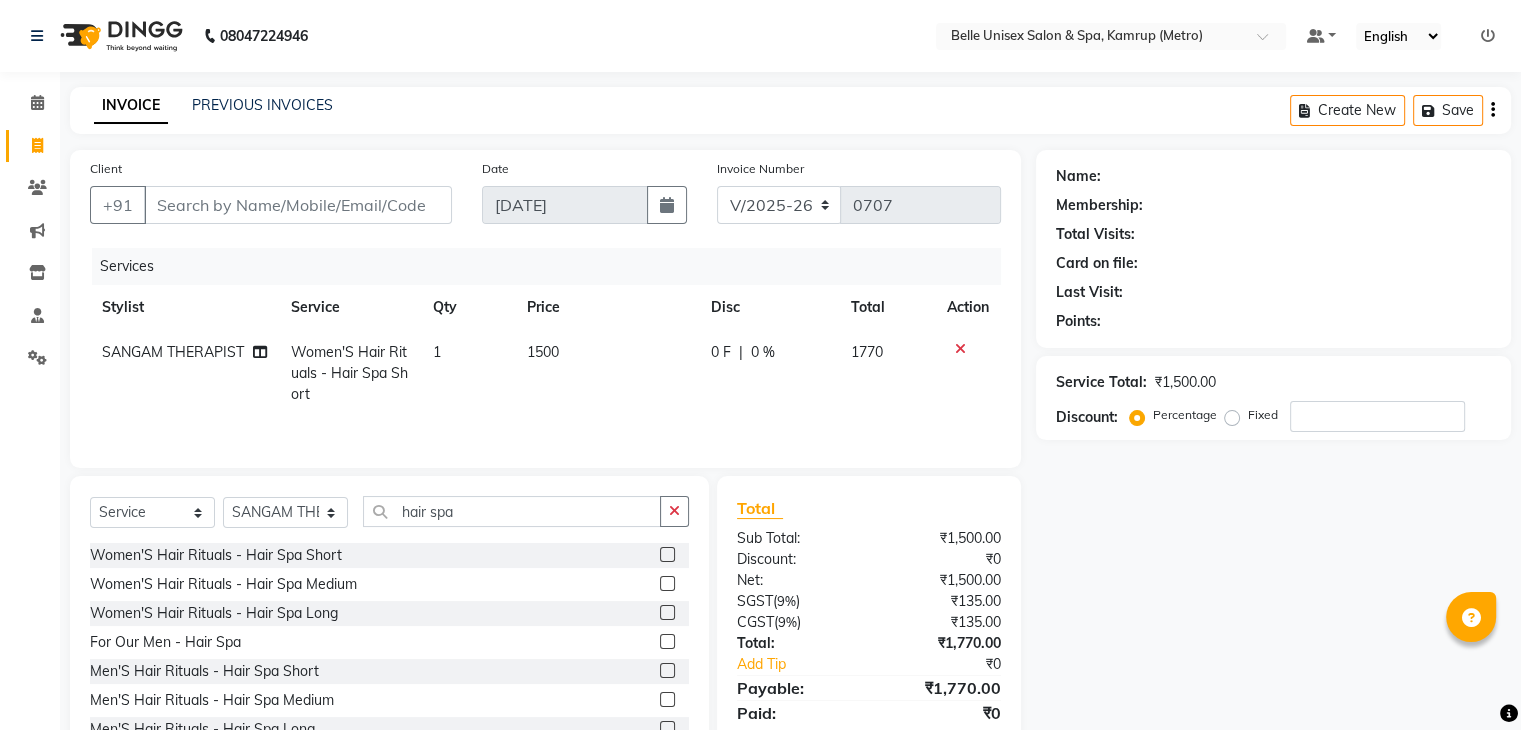 scroll, scrollTop: 72, scrollLeft: 0, axis: vertical 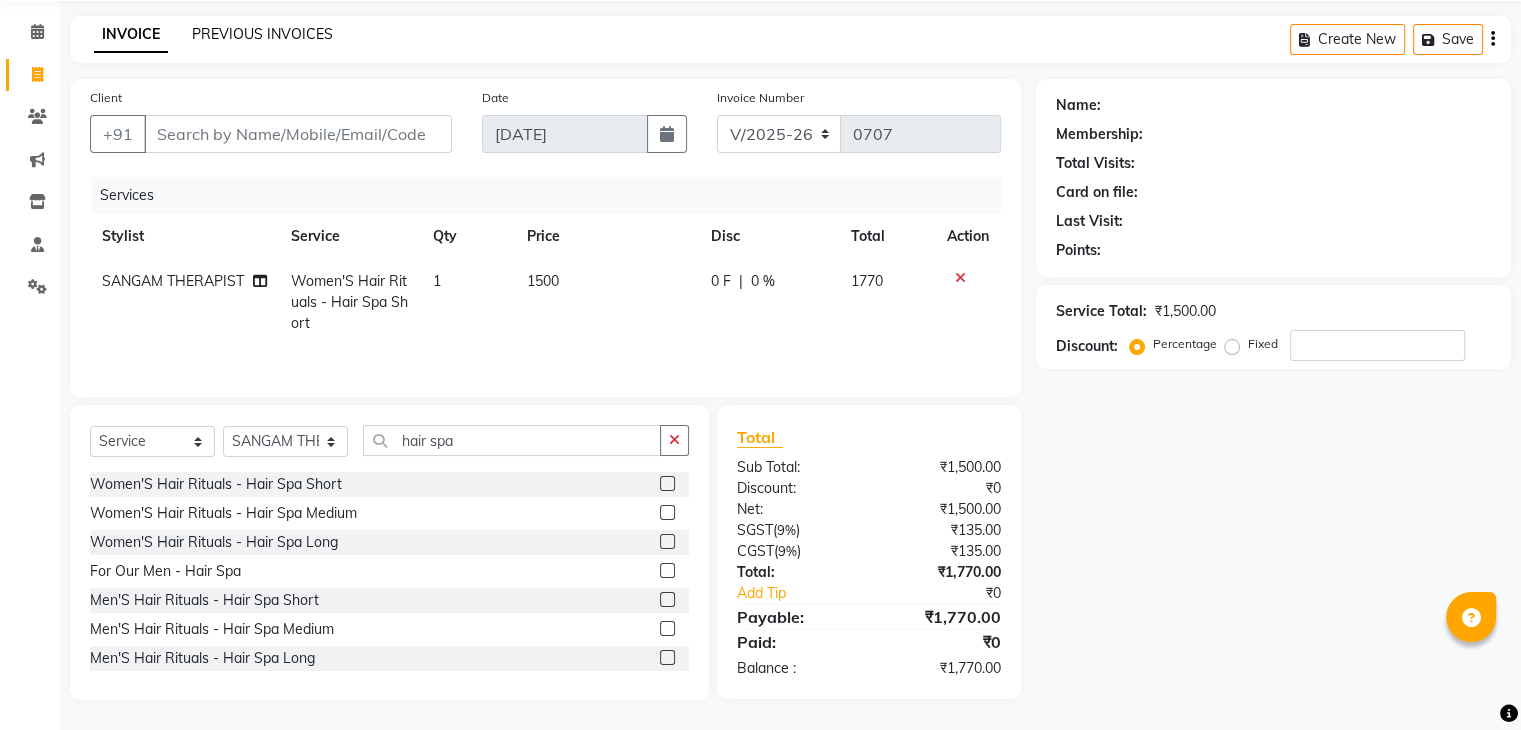 click on "PREVIOUS INVOICES" 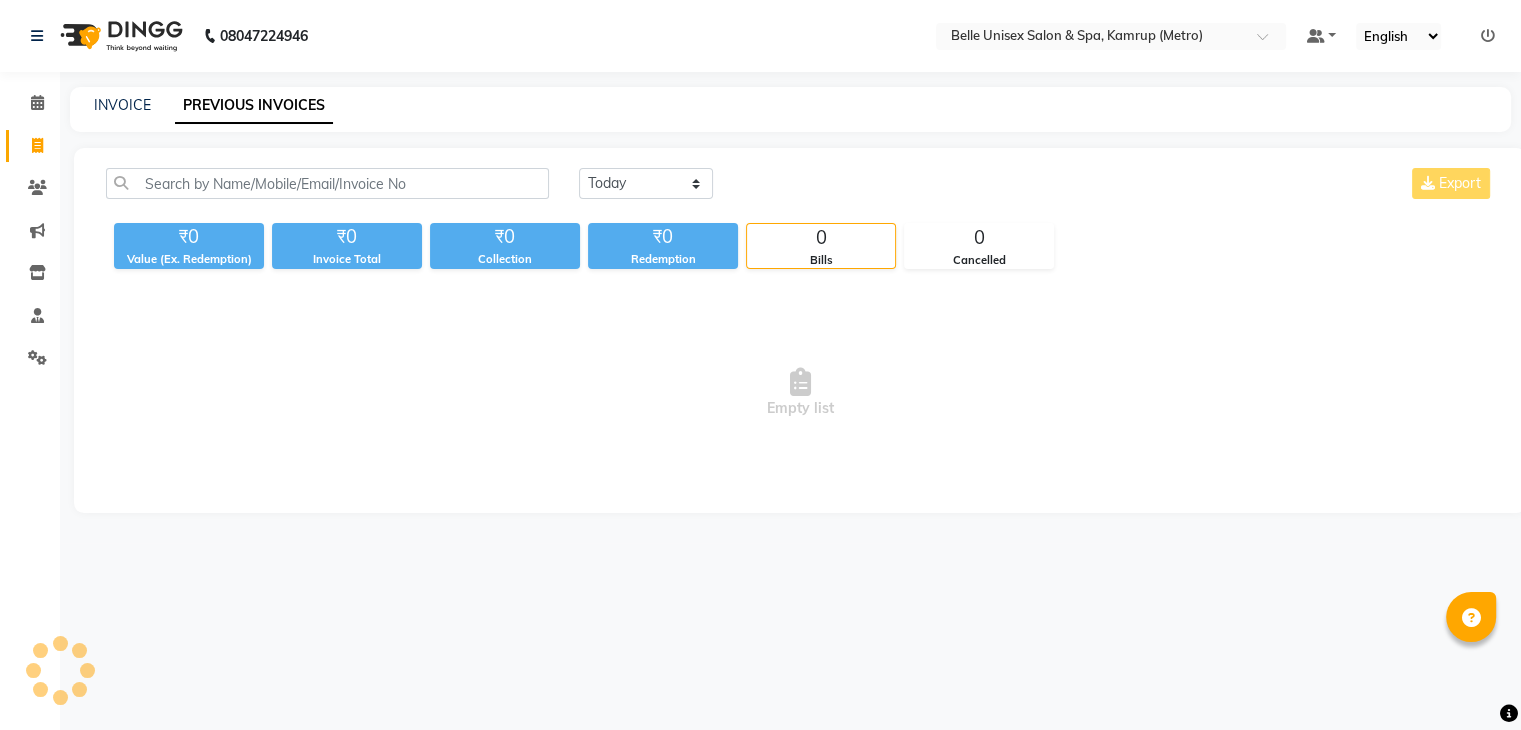 scroll, scrollTop: 0, scrollLeft: 0, axis: both 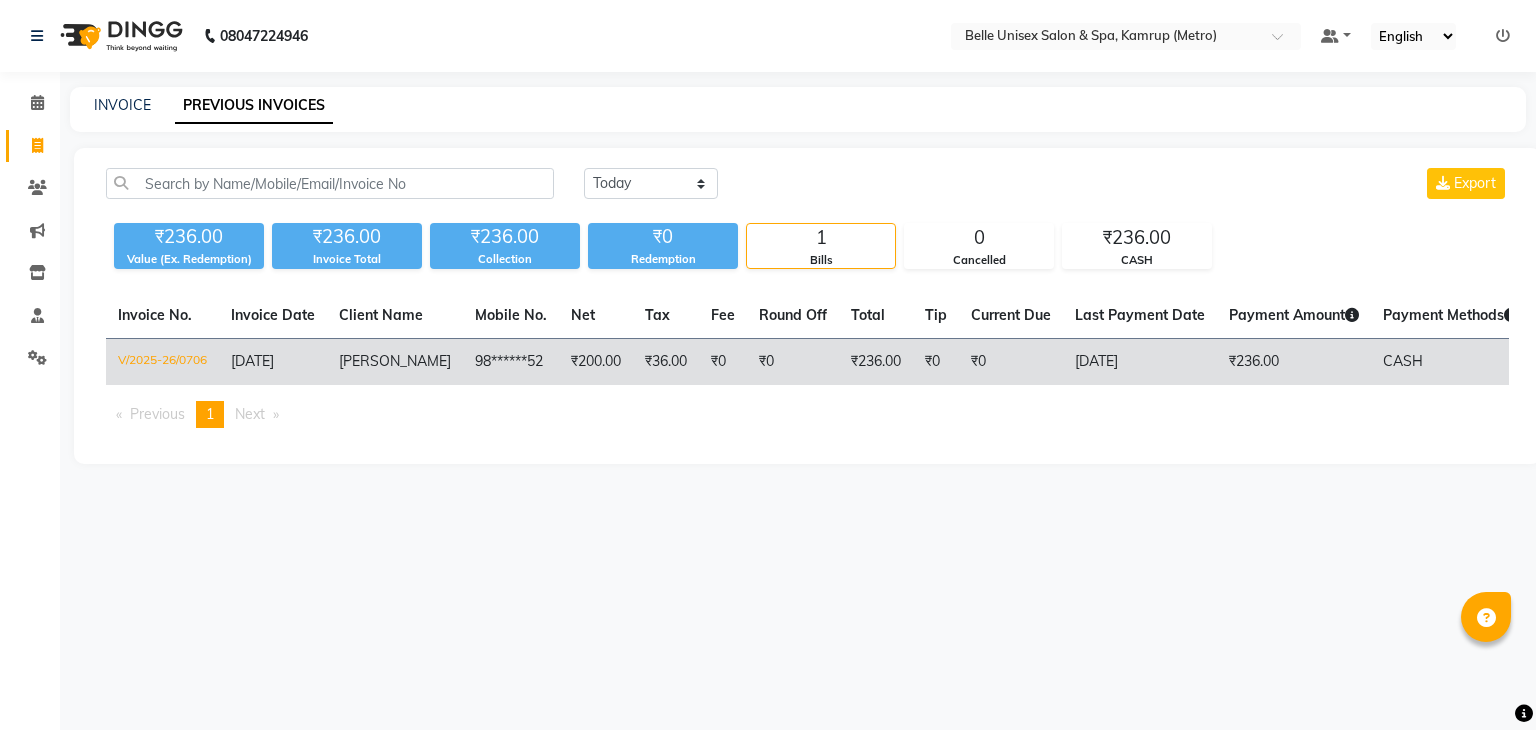 click on "98******52" 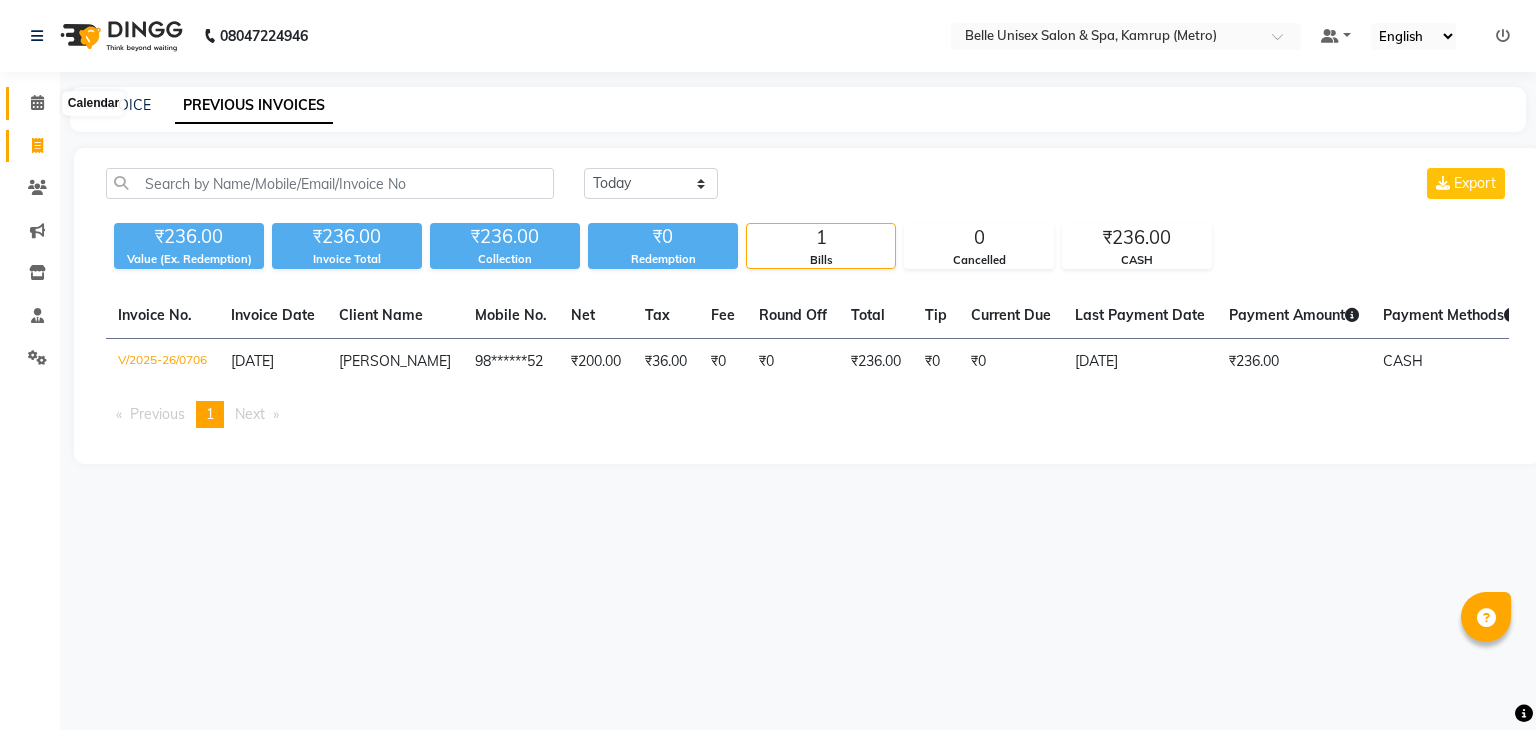 click 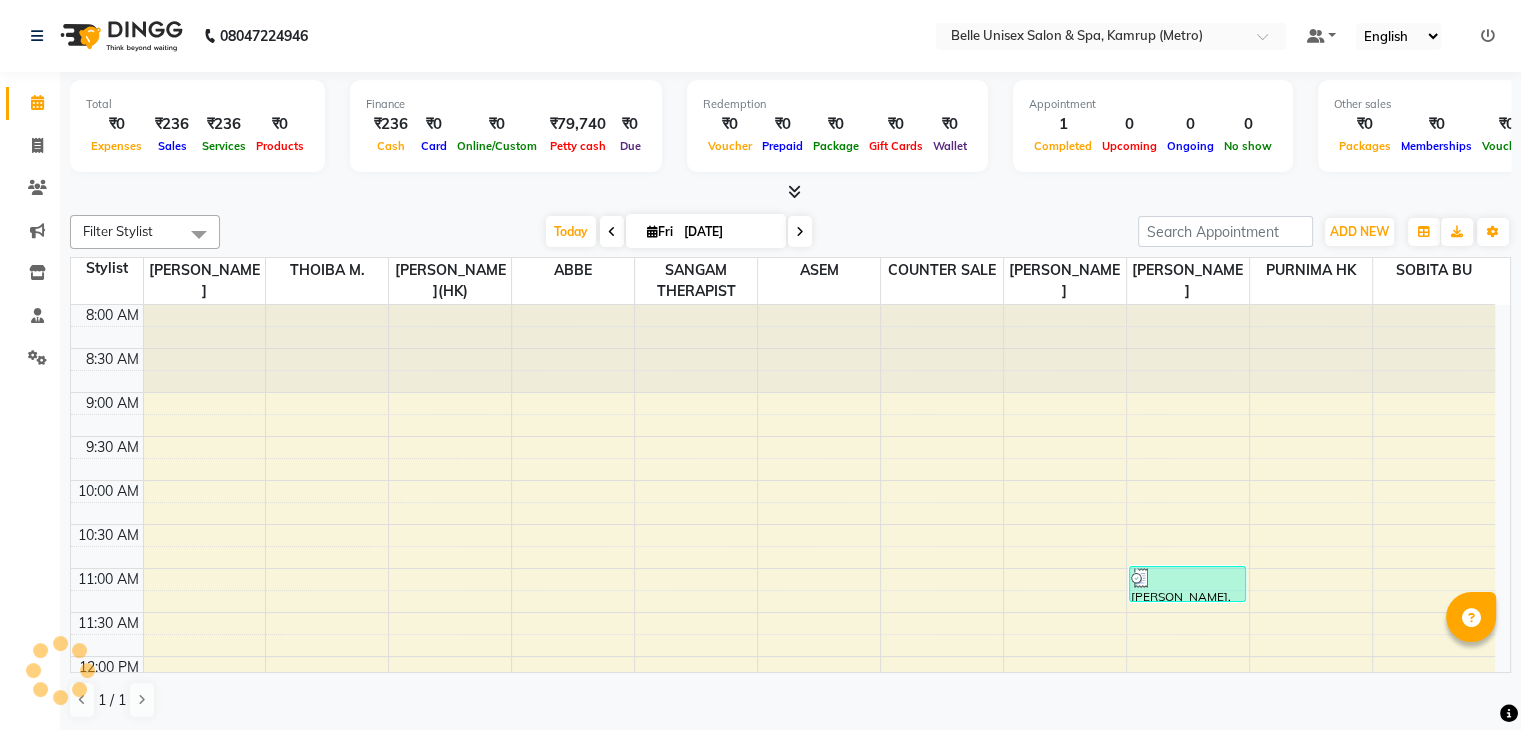 scroll, scrollTop: 0, scrollLeft: 0, axis: both 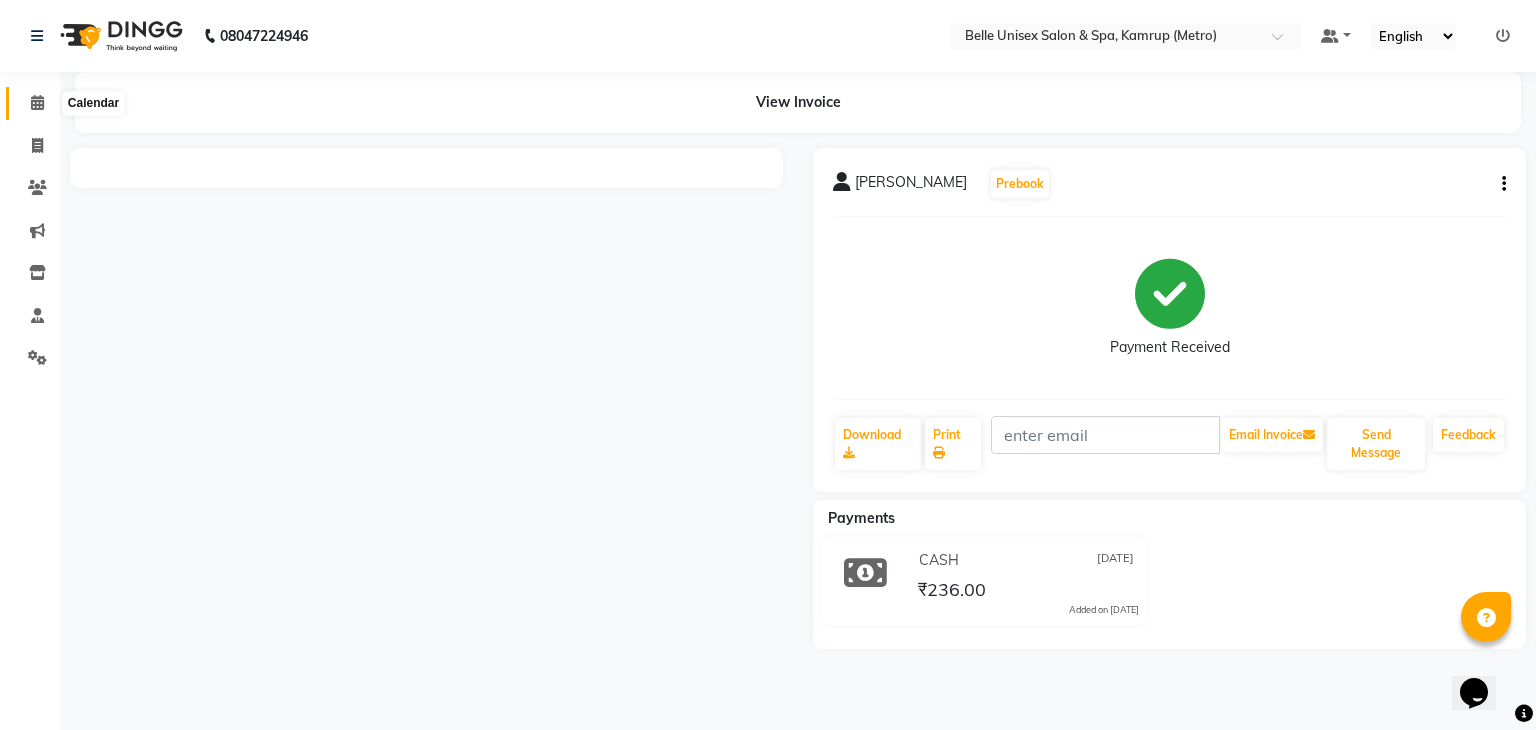 click 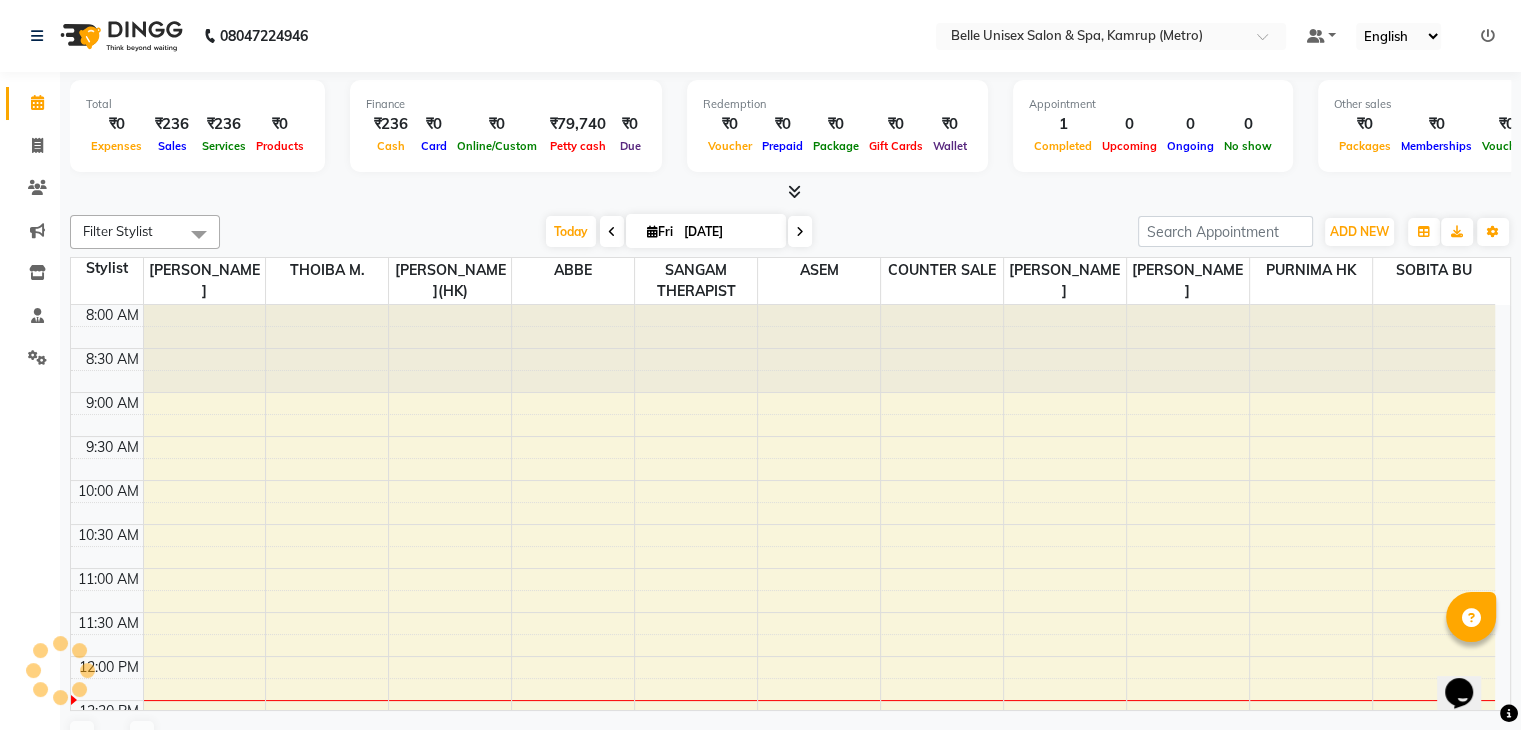 scroll, scrollTop: 0, scrollLeft: 0, axis: both 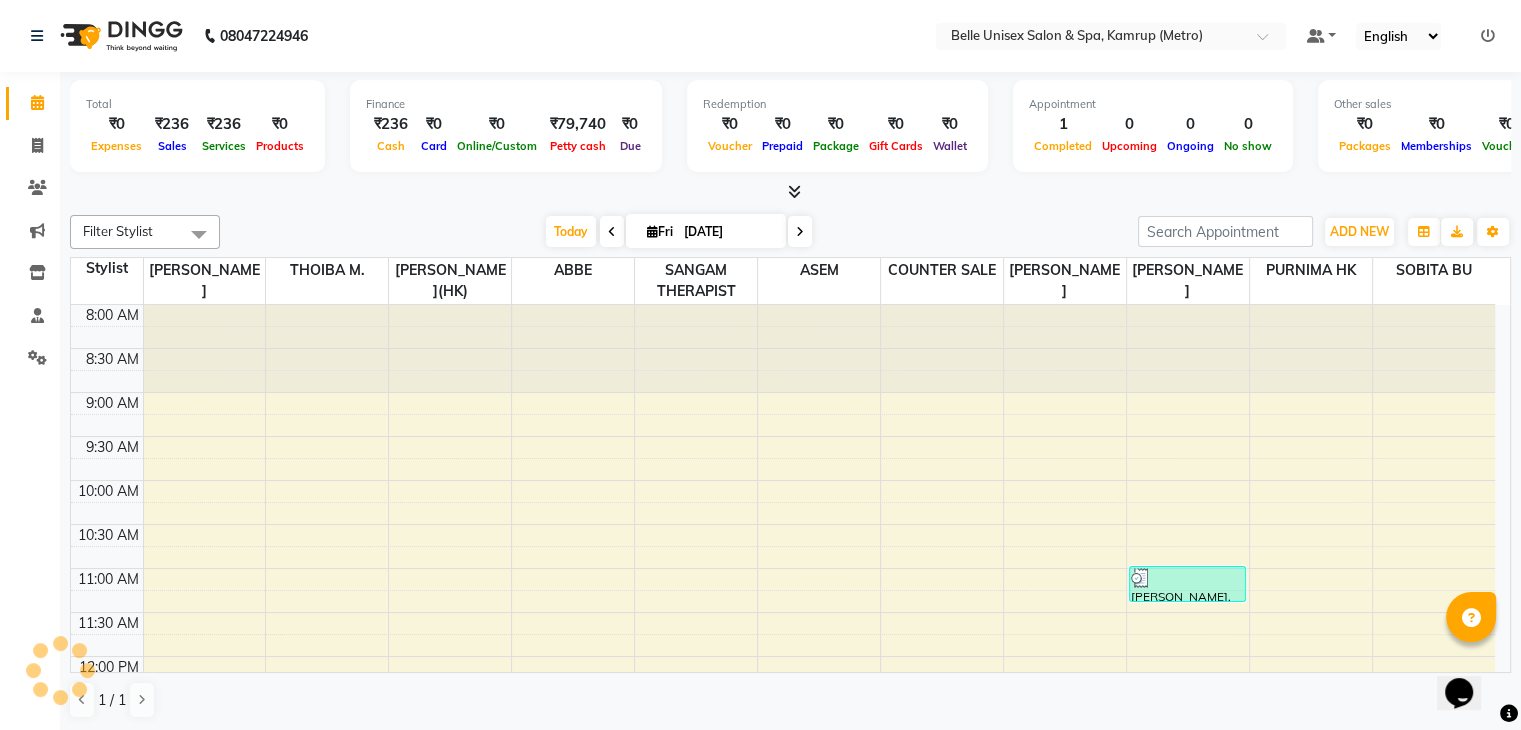 click on "Filter Stylist Select All [PERSON_NAME]  ASEM  COUNTER SALE  [PERSON_NAME] [PERSON_NAME](HK) PURNIMA [PERSON_NAME] [PERSON_NAME]  [PERSON_NAME] THERAPIST SOBITA BU THOIBA M. [DATE]  [DATE] Toggle Dropdown Add Appointment Add Invoice Add Expense Add Attendance Add Client Add Transaction Toggle Dropdown Add Appointment Add Invoice Add Expense Add Attendance Add Client ADD NEW Toggle Dropdown Add Appointment Add Invoice Add Expense Add Attendance Add Client Add Transaction Filter Stylist Select All [PERSON_NAME]  ASEM  COUNTER SALE  [PERSON_NAME] [PERSON_NAME](HK) PURNIMA [PERSON_NAME] [PERSON_NAME]  [PERSON_NAME] THERAPIST SOBITA BU THOIBA M. Group By  Staff View   Room View  View as Vertical  Vertical - Week View  Horizontal  Horizontal - Week View  List  Toggle Dropdown Calendar Settings Manage Tags   Arrange Stylists   Reset Stylists  Full Screen Appointment Form Zoom 100% Staff/Room Display Count 11 Stylist [PERSON_NAME] THOIBA M. [PERSON_NAME](HK) [PERSON_NAME] THERAPIST ASEM  COUNTER SALE  [PERSON_NAME] [PERSON_NAME]  PURNIMA HK  SOBITA BU 8:00 AM 8:30 AM" 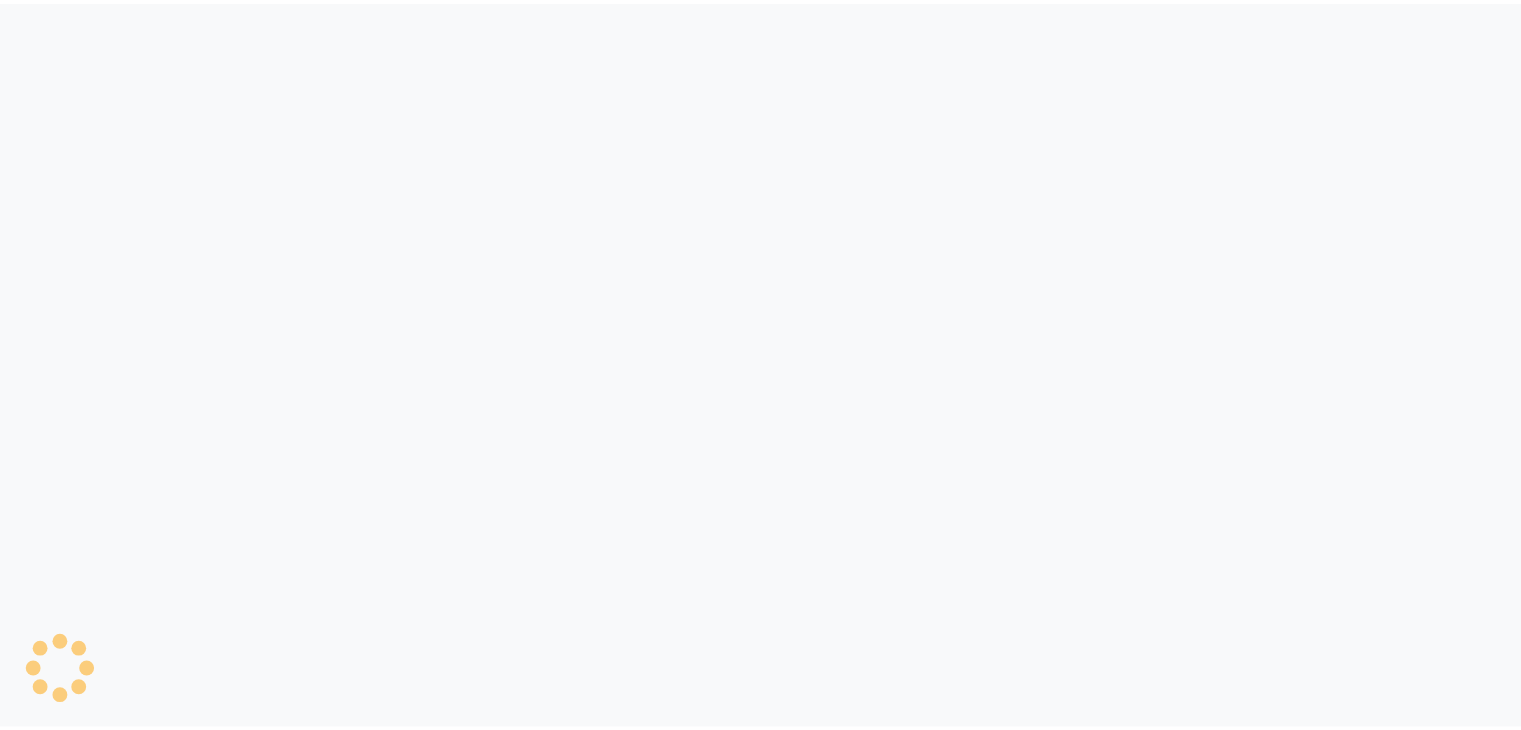 scroll, scrollTop: 0, scrollLeft: 0, axis: both 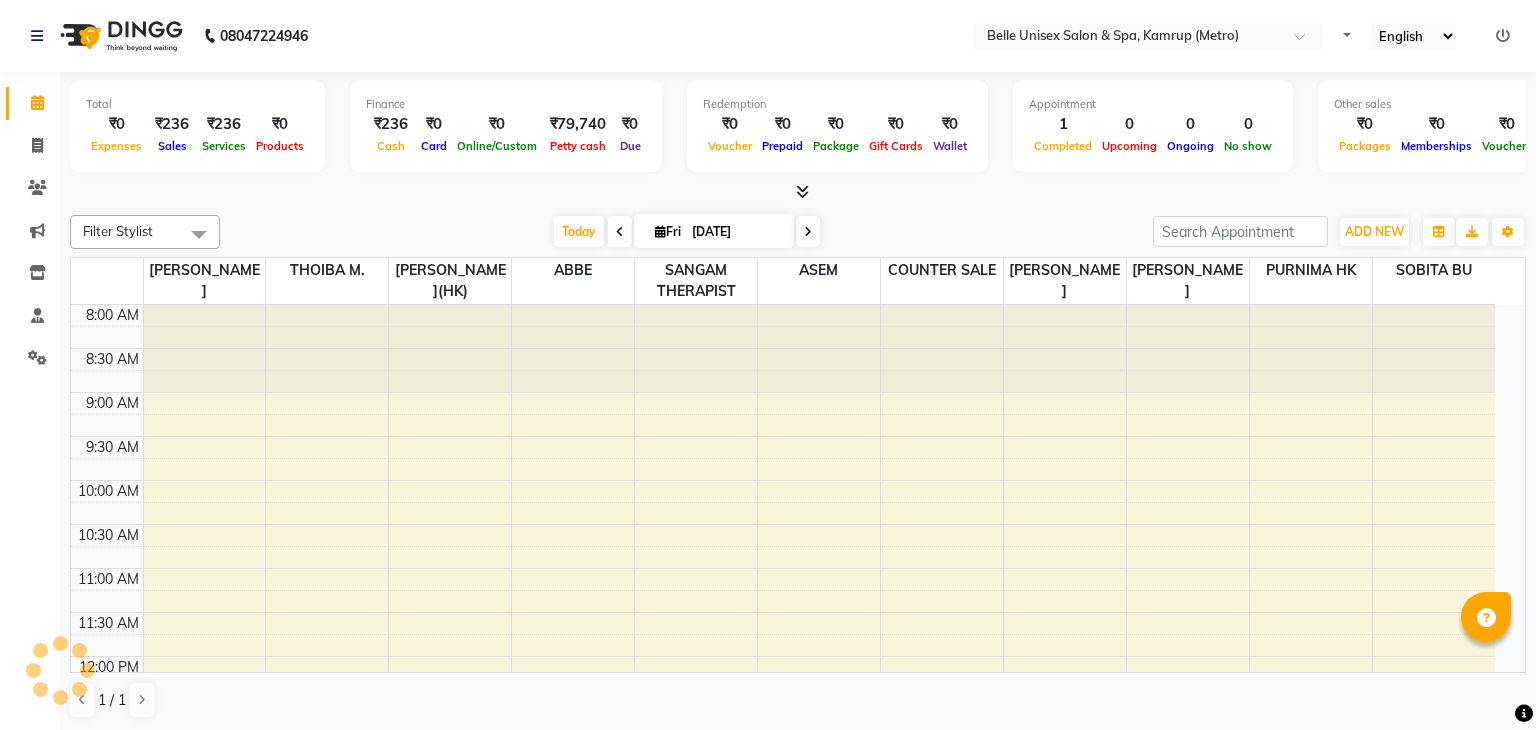 select on "en" 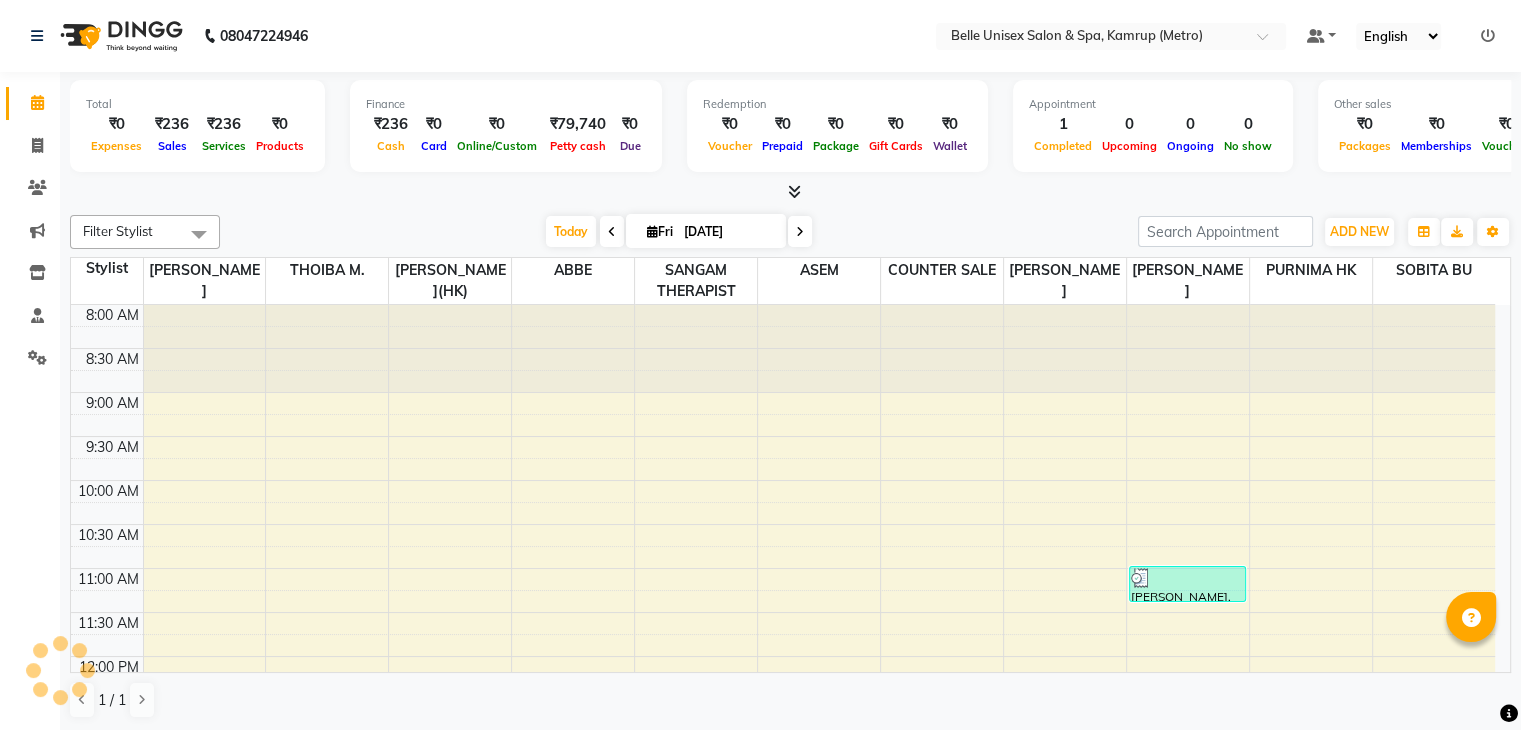 scroll, scrollTop: 0, scrollLeft: 0, axis: both 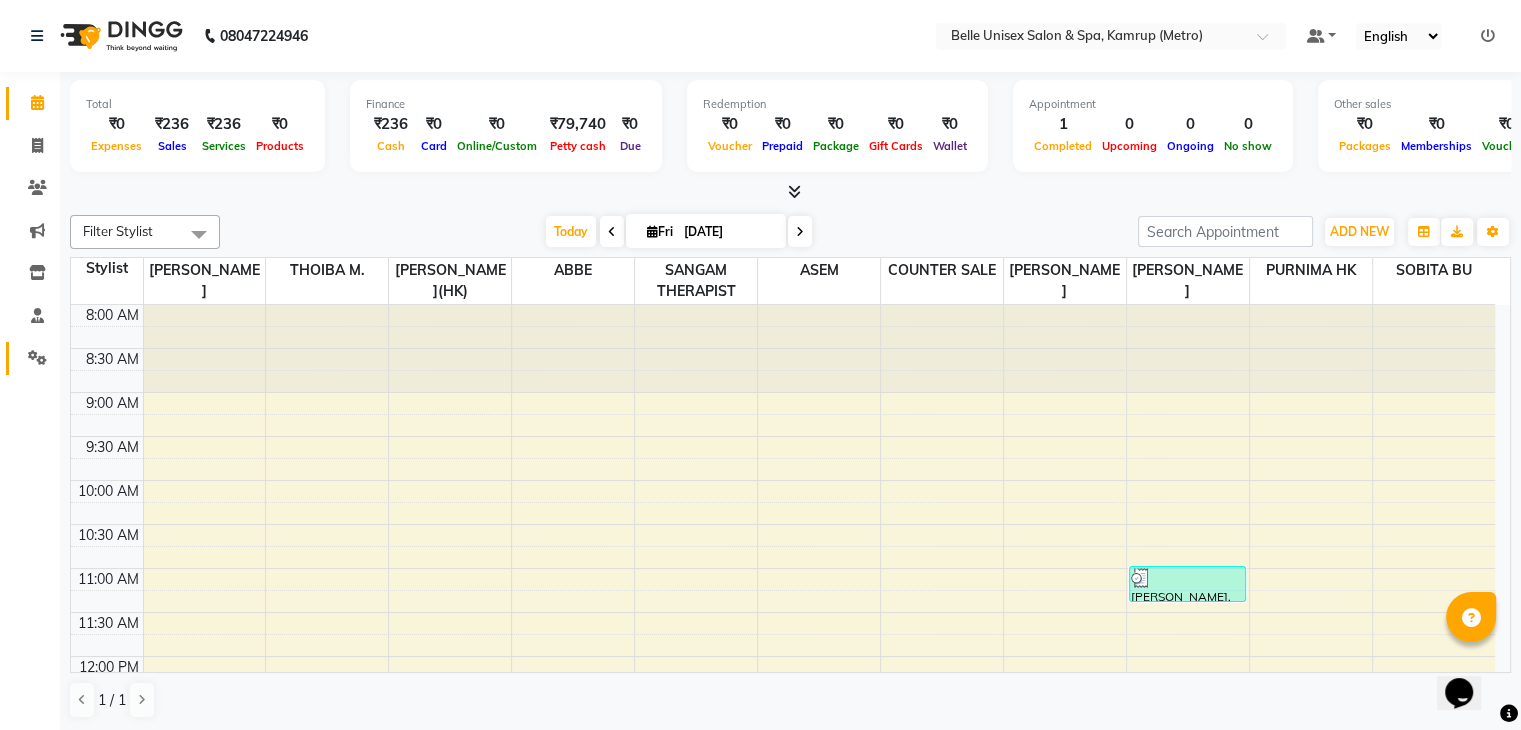 click on "Settings" 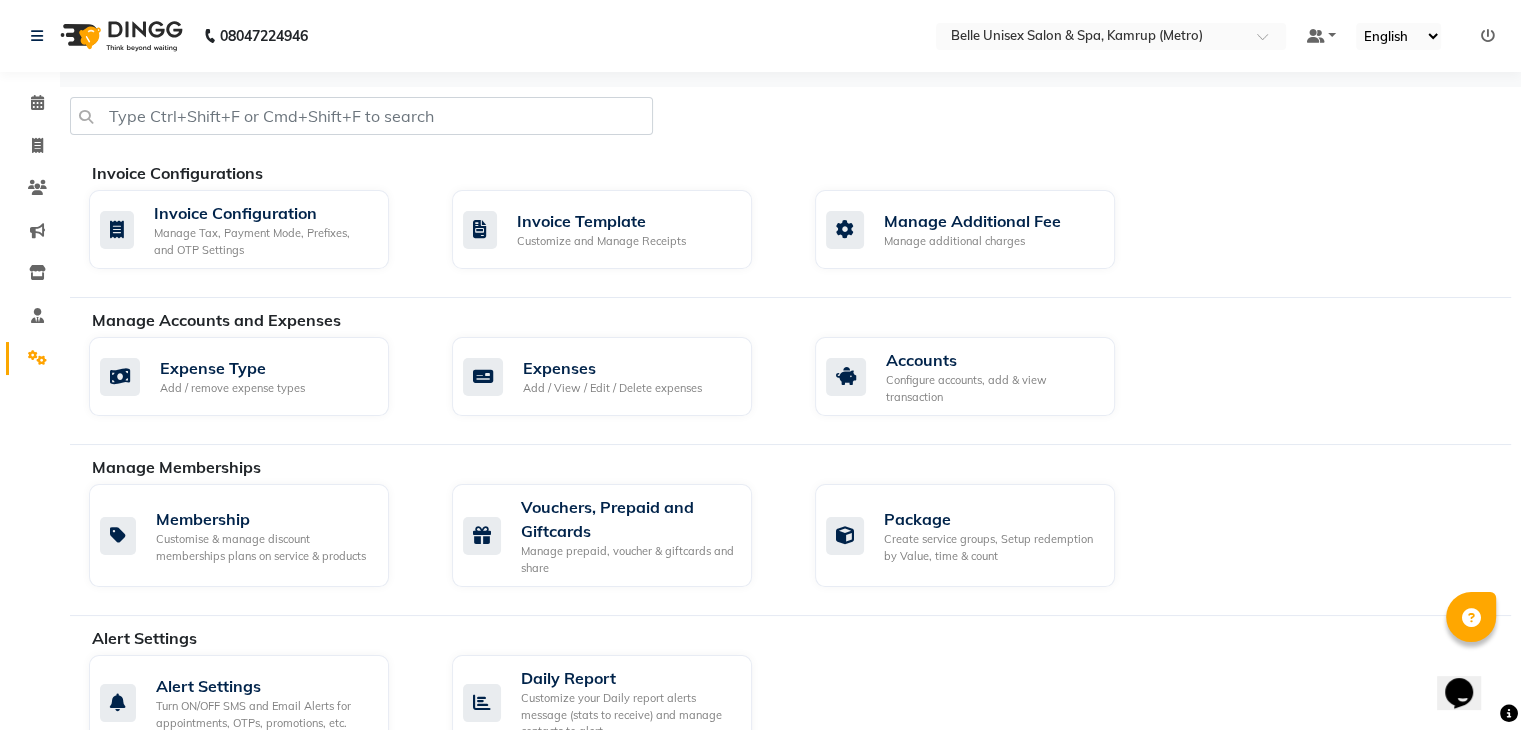 drag, startPoint x: 1518, startPoint y: 353, endPoint x: 1521, endPoint y: 413, distance: 60.074955 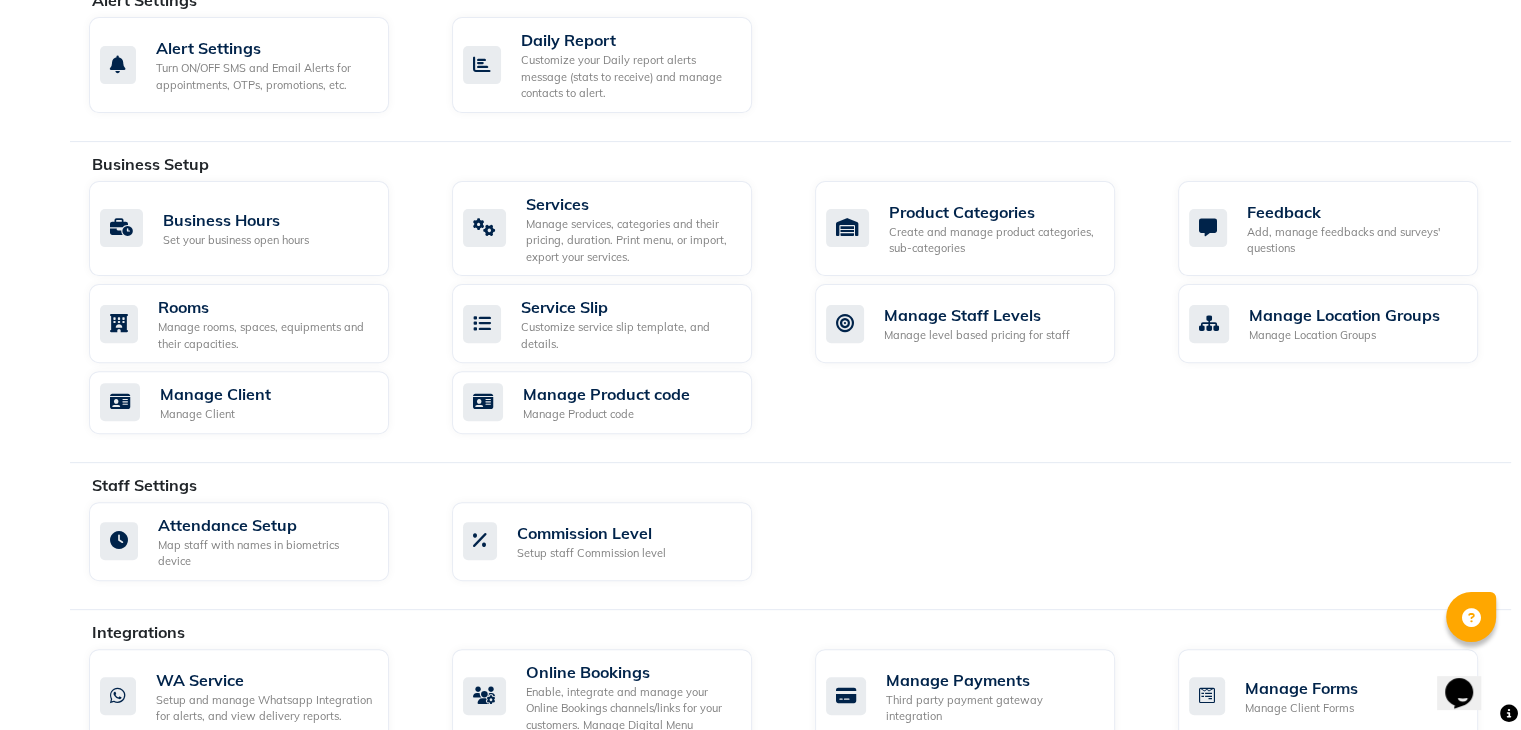 scroll, scrollTop: 169, scrollLeft: 0, axis: vertical 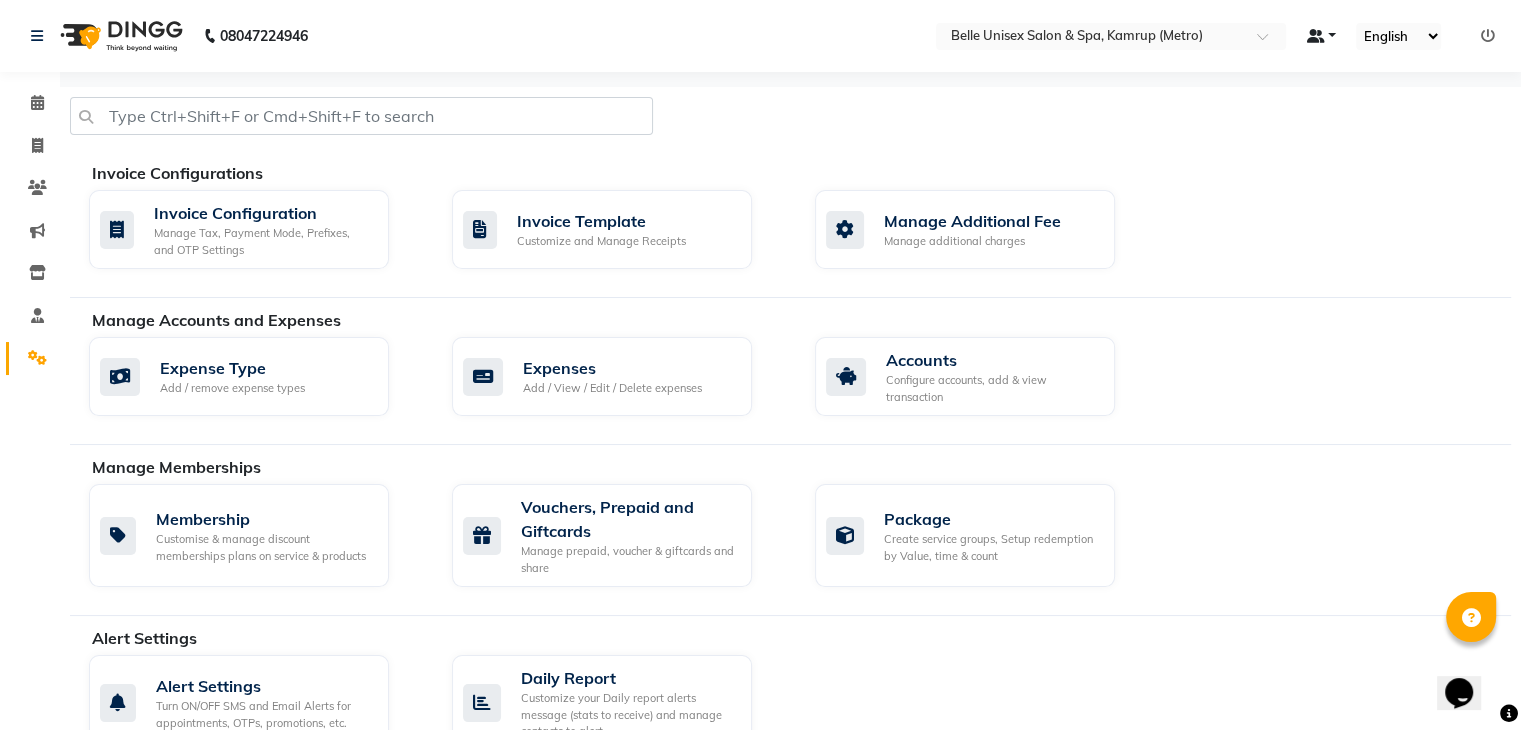 click at bounding box center [1321, 36] 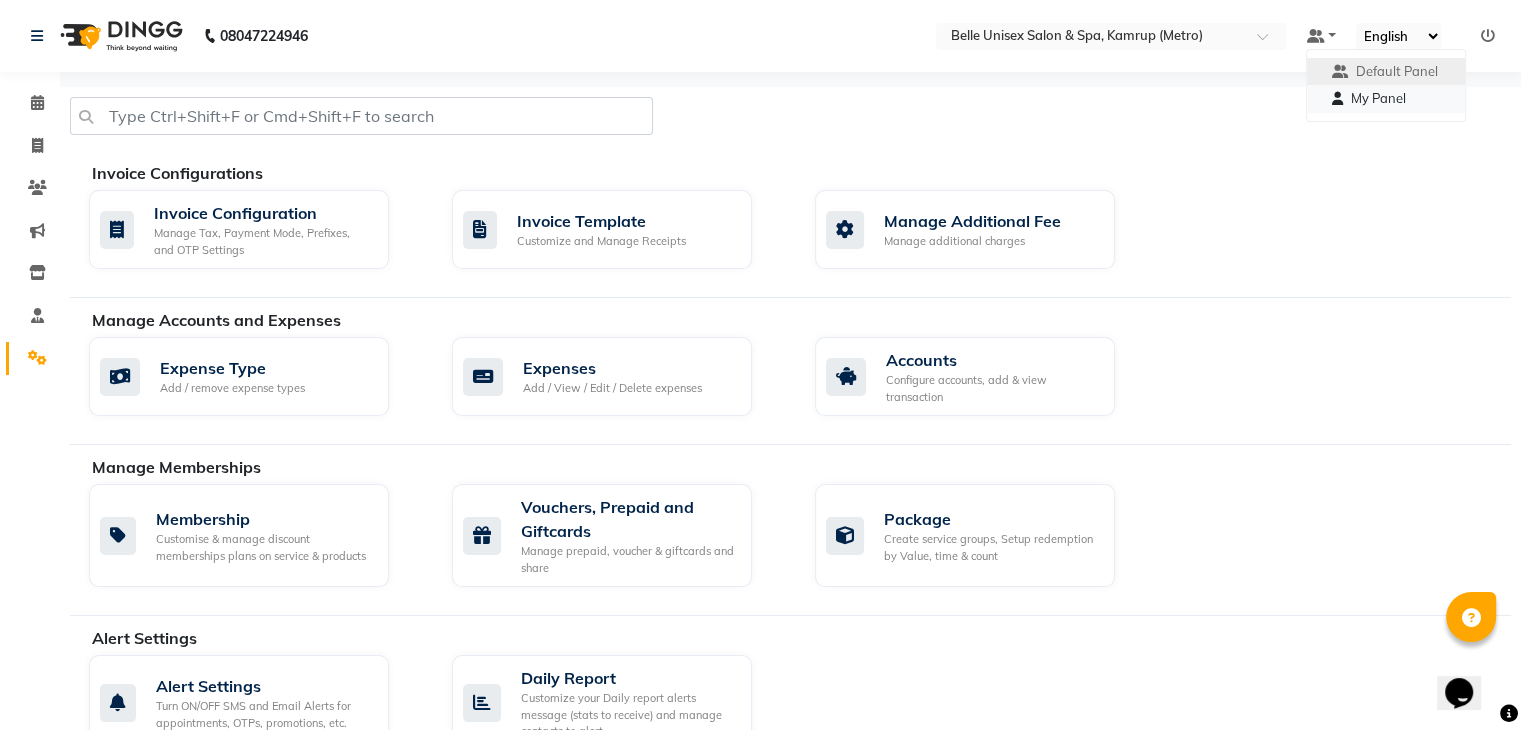 click on "My Panel" at bounding box center [1377, 98] 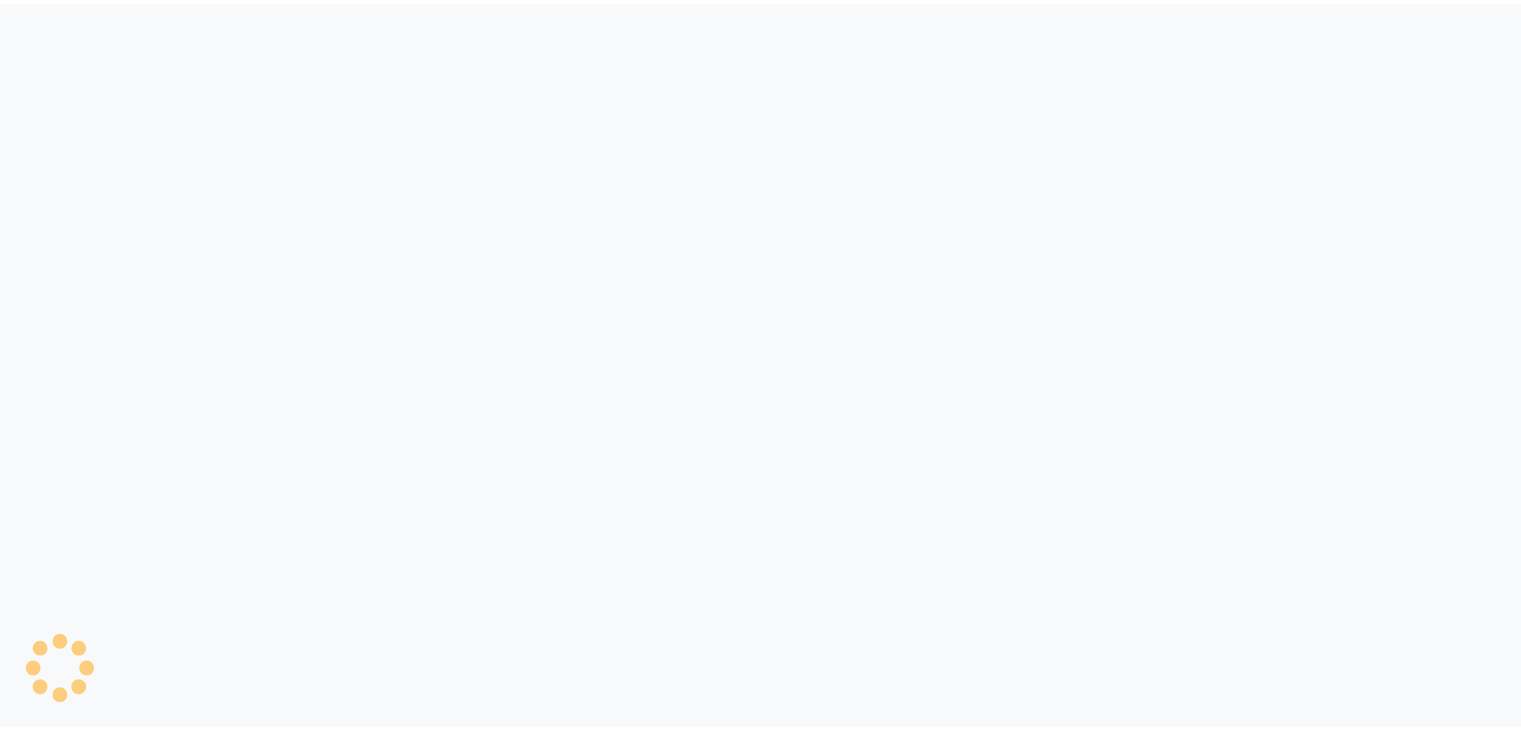 scroll, scrollTop: 0, scrollLeft: 0, axis: both 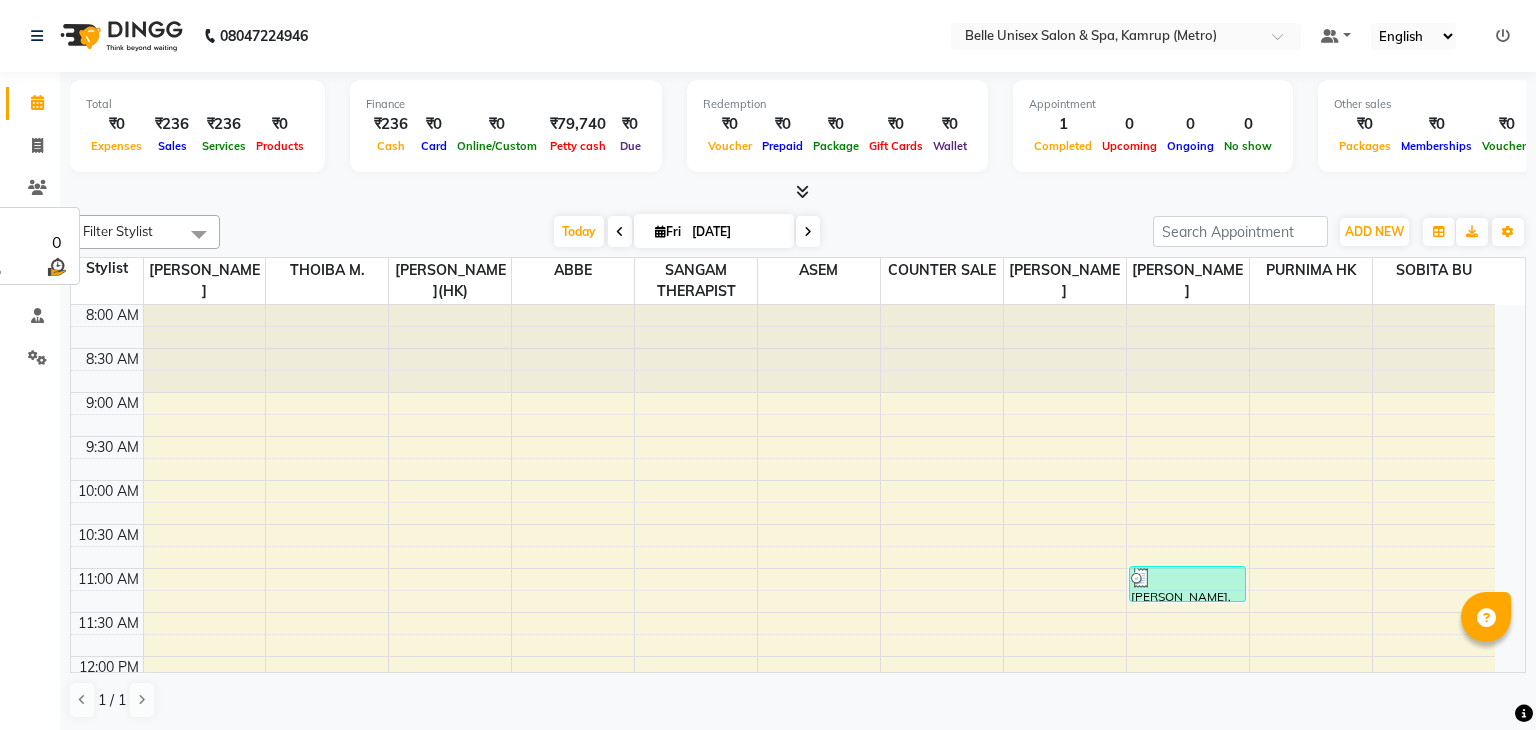 select on "en" 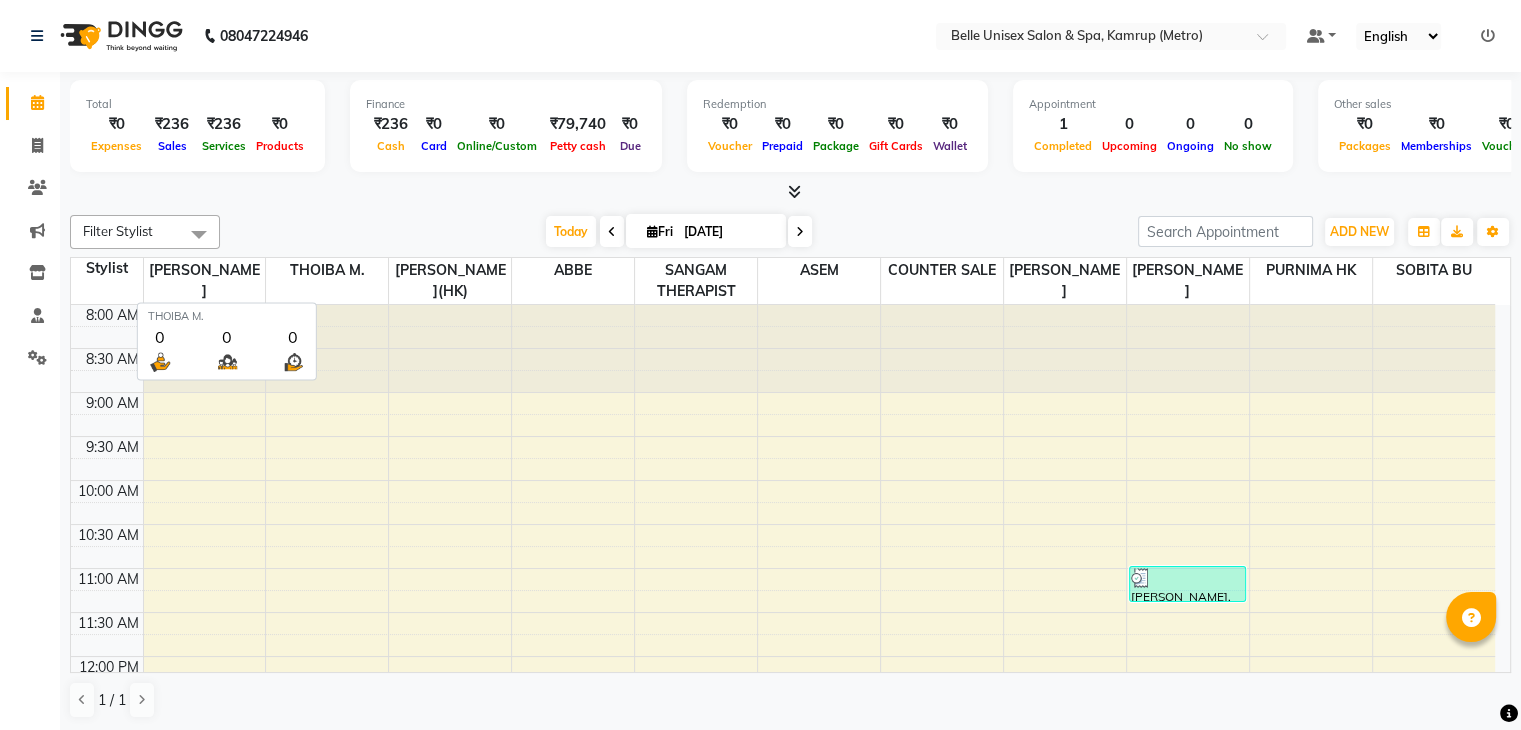 scroll, scrollTop: 0, scrollLeft: 0, axis: both 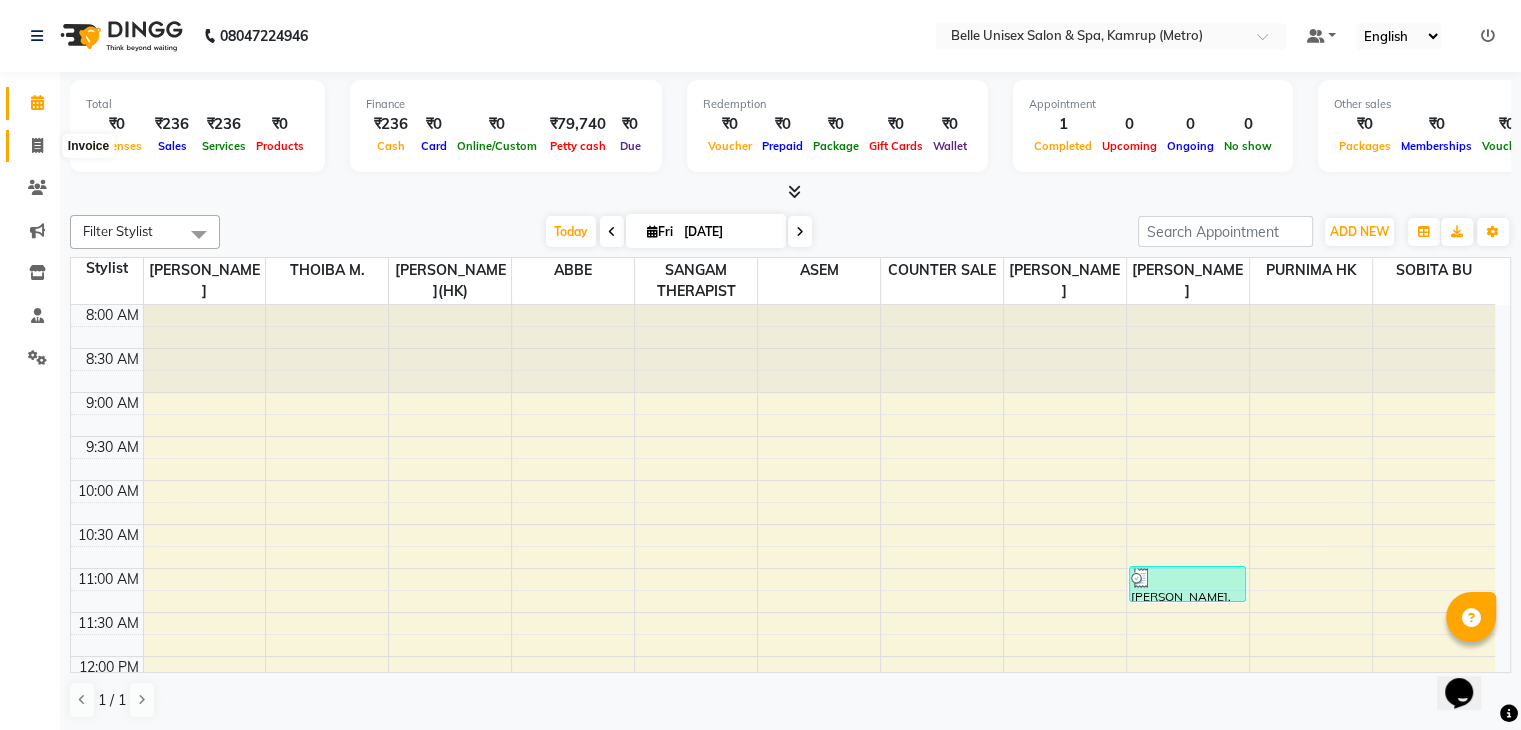click 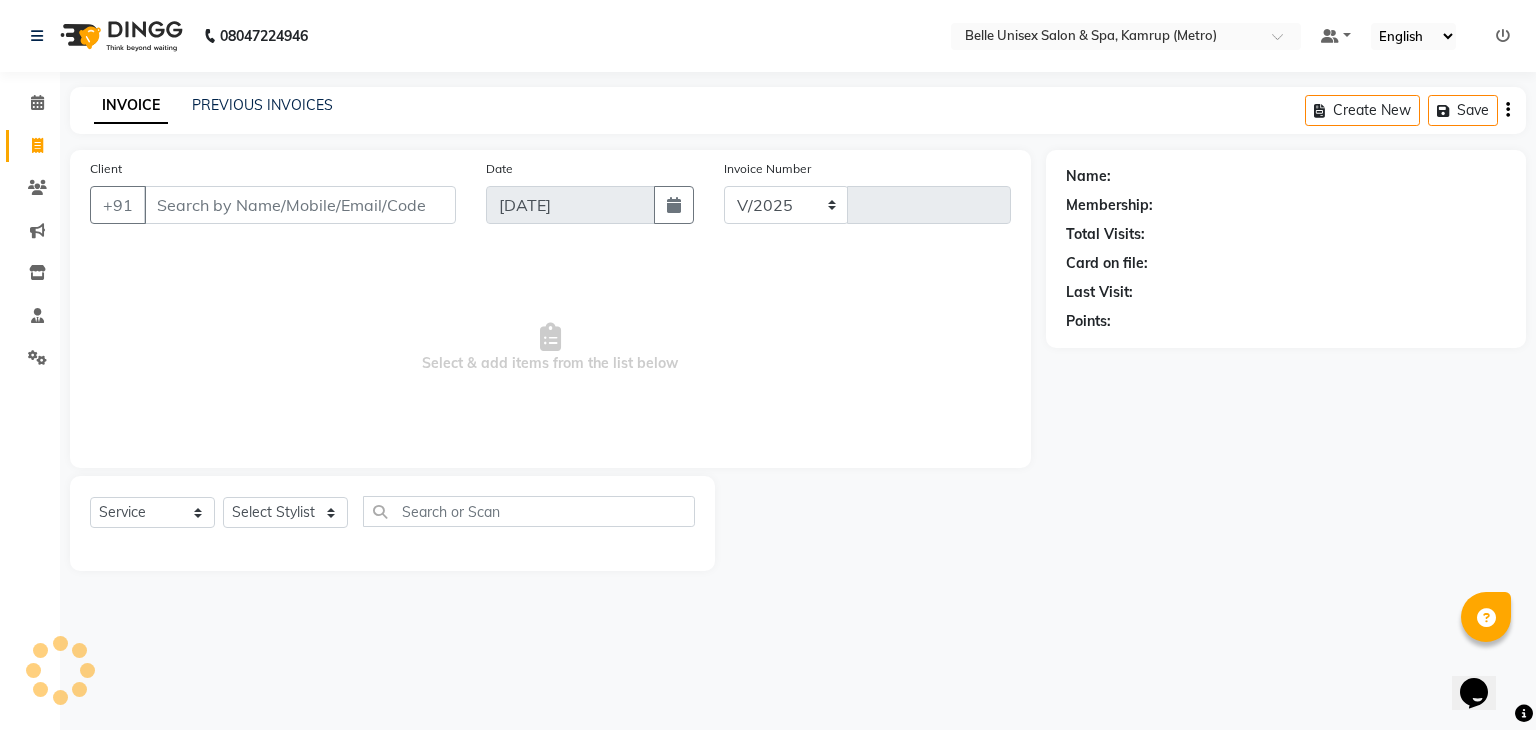 select on "7291" 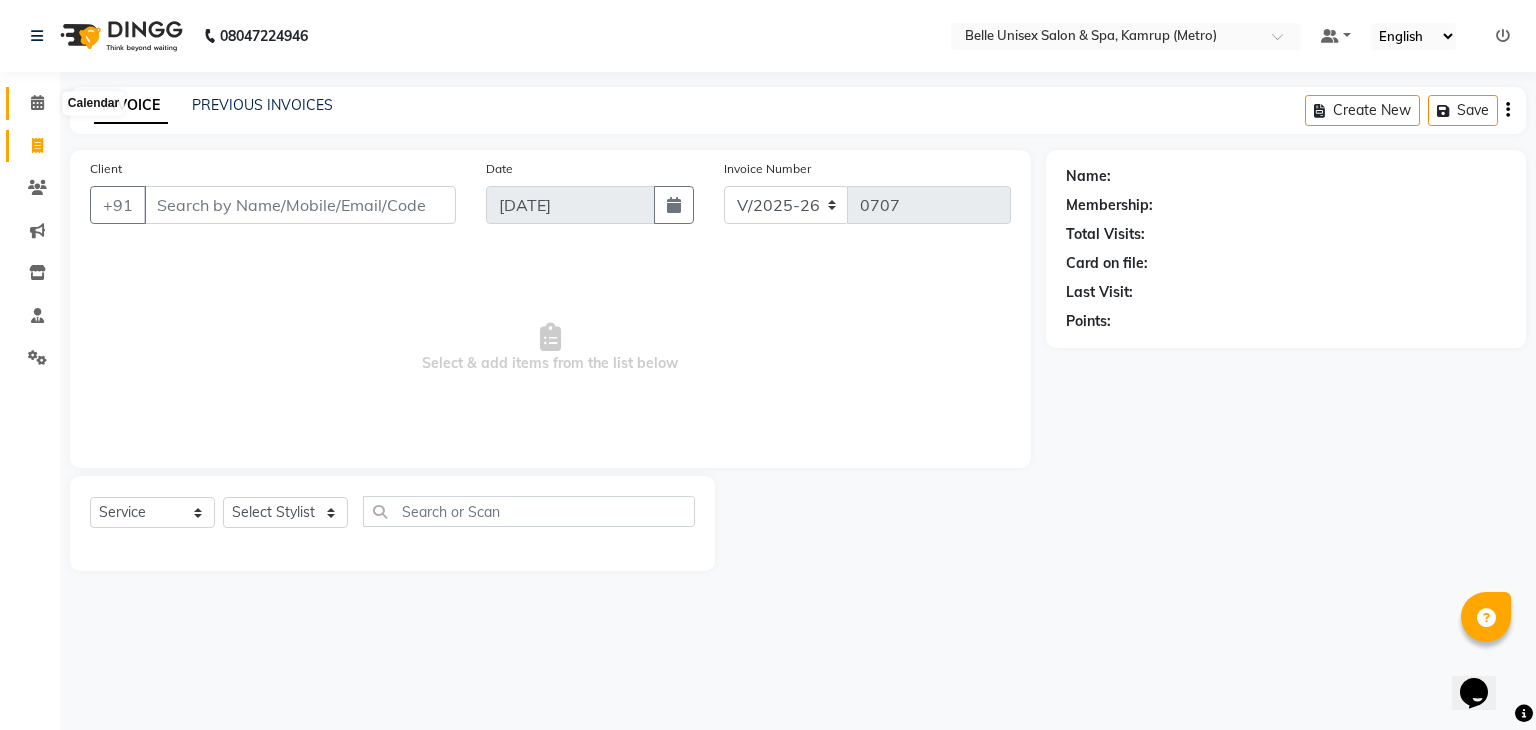 click 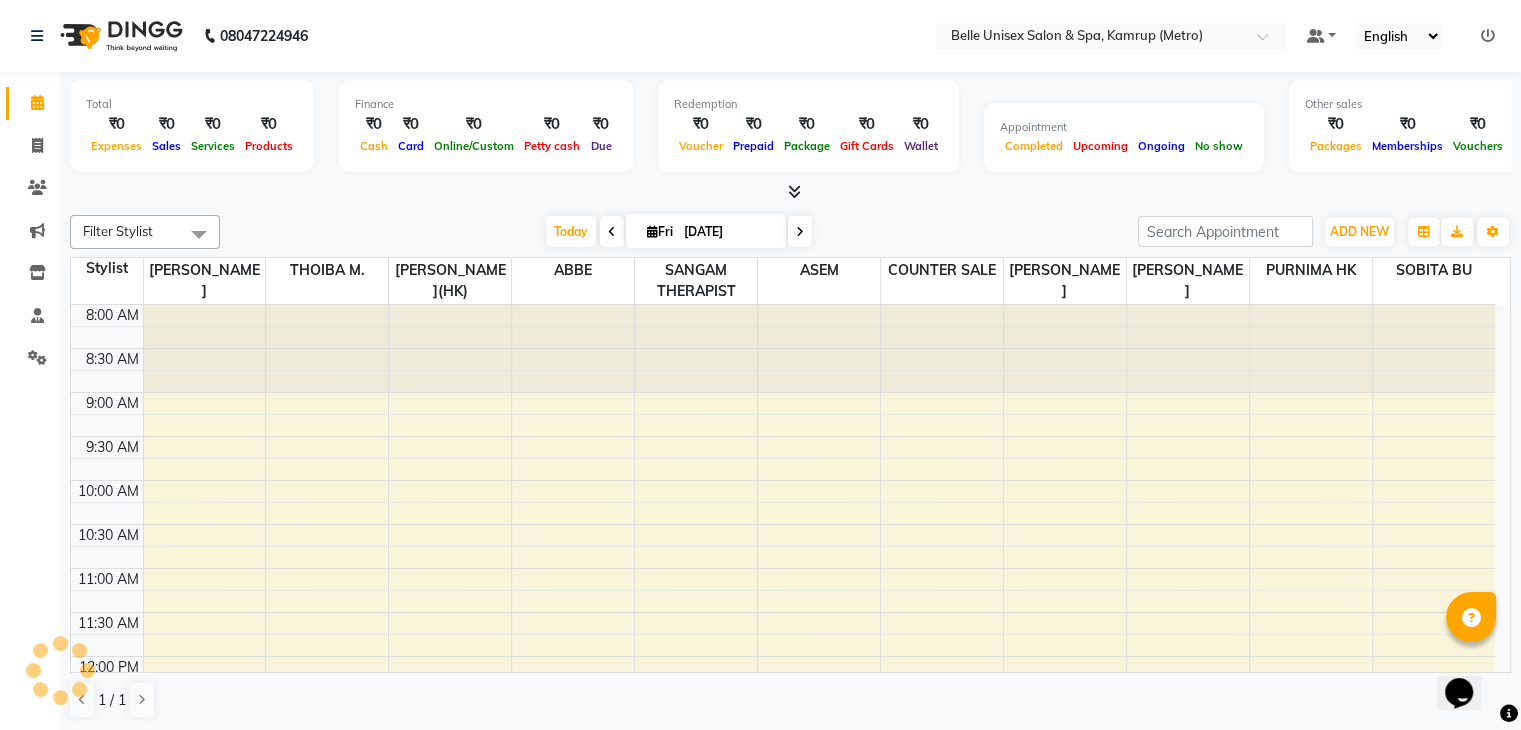 scroll, scrollTop: 0, scrollLeft: 0, axis: both 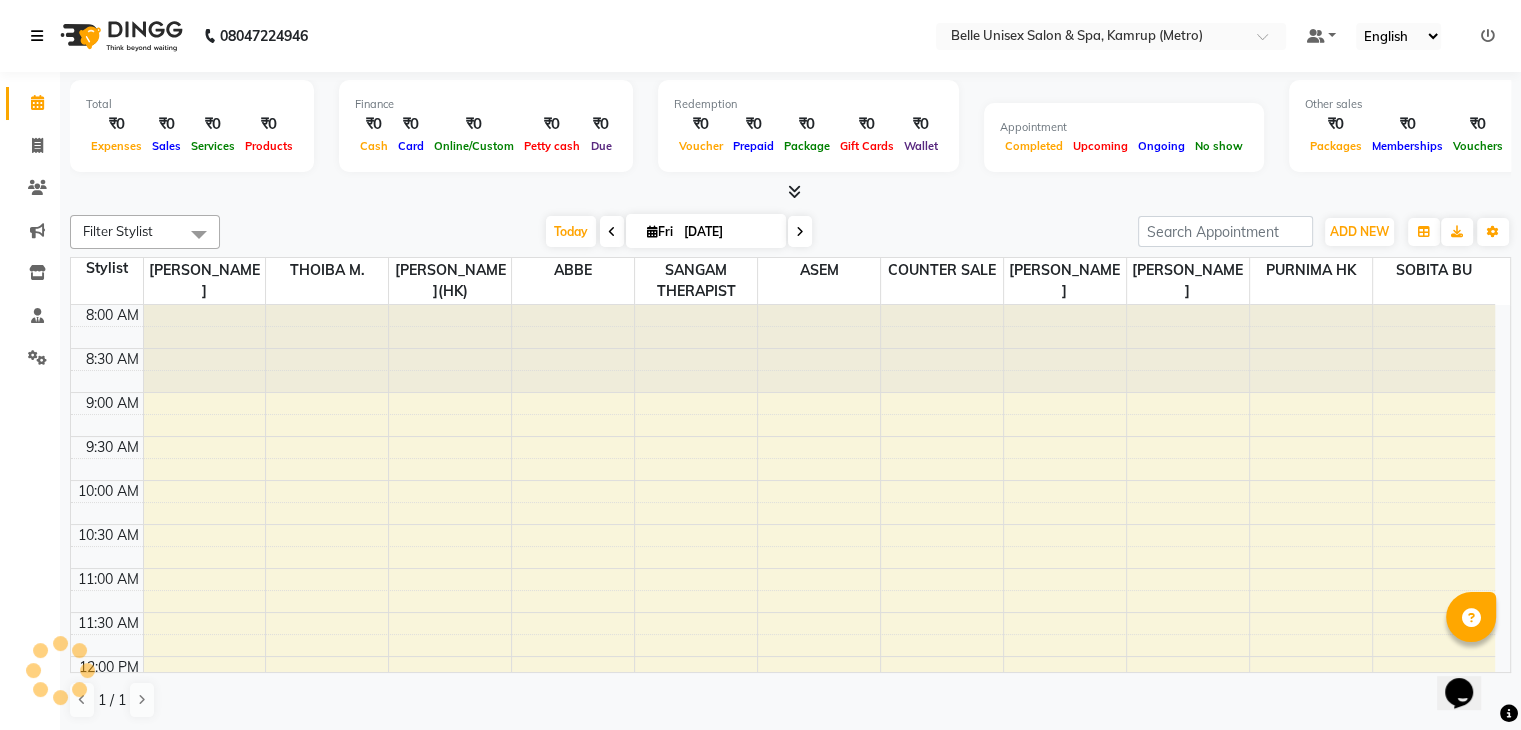 click at bounding box center [37, 36] 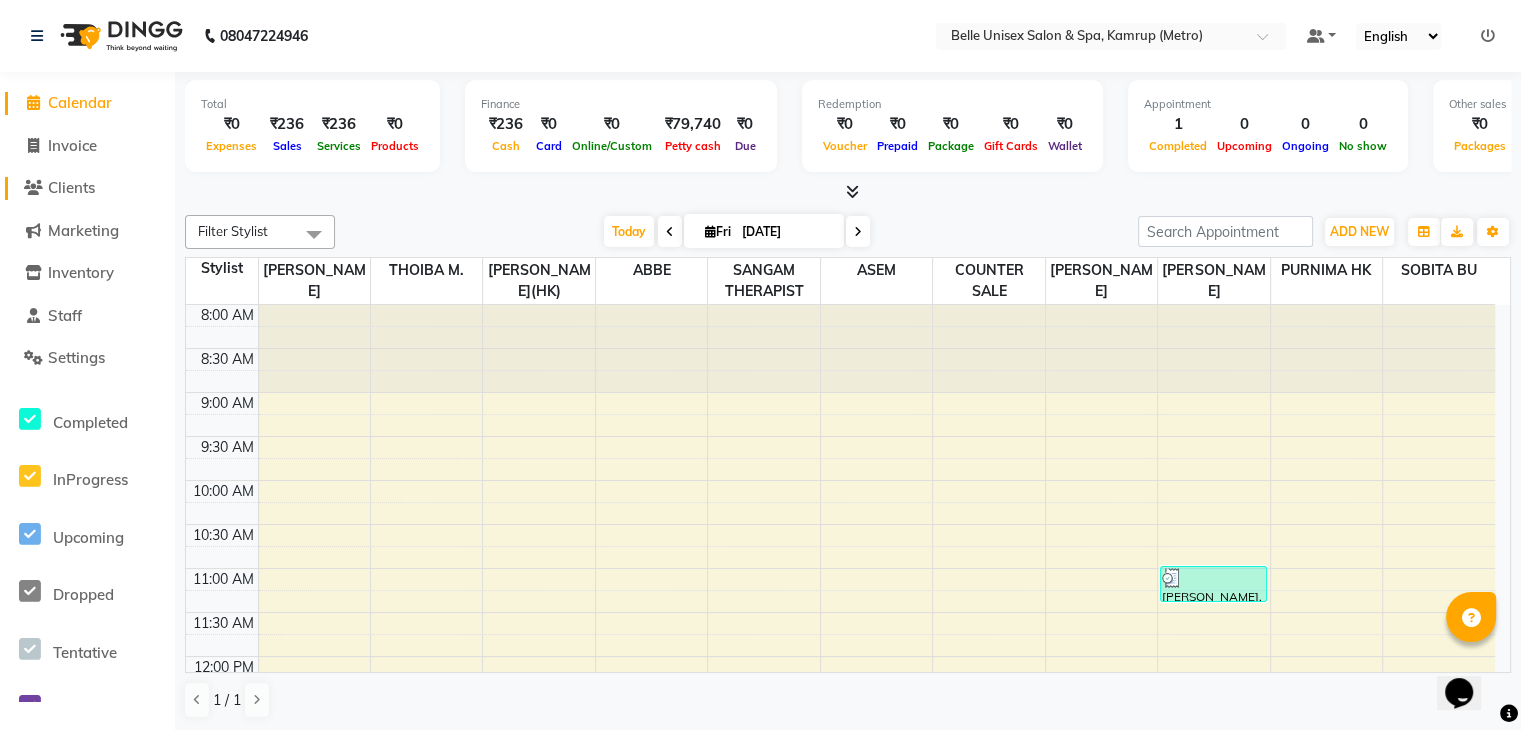 click on "Clients" 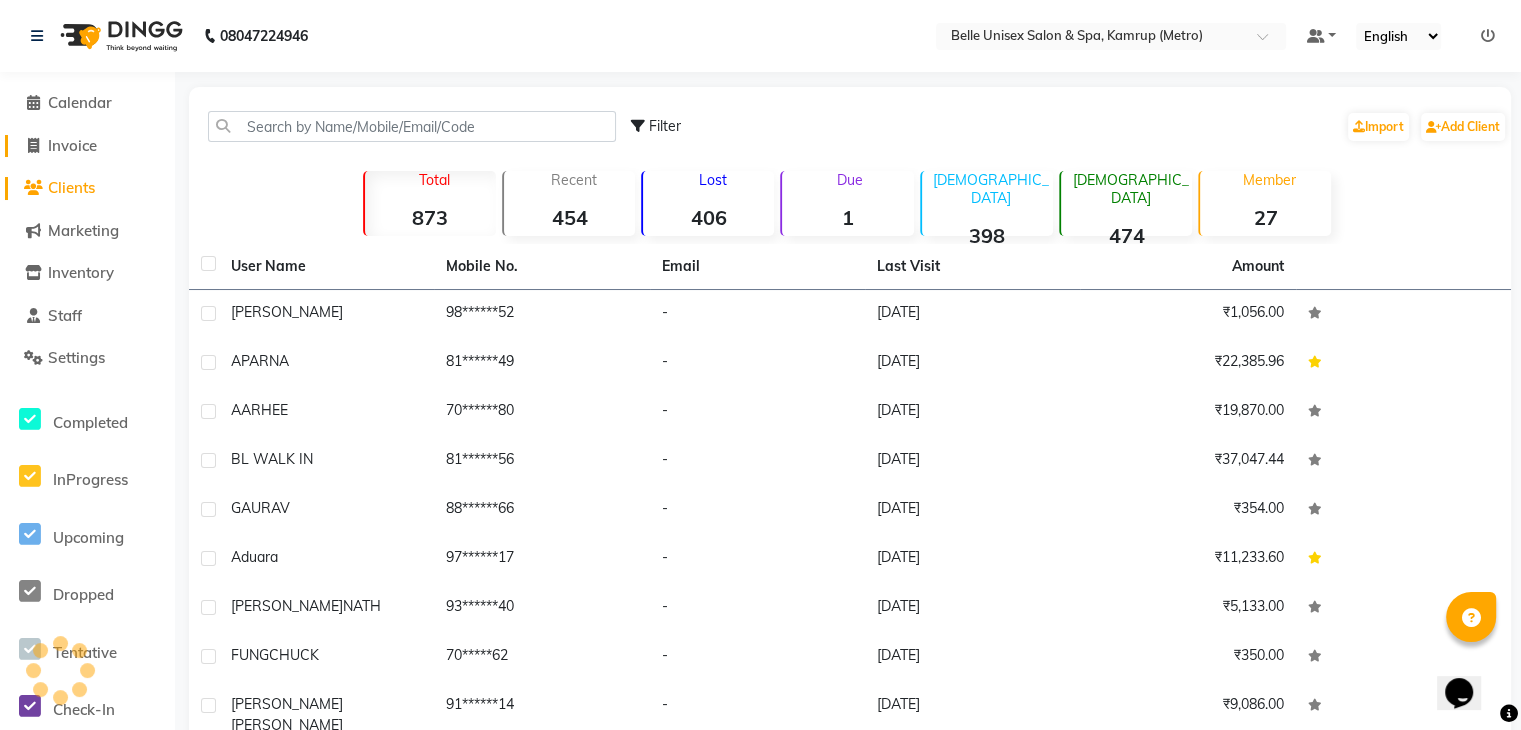 select on "service" 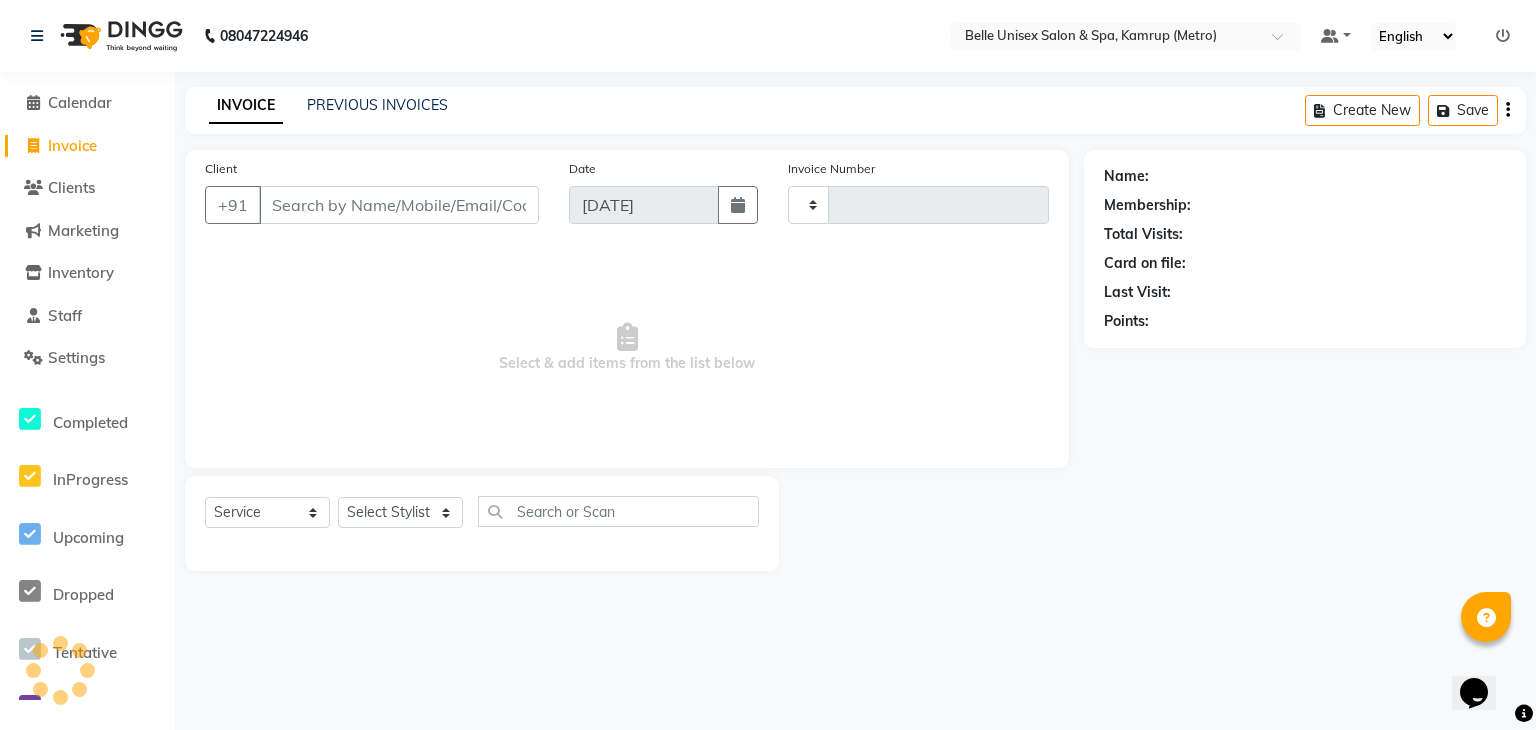 type on "0707" 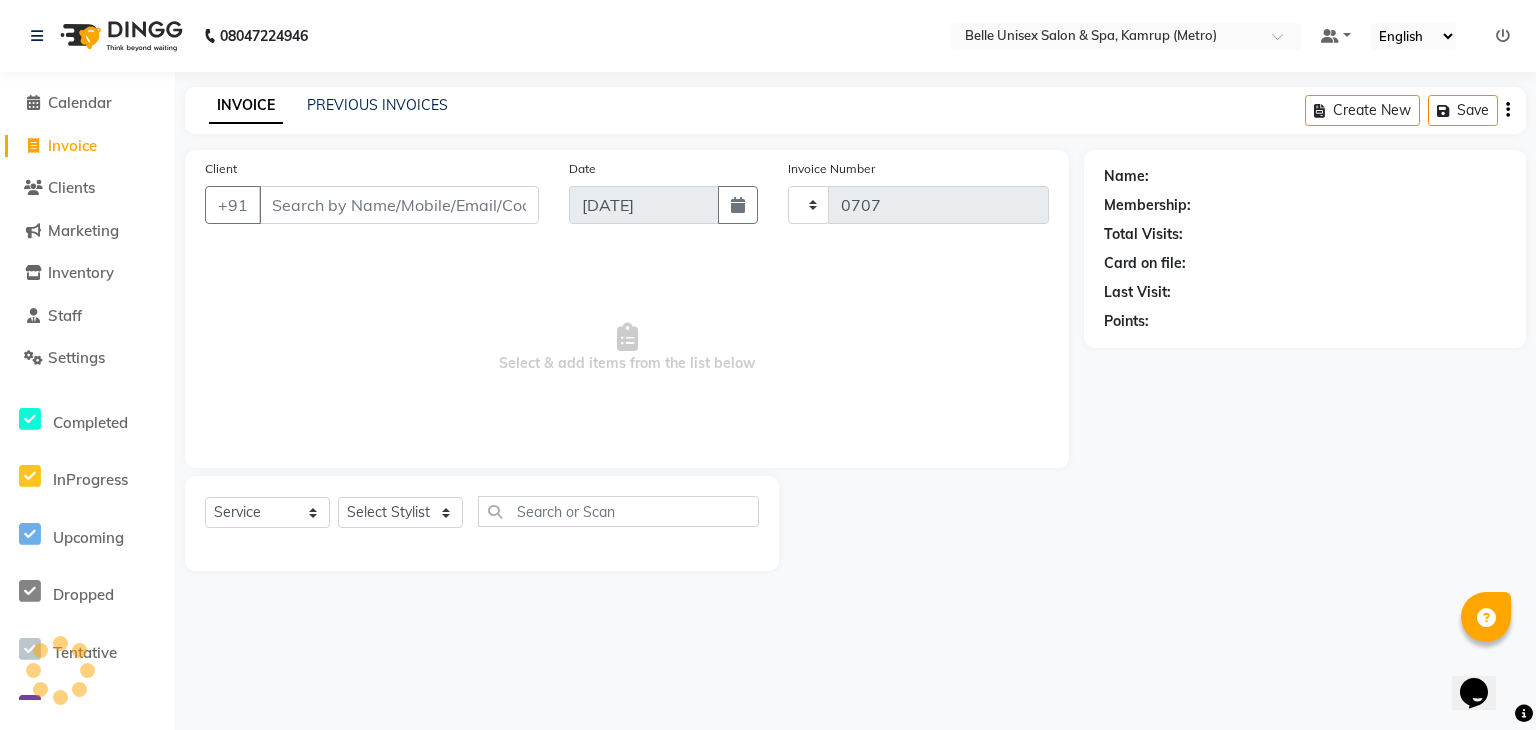 select on "7291" 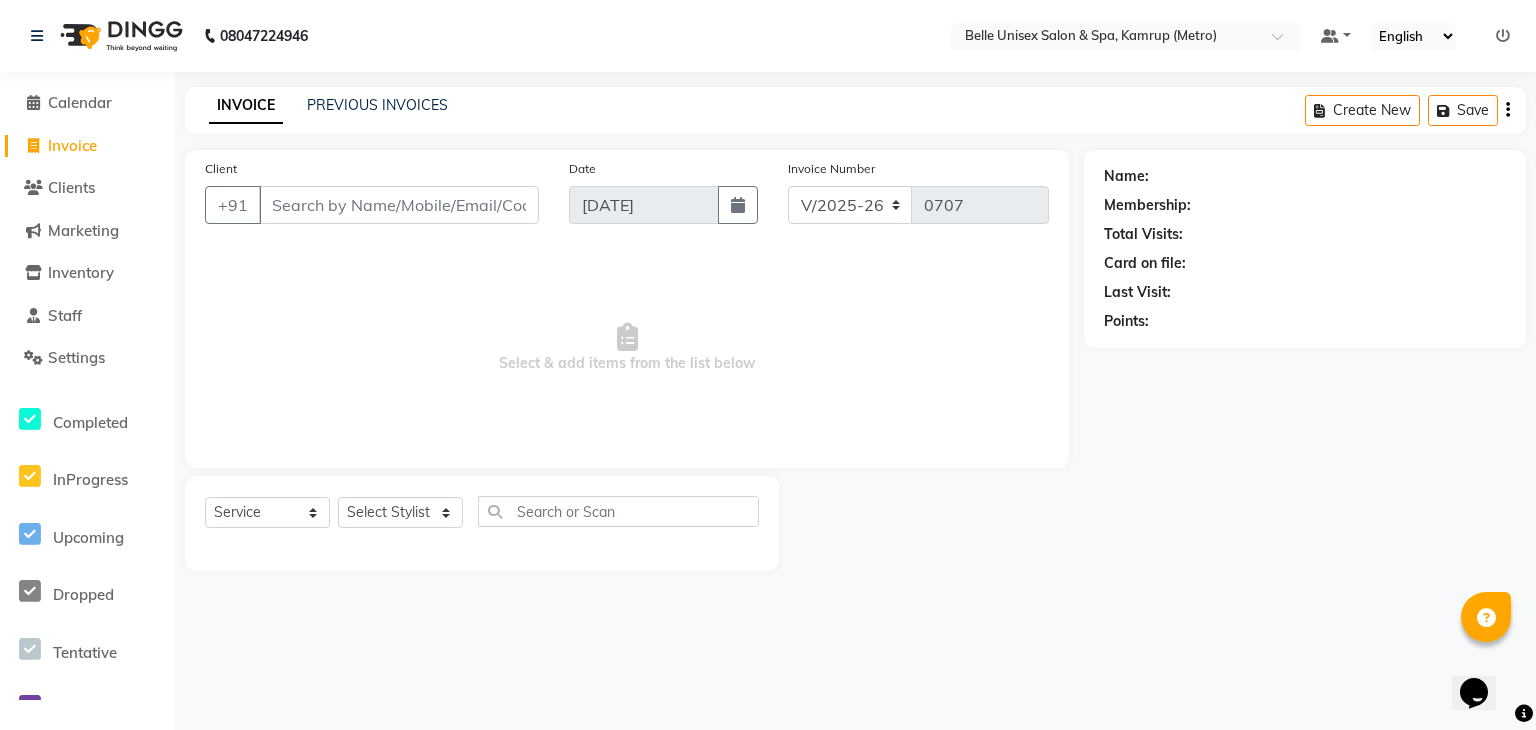 click 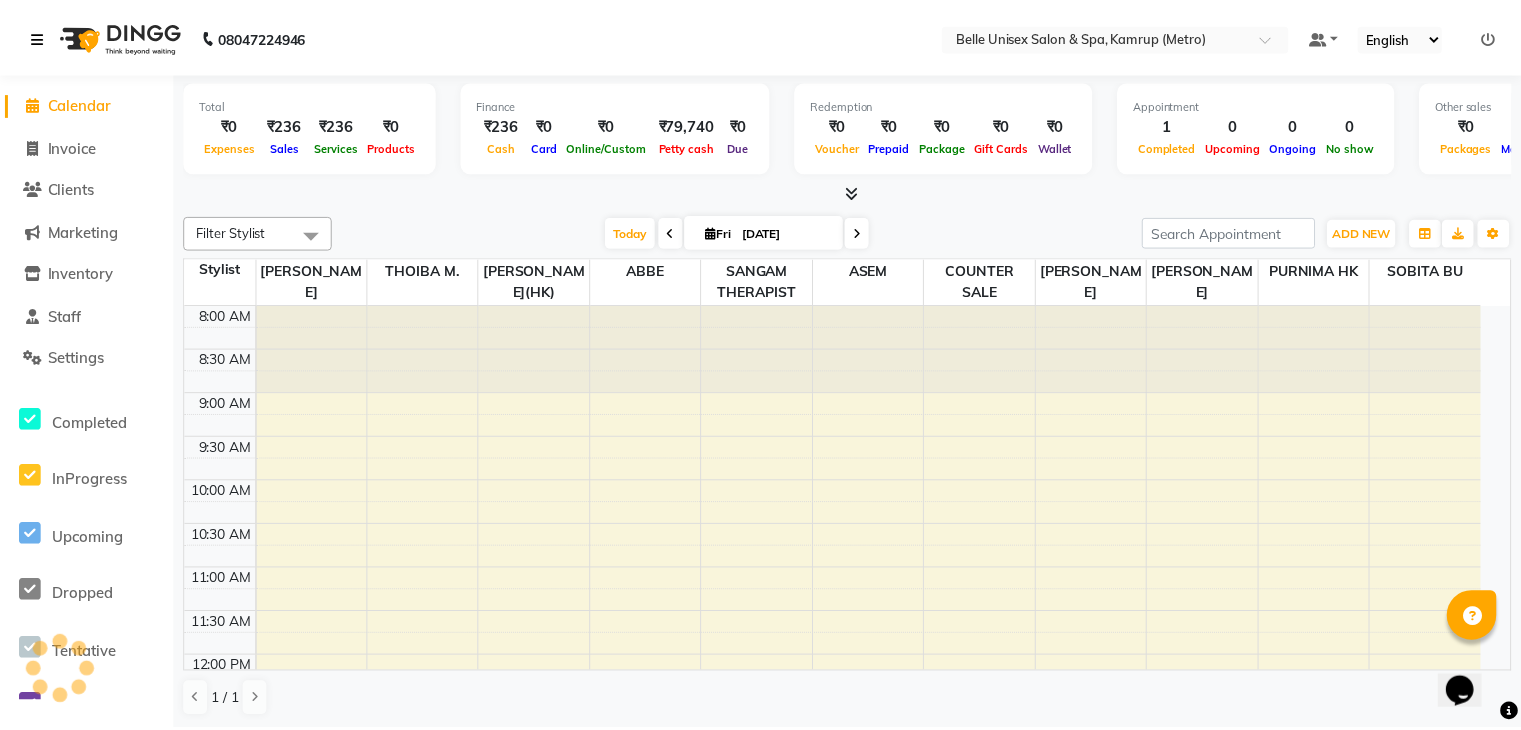 scroll, scrollTop: 0, scrollLeft: 0, axis: both 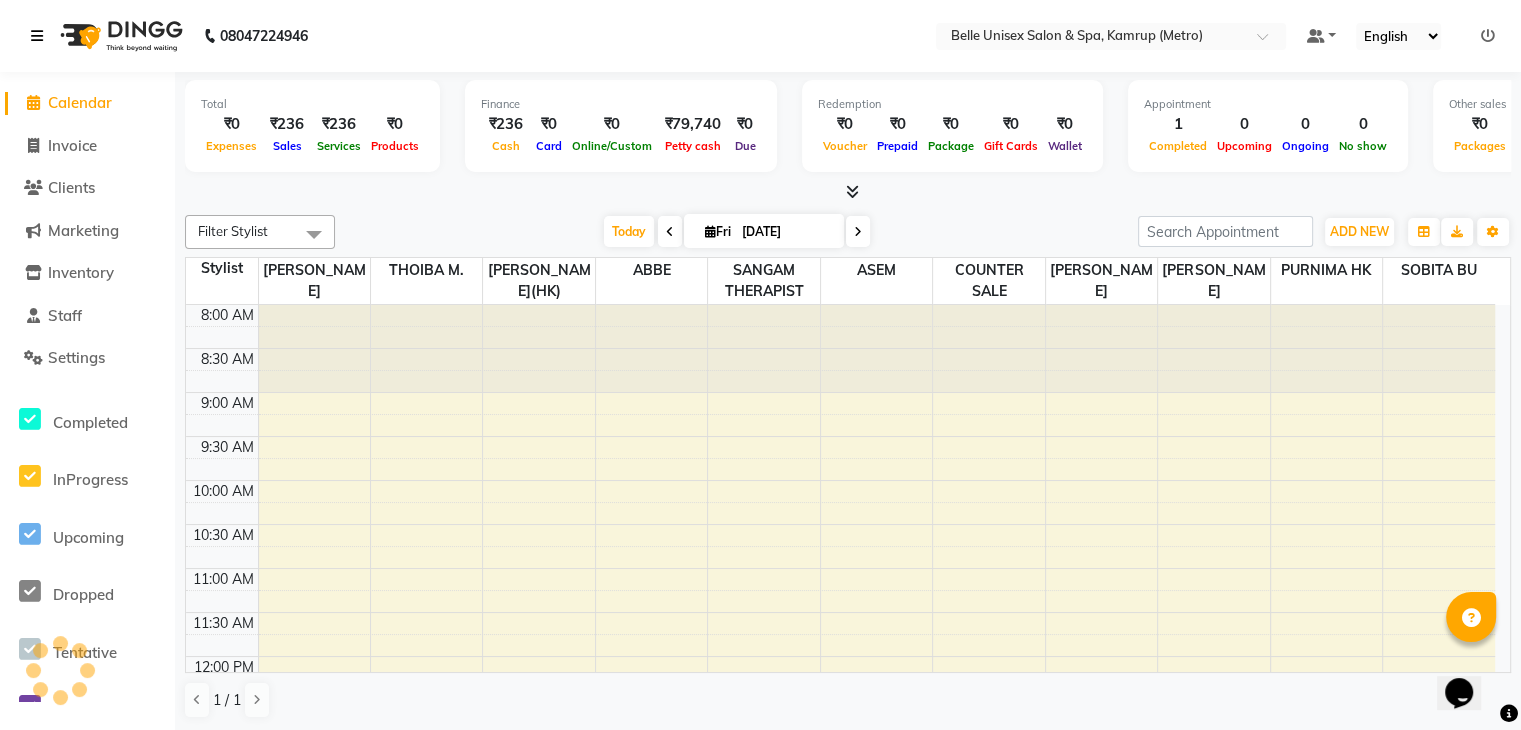 click at bounding box center (41, 36) 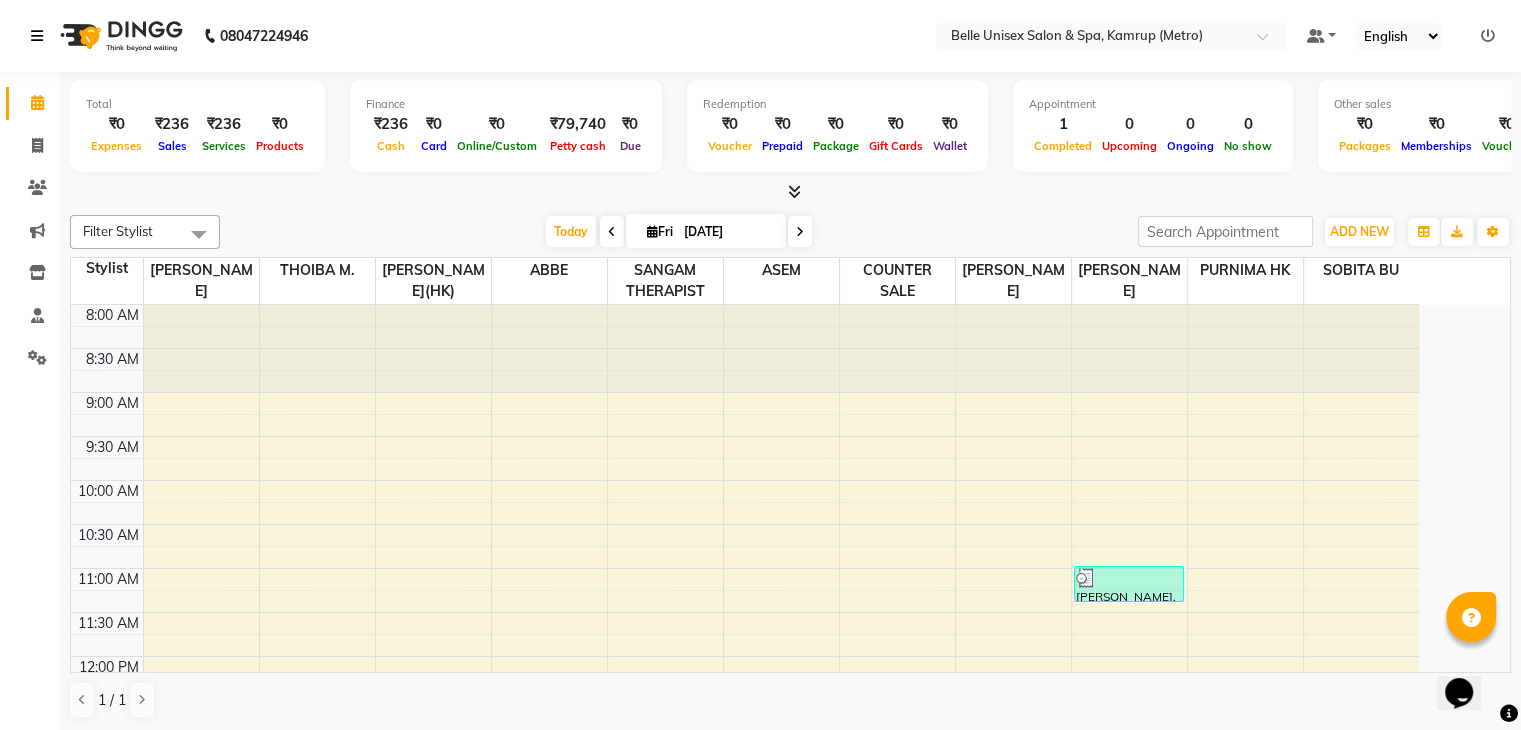 click at bounding box center [41, 36] 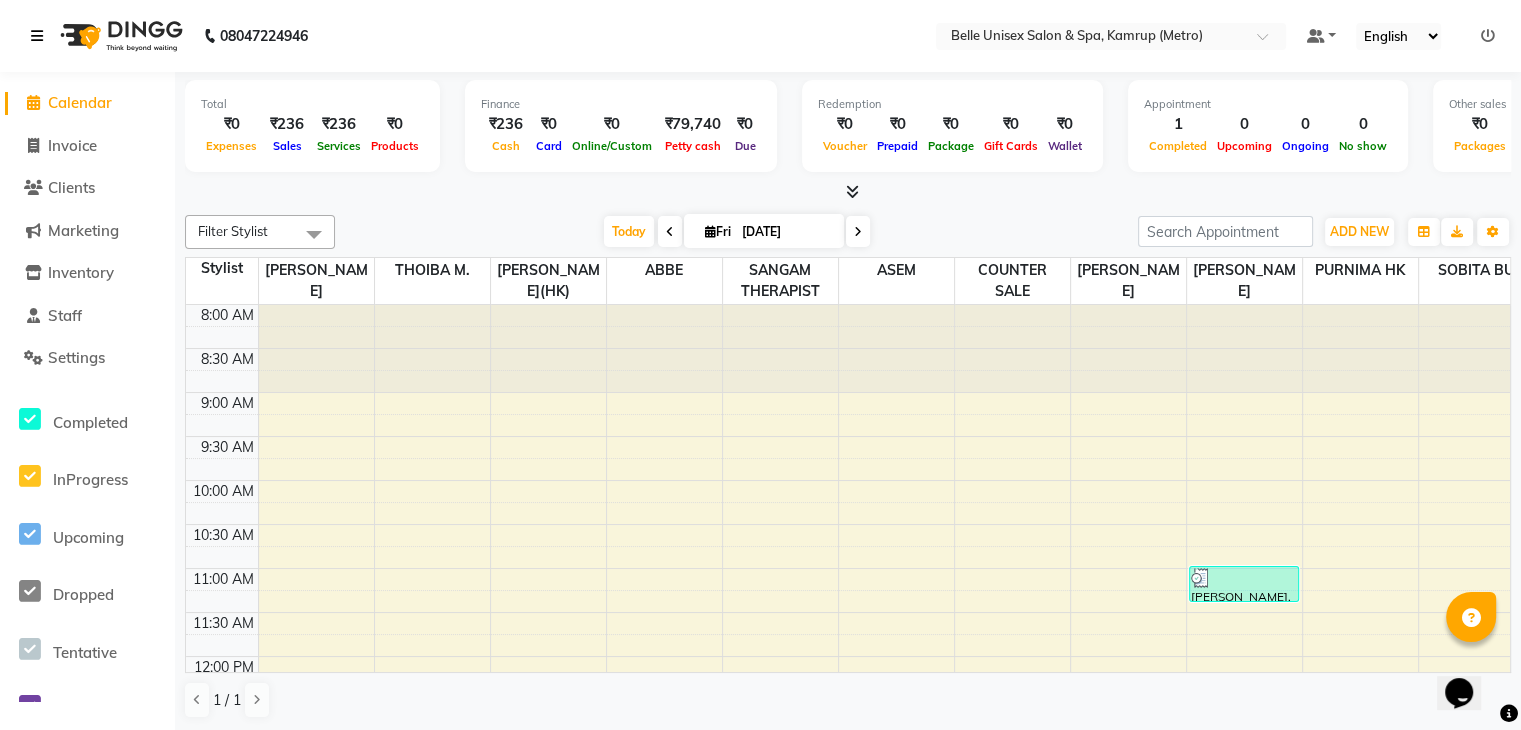 scroll, scrollTop: 1, scrollLeft: 0, axis: vertical 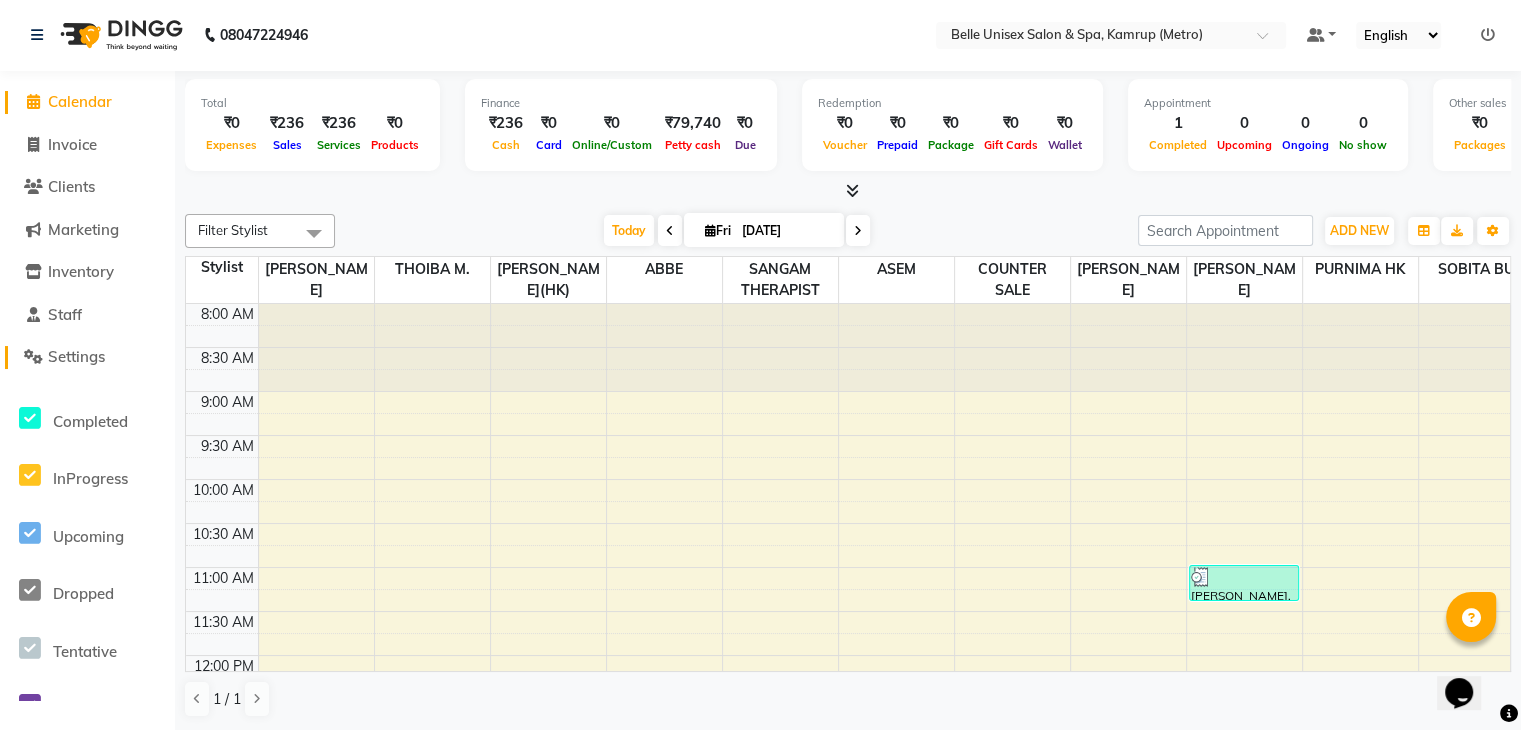 click on "Settings" 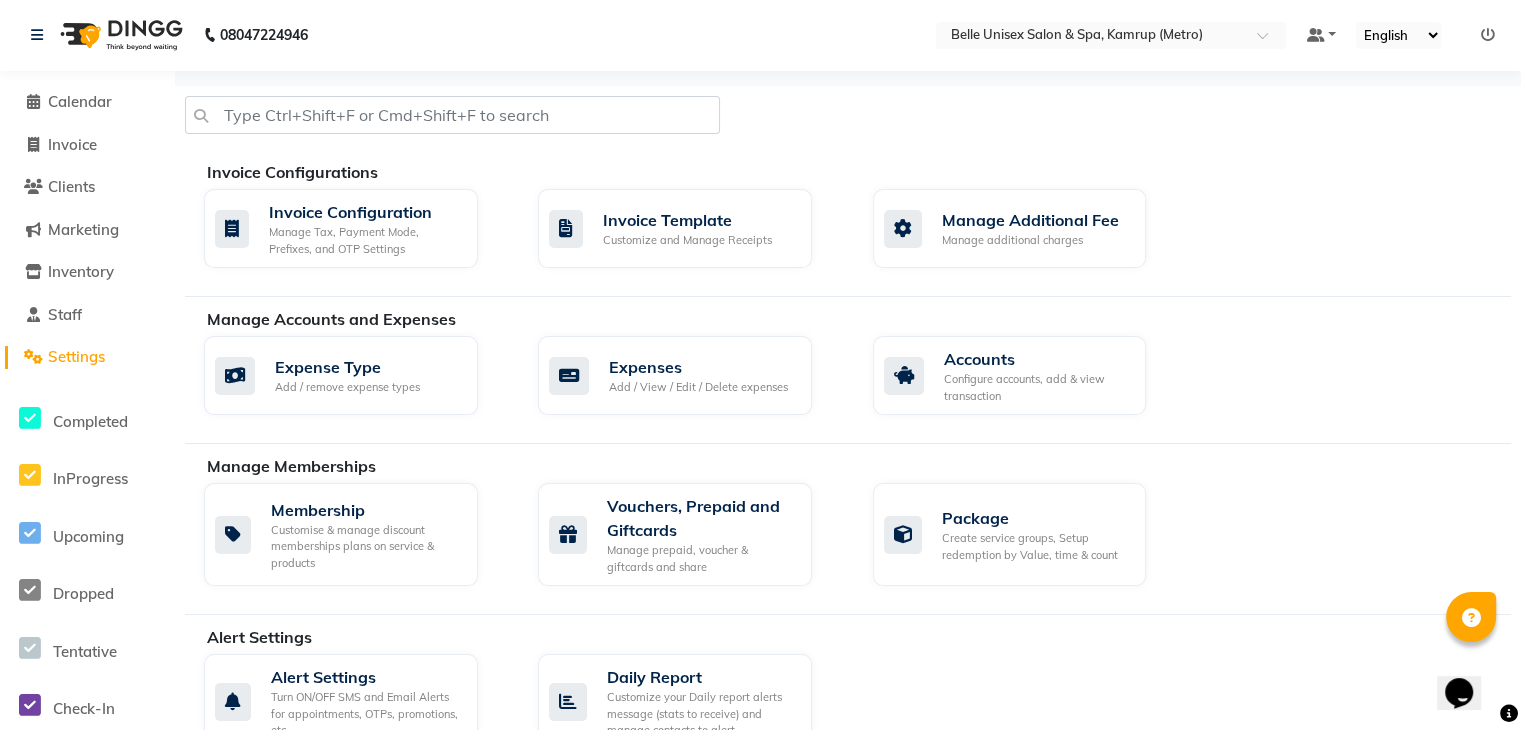 scroll, scrollTop: 640, scrollLeft: 0, axis: vertical 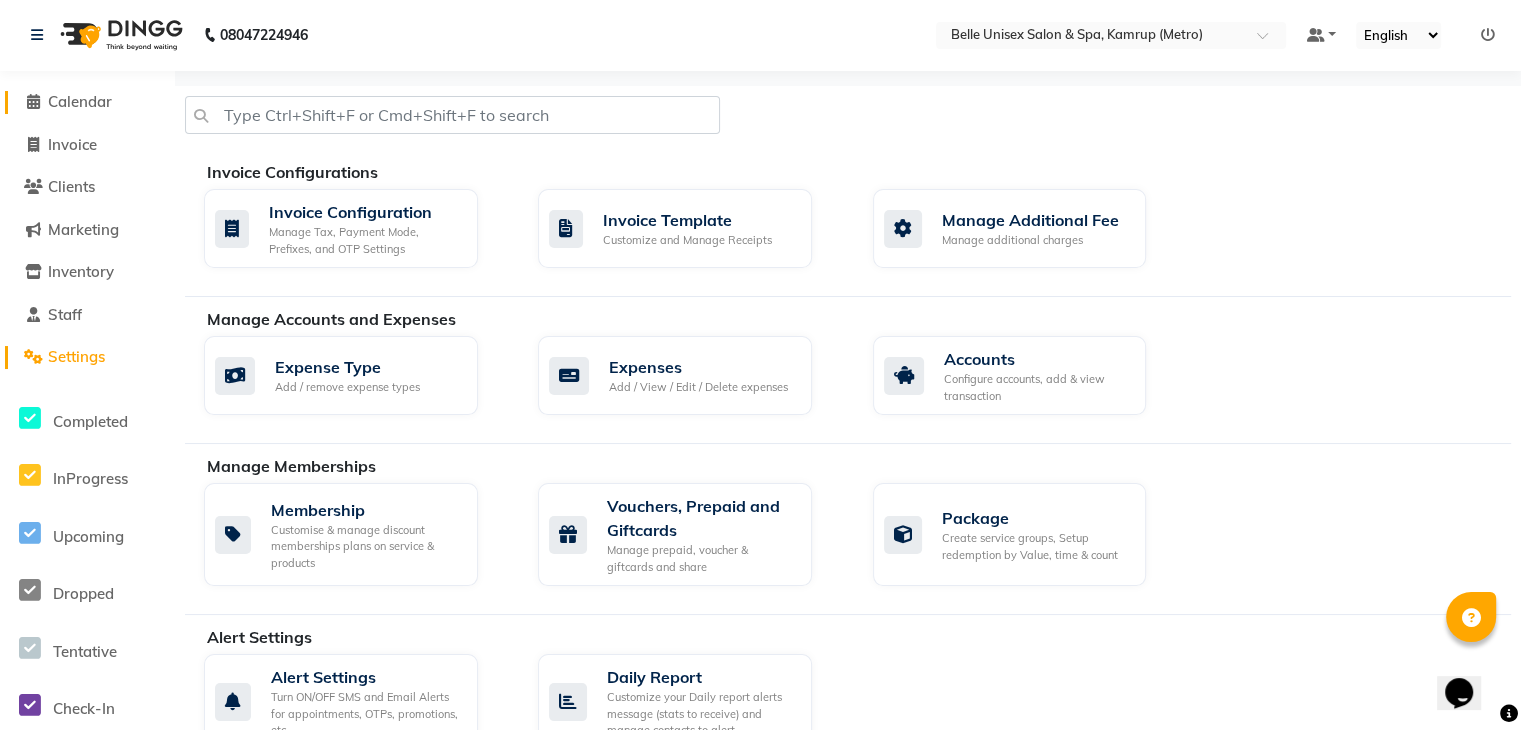 click on "Calendar" 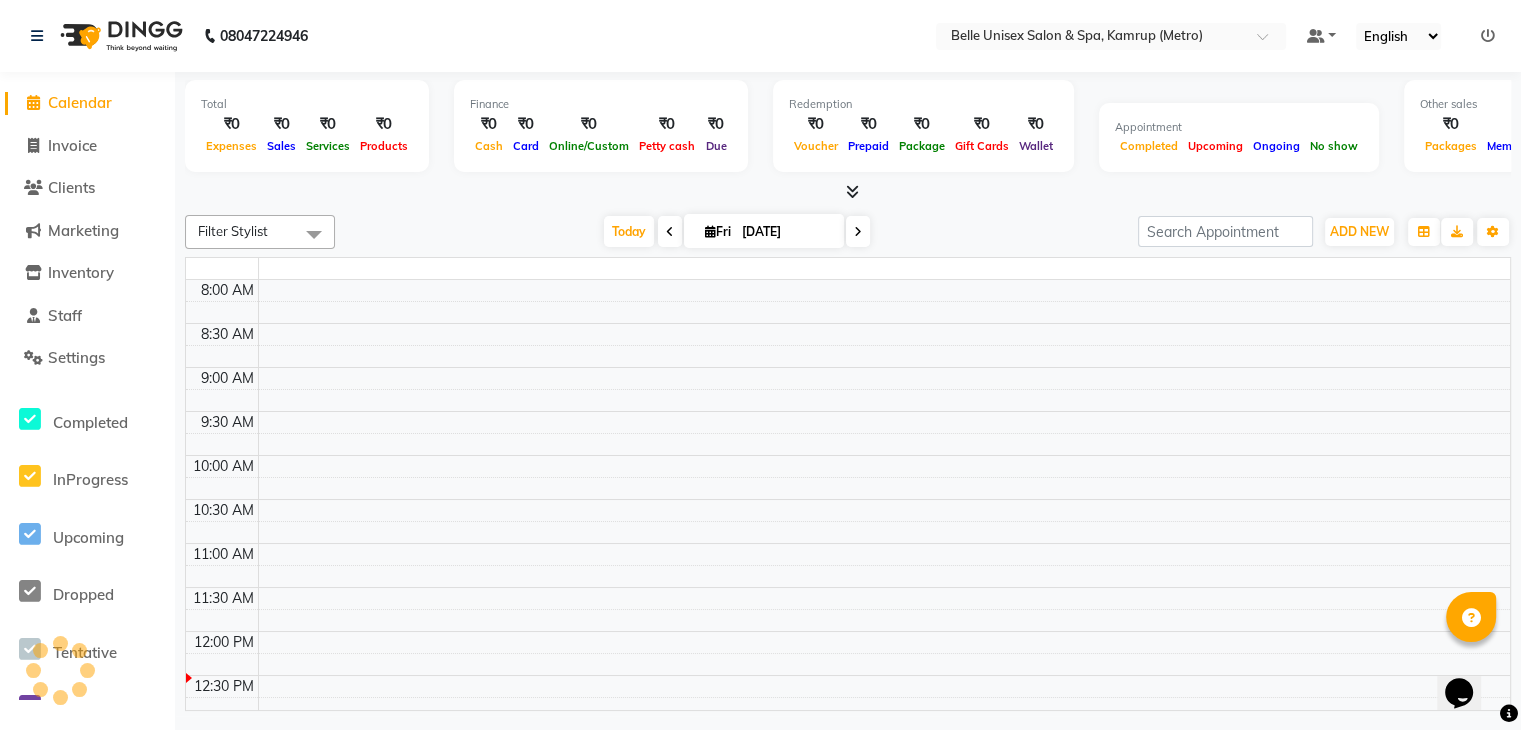 scroll, scrollTop: 0, scrollLeft: 0, axis: both 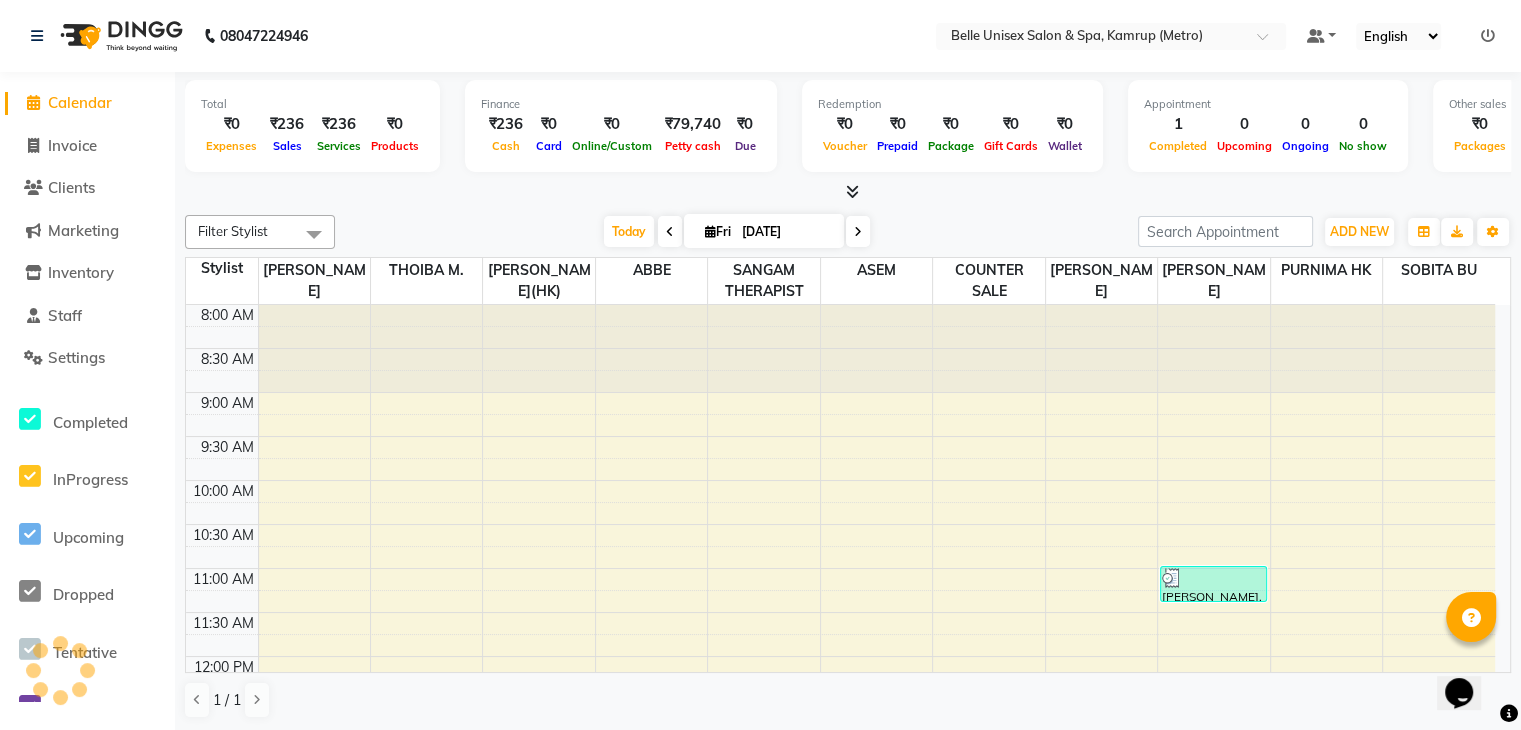 click on "Invoice" 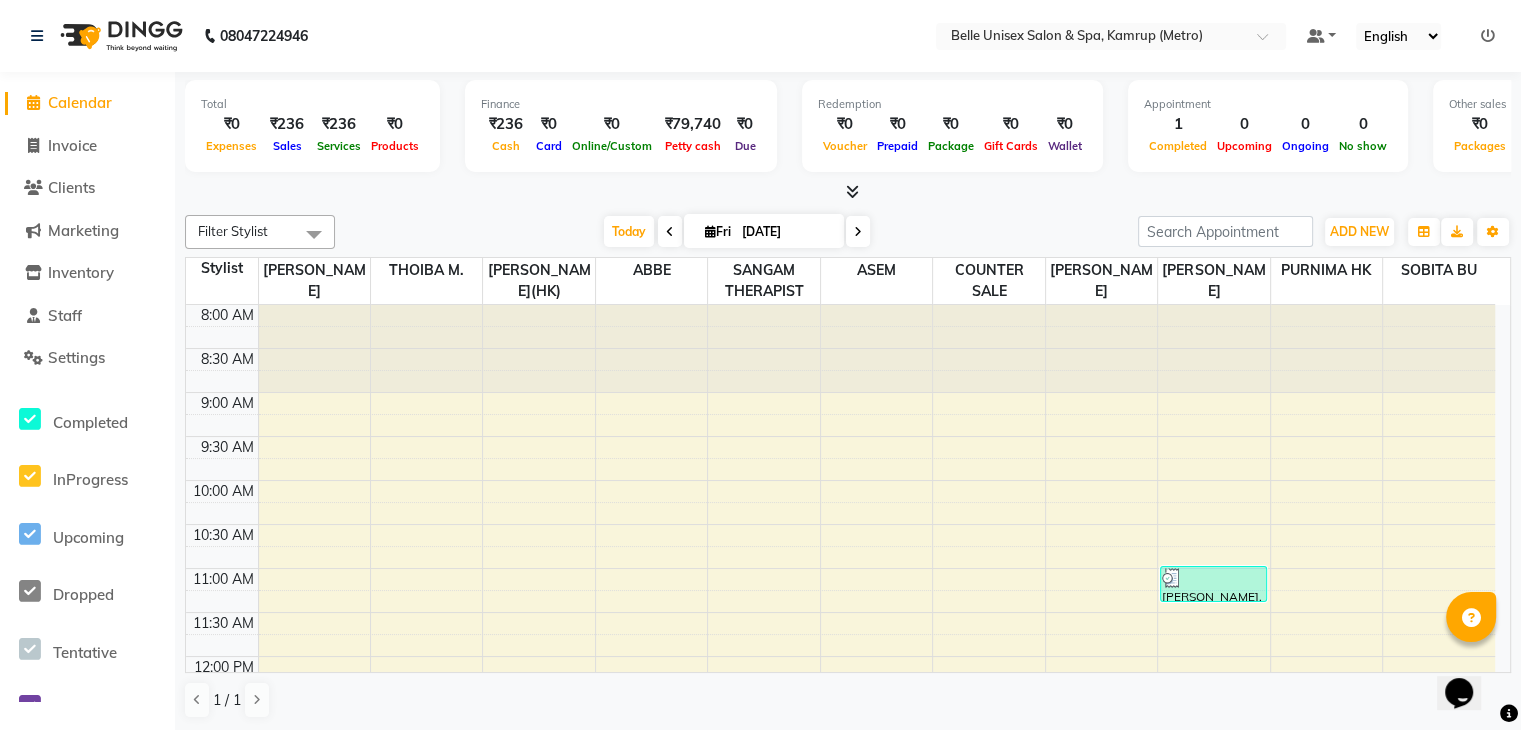 click on "Invoice" 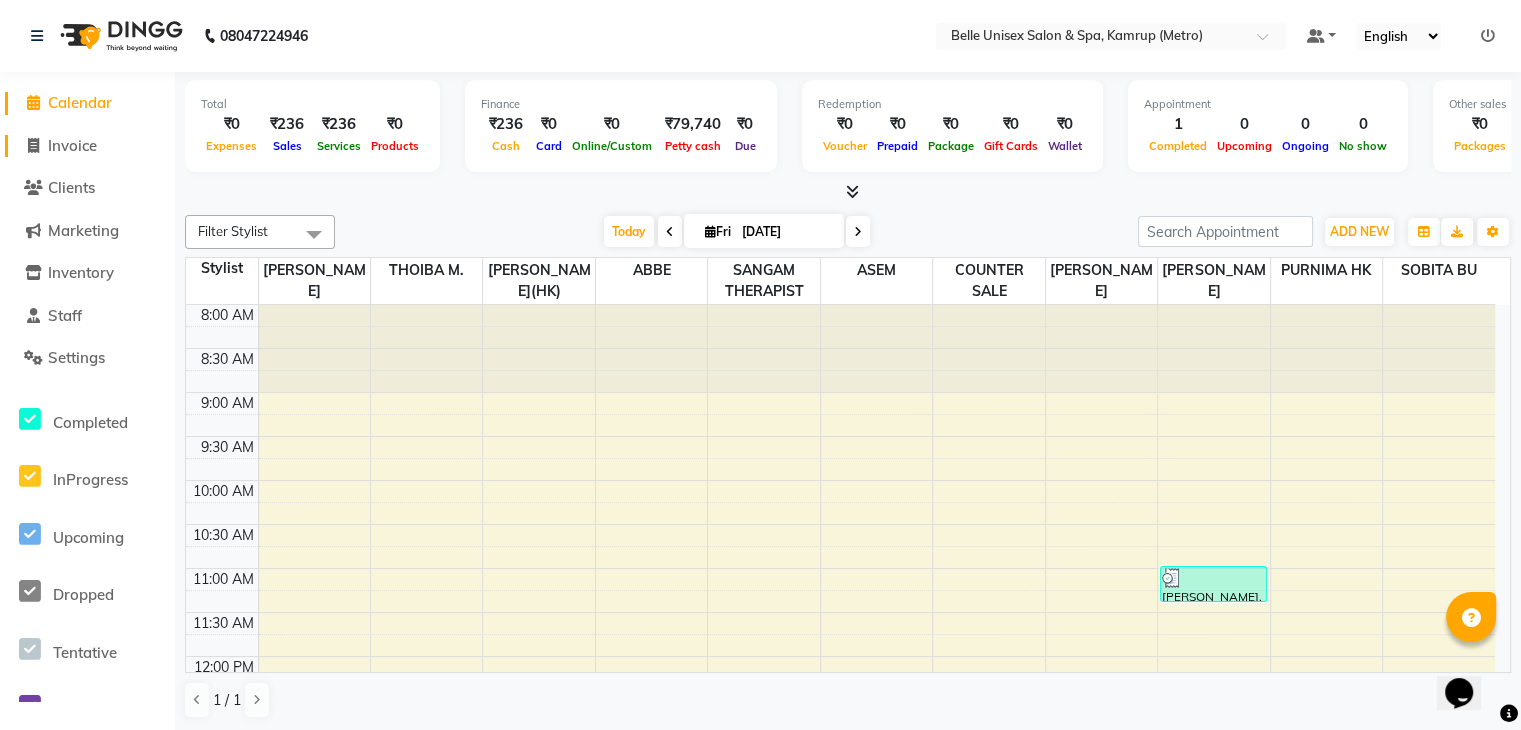 click on "Invoice" 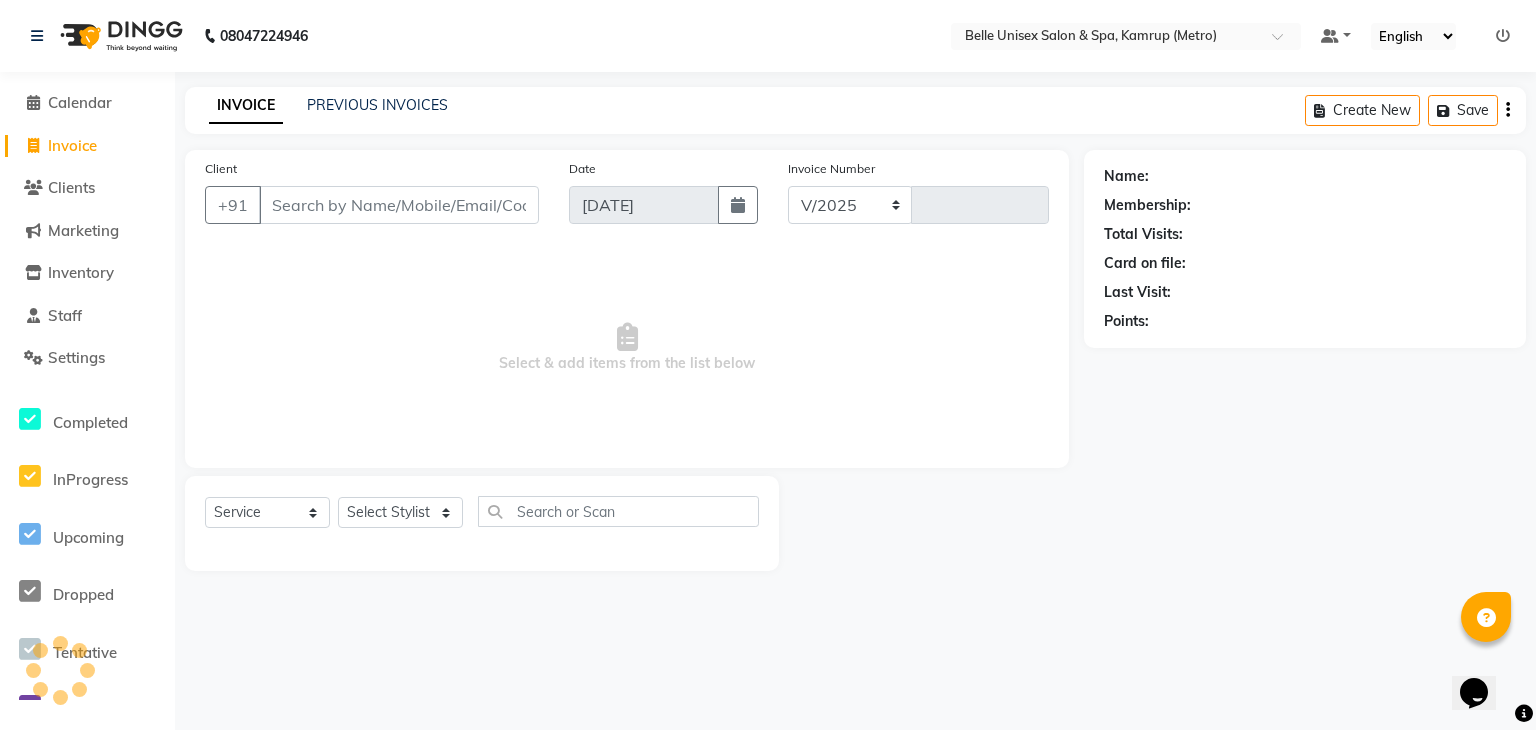 select on "7291" 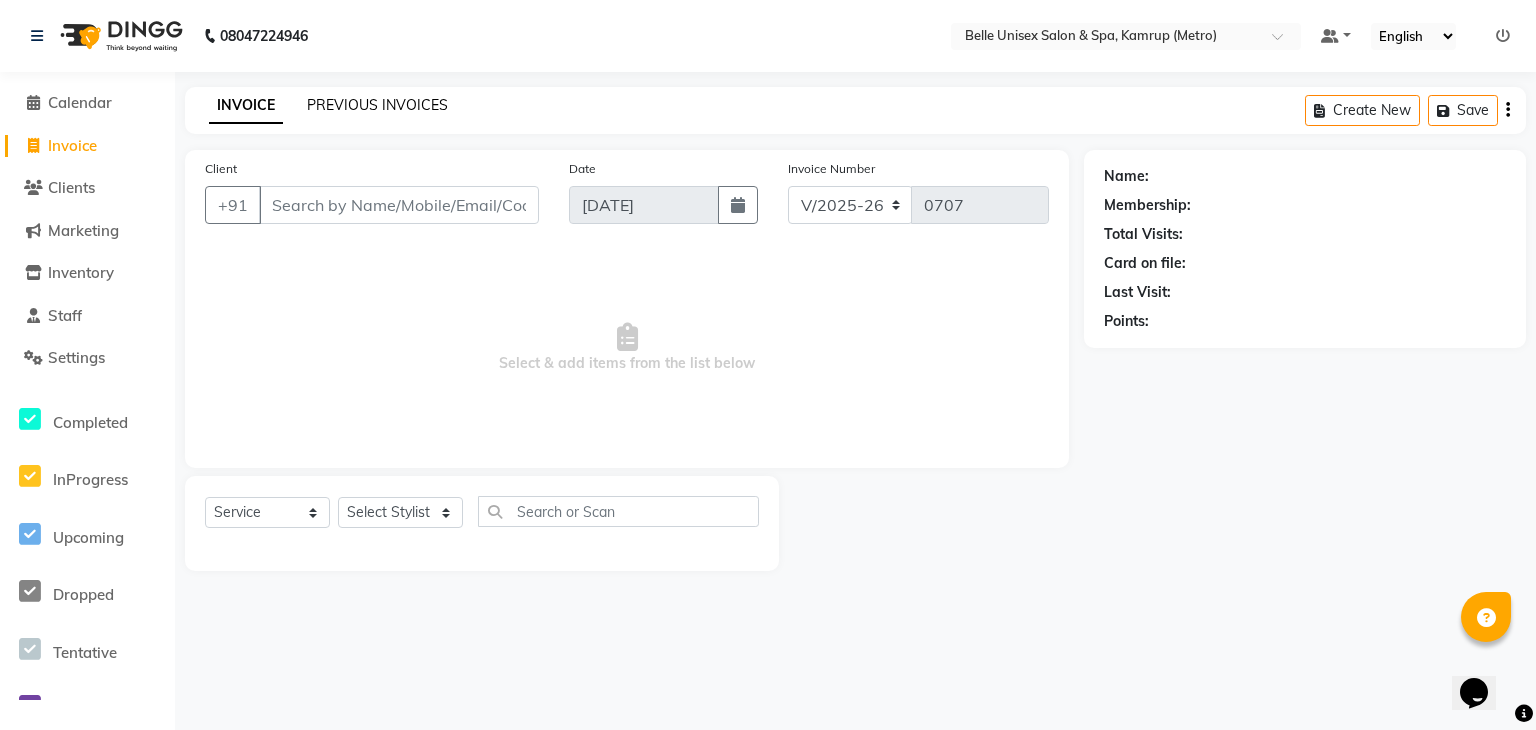 click on "PREVIOUS INVOICES" 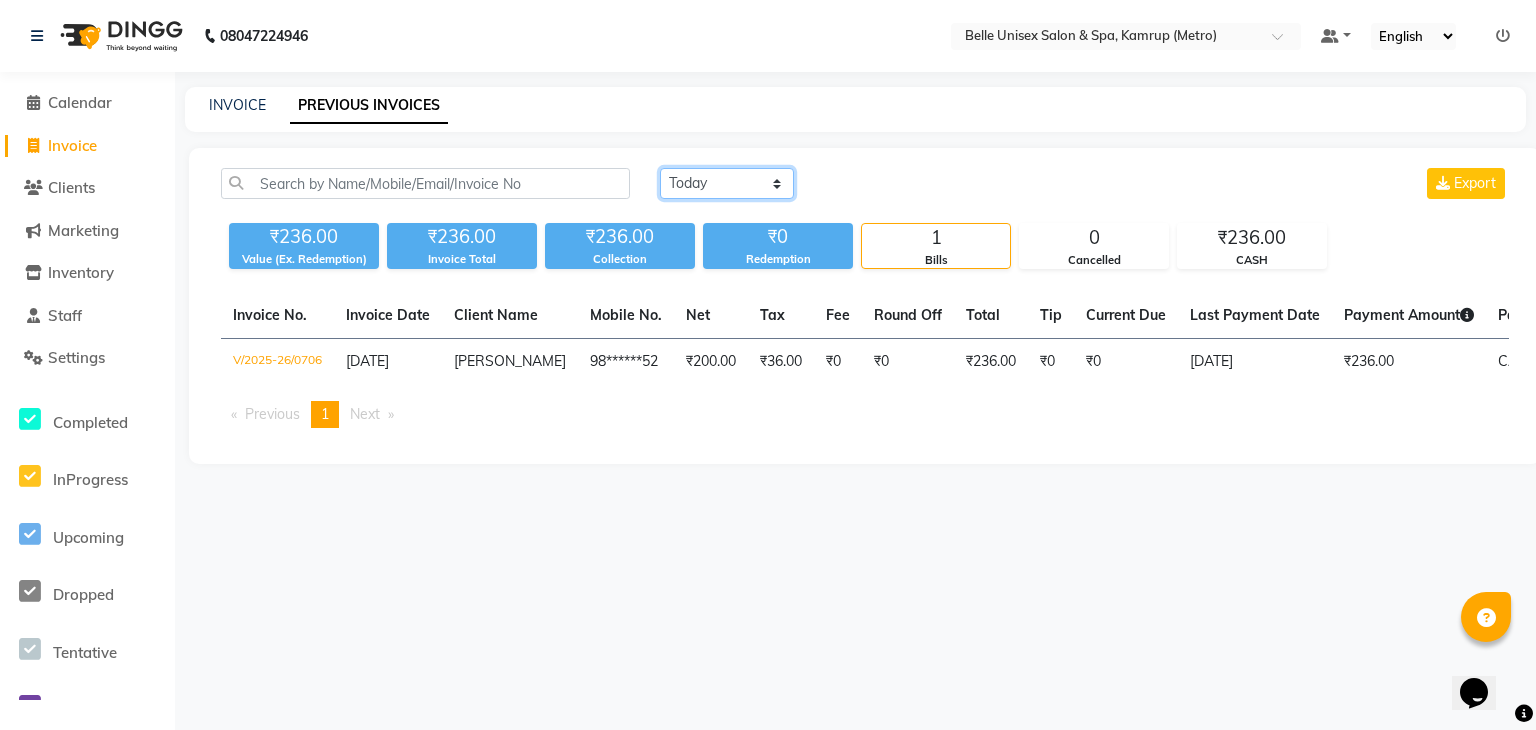 click on "Today Yesterday Custom Range" 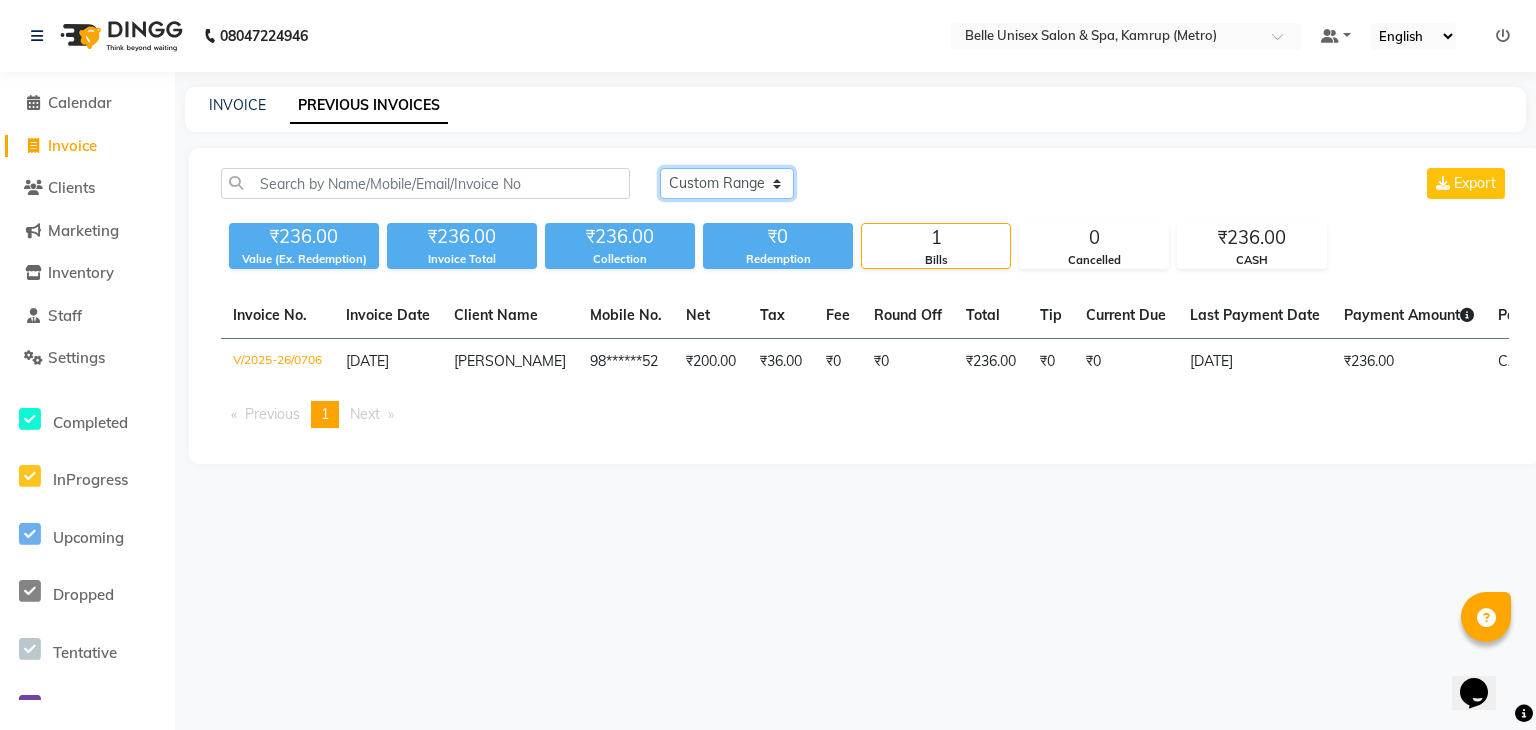 click on "Today Yesterday Custom Range" 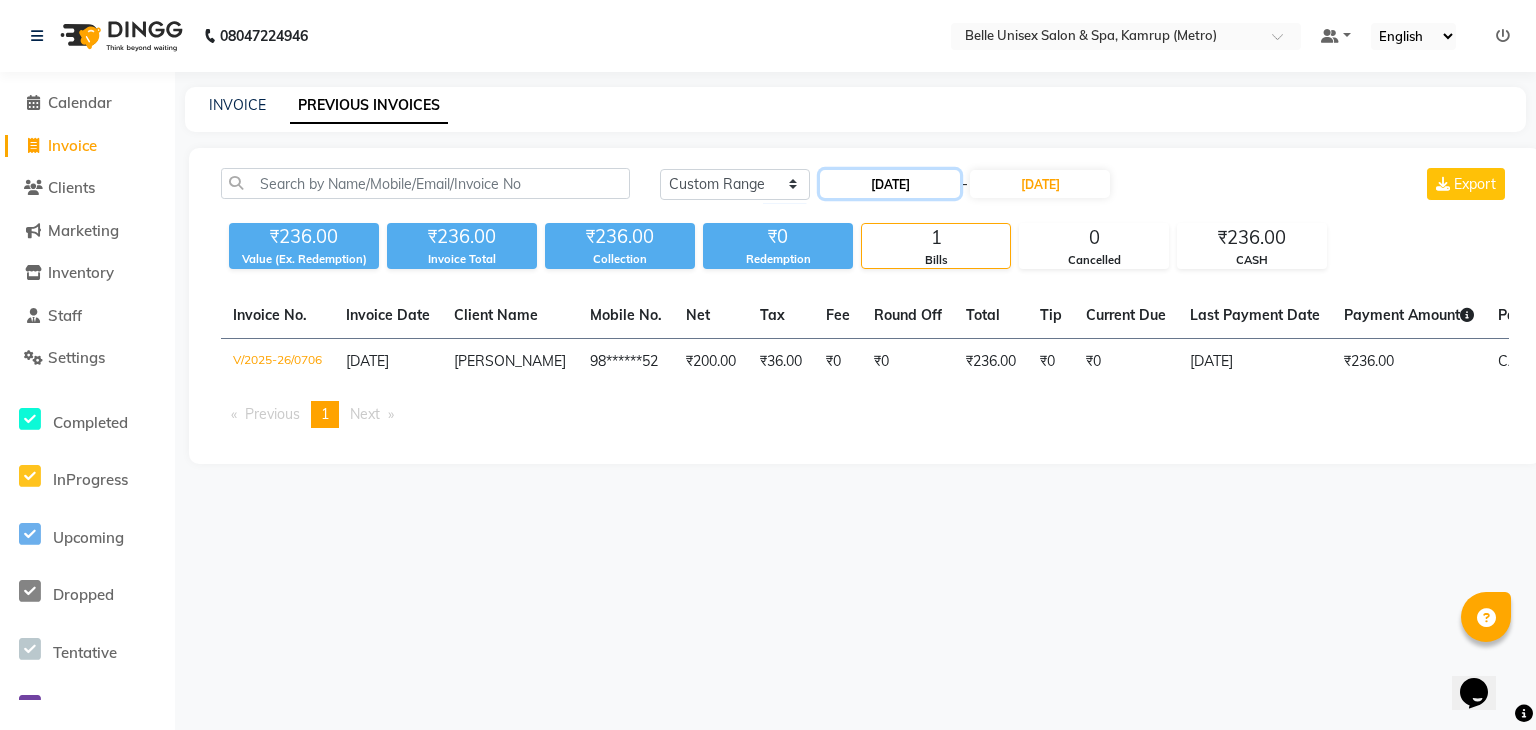 click on "11-07-2025" 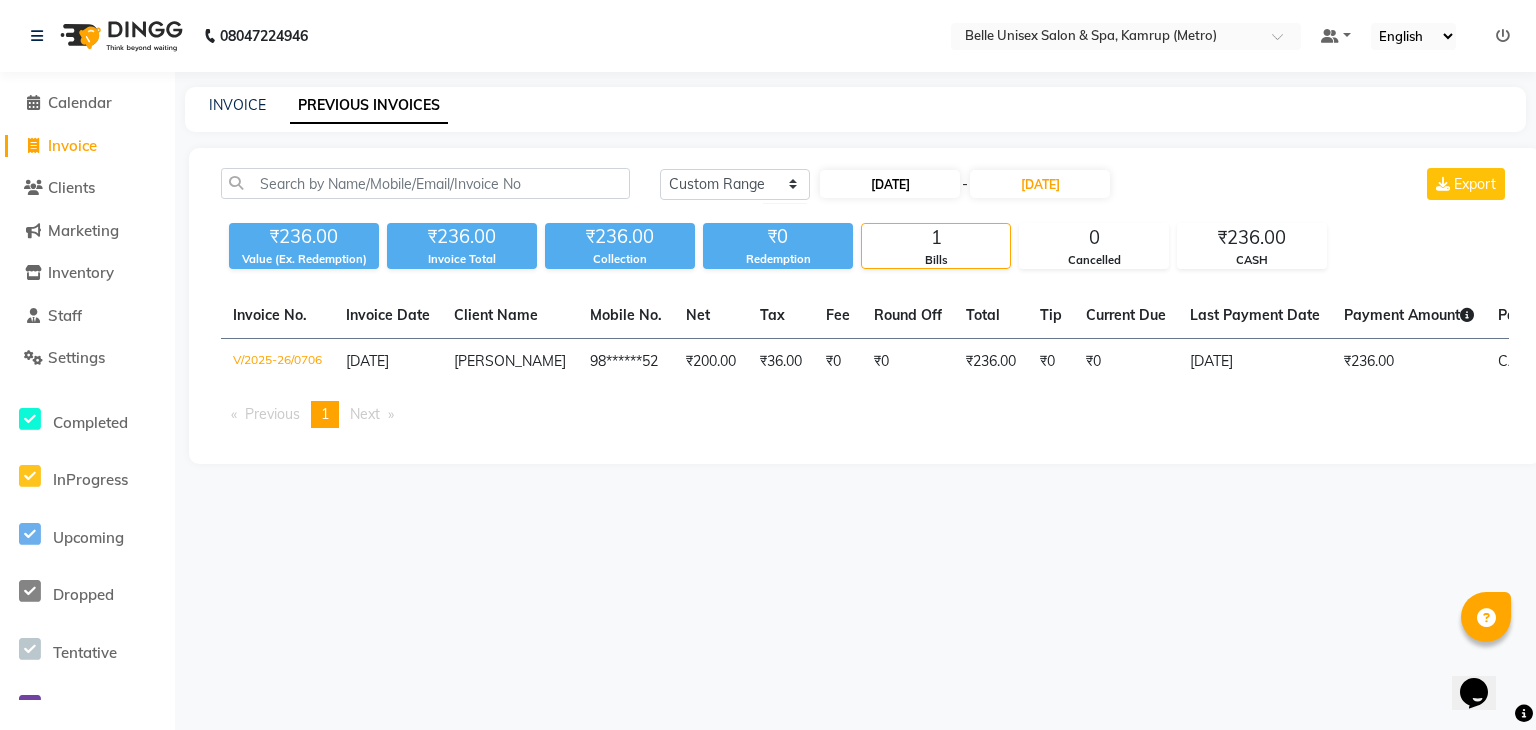 select on "7" 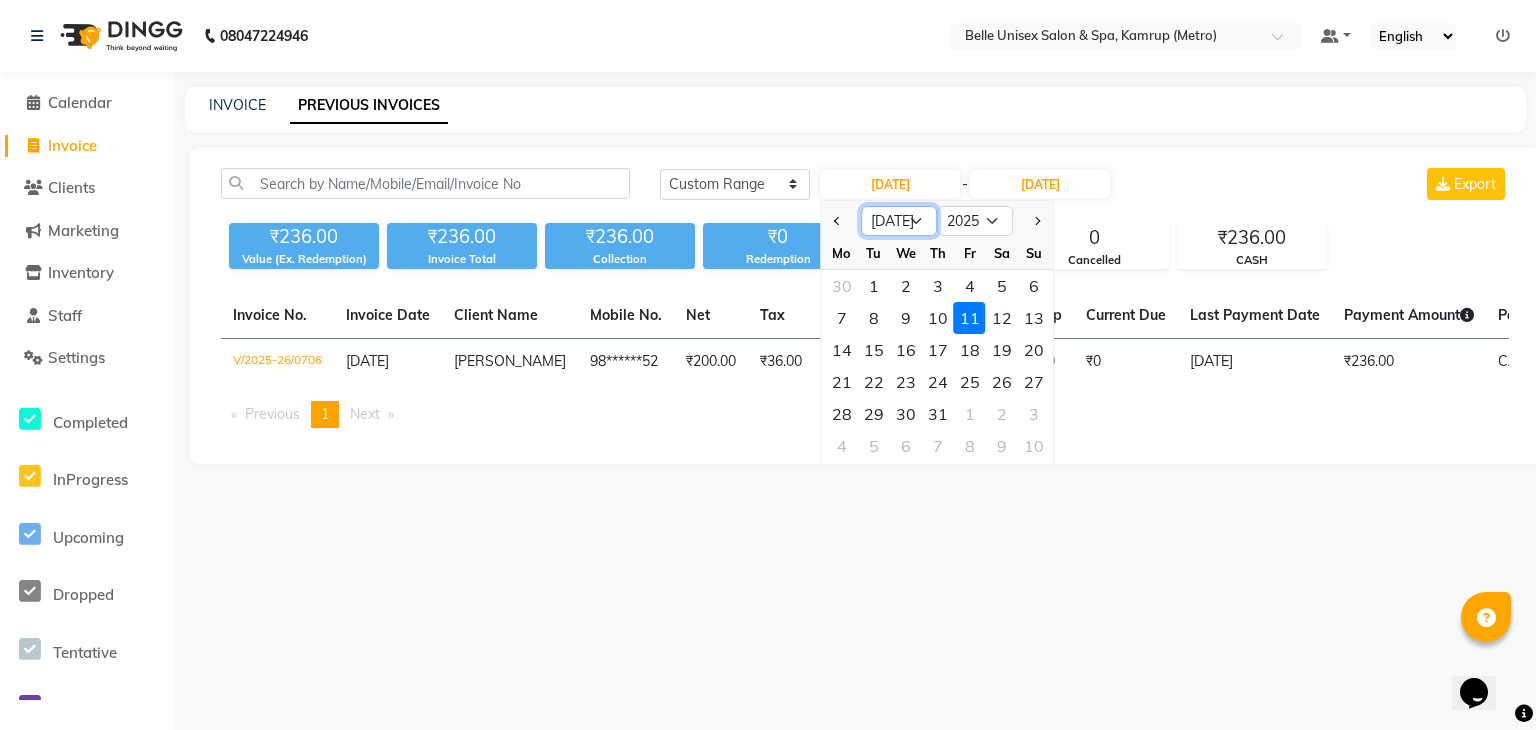 click on "Jan Feb Mar Apr May Jun Jul Aug Sep Oct Nov Dec" 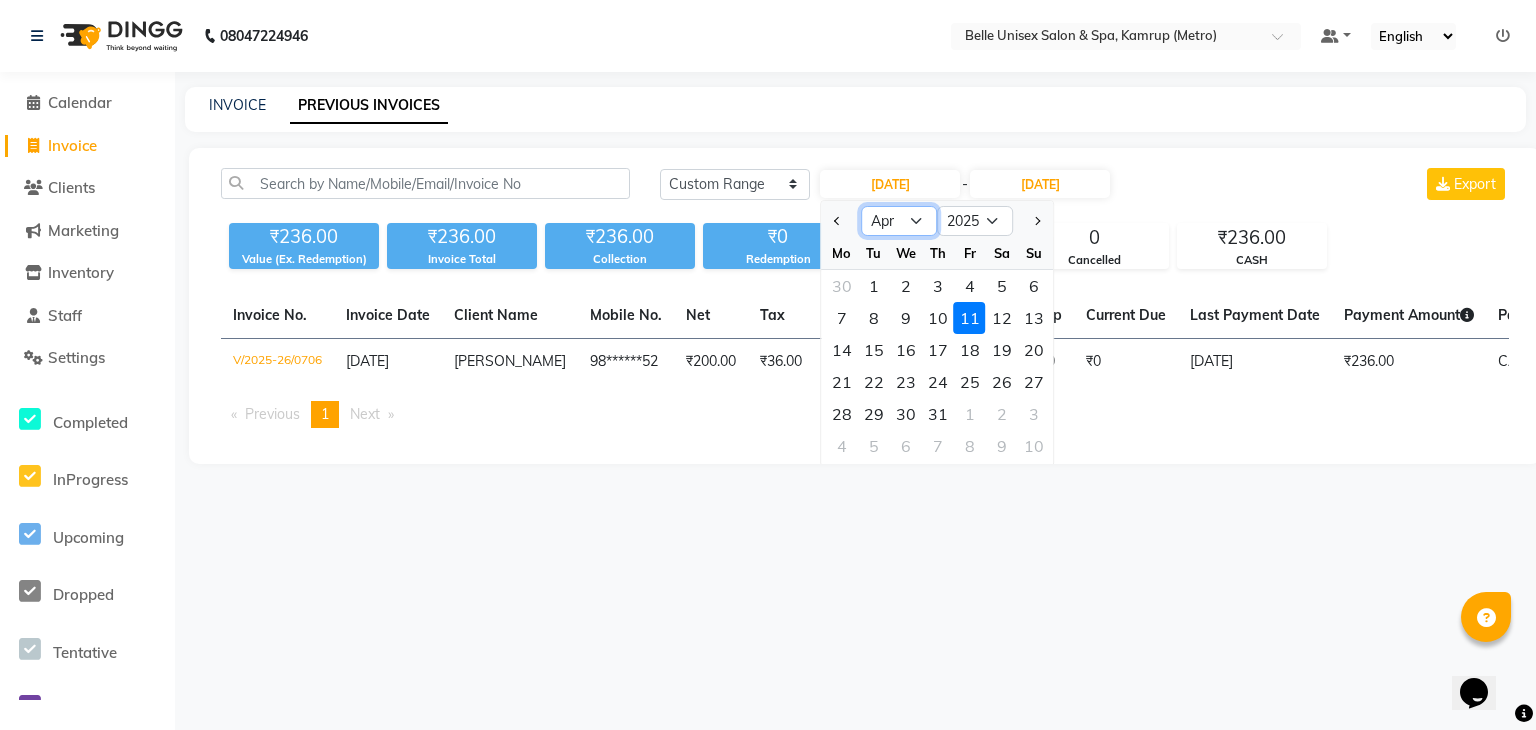 click on "Jan Feb Mar Apr May Jun Jul Aug Sep Oct Nov Dec" 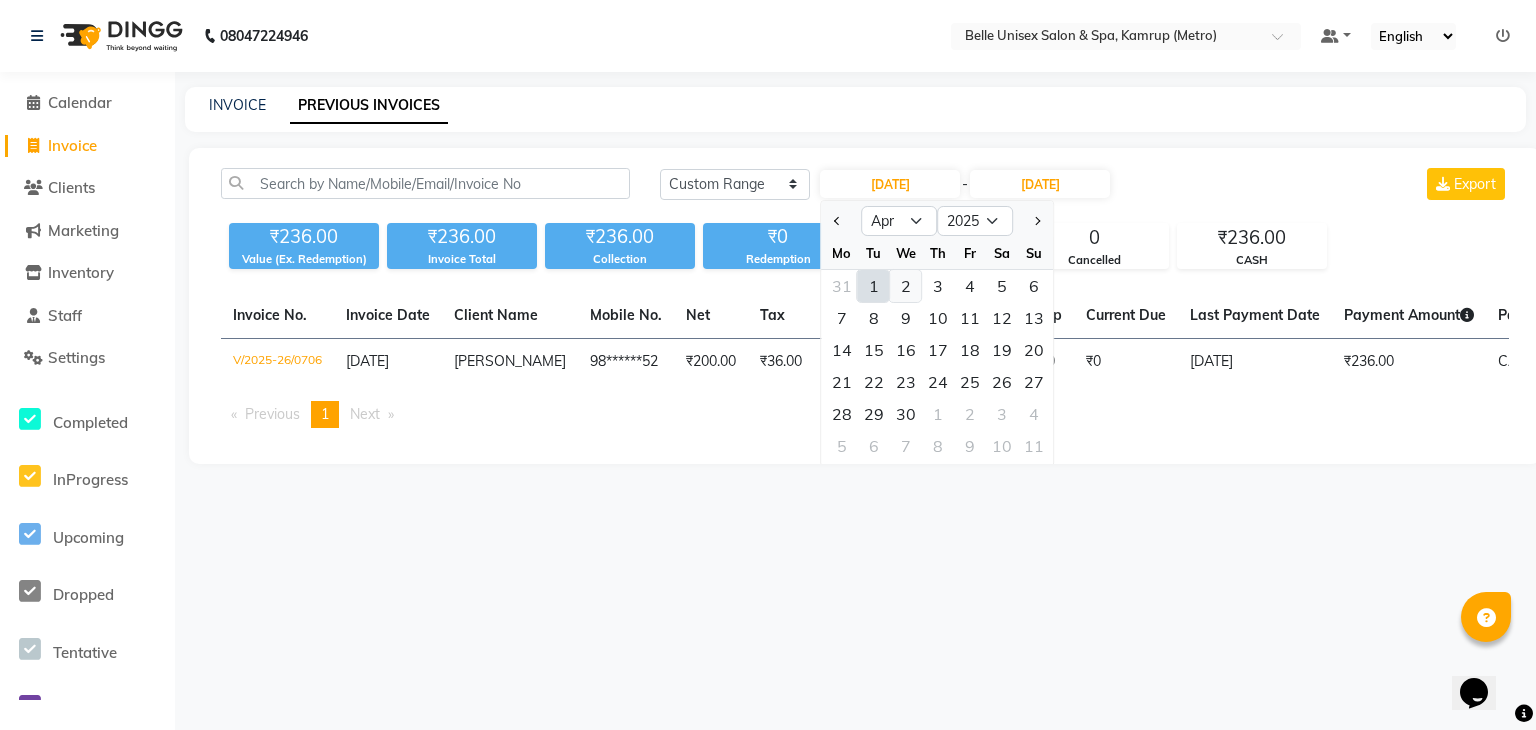 click on "2" 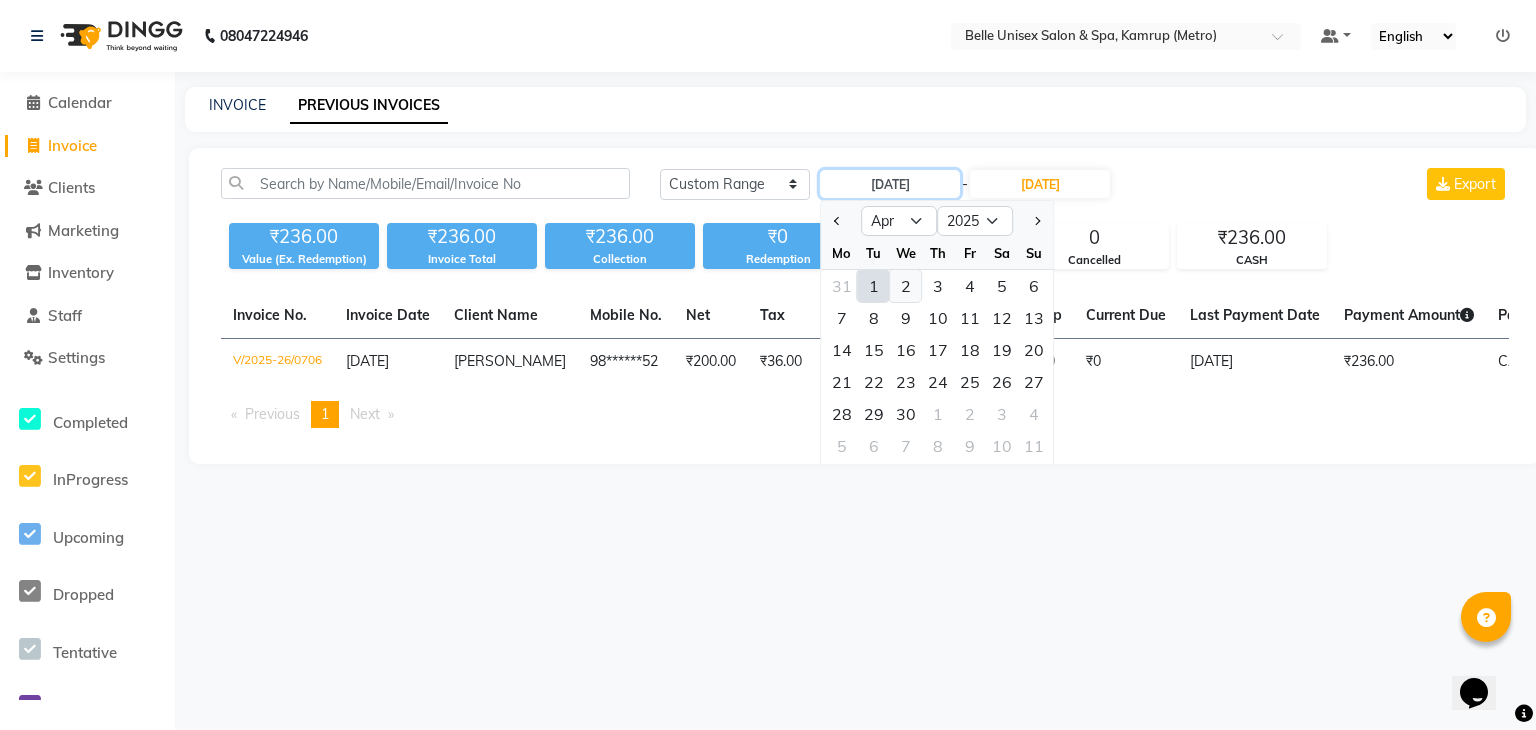 type on "02-04-2025" 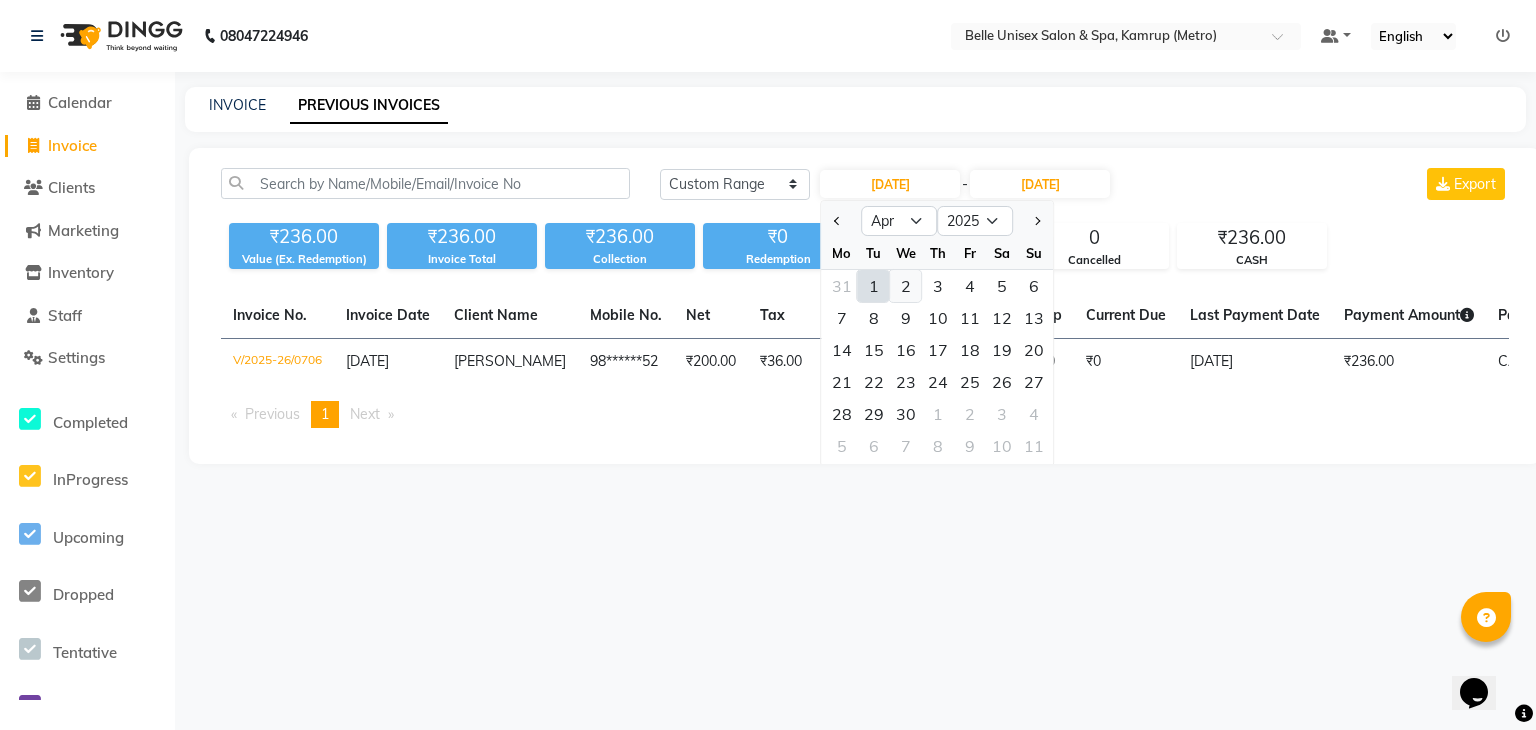 click on "Today Yesterday Custom Range 02-04-2025 Jan Feb Mar Apr May Jun Jul Aug Sep Oct Nov Dec 2015 2016 2017 2018 2019 2020 2021 2022 2023 2024 2025 2026 2027 2028 2029 2030 2031 2032 2033 2034 2035 Mo Tu We Th Fr Sa Su 31 1 2 3 4 5 6 7 8 9 10 11 12 13 14 15 16 17 18 19 20 21 22 23 24 25 26 27 28 29 30 1 2 3 4 5 6 7 8 9 10 11 - 11-07-2025 Export ₹236.00 Value (Ex. Redemption) ₹236.00 Invoice Total  ₹236.00 Collection ₹0 Redemption 1 Bills 0 Cancelled ₹236.00 CASH  Invoice No.   Invoice Date   Client Name   Mobile No.   Net   Tax   Fee   Round Off   Total   Tip   Current Due   Last Payment Date   Payment Amount   Payment Methods   Cancel Reason   Status   V/2025-26/0706  11-07-2025 navneet   98******52 ₹200.00 ₹36.00  ₹0  ₹0 ₹236.00 ₹0 ₹0 11-07-2025 ₹236.00  CASH - PAID  Previous  page  1 / 1  You're on page  1  Next  page" 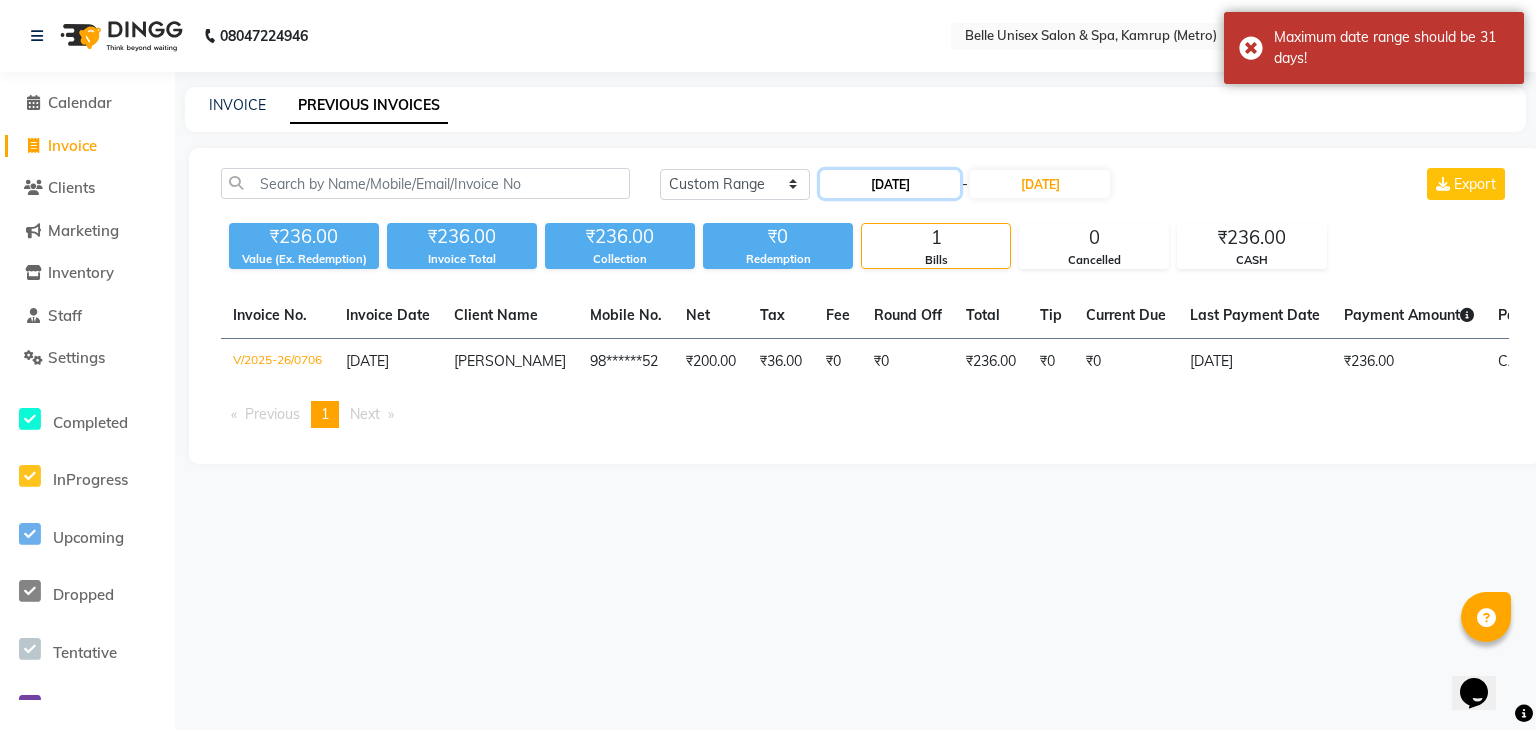 click on "02-04-2025" 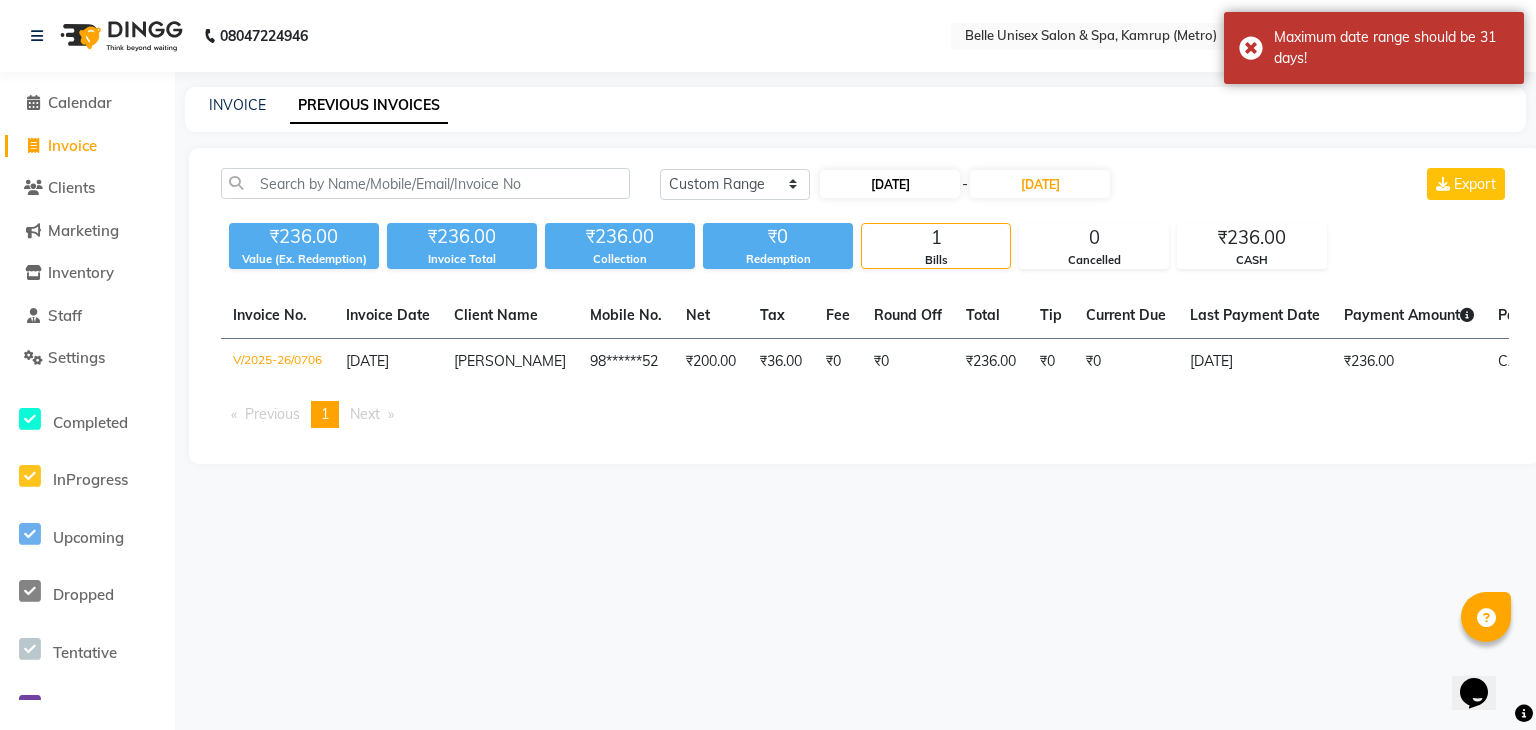 select on "4" 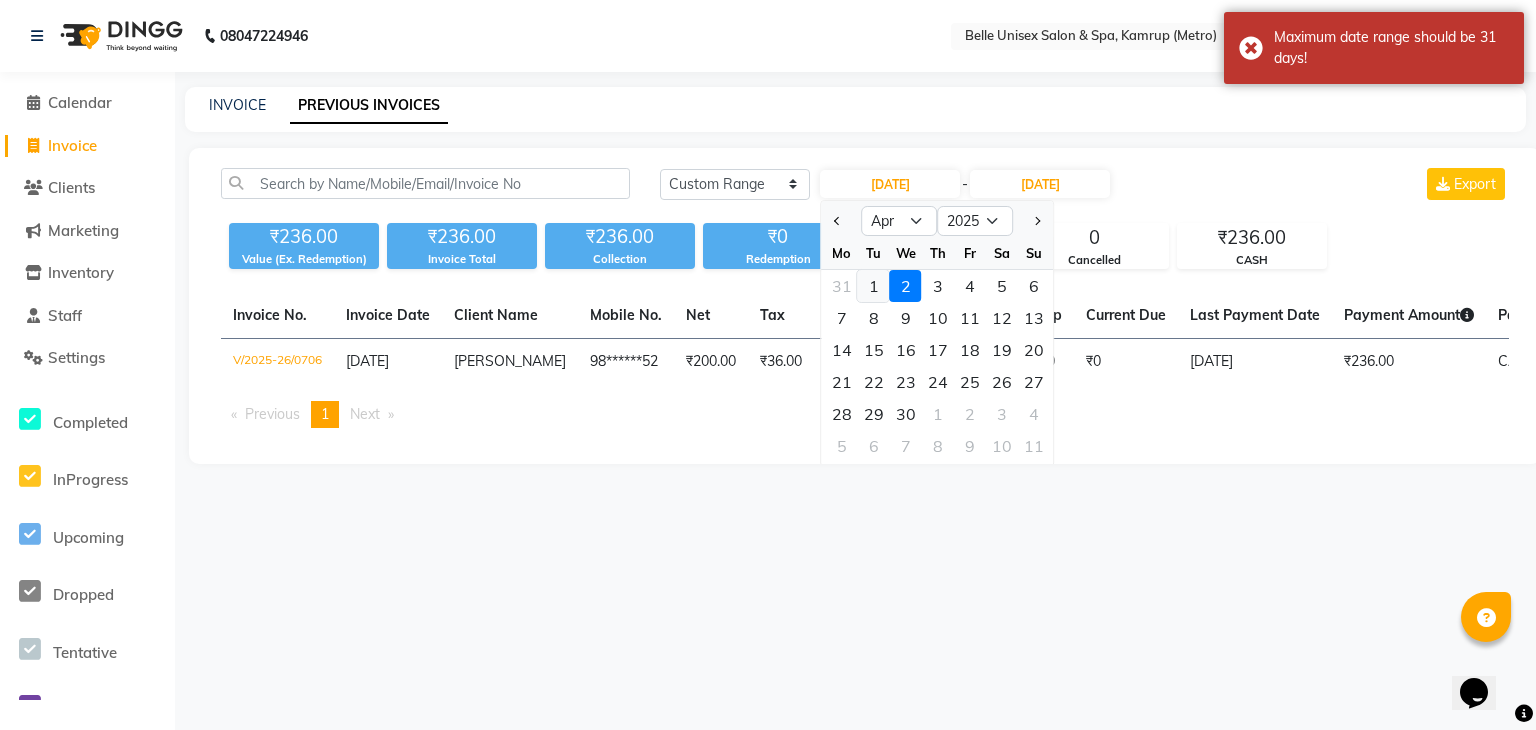 click on "1" 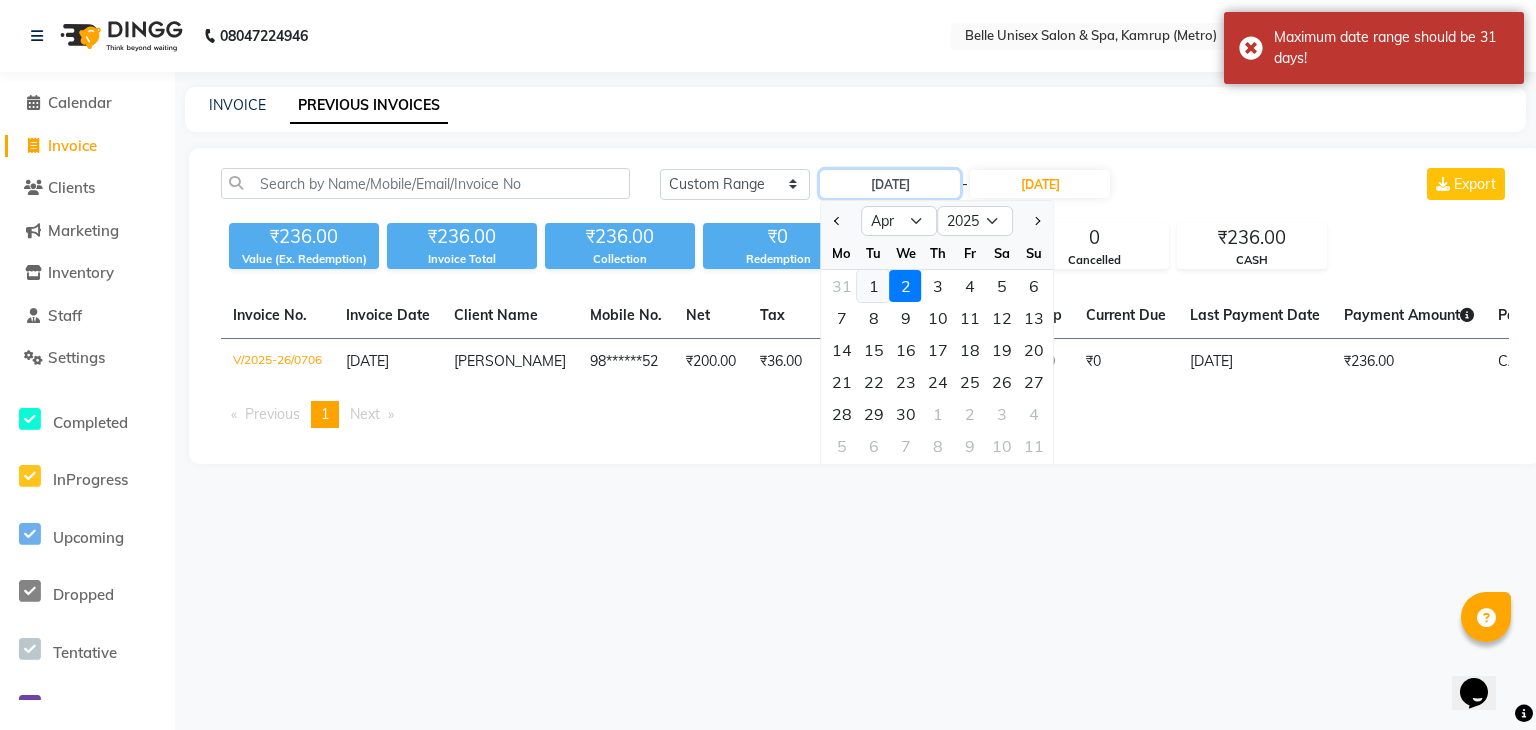 type on "01-04-2025" 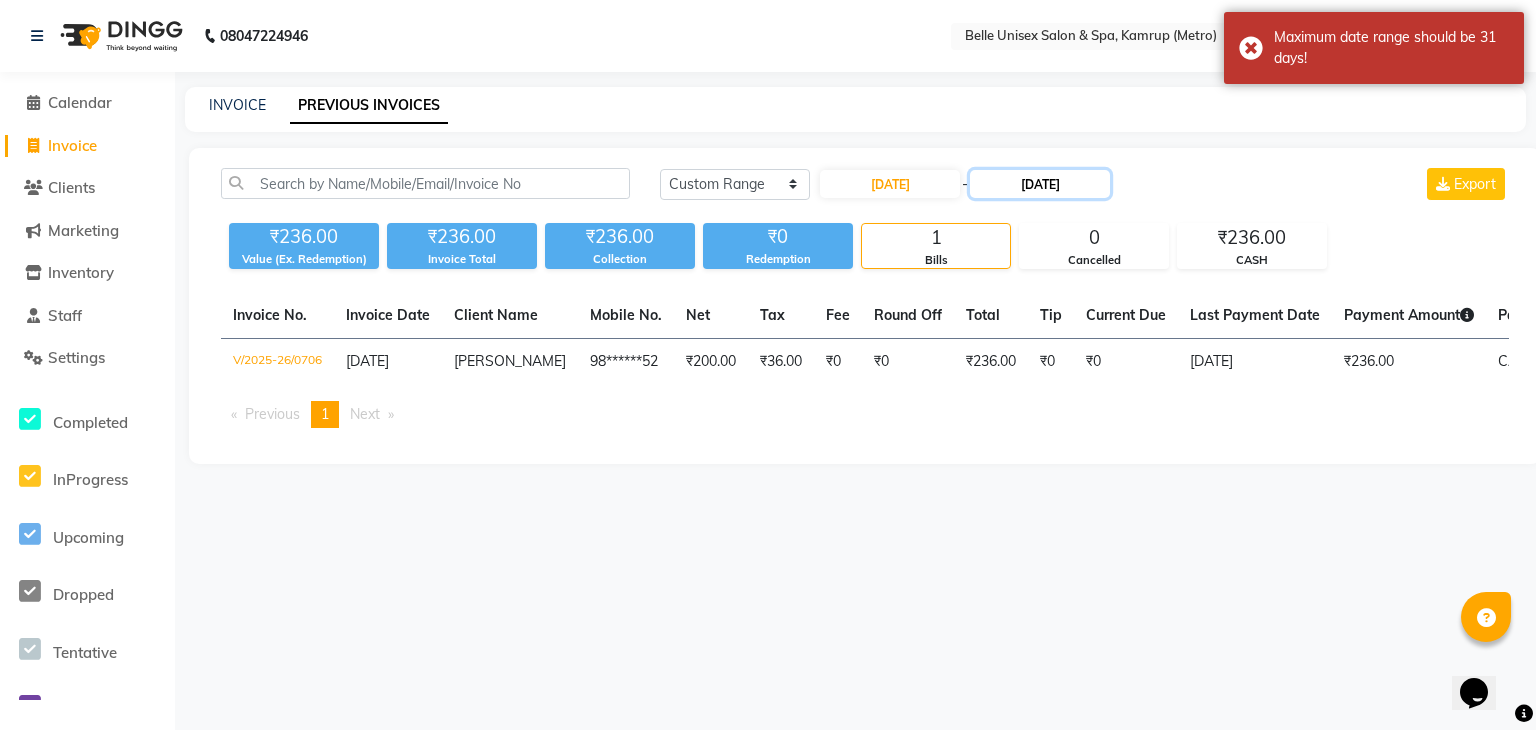 click on "[DATE]" 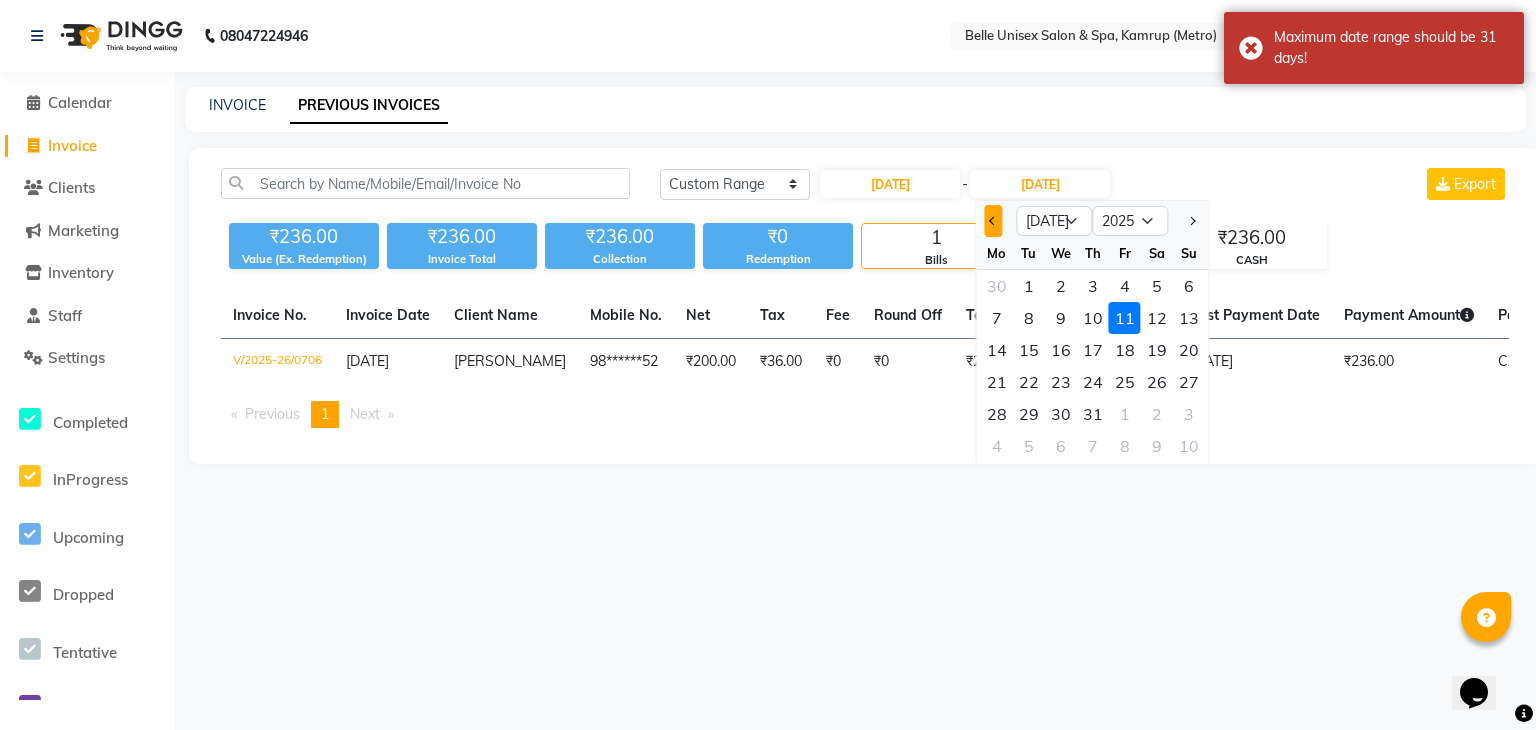 click 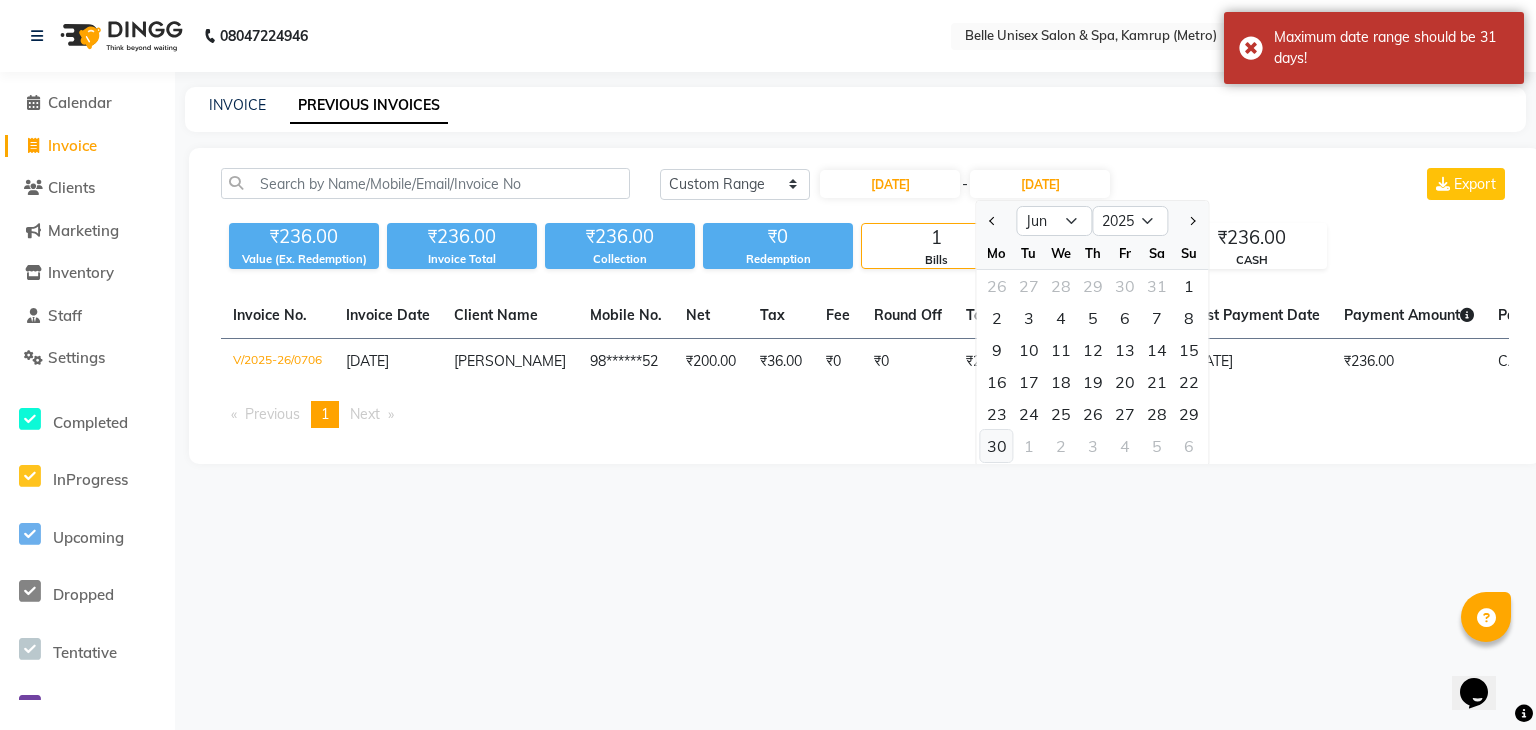 click on "30" 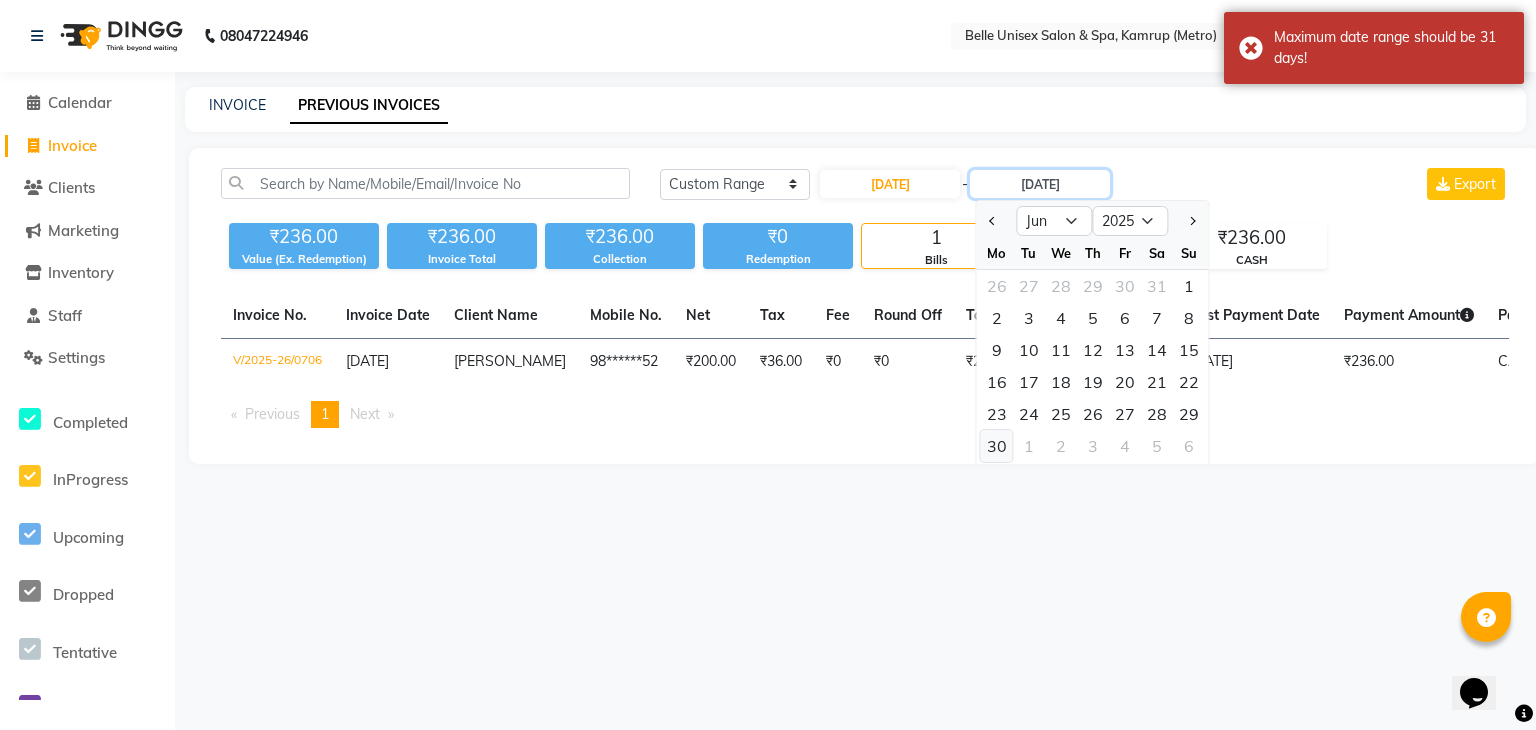 type on "30-06-2025" 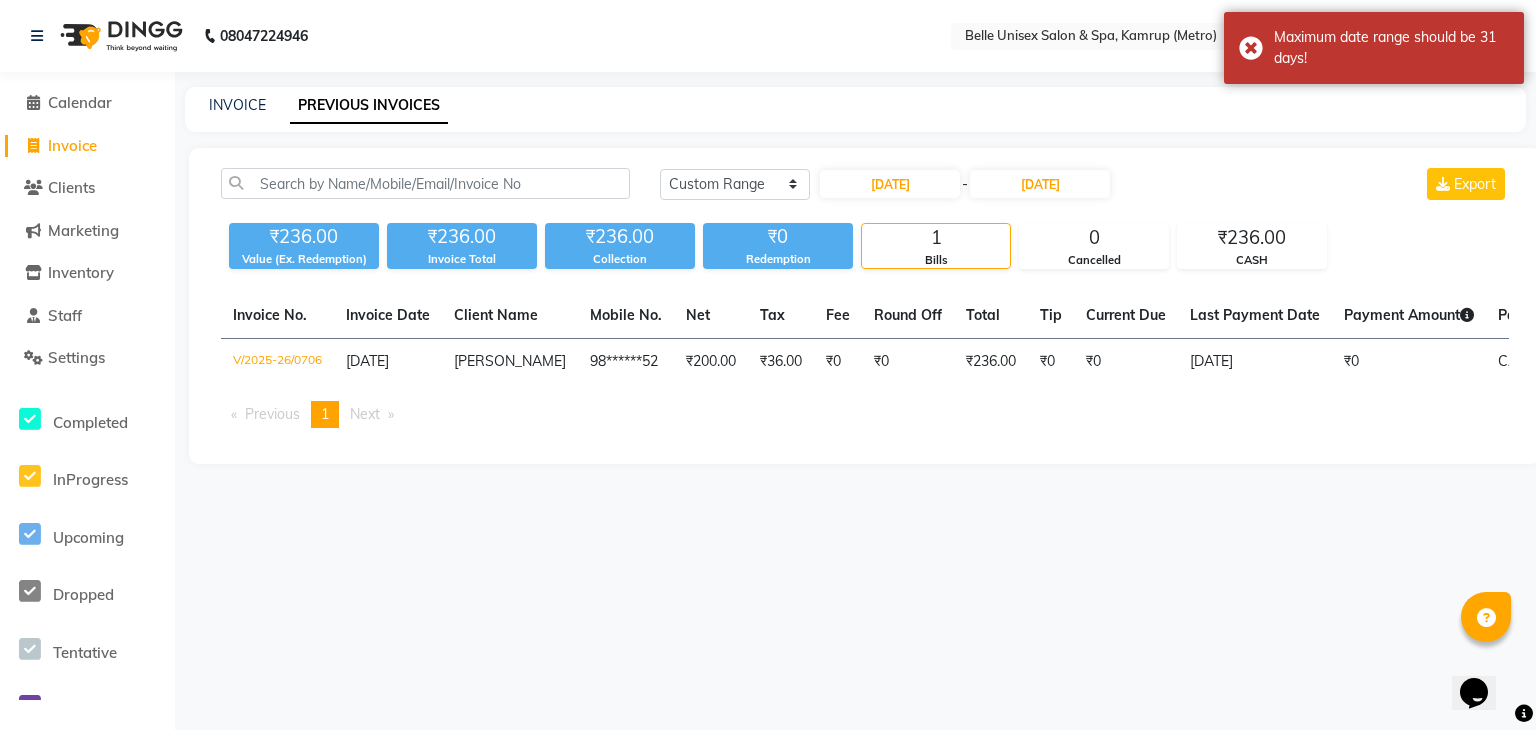 click on "Today Yesterday Custom Range 01-04-2025 - 30-06-2025 Export" 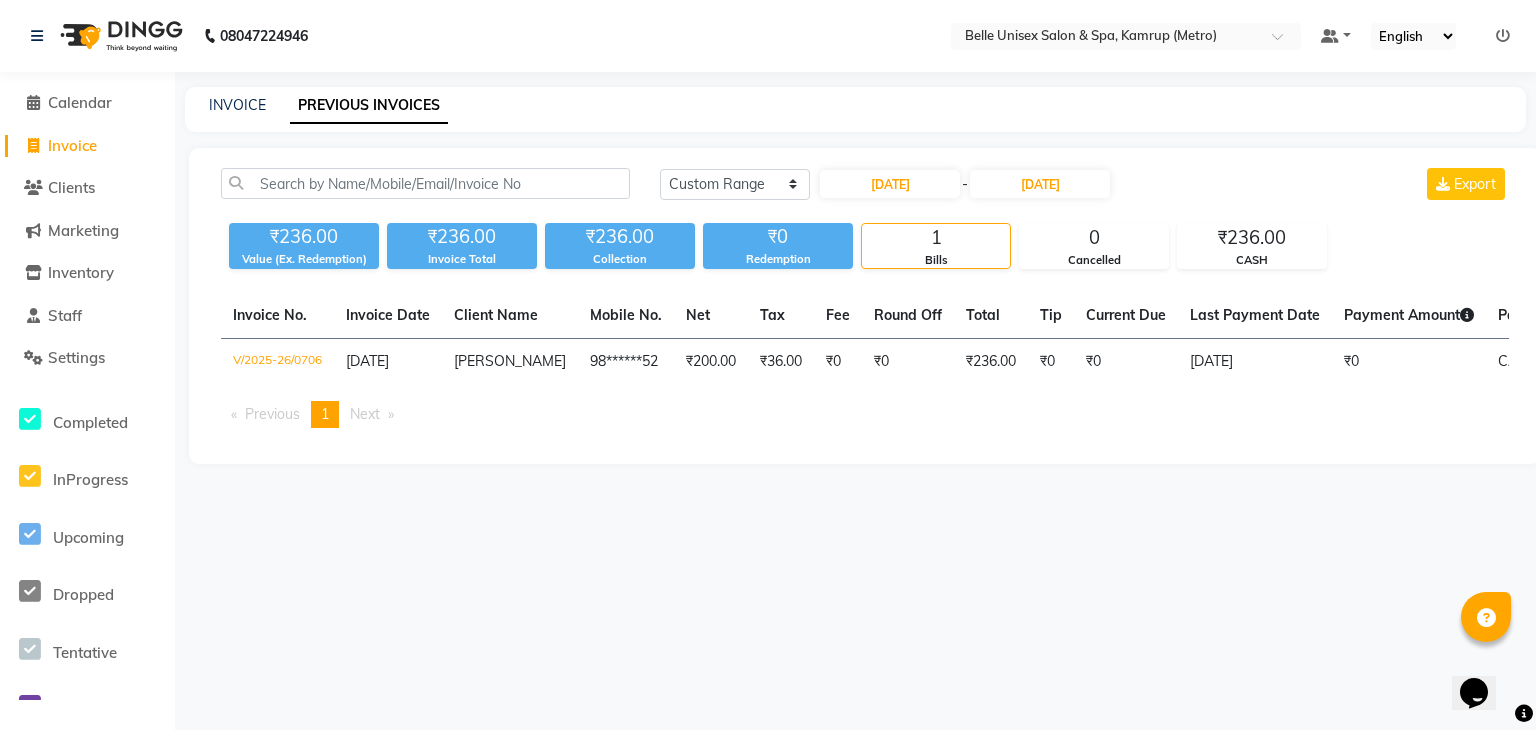 click on "Today Yesterday Custom Range 01-04-2025 - 30-06-2025 Export" 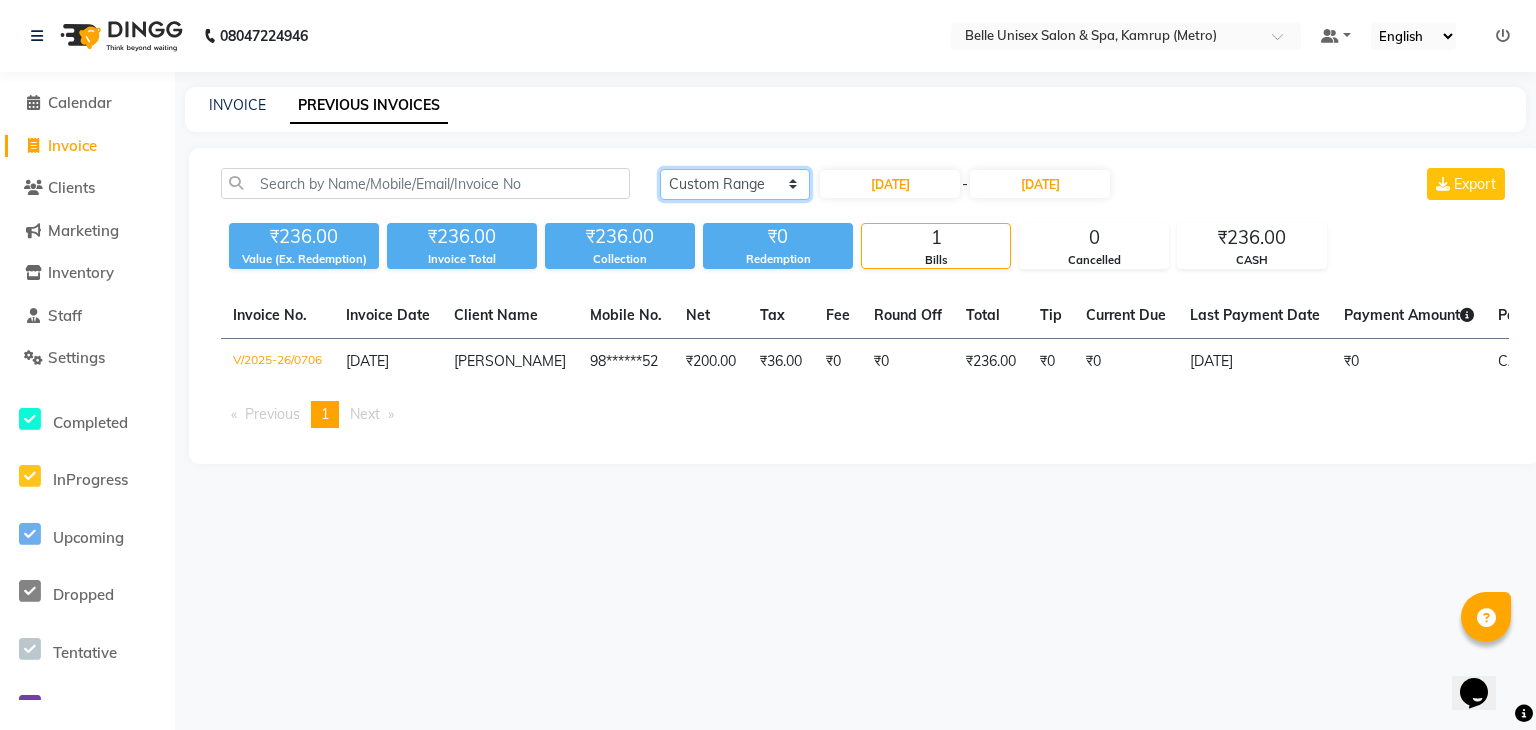 click on "Today Yesterday Custom Range" 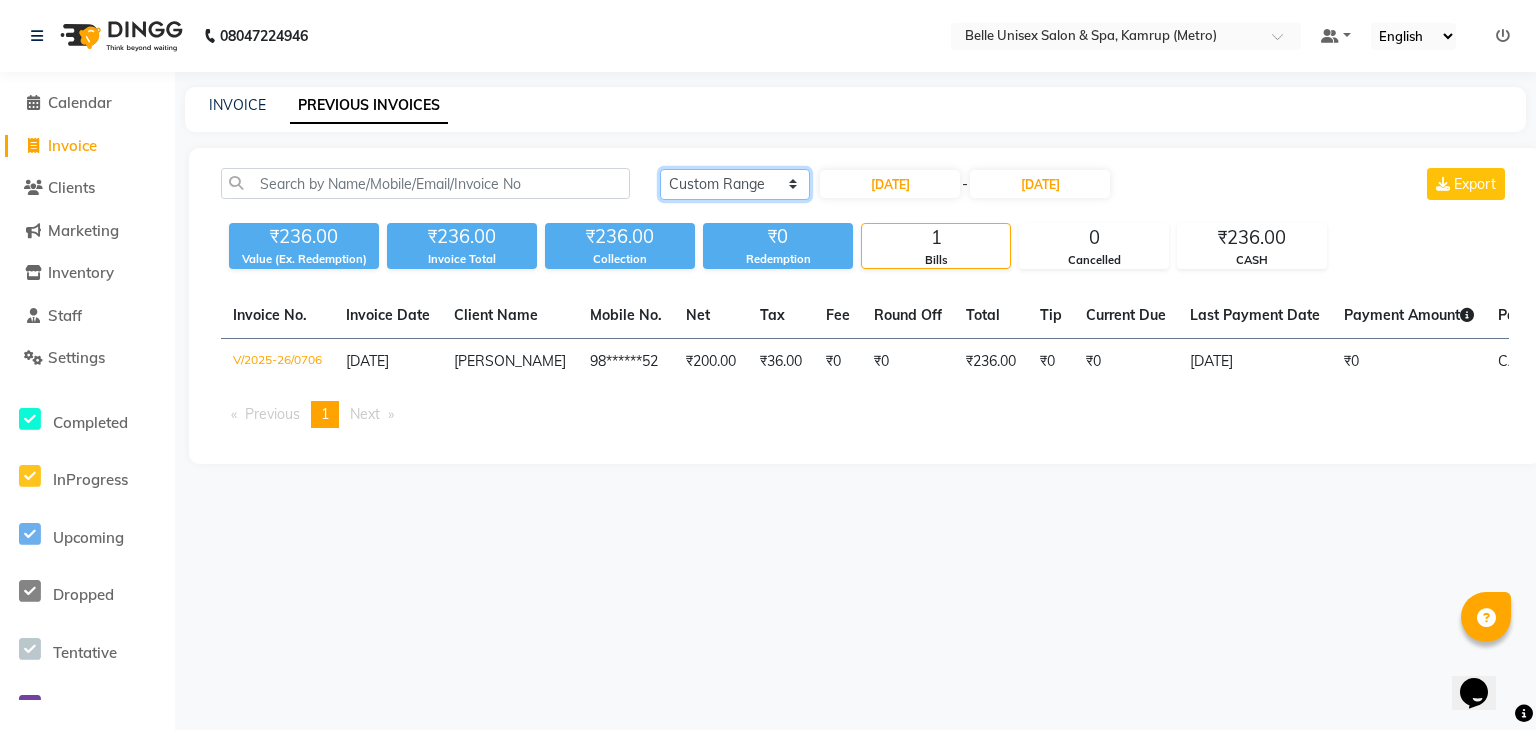 click on "Today Yesterday Custom Range" 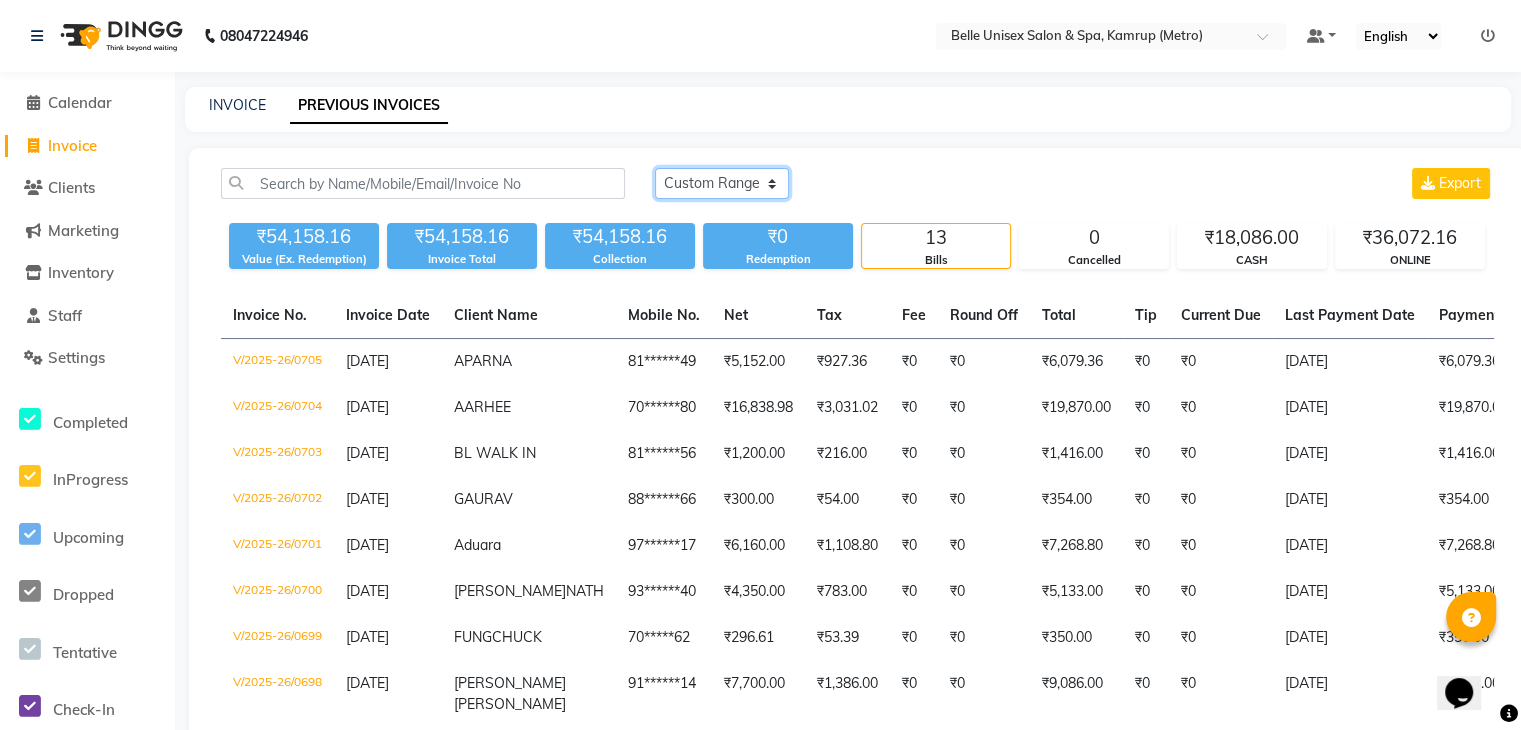 click on "Today Yesterday Custom Range" 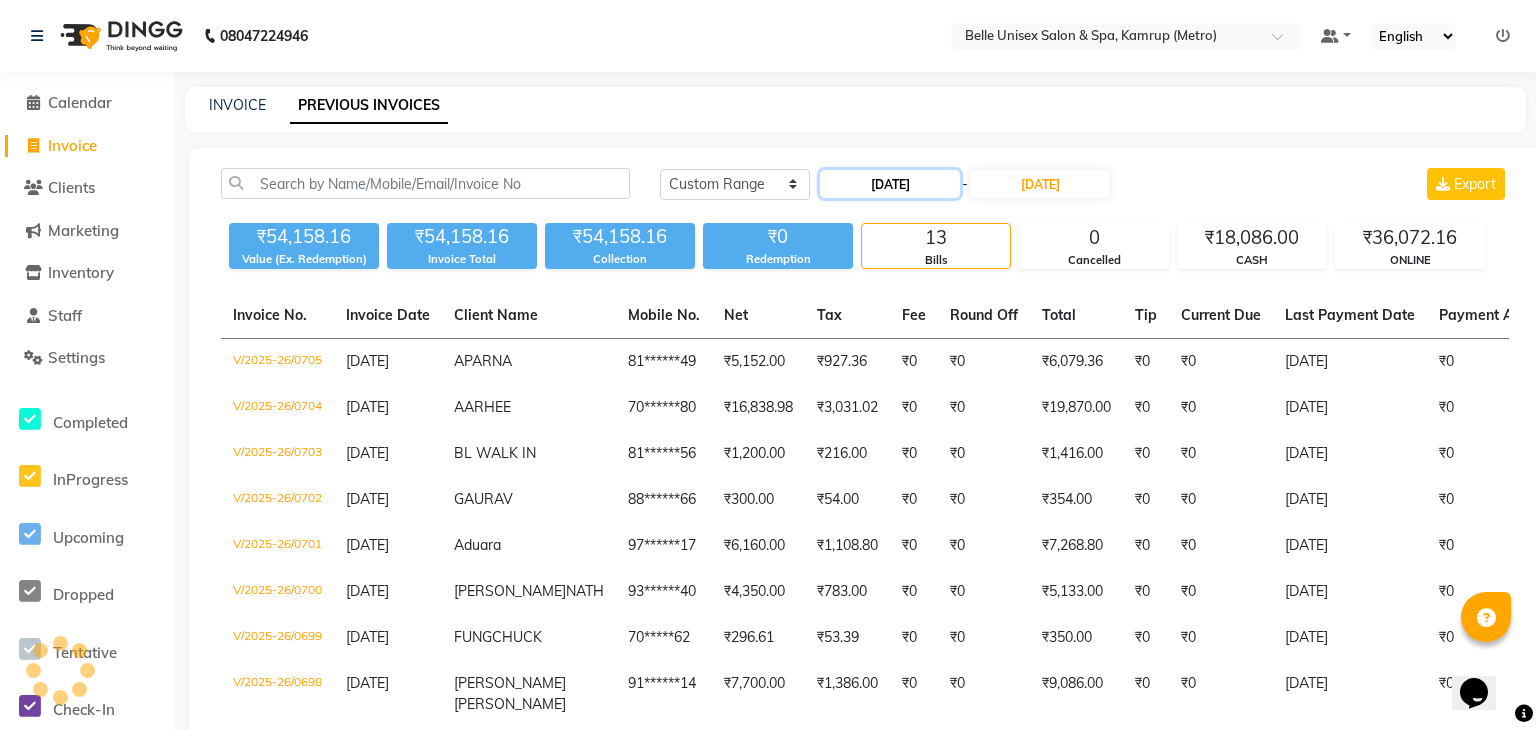 click on "[DATE]" 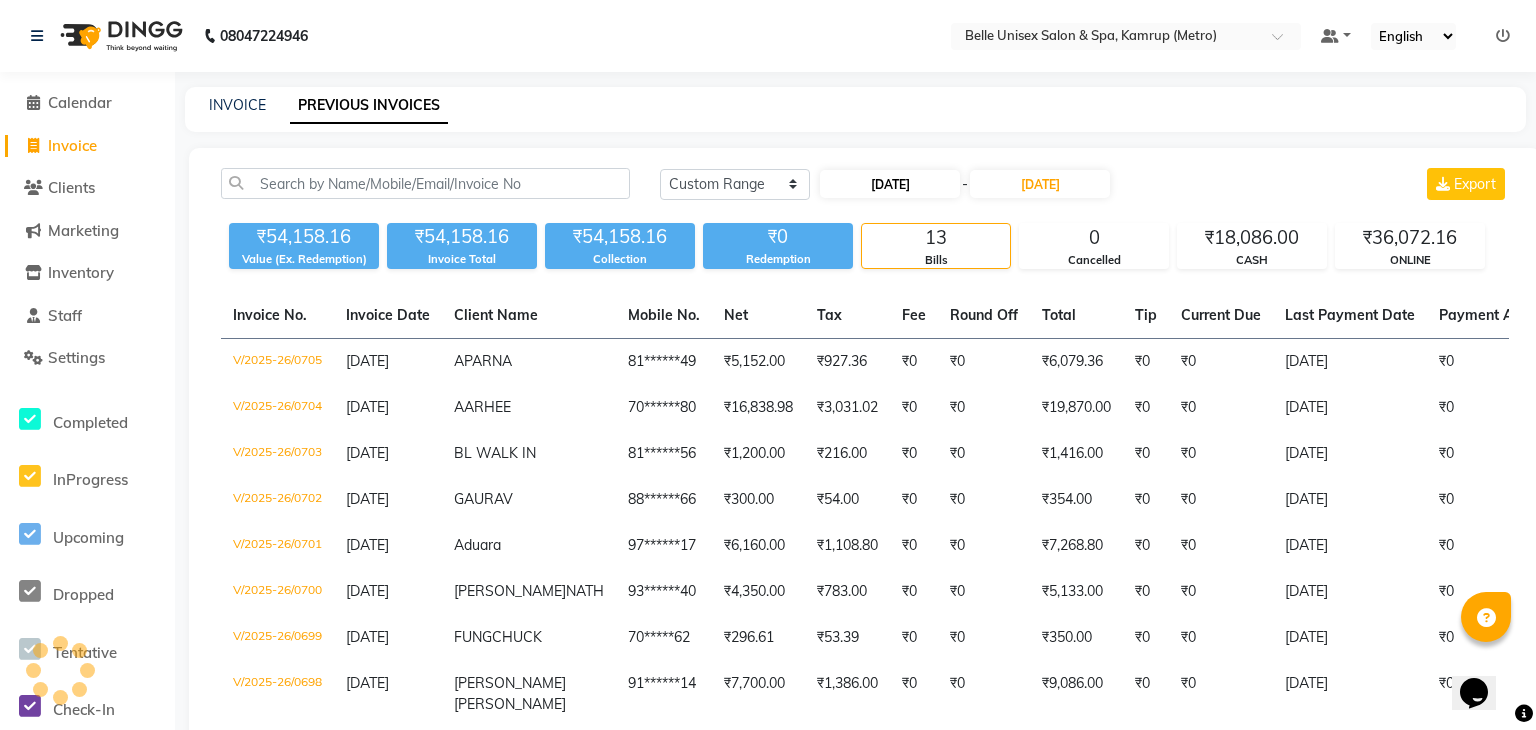 select on "7" 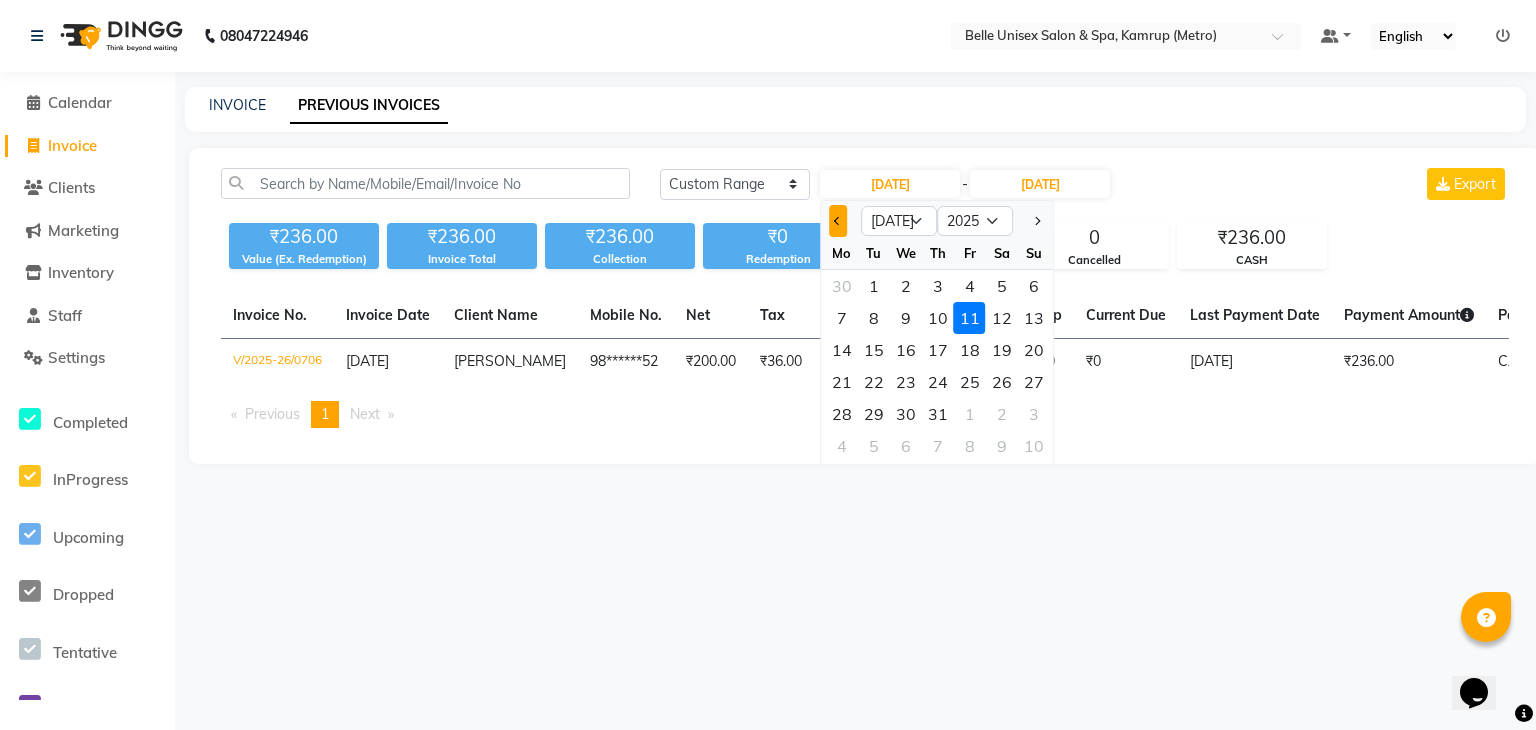 click 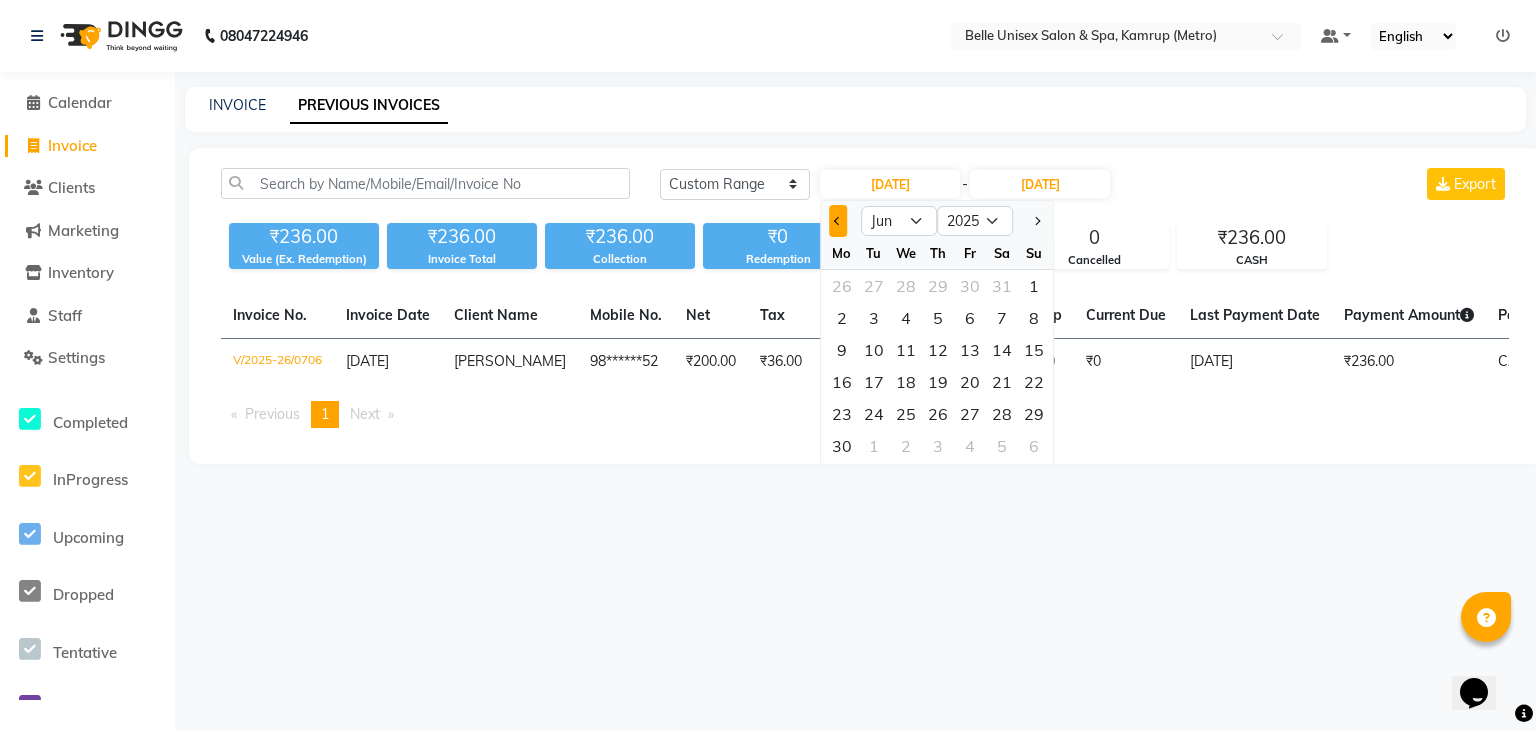click 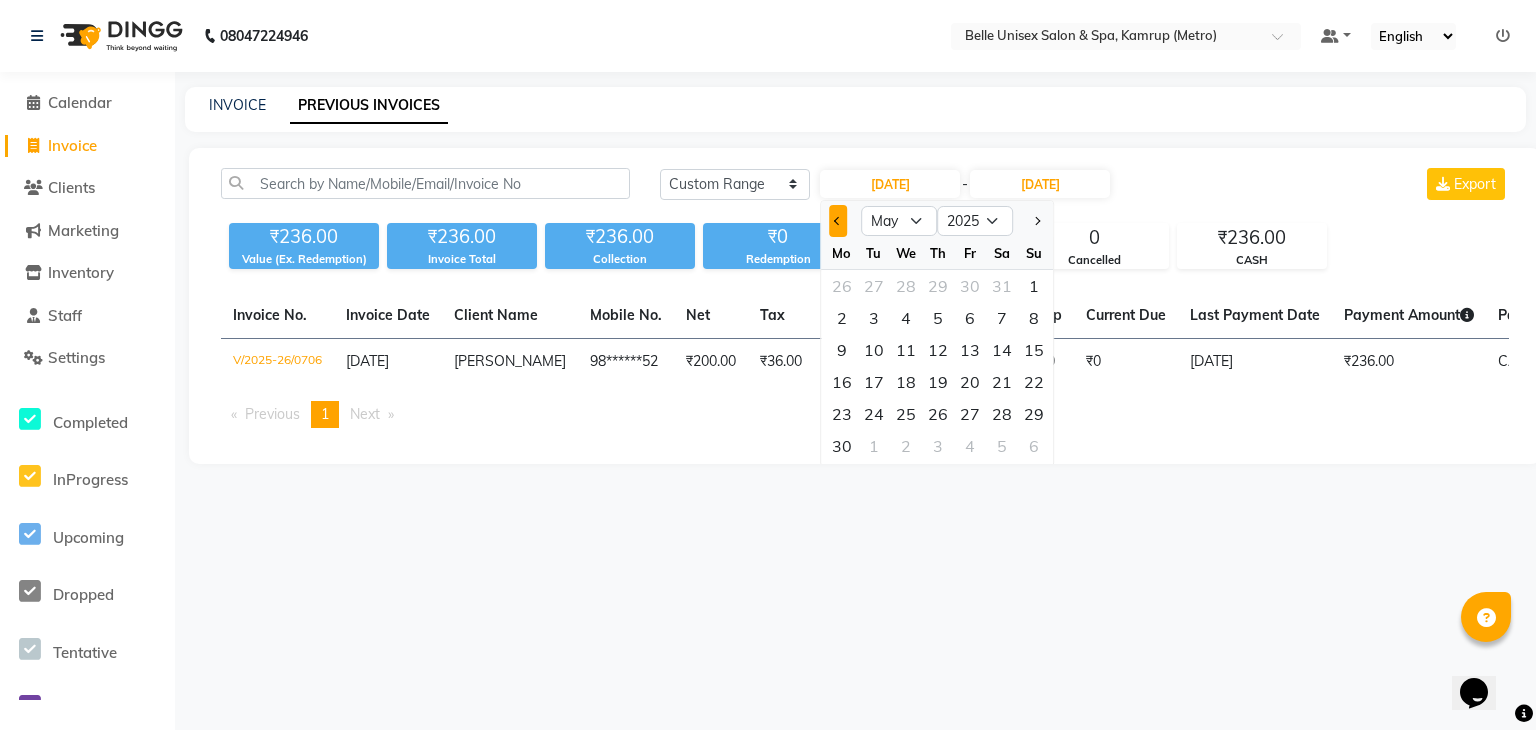 click 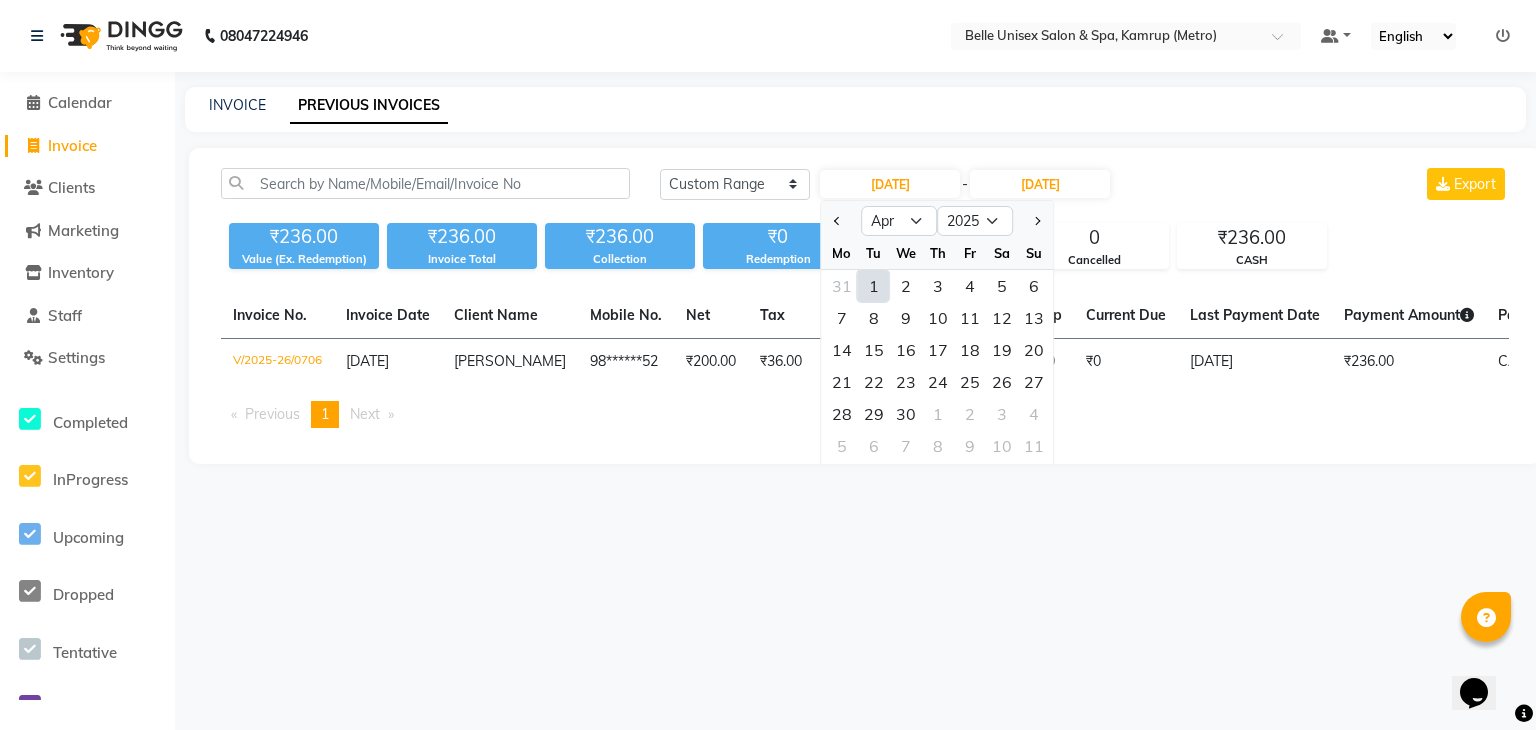 click on "1" 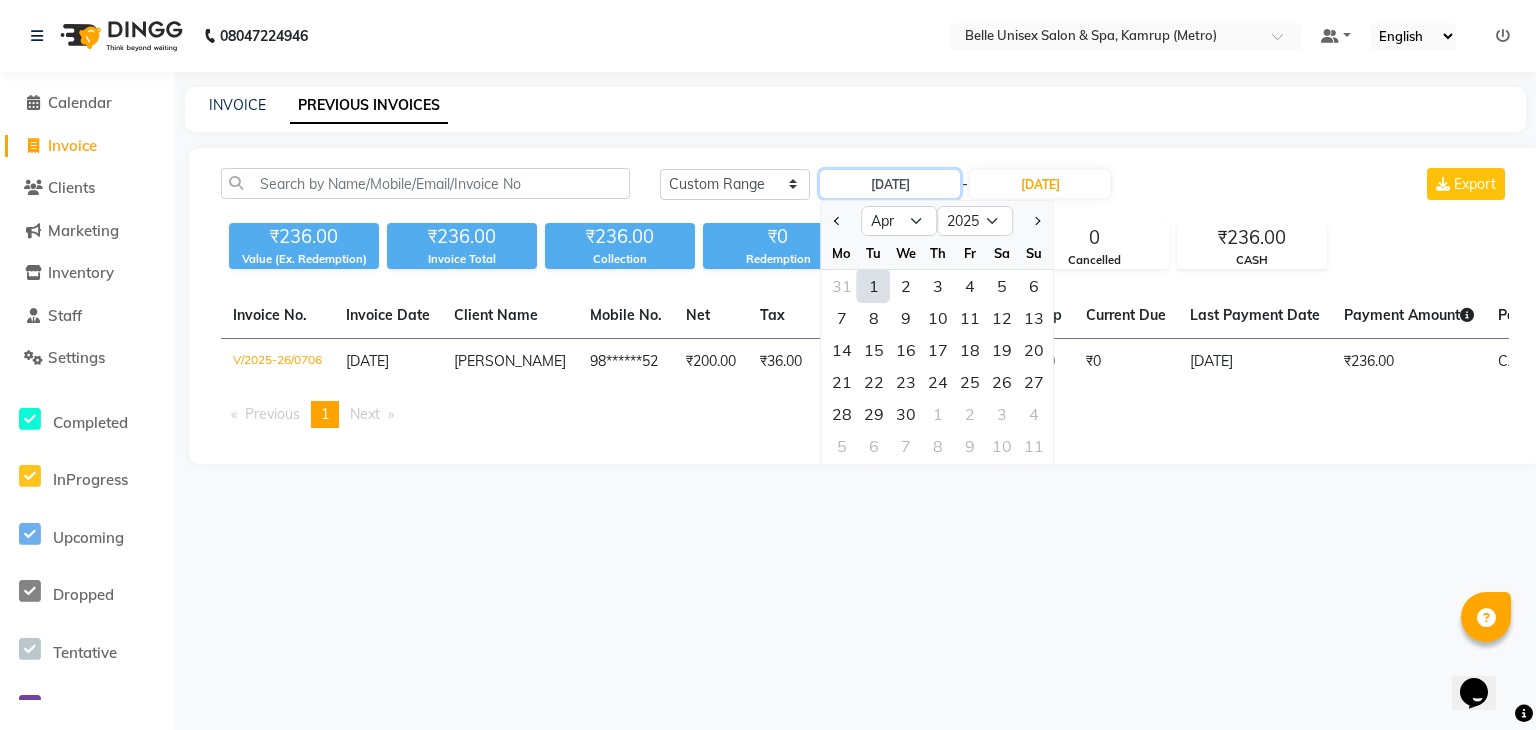 type on "01-04-2025" 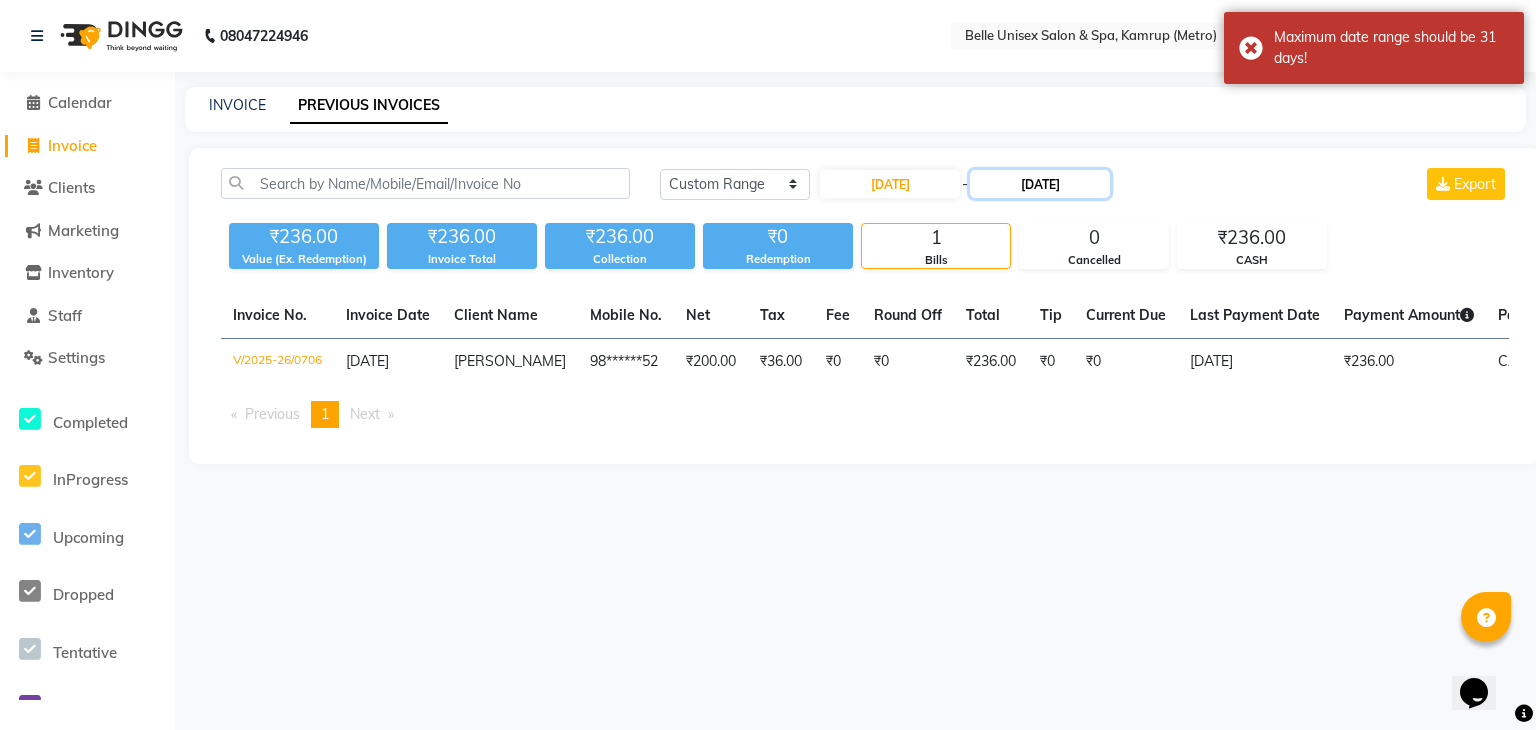 click on "[DATE]" 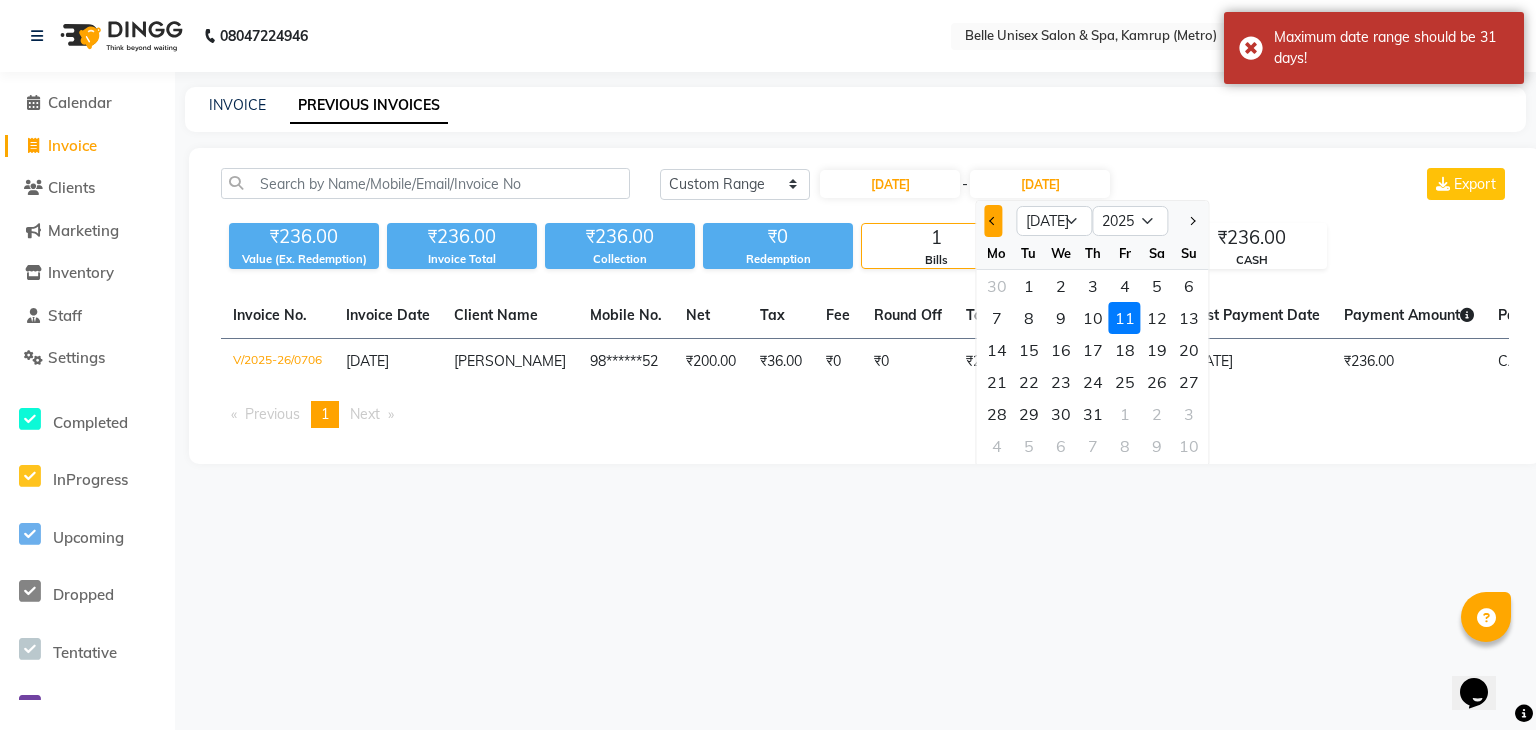click 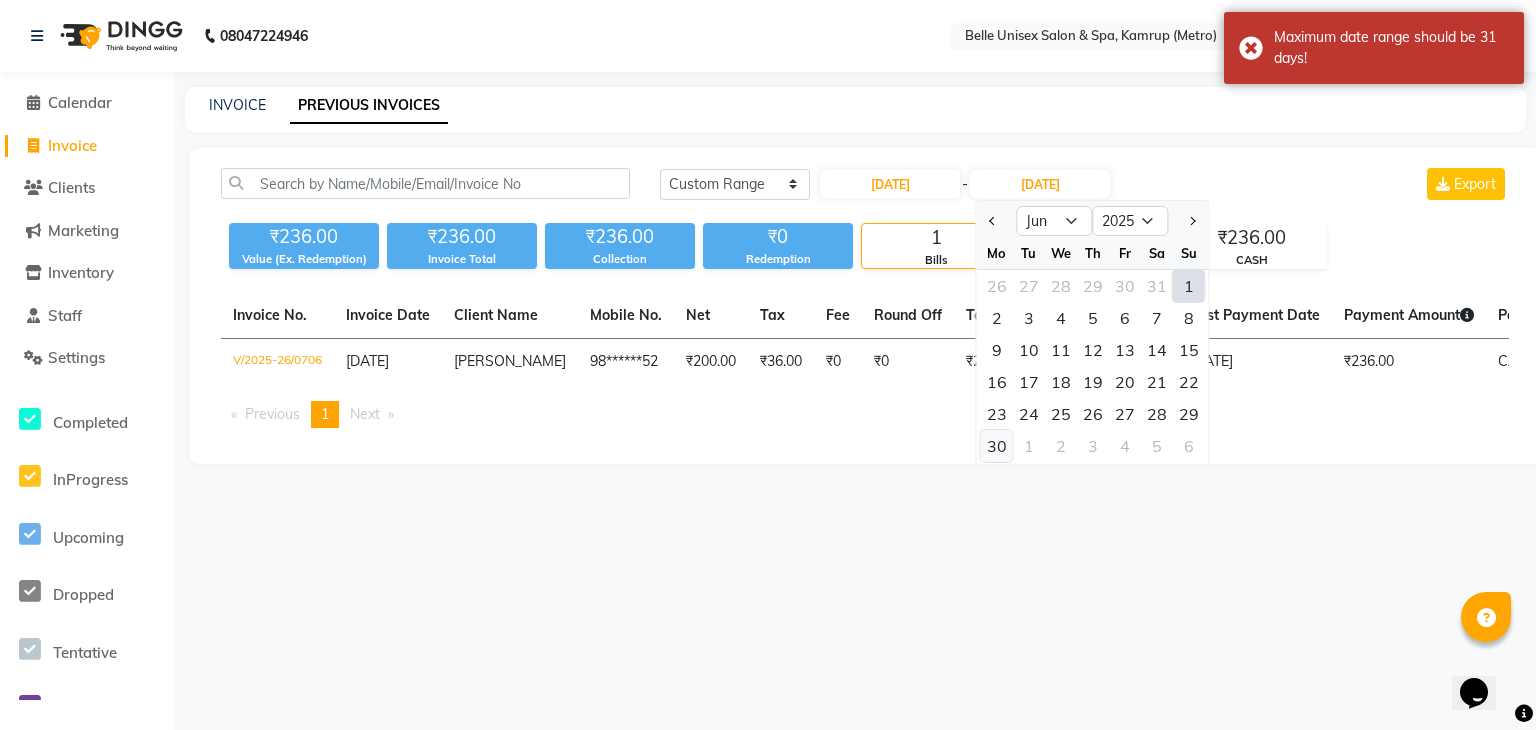 click on "30" 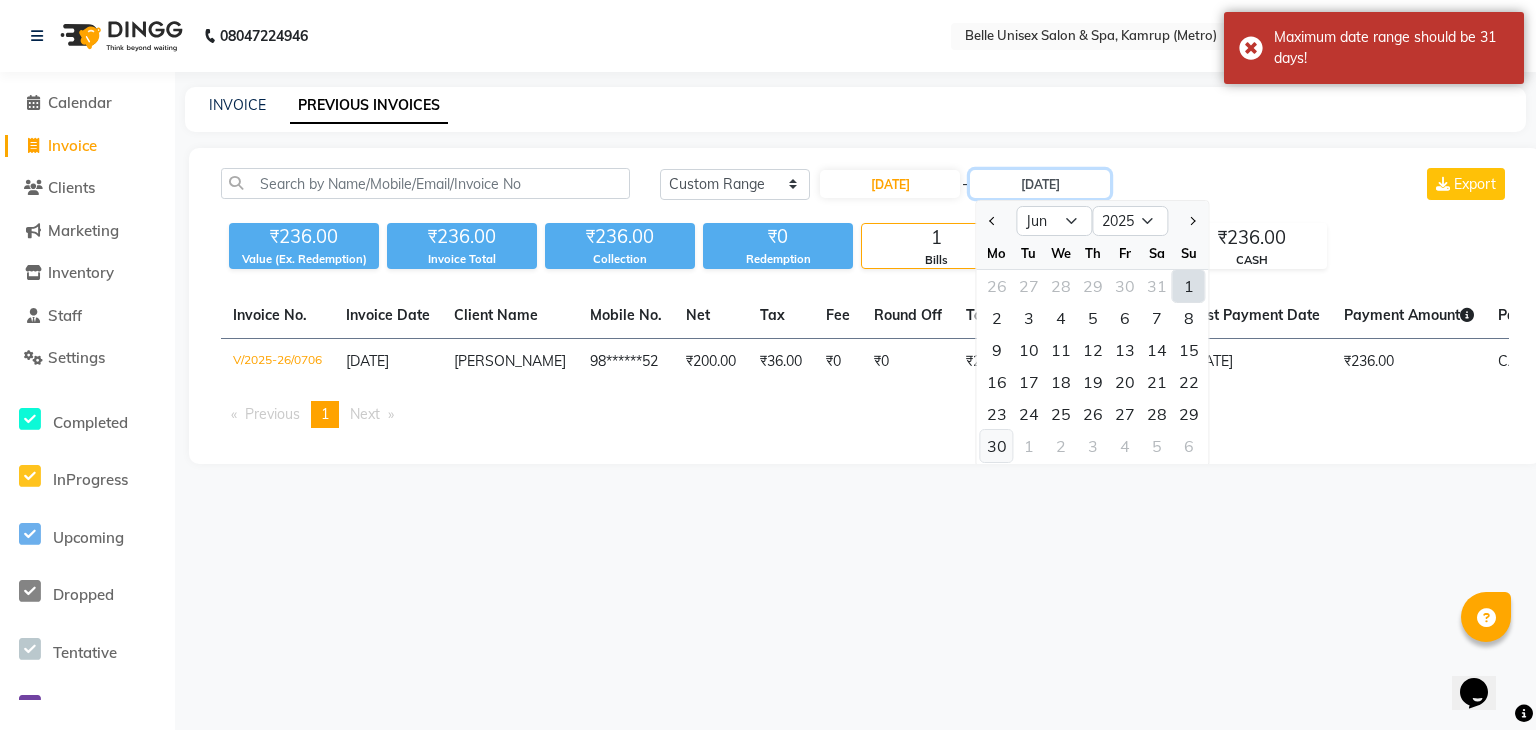 type on "30-06-2025" 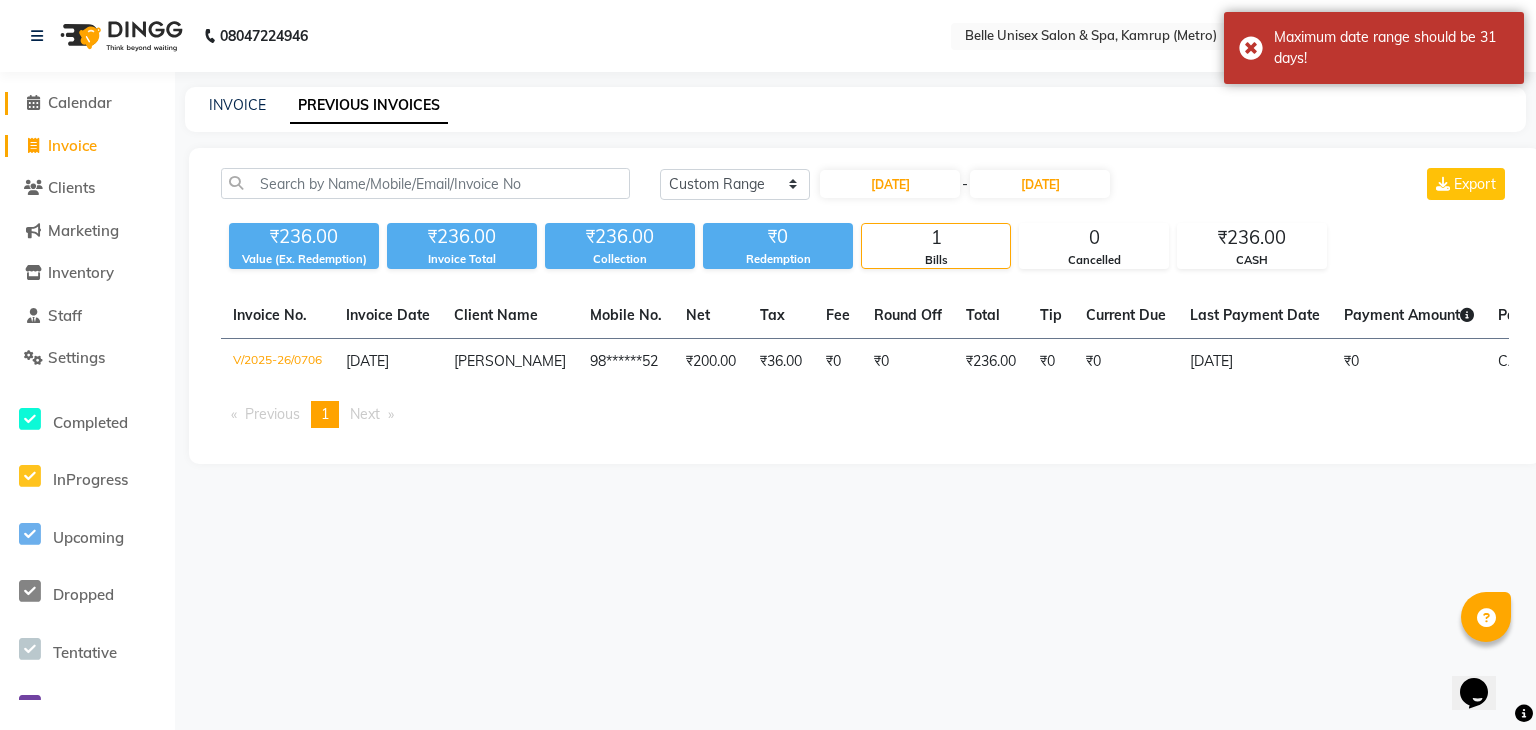 click on "Calendar" 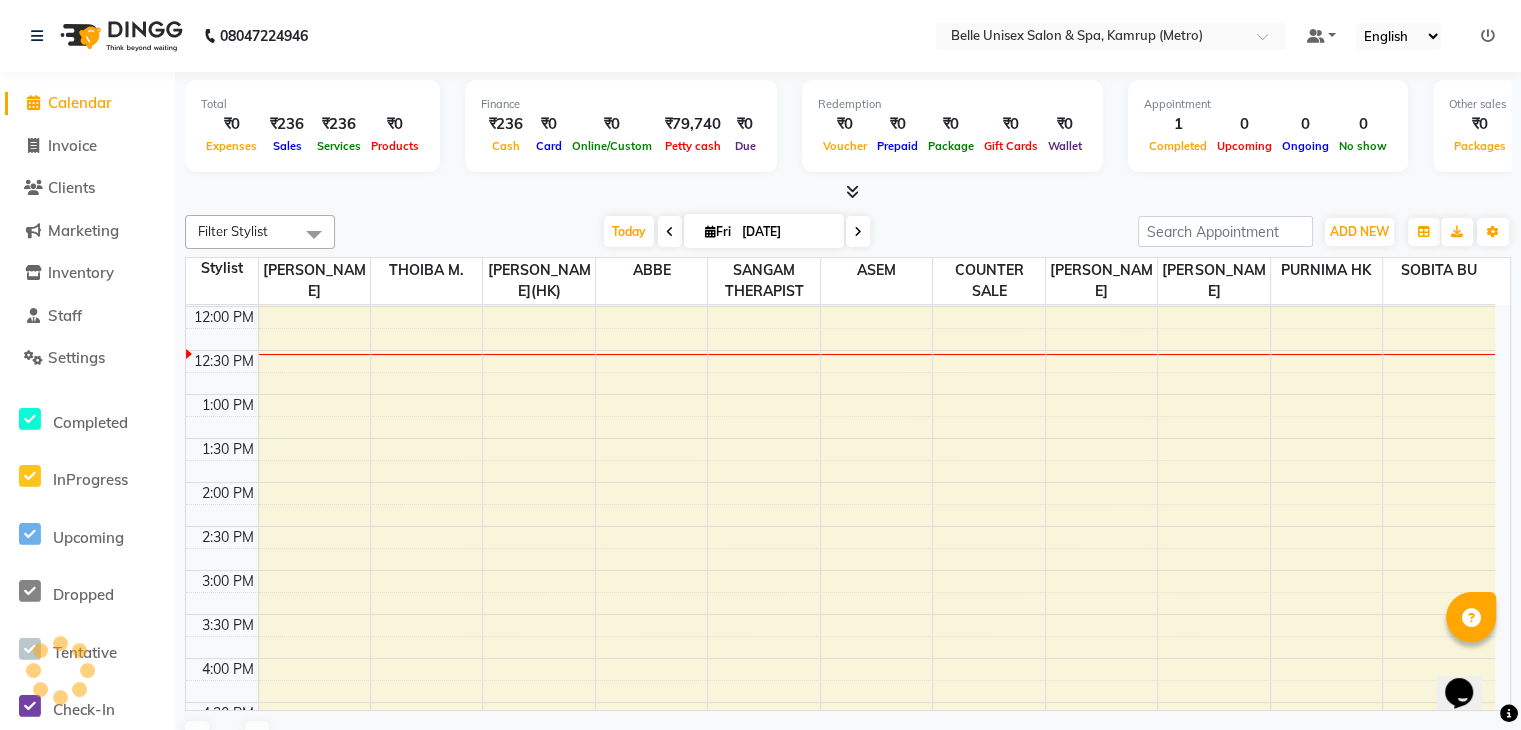 scroll, scrollTop: 0, scrollLeft: 0, axis: both 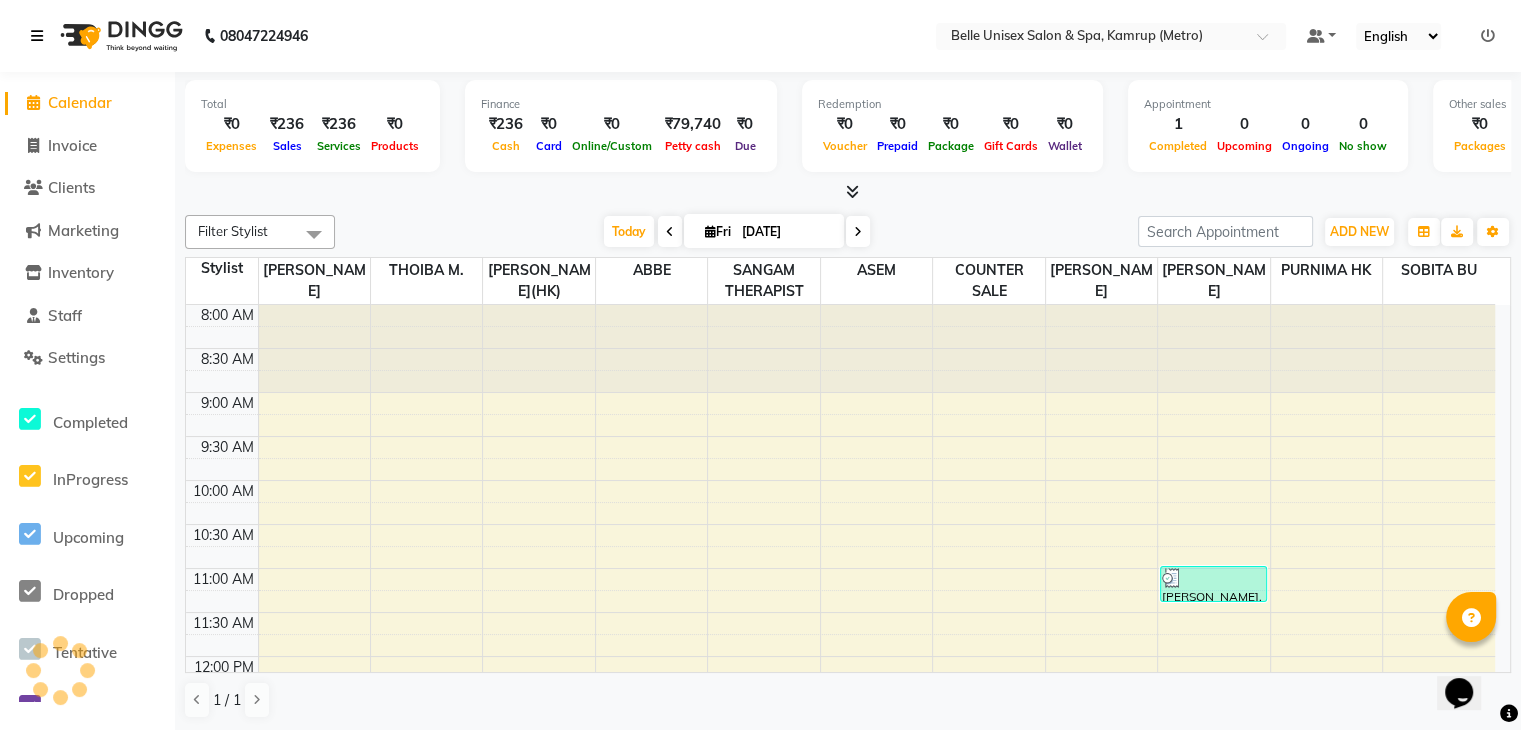 click at bounding box center (41, 36) 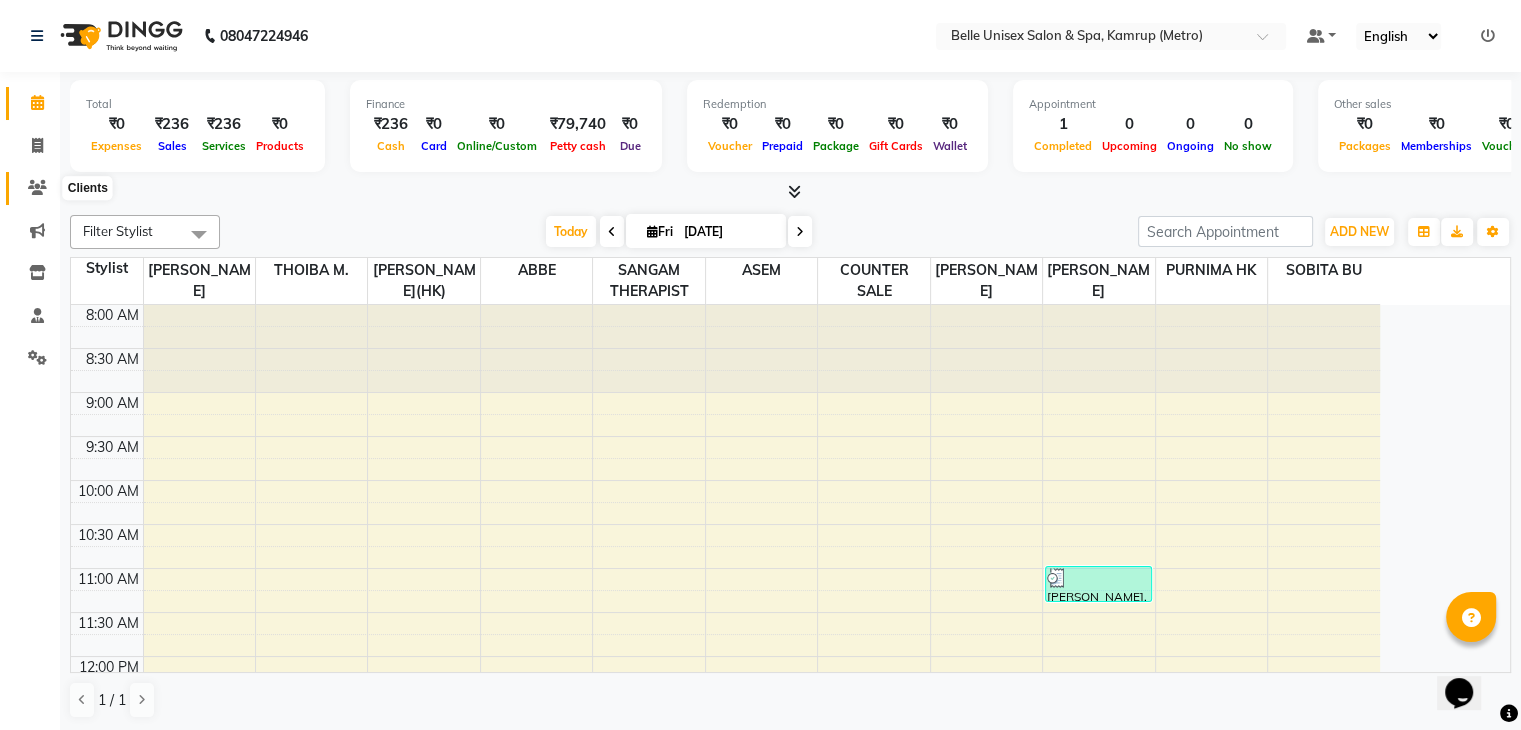 click 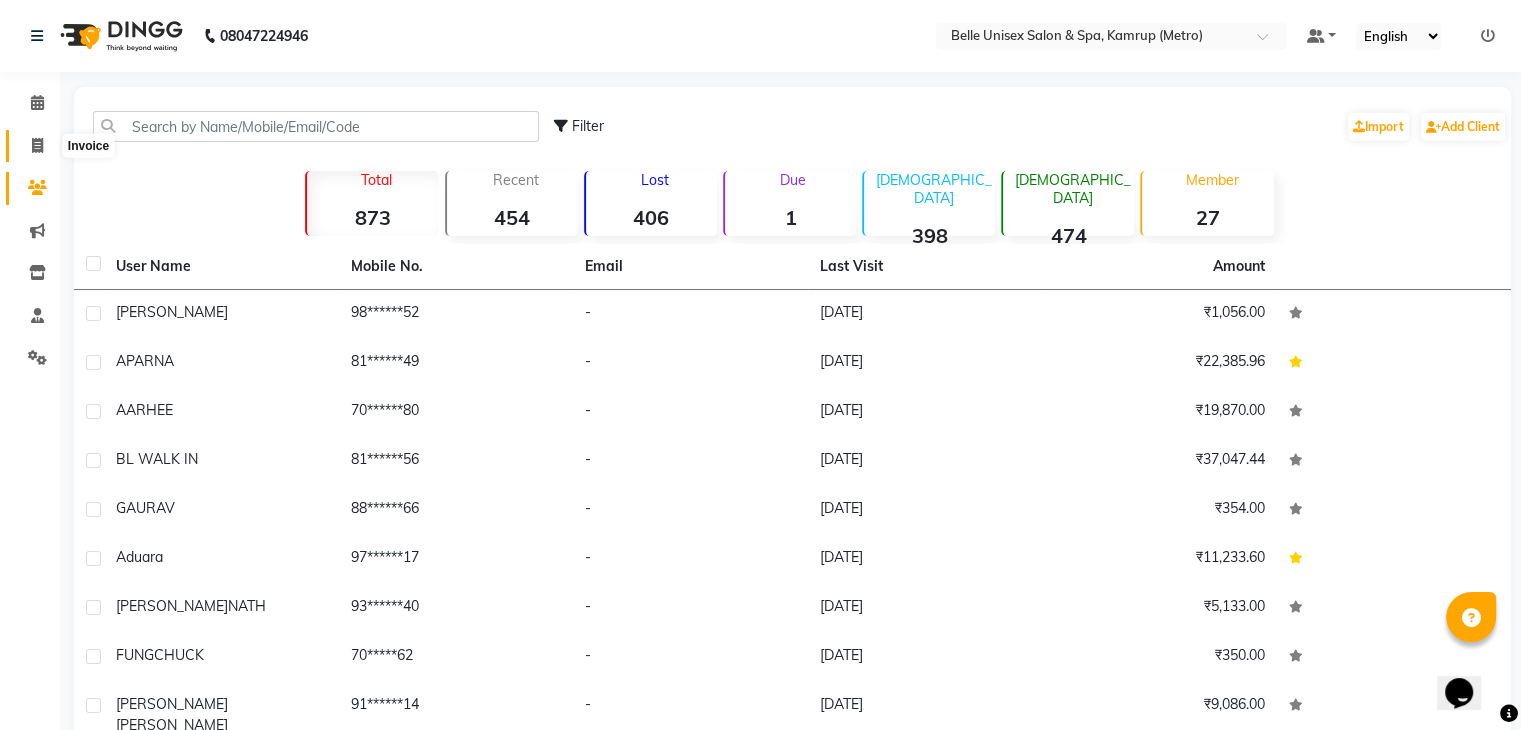 click 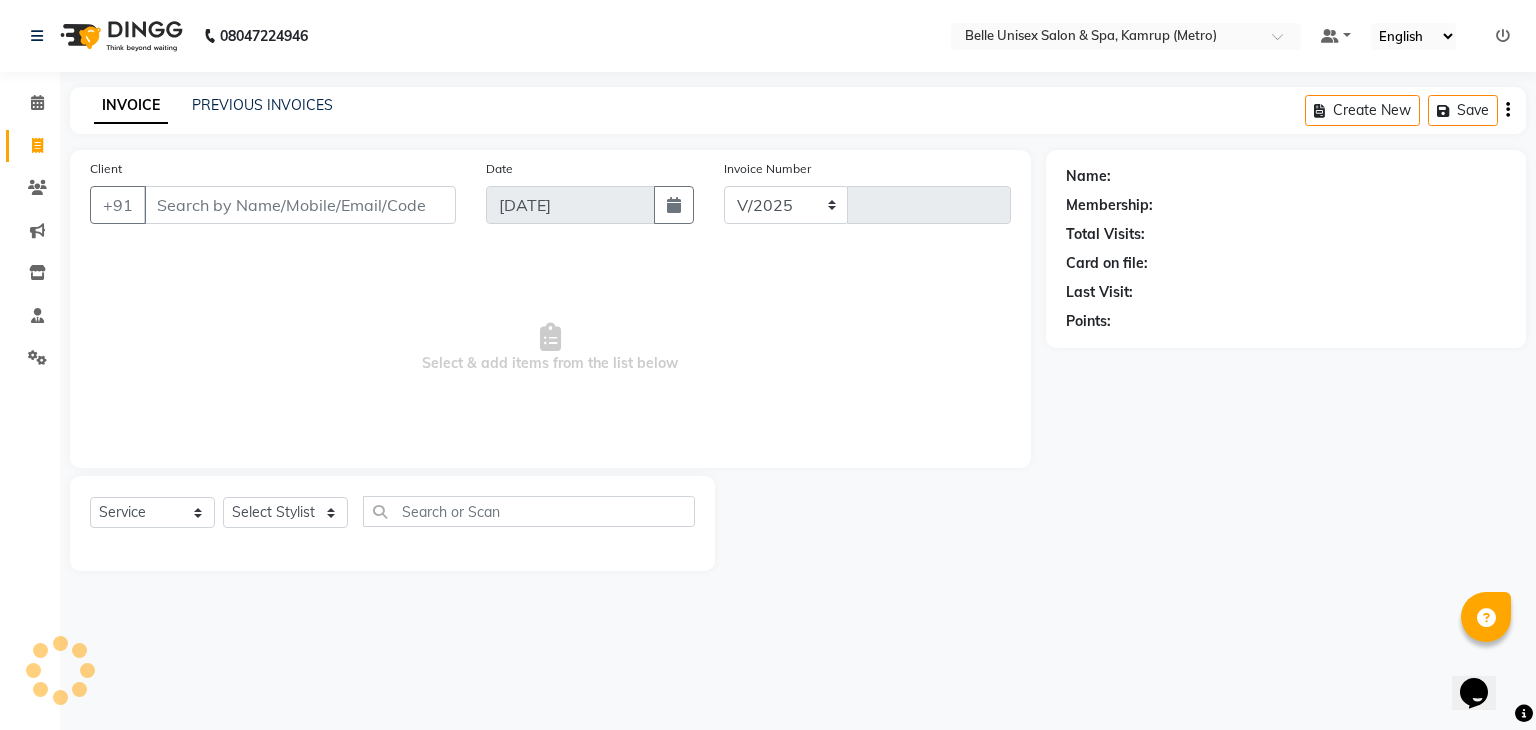 select on "7291" 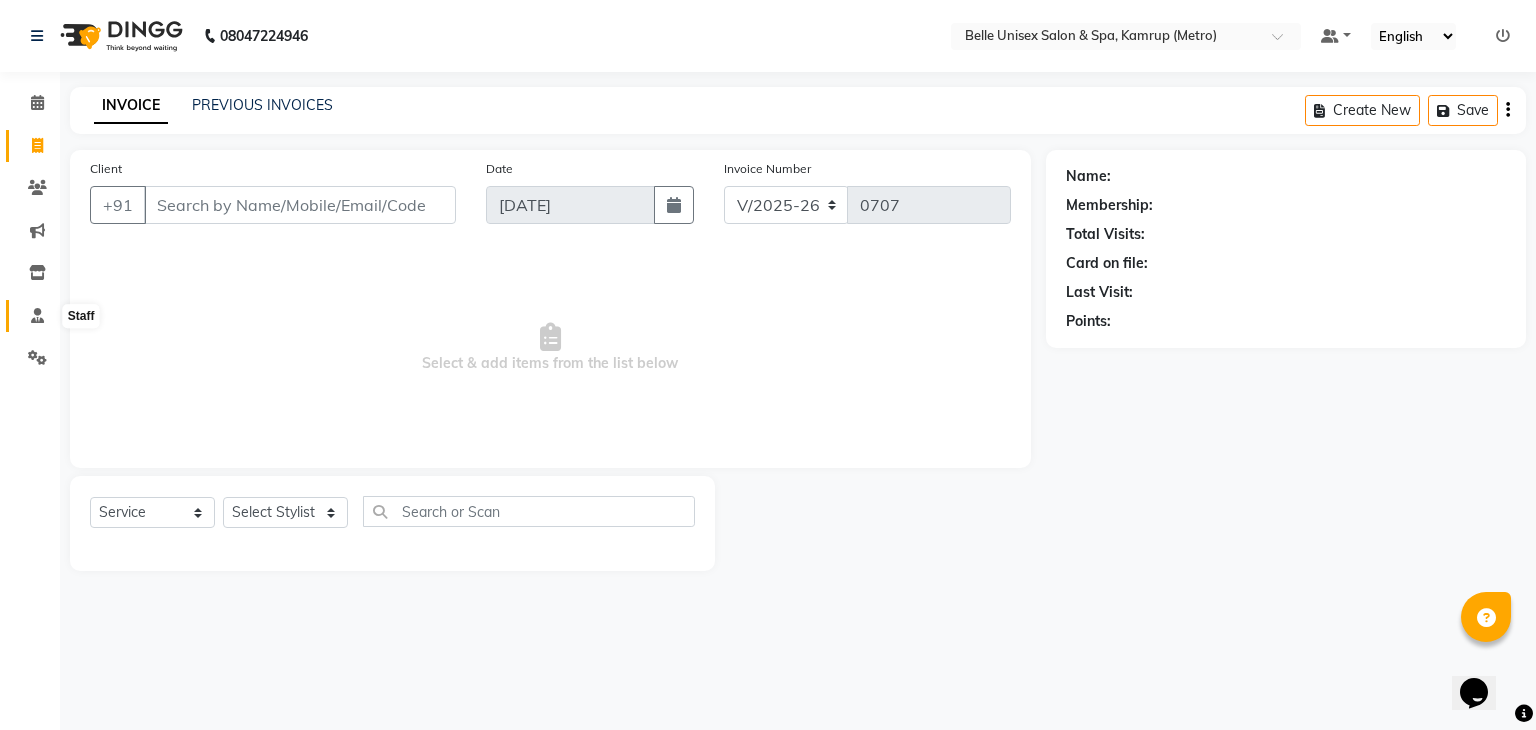 click 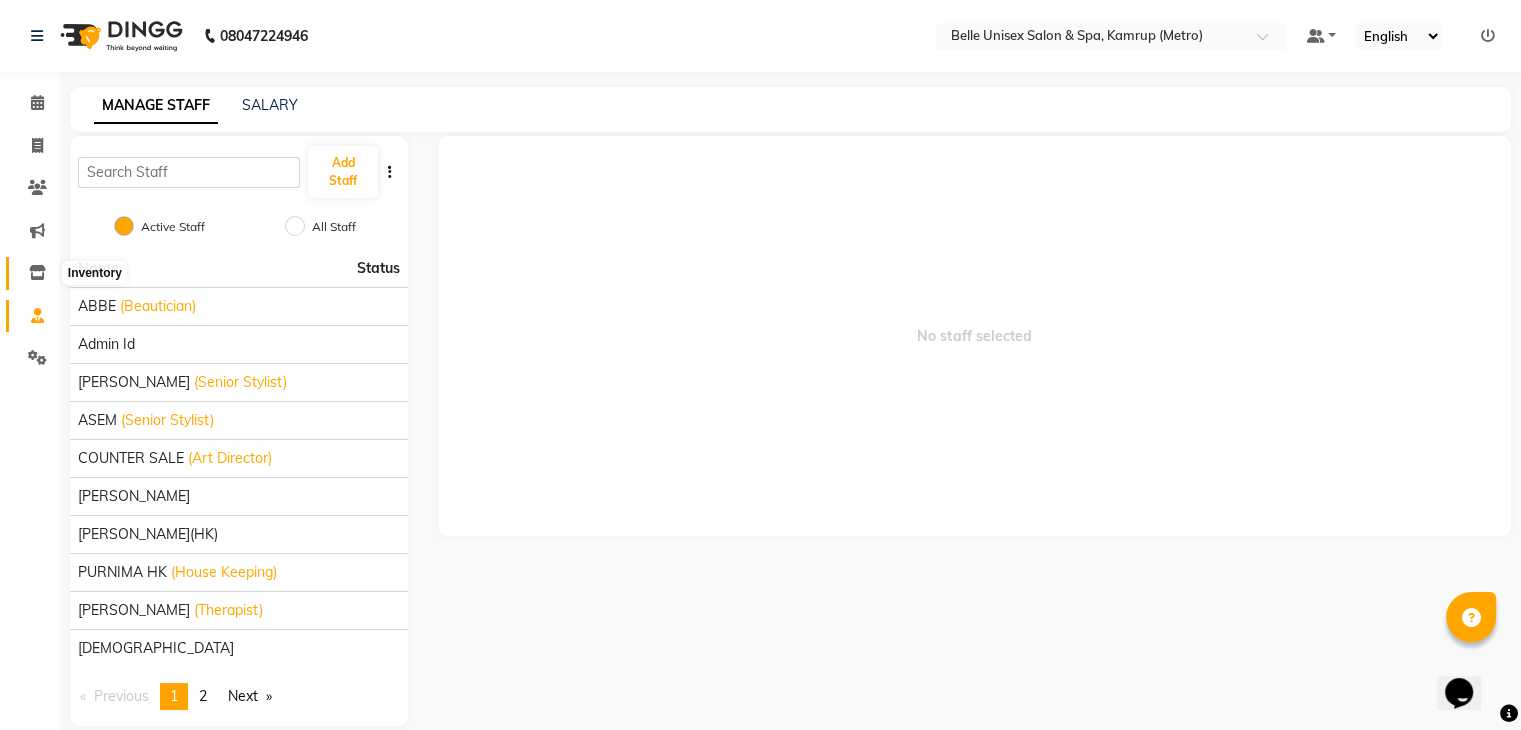 click 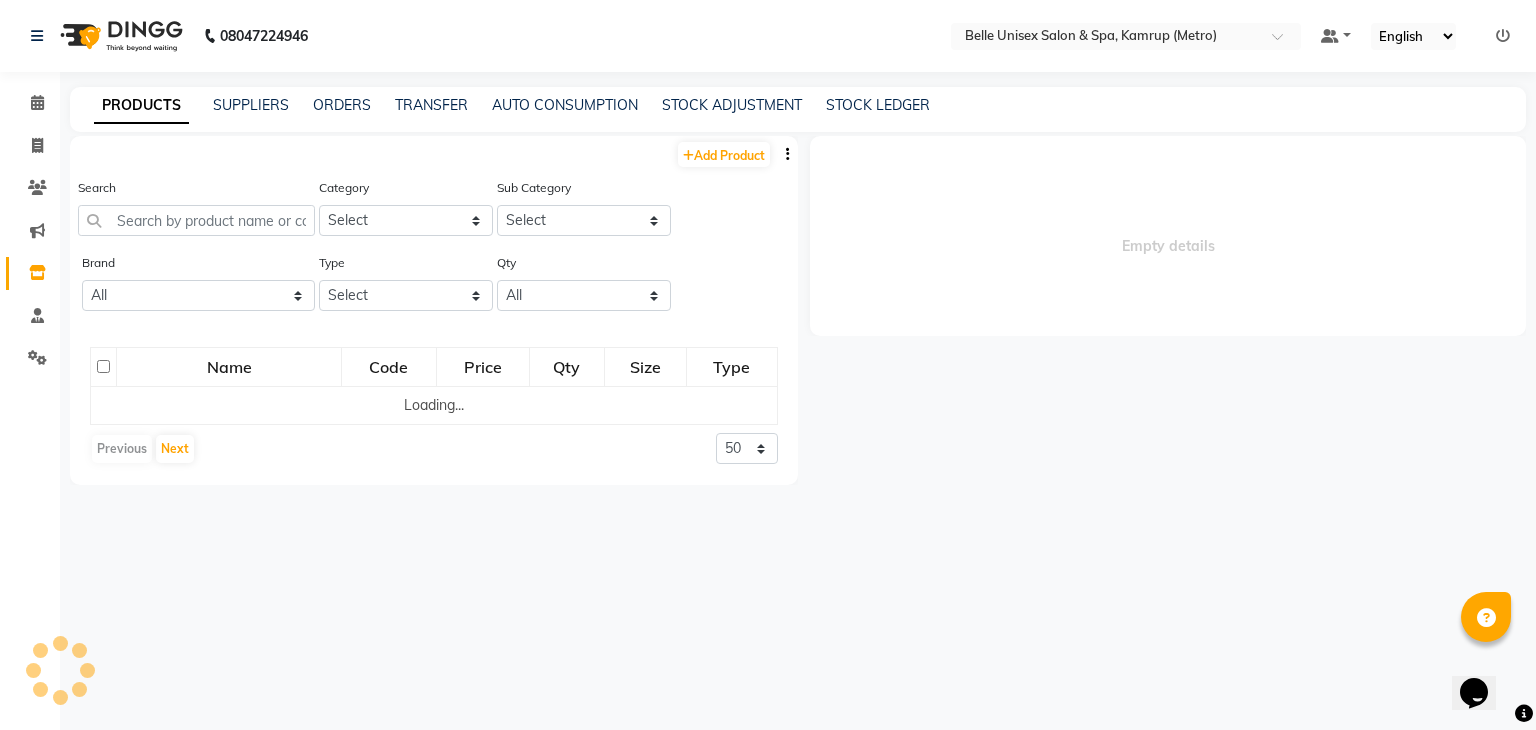 select 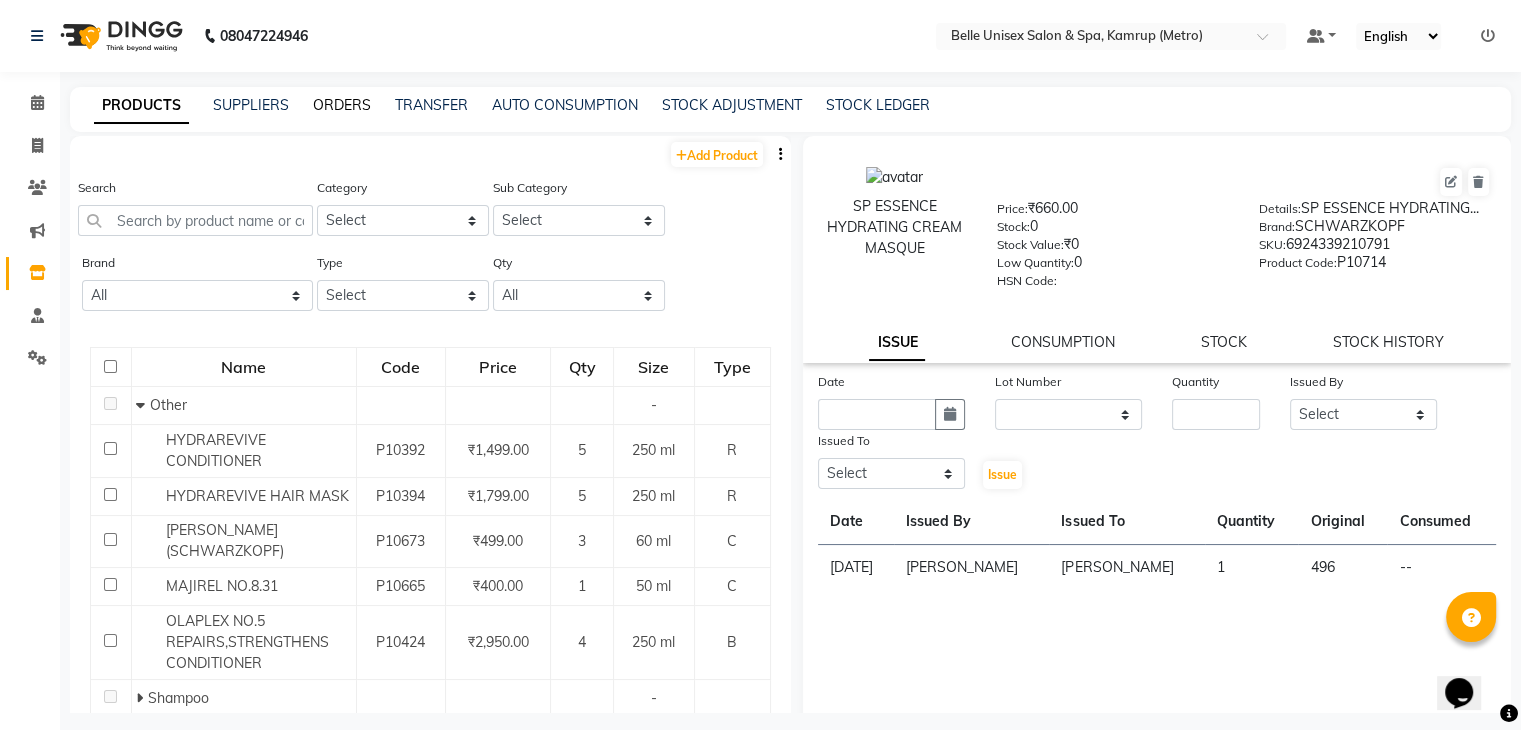 click on "ORDERS" 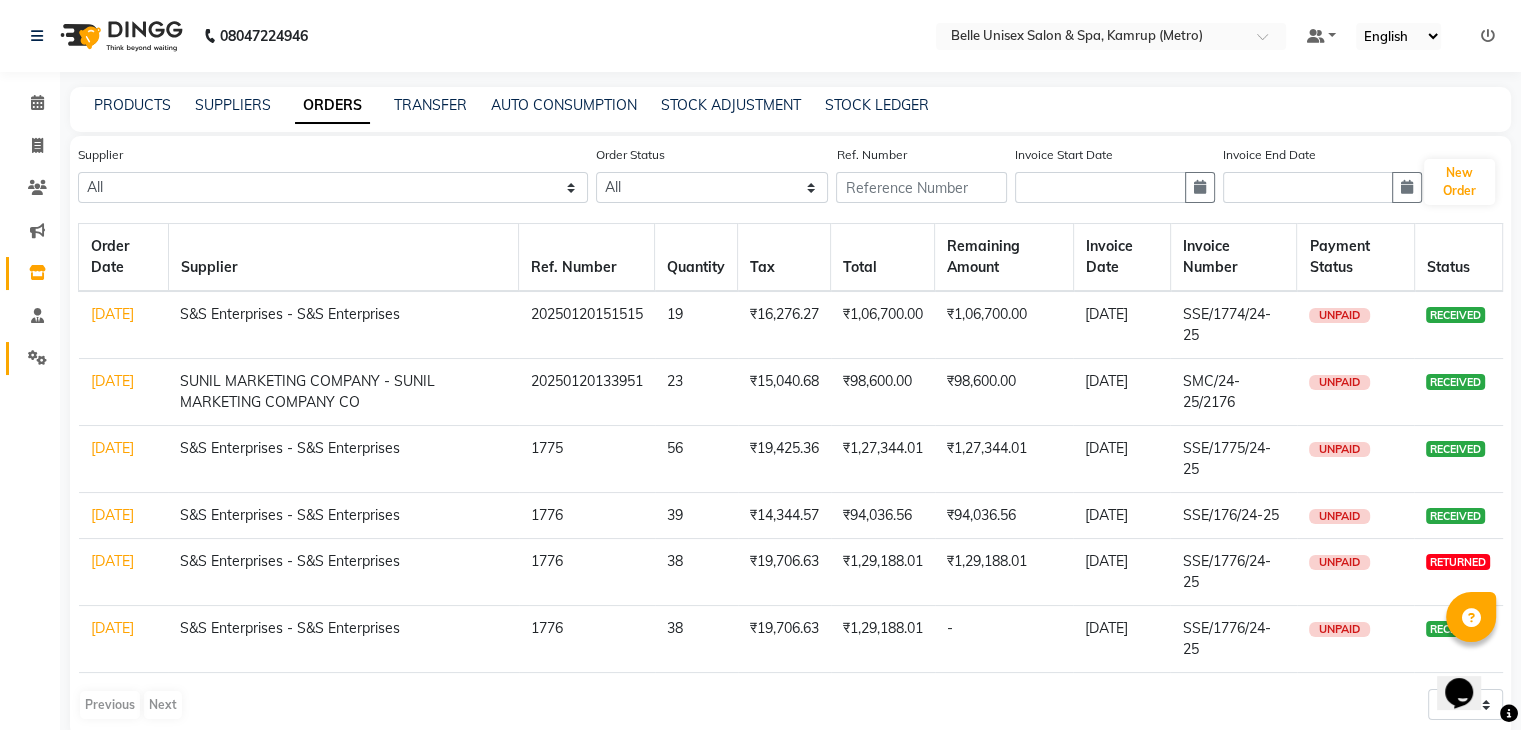 click on "Settings" 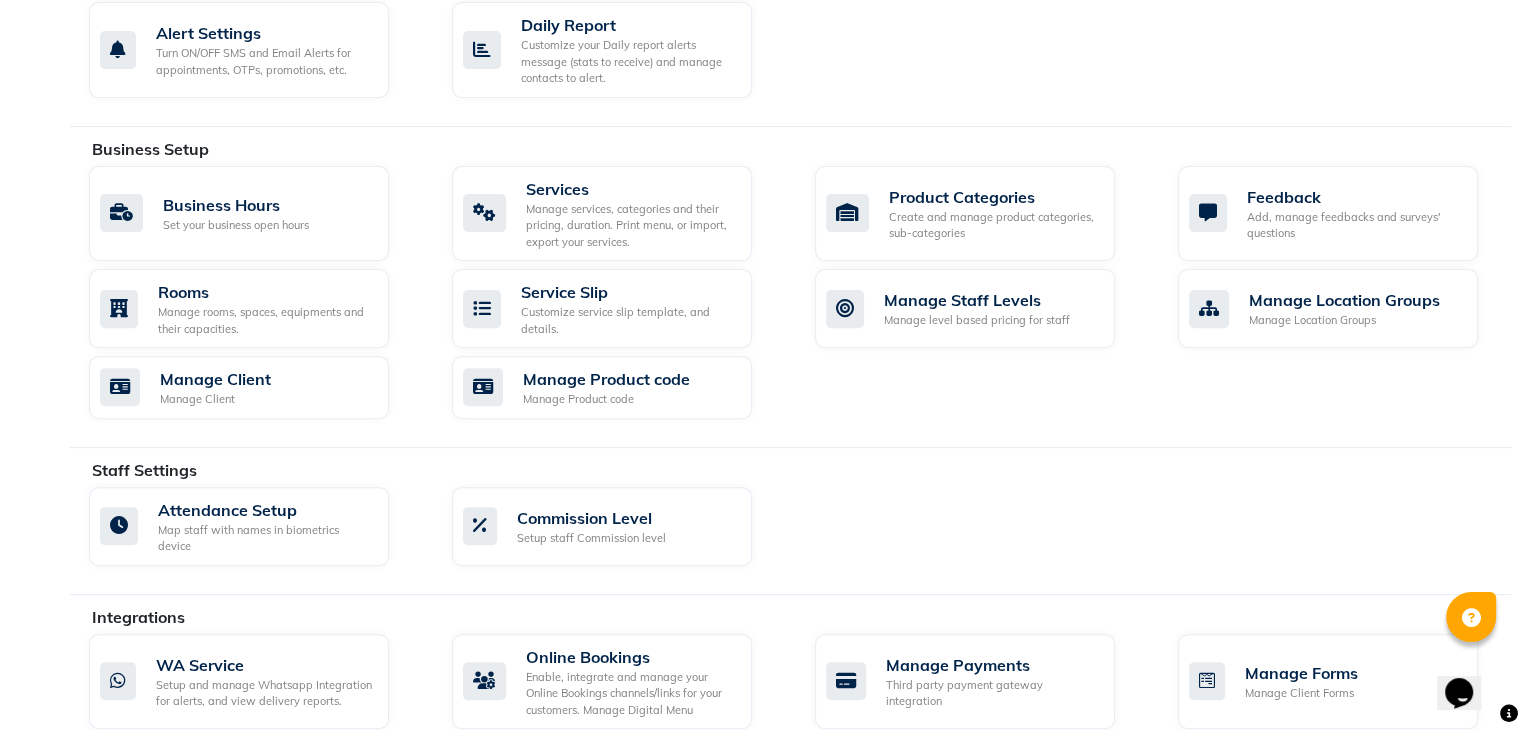 scroll, scrollTop: 0, scrollLeft: 0, axis: both 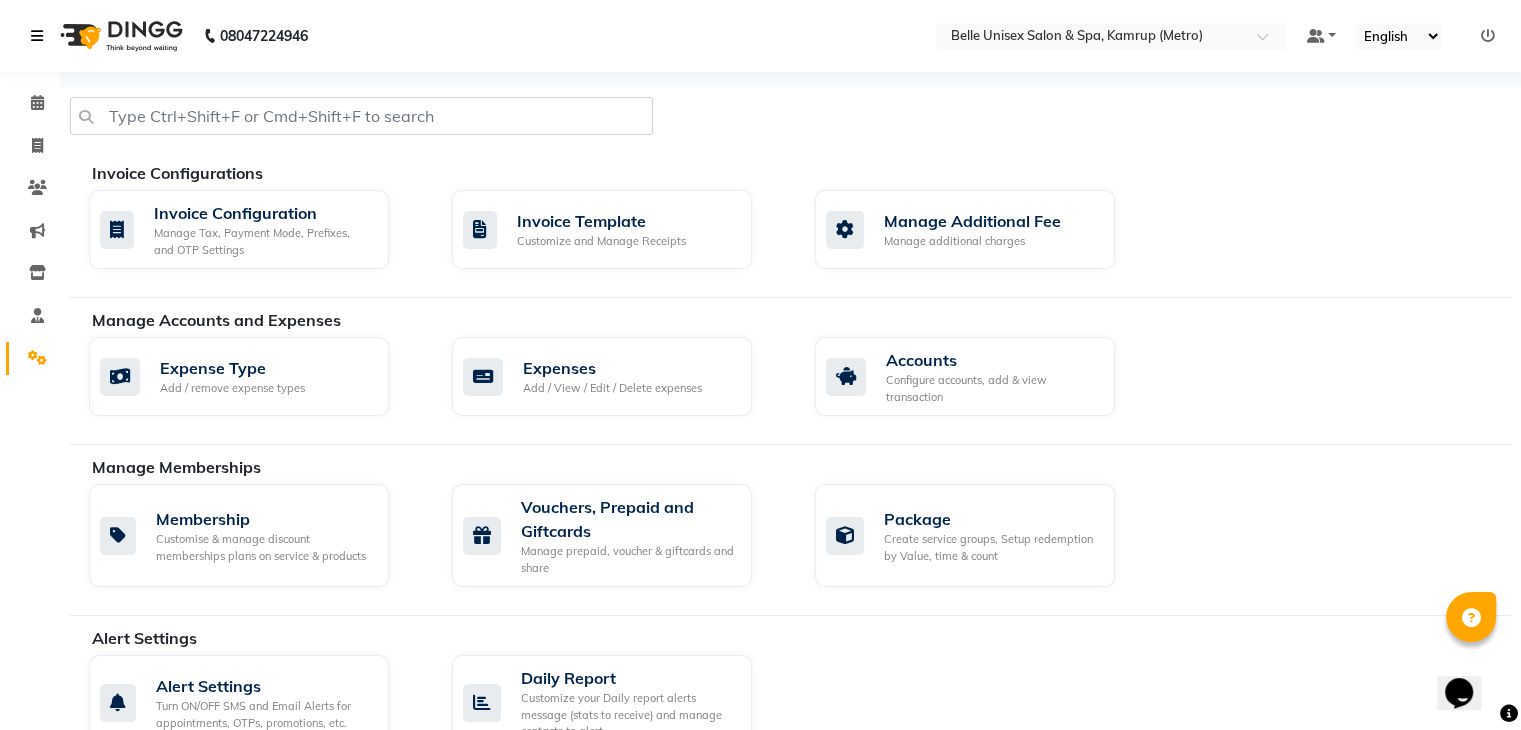 click at bounding box center (41, 36) 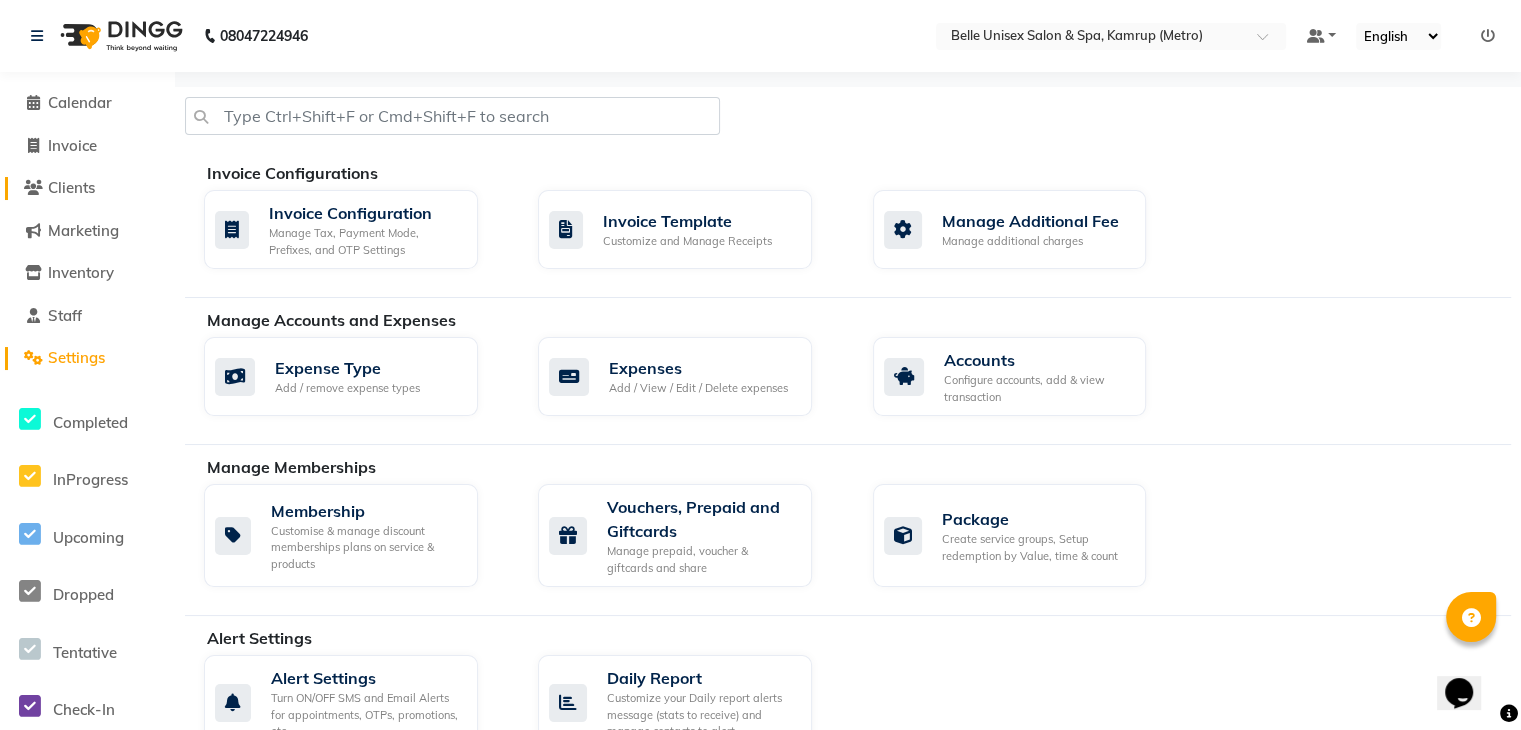click on "Clients" 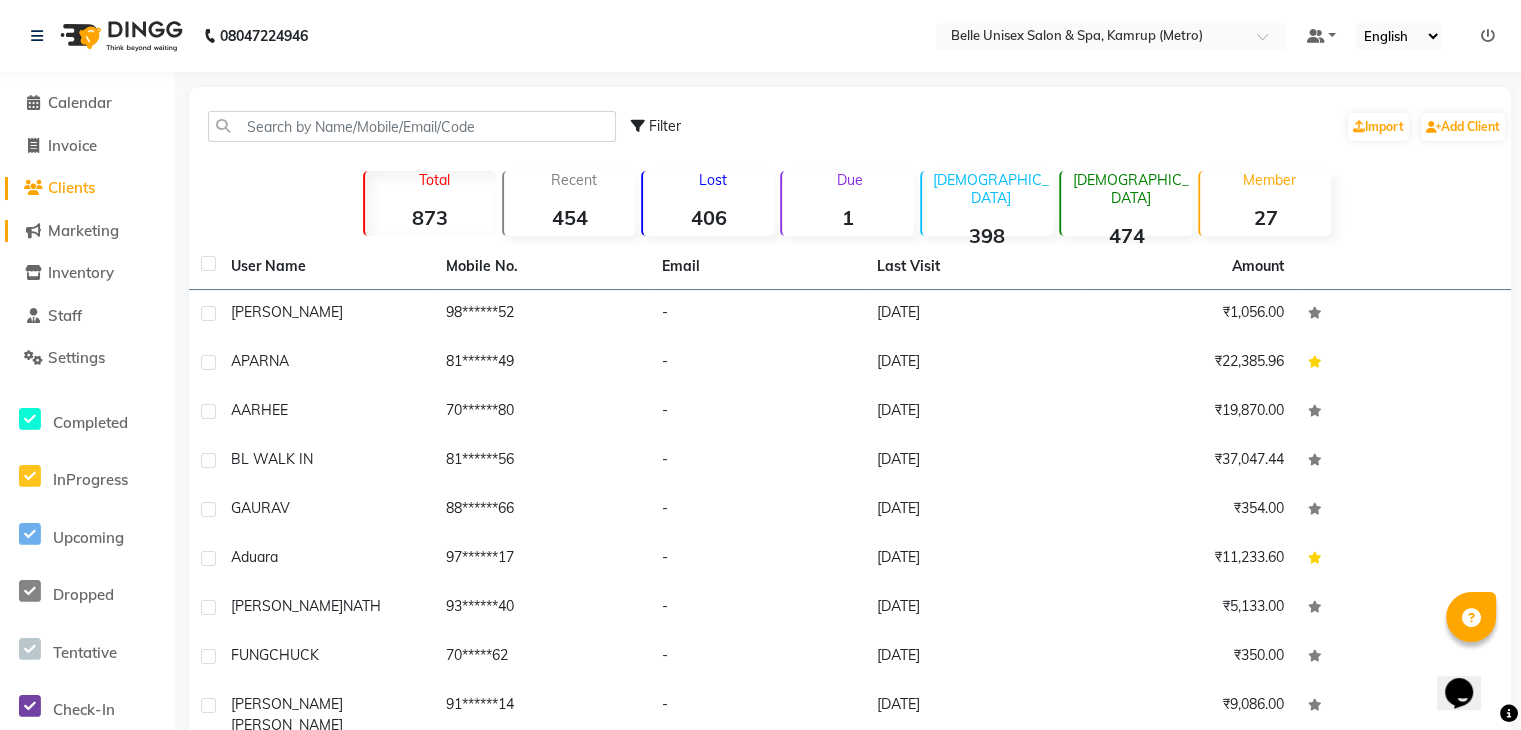 click on "Marketing" 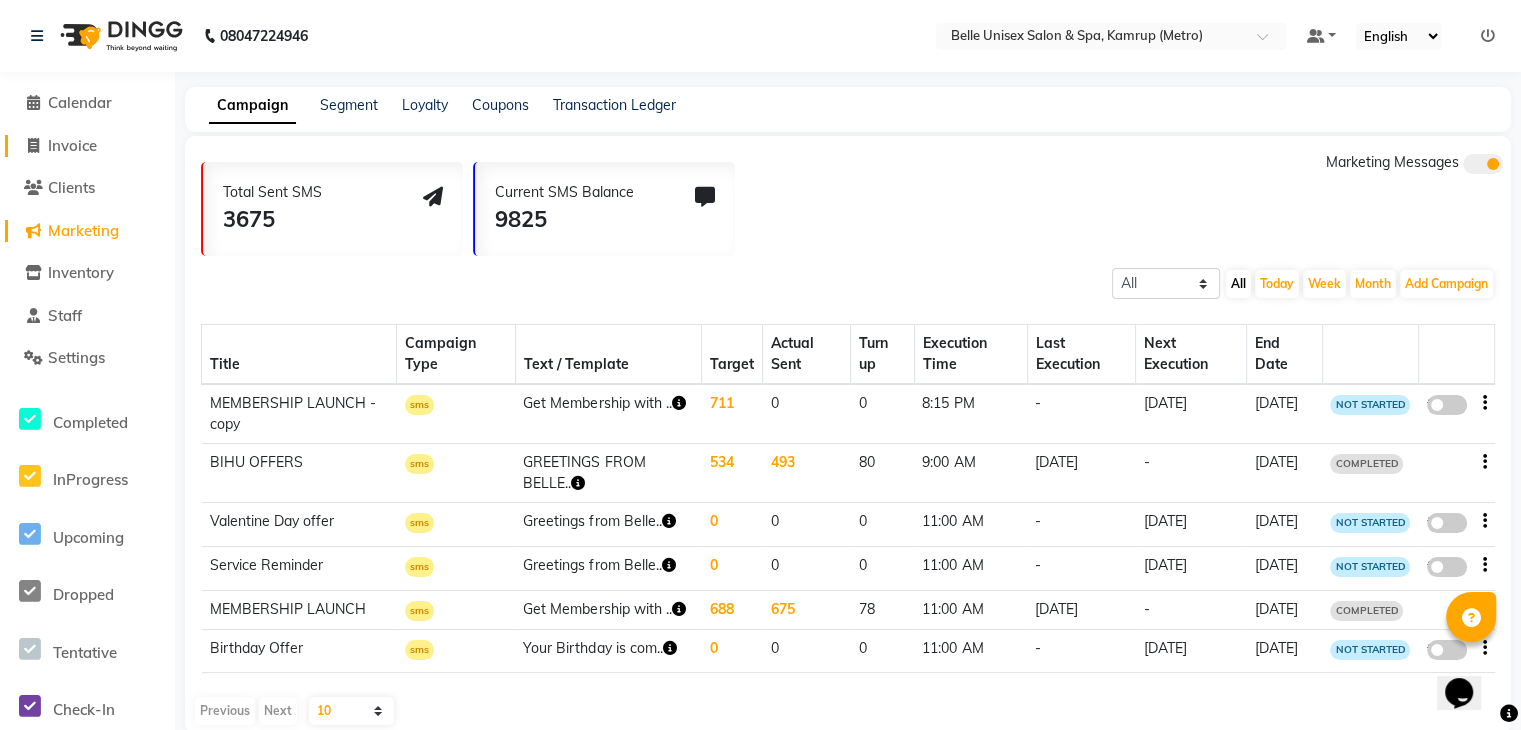 click on "Invoice" 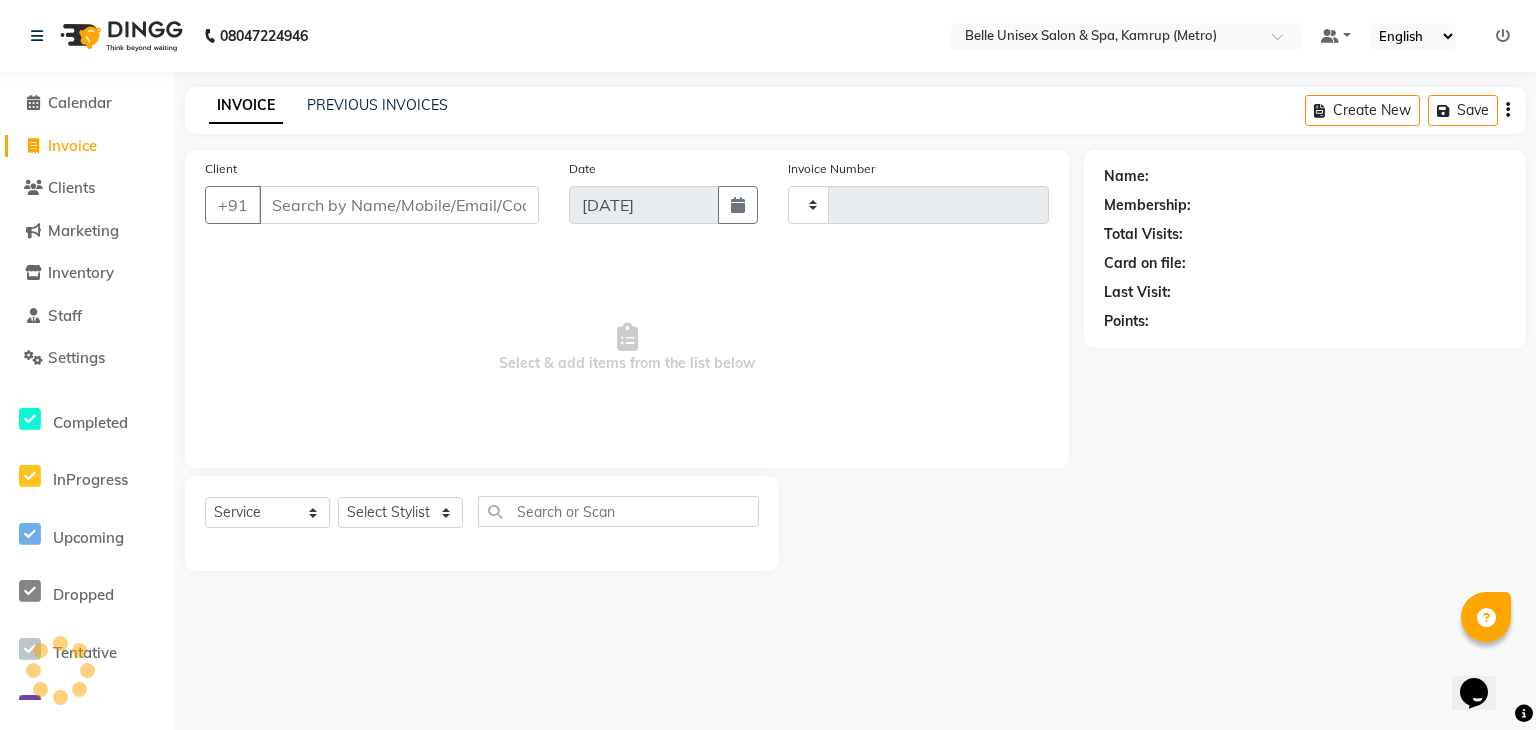 type on "0707" 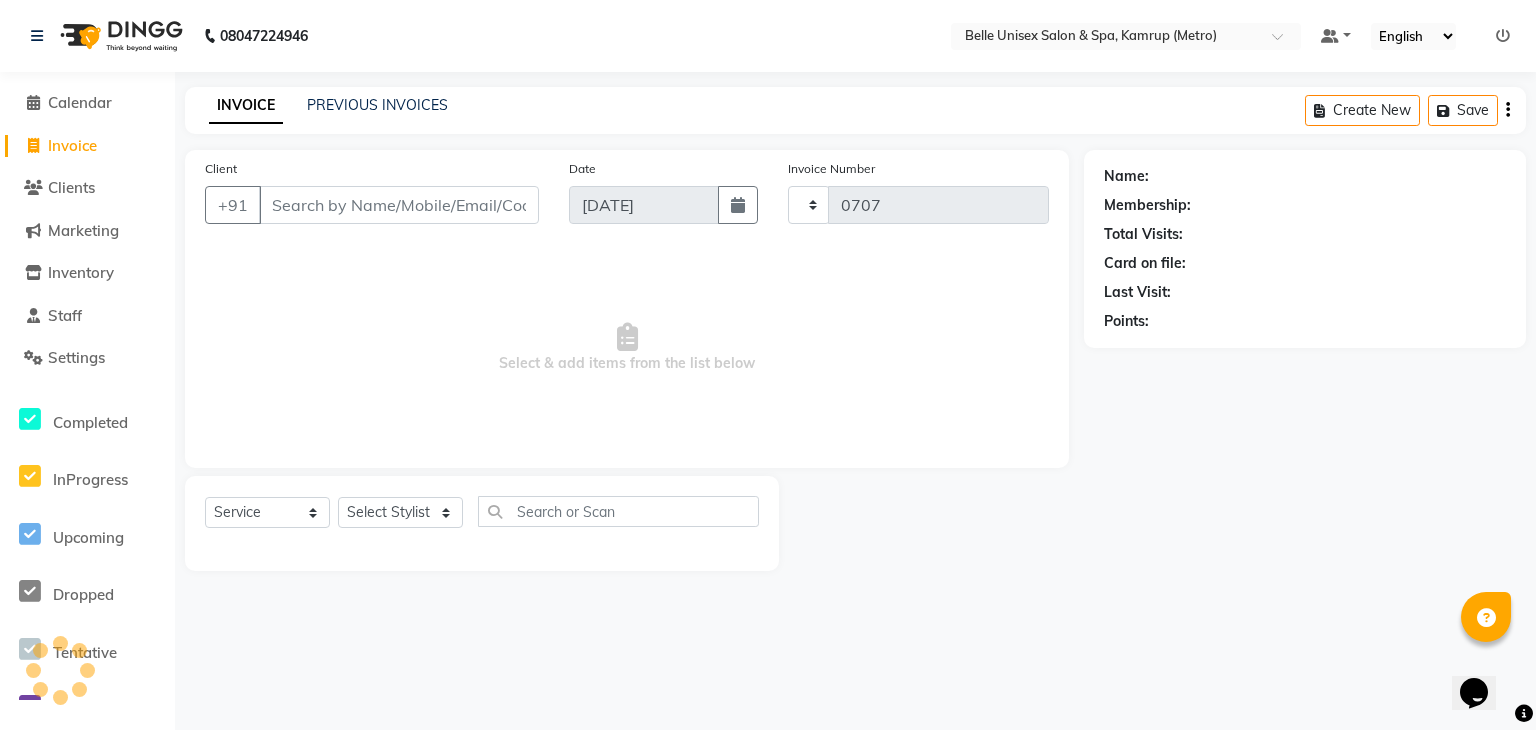 select on "7291" 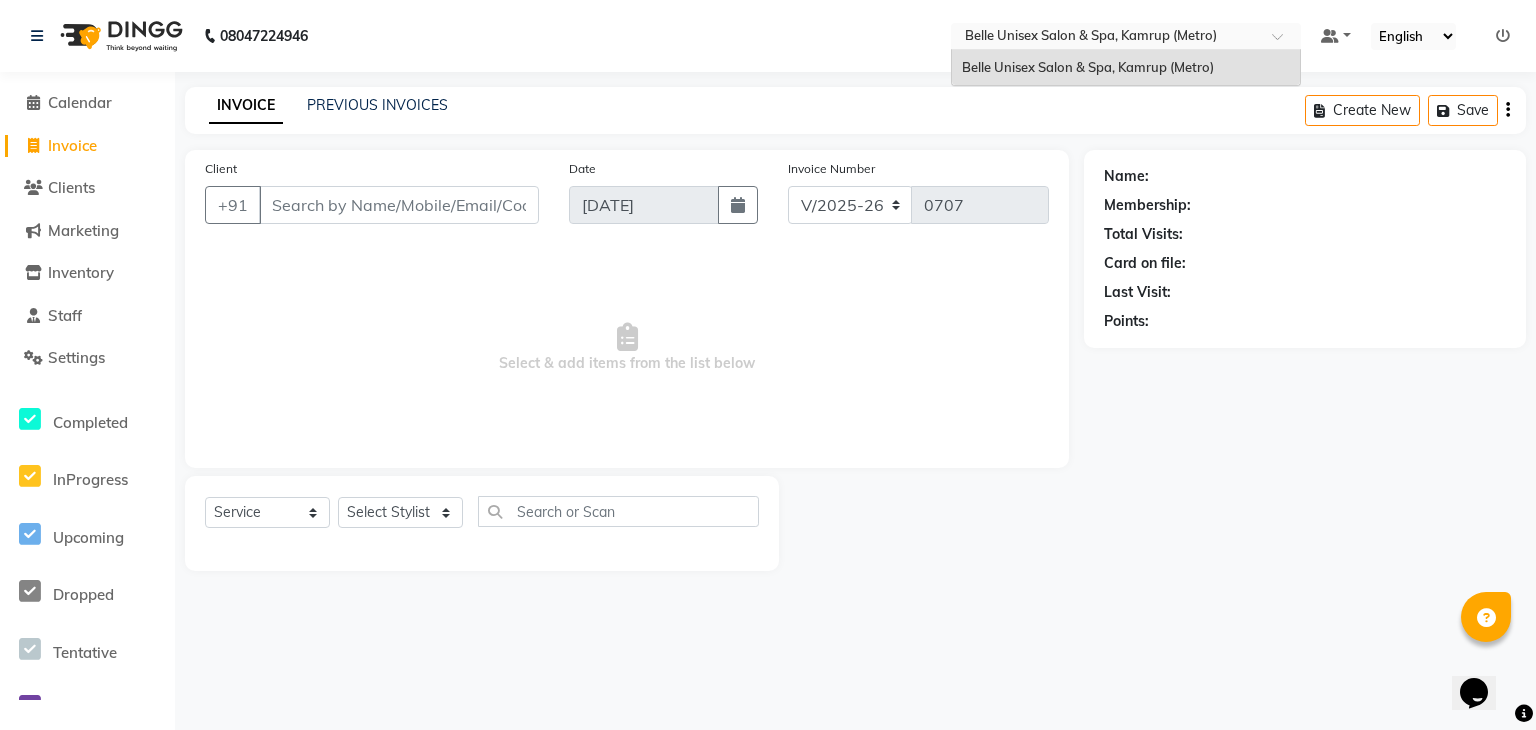 click at bounding box center [1126, 38] 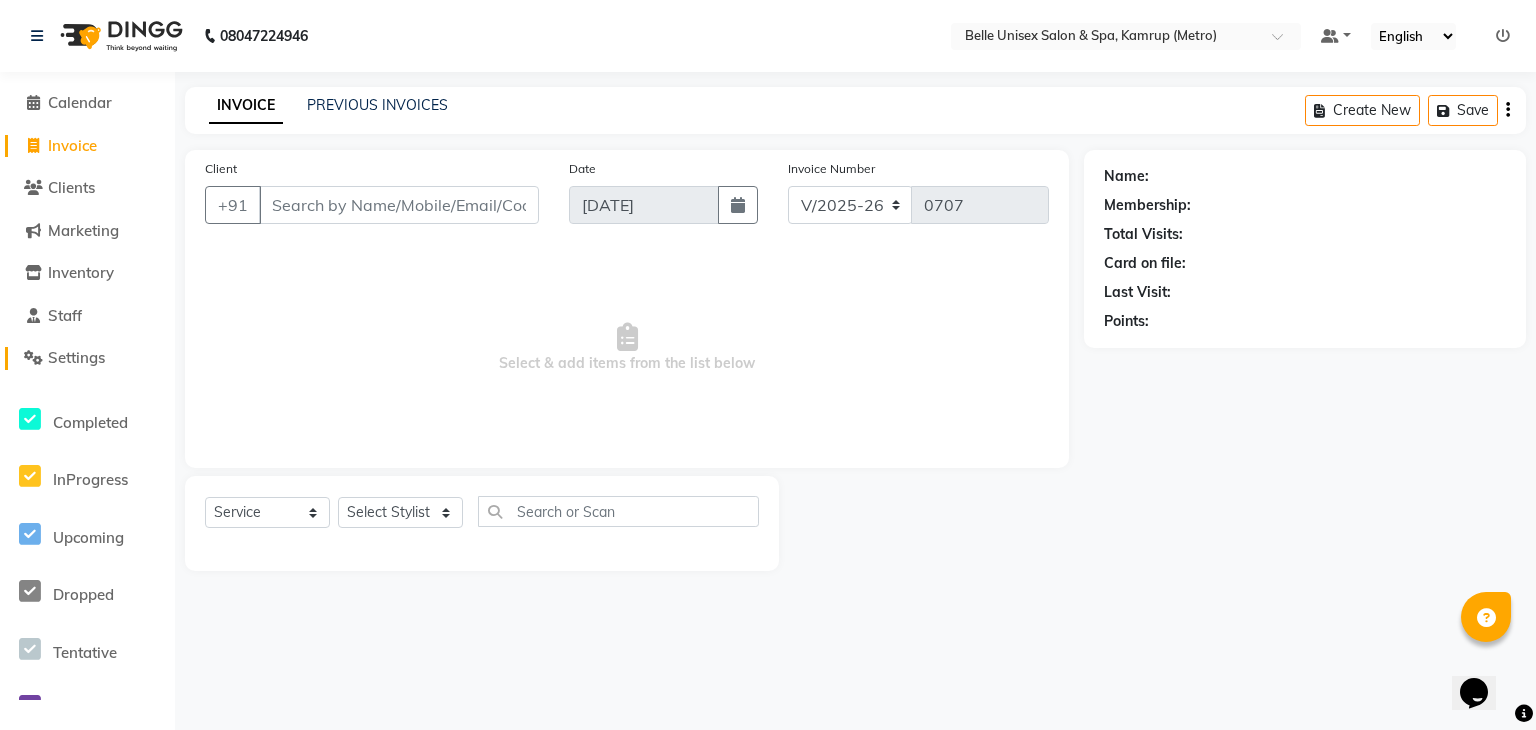 click on "Settings" 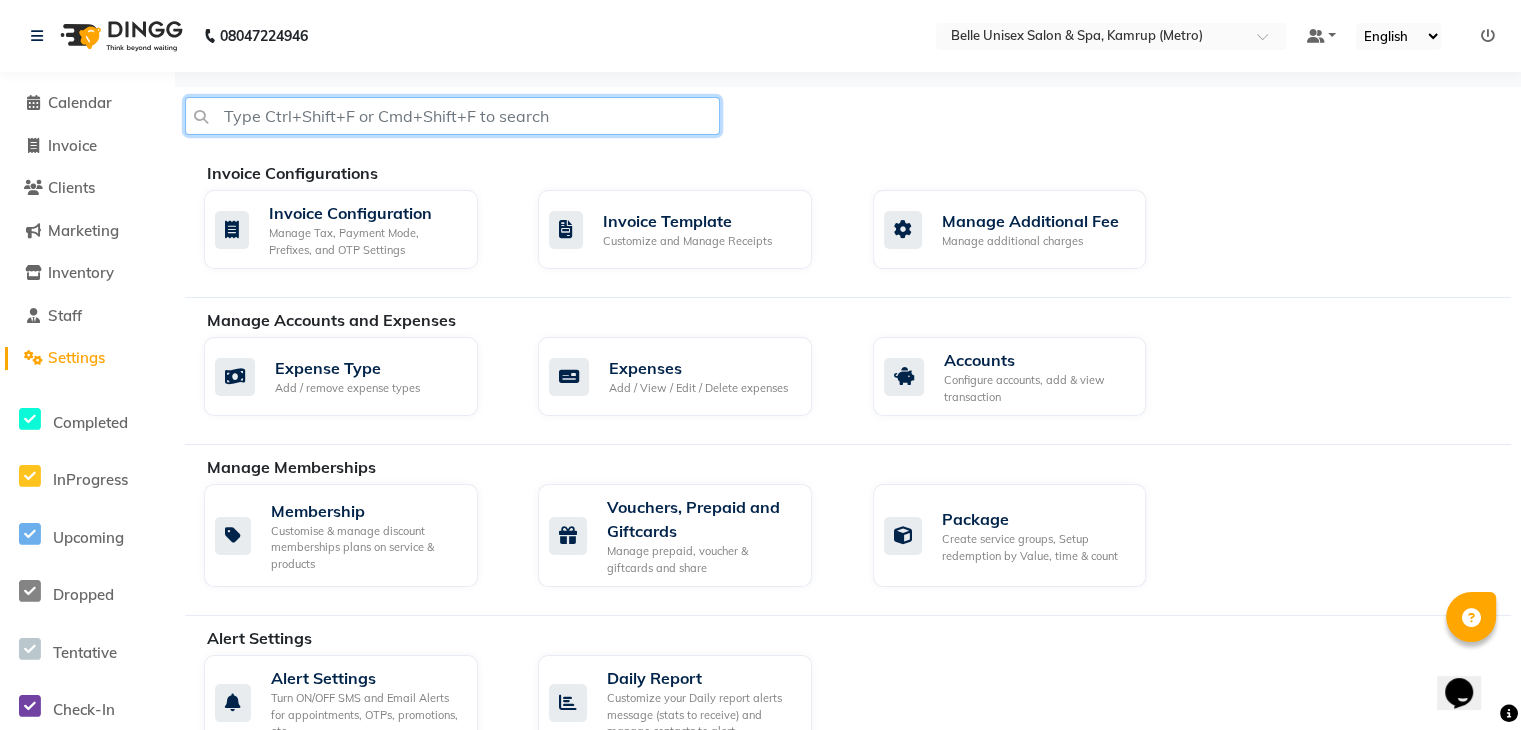 click 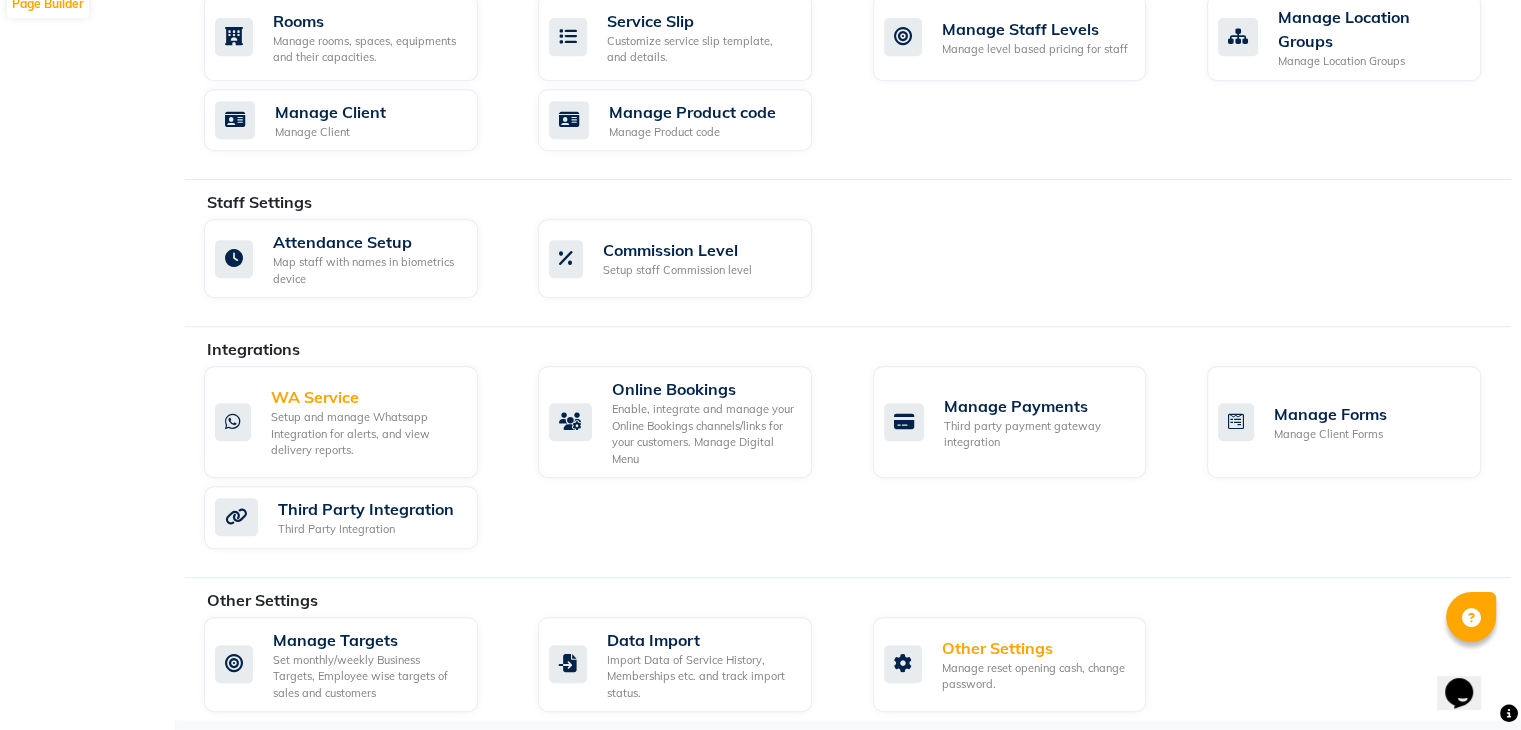scroll, scrollTop: 932, scrollLeft: 0, axis: vertical 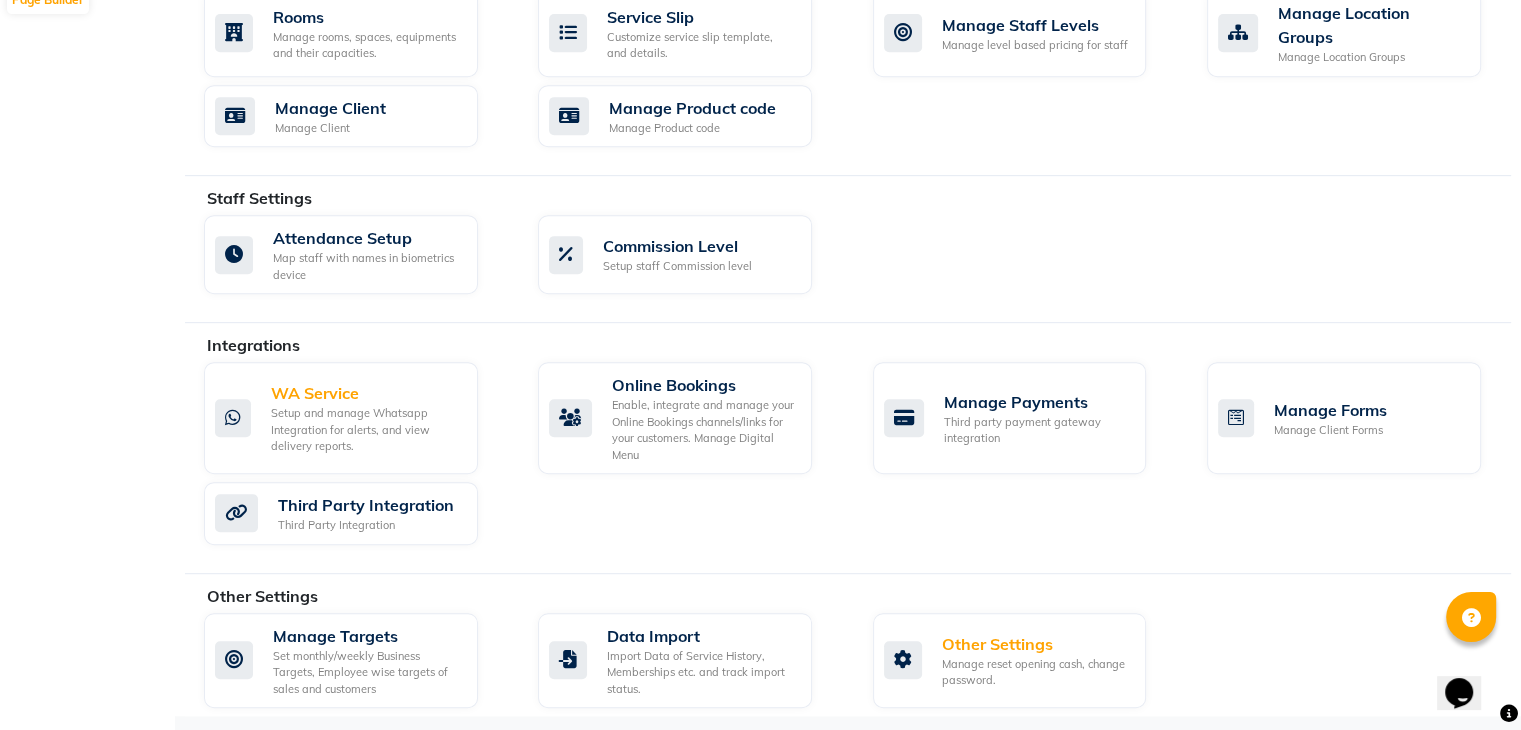 type on "report" 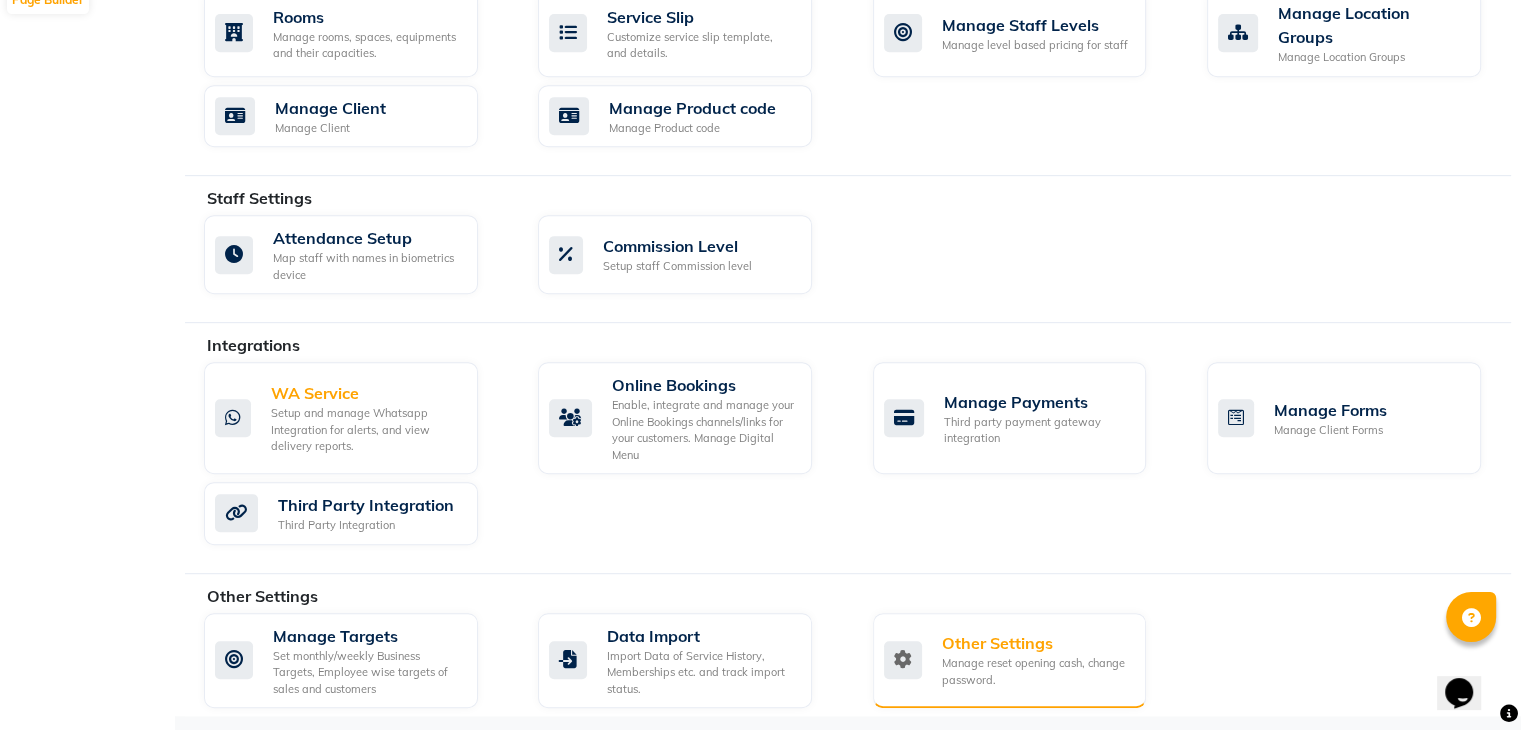 click on "Other Settings Manage reset opening cash, change password." 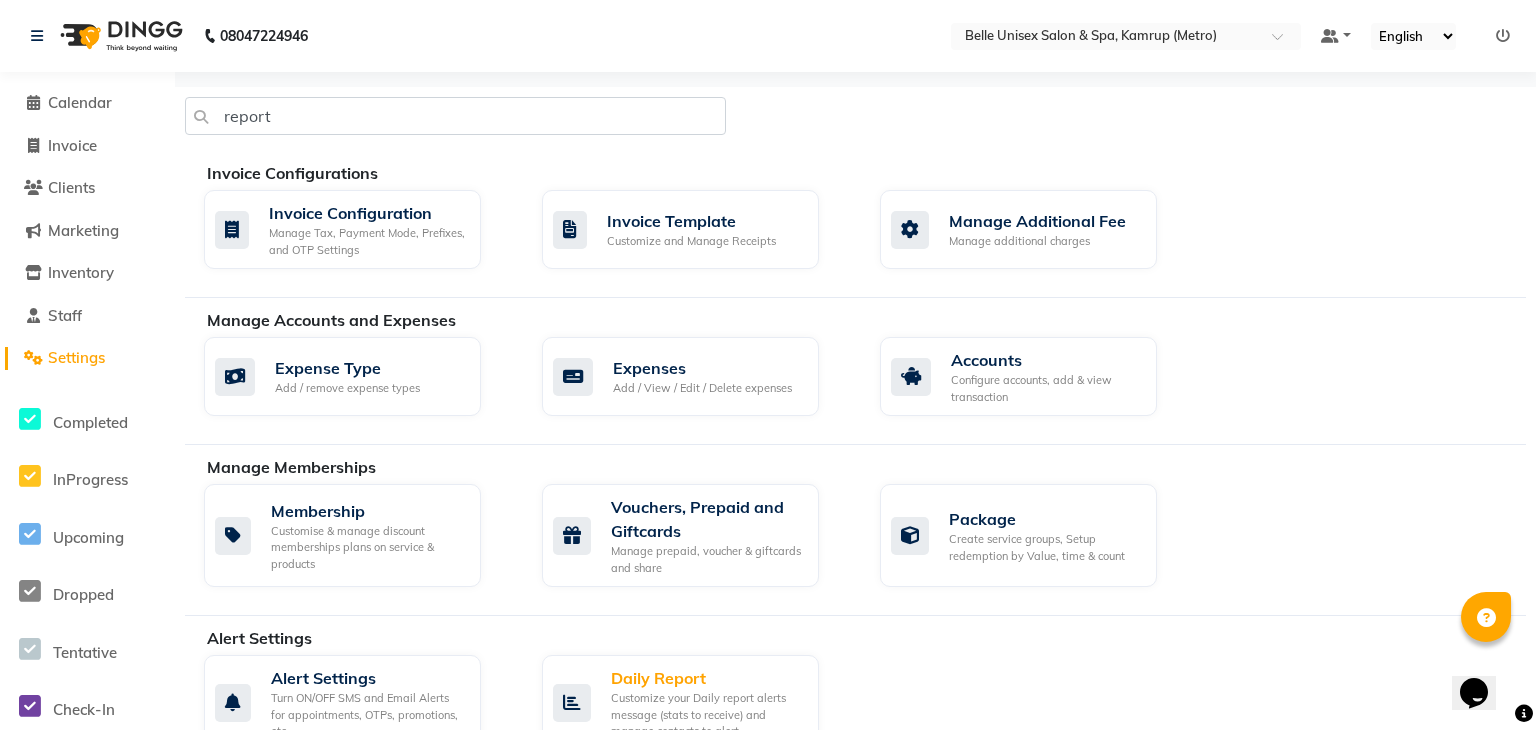 select on "2: 15" 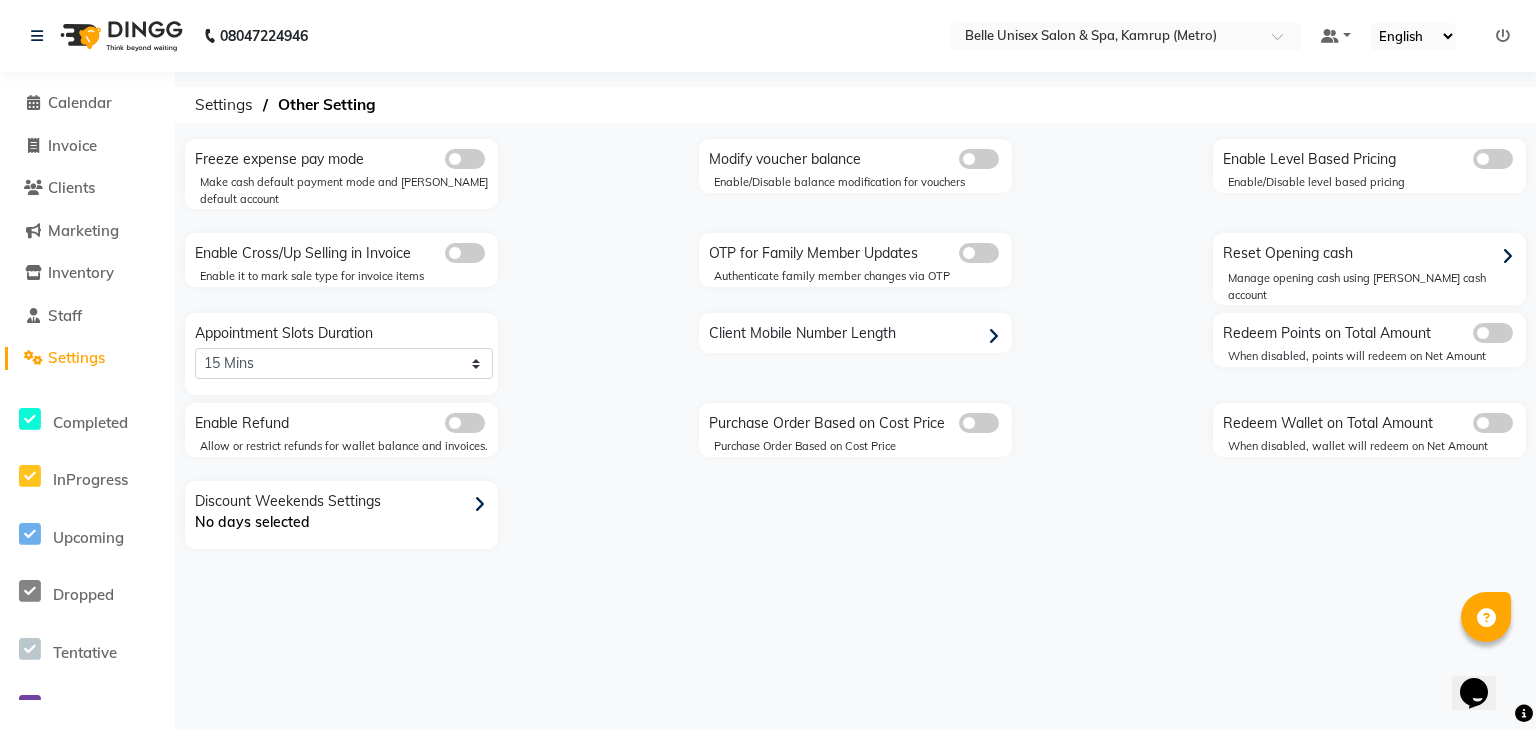 click on "Settings" 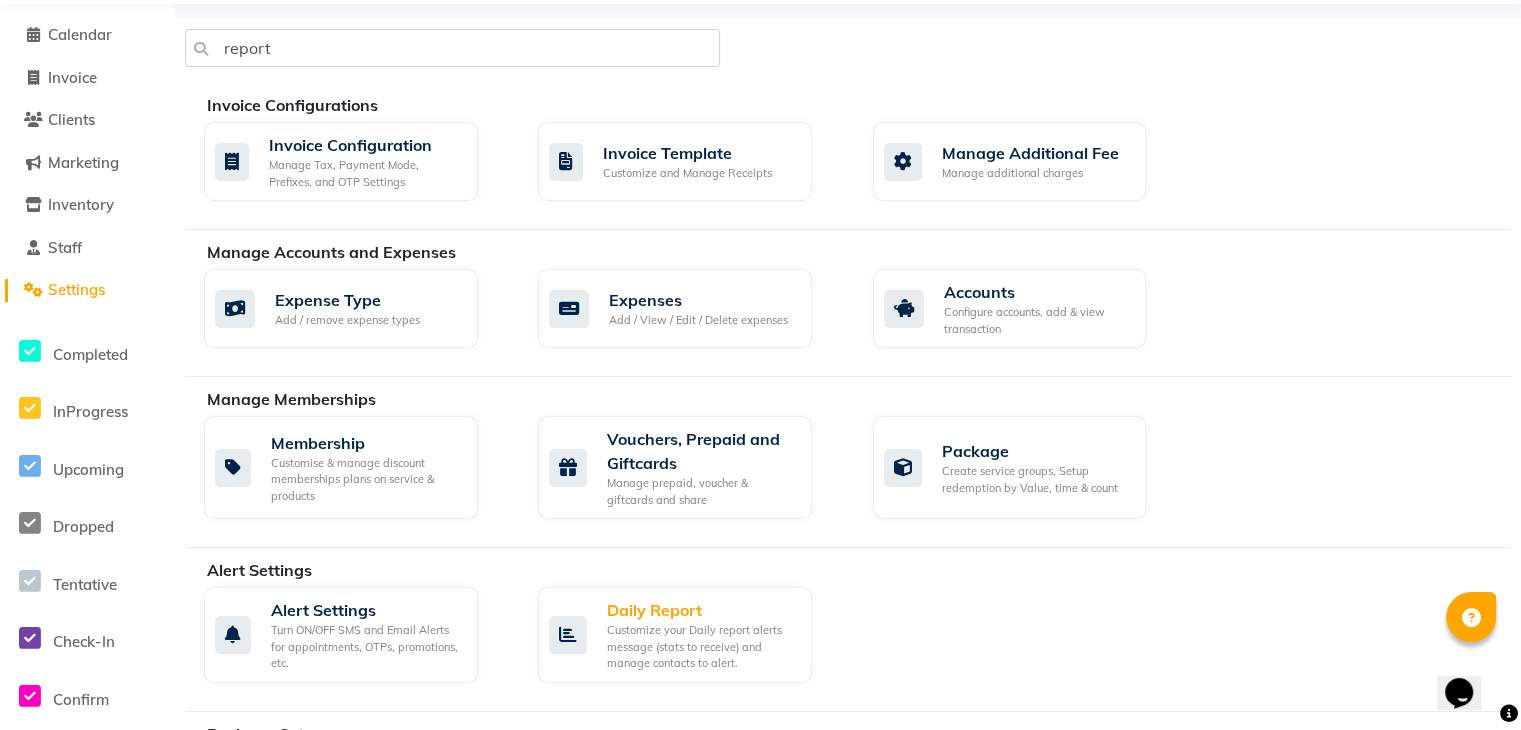 scroll, scrollTop: 0, scrollLeft: 0, axis: both 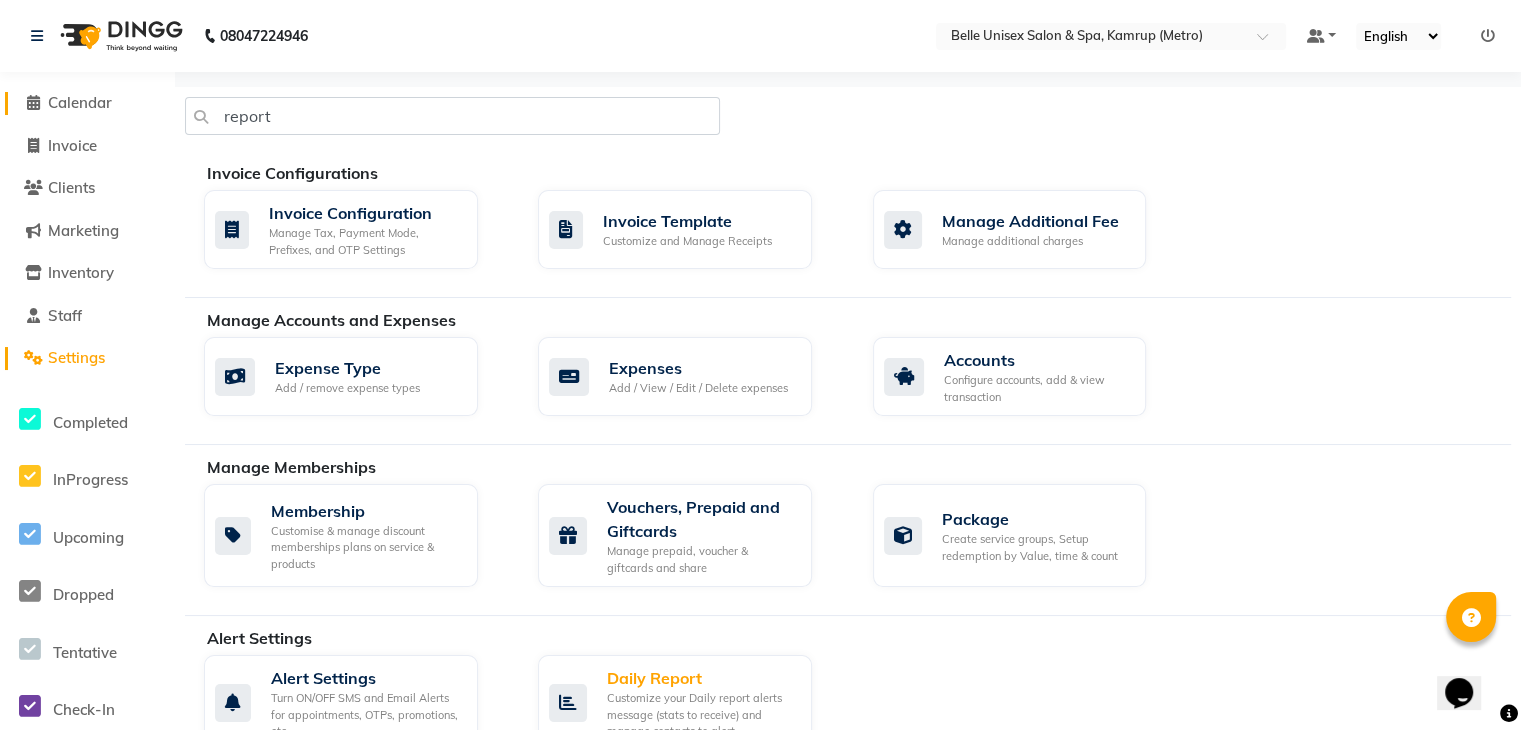 click on "Calendar" 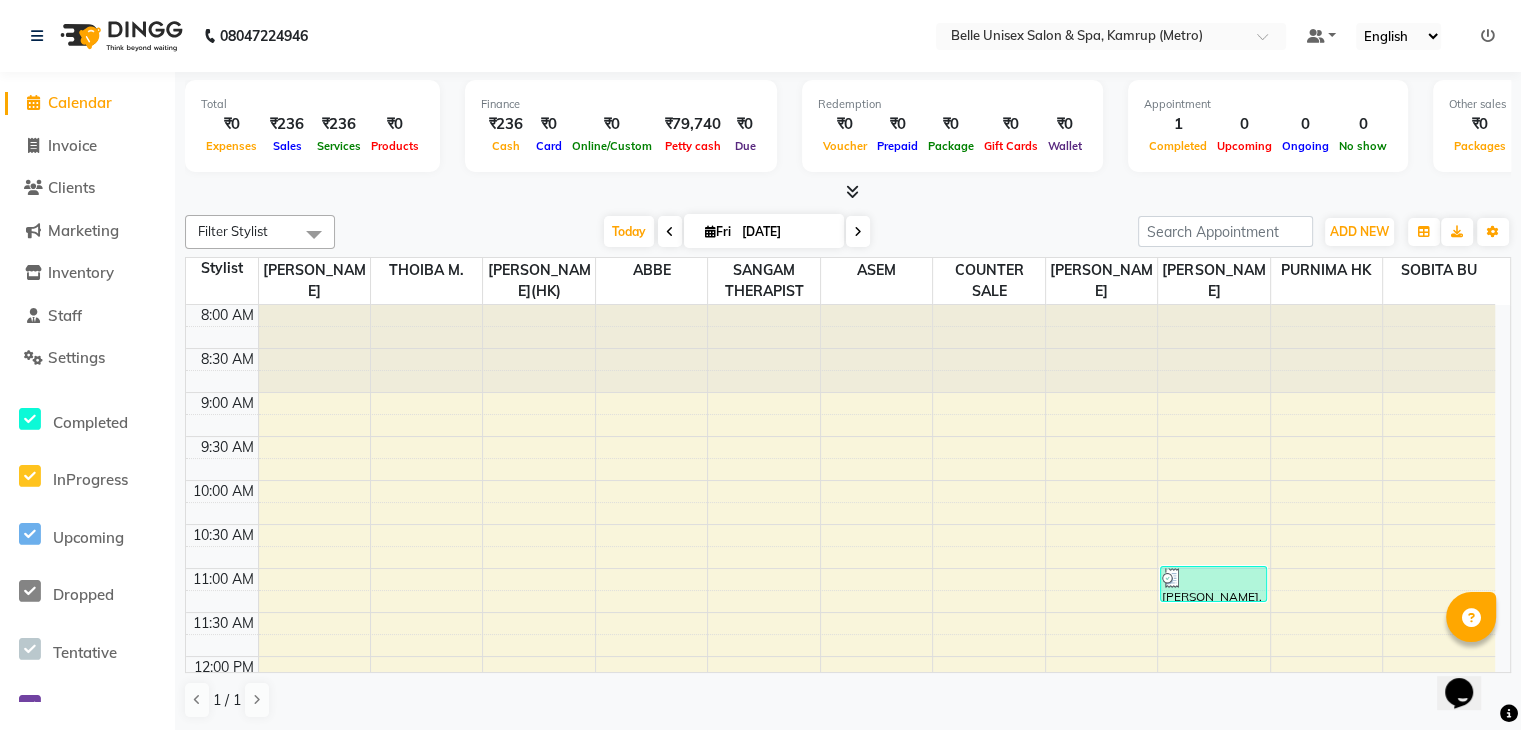 click at bounding box center (670, 231) 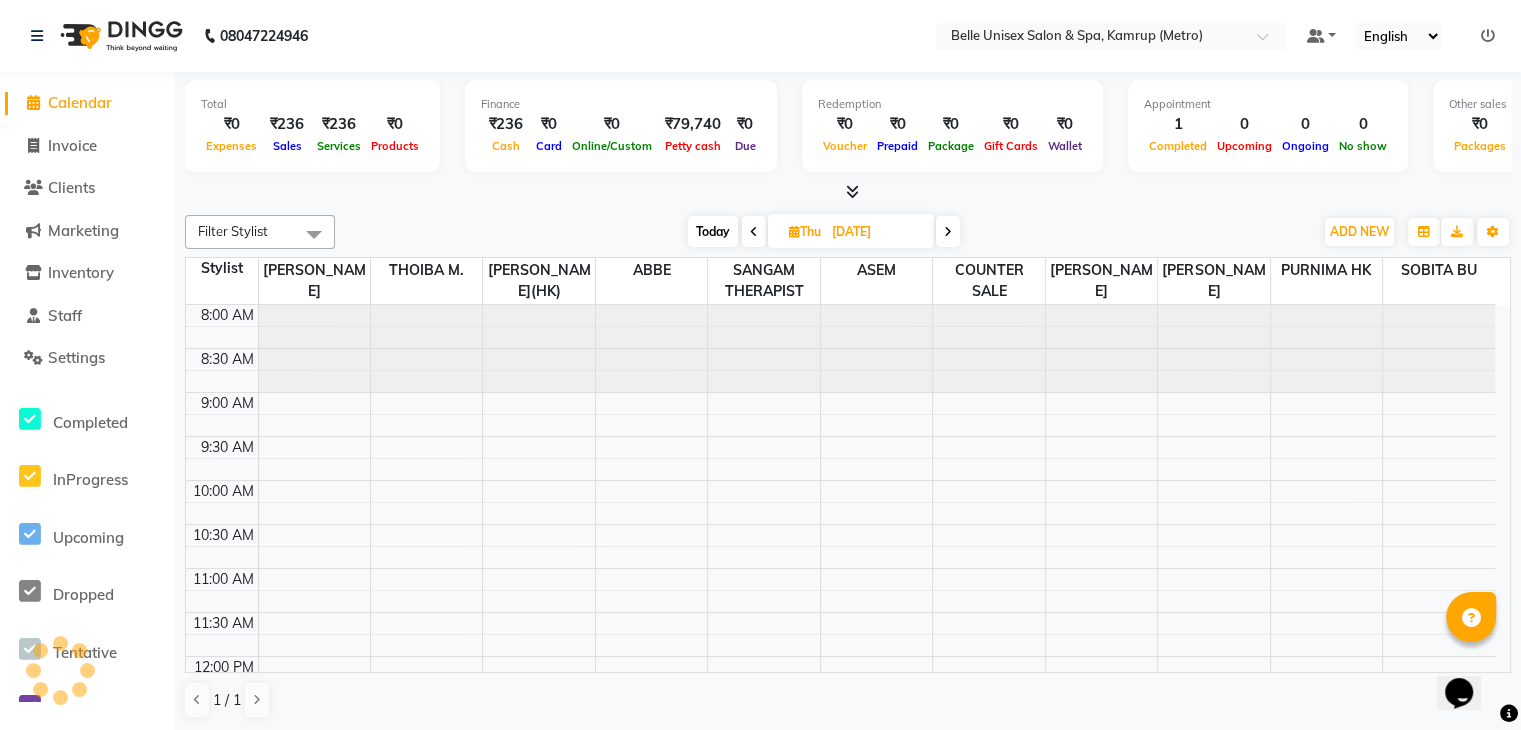 scroll, scrollTop: 350, scrollLeft: 0, axis: vertical 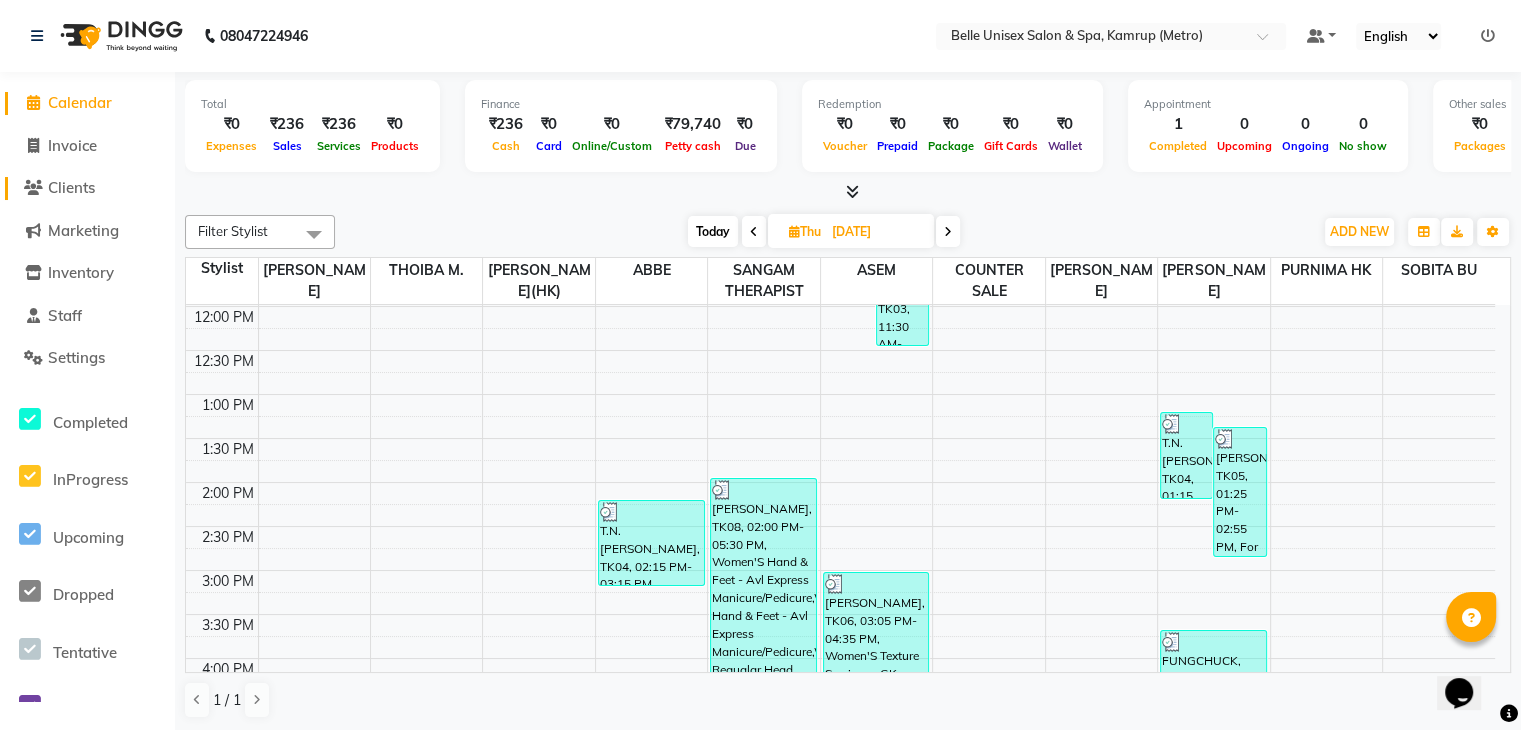 click on "Clients" 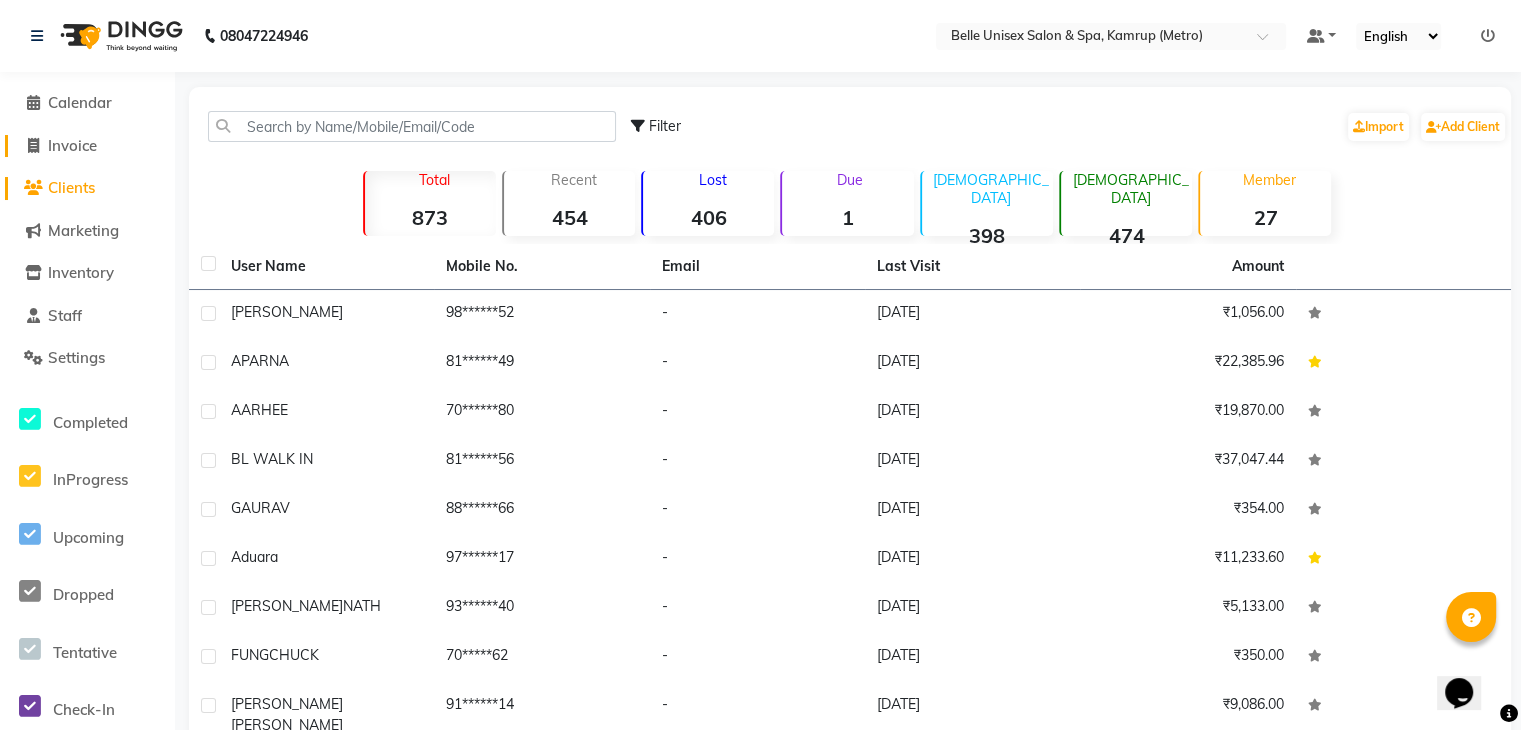click on "Invoice" 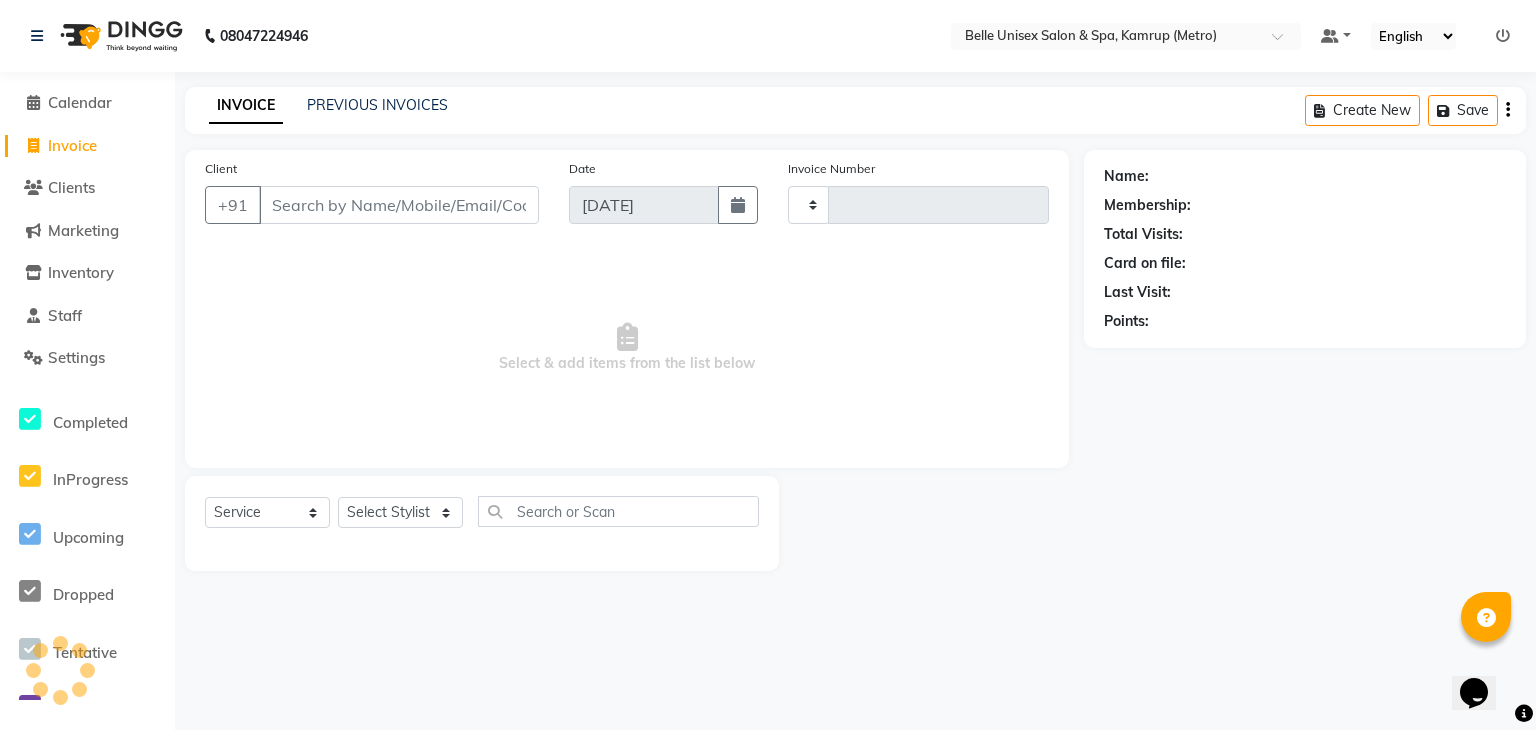 type on "0707" 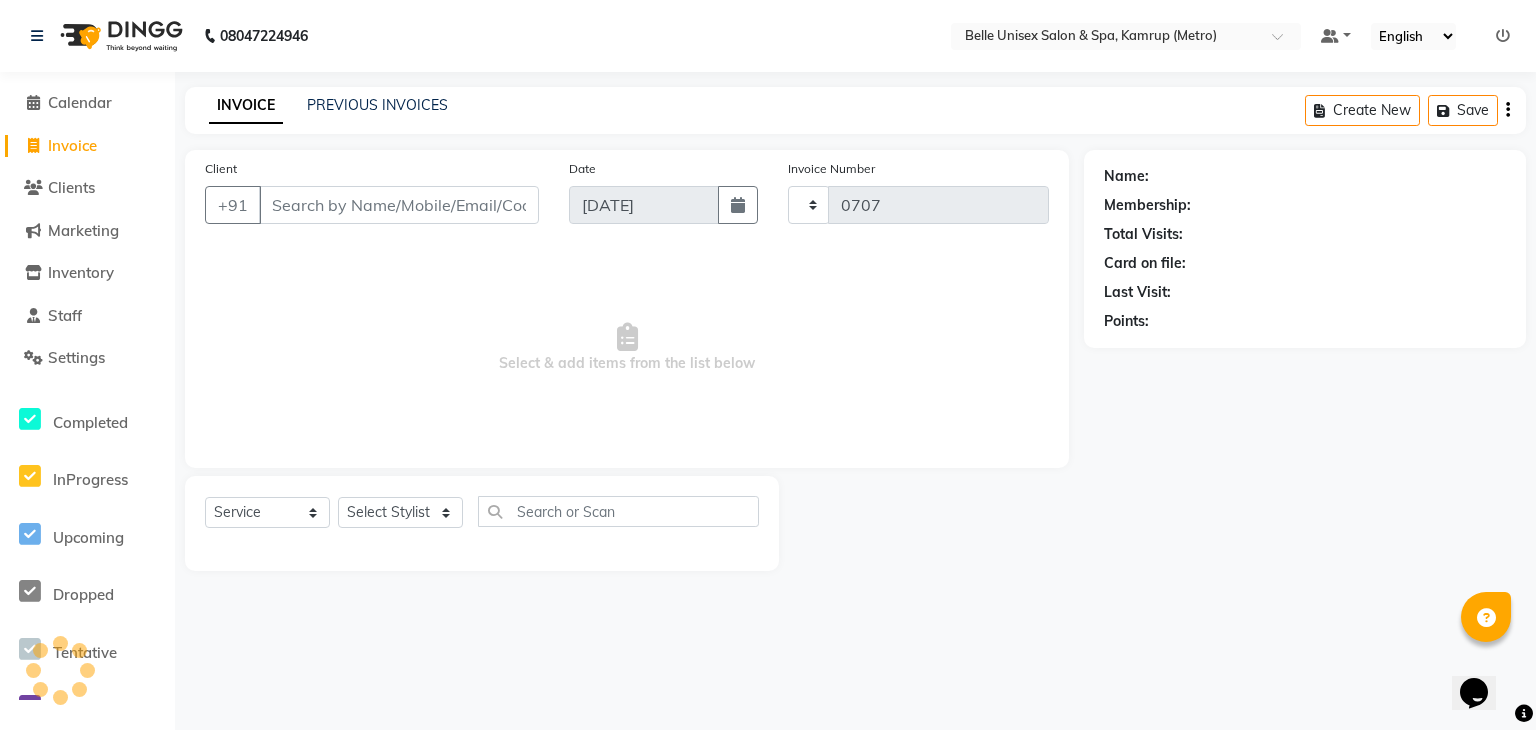 select on "7291" 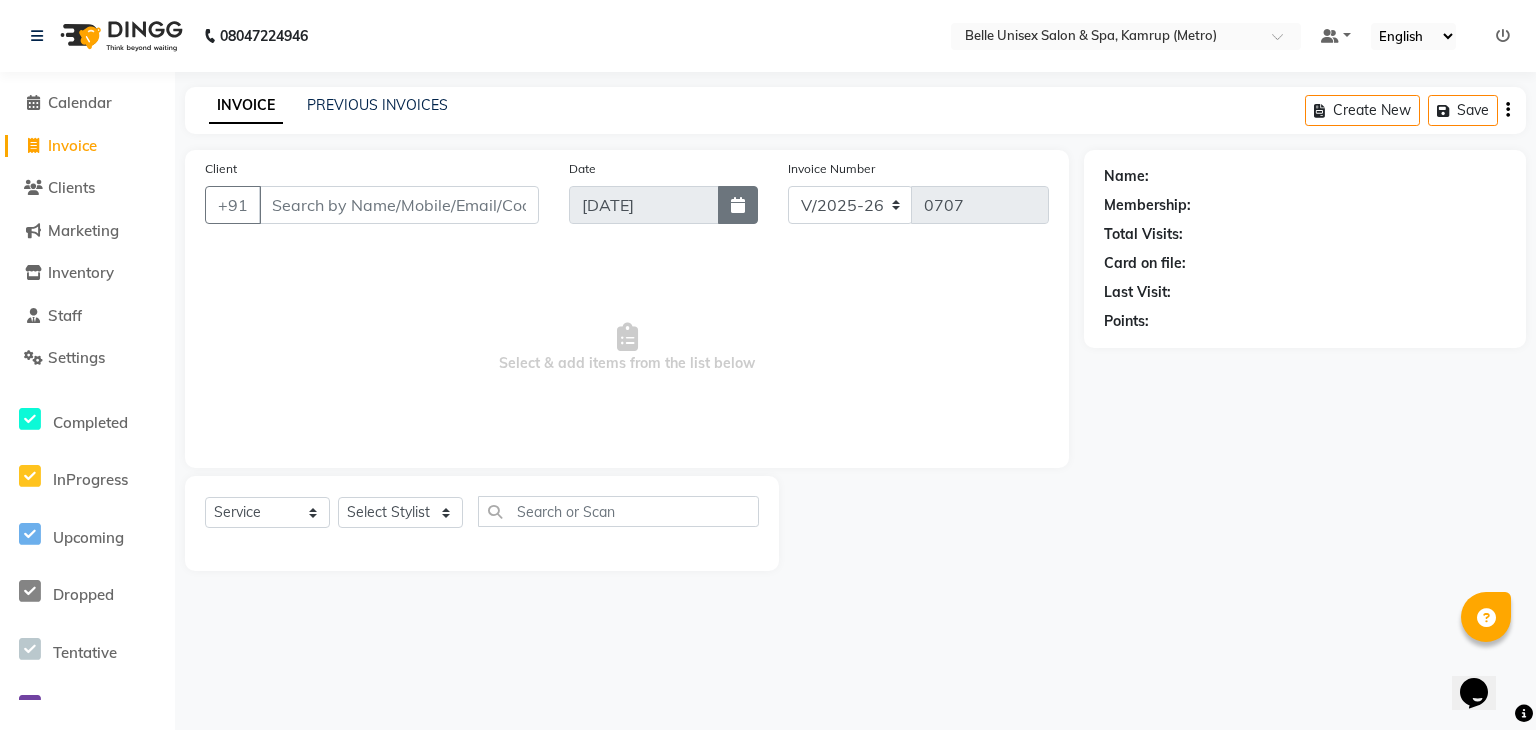 click 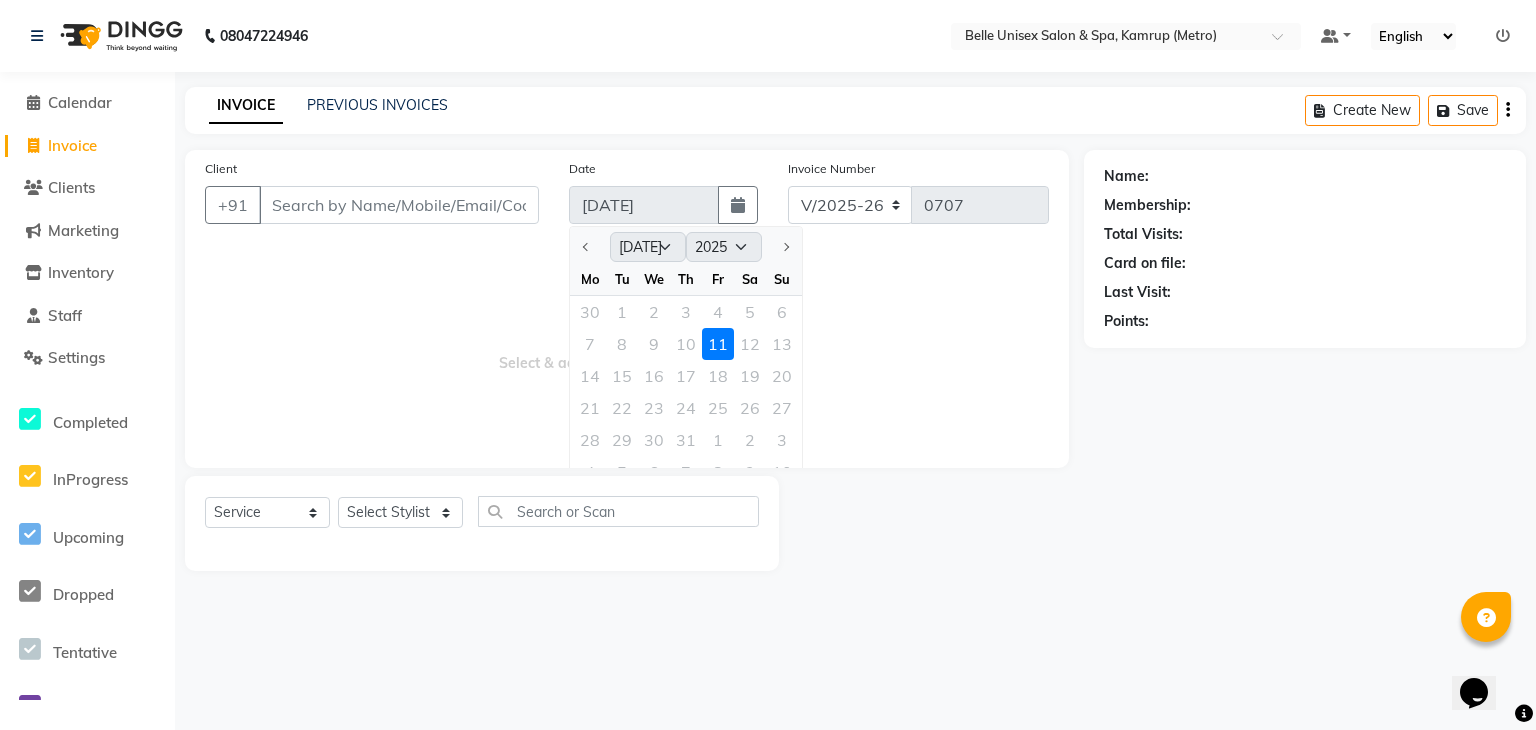 click 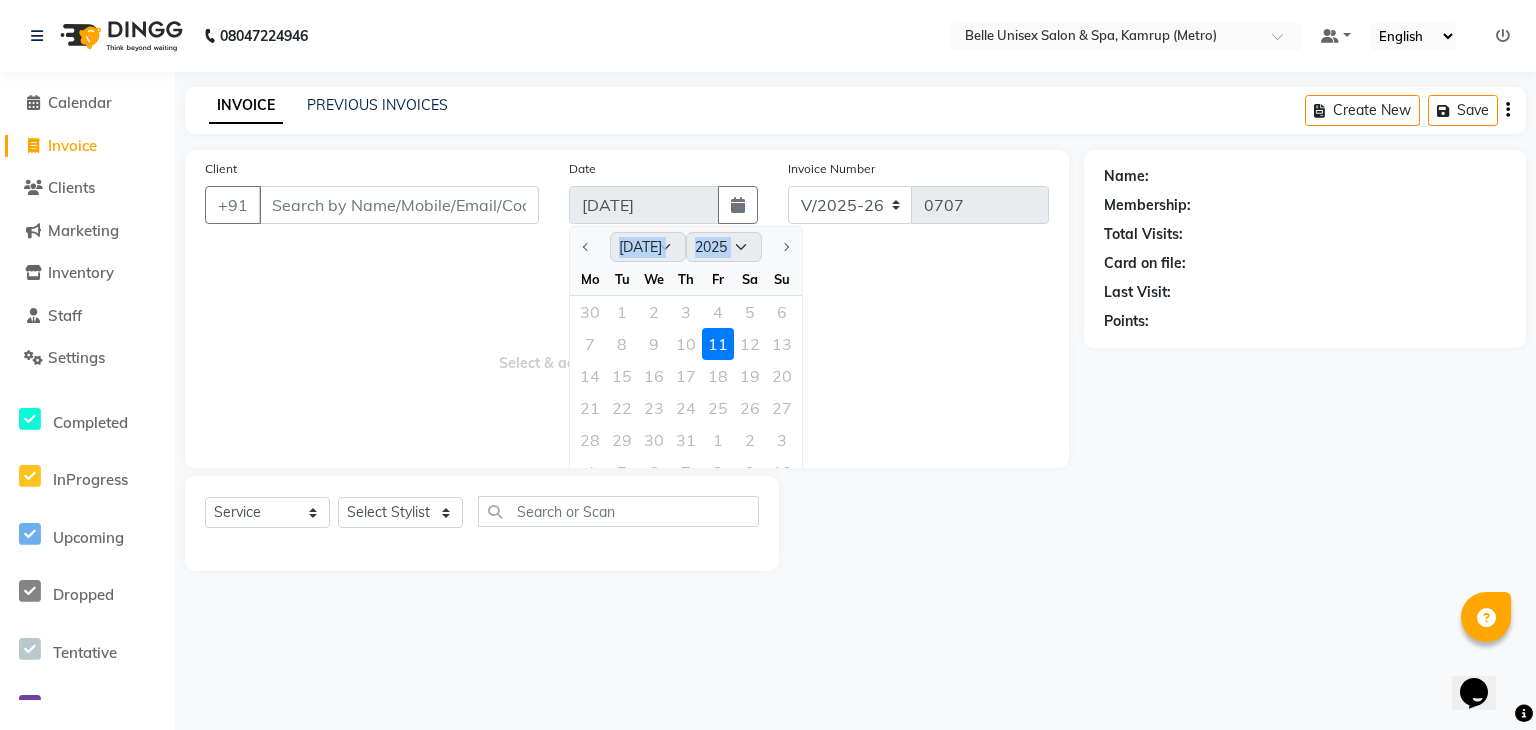 click 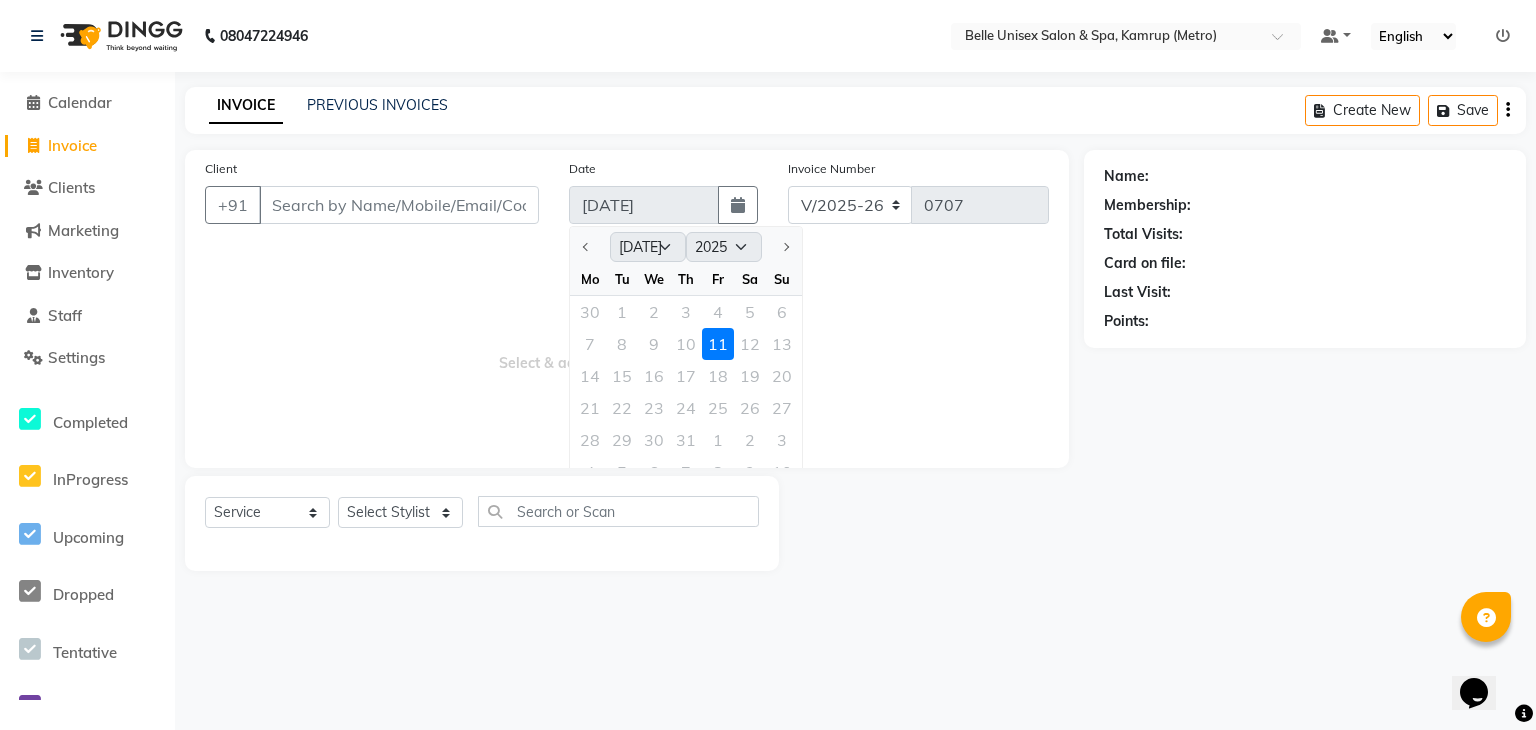 click 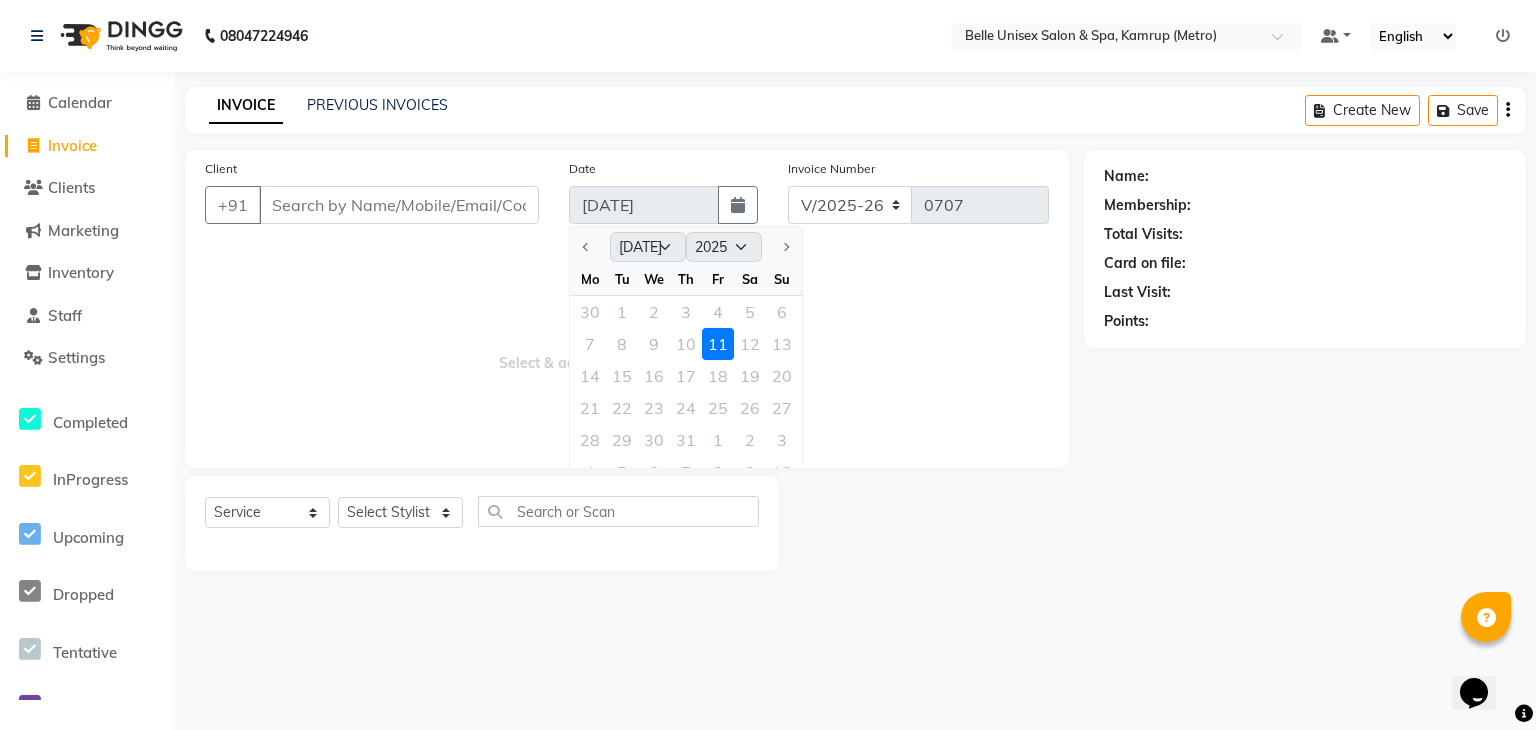 click 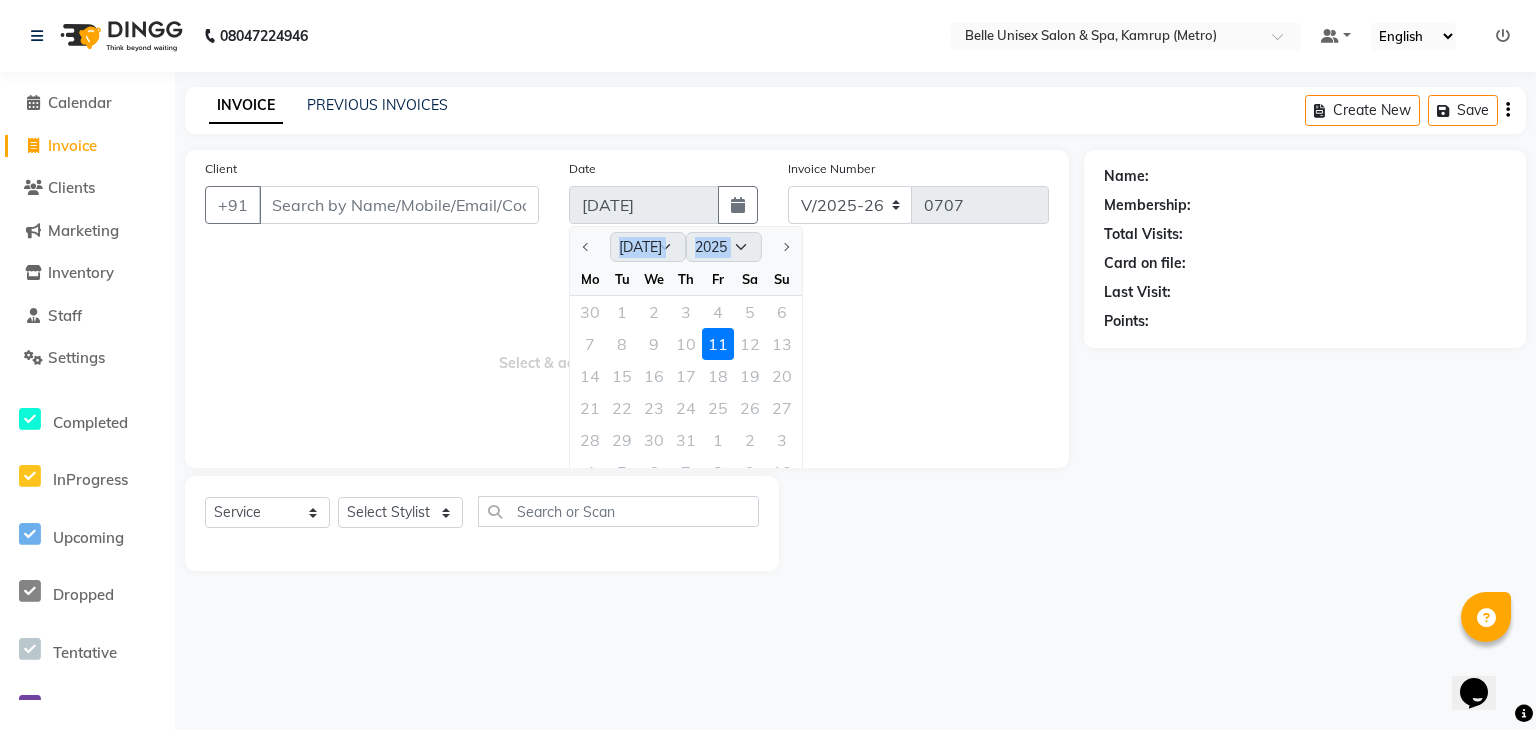 click 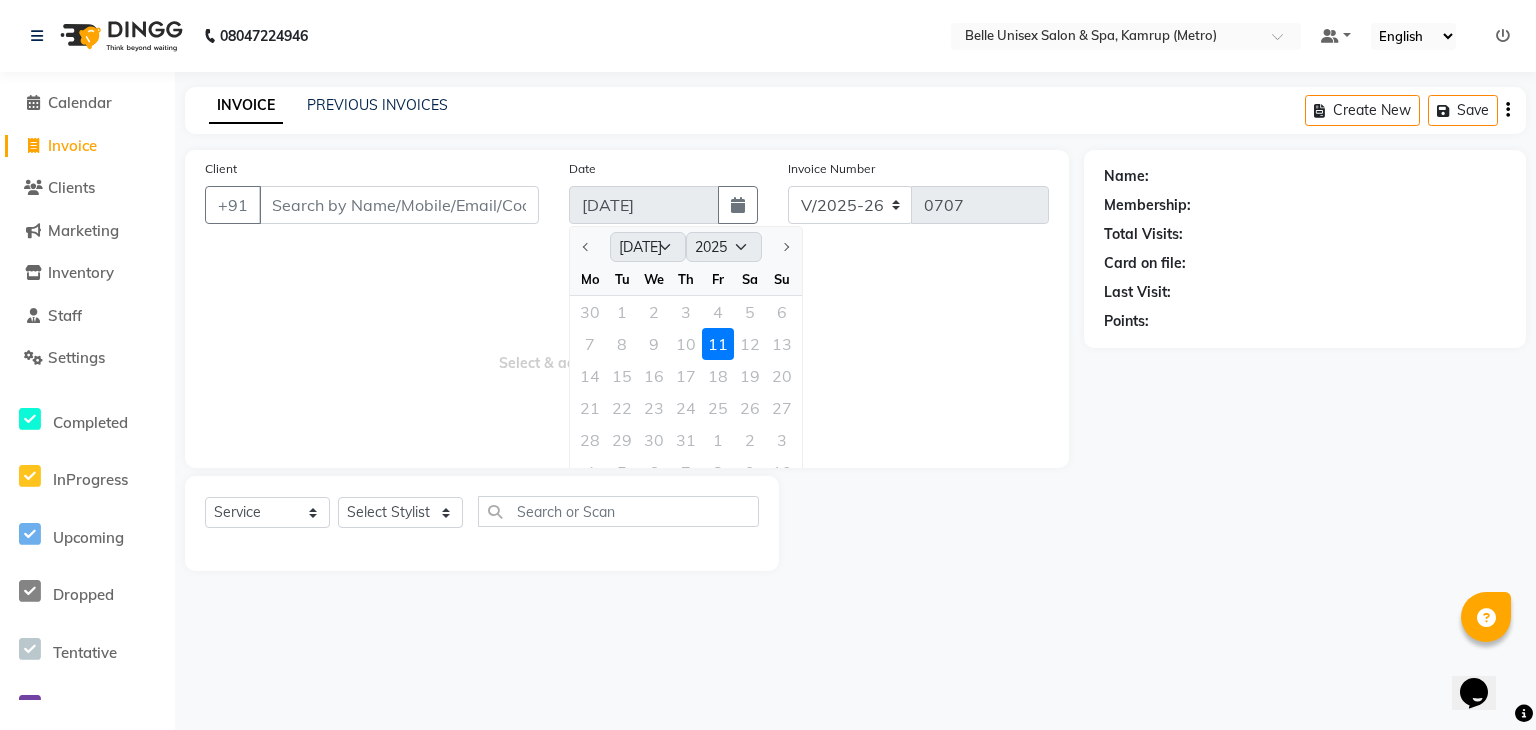click on "Select & add items from the list below" at bounding box center (627, 348) 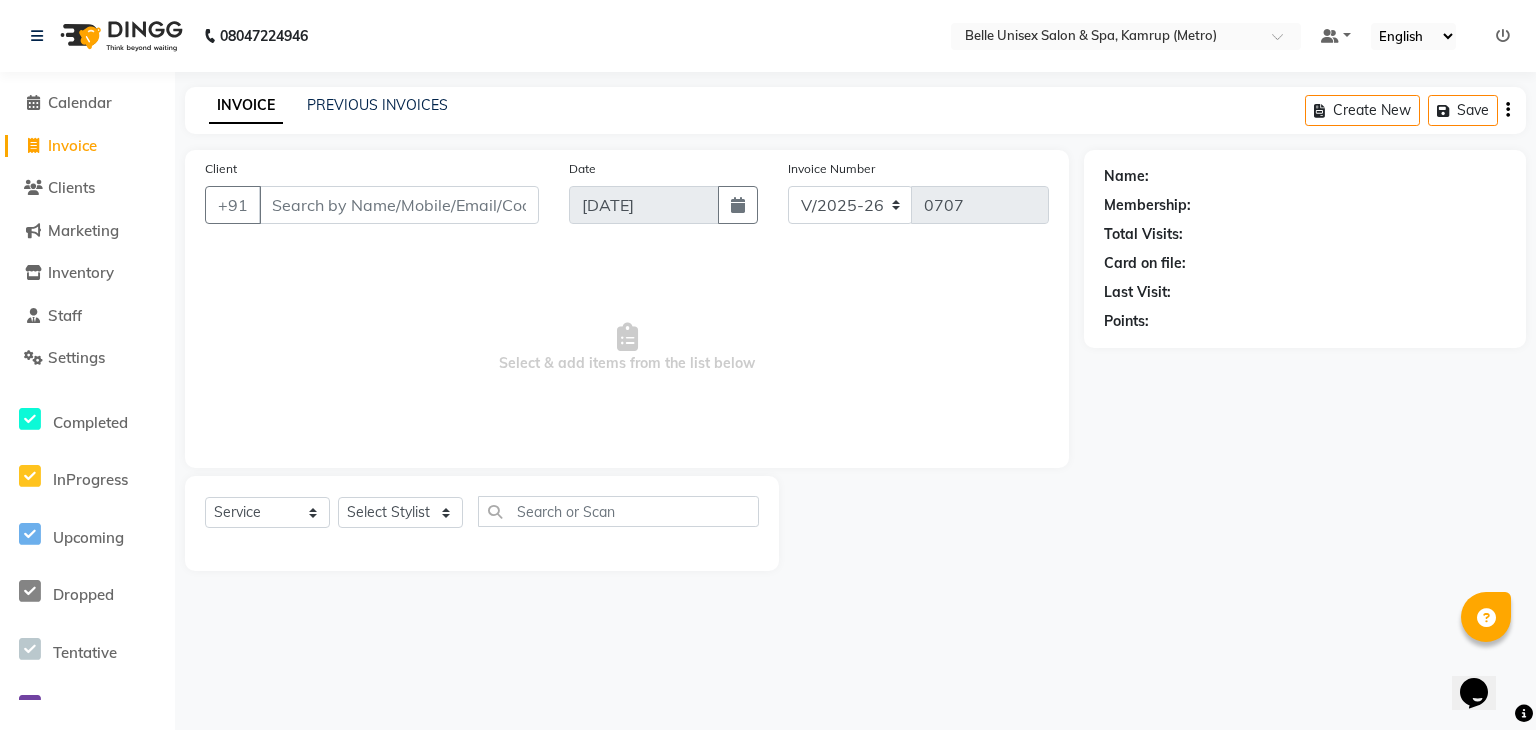 click on "PREVIOUS INVOICES" 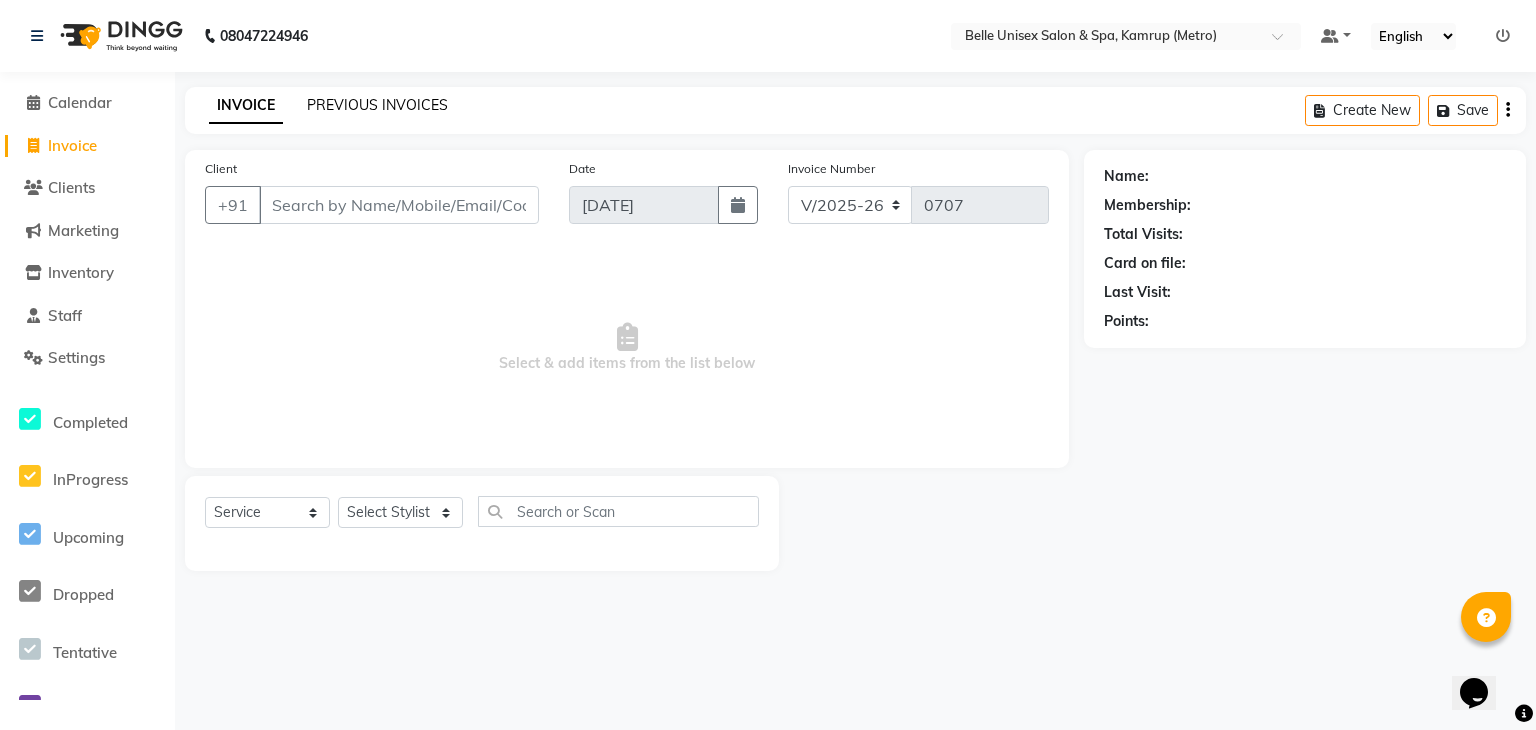 click on "PREVIOUS INVOICES" 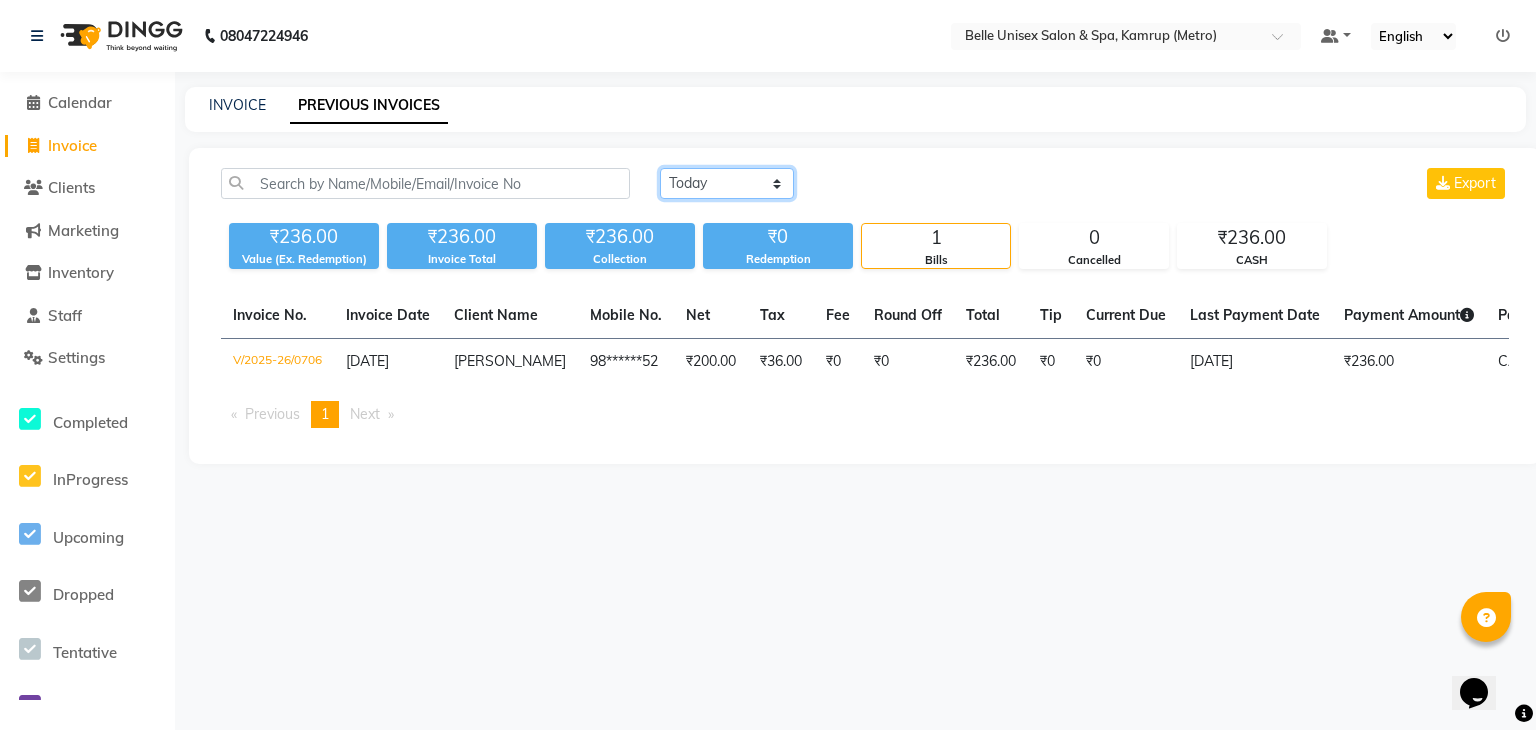 click on "Today Yesterday Custom Range" 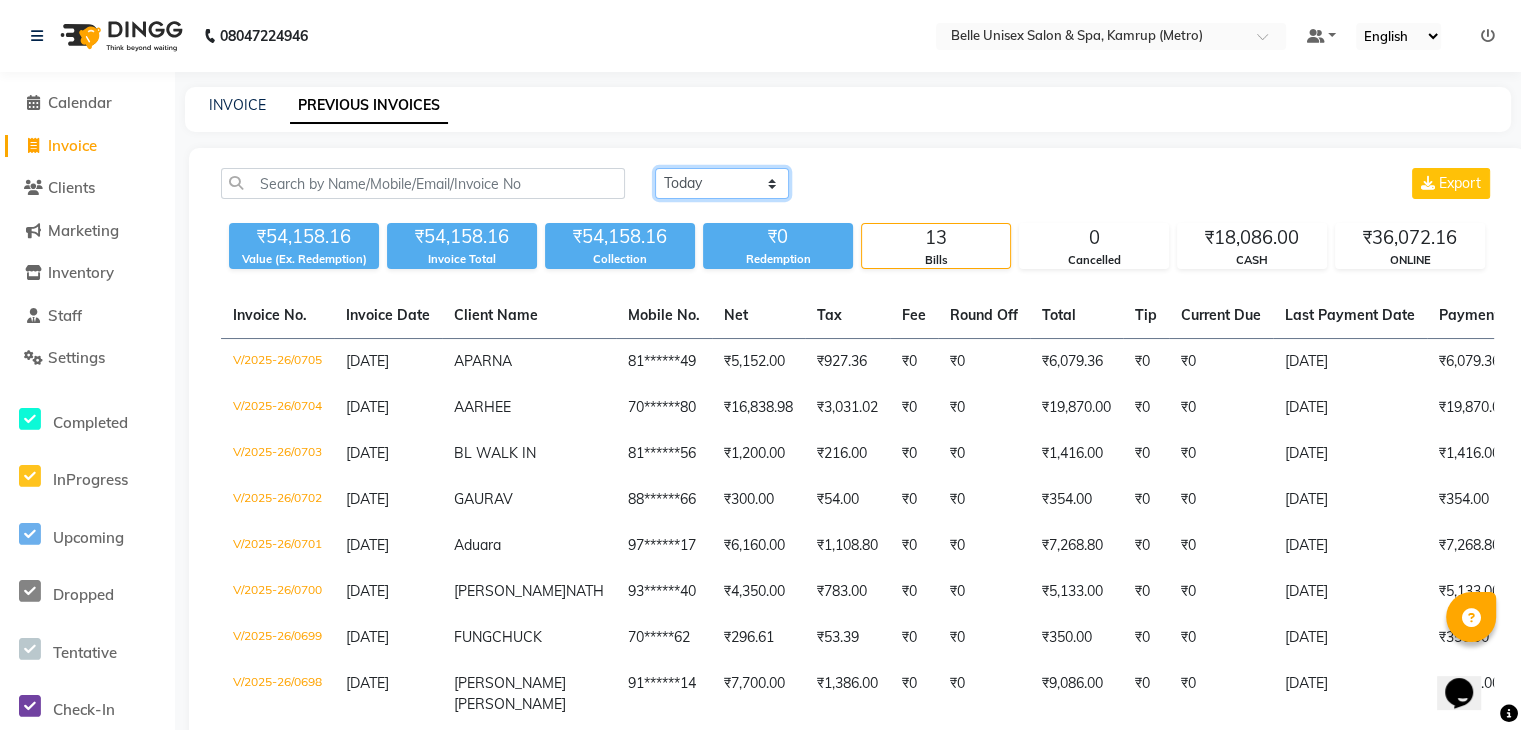 click on "Today Yesterday Custom Range" 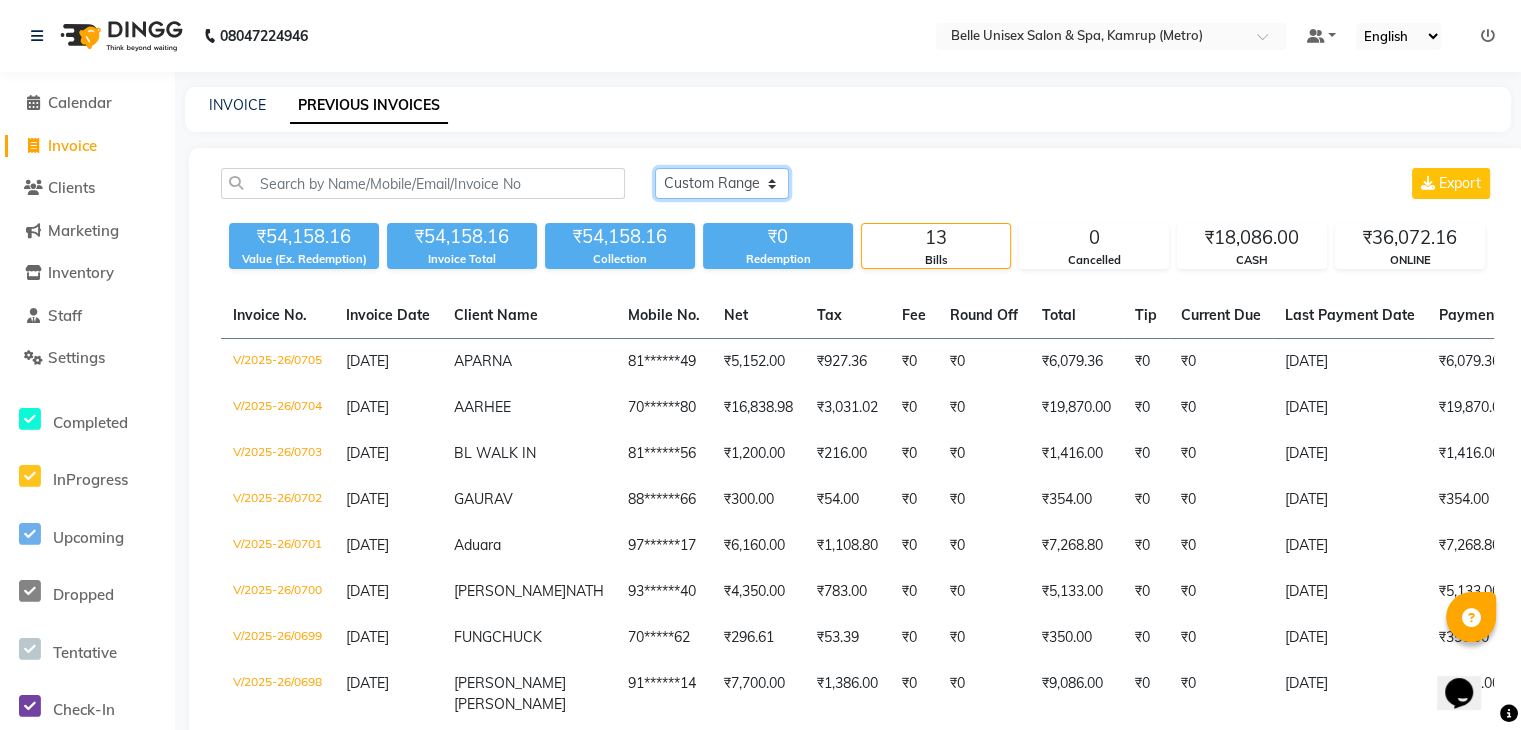 click on "Today Yesterday Custom Range" 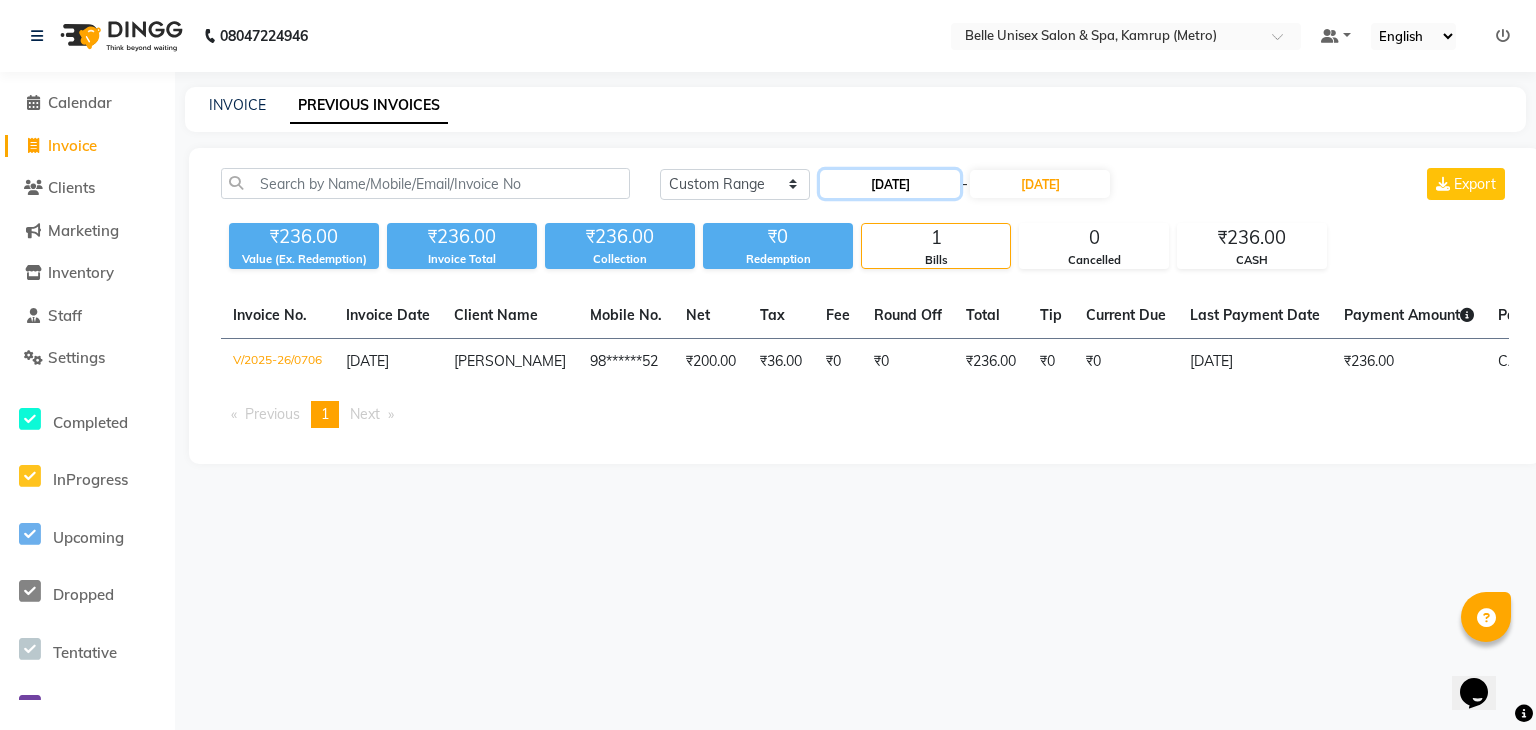 click on "[DATE]" 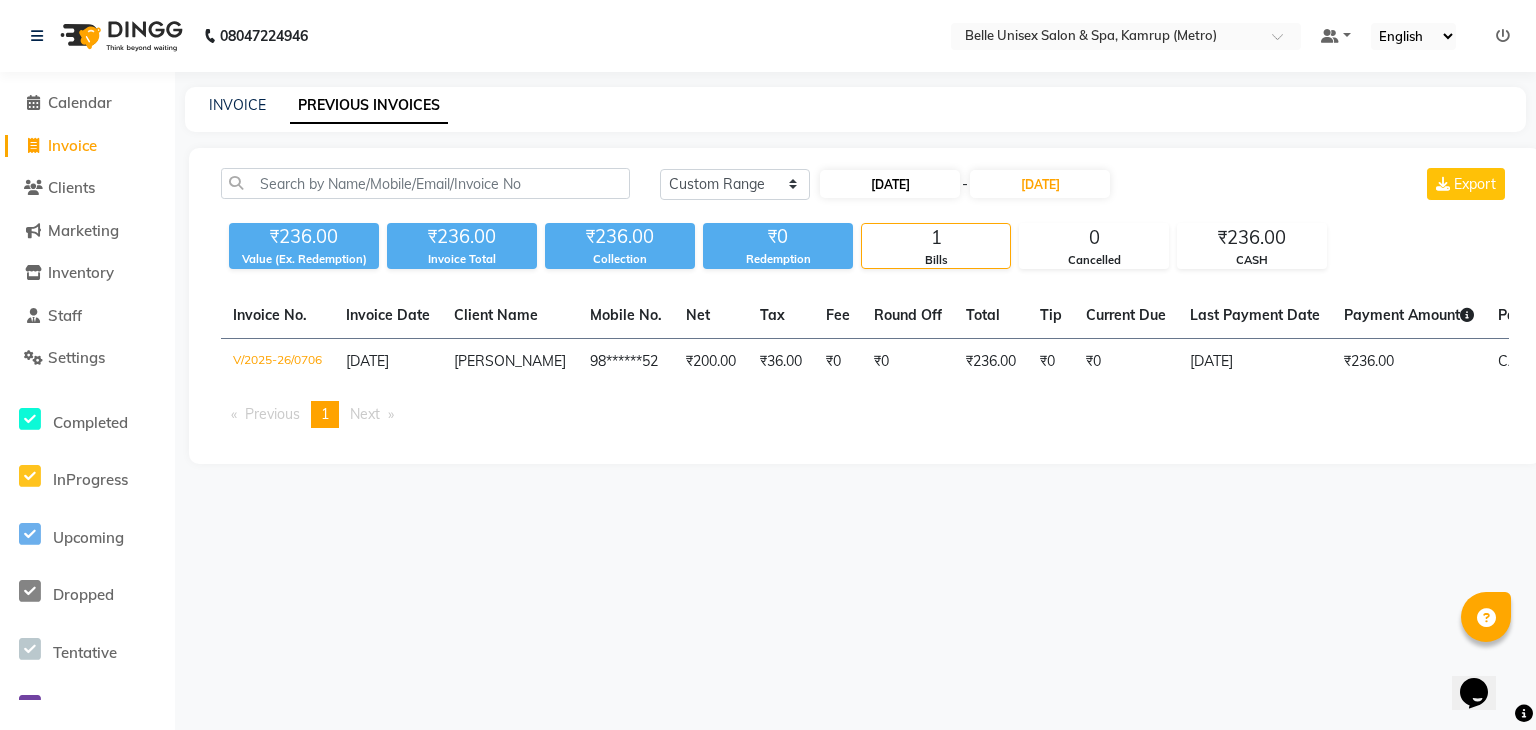 select on "7" 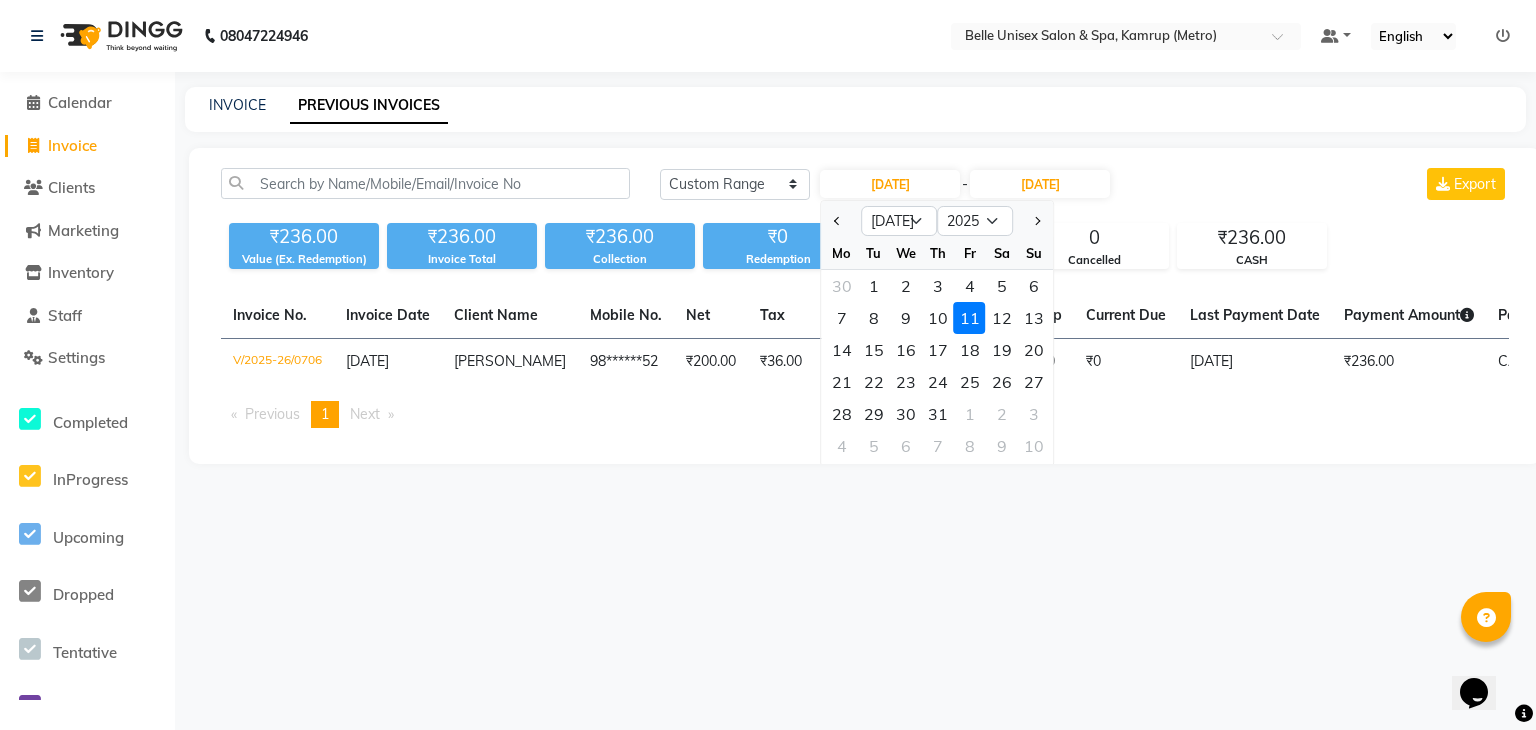 click 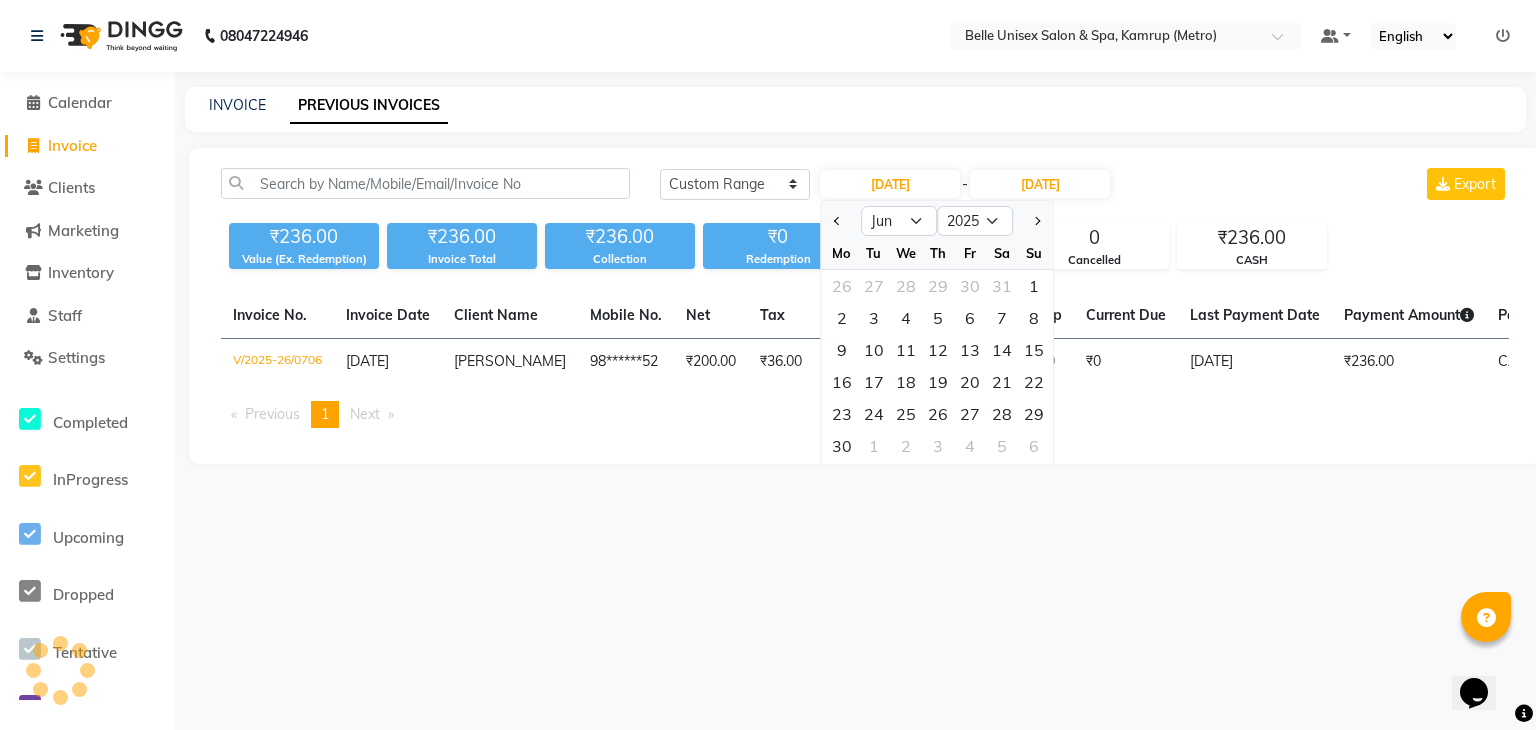 click 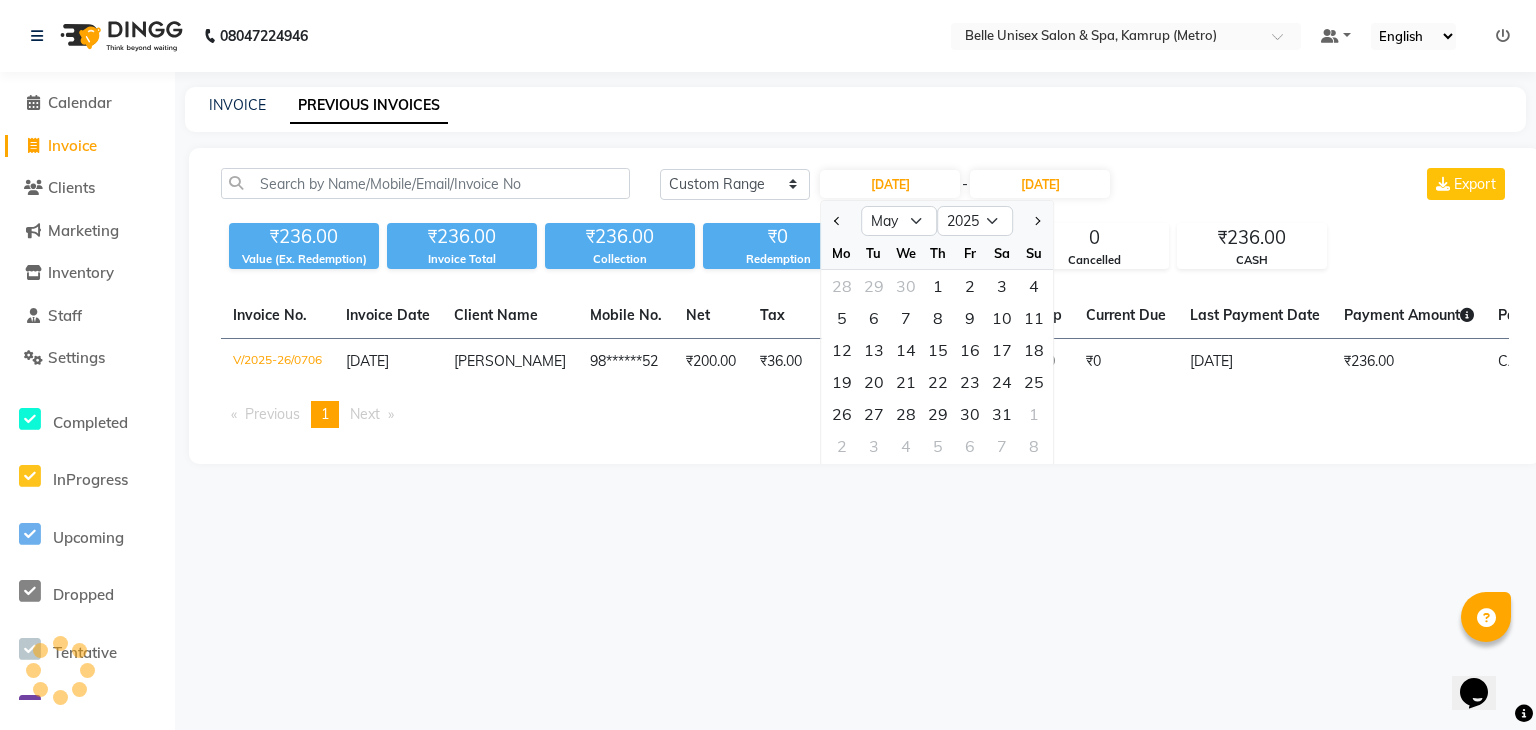 click 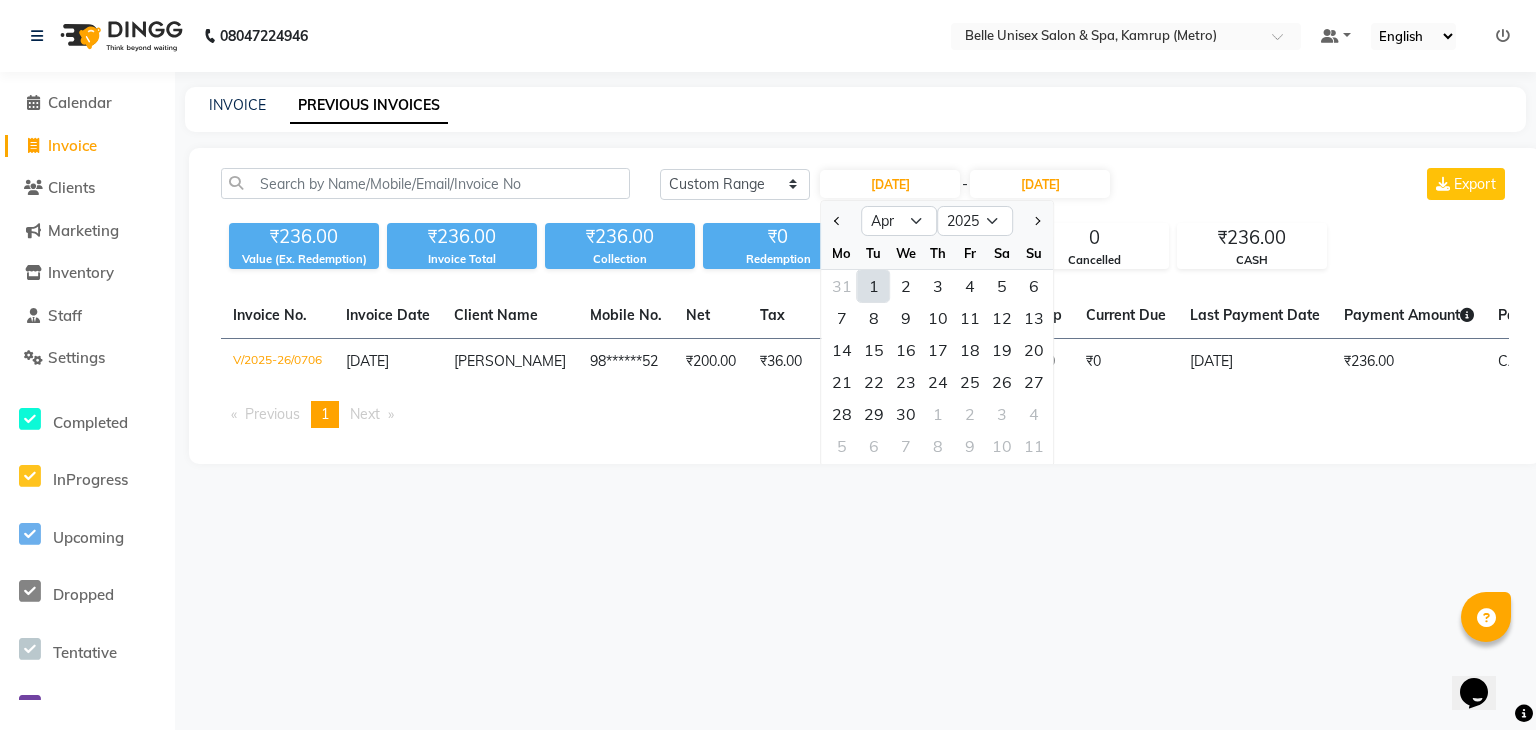 click on "1" 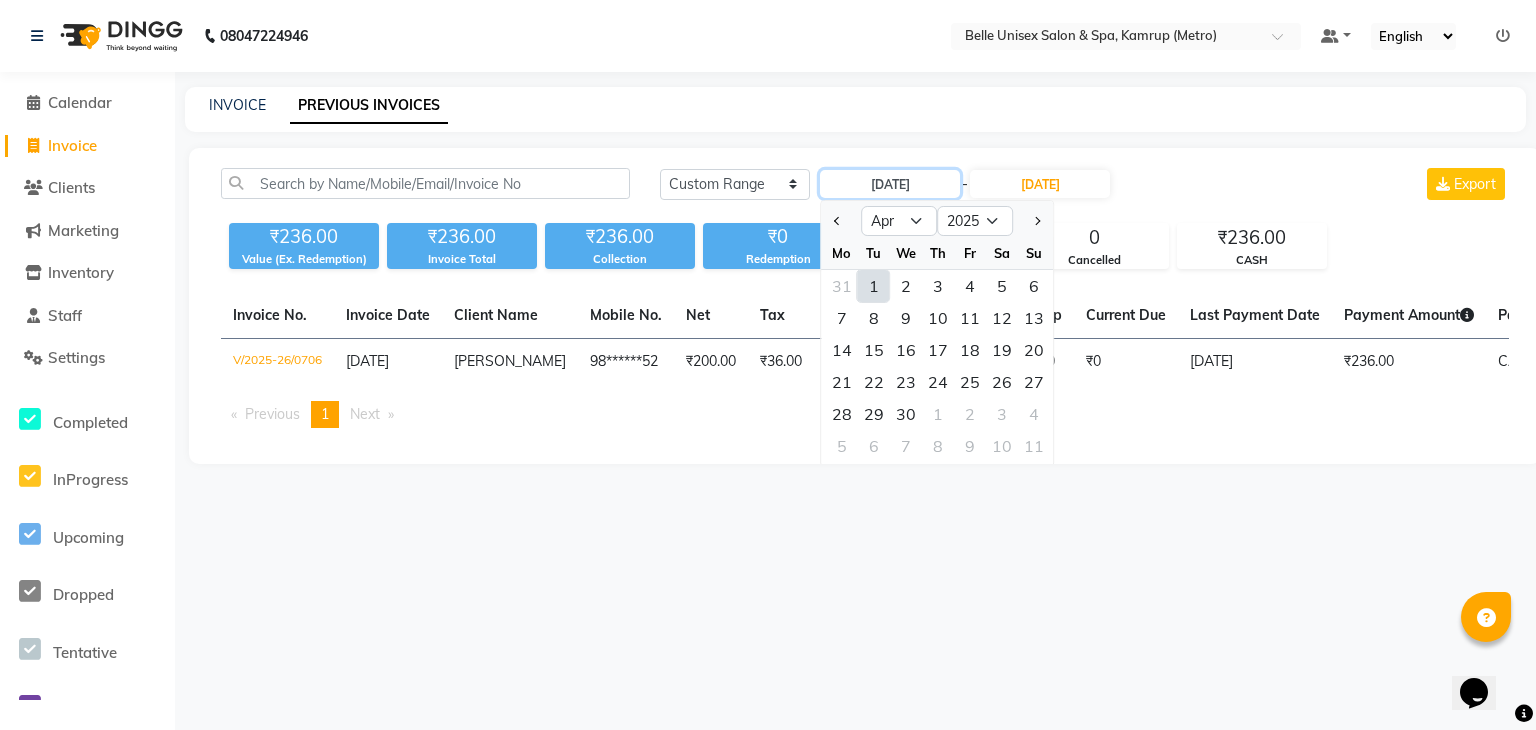 type on "01-04-2025" 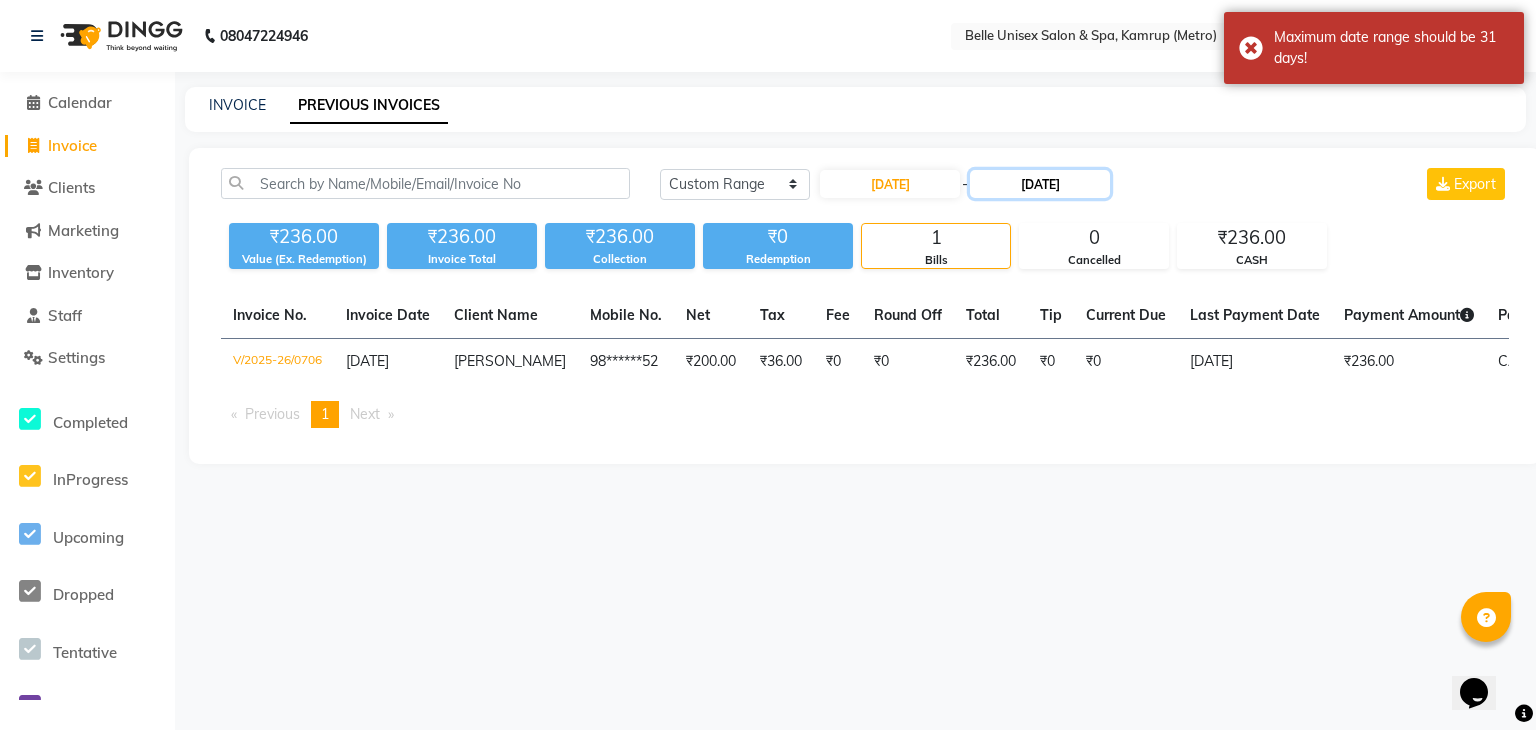 click on "[DATE]" 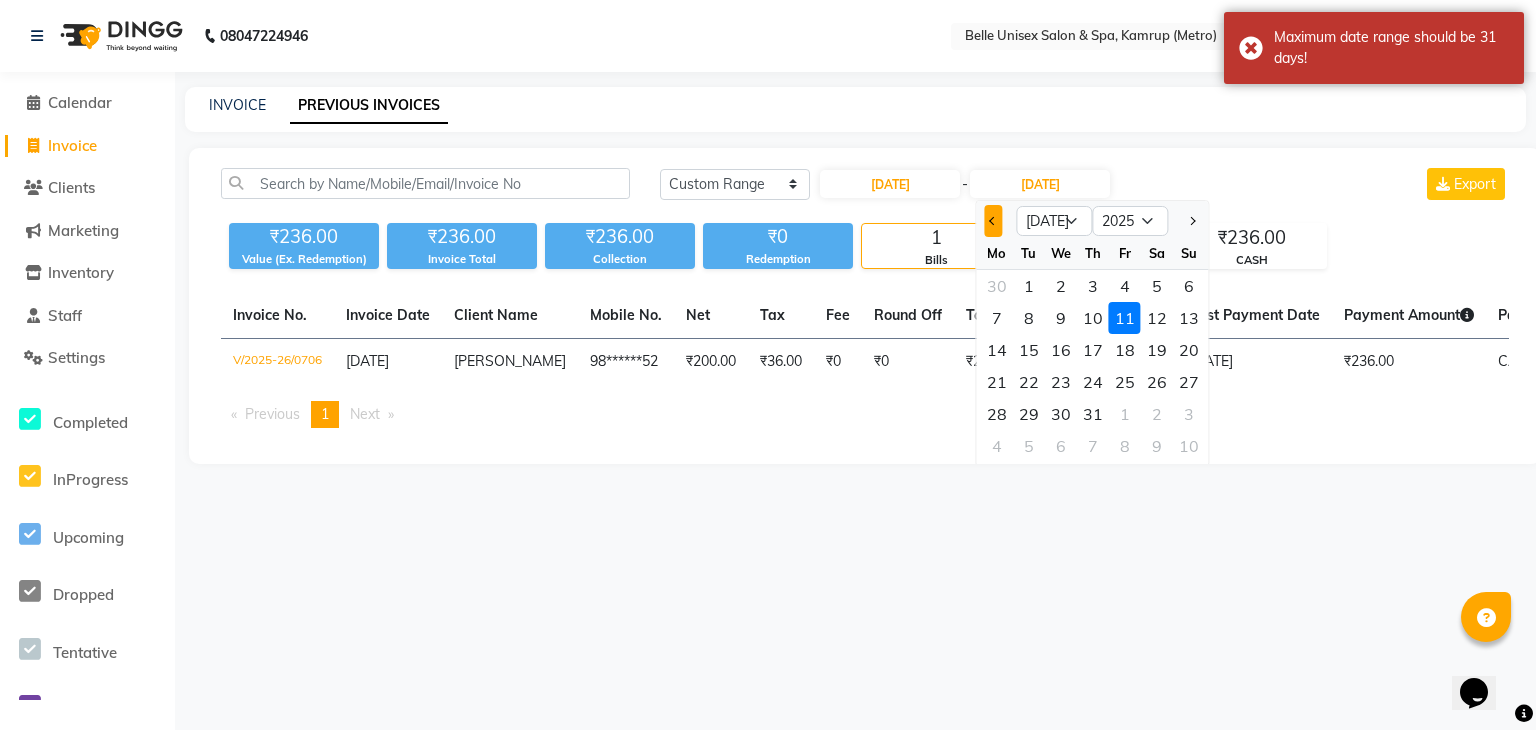 click 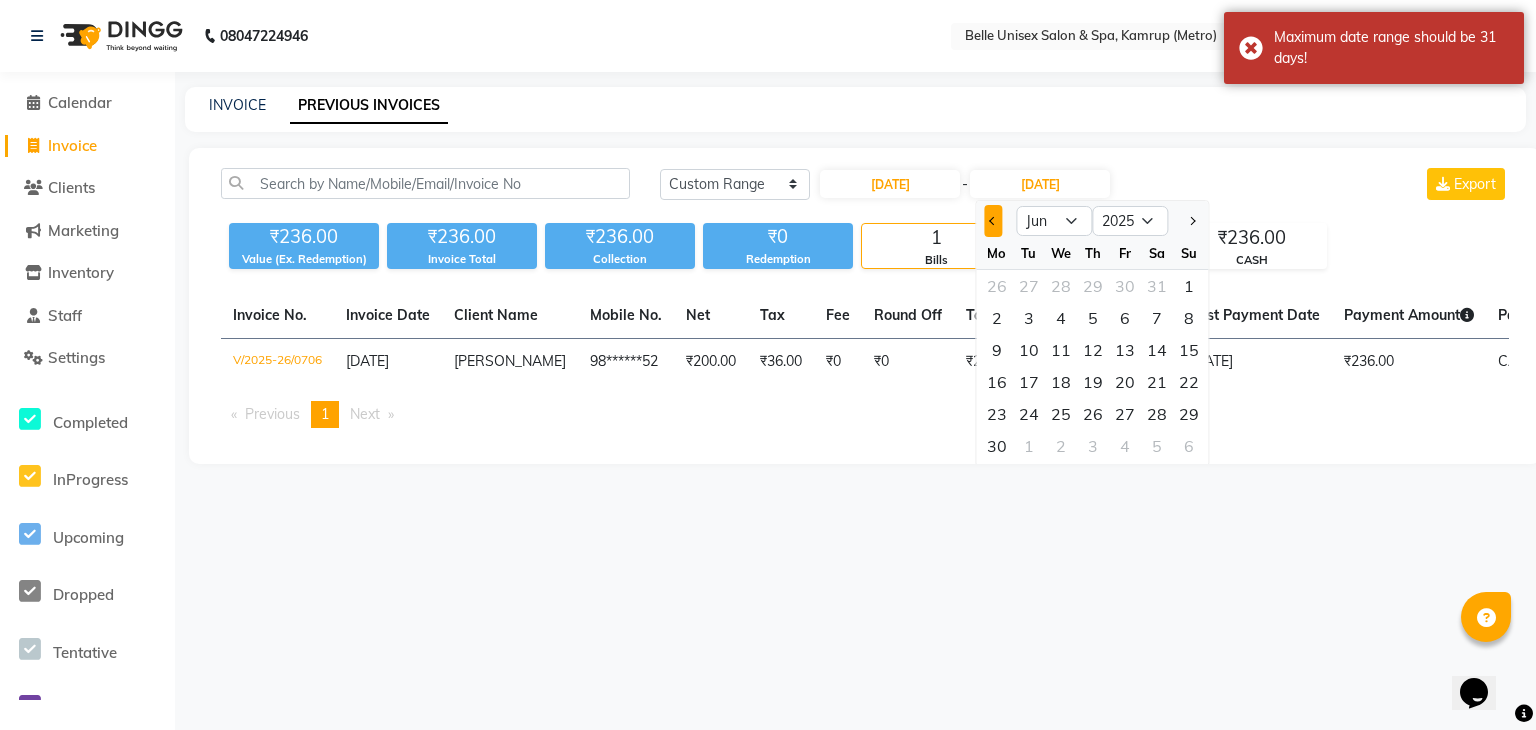 click 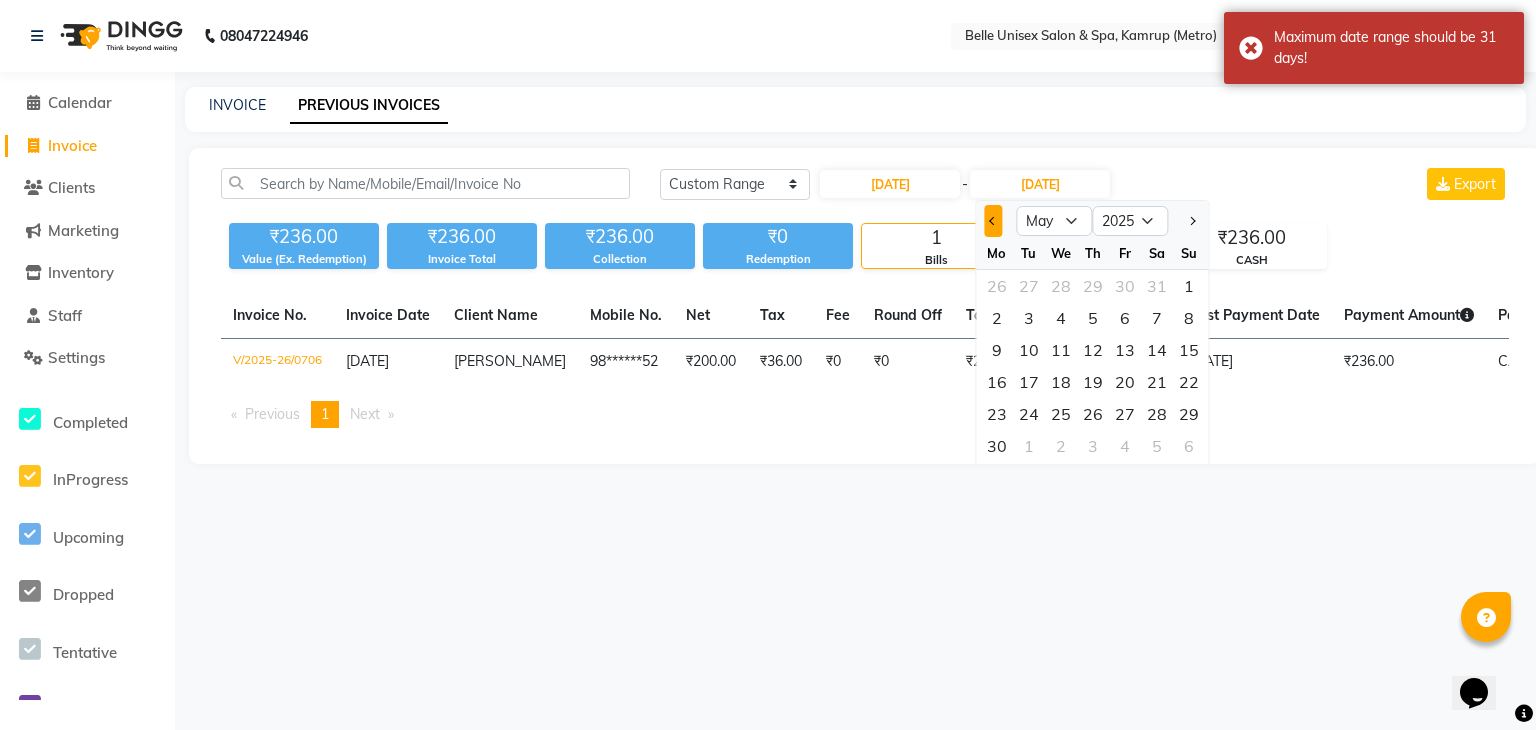 click 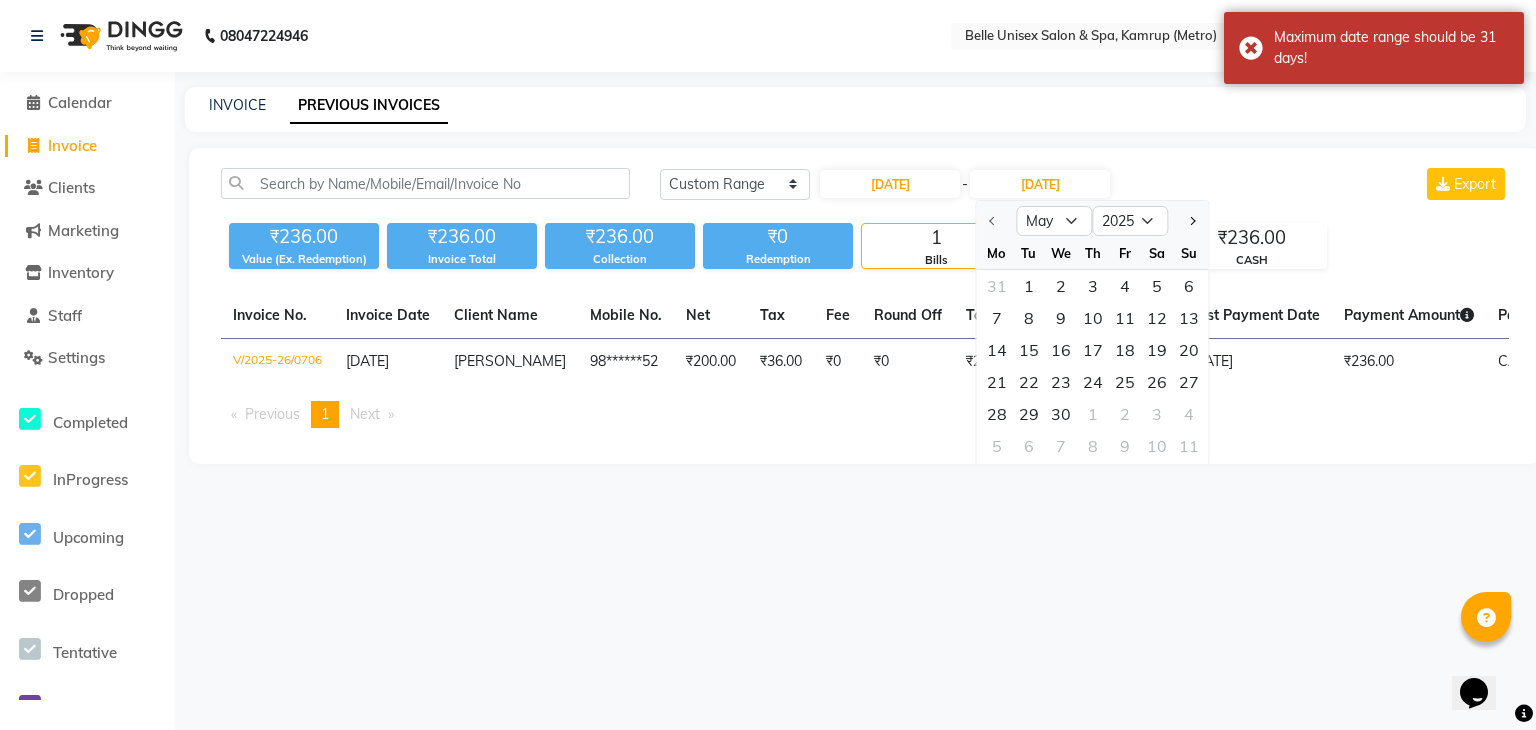 select on "4" 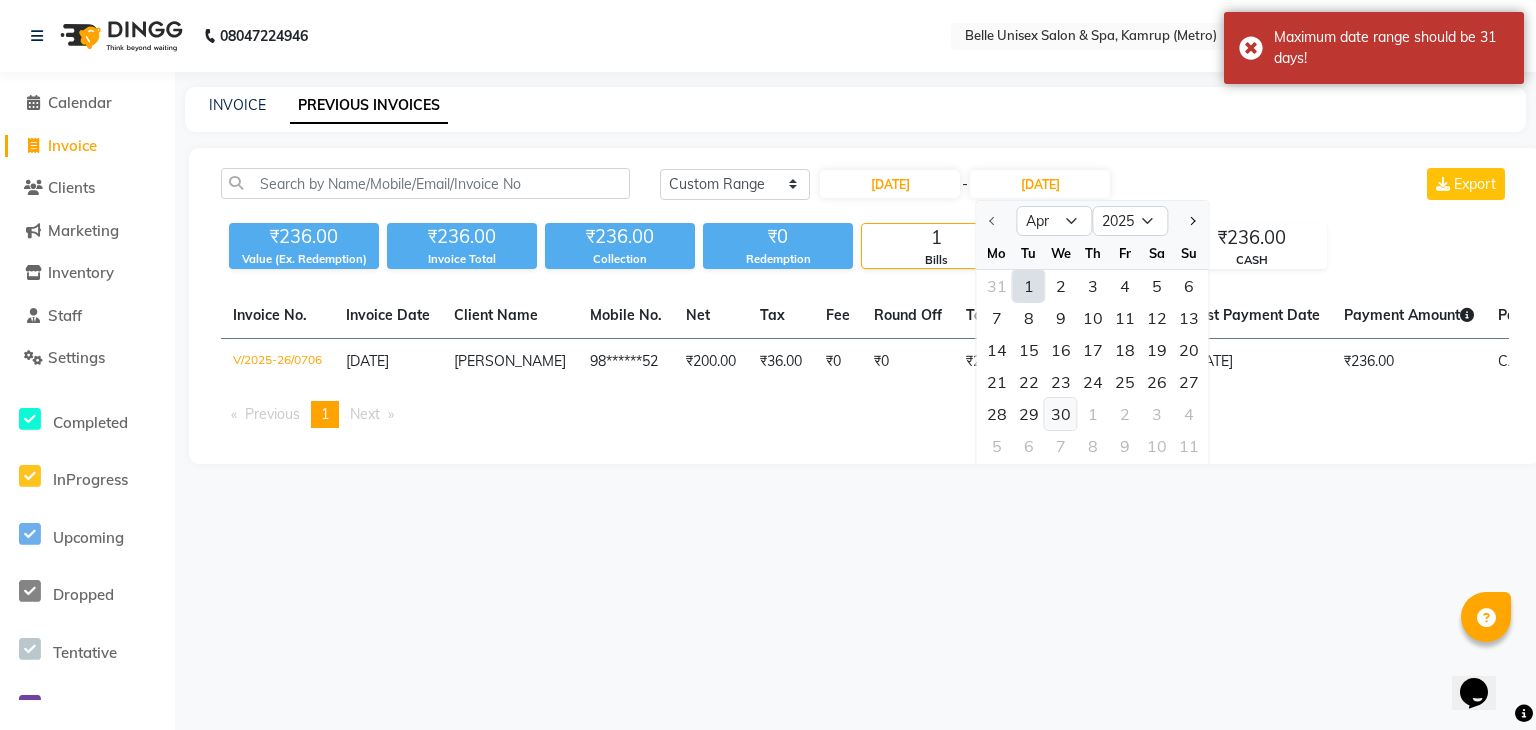 click on "30" 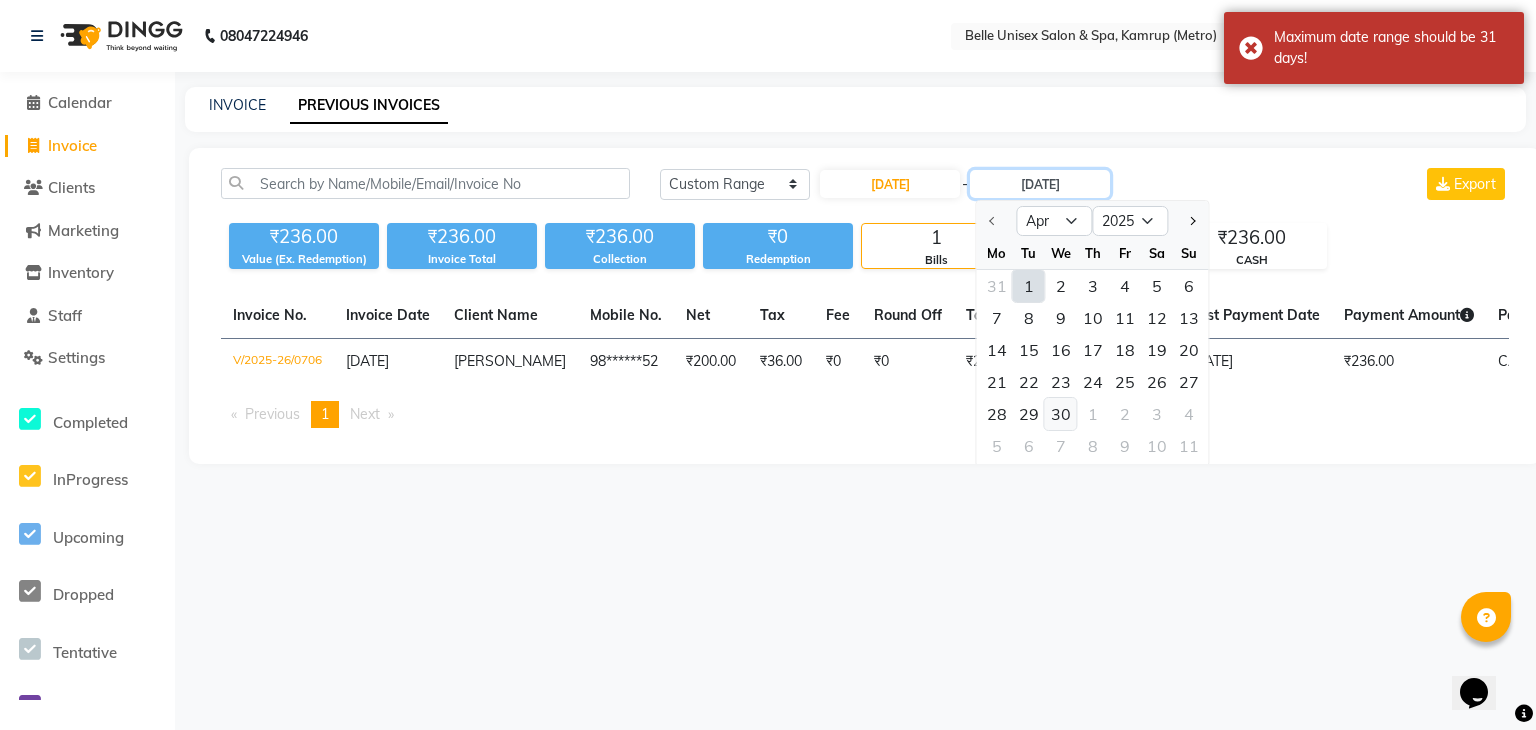 type on "30-04-2025" 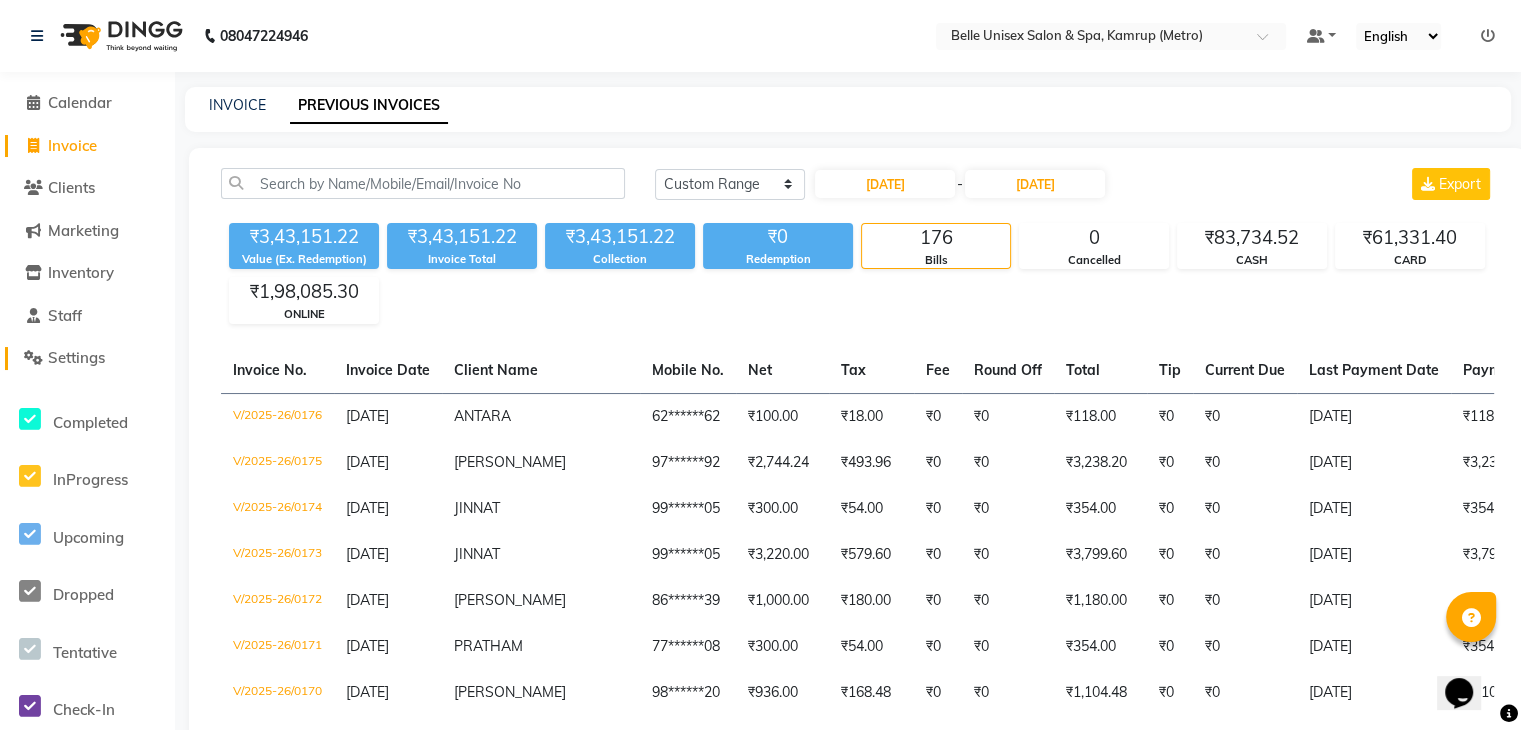 click on "Settings" 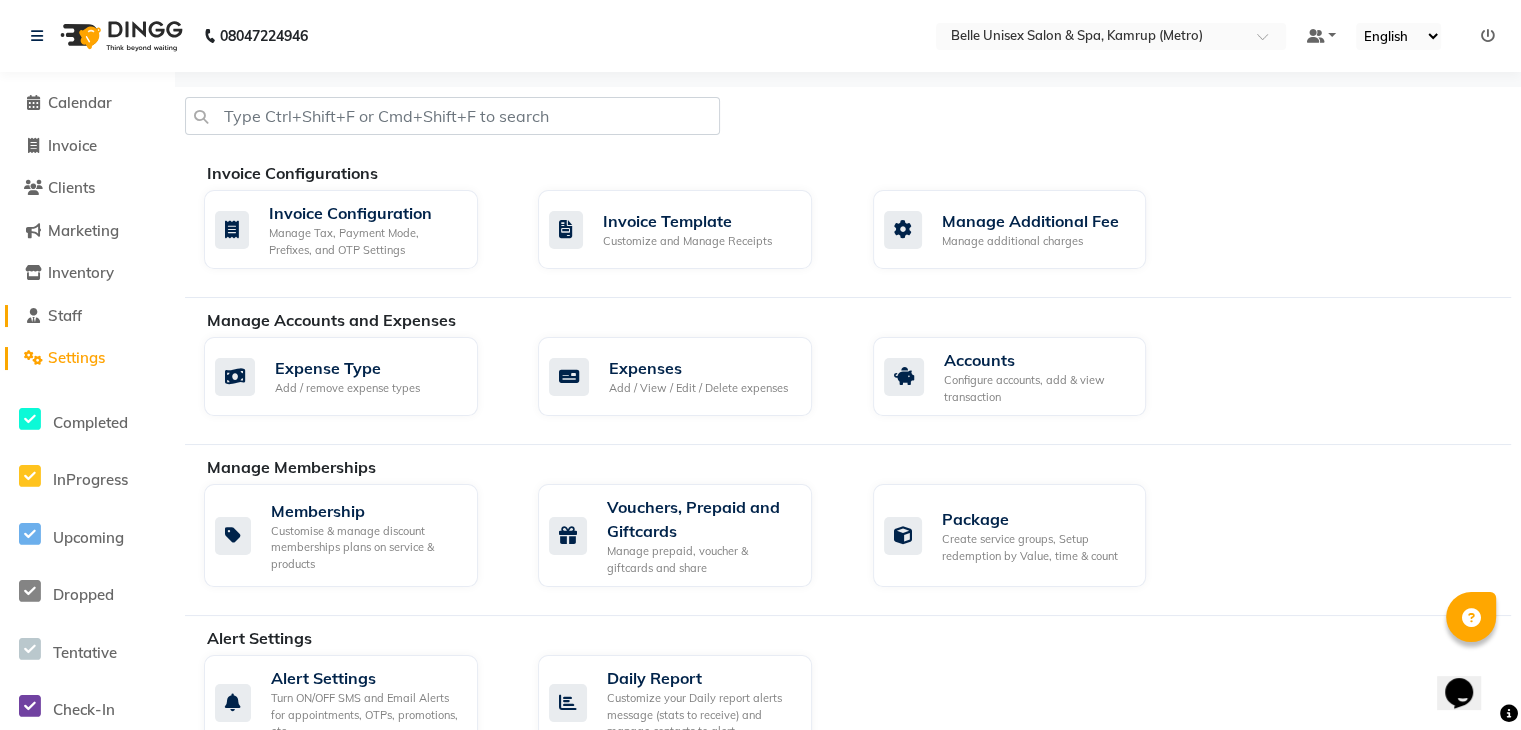 click on "Staff" 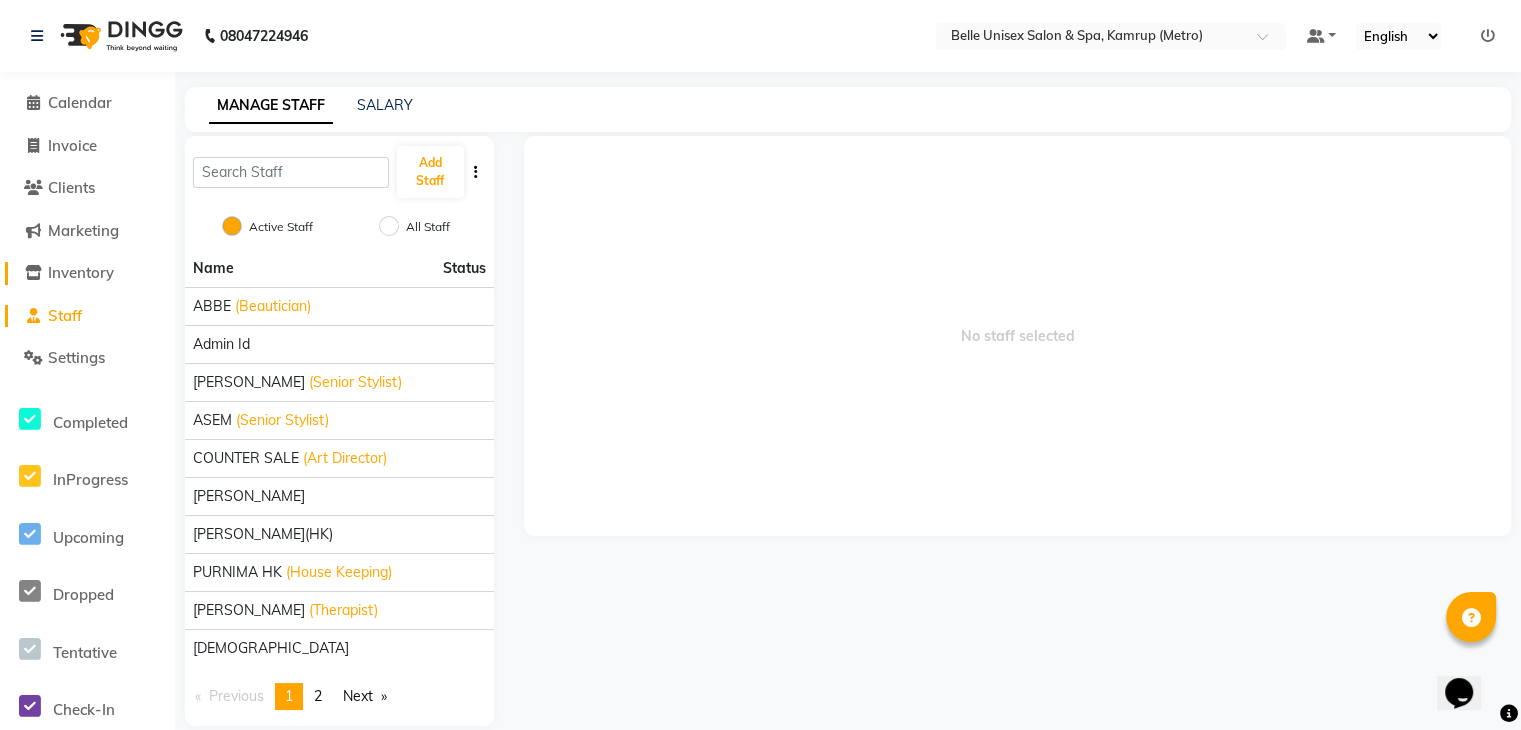 click on "Inventory" 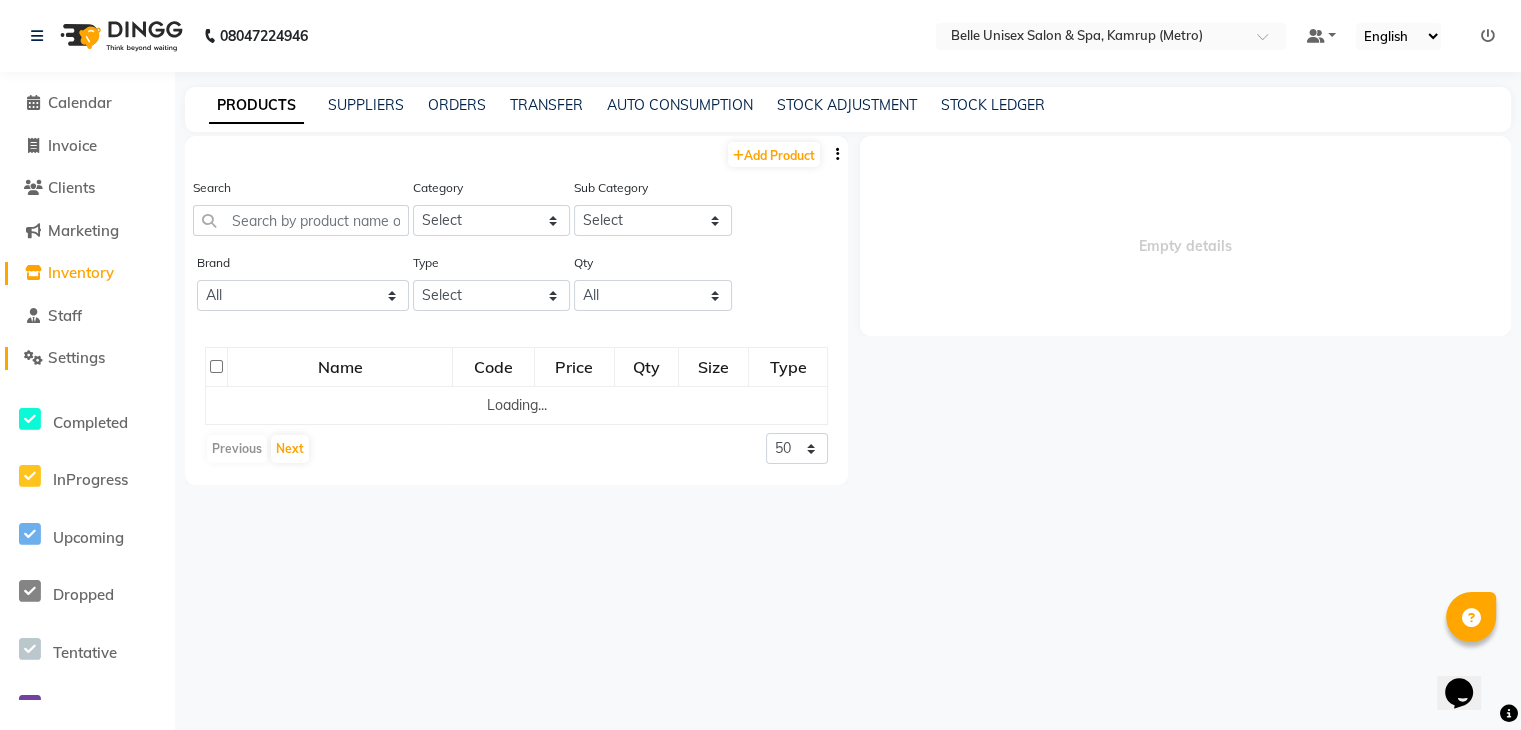 select 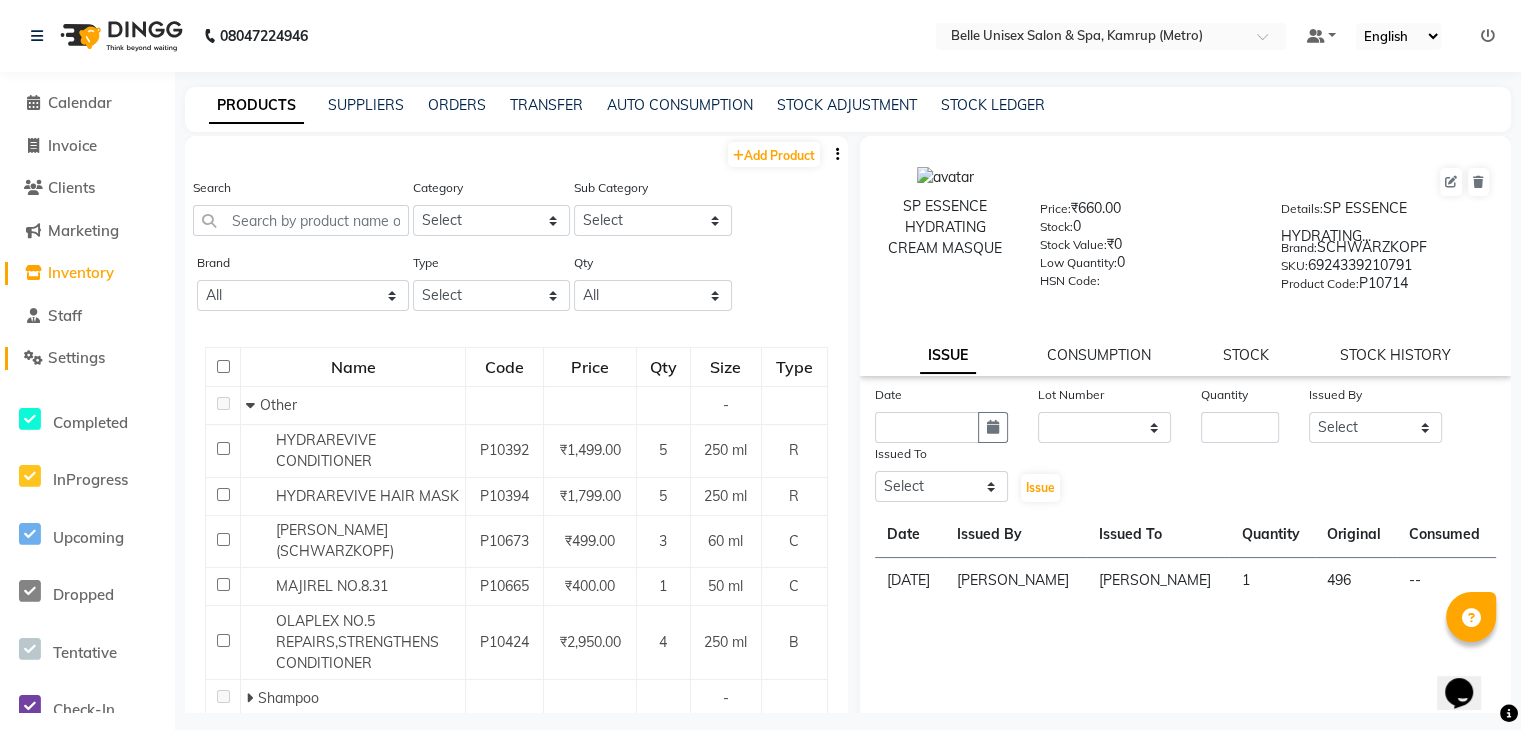 click on "Settings" 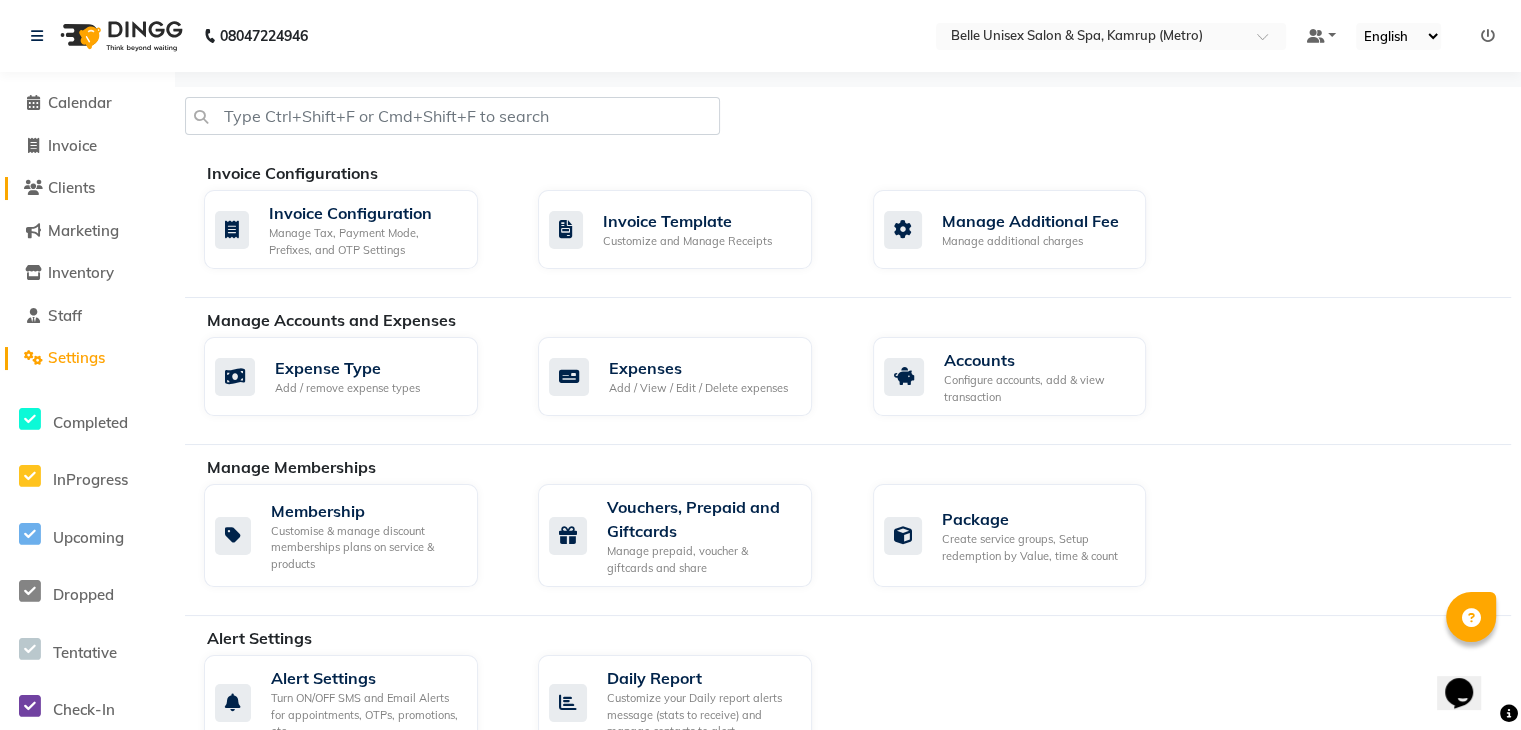 click on "Clients" 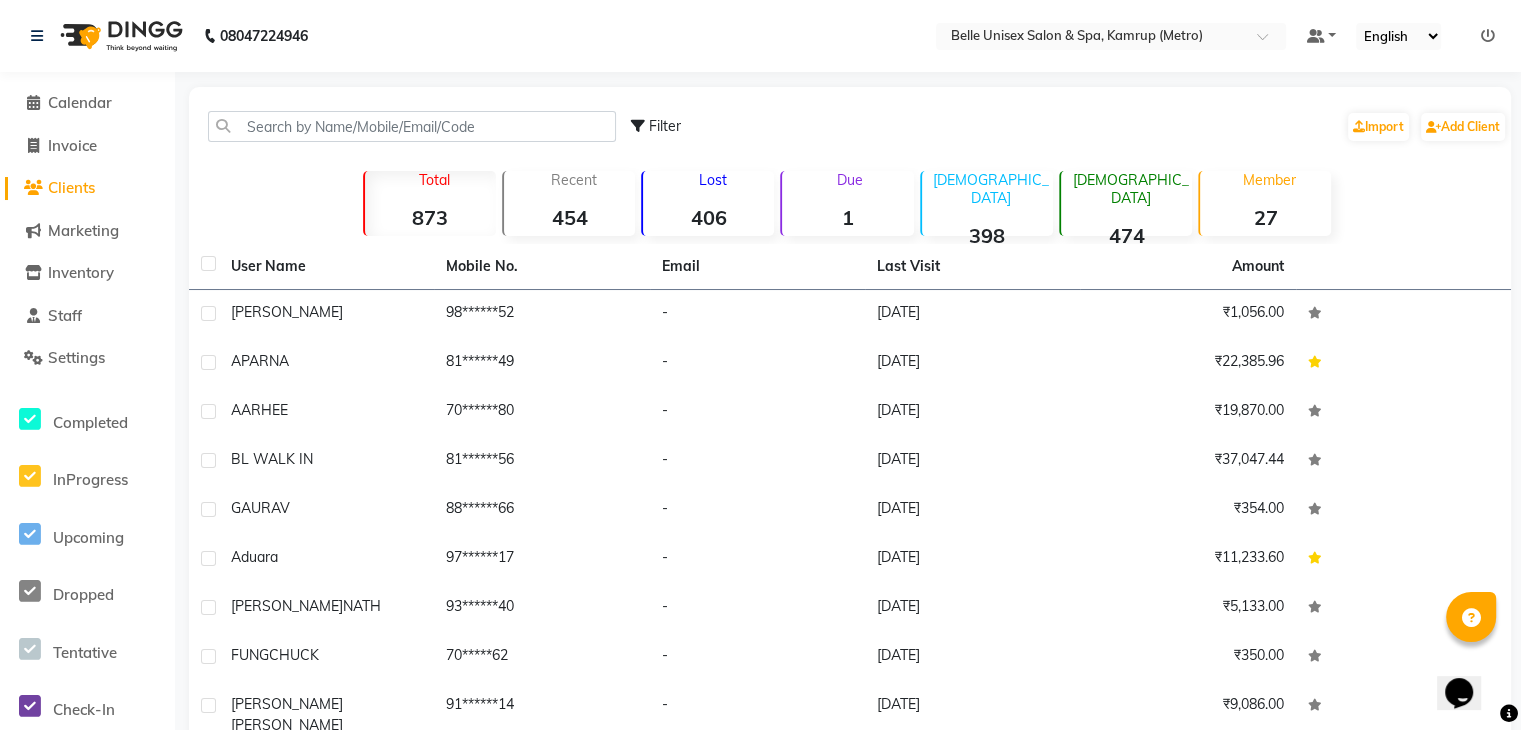 click 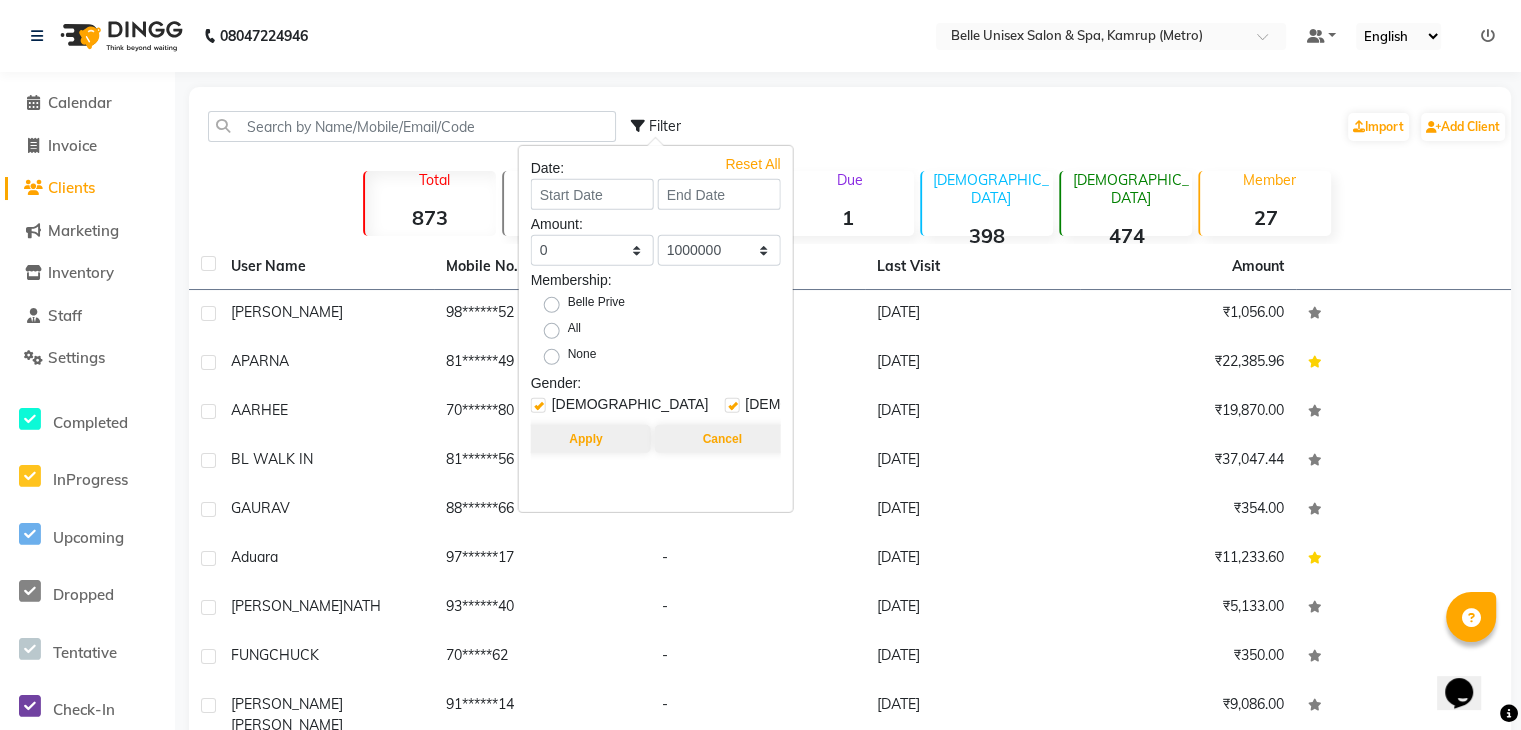 click on "Filter  Import   Add Client" 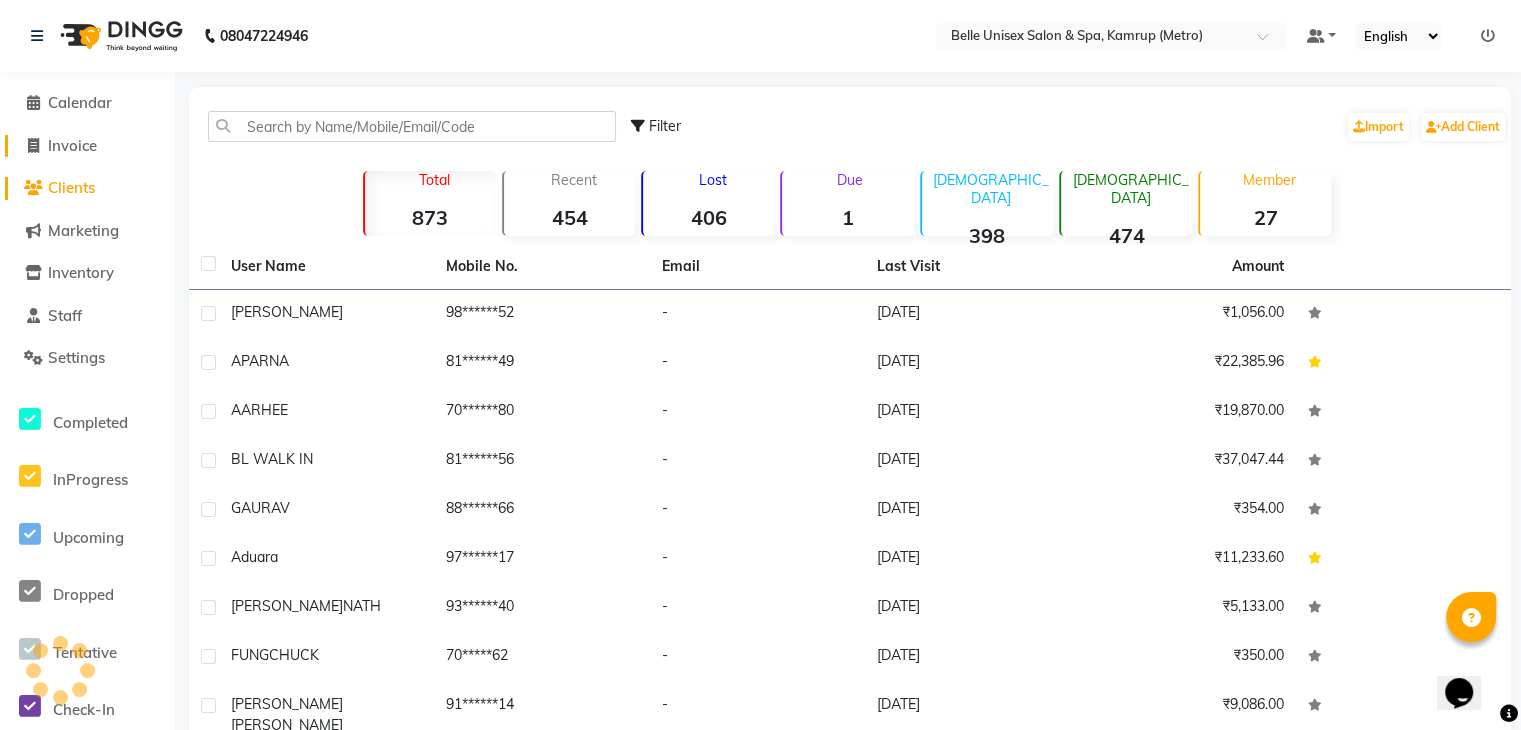 click on "Invoice" 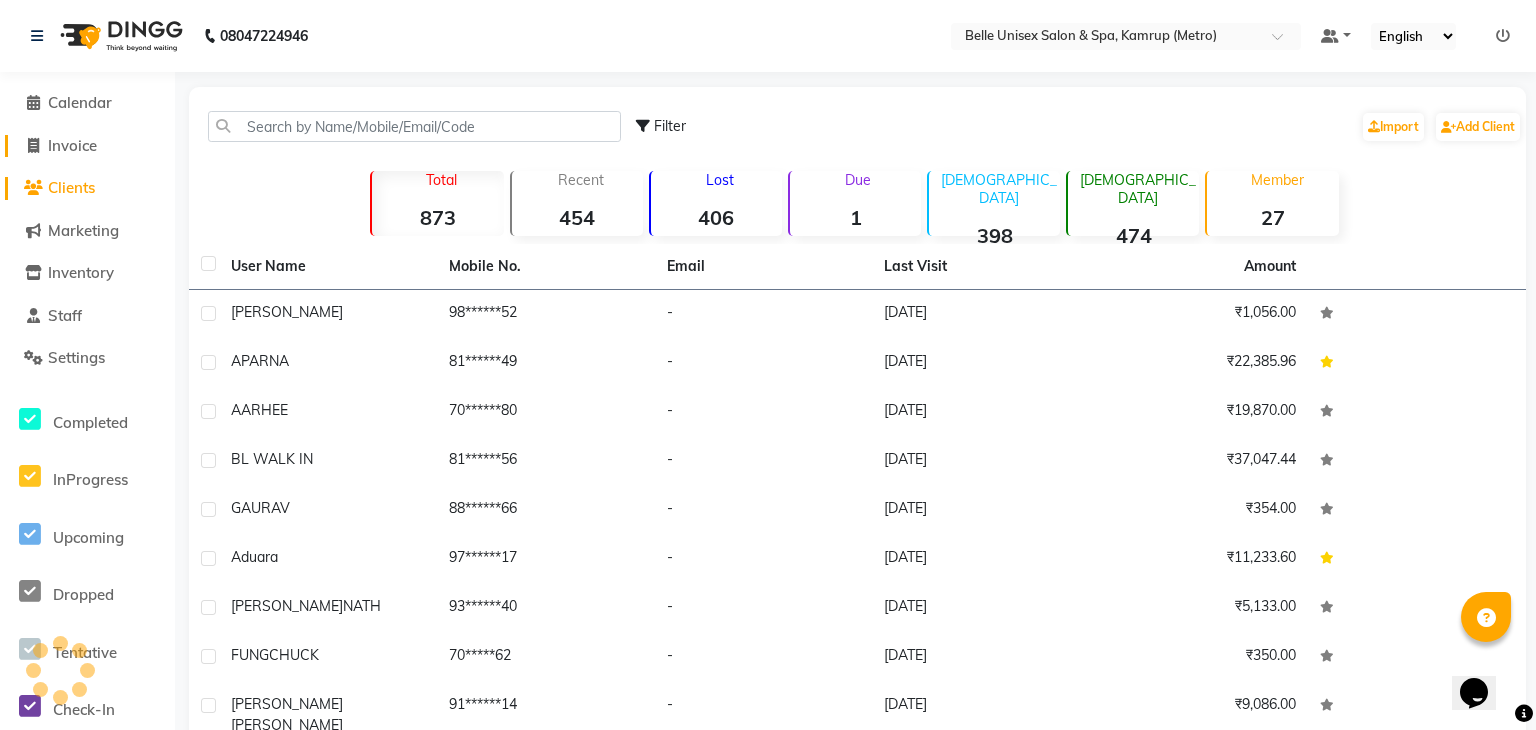 select on "service" 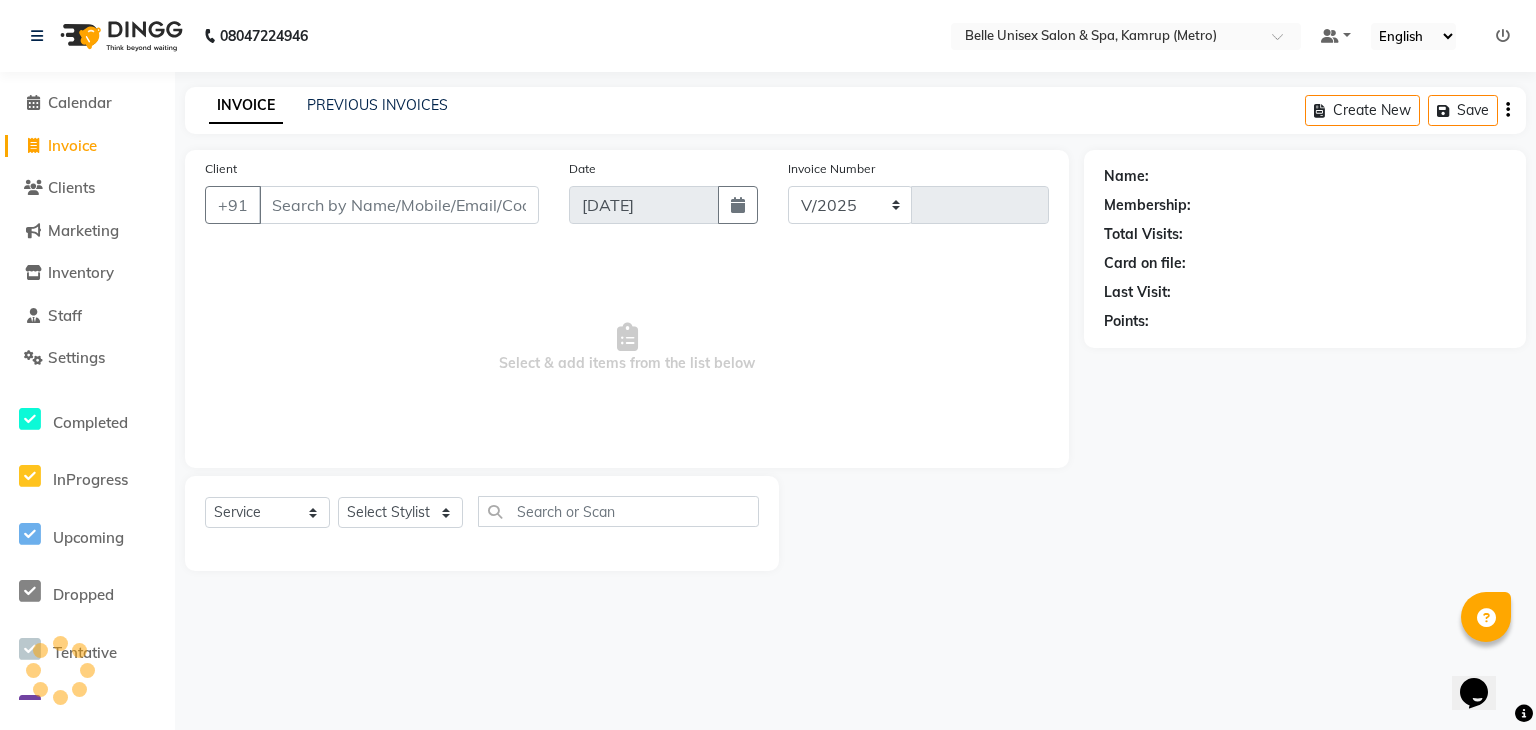 select on "7291" 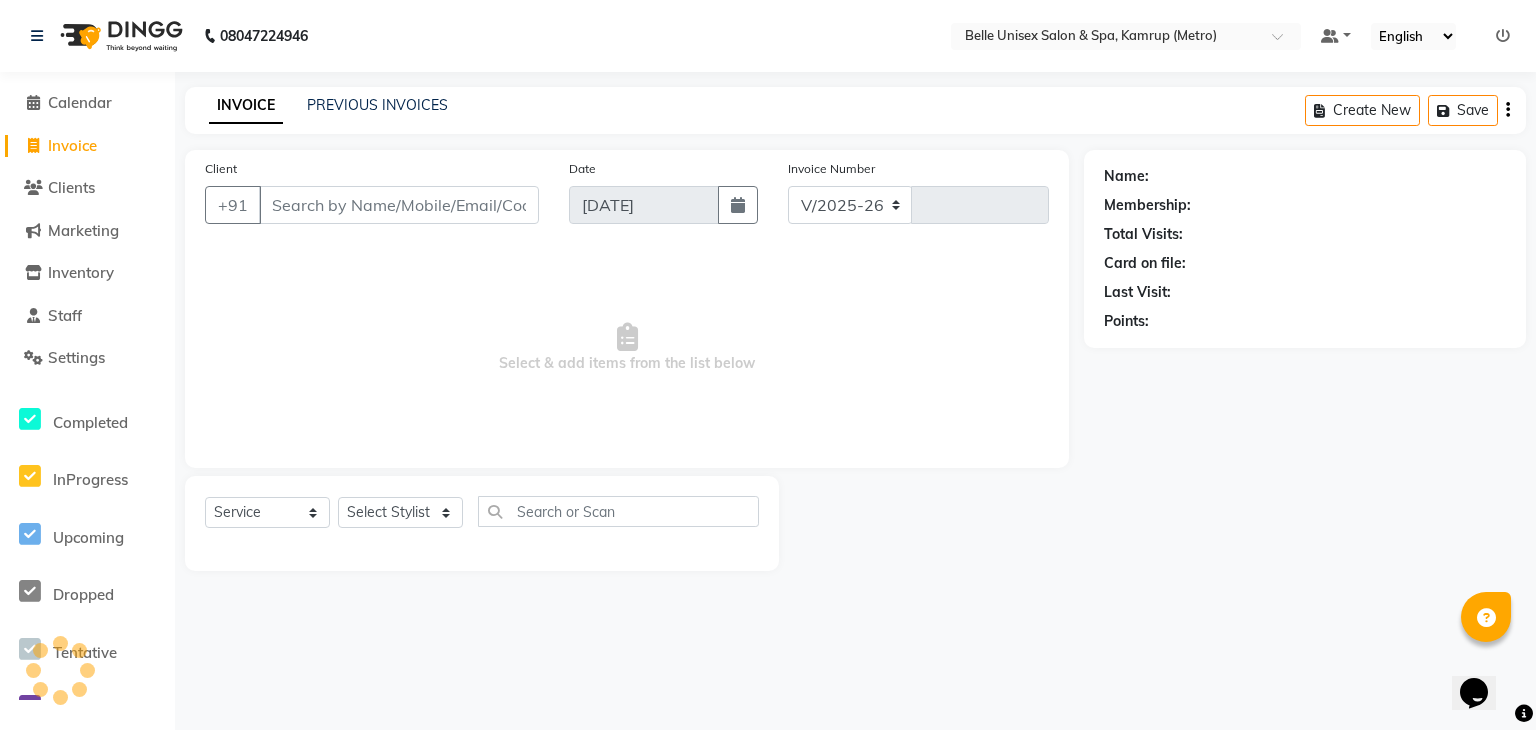 type on "0707" 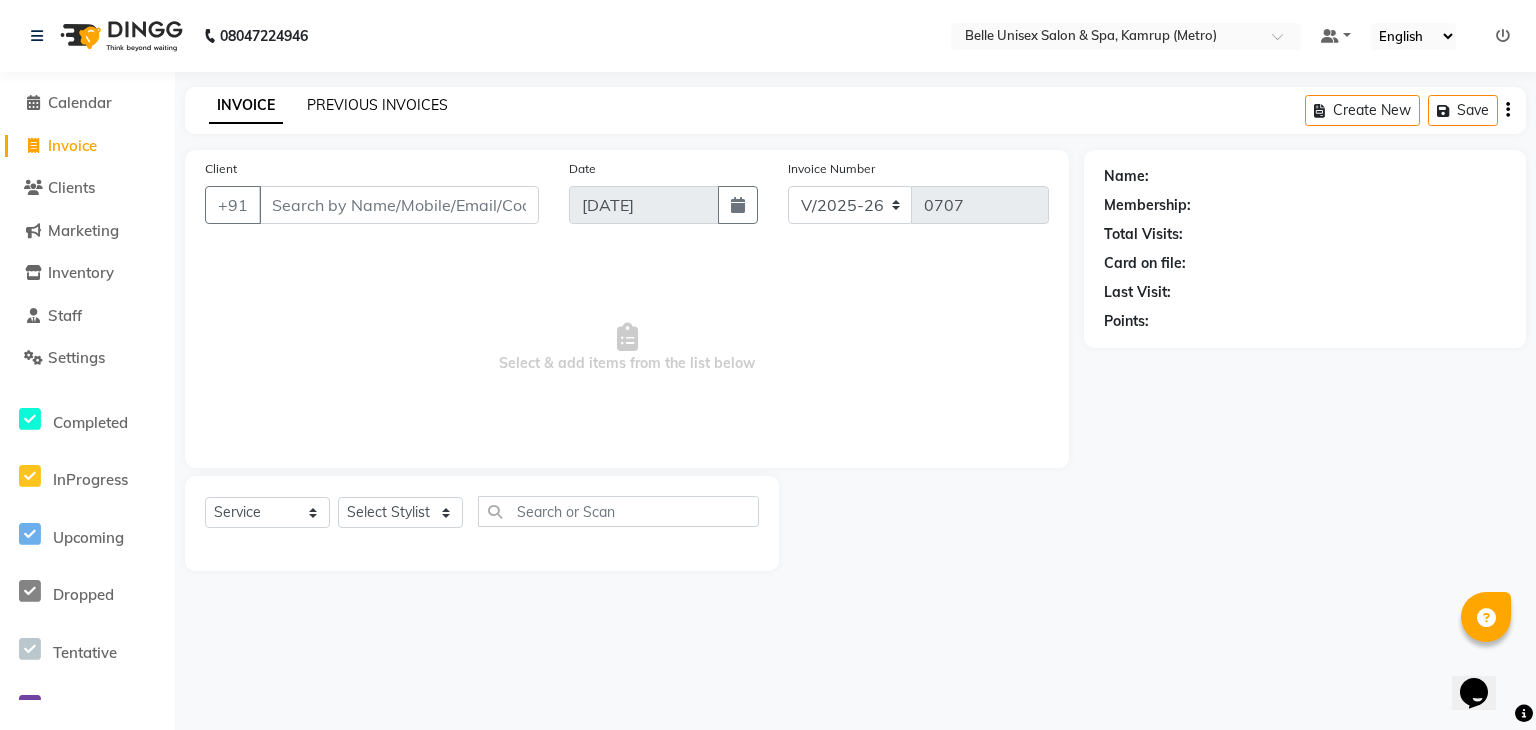 click on "PREVIOUS INVOICES" 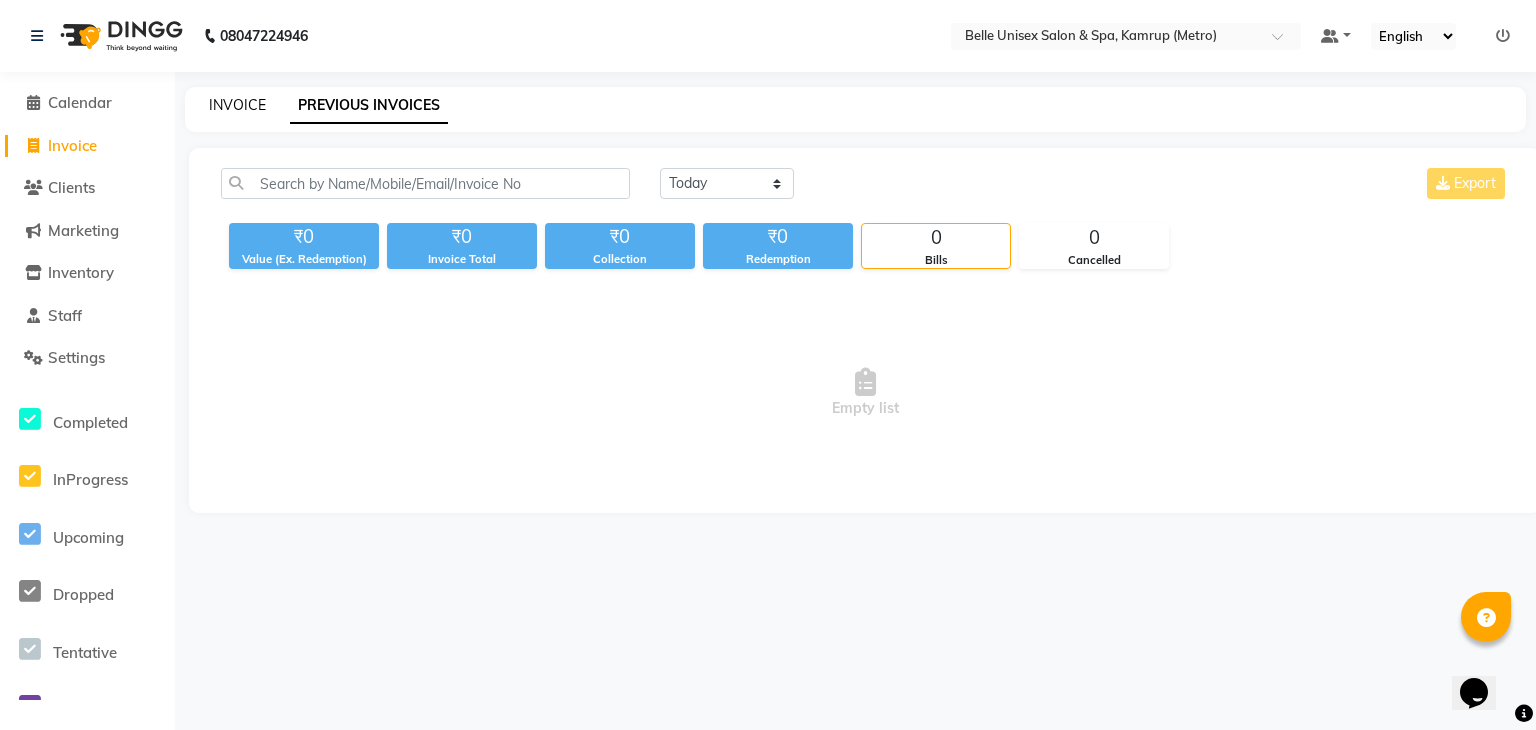 click on "INVOICE" 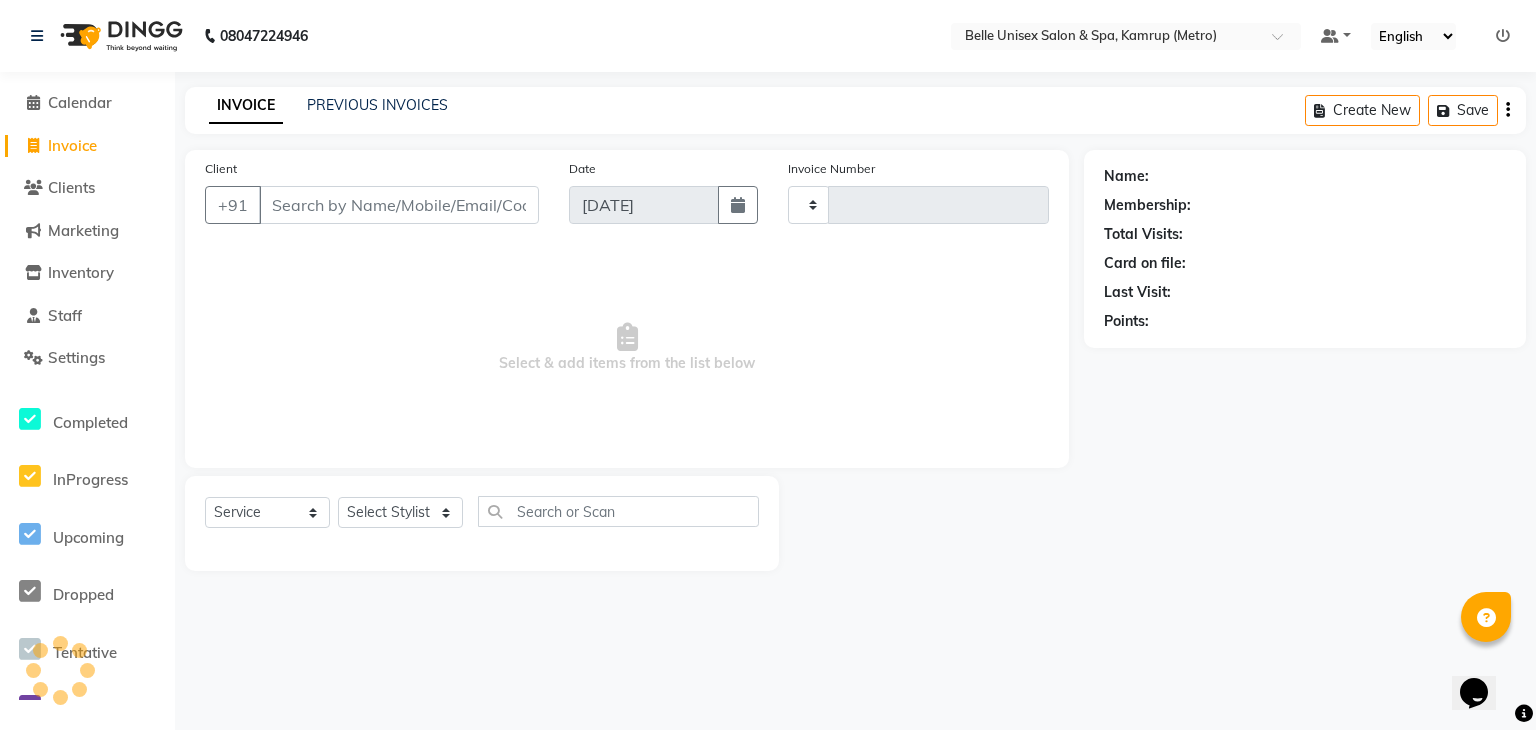type on "0707" 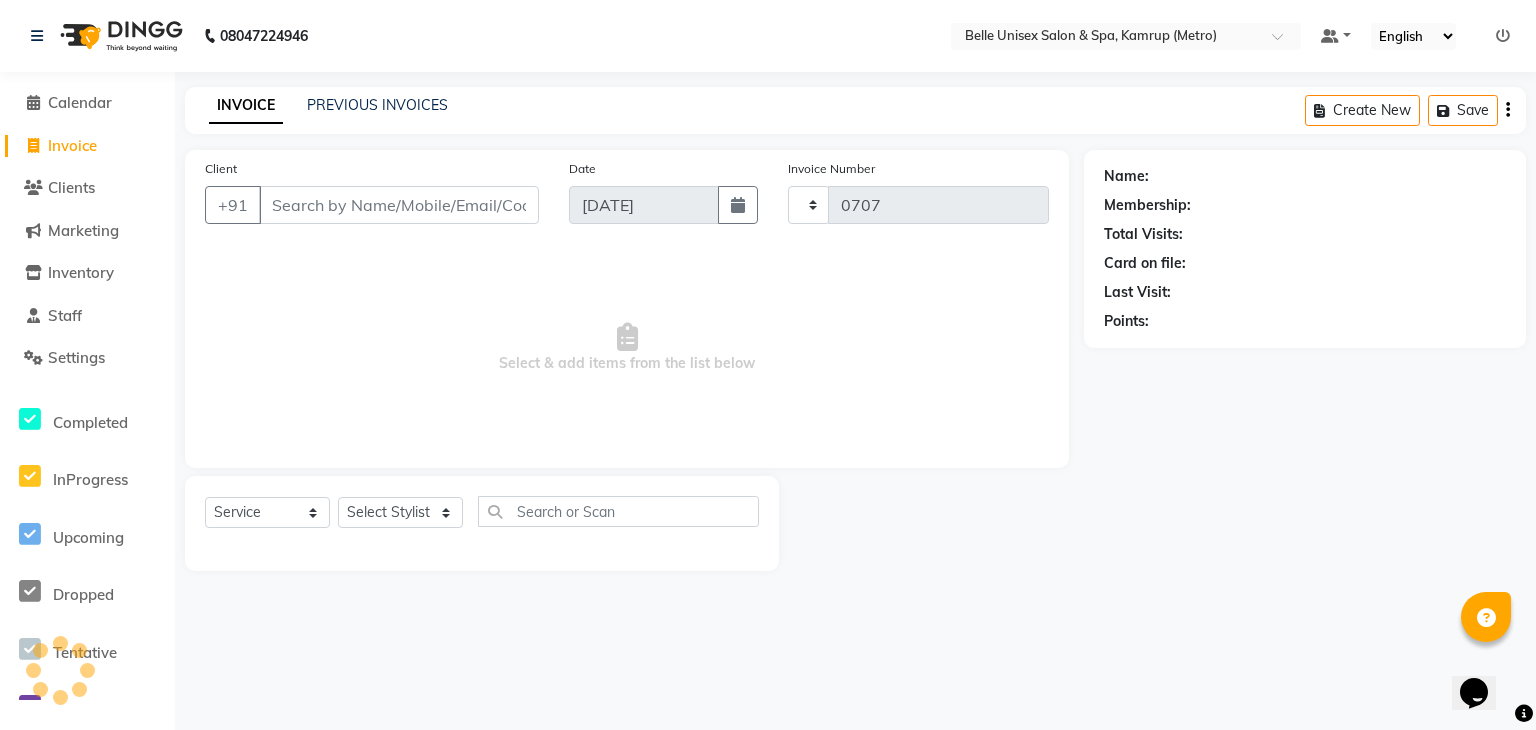 select on "7291" 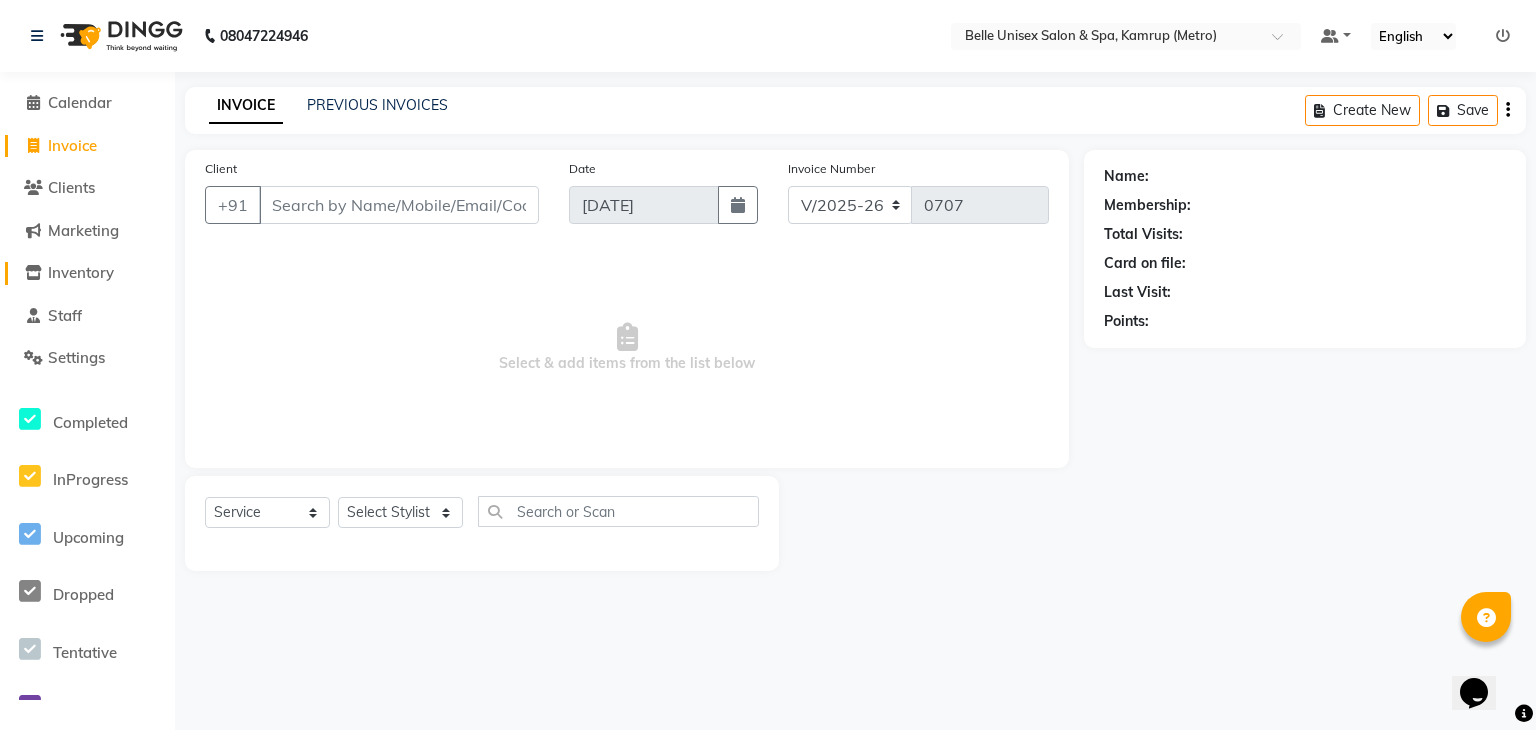 click on "Inventory" 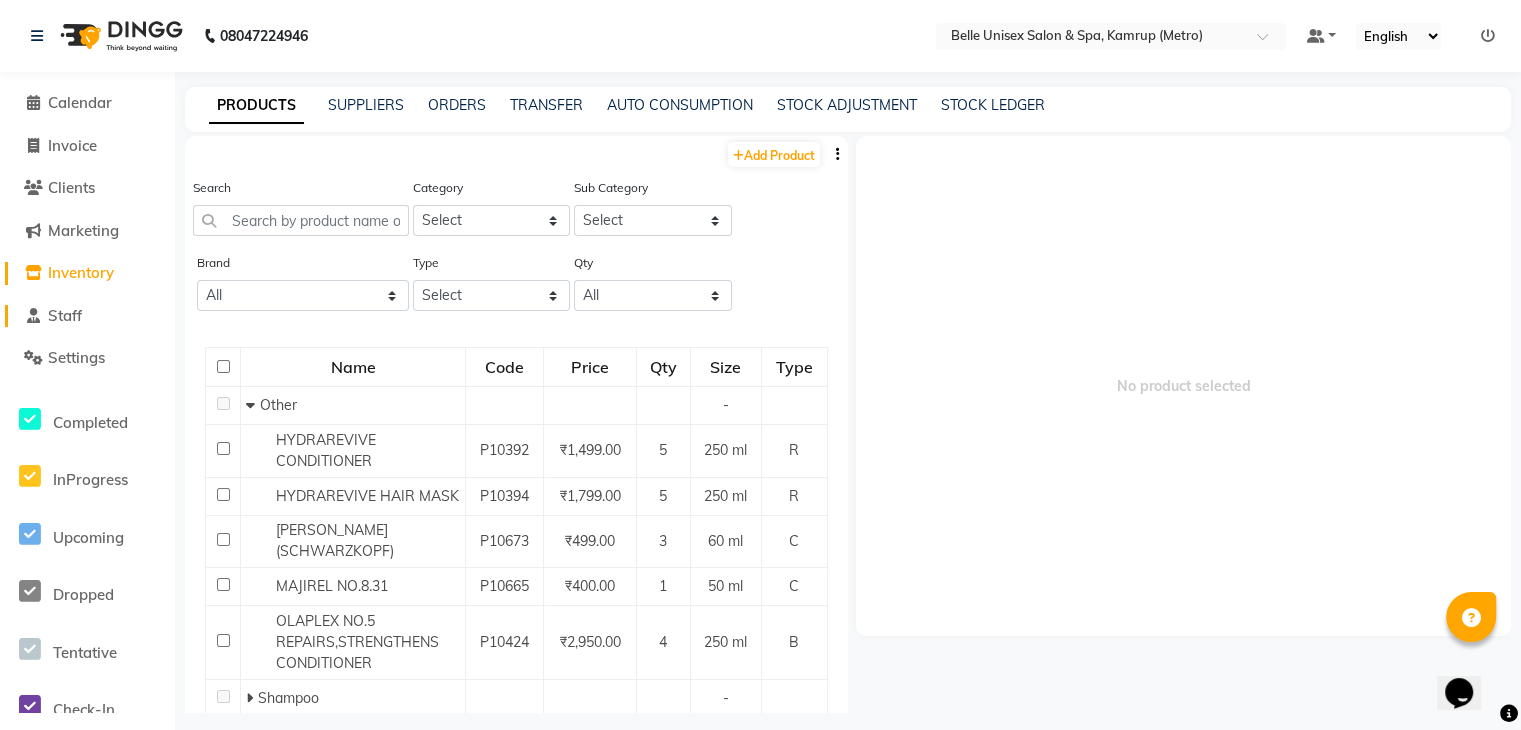 click on "Staff" 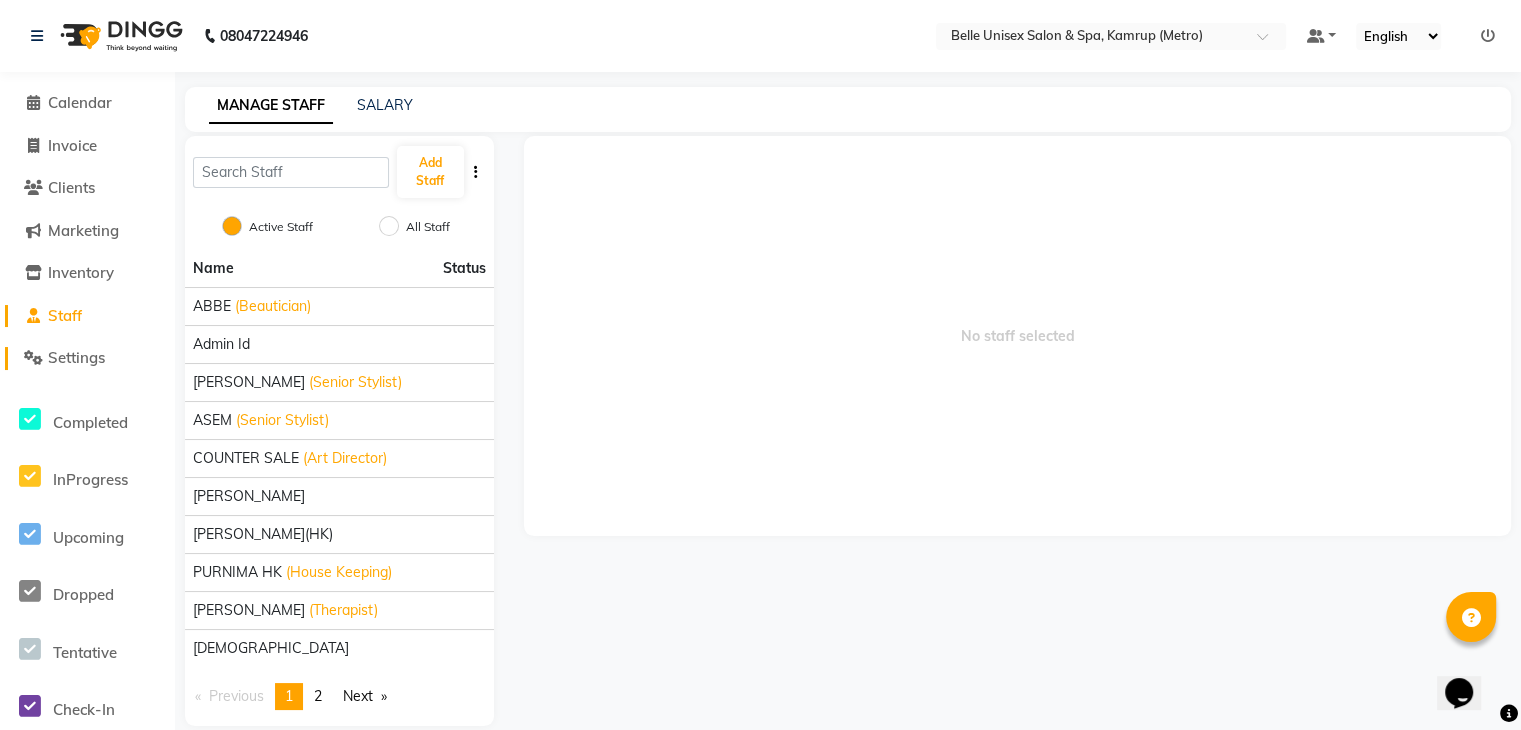 click on "Settings" 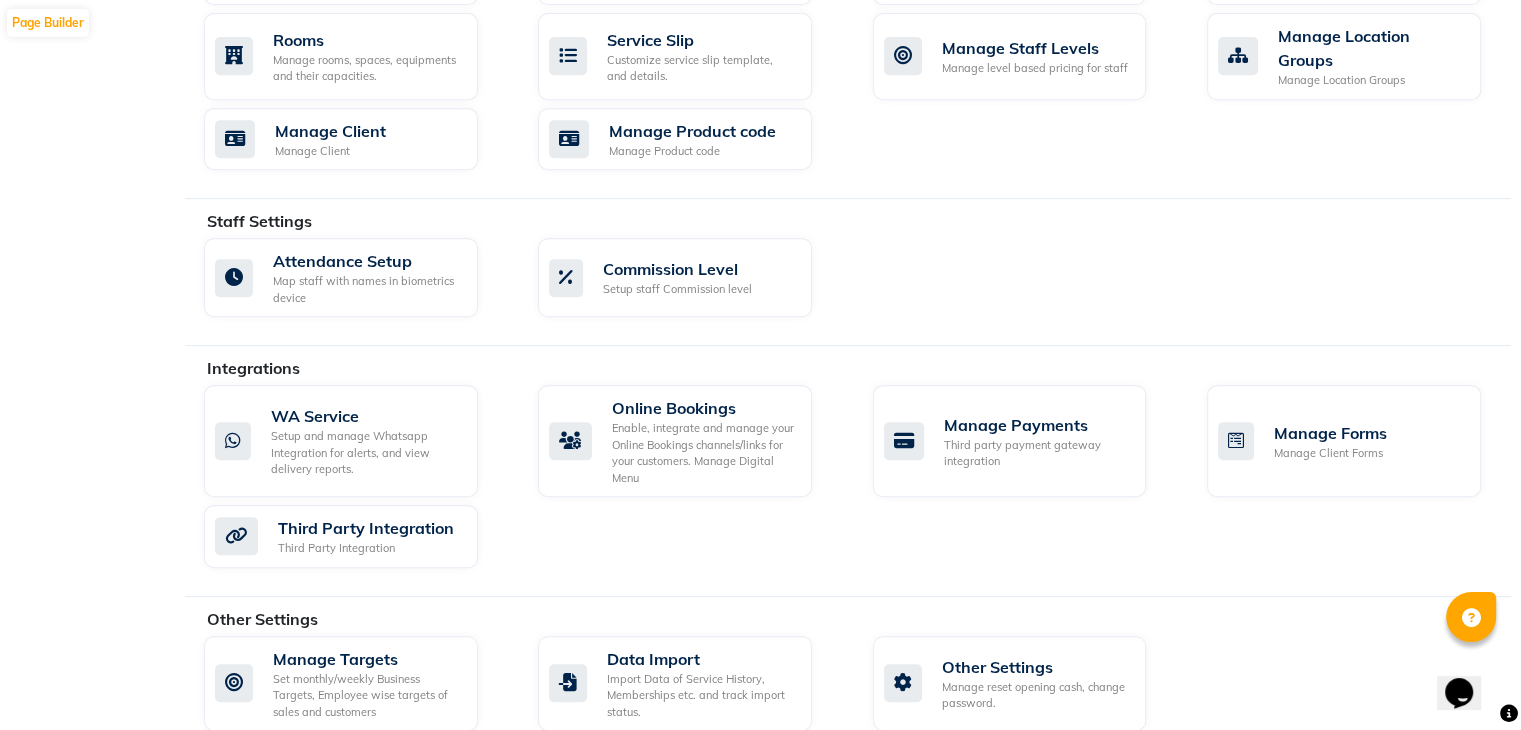 scroll, scrollTop: 932, scrollLeft: 0, axis: vertical 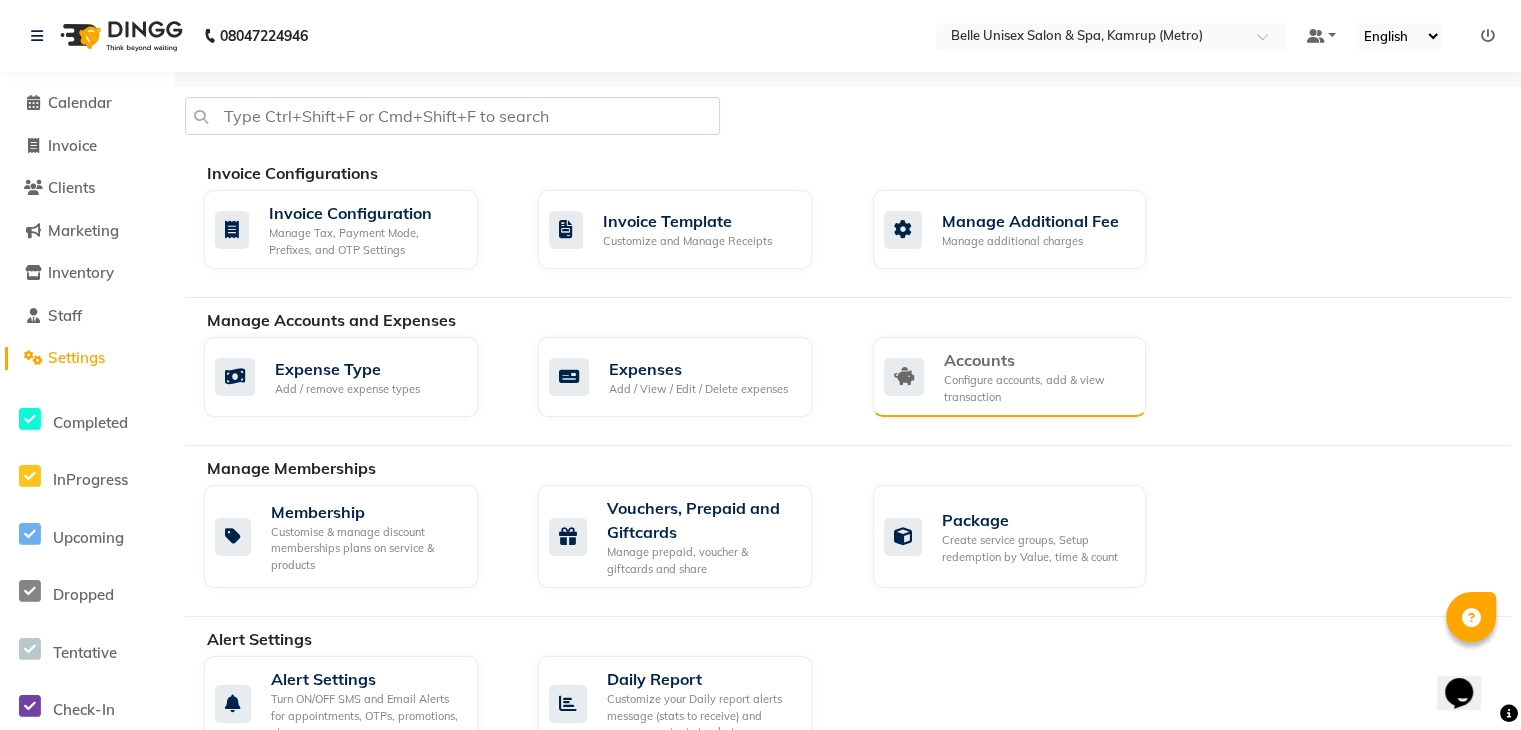 click on "Configure accounts, add & view transaction" 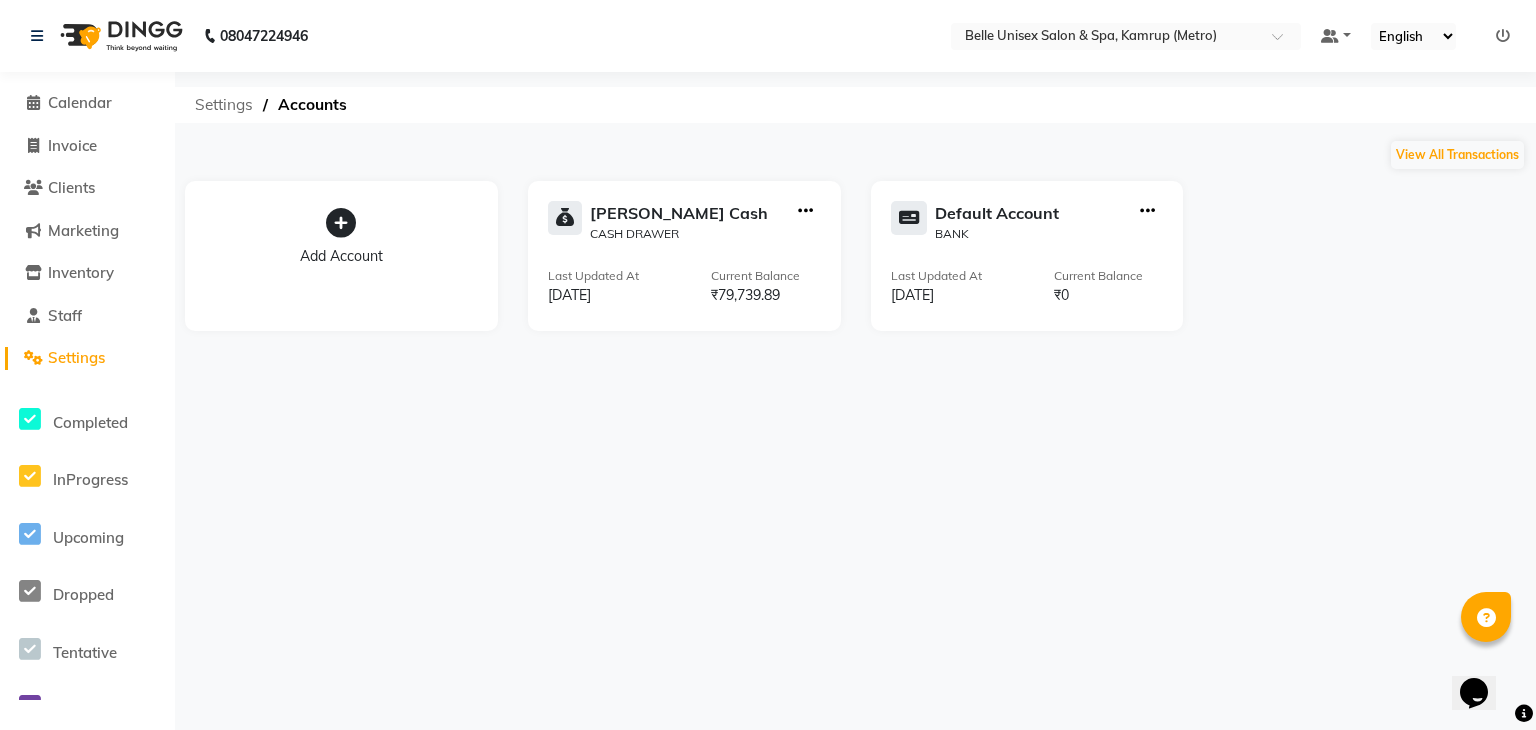 click on "Settings" 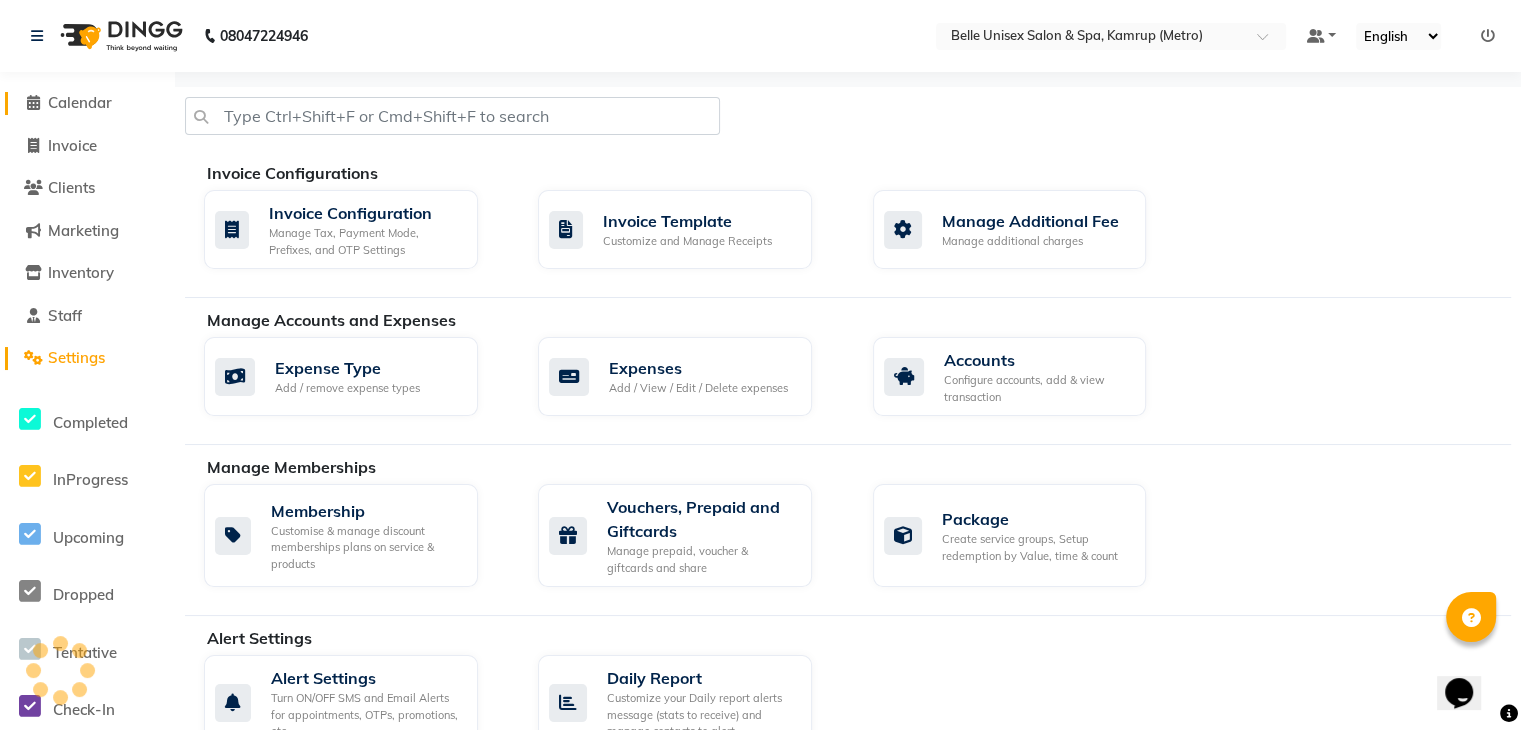 click on "Calendar" 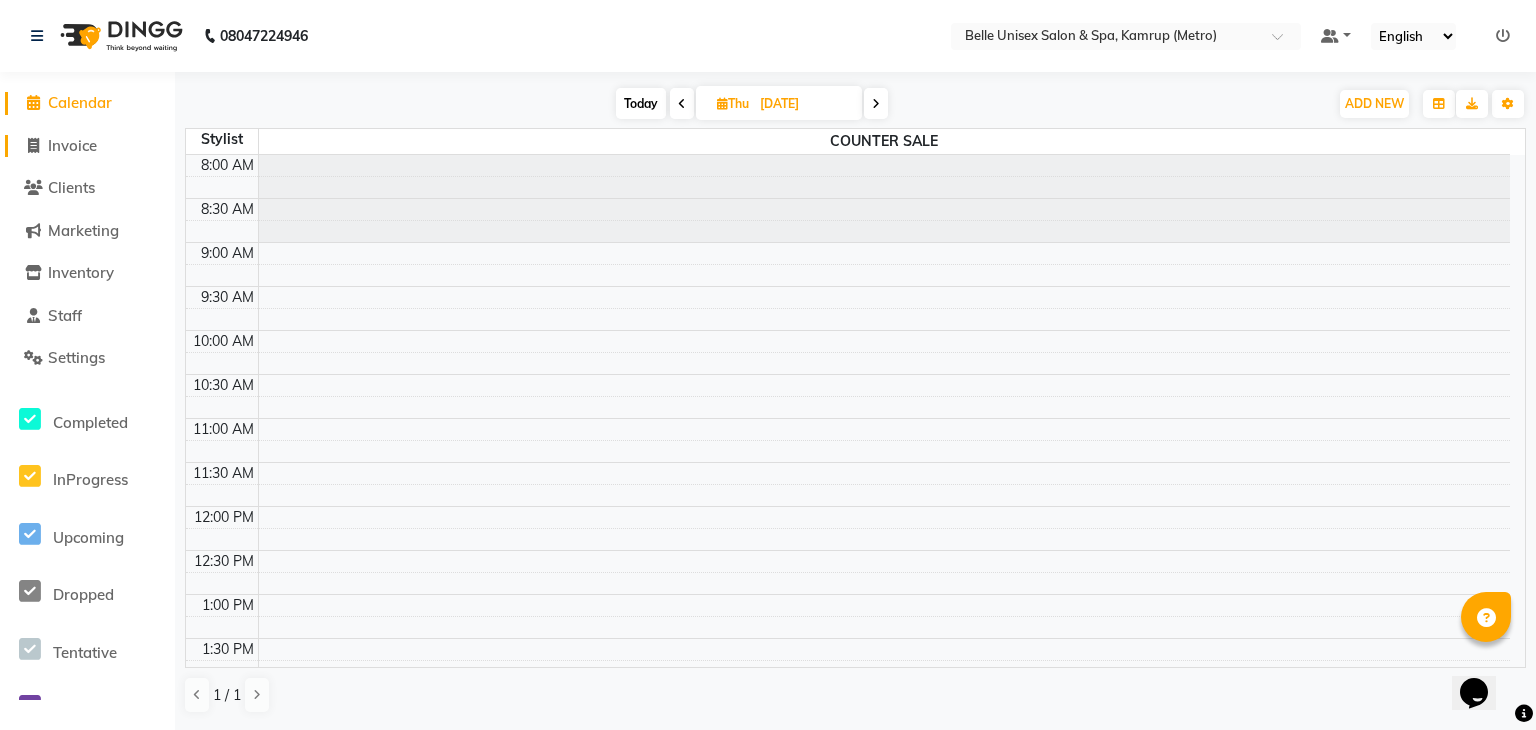 scroll, scrollTop: 0, scrollLeft: 0, axis: both 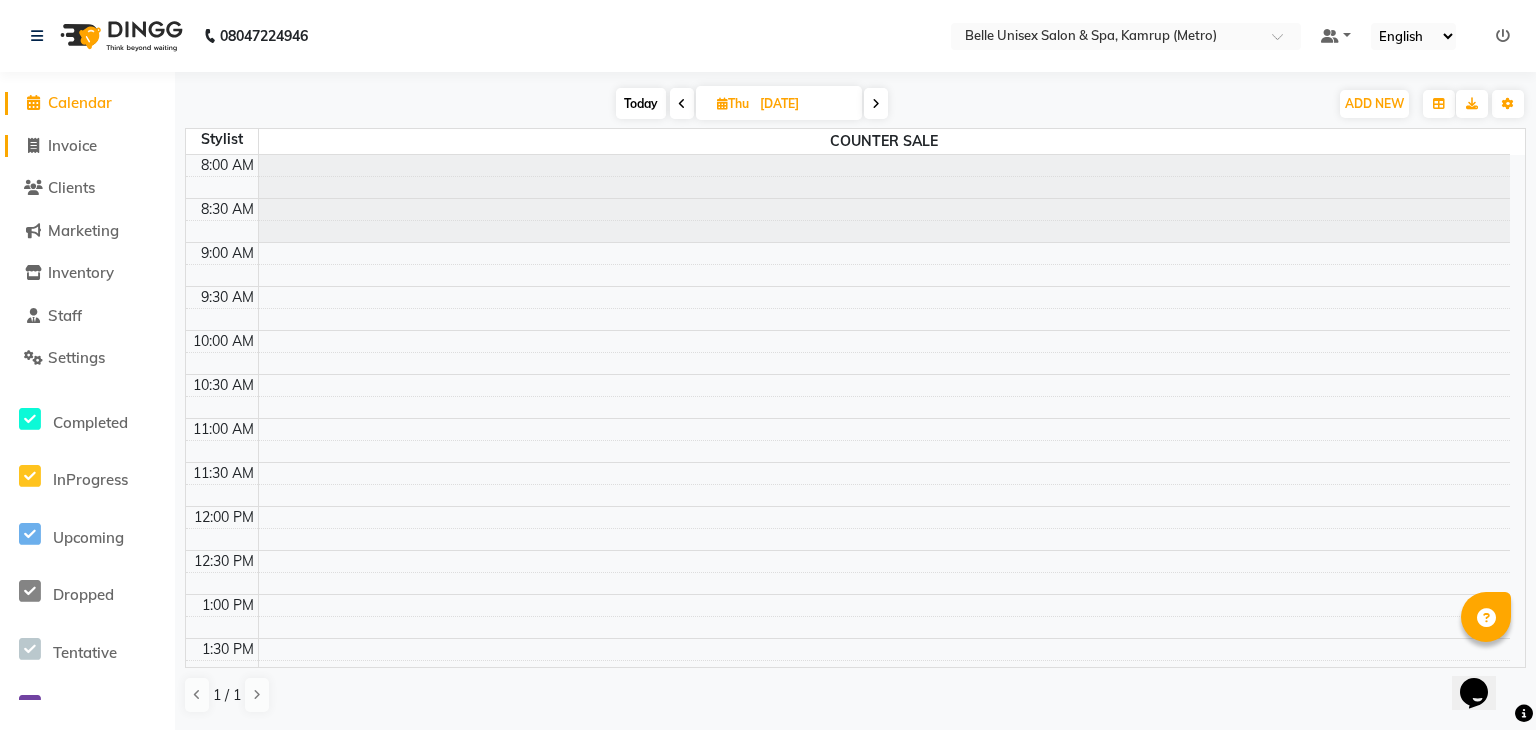 click on "Invoice" 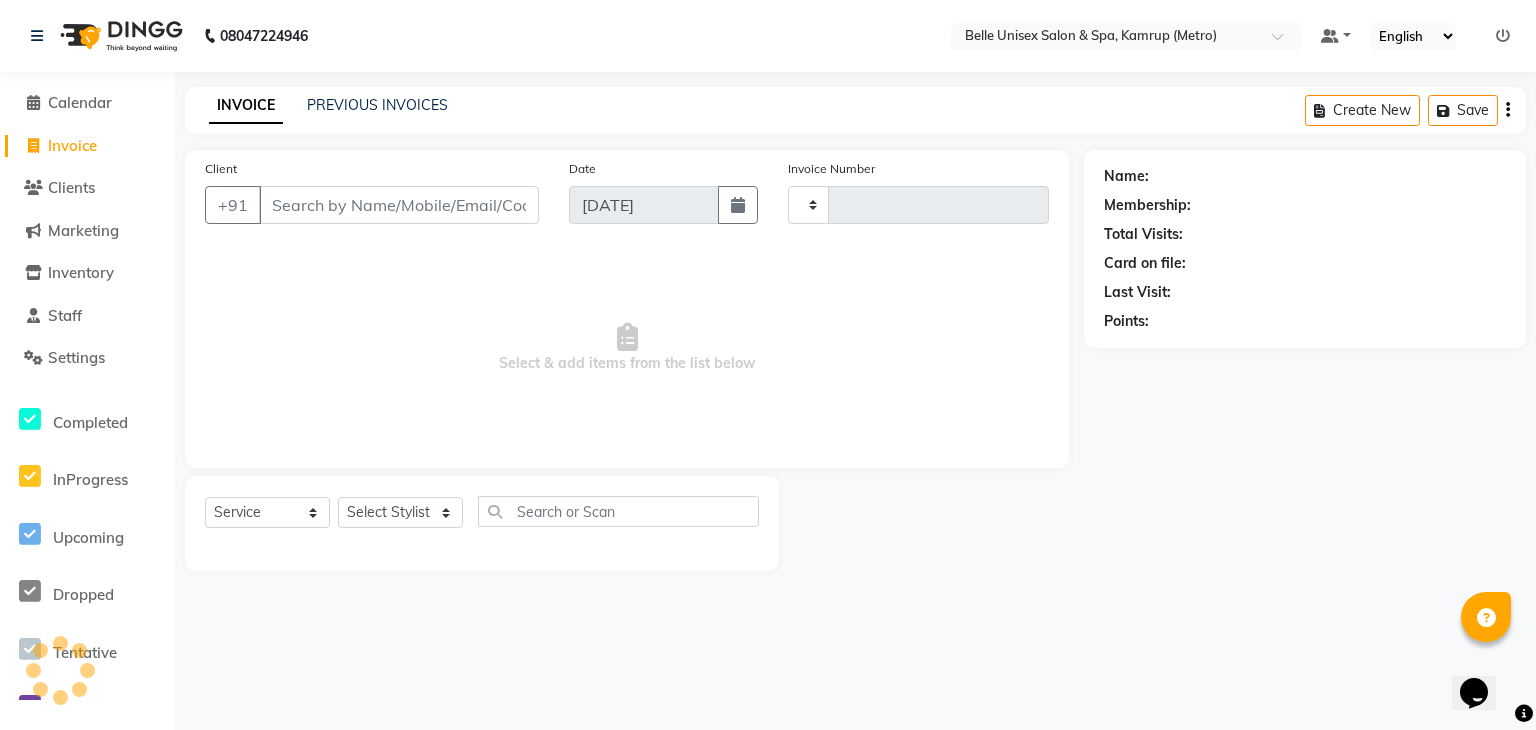 type on "0707" 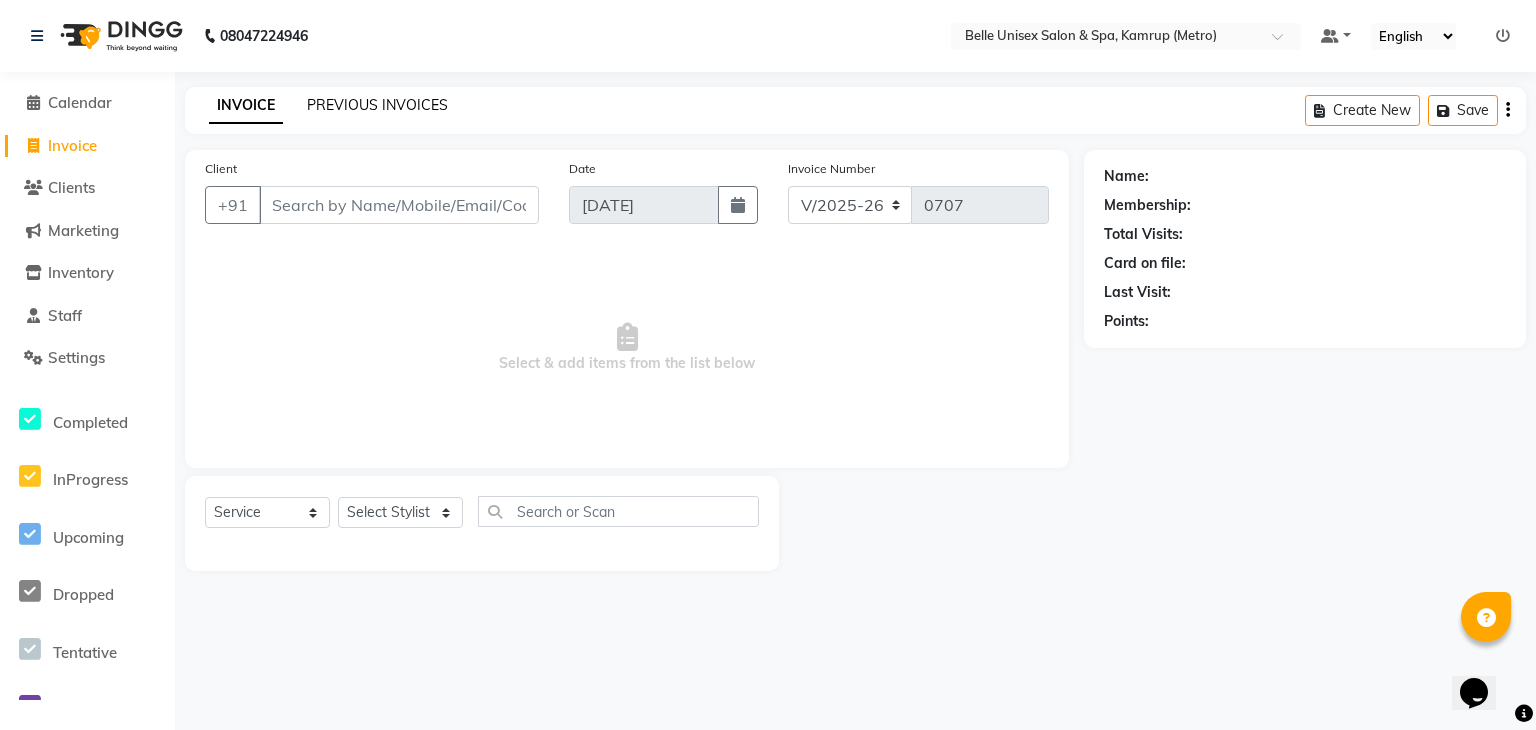 click on "PREVIOUS INVOICES" 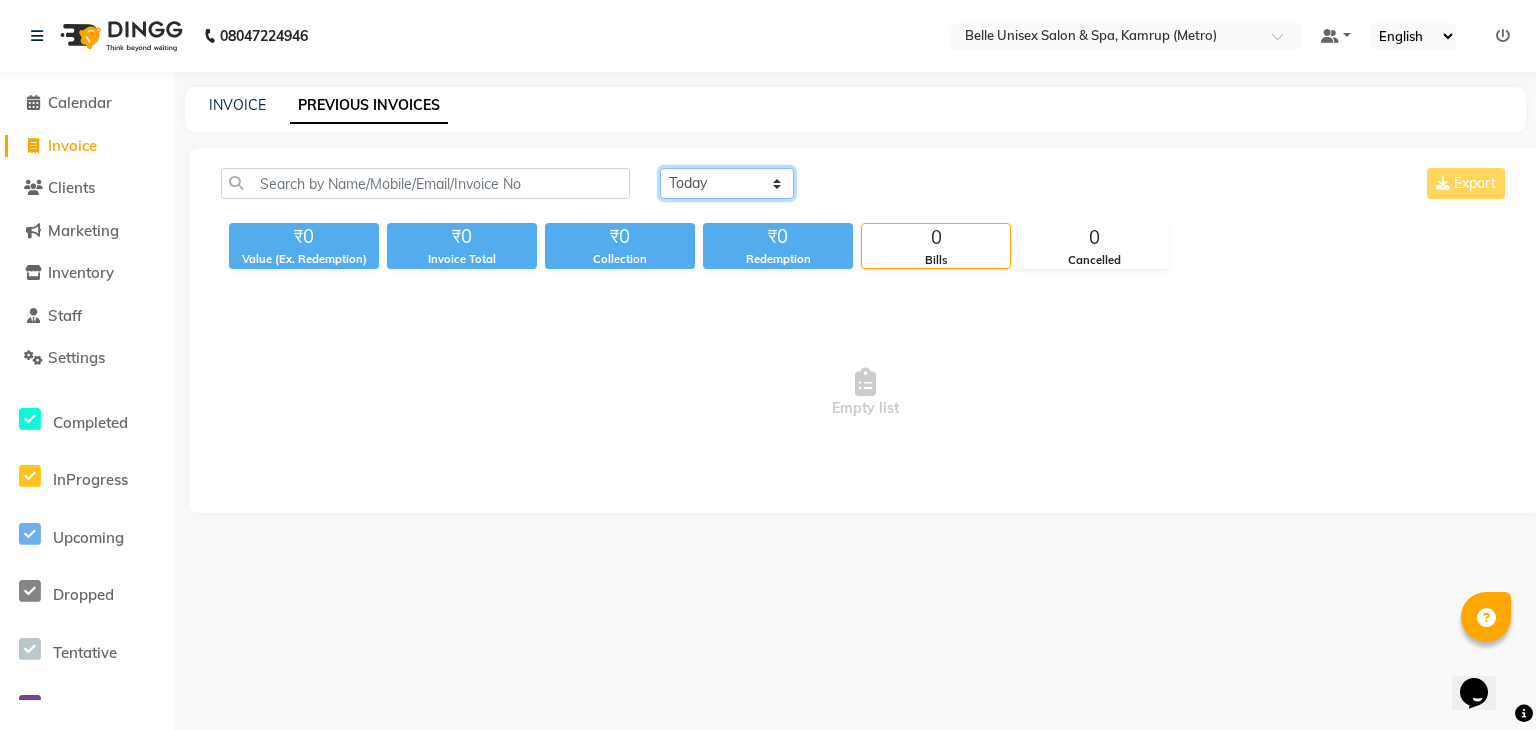 click on "Today Yesterday Custom Range" 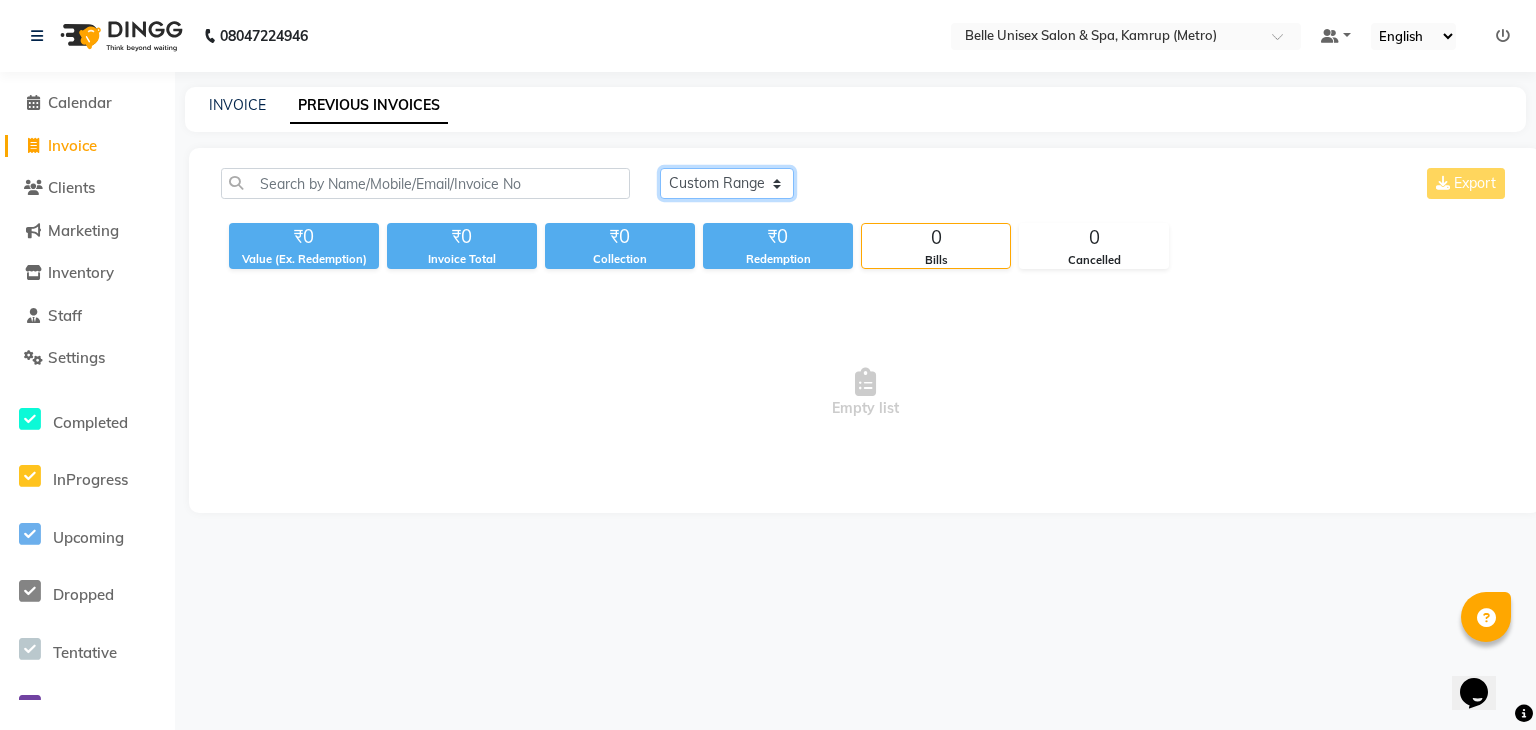 click on "Today Yesterday Custom Range" 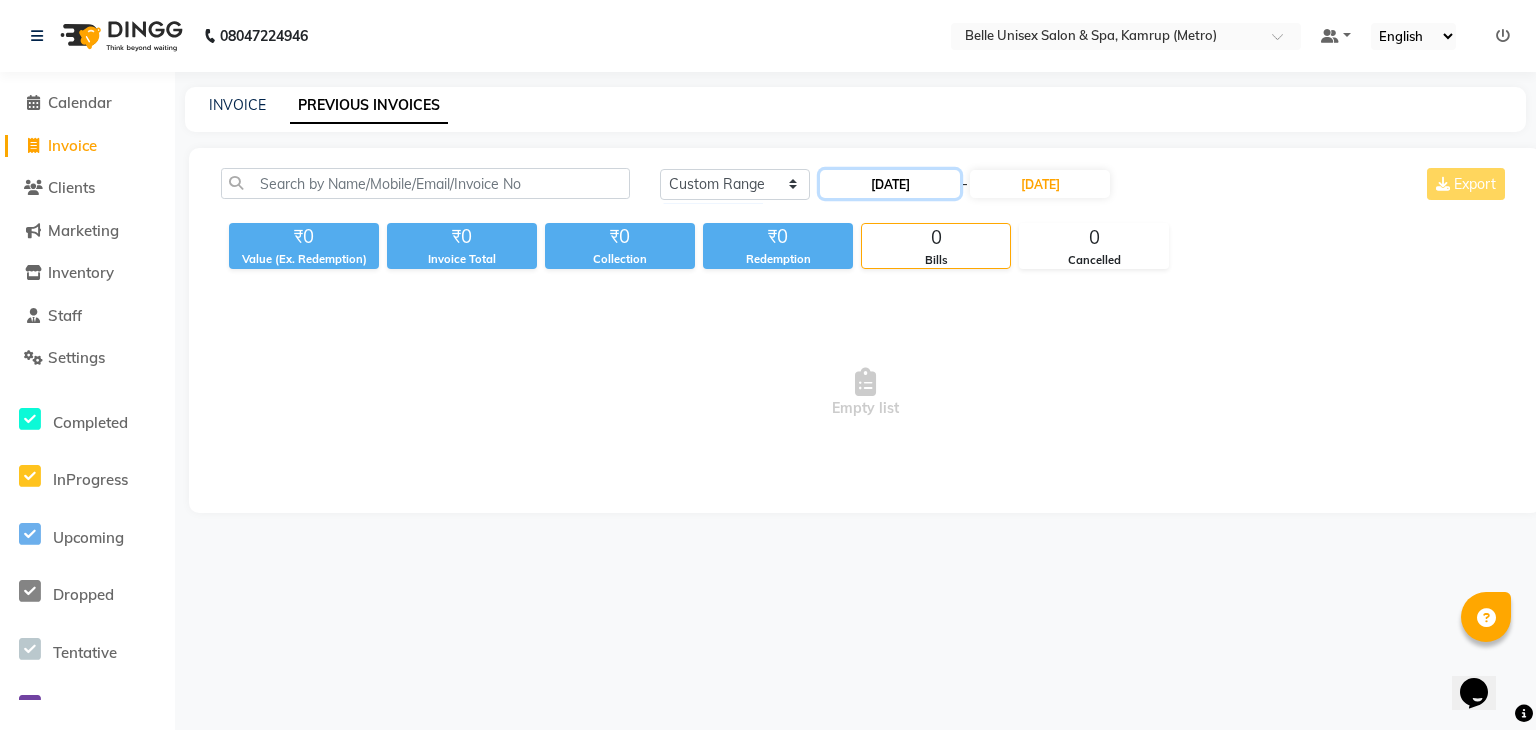 click on "[DATE]" 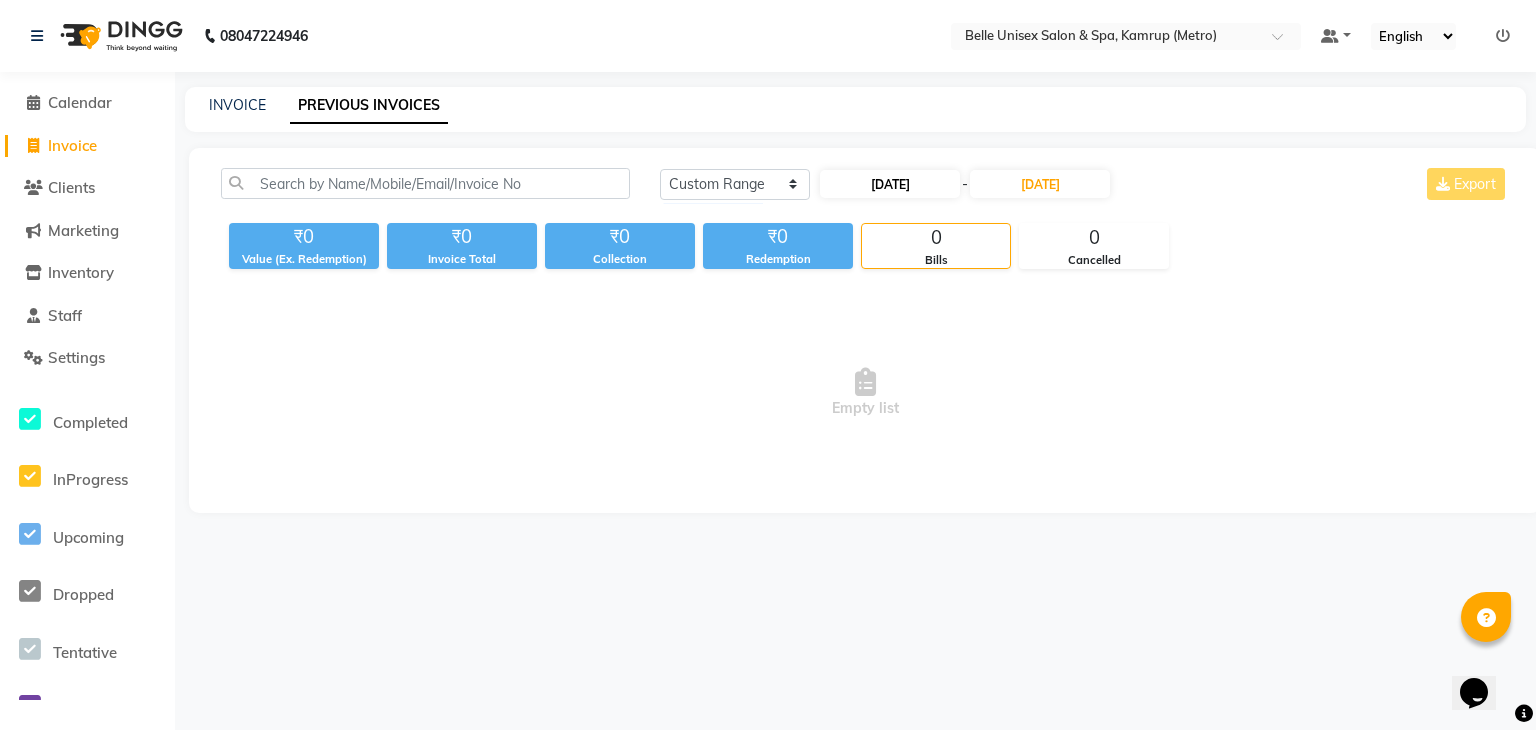 select on "7" 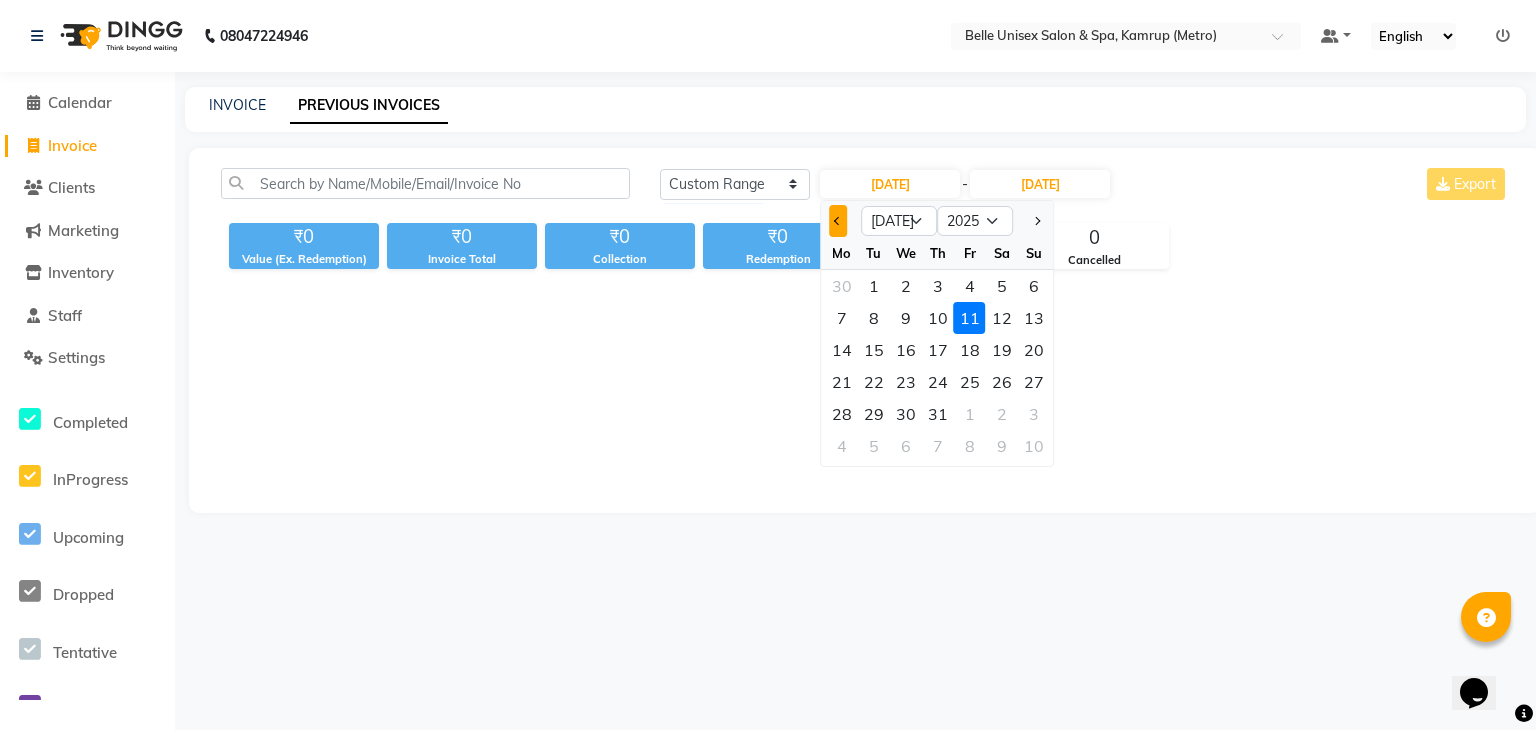 click 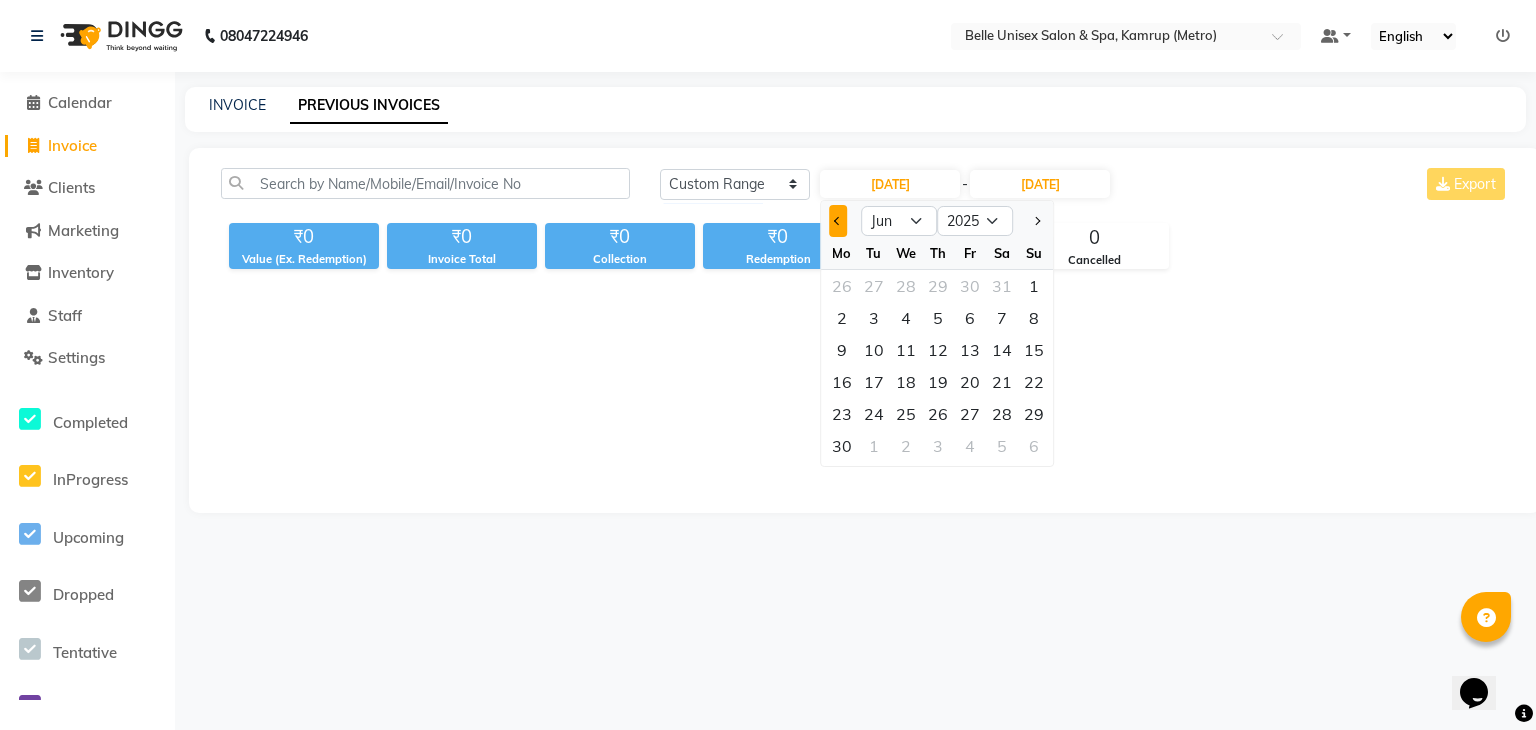 click 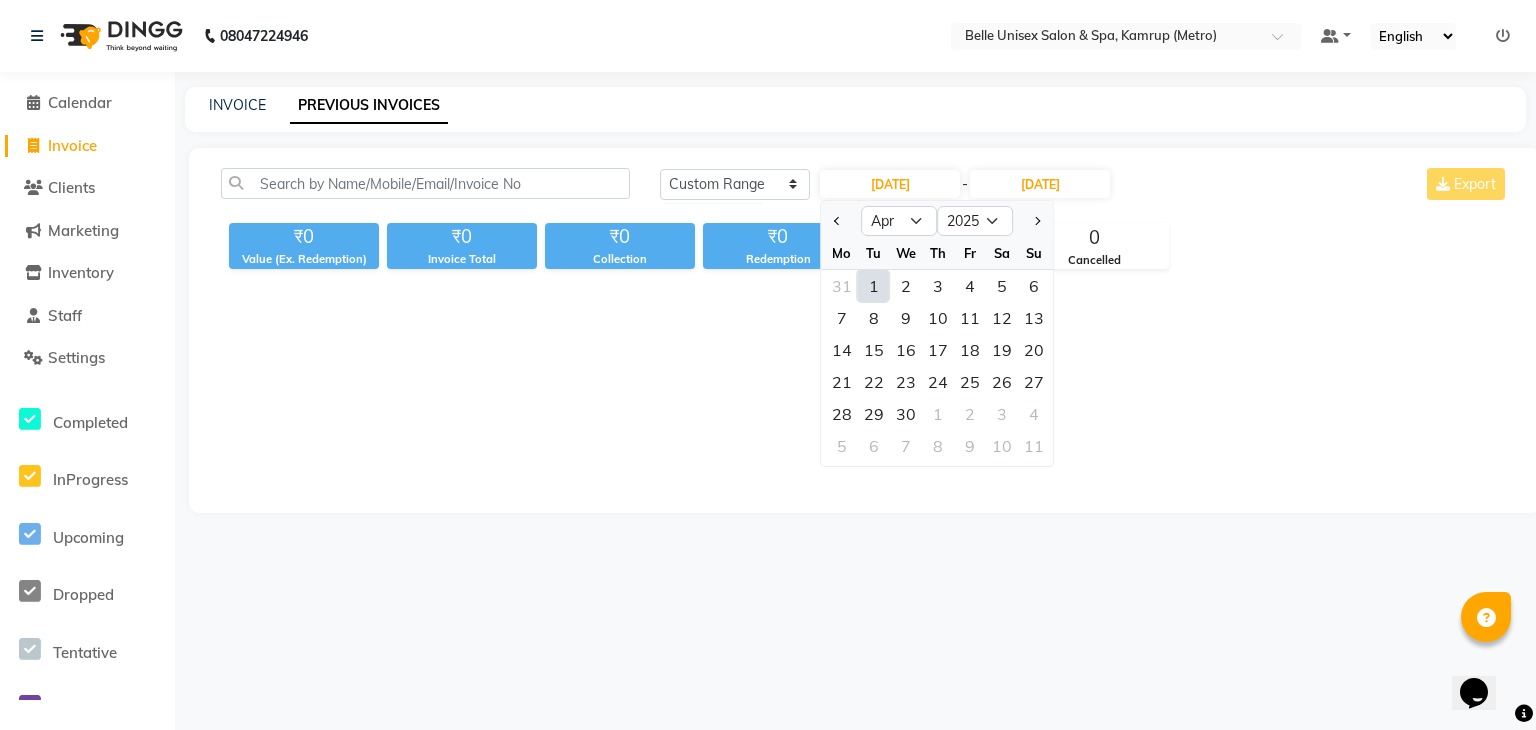 click on "1" 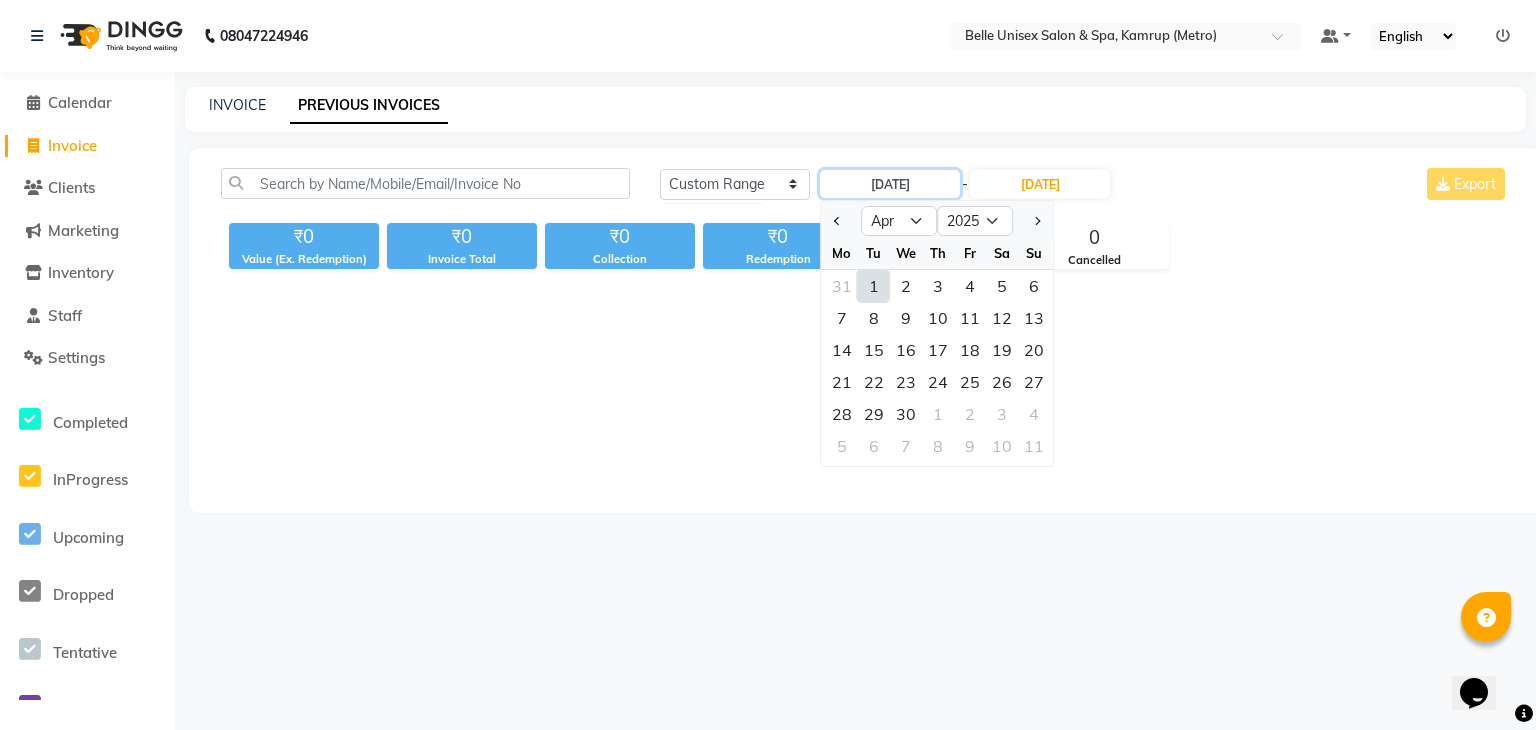 type on "01-04-2025" 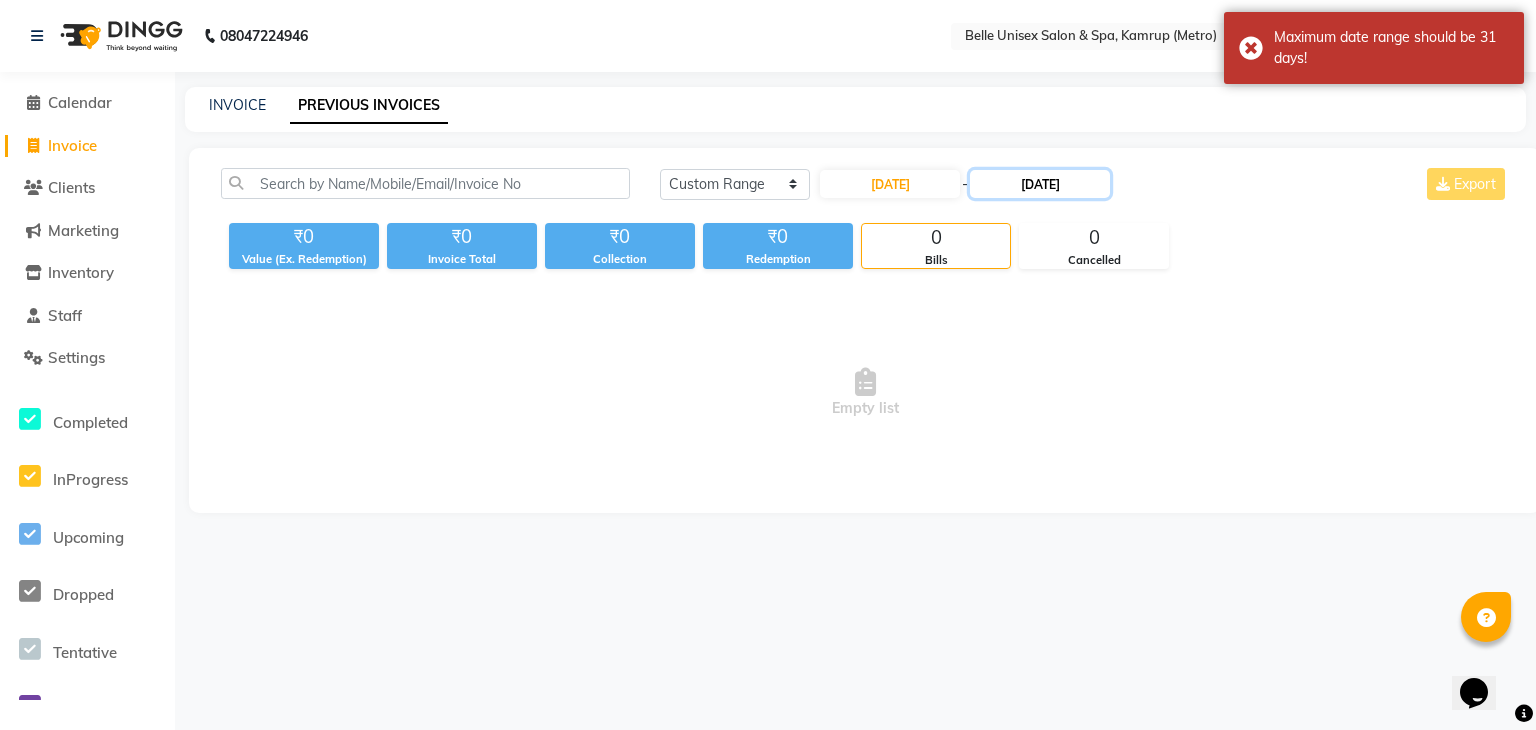 click on "[DATE]" 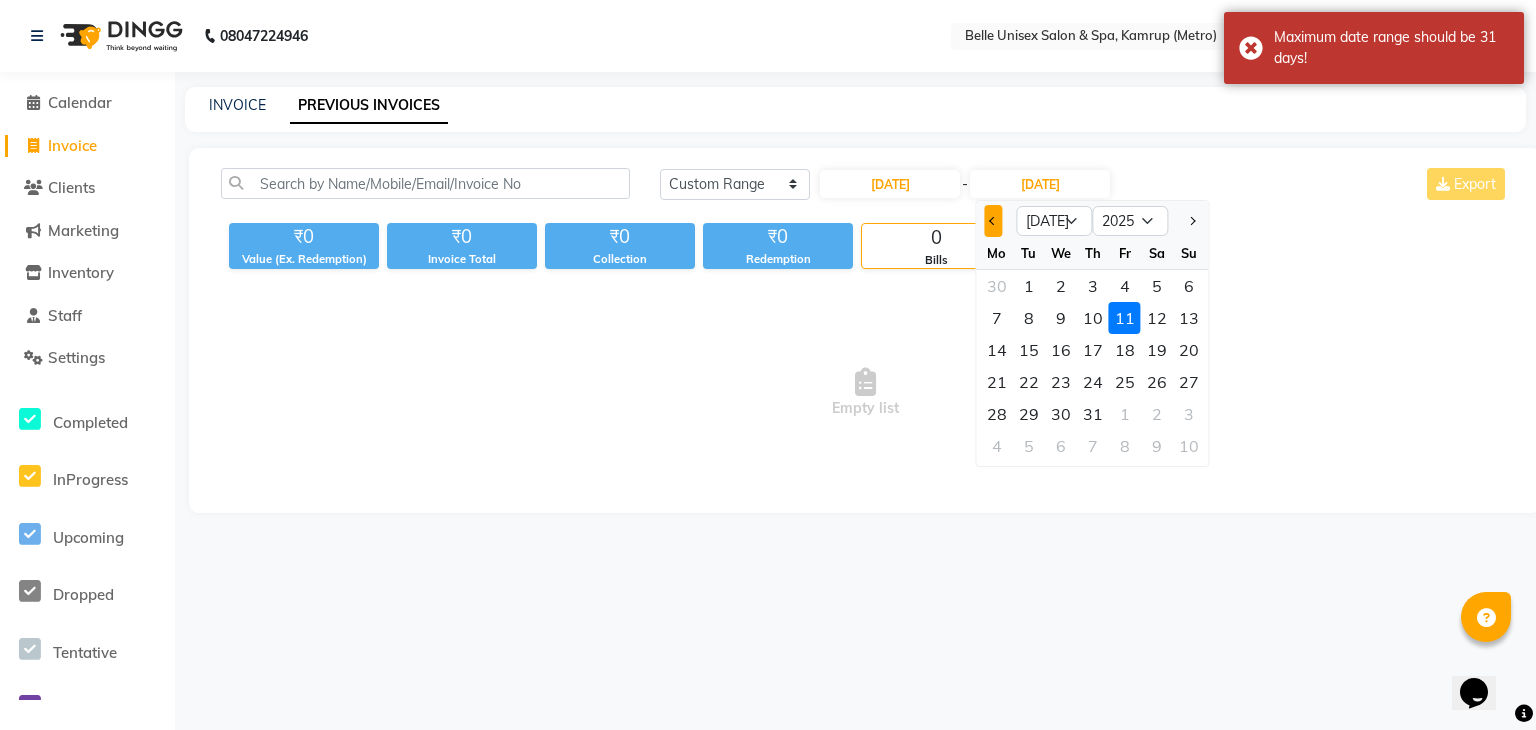 click 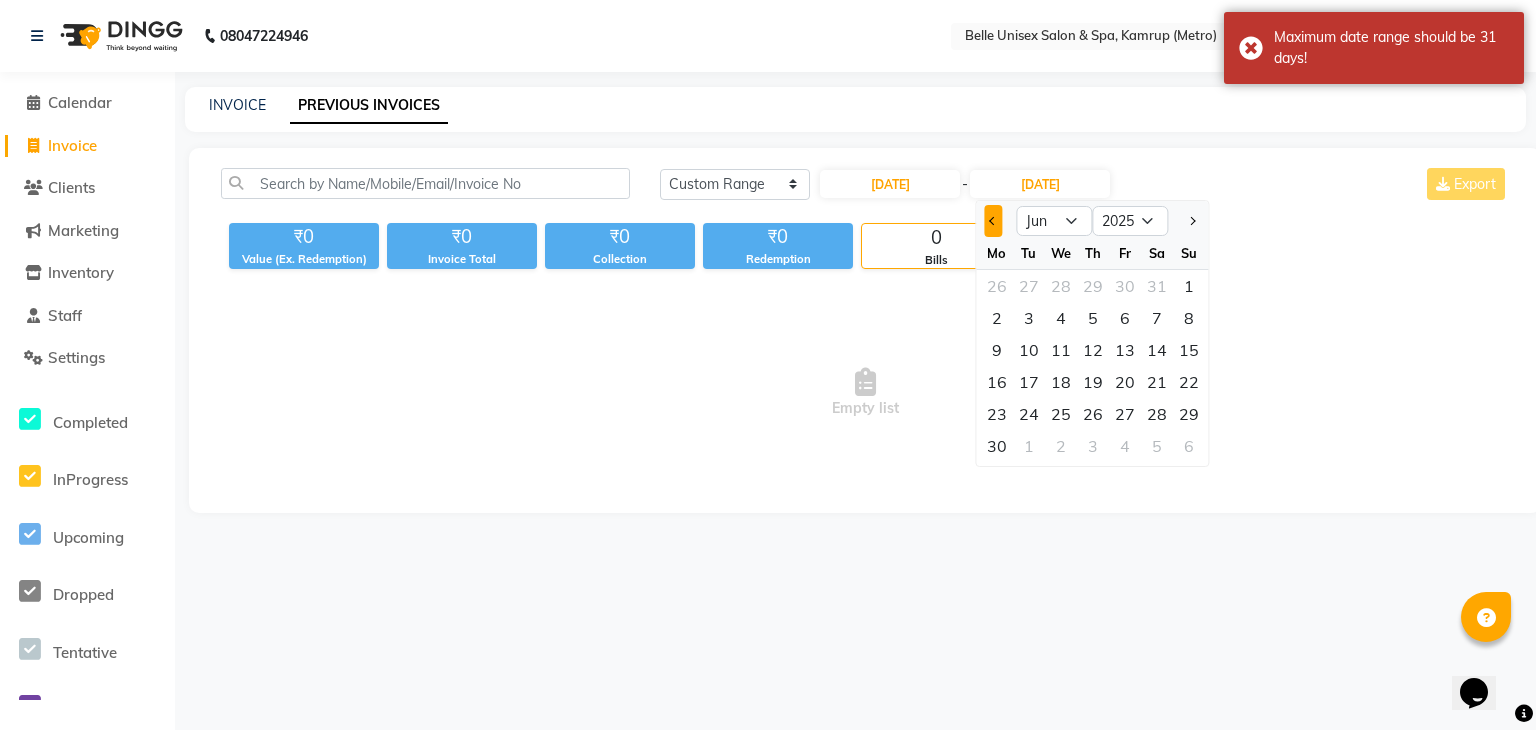 click 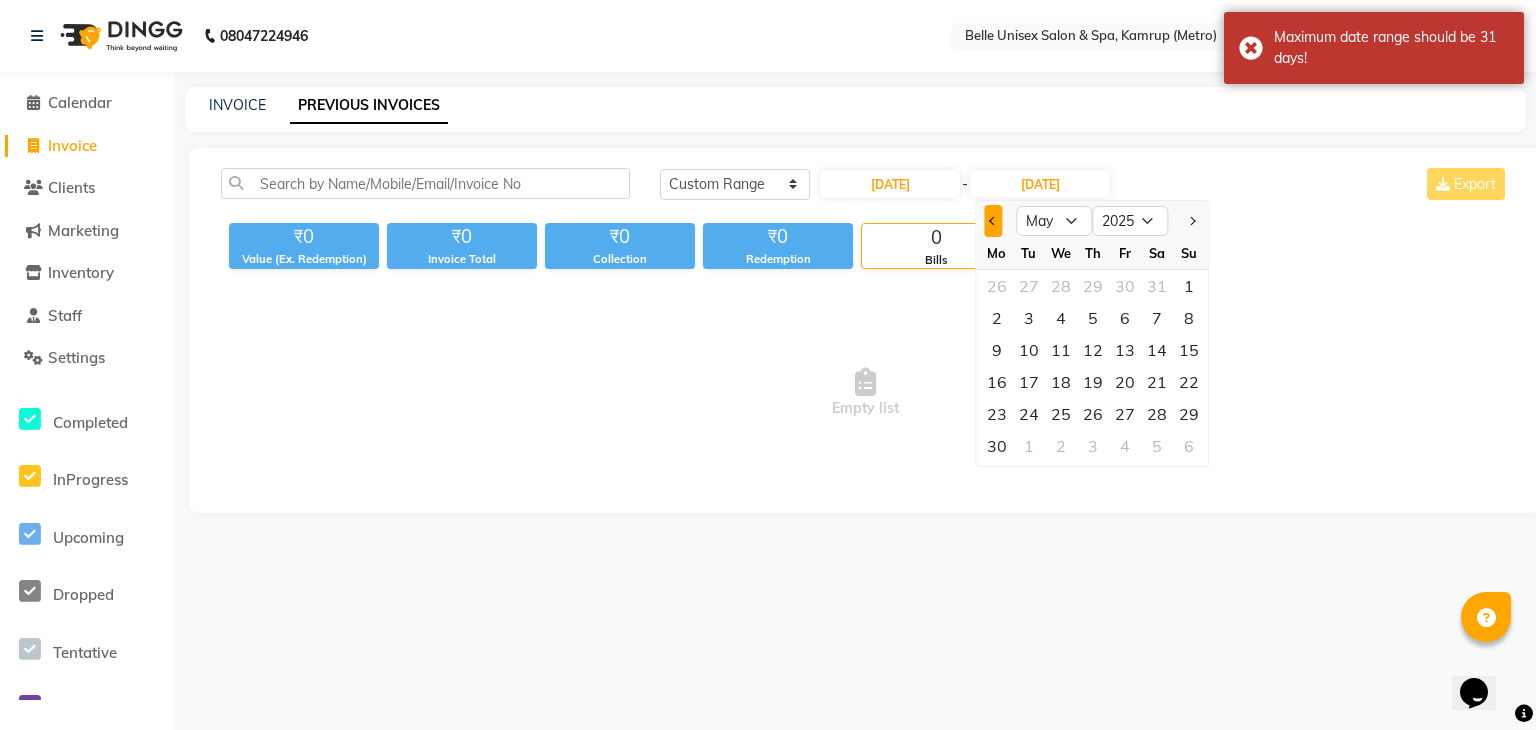 click 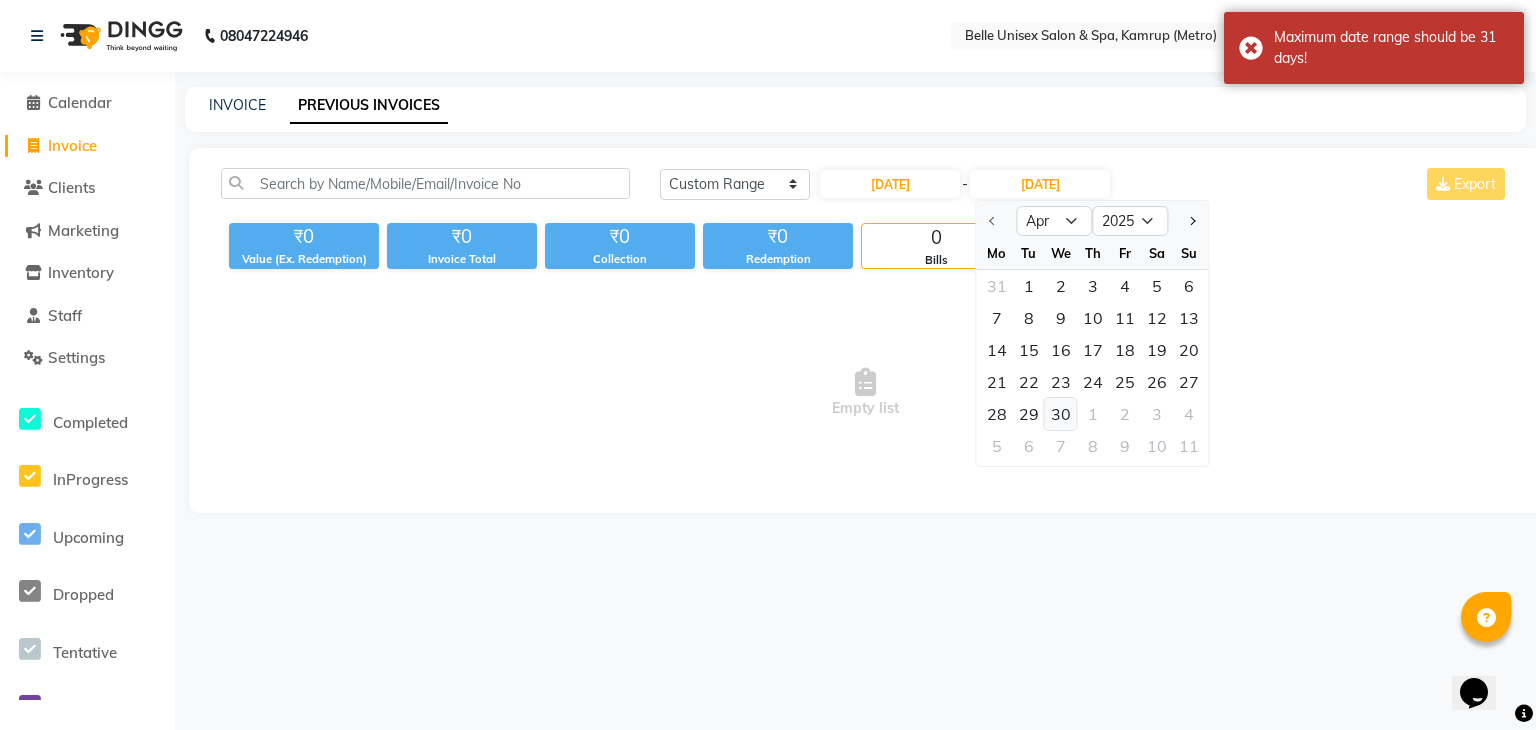 click on "30" 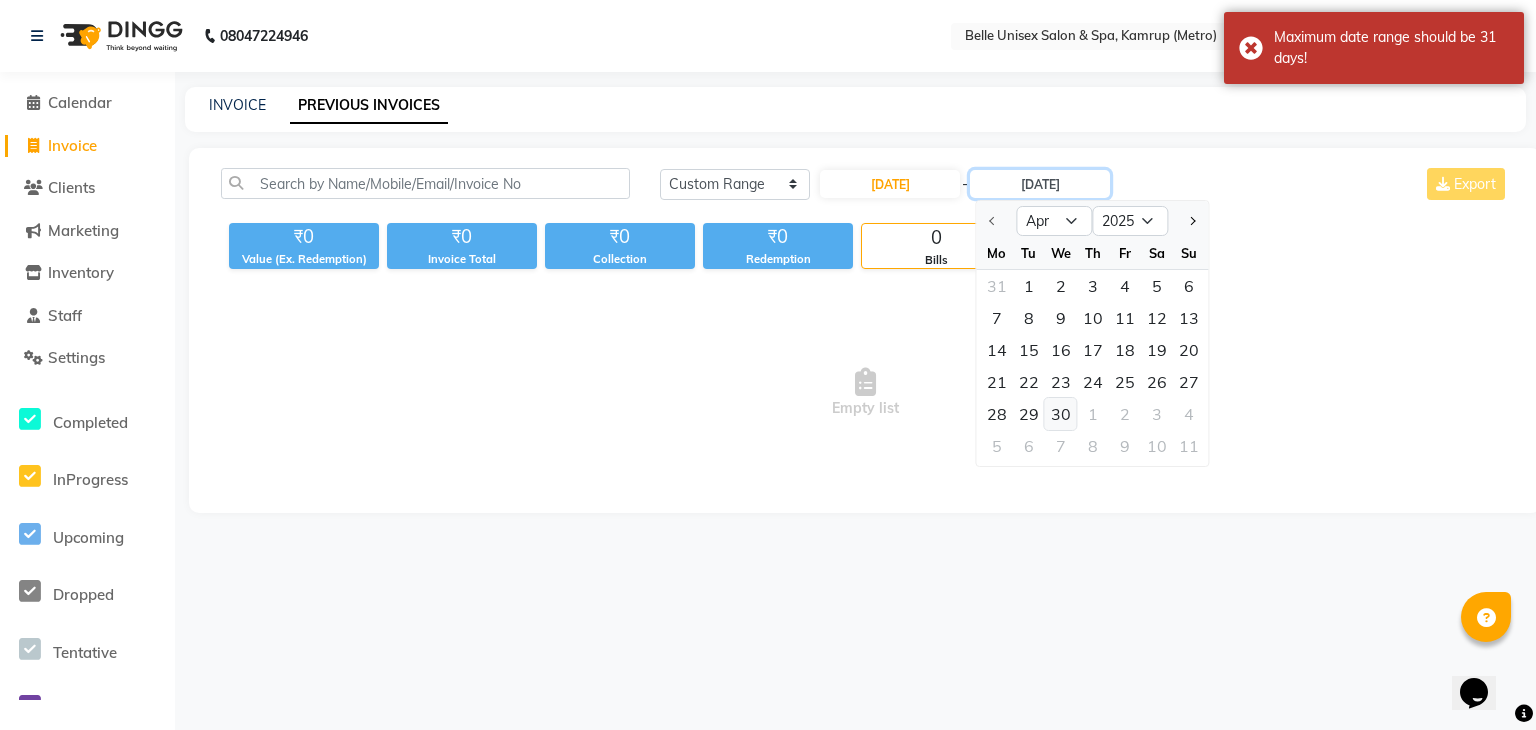 type on "30-04-2025" 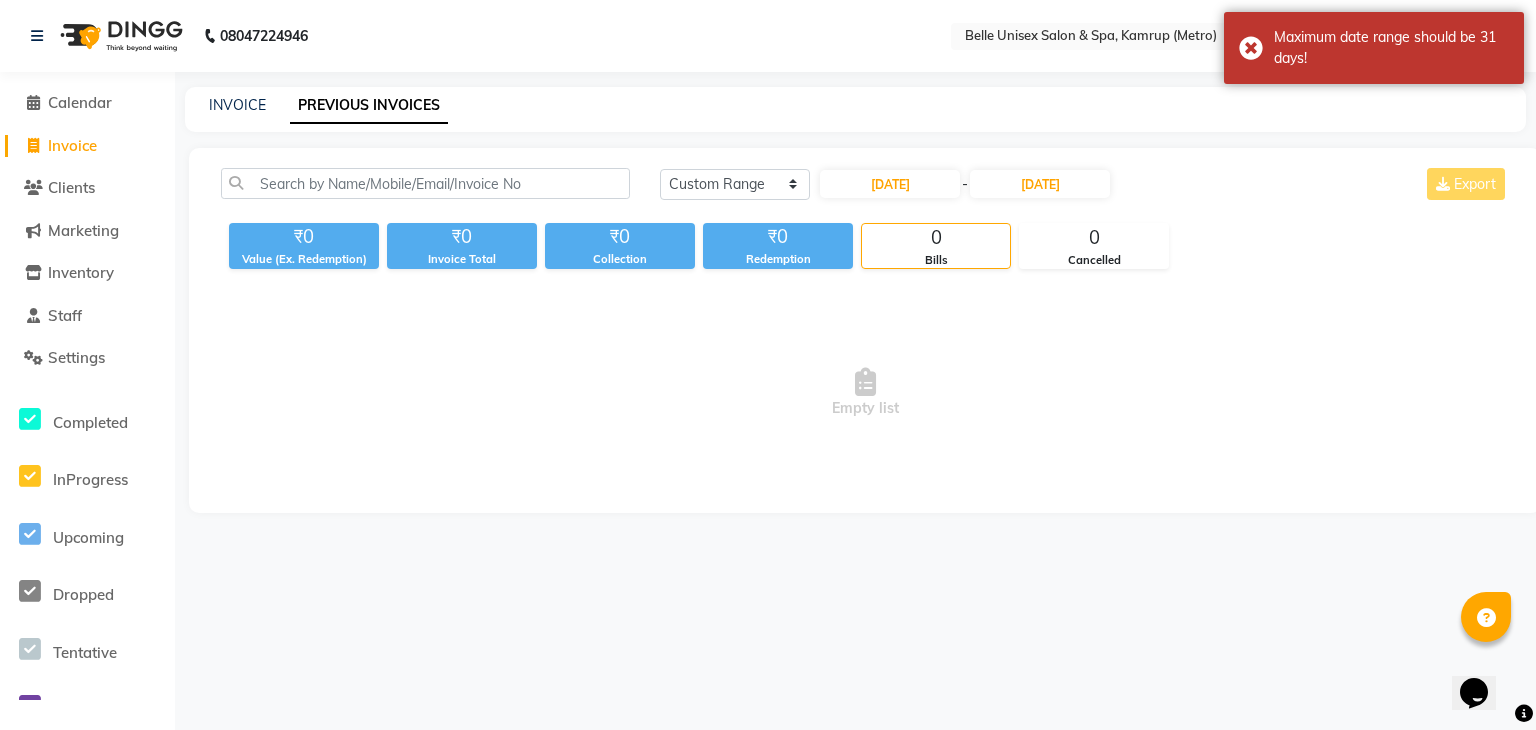 type 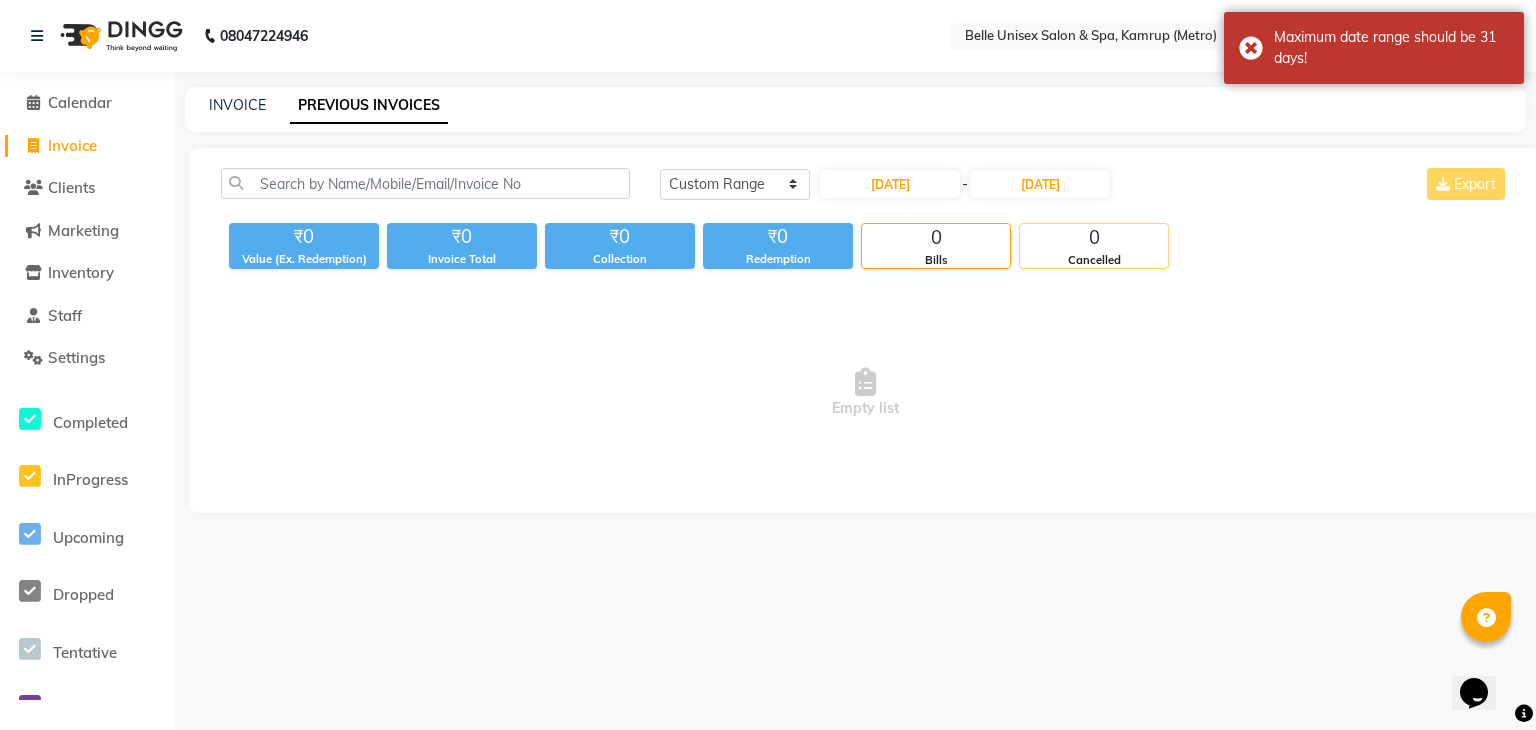 click on "0" 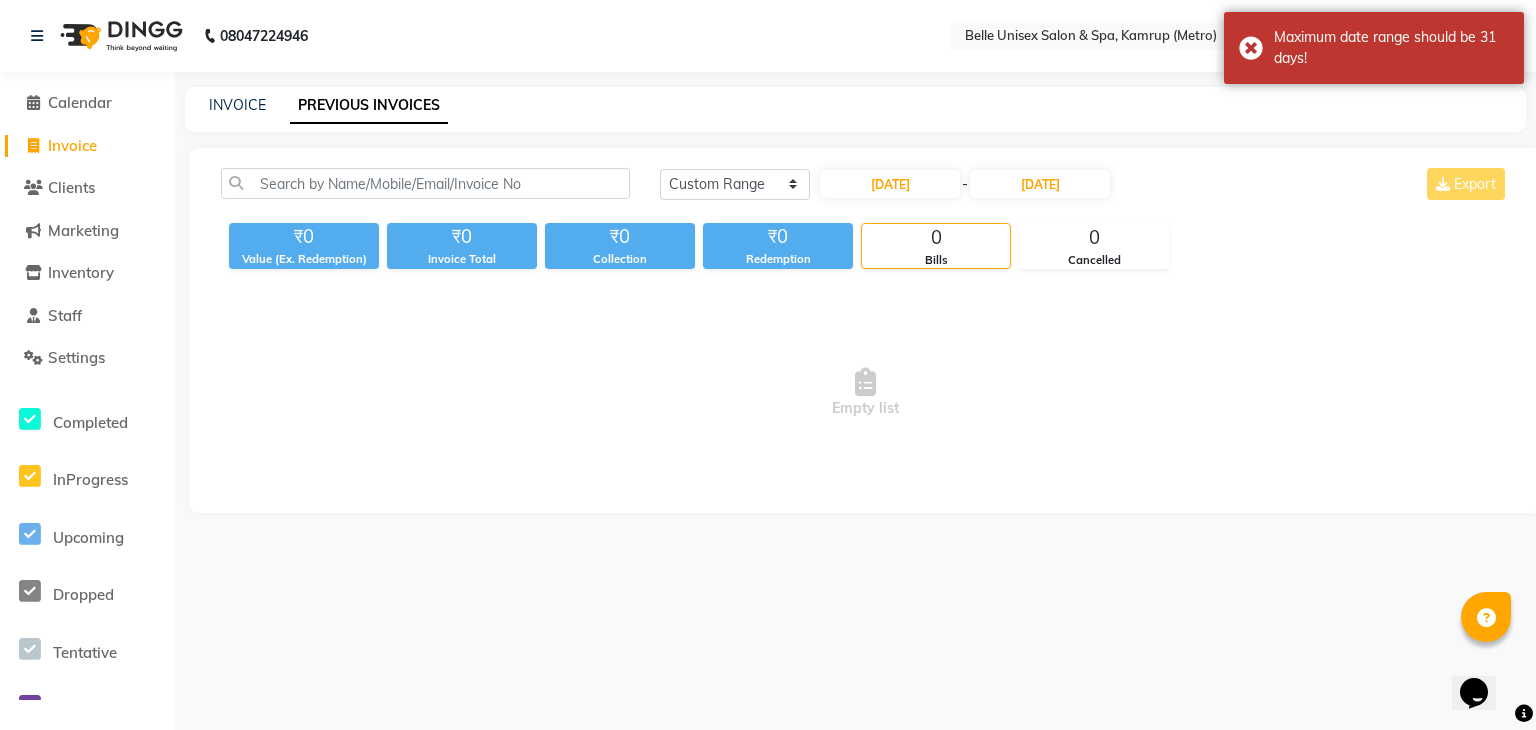 click on "0" 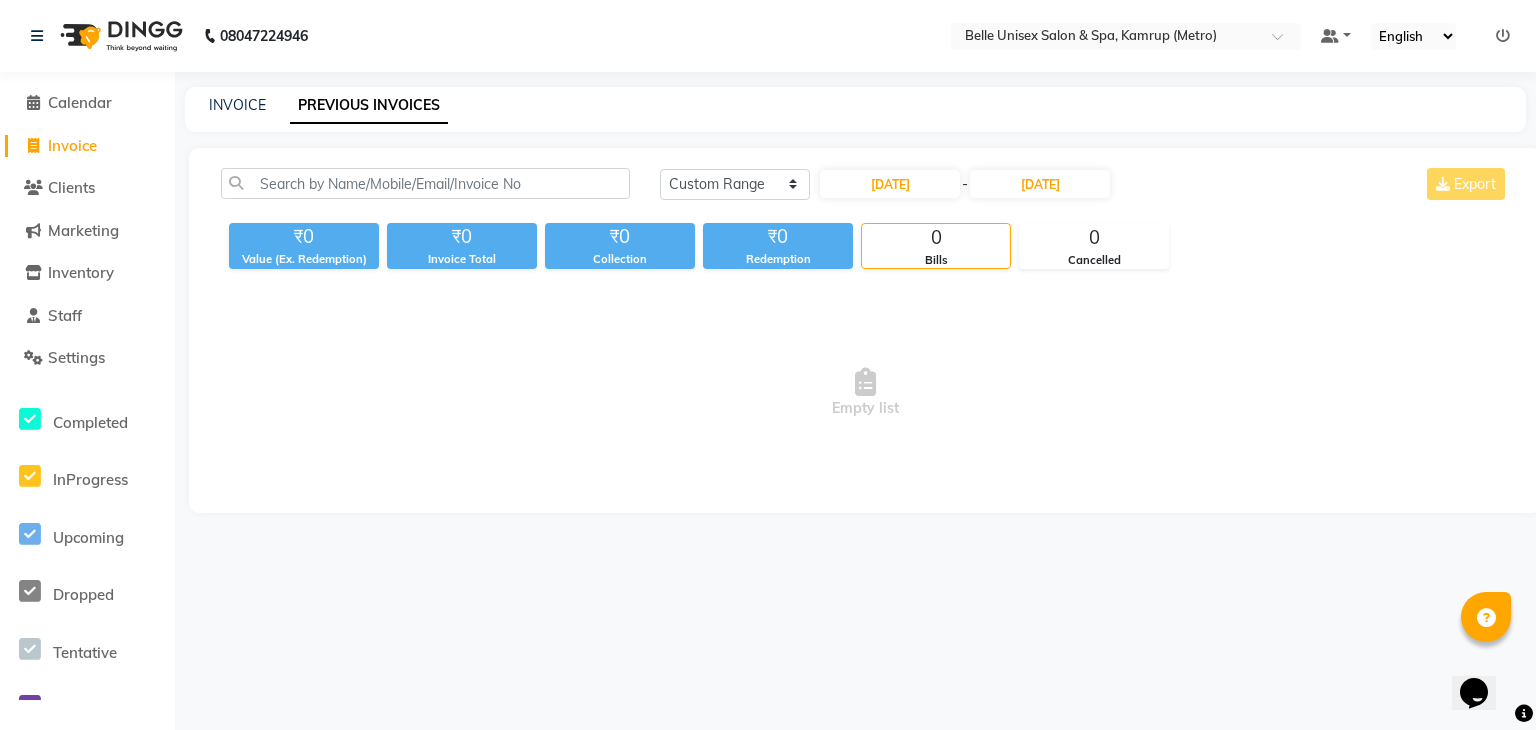 click on "Redemption" 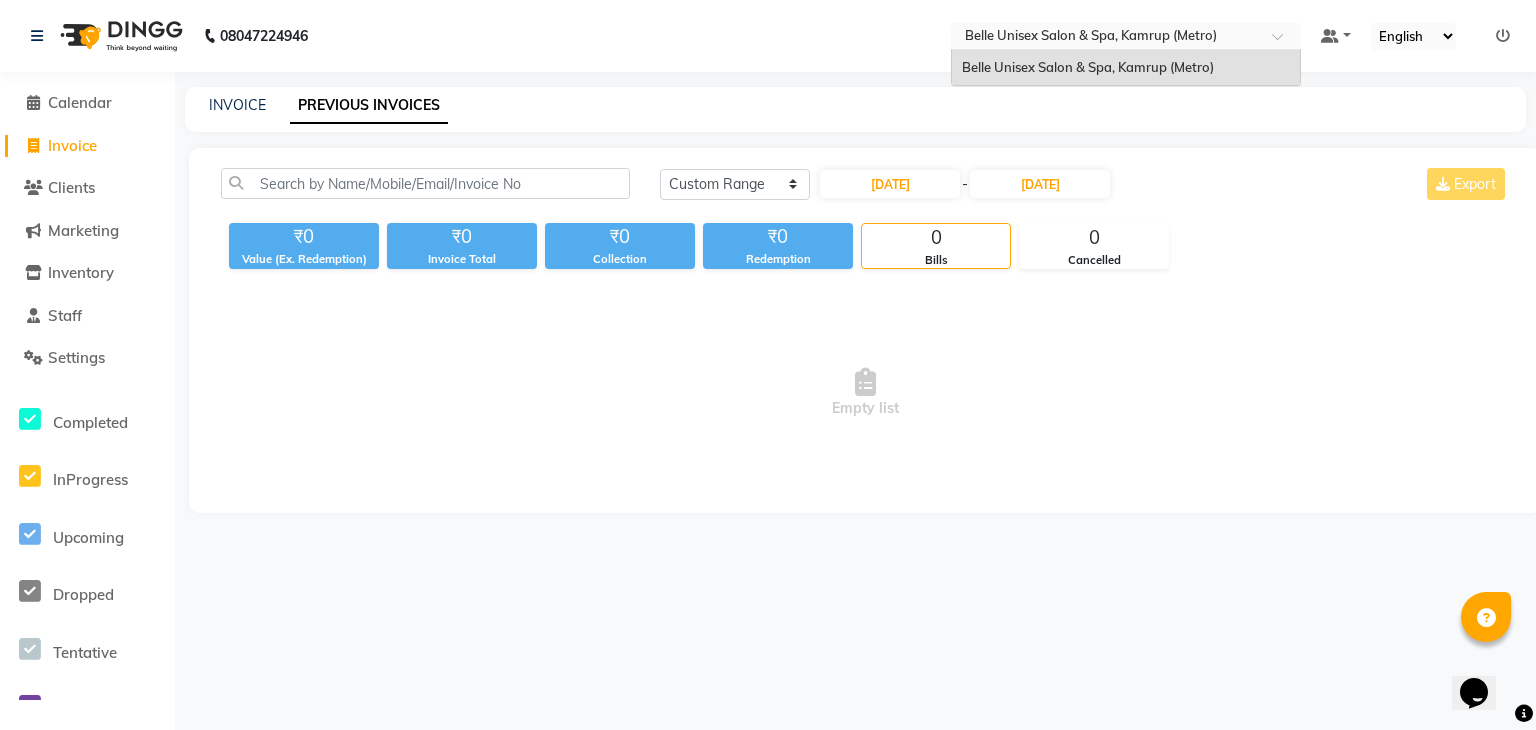click at bounding box center (1126, 38) 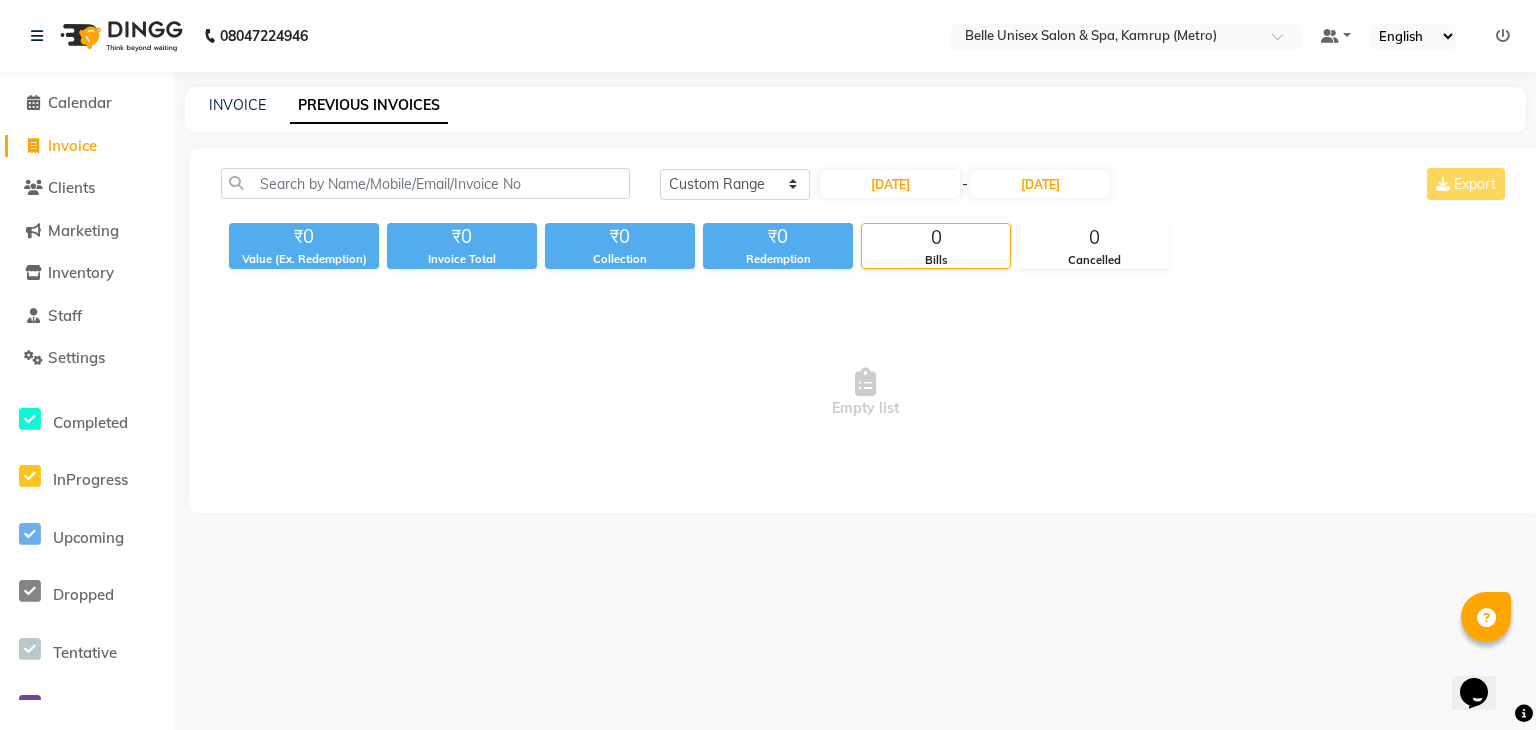 click on "Default Panel My Panel English ENGLISH Español العربية मराठी हिंदी ગુજરાતી தமிழ் 中文 Notifications nothing to show" at bounding box center [1126, 36] 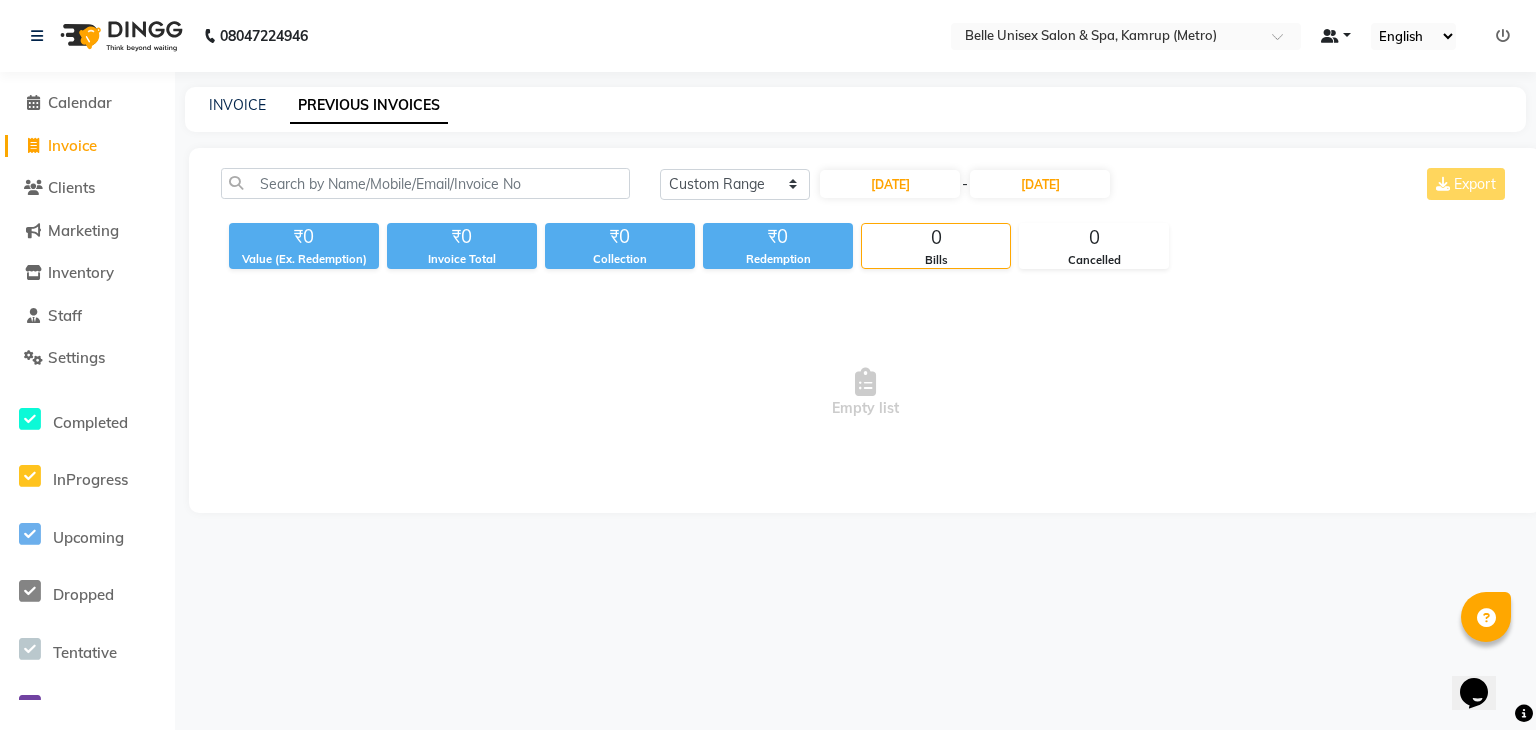 click at bounding box center (1330, 36) 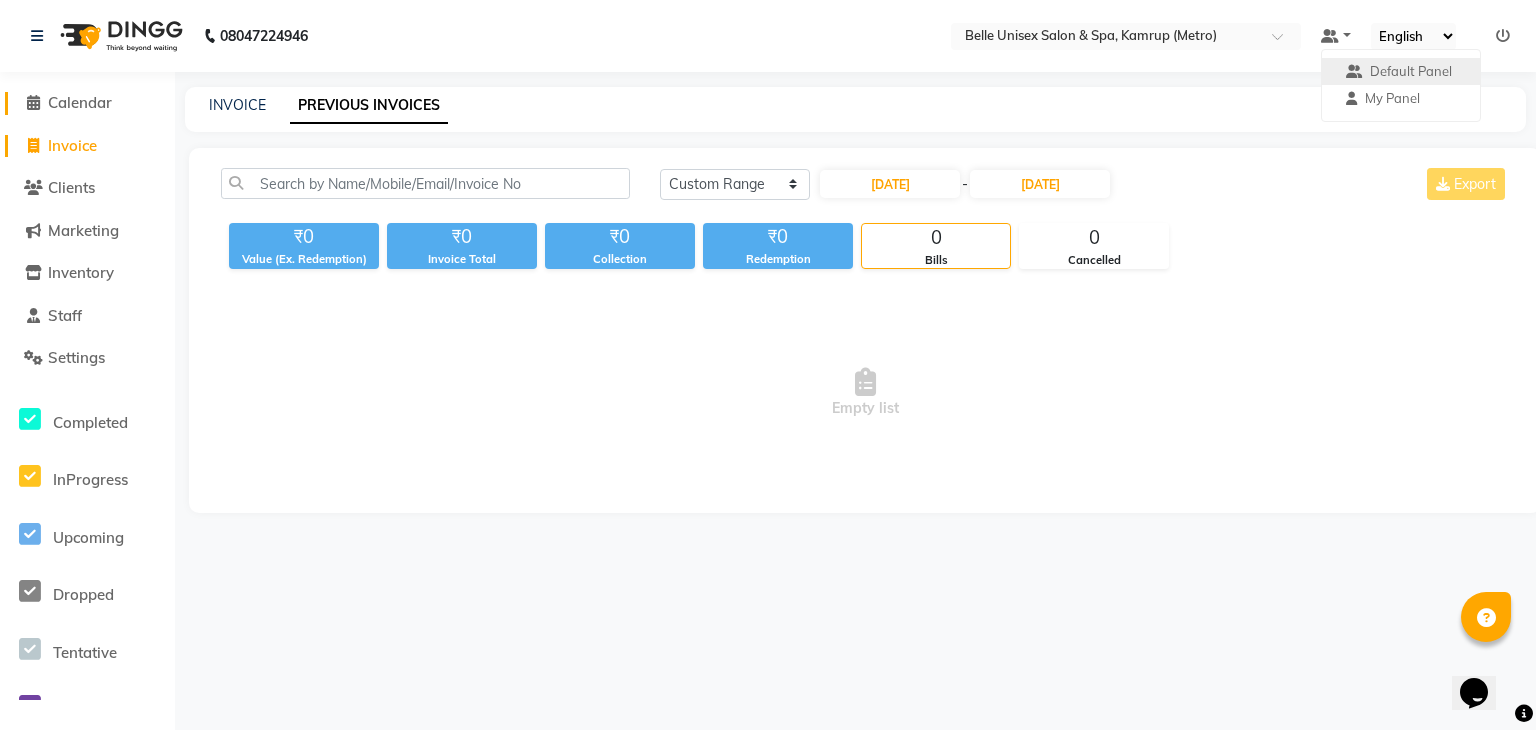 click on "Calendar" 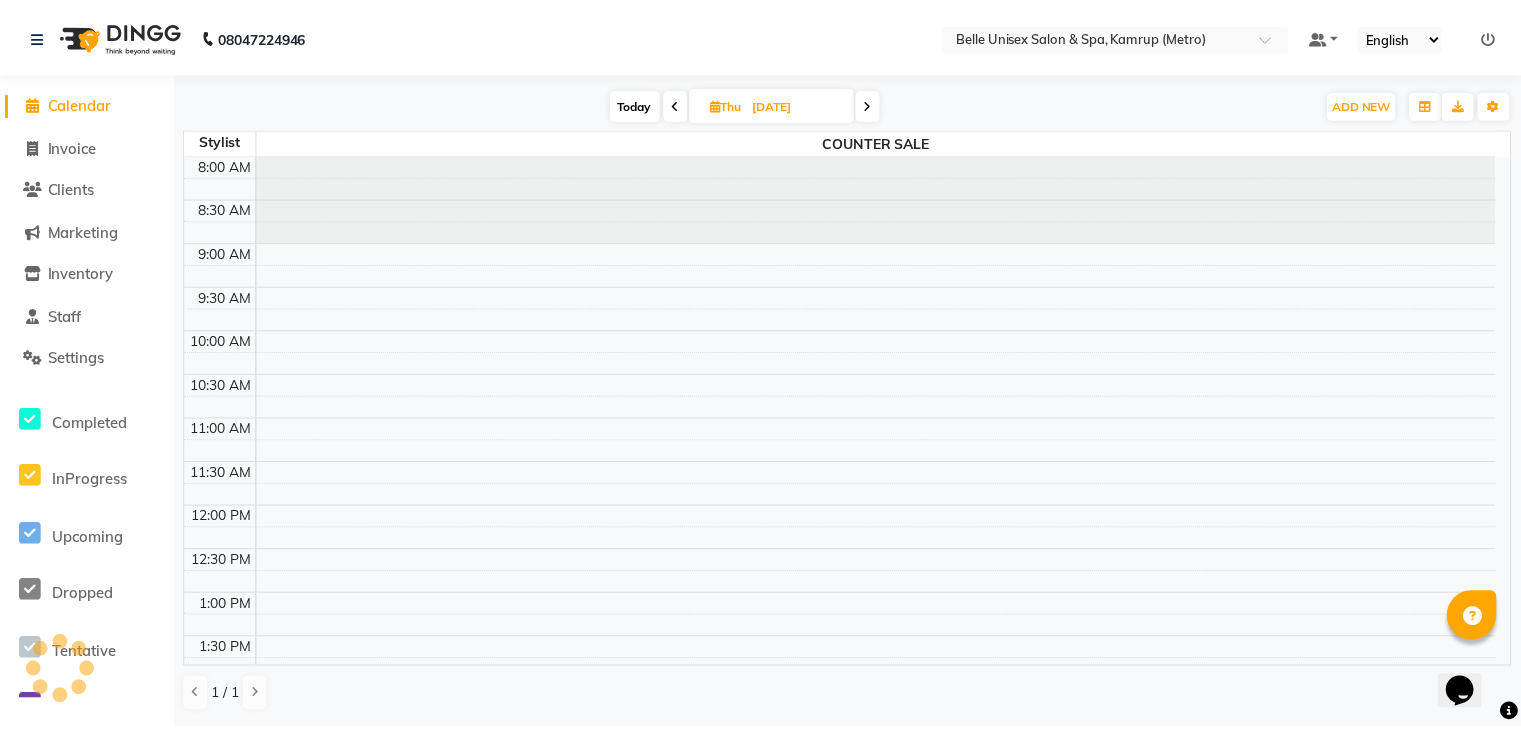 scroll, scrollTop: 0, scrollLeft: 0, axis: both 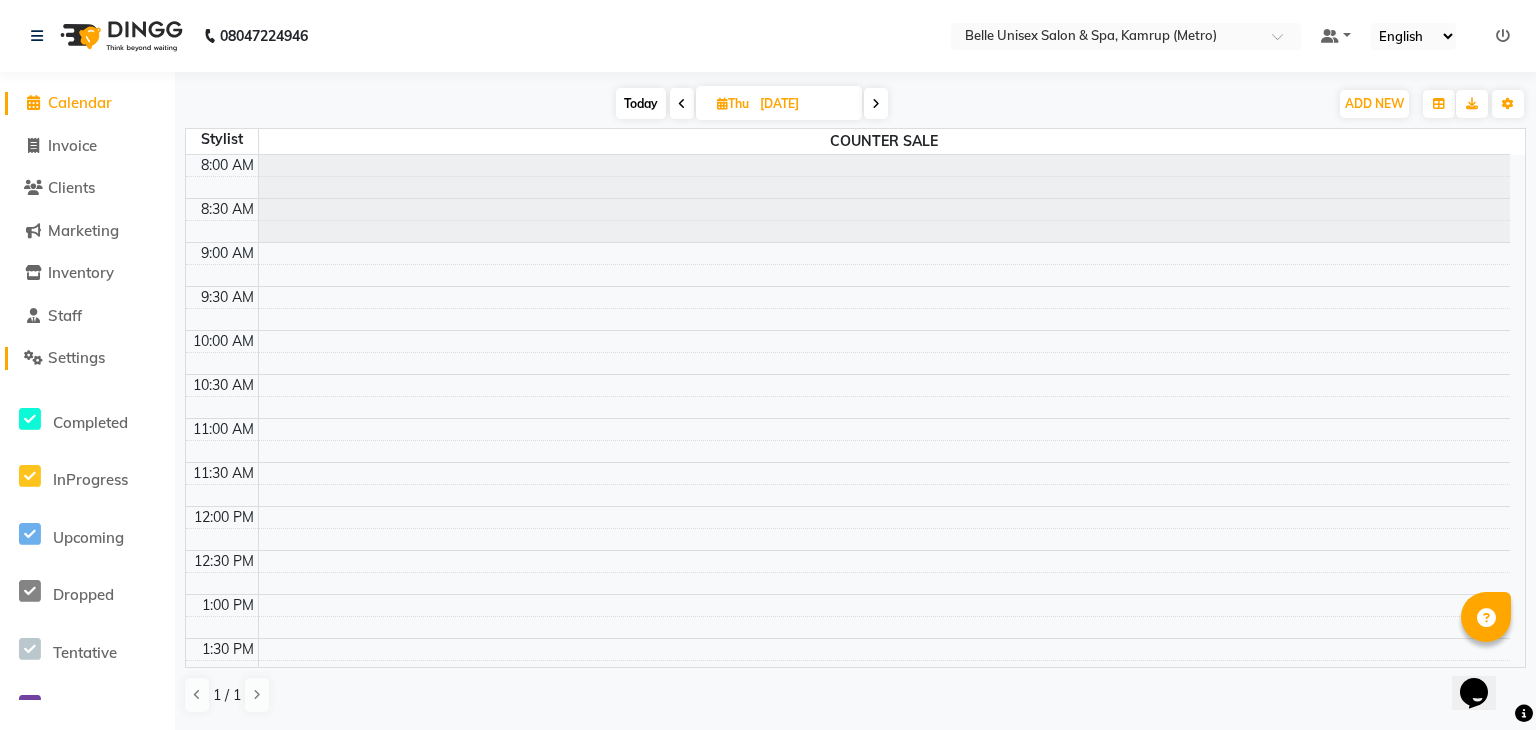 click on "Settings" 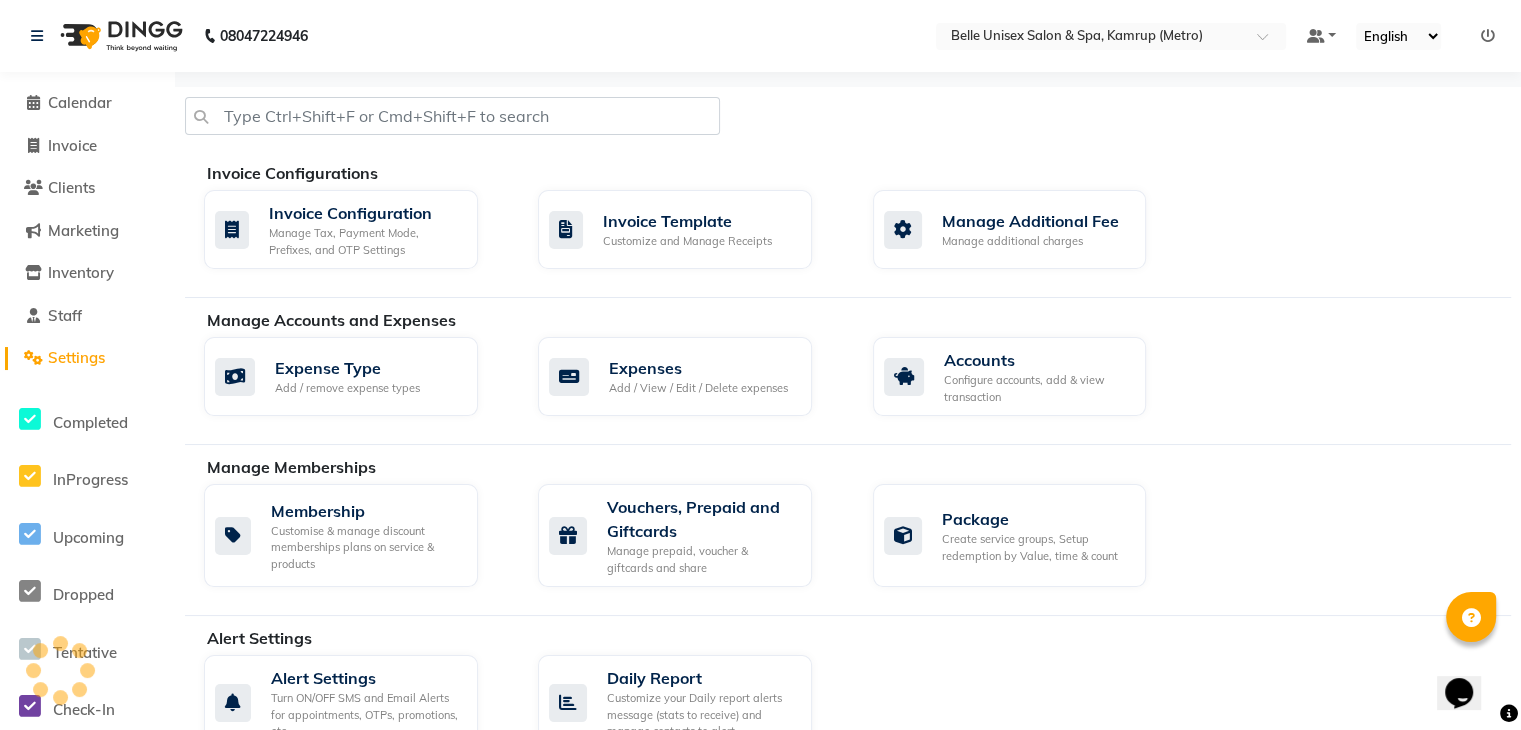 click on "Settings" 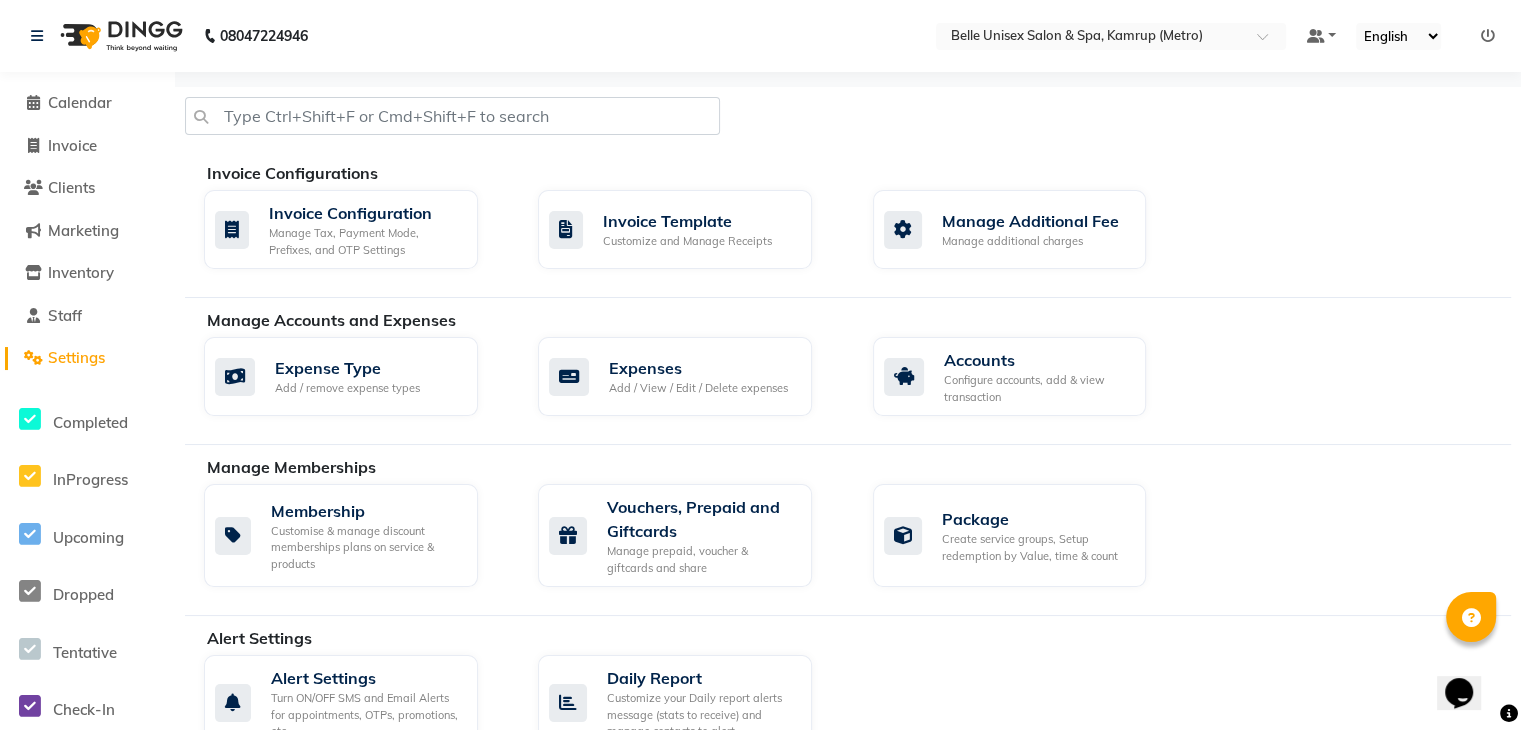 click on "Settings" 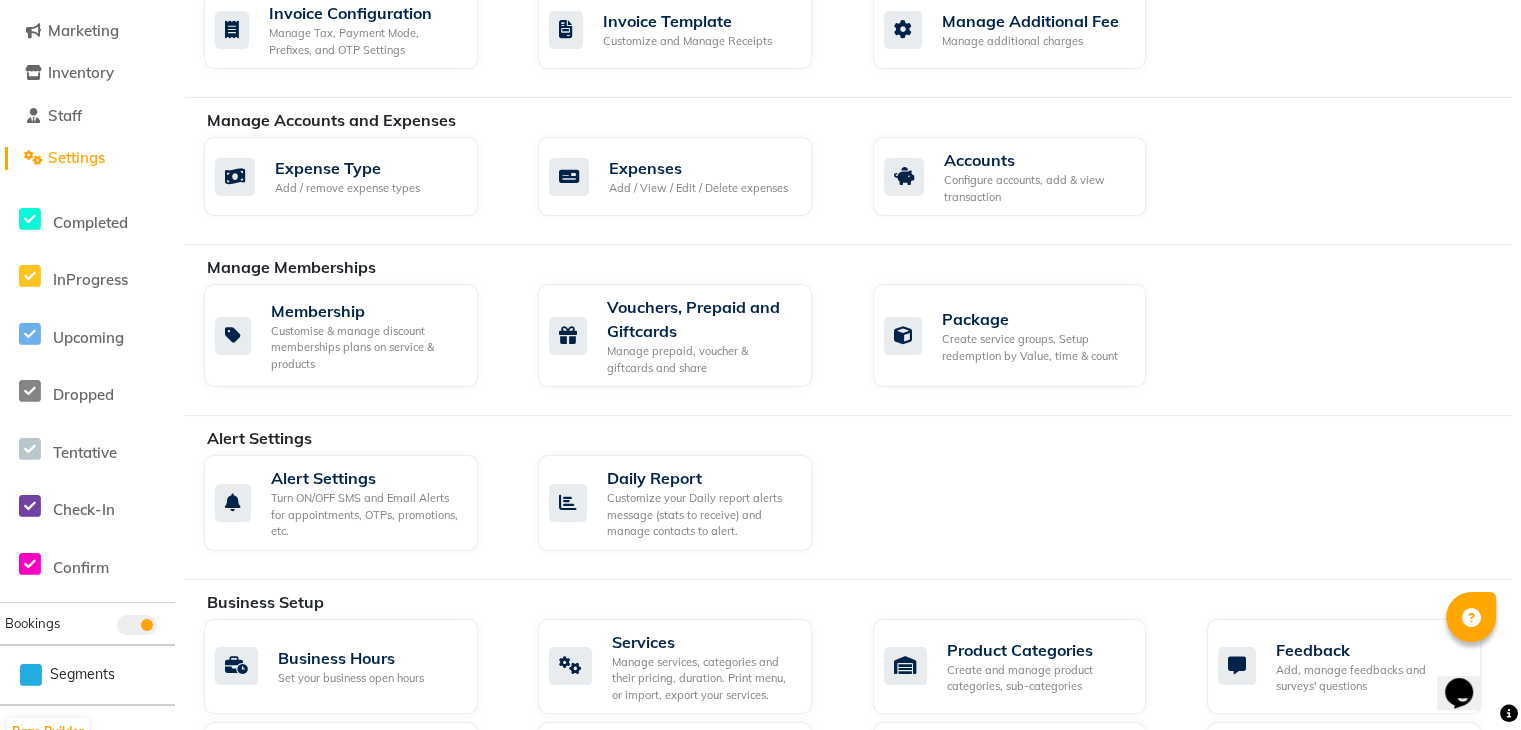 scroll, scrollTop: 440, scrollLeft: 0, axis: vertical 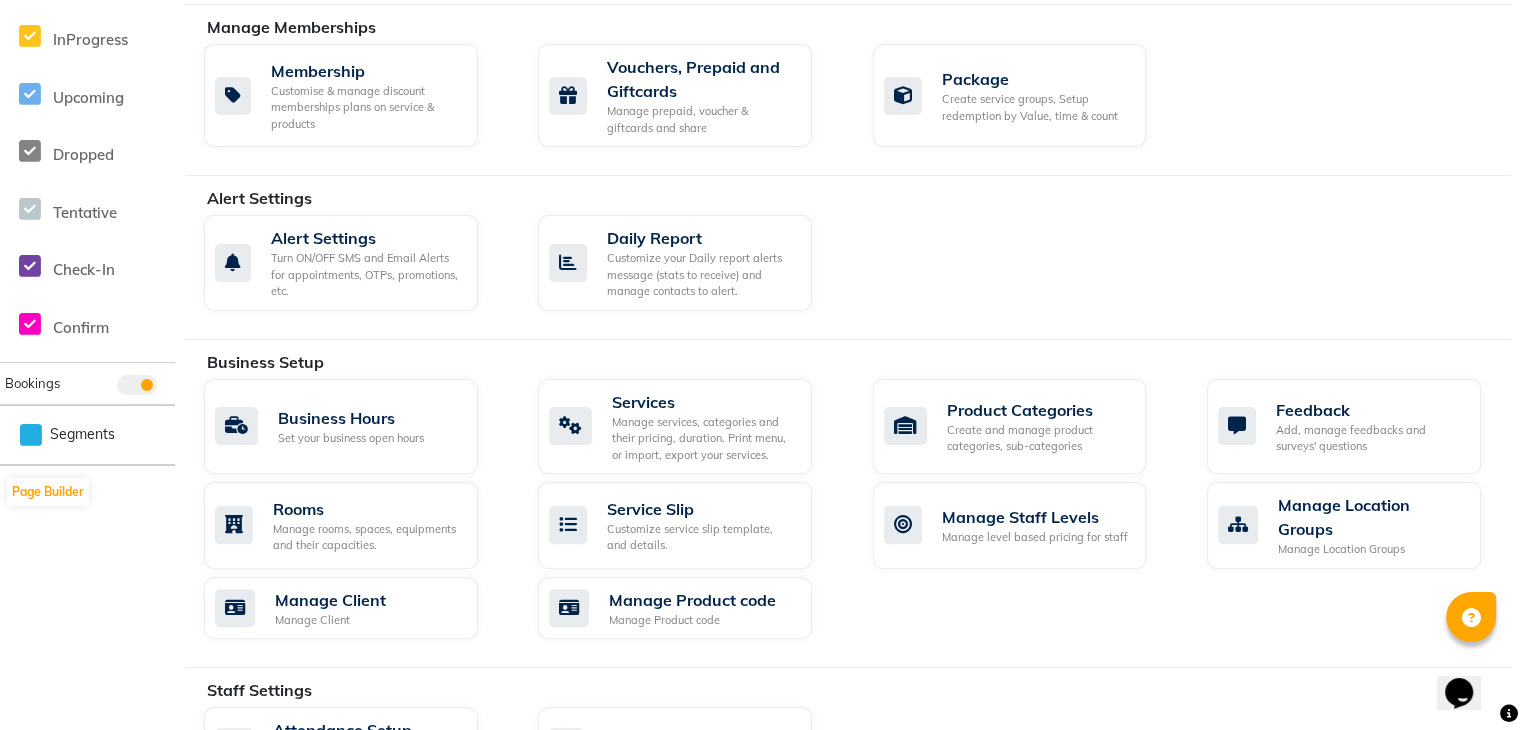 click on "Alert Settings Turn ON/OFF SMS and Email Alerts for appointments, OTPs, promotions, etc.   Daily Report Customize your Daily report alerts message (stats to receive) and manage contacts to alert." 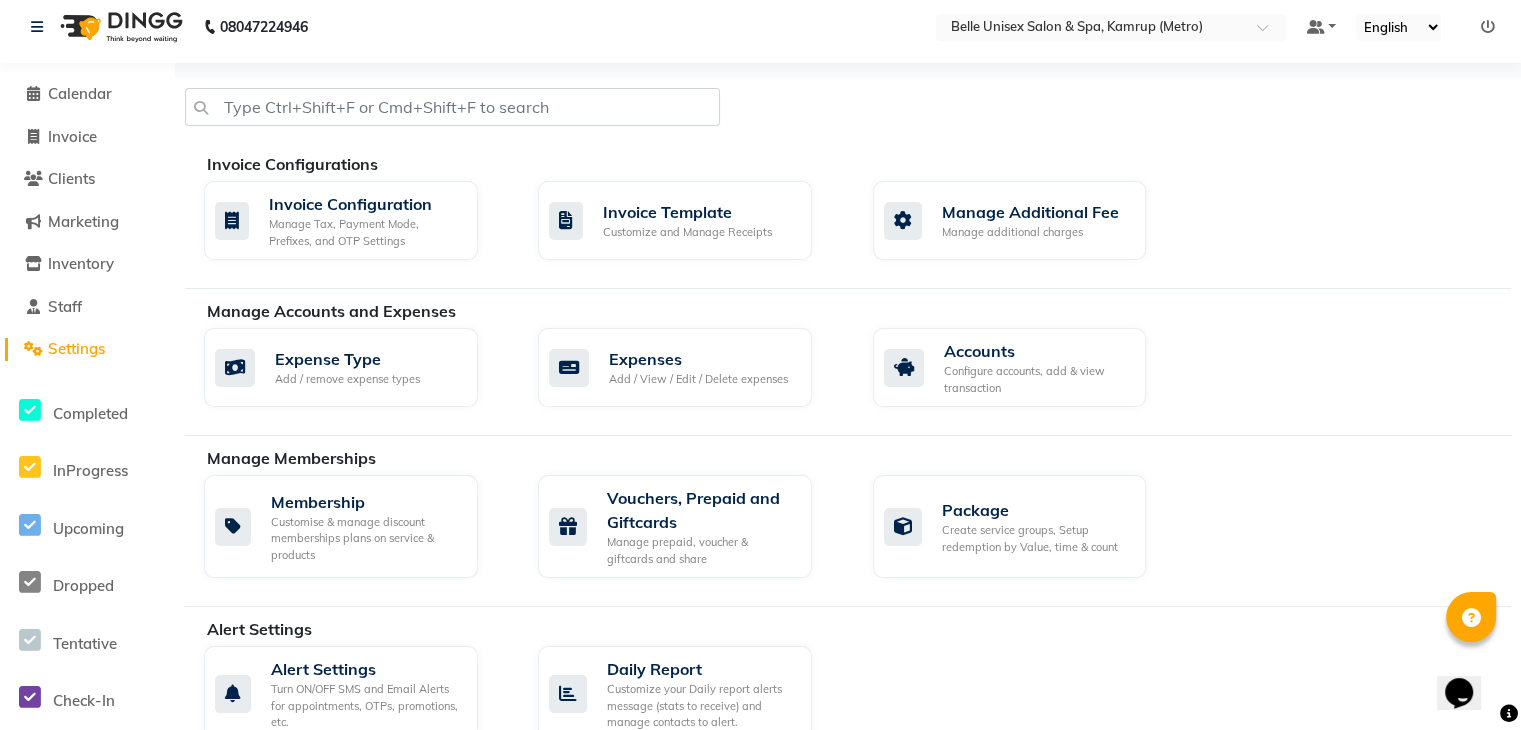 click on "English ENGLISH Español العربية मराठी हिंदी ગુજરાતી தமிழ் 中文" at bounding box center [1398, 27] 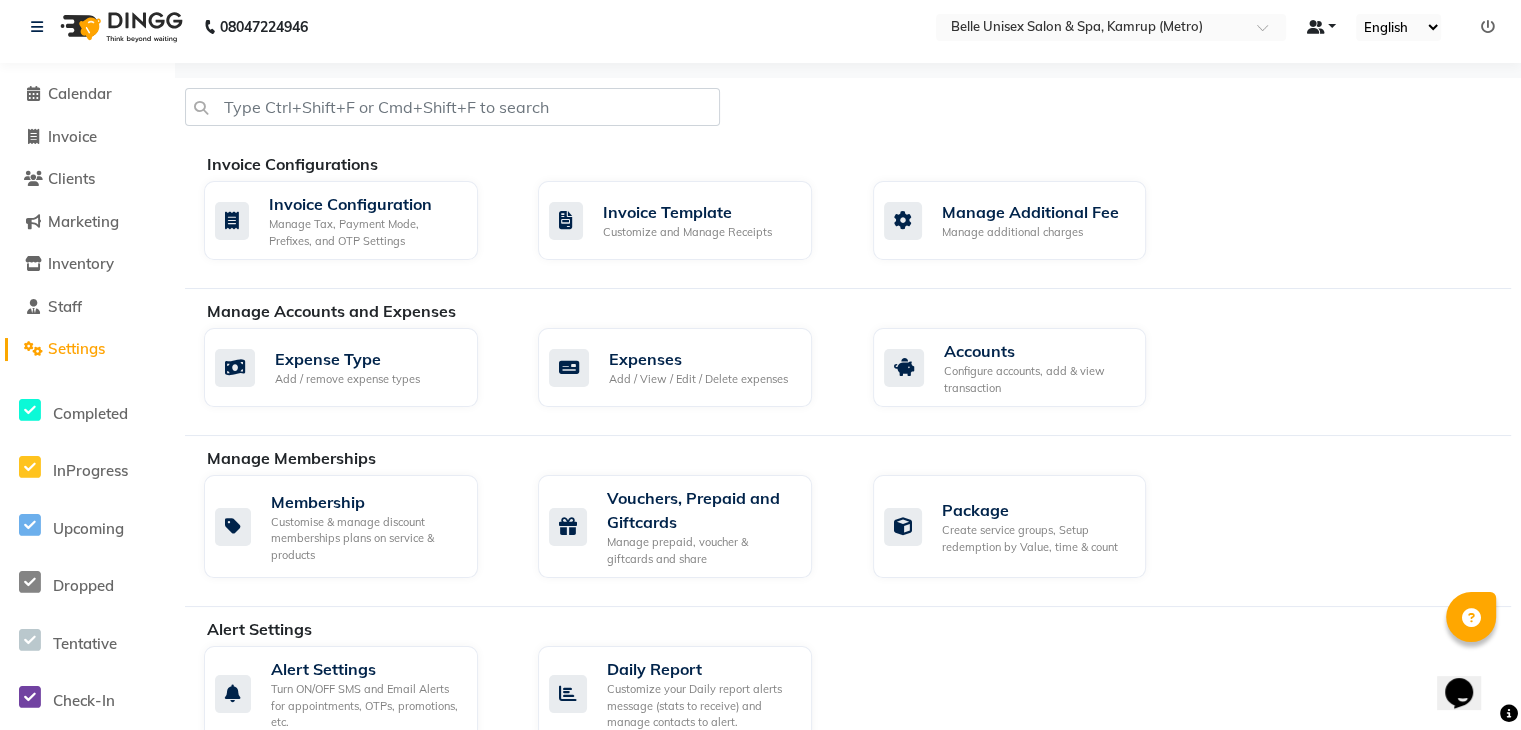 click at bounding box center [1321, 27] 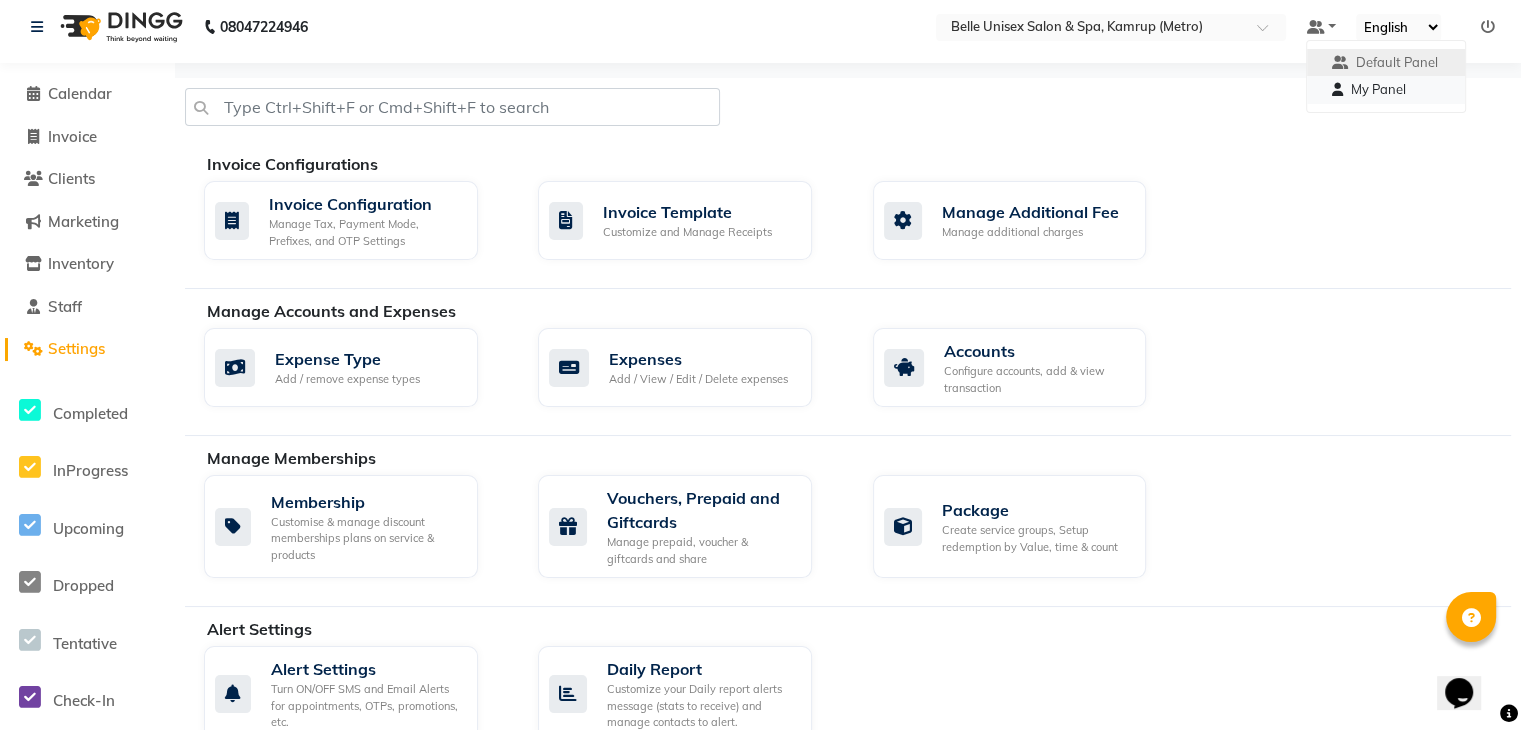 click on "My Panel" at bounding box center [1377, 89] 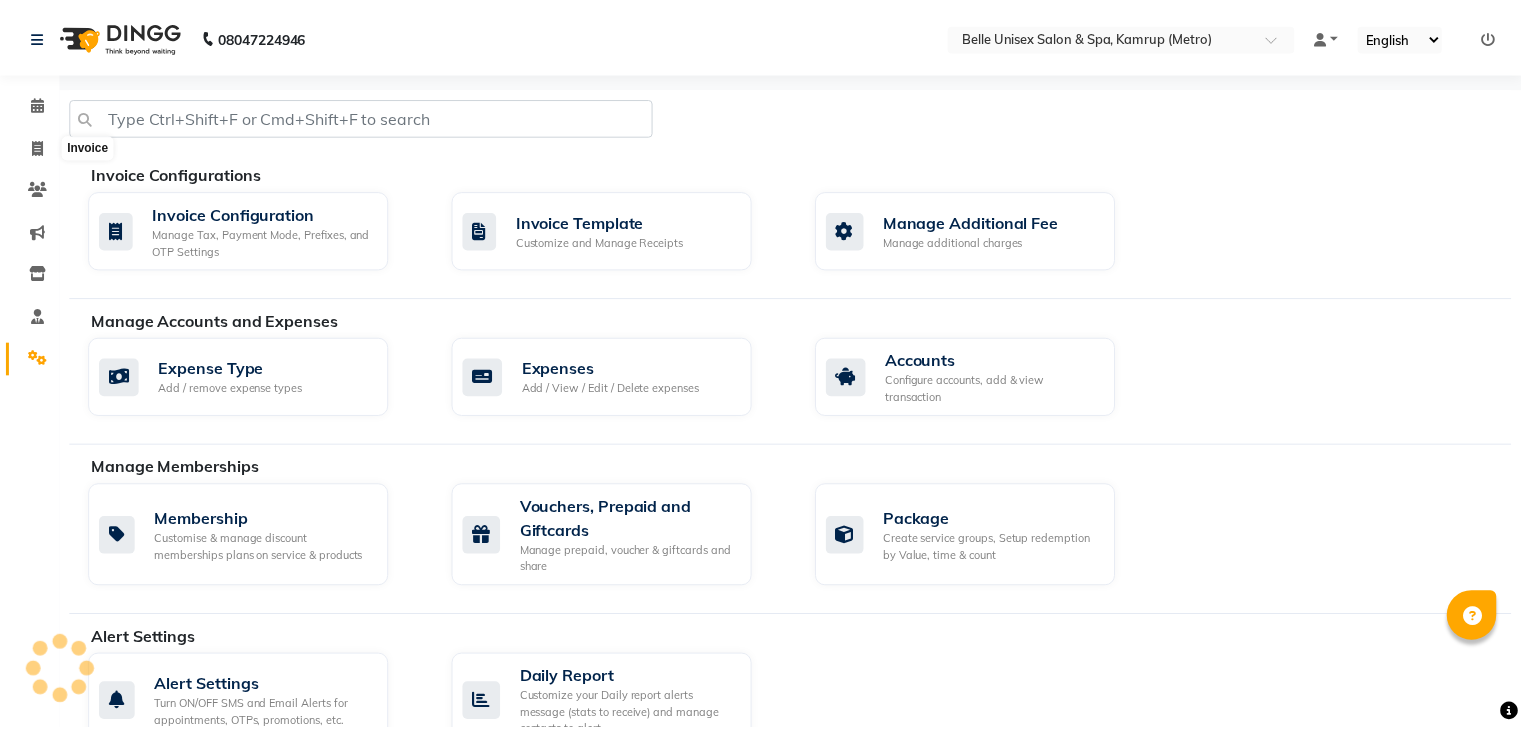 scroll, scrollTop: 0, scrollLeft: 0, axis: both 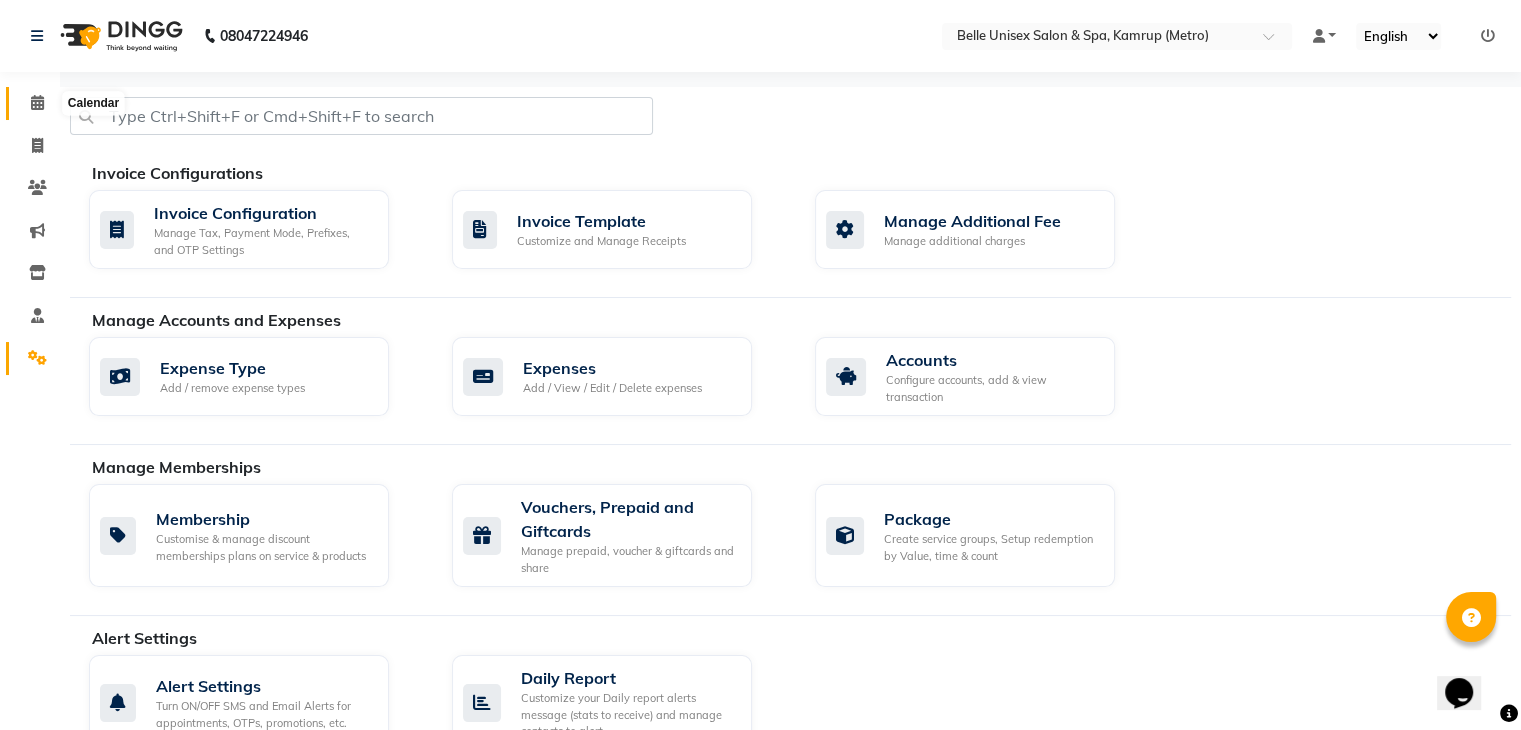 click 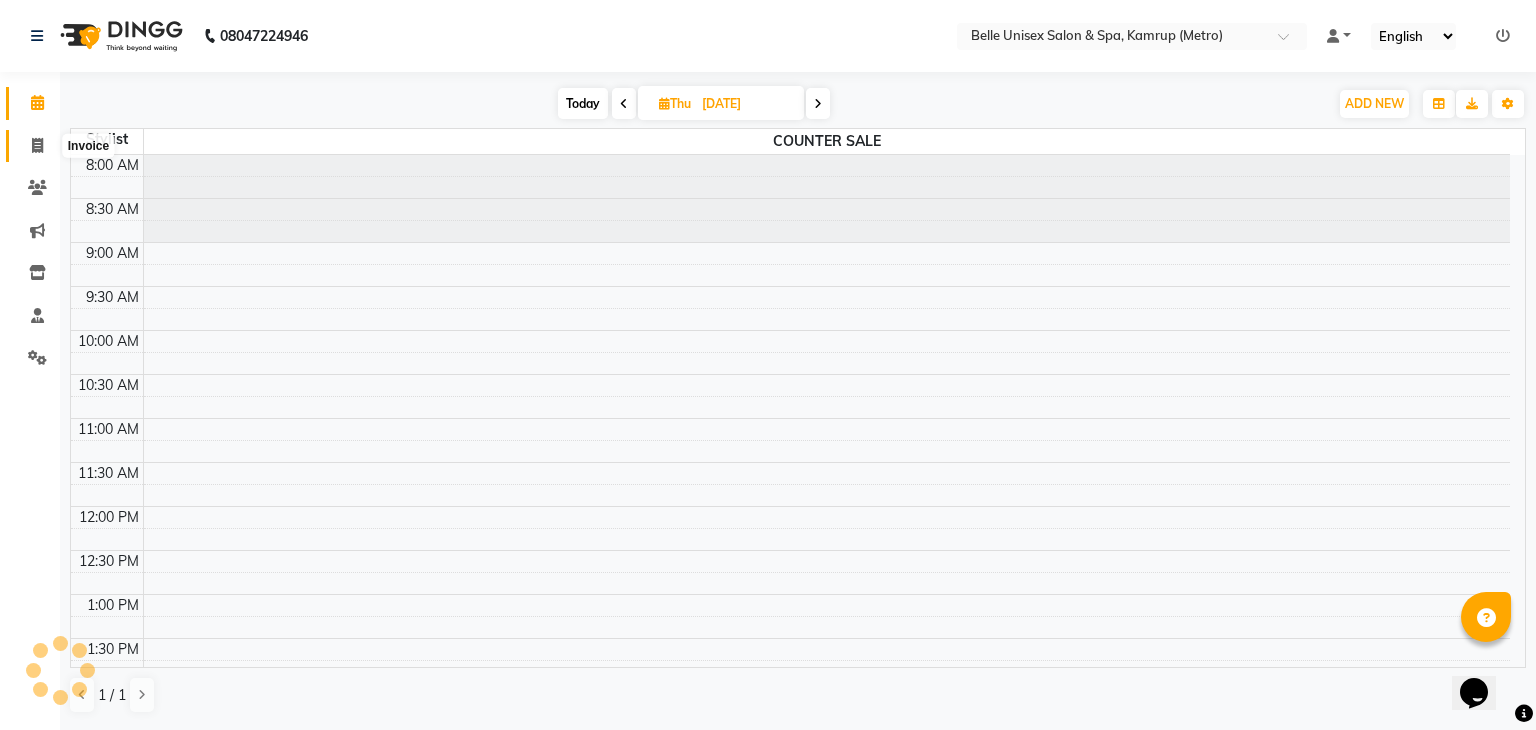 scroll, scrollTop: 0, scrollLeft: 0, axis: both 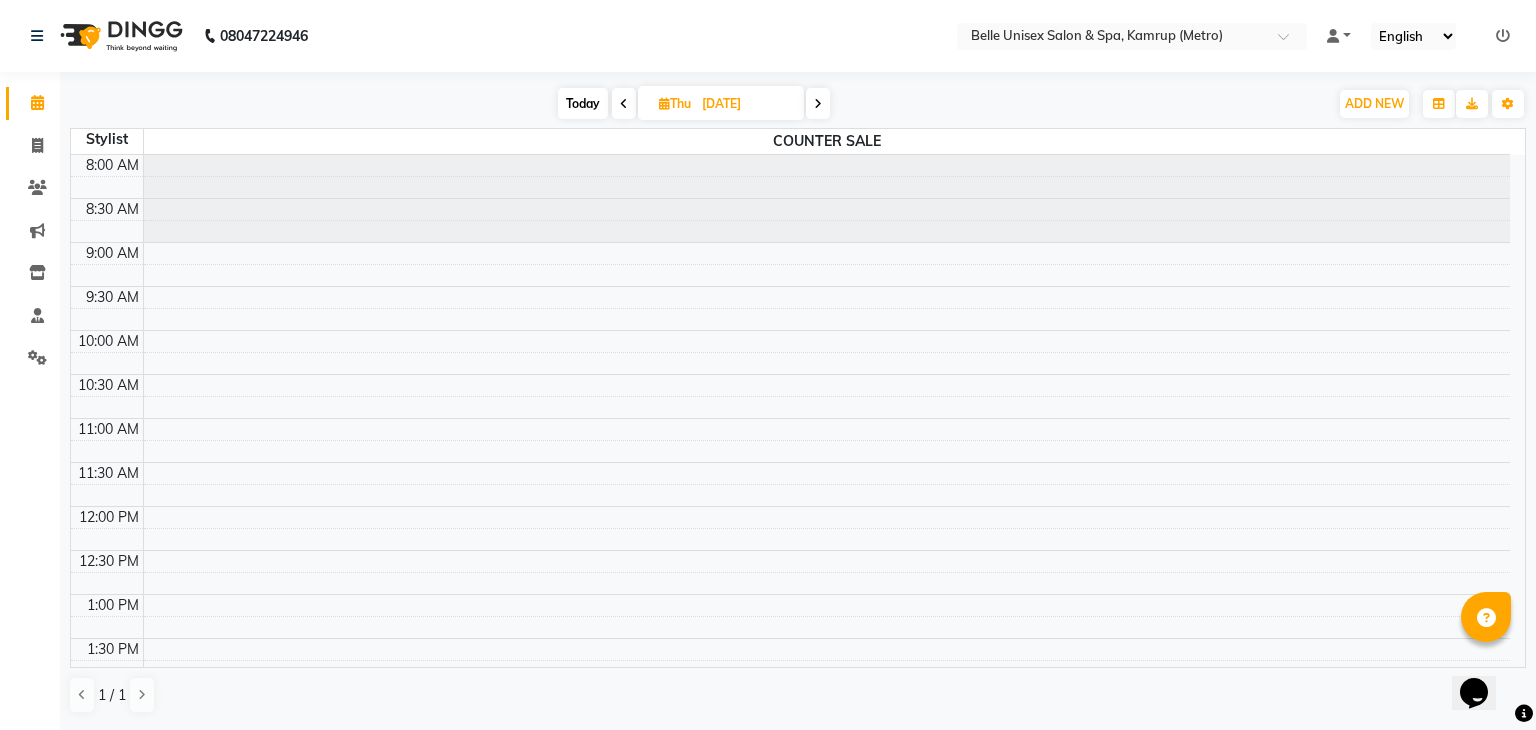 drag, startPoint x: 34, startPoint y: 144, endPoint x: 111, endPoint y: 34, distance: 134.27211 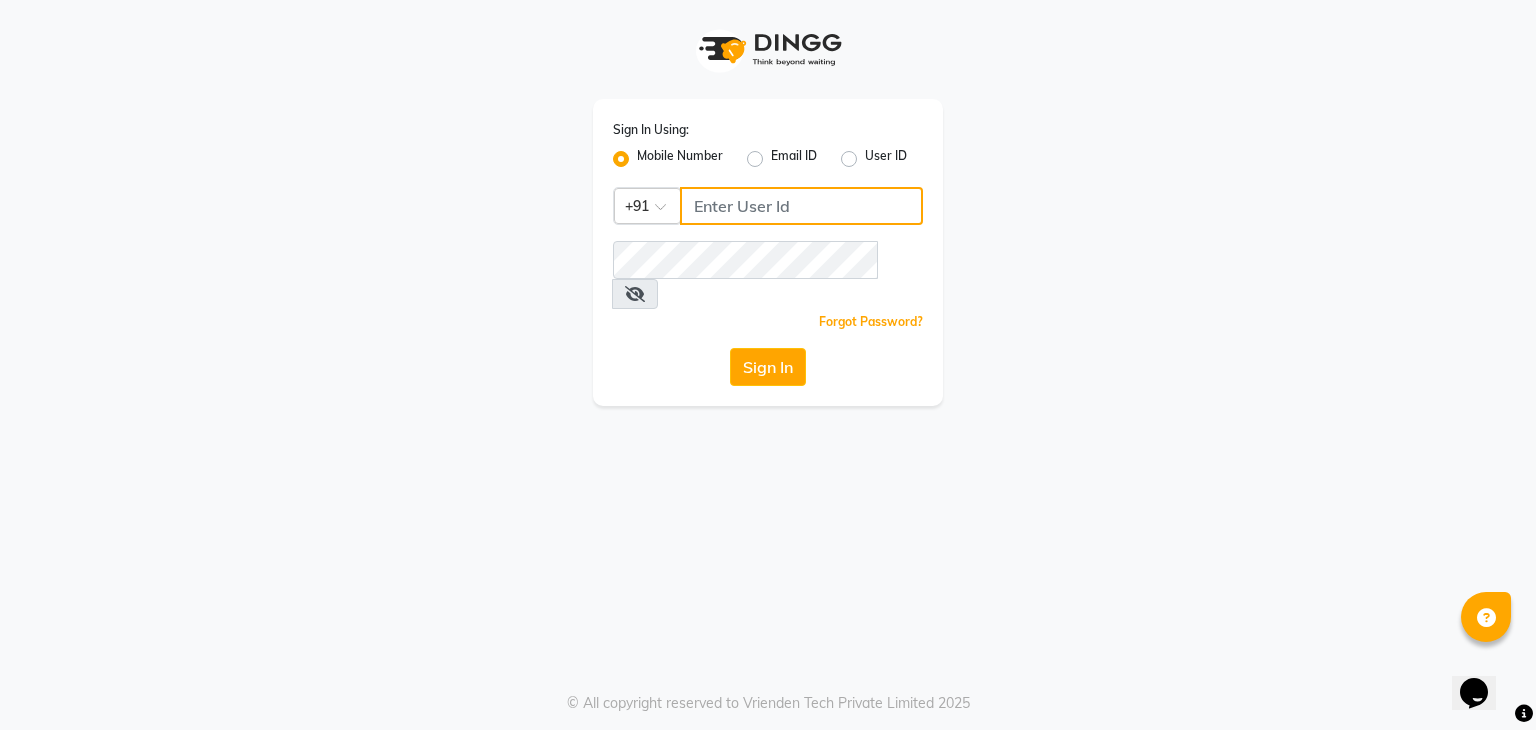 type on "813503095" 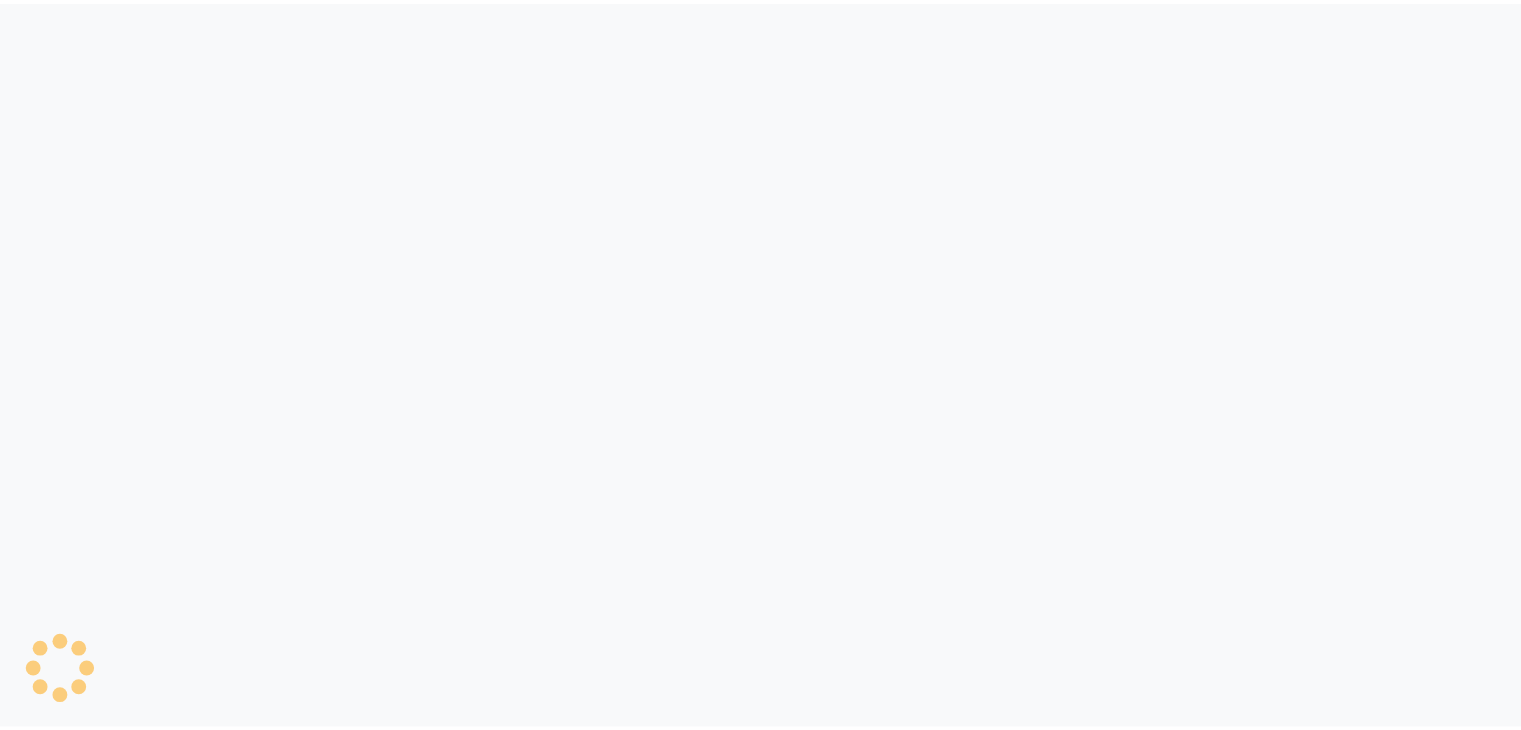 scroll, scrollTop: 0, scrollLeft: 0, axis: both 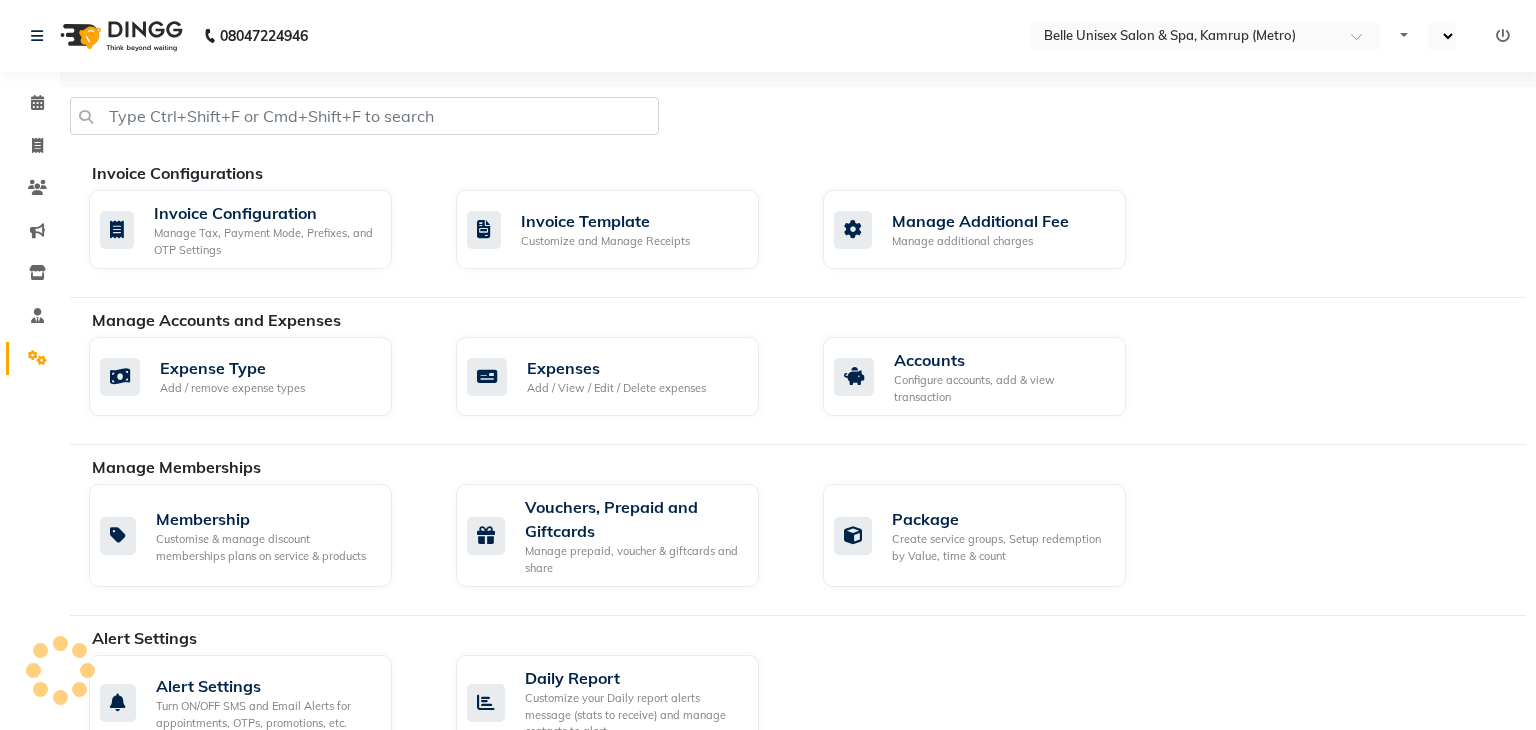 select on "en" 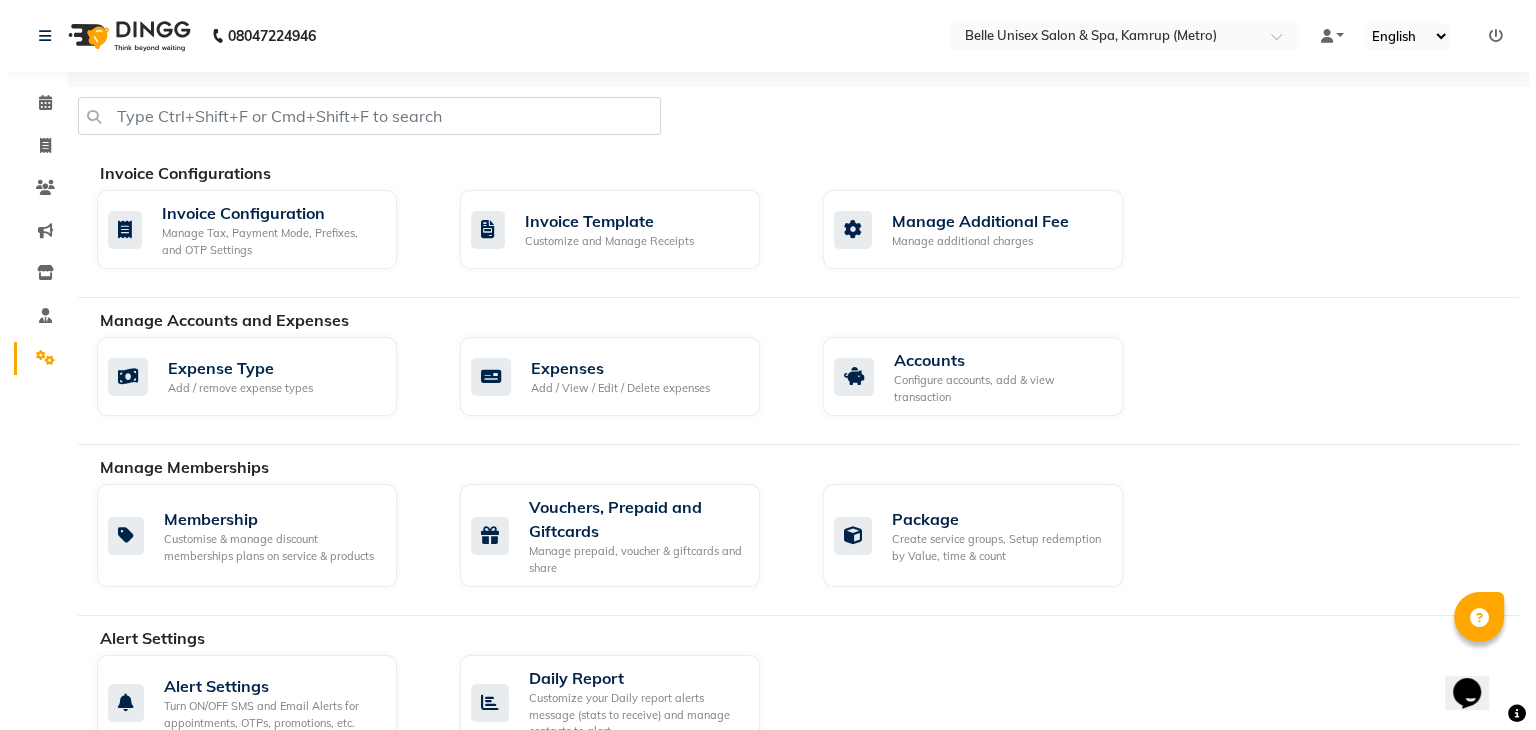 scroll, scrollTop: 0, scrollLeft: 0, axis: both 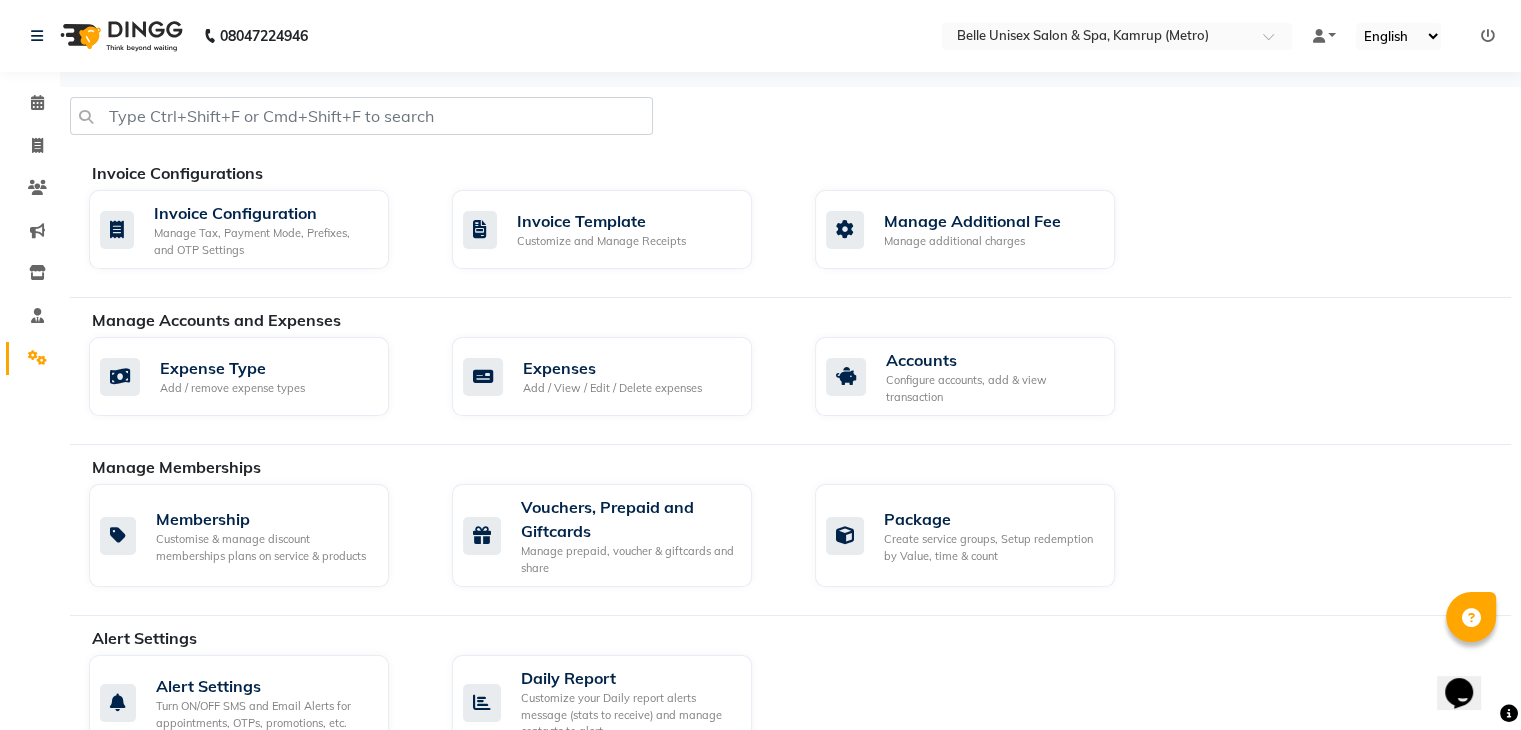 click 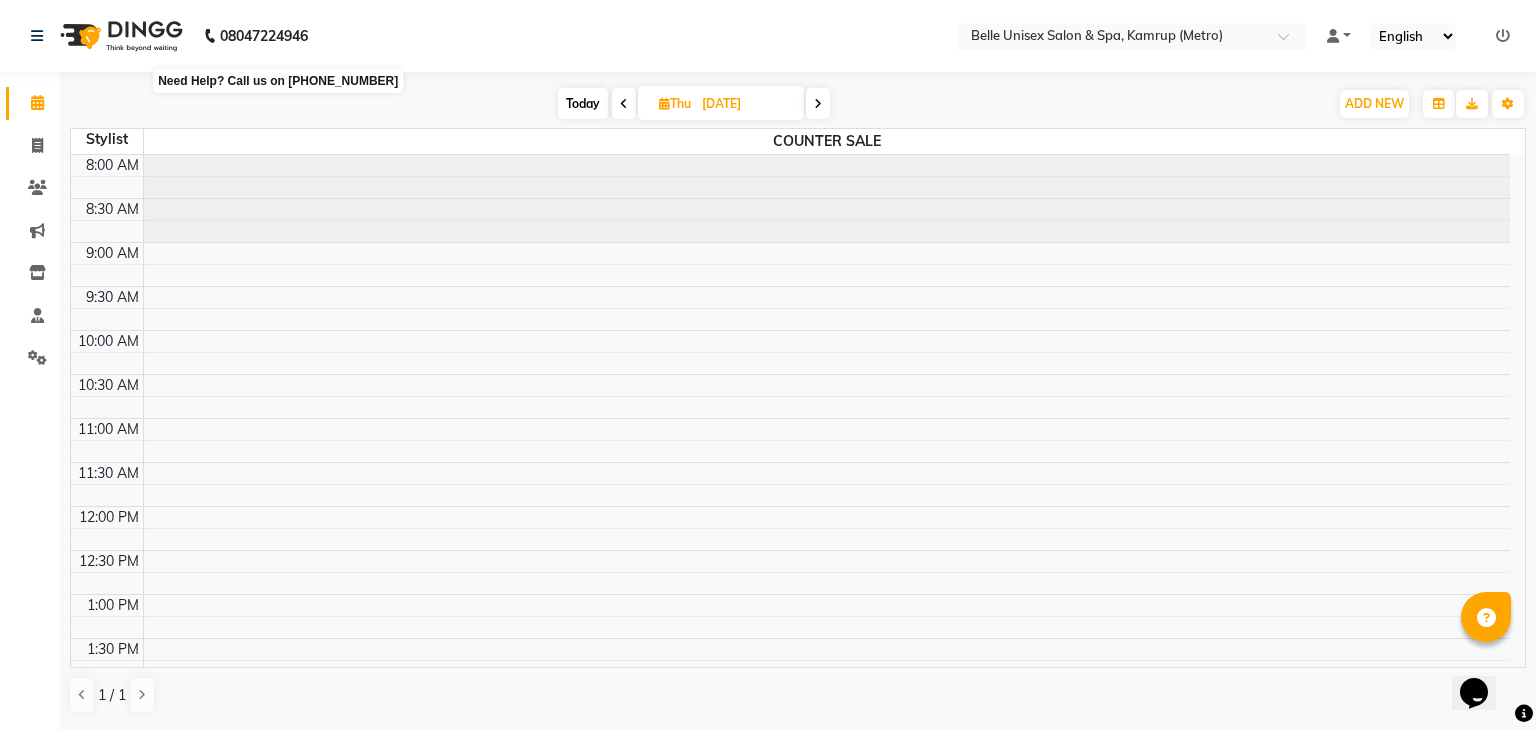 scroll, scrollTop: 0, scrollLeft: 0, axis: both 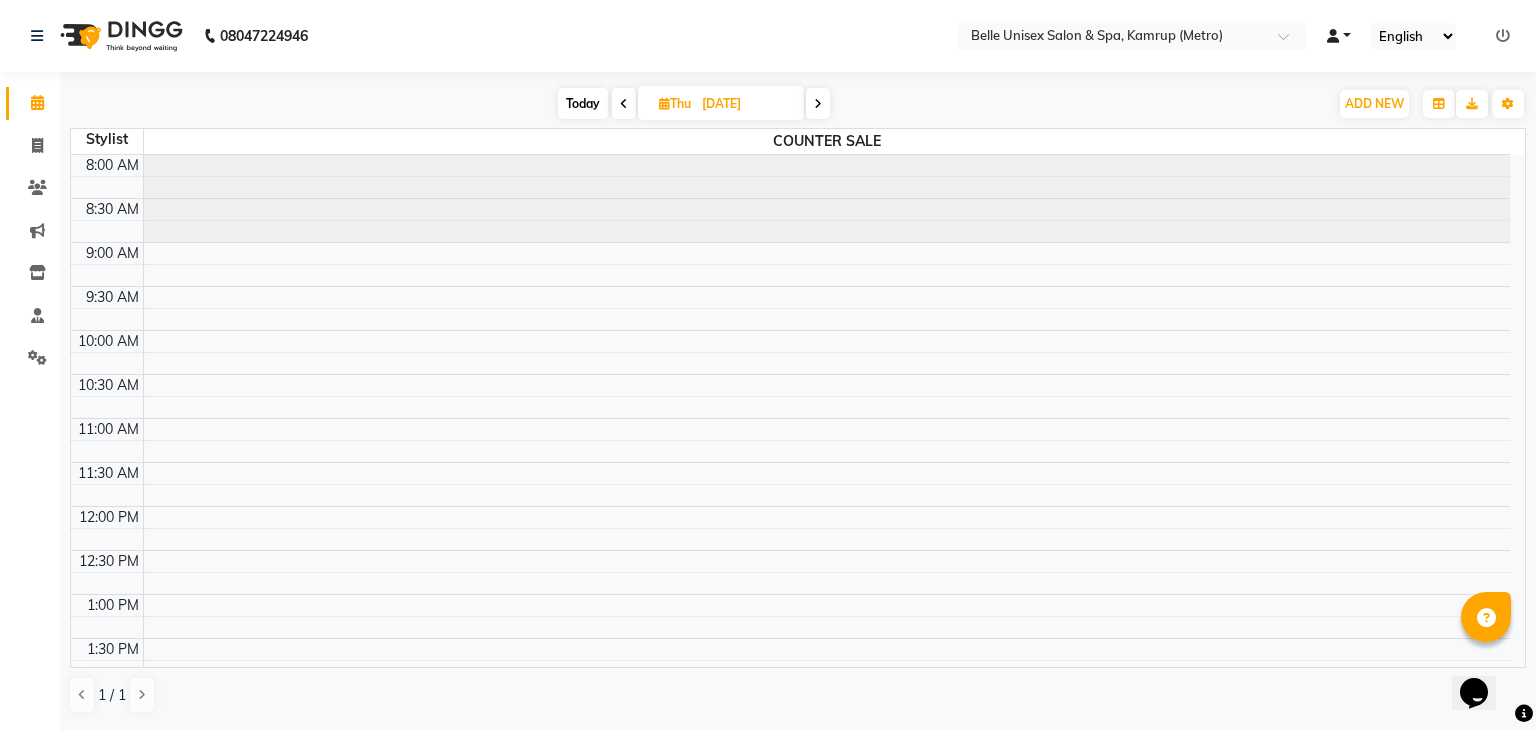 click at bounding box center (1333, 36) 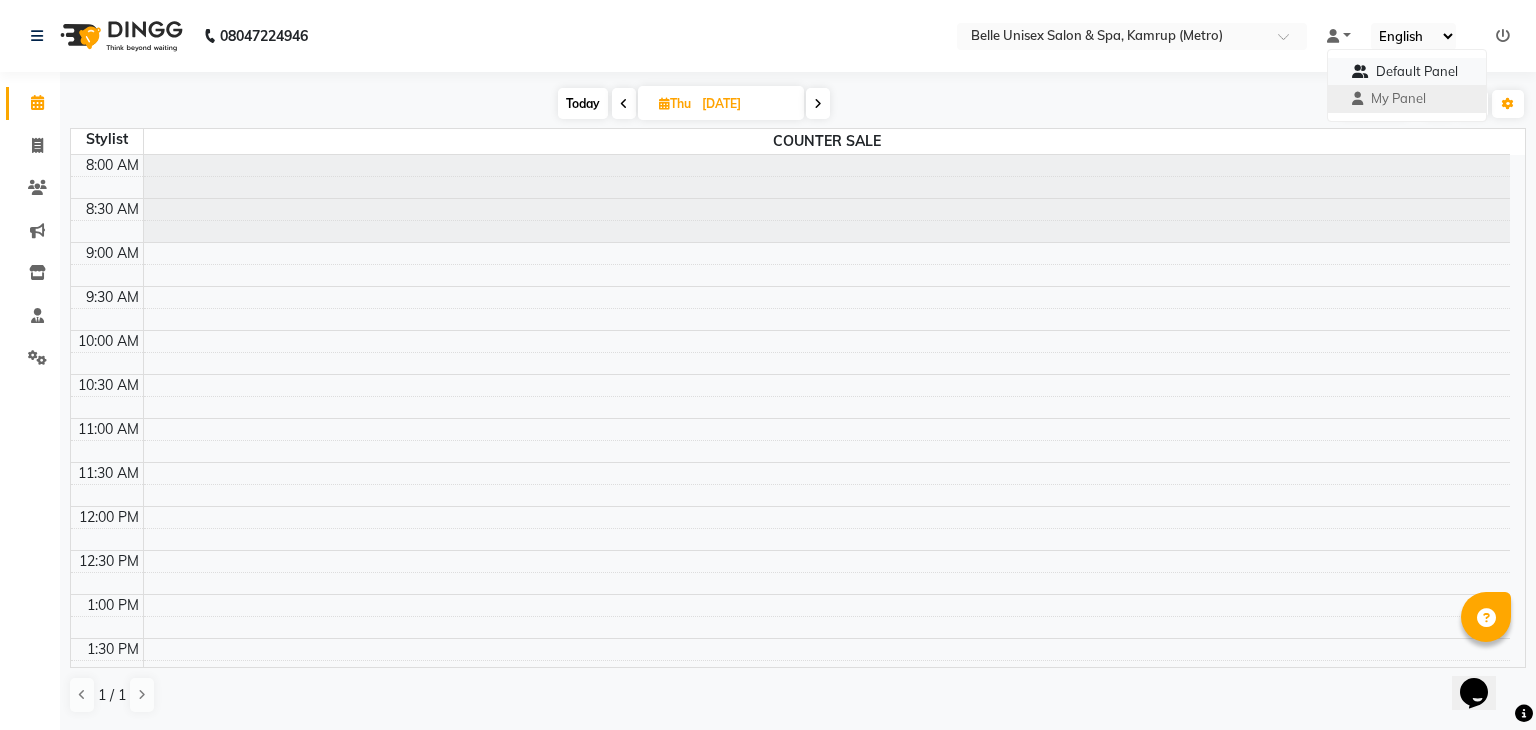 click at bounding box center (1360, 71) 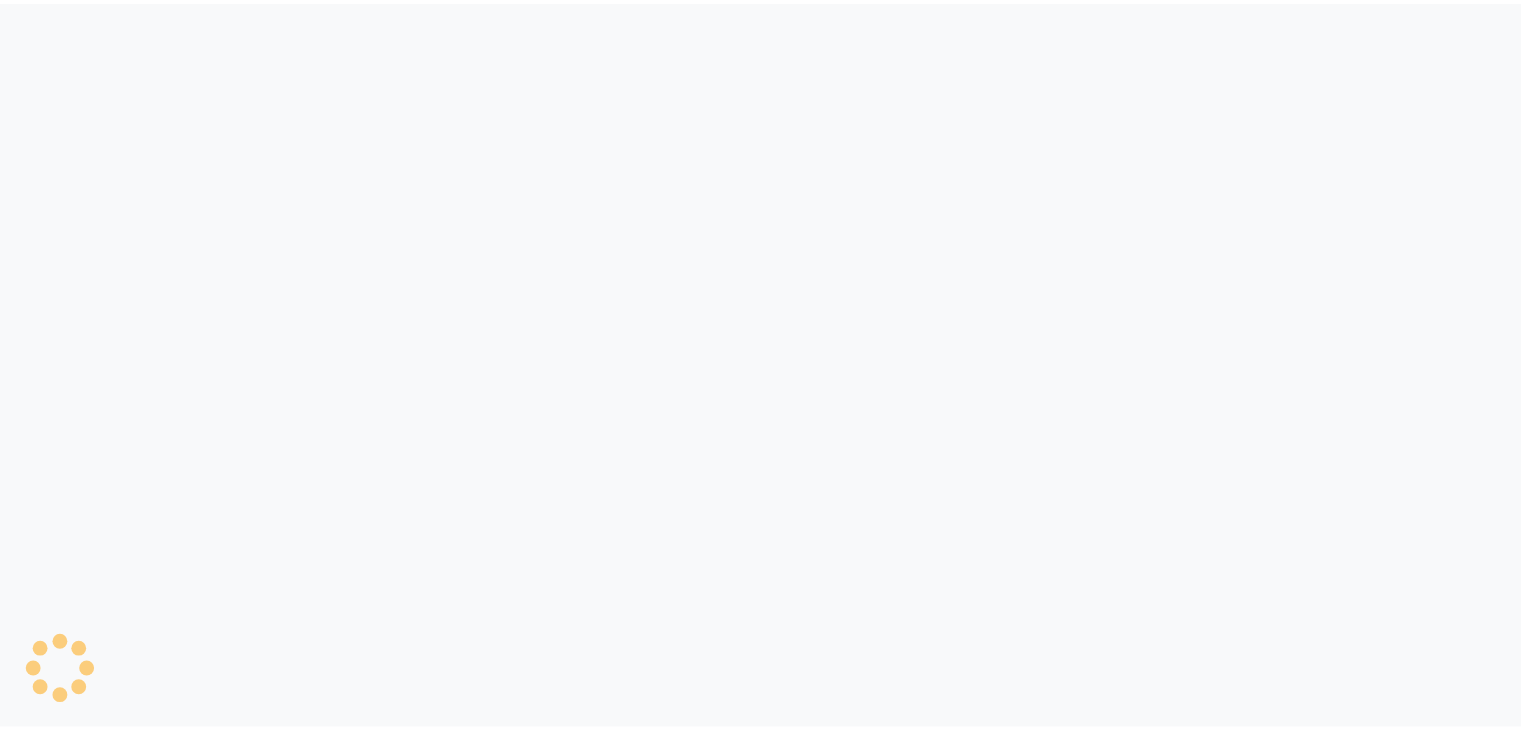 scroll, scrollTop: 0, scrollLeft: 0, axis: both 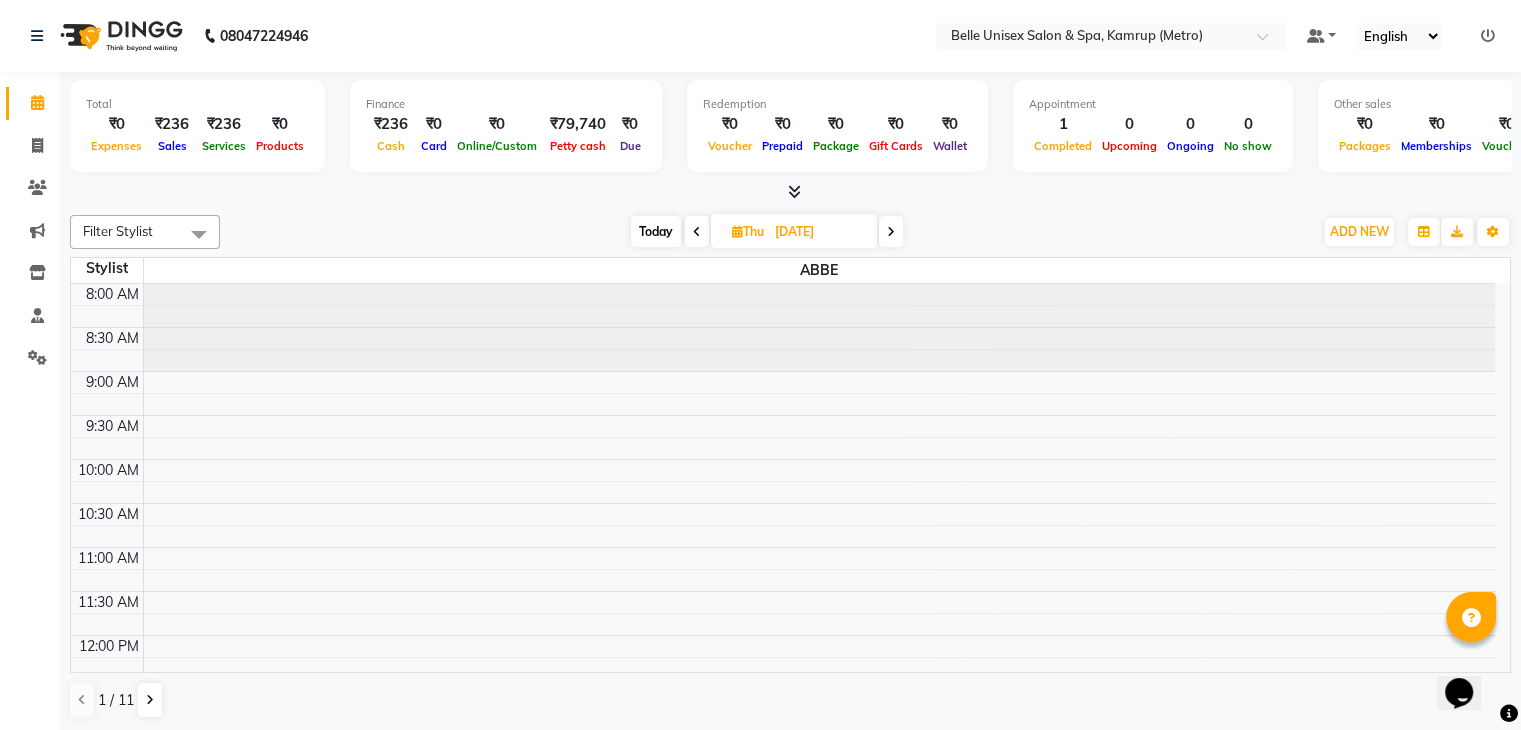 click on "Today" at bounding box center (656, 231) 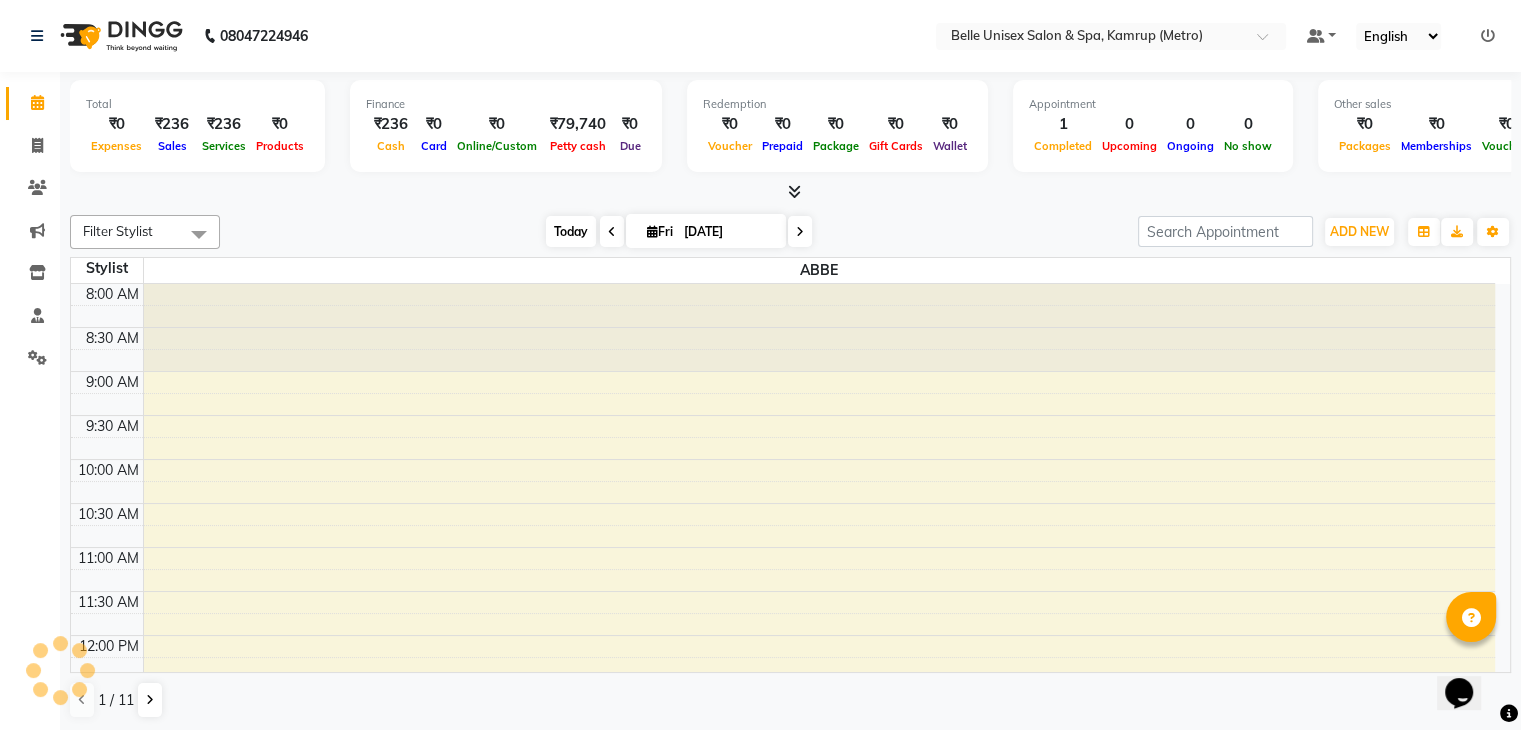 scroll, scrollTop: 350, scrollLeft: 0, axis: vertical 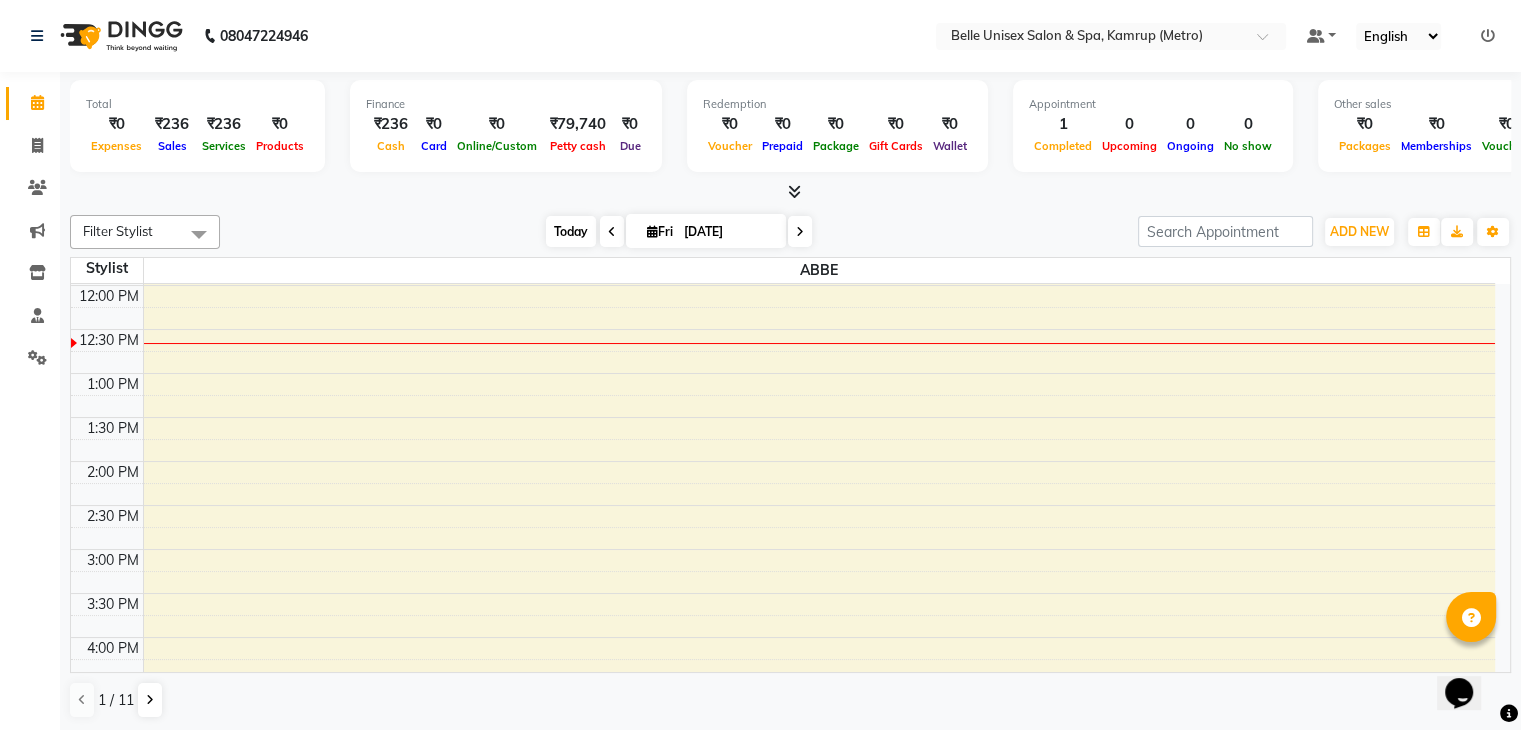 click on "Fri" at bounding box center (660, 231) 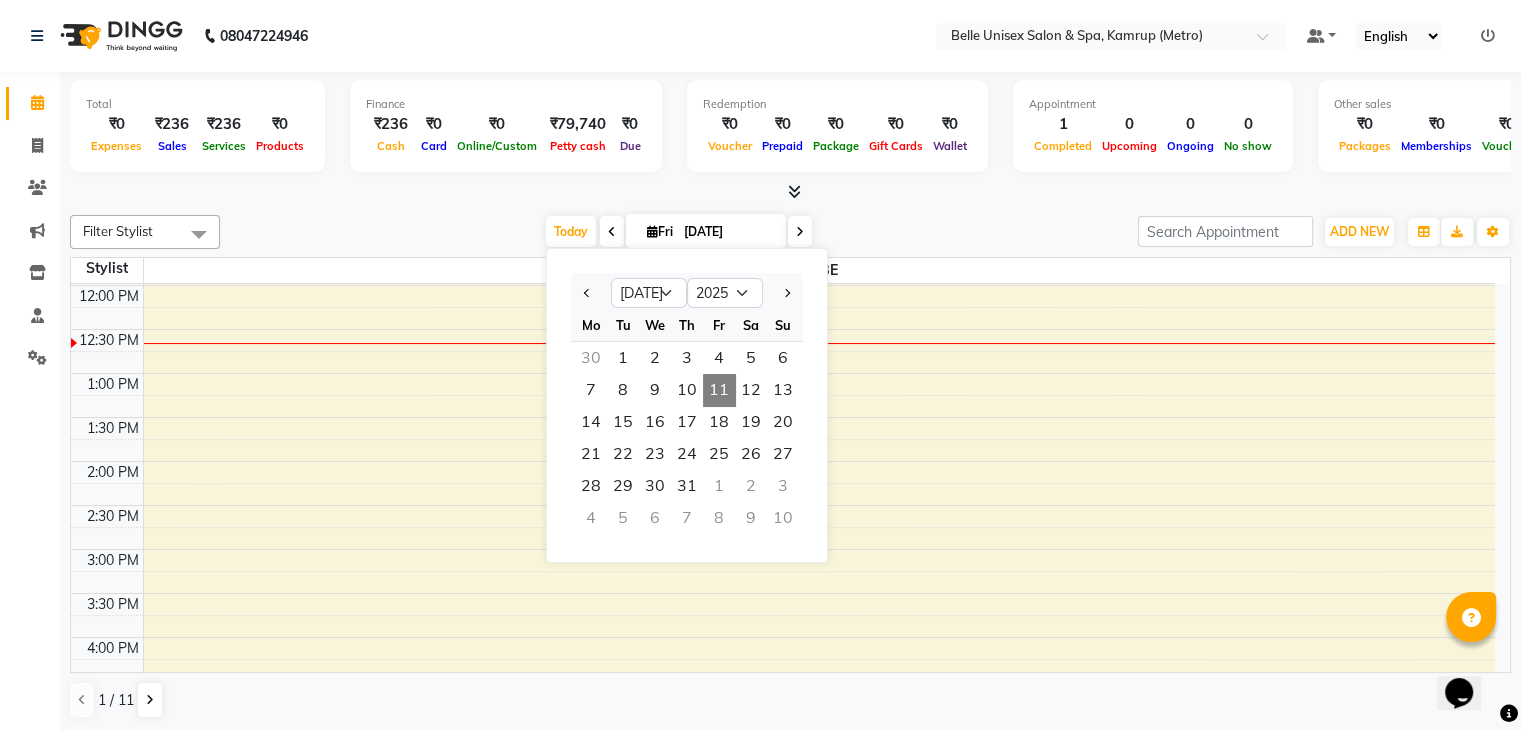 click on "Filter Stylist Select All ABBE ALEX UHD  ASEM  COUNTER SALE  IMLE AO JUPITARA(HK) PURNIMA HK  RANA KANTI SINHA  SANGAM THERAPIST SOBITA BU THOIBA M. Today  Fri 11-07-2025 Jan Feb Mar Apr May Jun Jul Aug Sep Oct Nov Dec 2015 2016 2017 2018 2019 2020 2021 2022 2023 2024 2025 2026 2027 2028 2029 2030 2031 2032 2033 2034 2035 Mo Tu We Th Fr Sa Su  30   1   2   3   4   5   6   7   8   9   10   11   12   13   14   15   16   17   18   19   20   21   22   23   24   25   26   27   28   29   30   31   1   2   3   4   5   6   7   8   9   10  Toggle Dropdown Add Appointment Add Invoice Add Expense Add Attendance Add Client Add Transaction Toggle Dropdown Add Appointment Add Invoice Add Expense Add Attendance Add Client ADD NEW Toggle Dropdown Add Appointment Add Invoice Add Expense Add Attendance Add Client Add Transaction Filter Stylist Select All ABBE ALEX UHD  ASEM  COUNTER SALE  IMLE AO JUPITARA(HK) PURNIMA HK  RANA KANTI SINHA  SANGAM THERAPIST SOBITA BU THOIBA M. Group By  Staff View   Room View  View as Vertical" 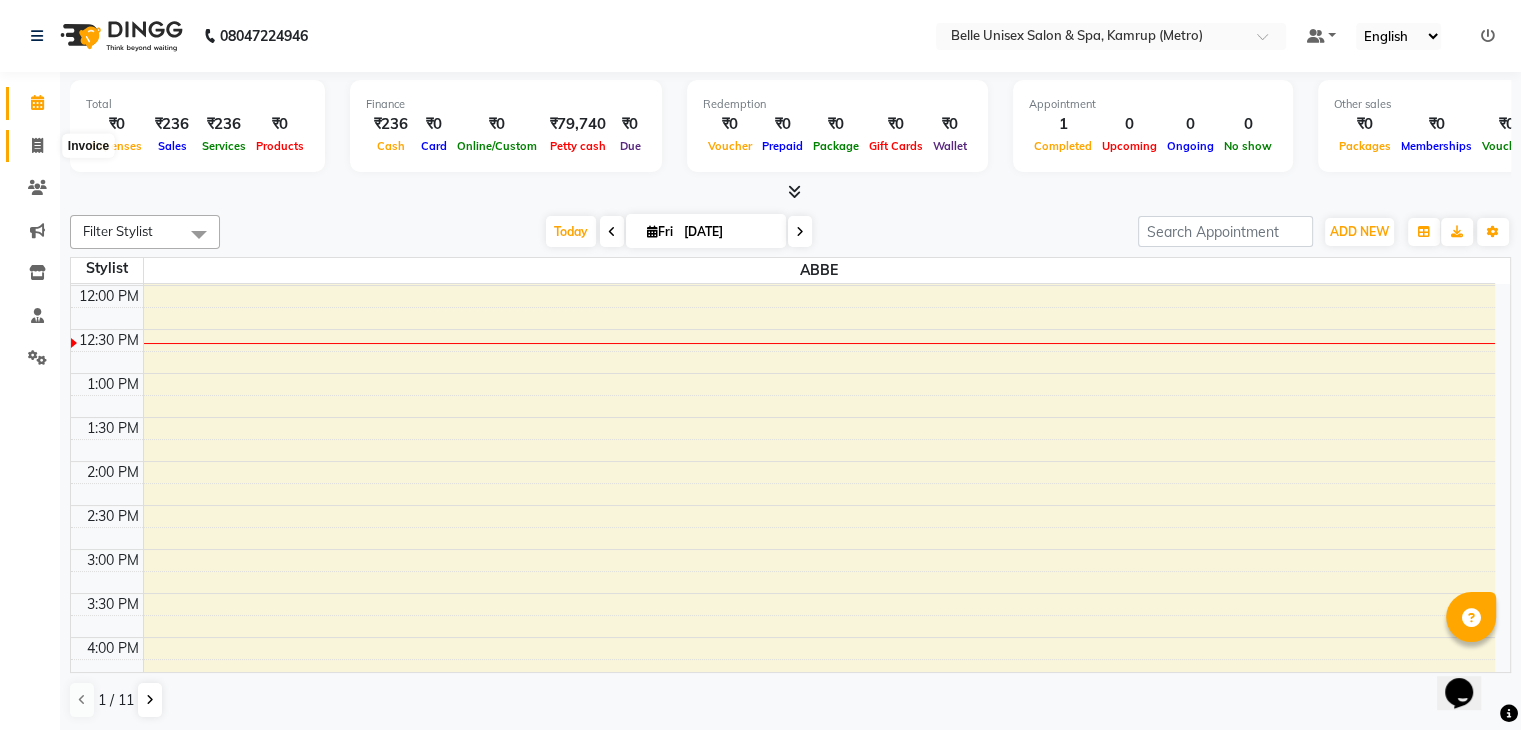 click 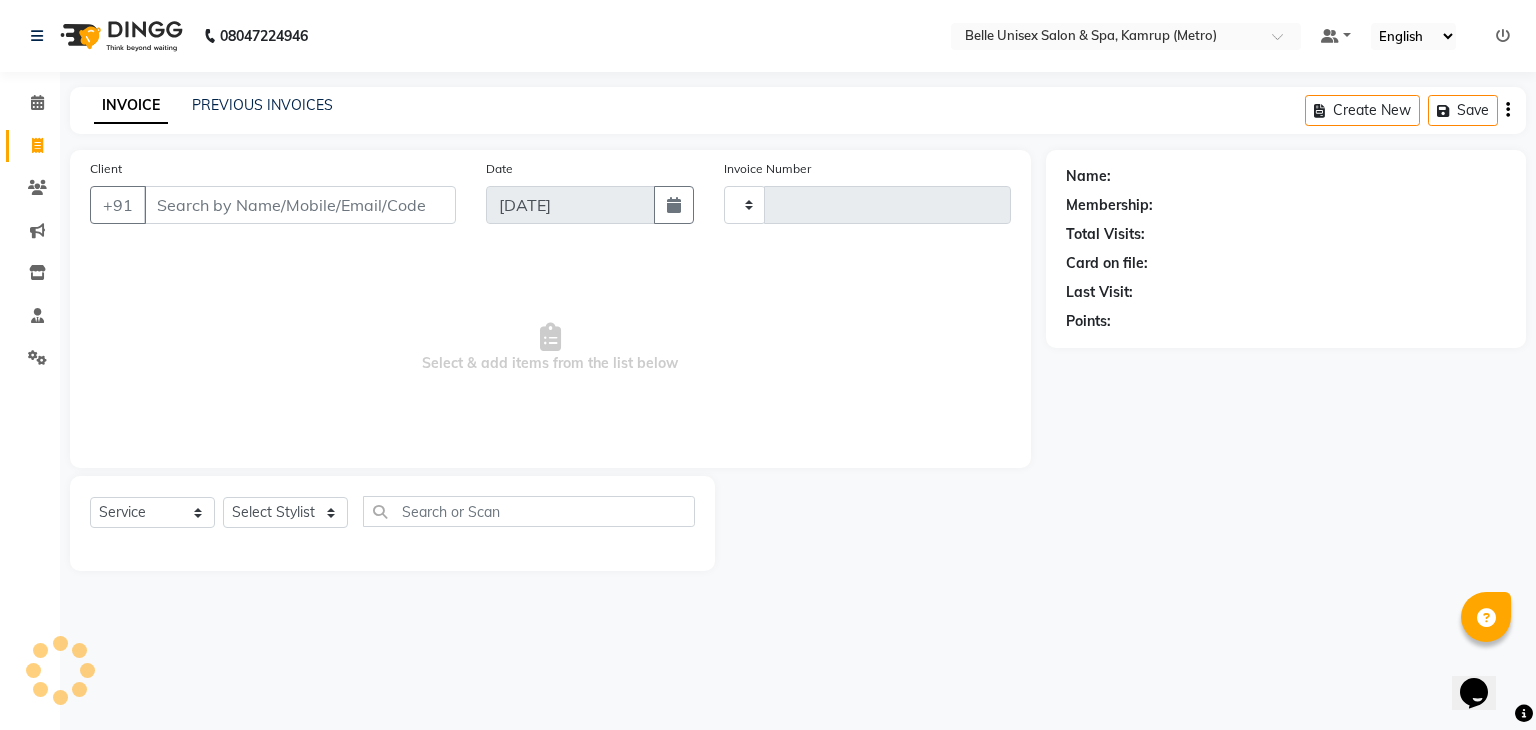 type on "0707" 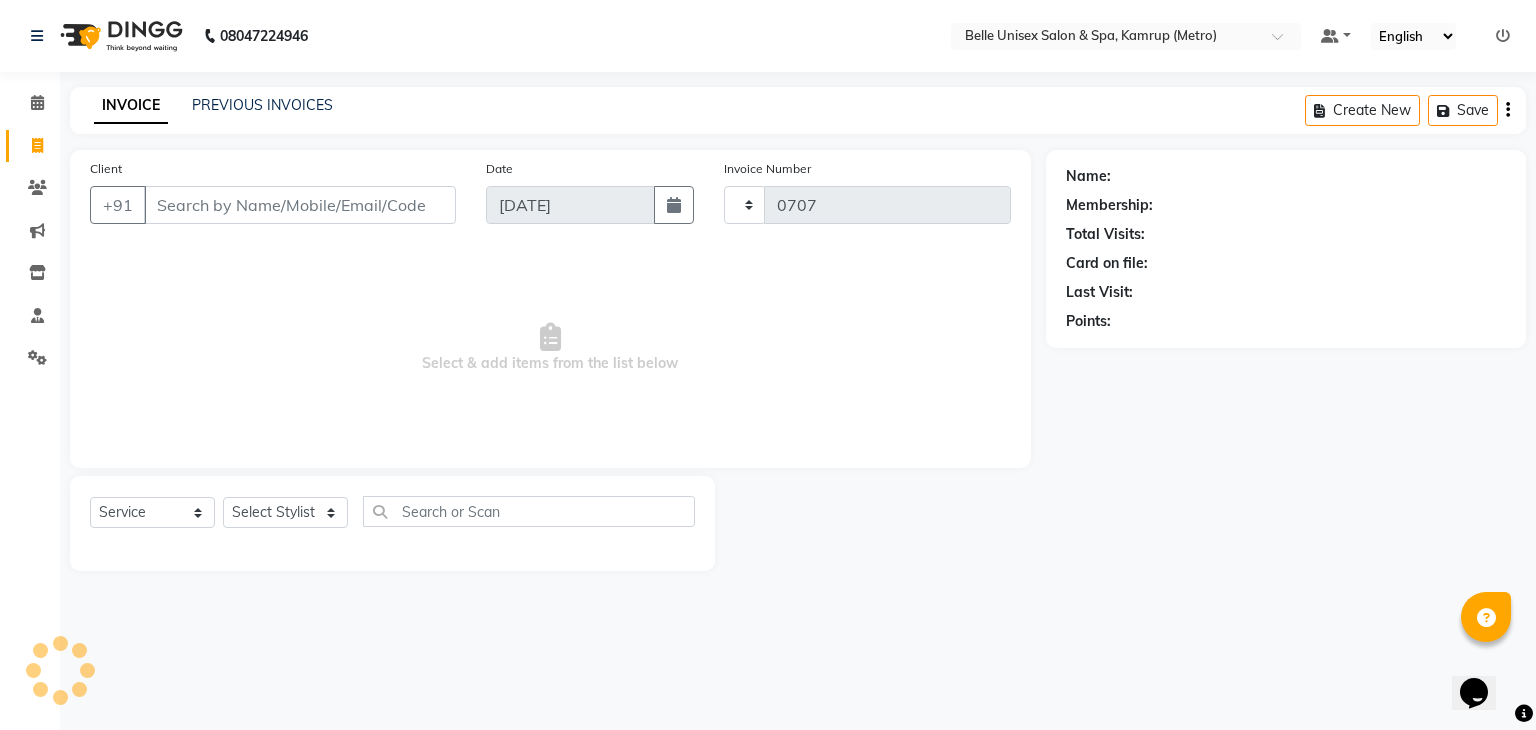 select on "7291" 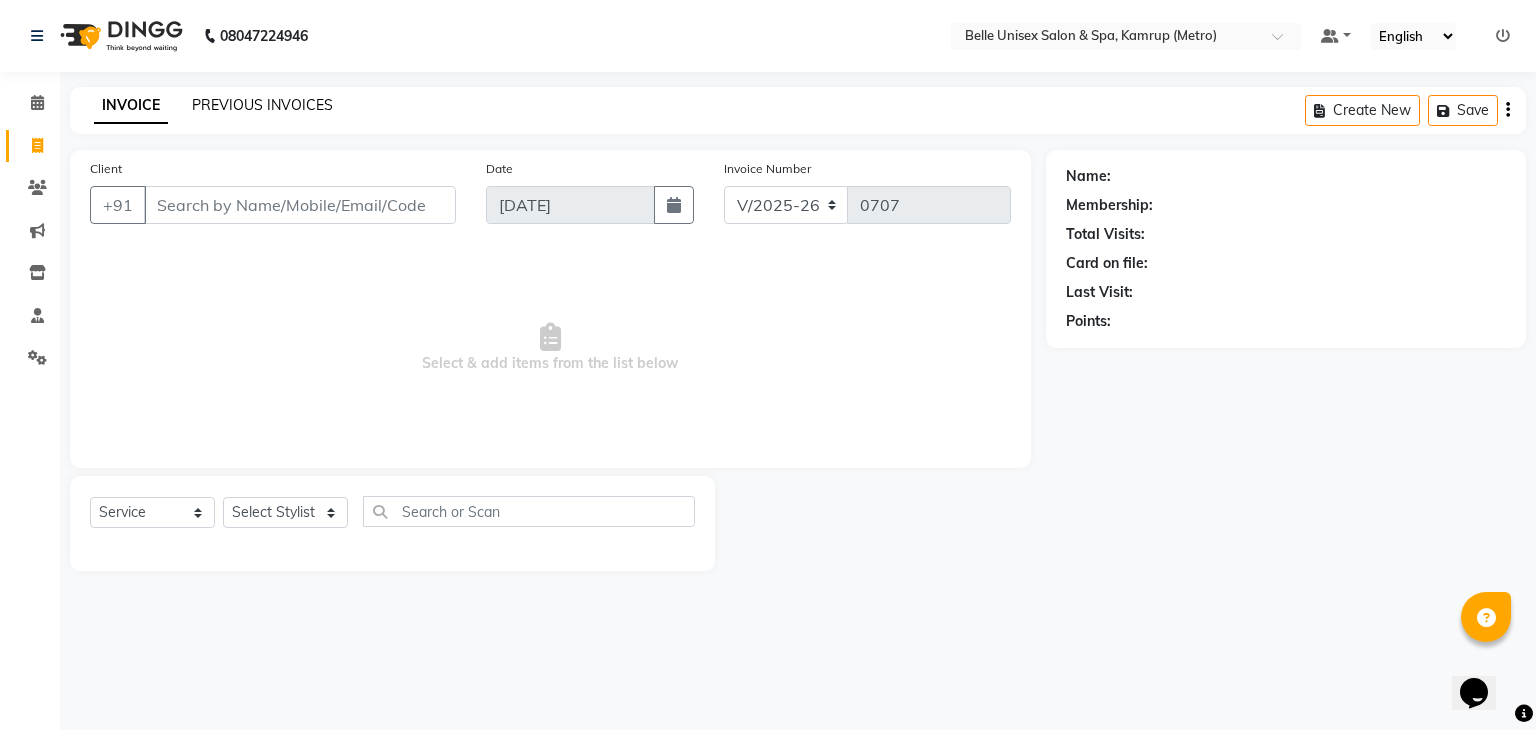 click on "PREVIOUS INVOICES" 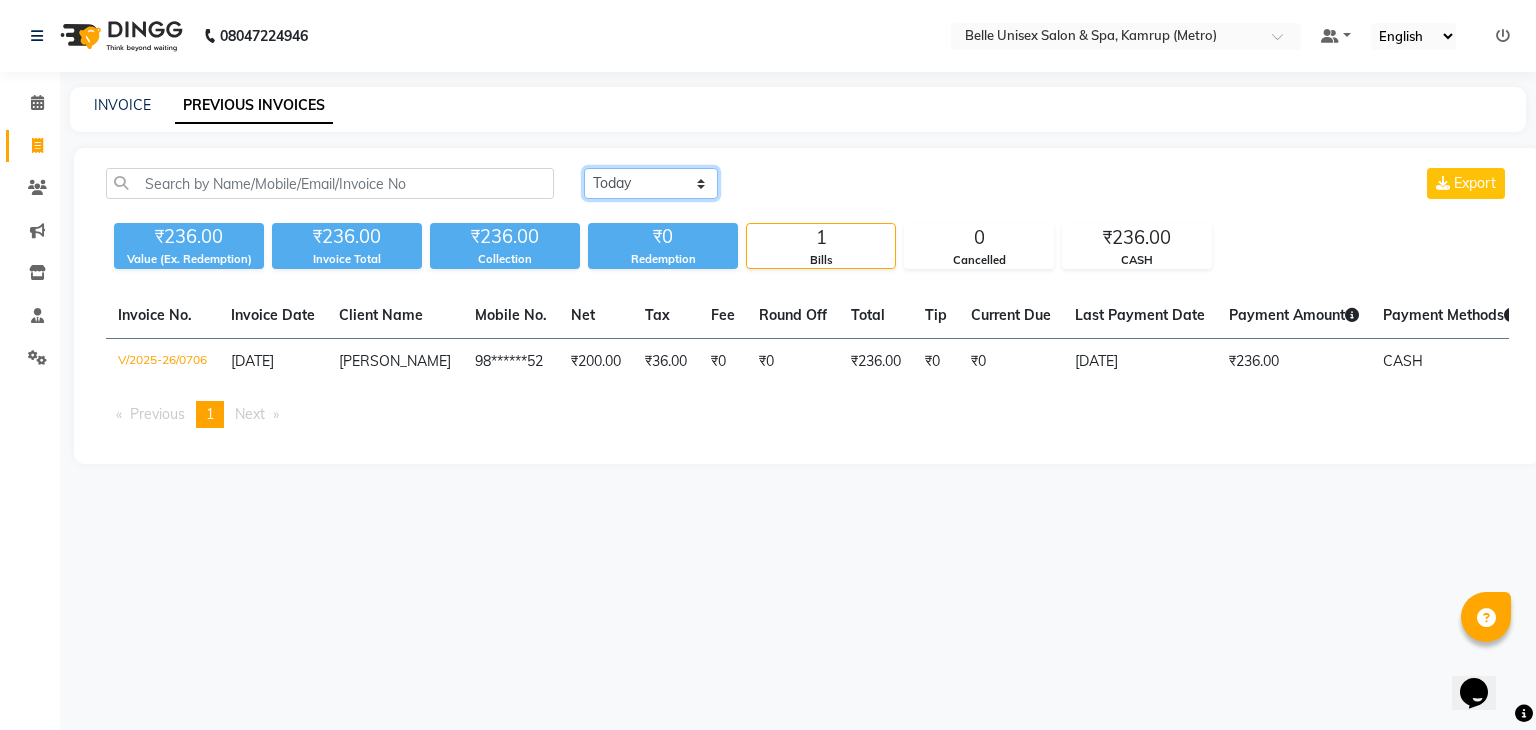 click on "Today Yesterday Custom Range" 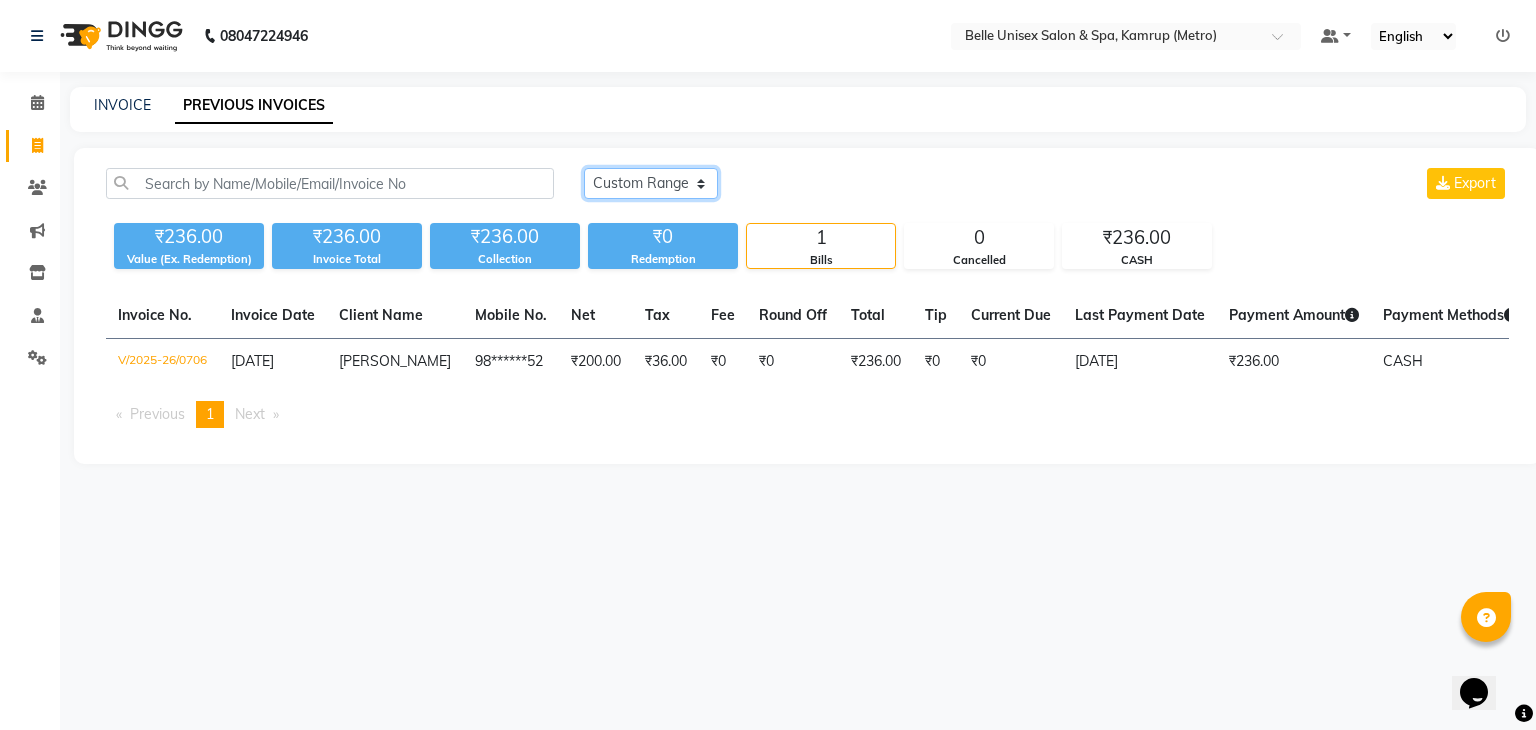 click on "Today Yesterday Custom Range" 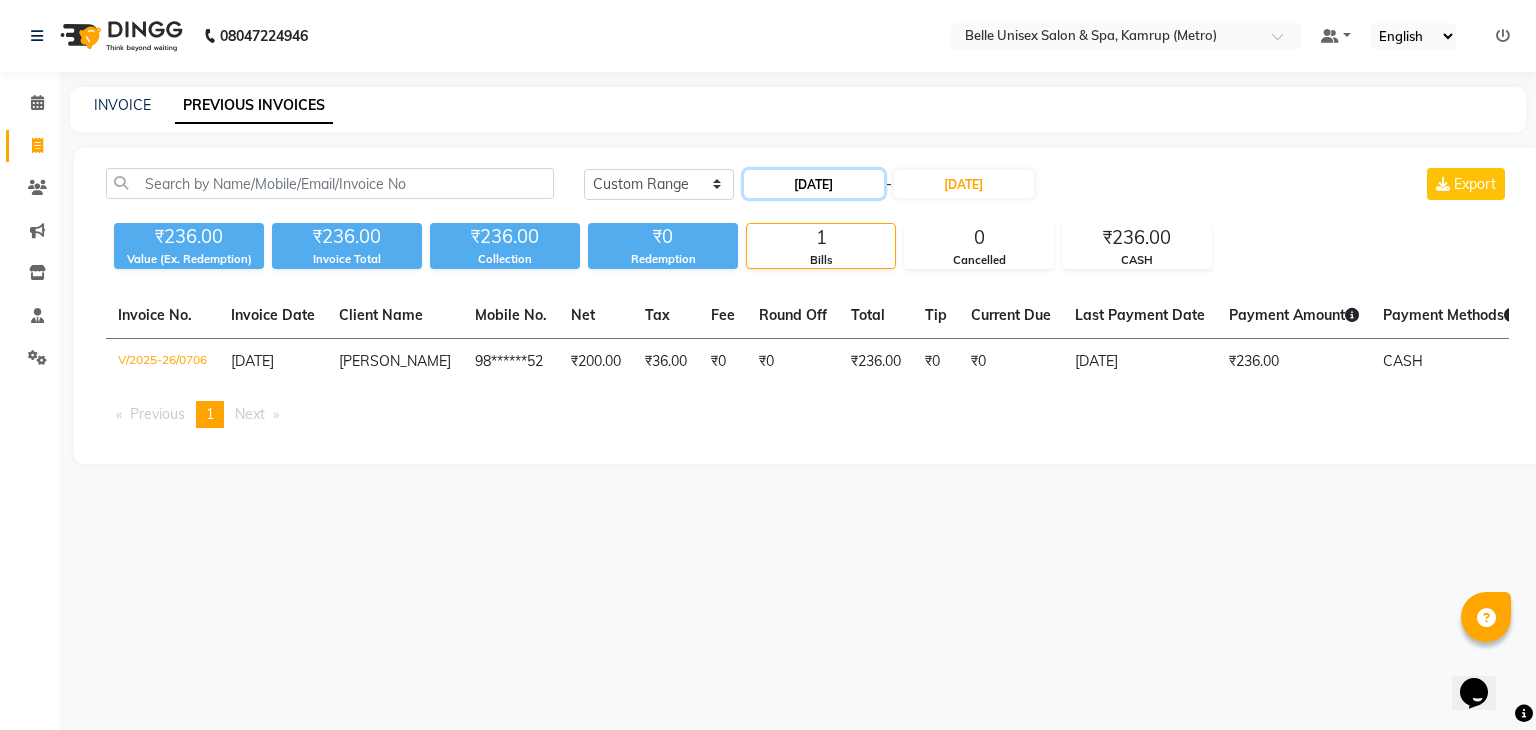 click on "[DATE]" 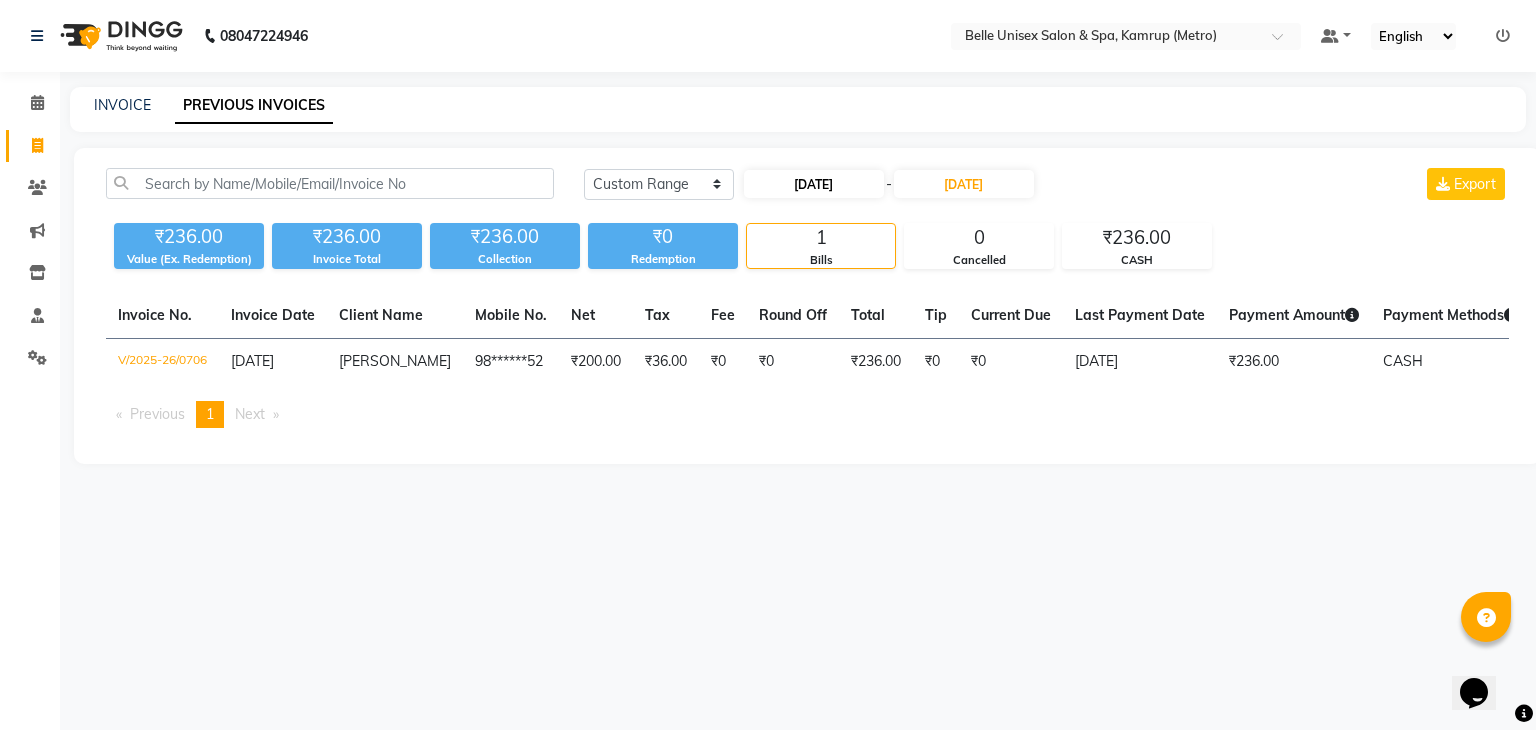 select on "7" 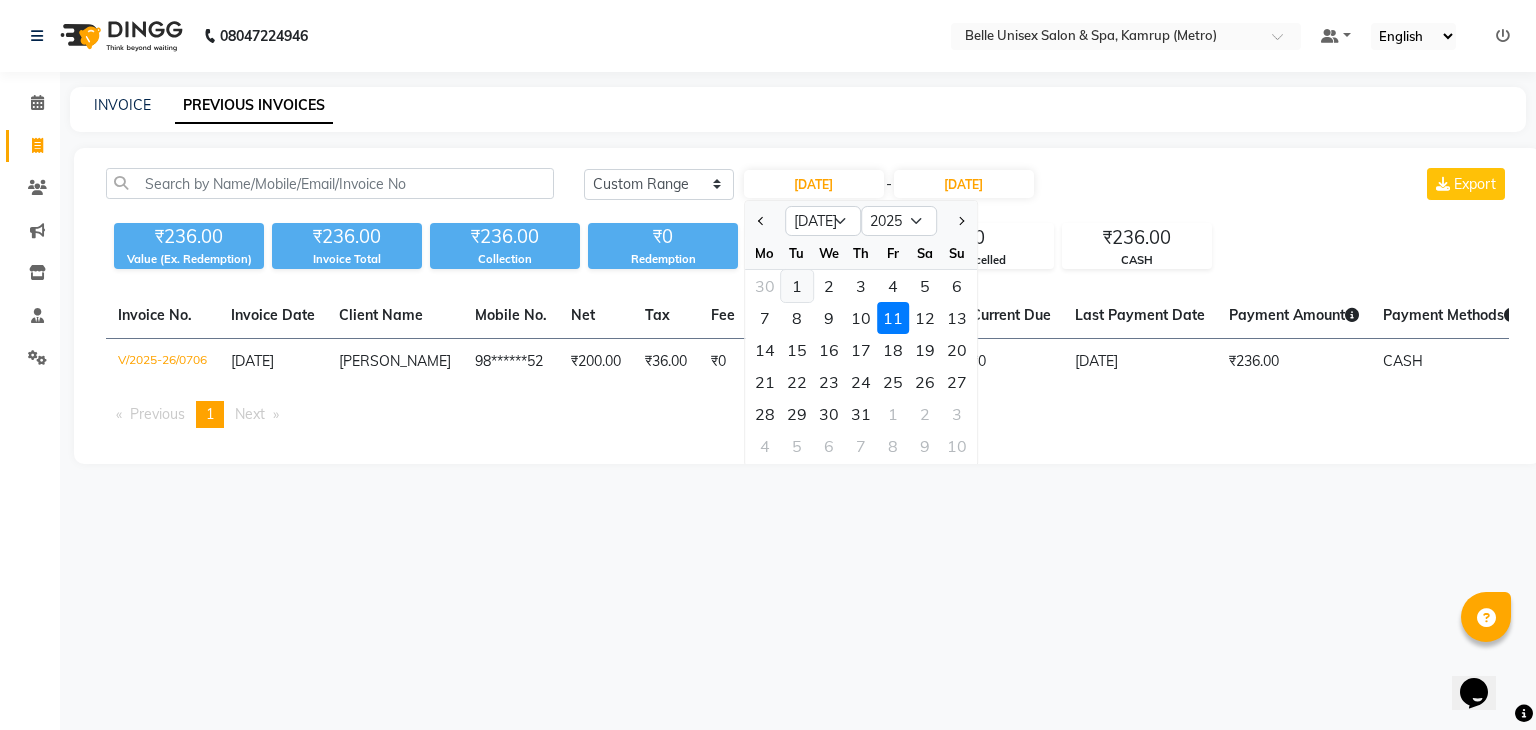 click on "1" 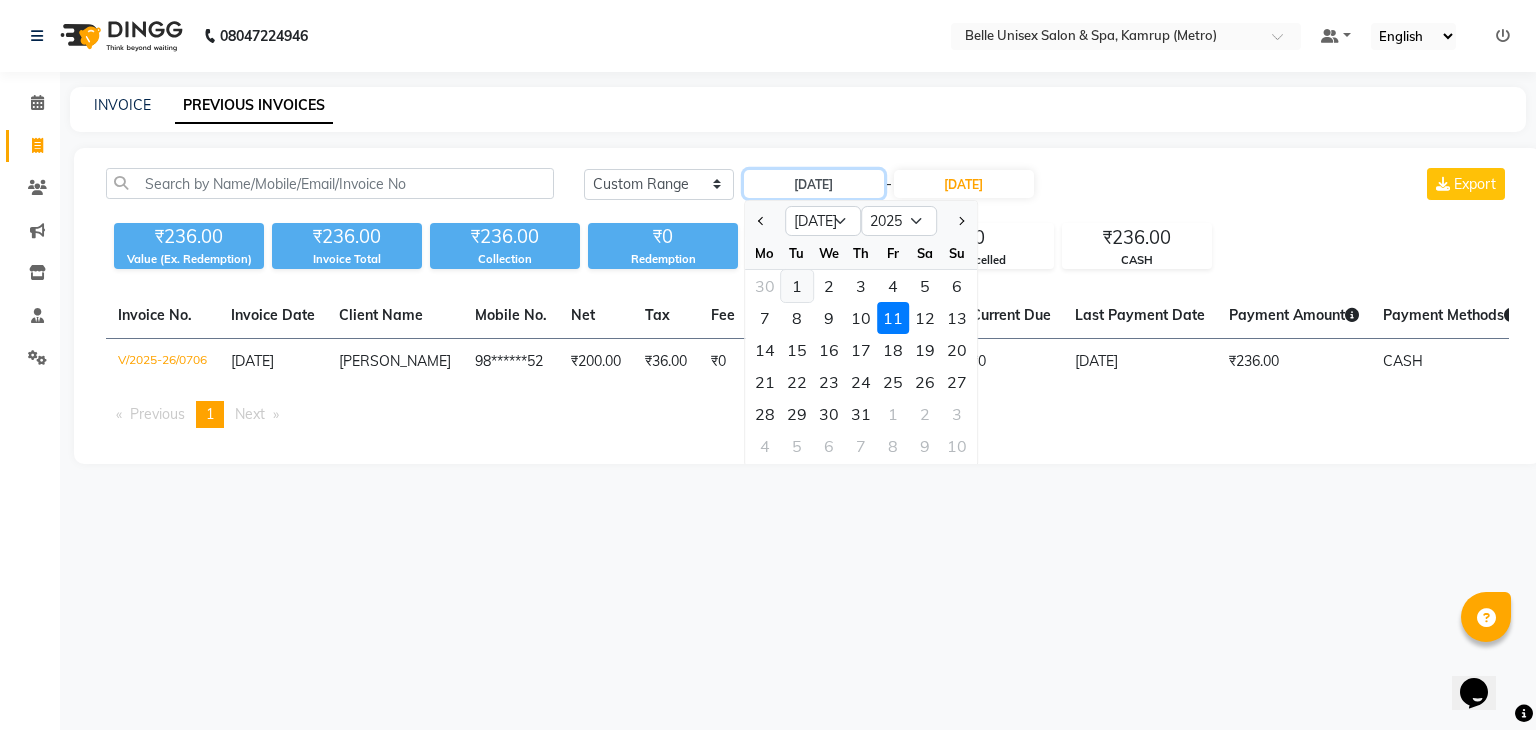 type on "01-07-2025" 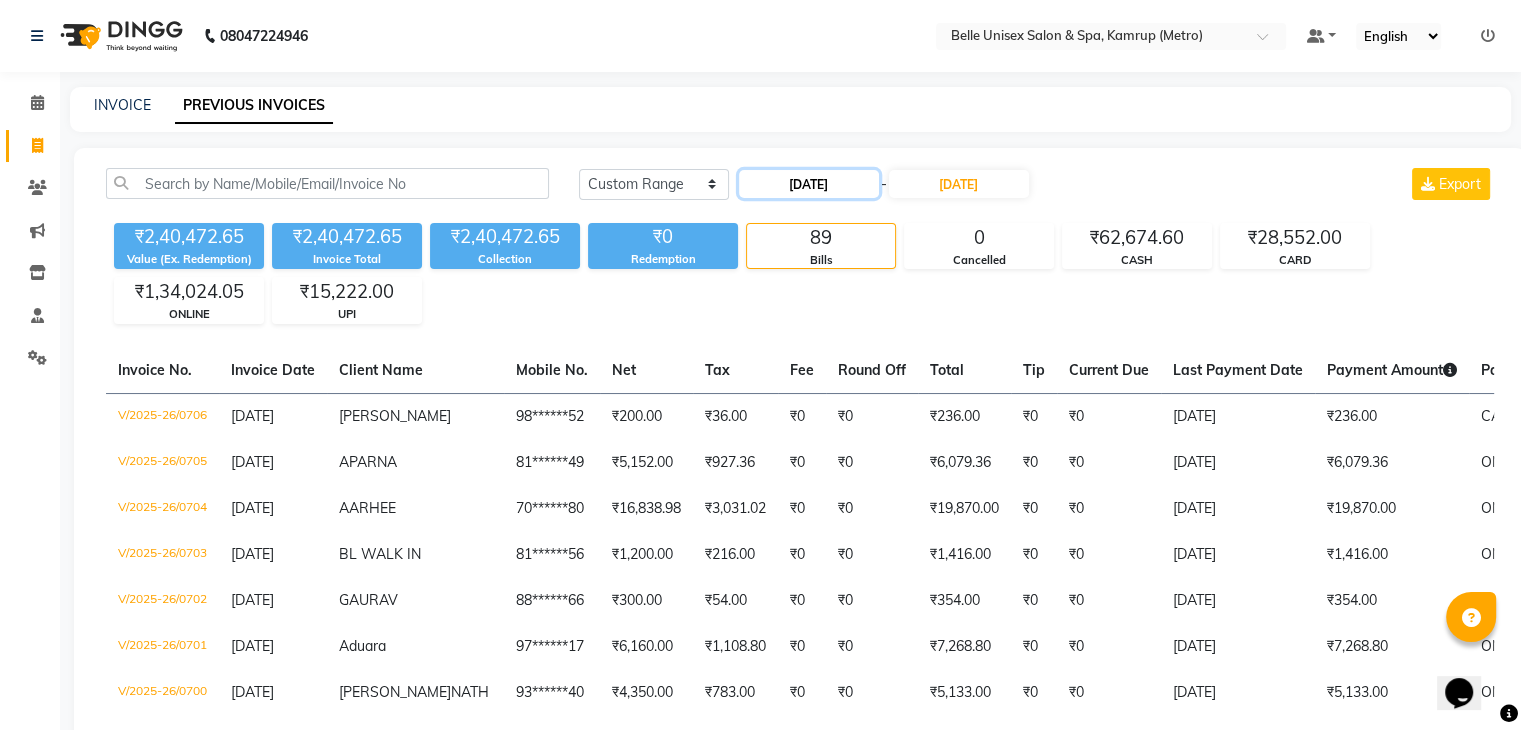 click on "01-07-2025" 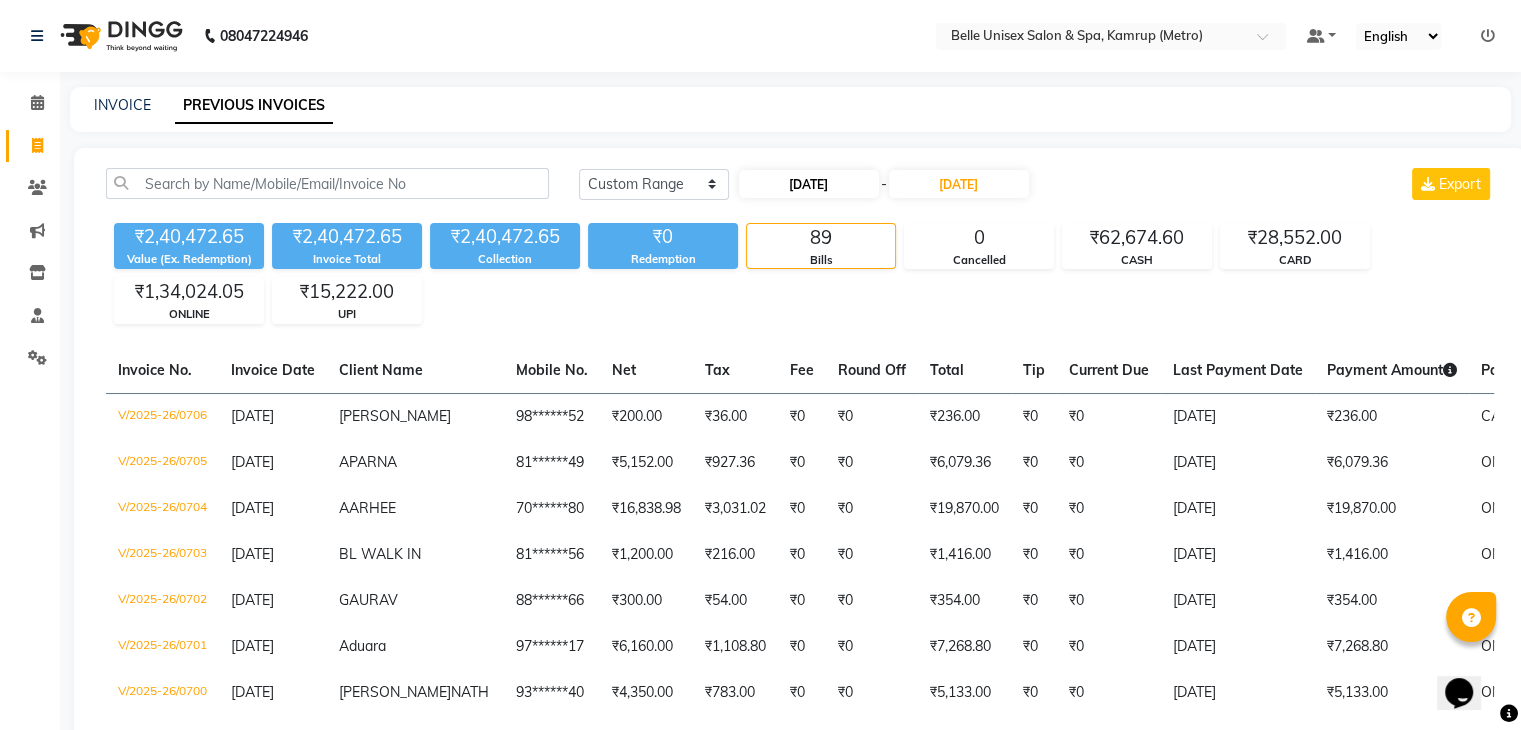 select on "7" 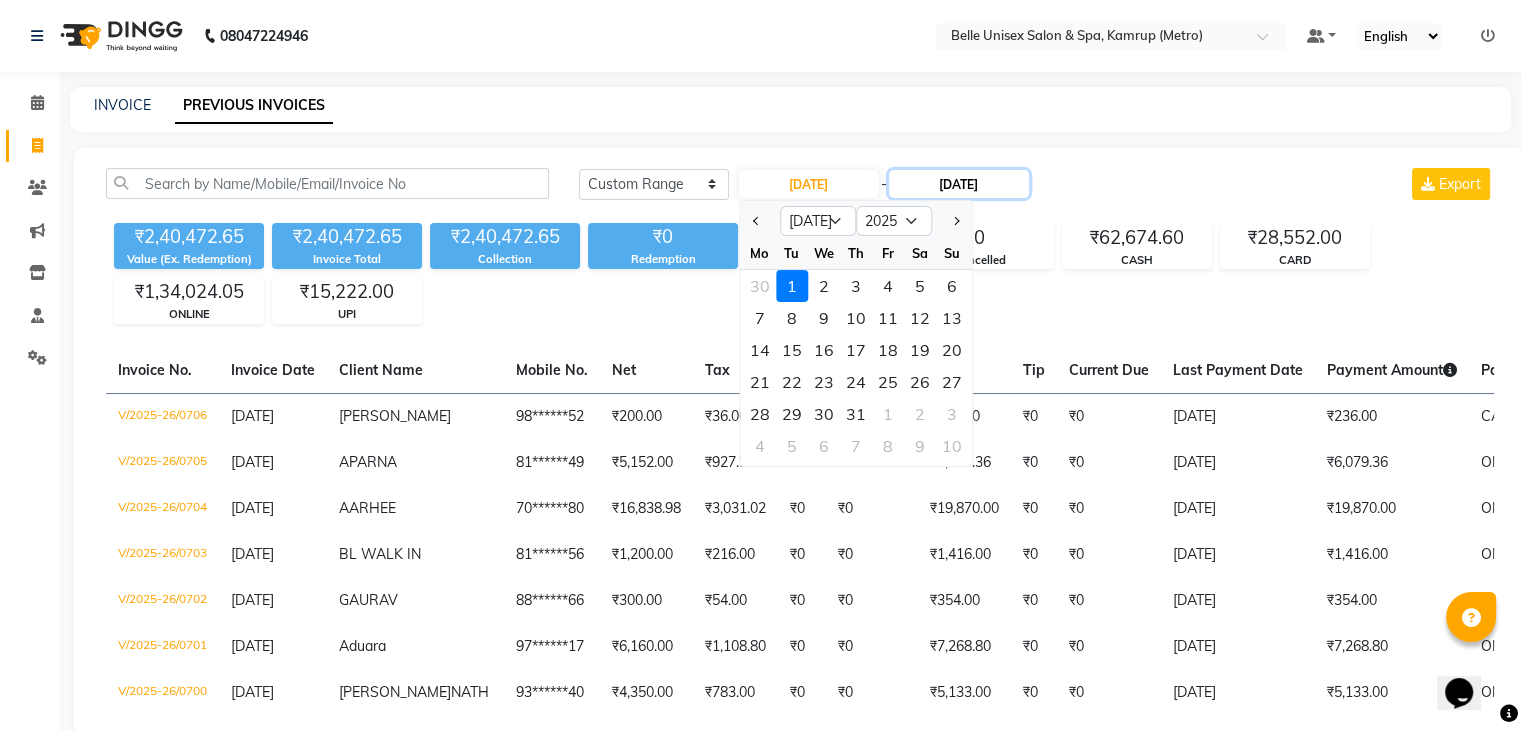click on "[DATE]" 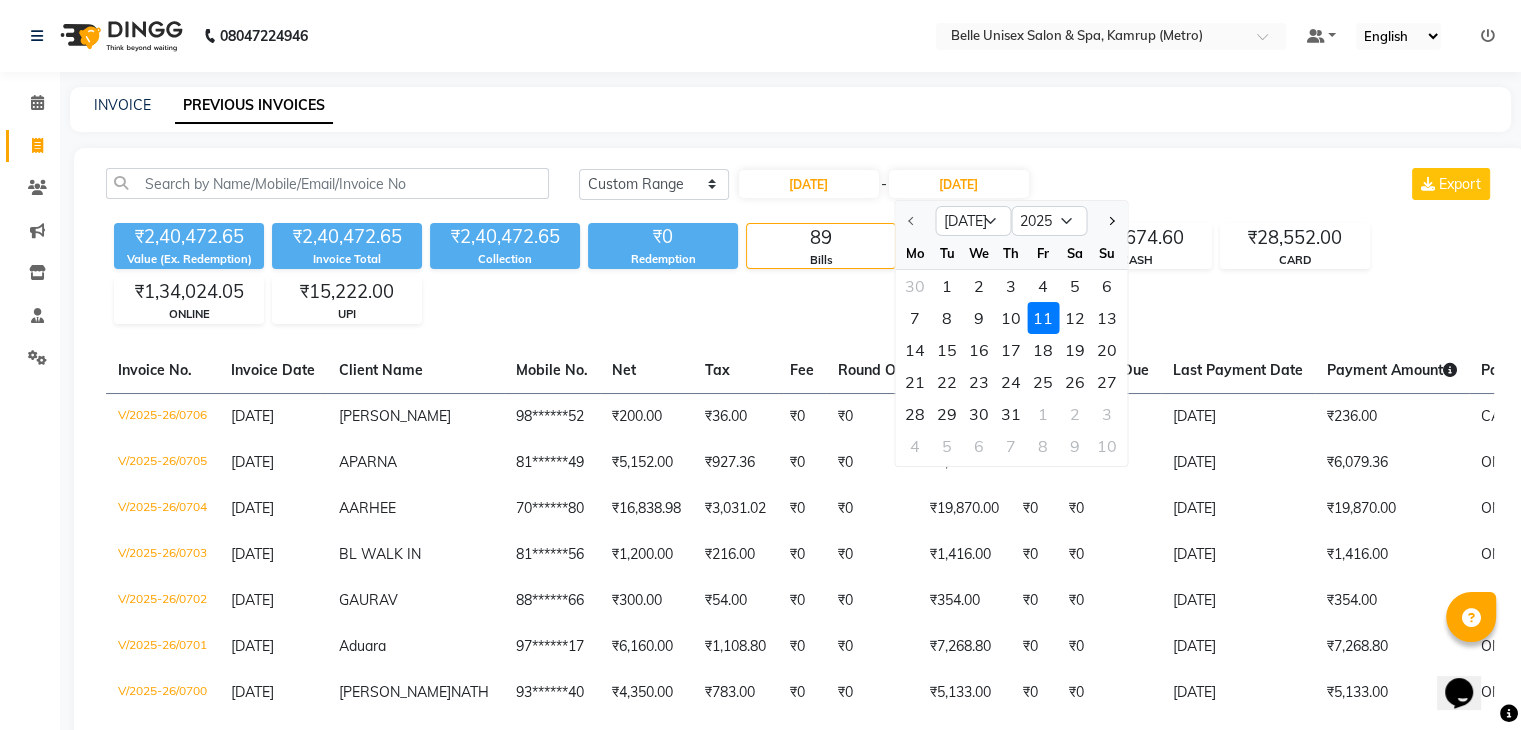 click 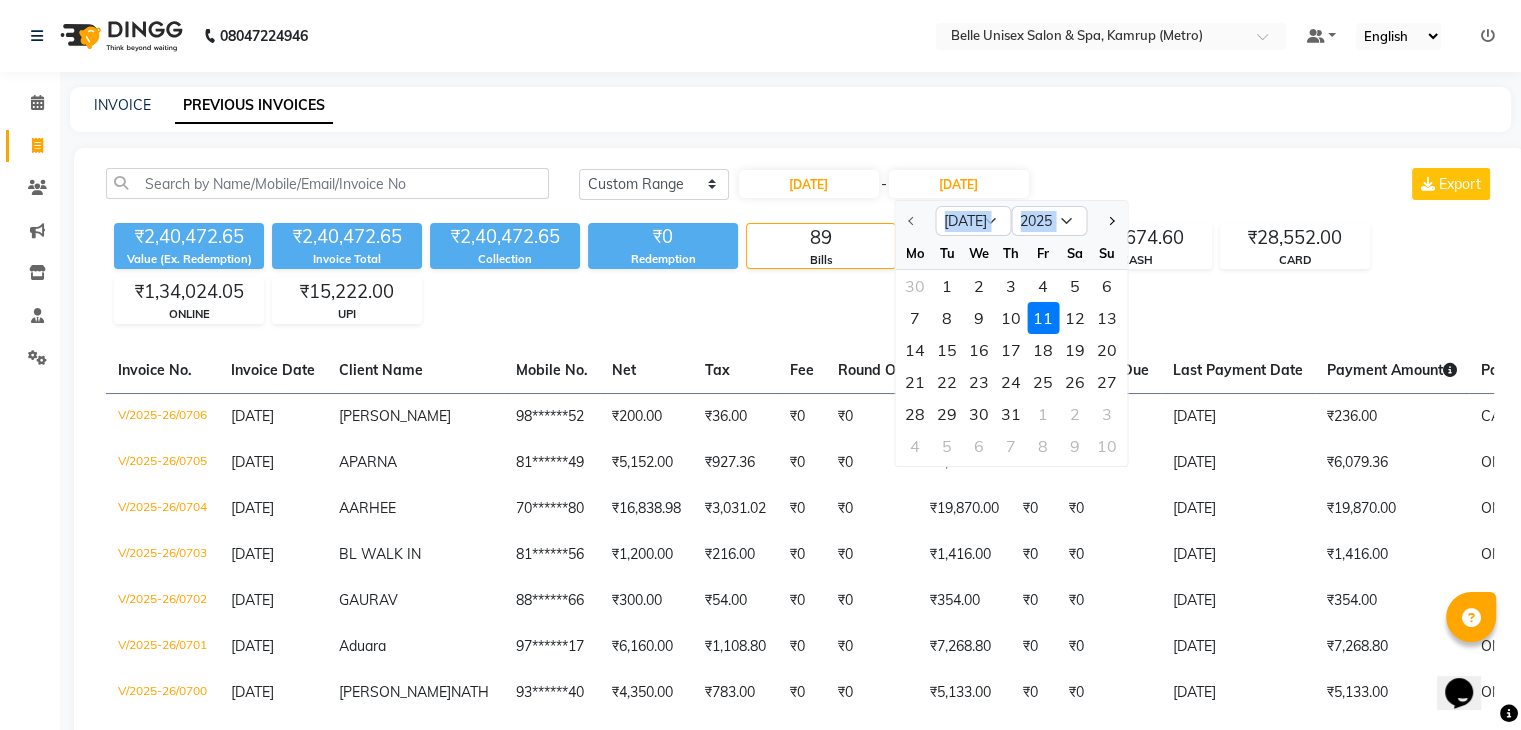 click 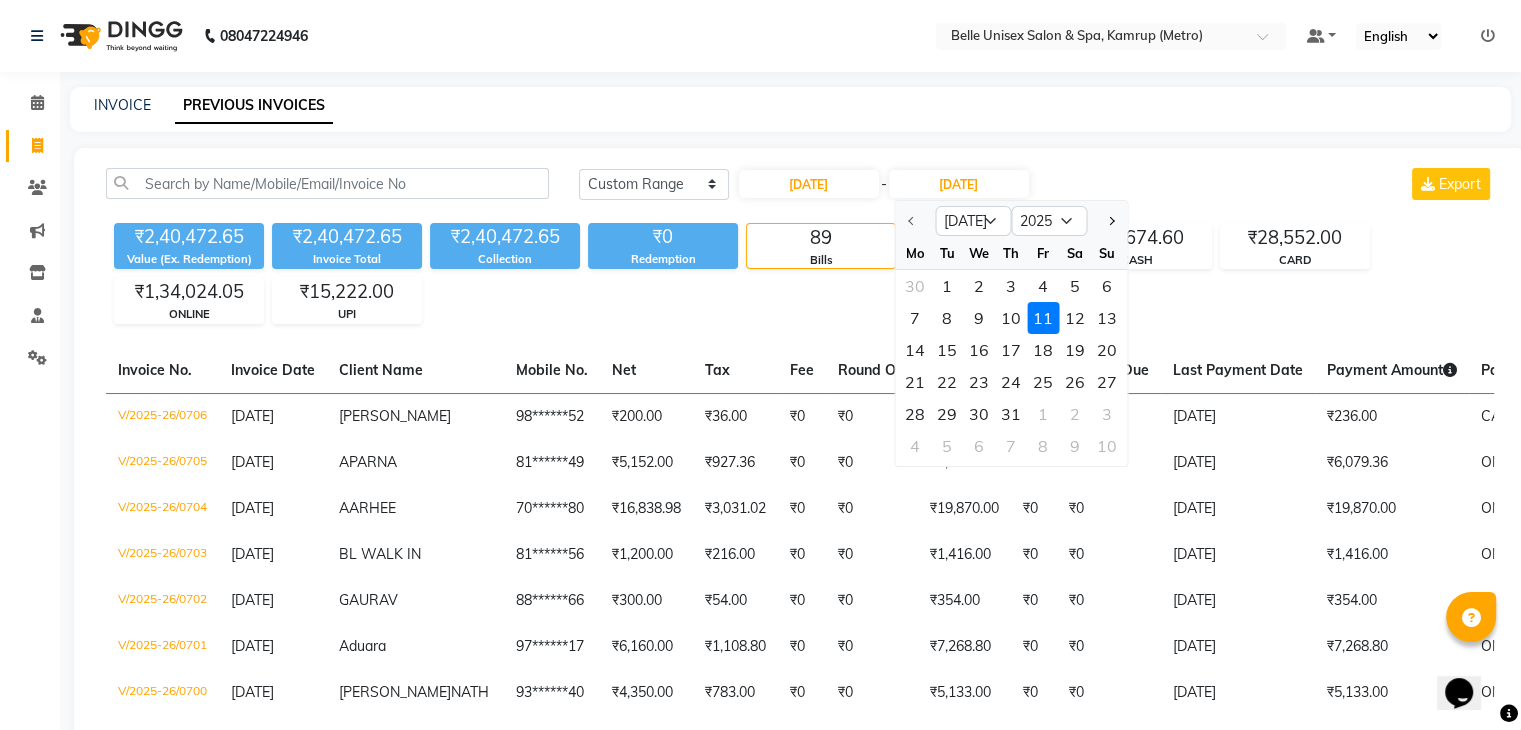 click 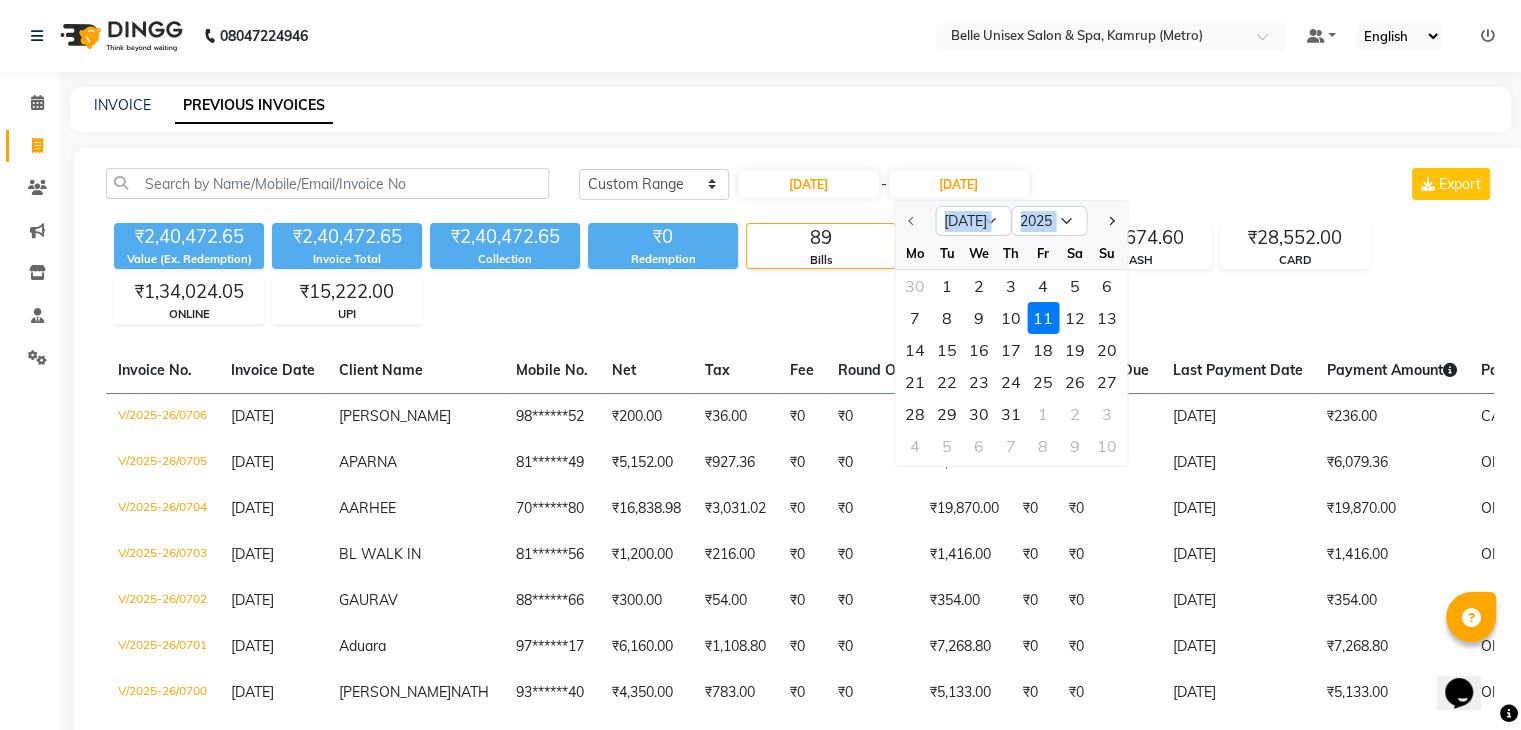 click 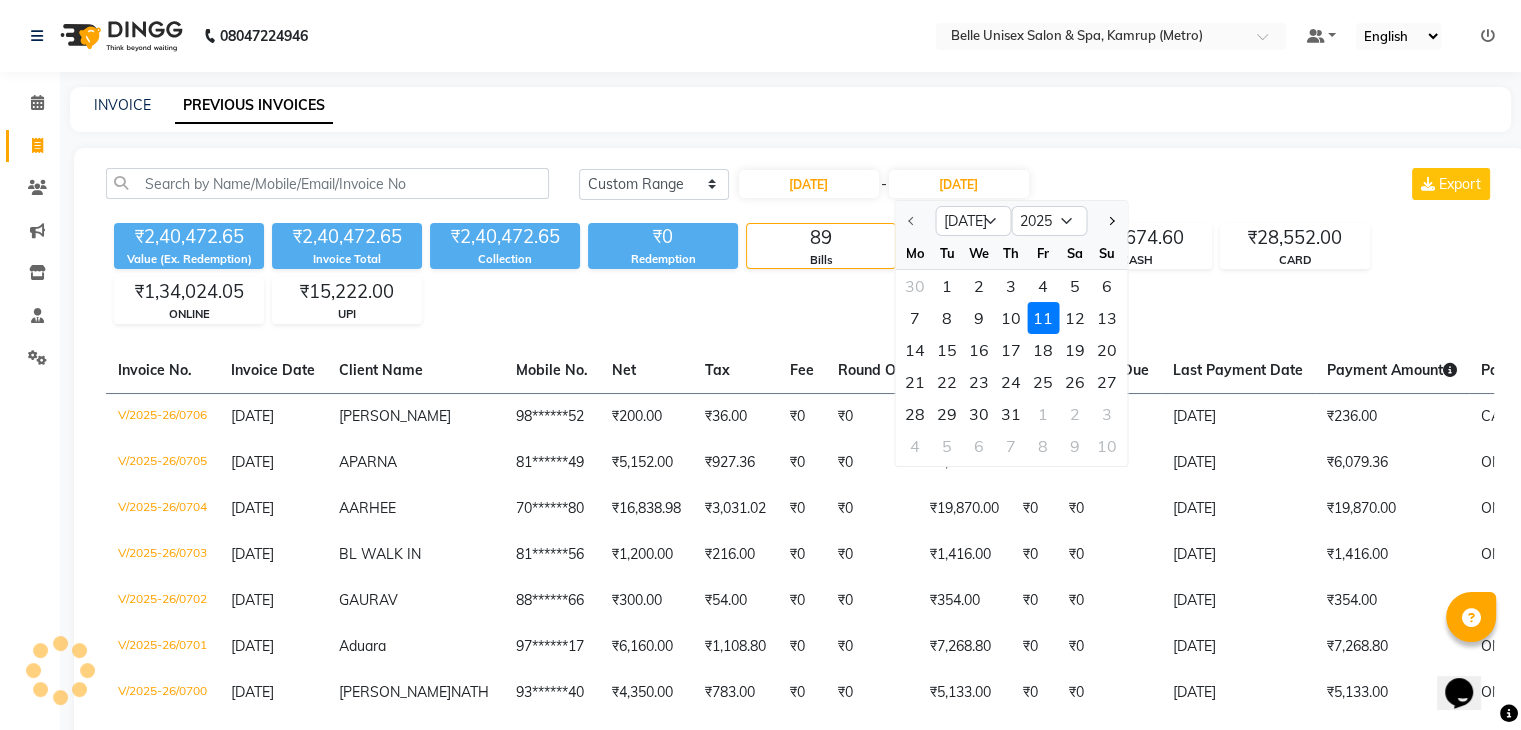 click 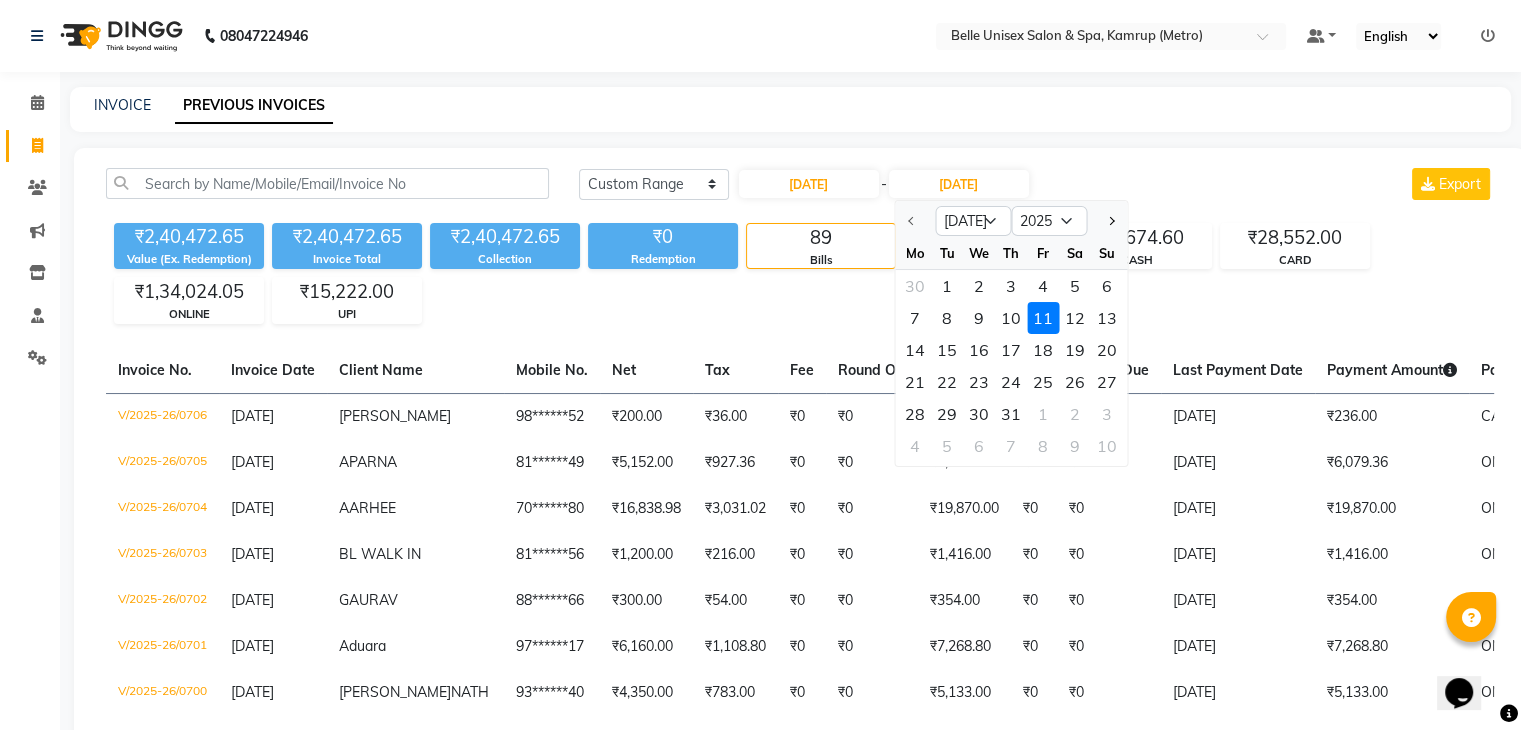 click 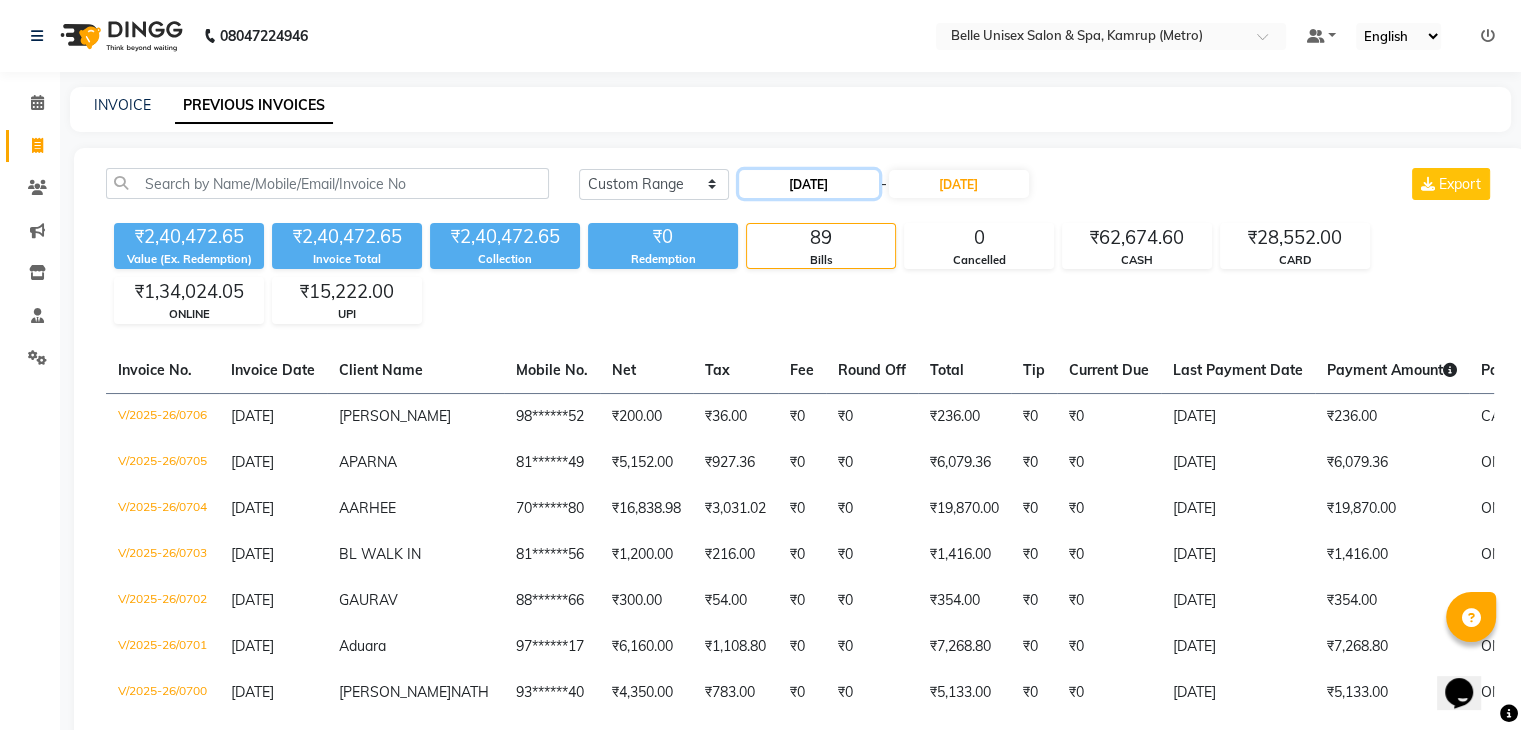 click on "01-07-2025" 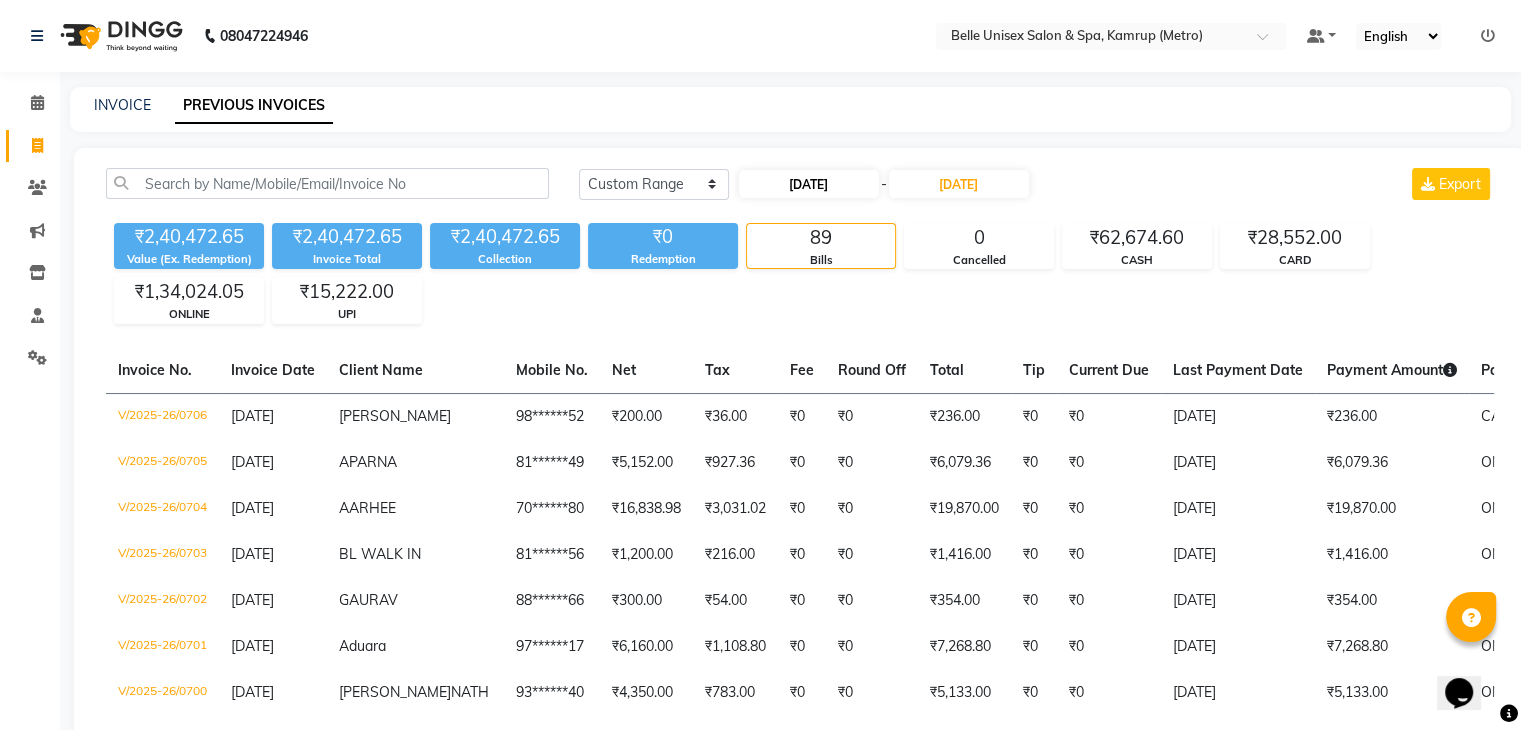 select on "7" 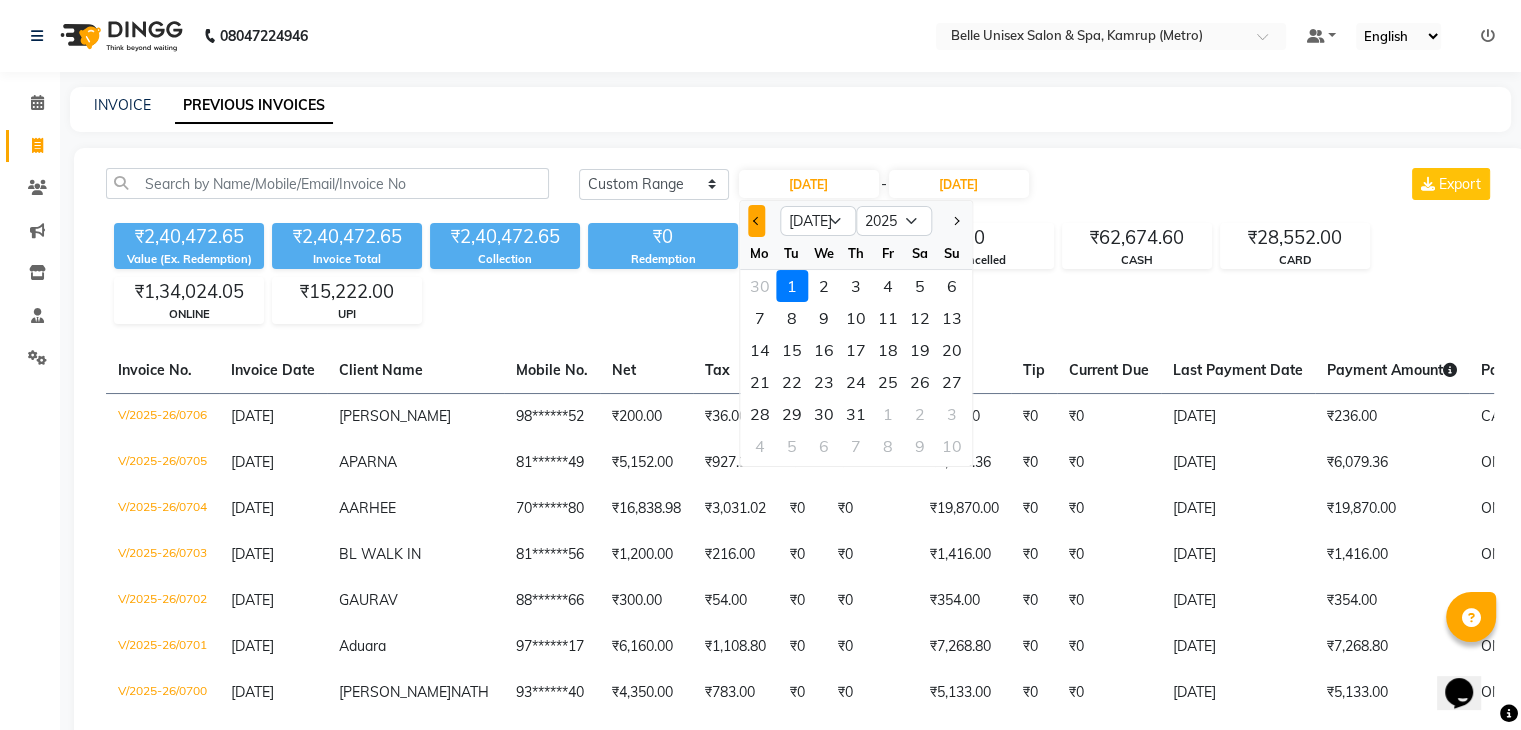 click 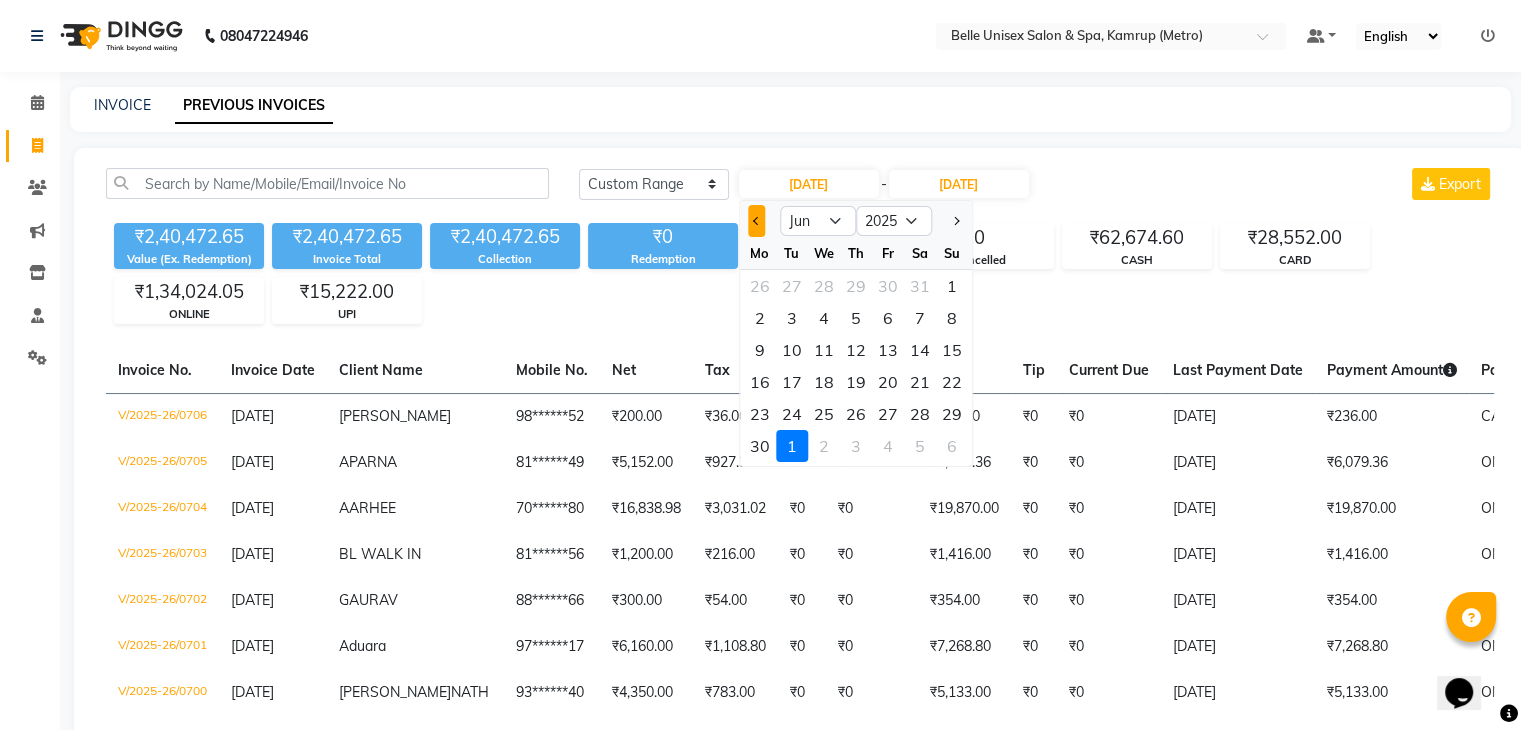 click 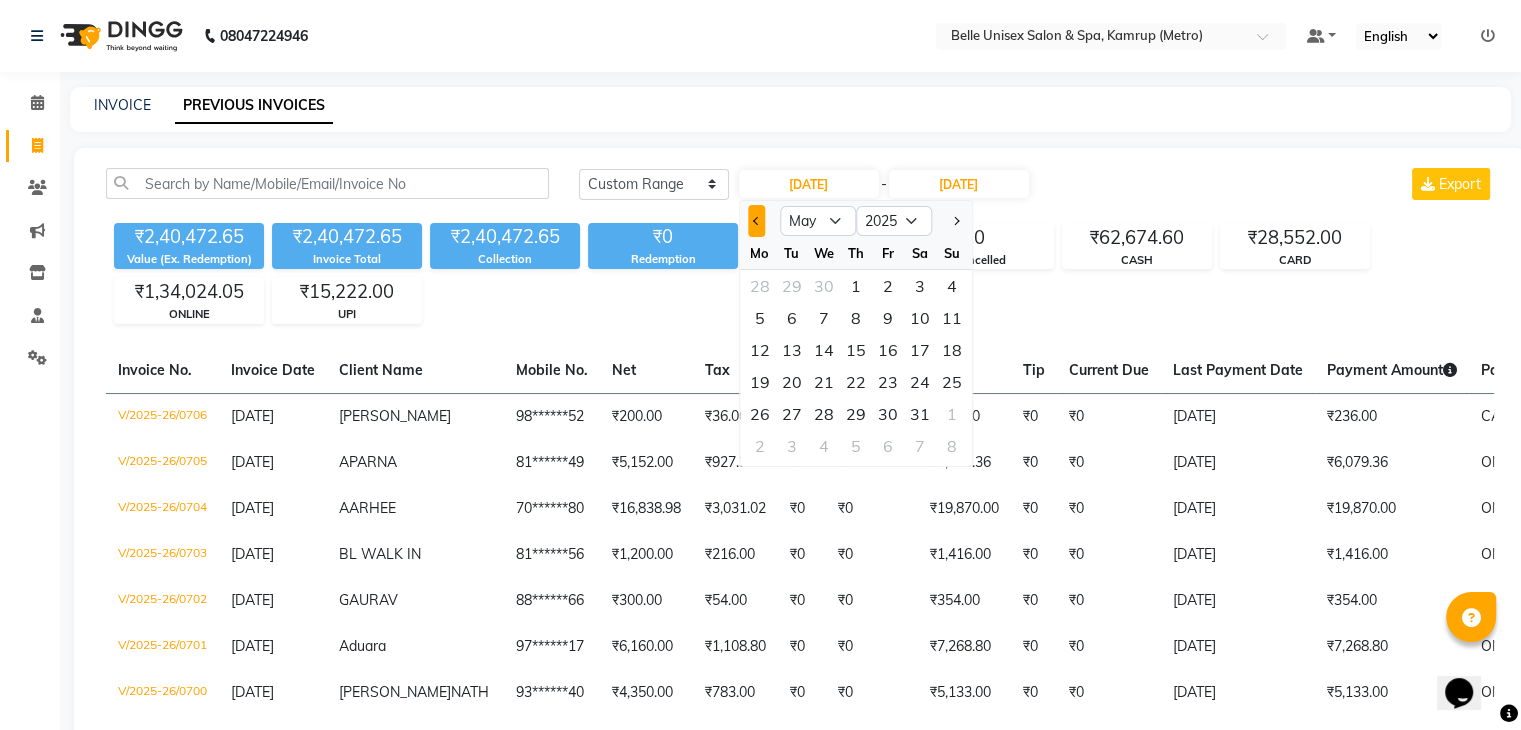 click 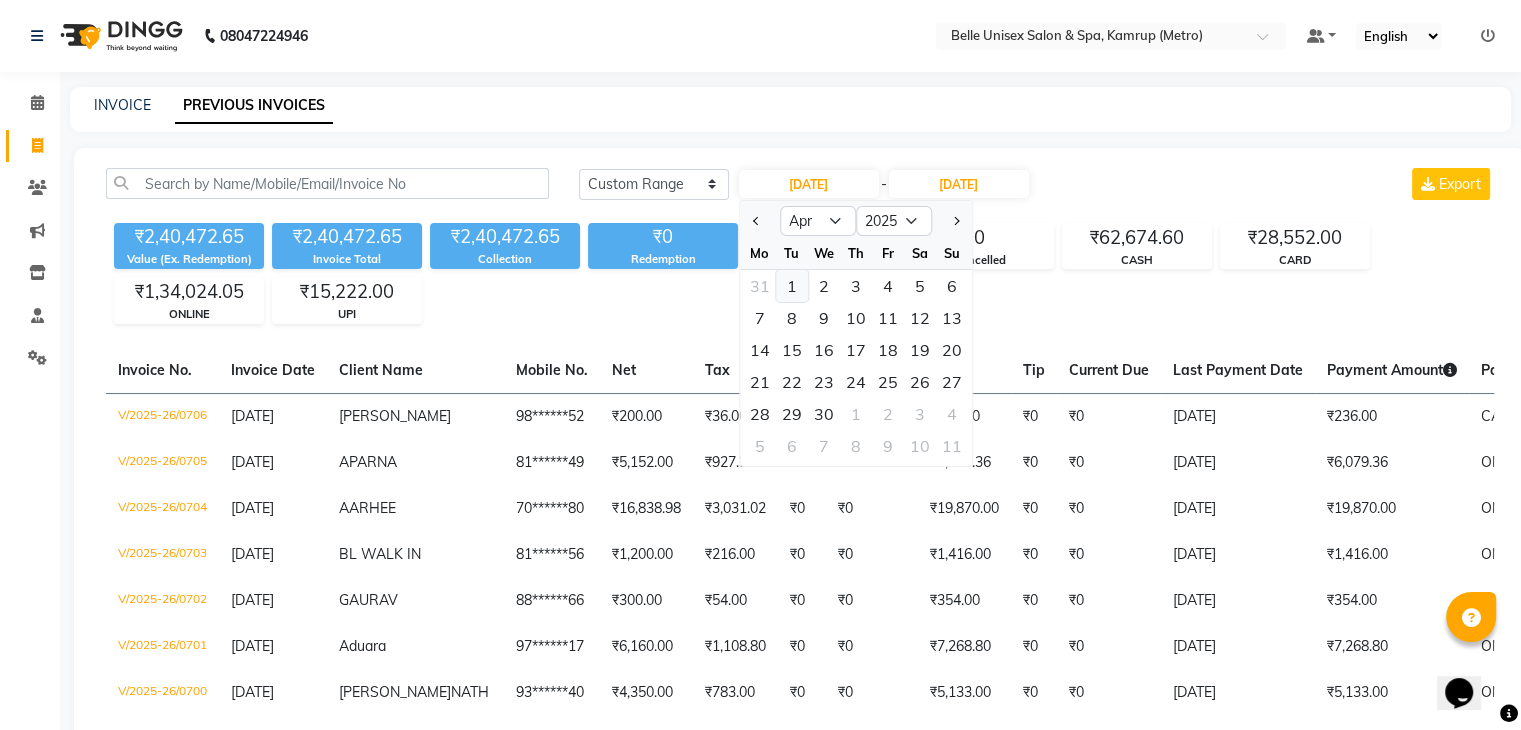 click on "1" 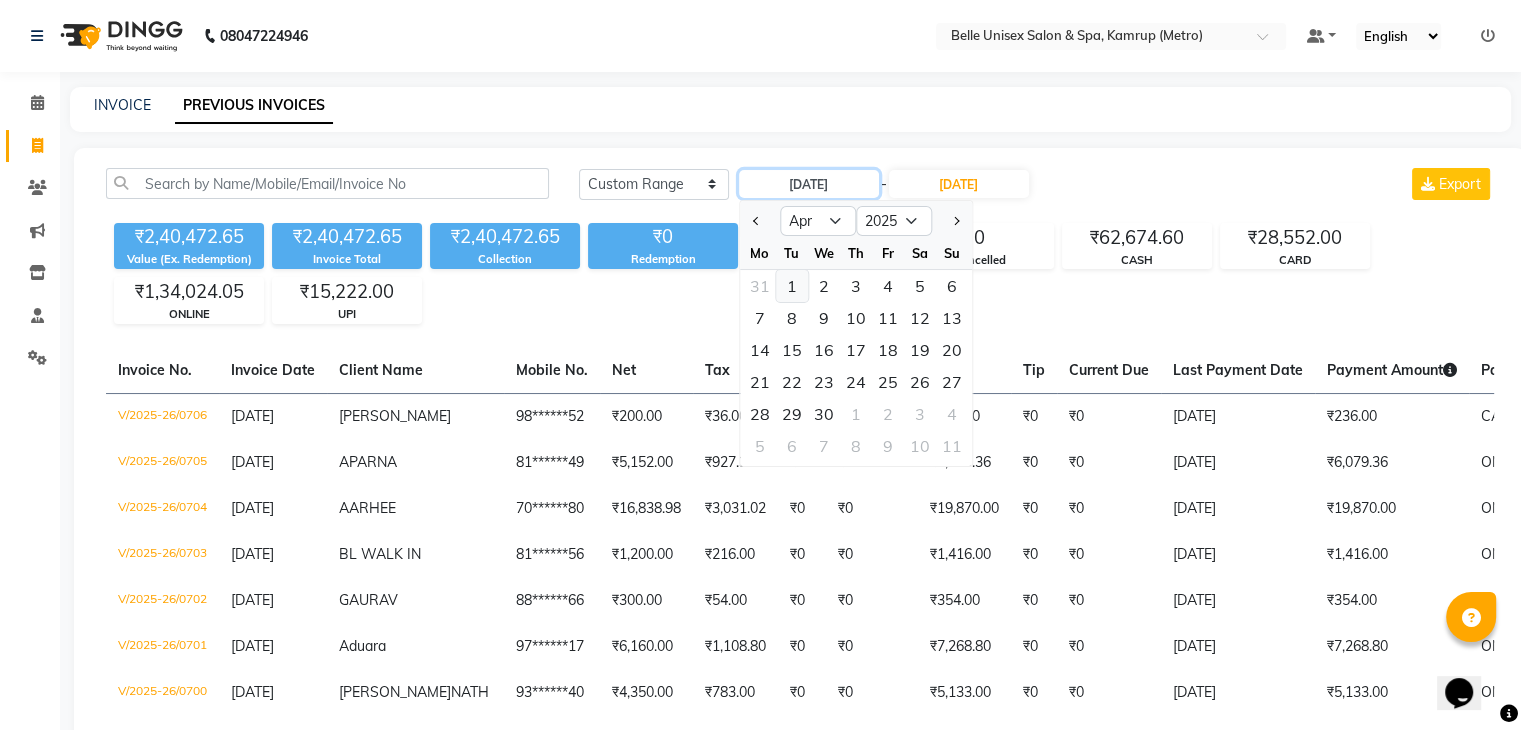 type on "01-04-2025" 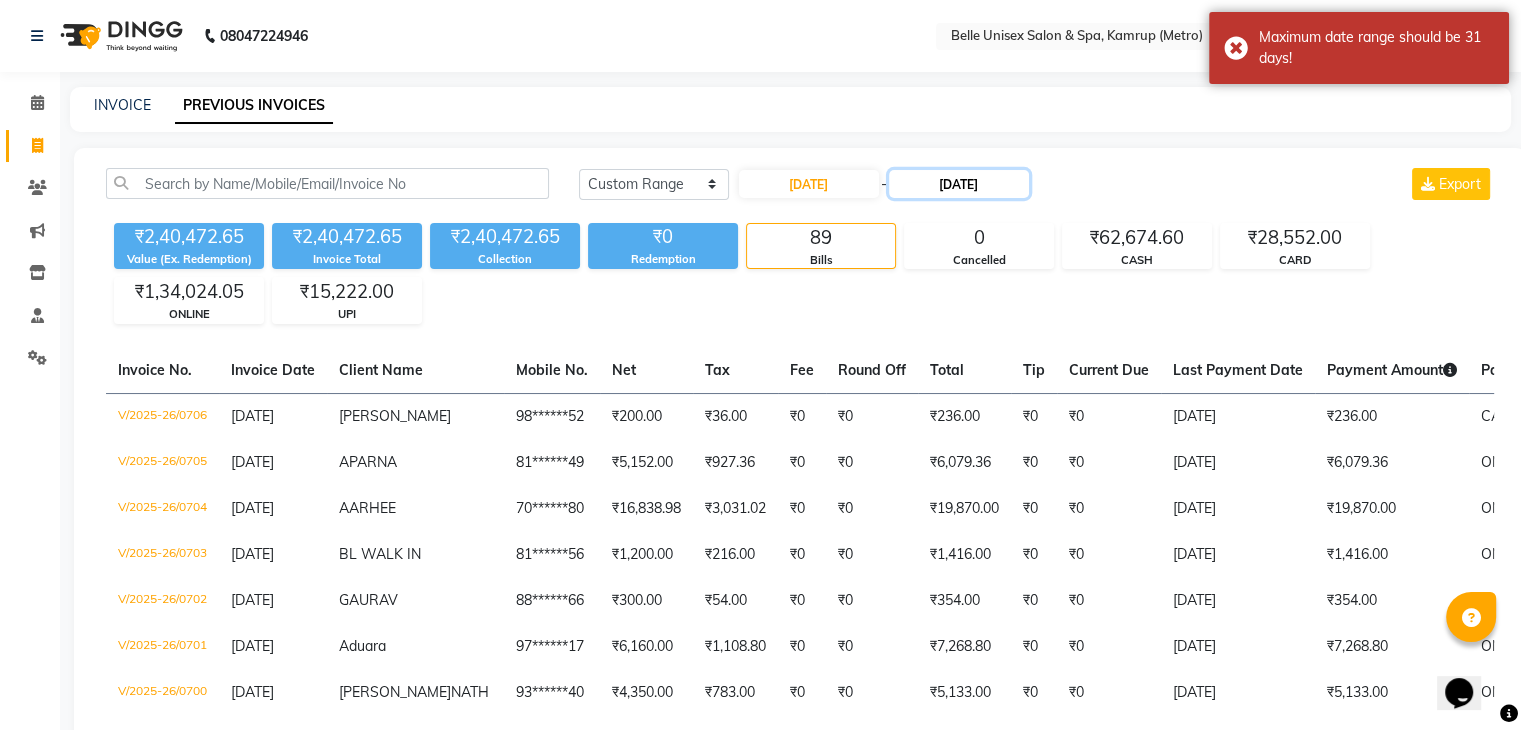 click on "[DATE]" 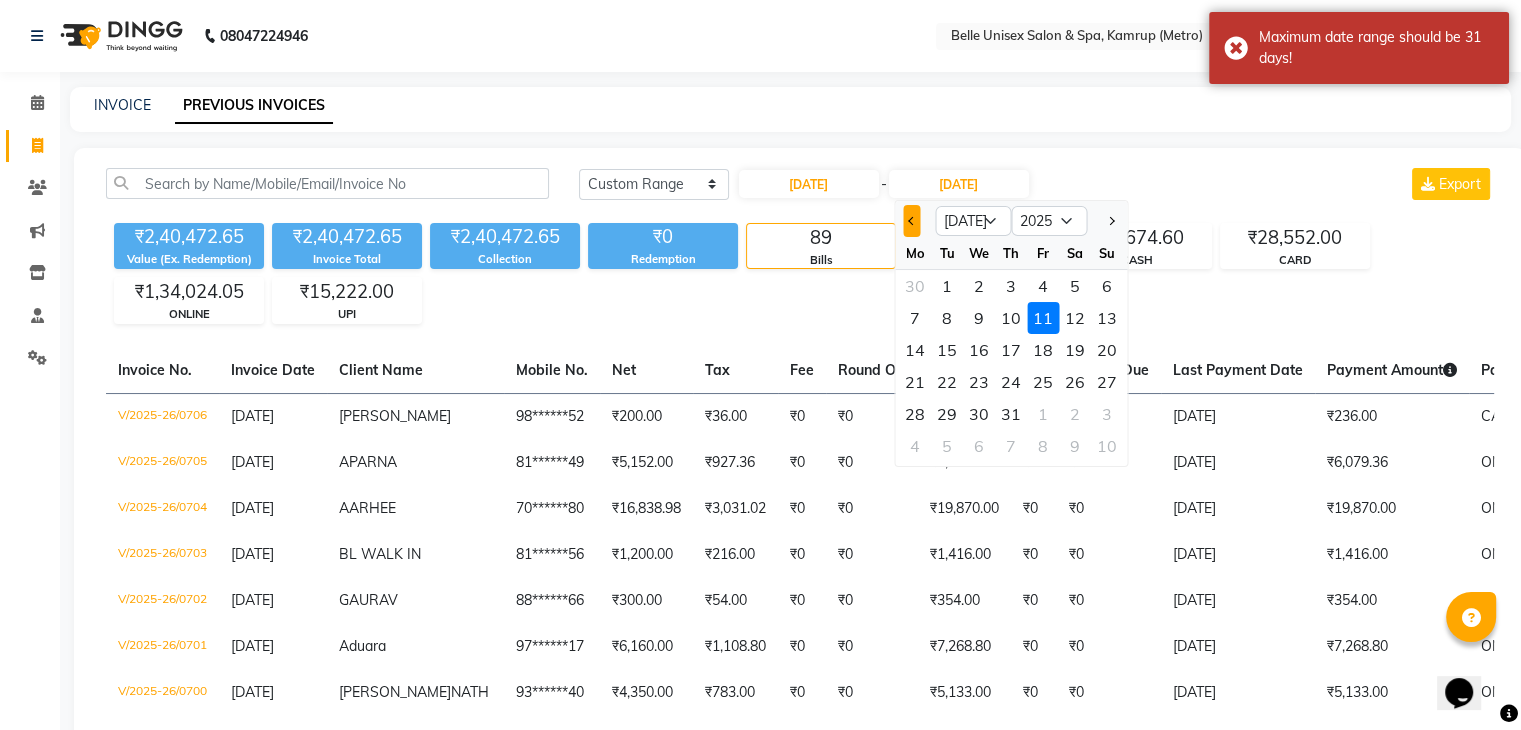 click 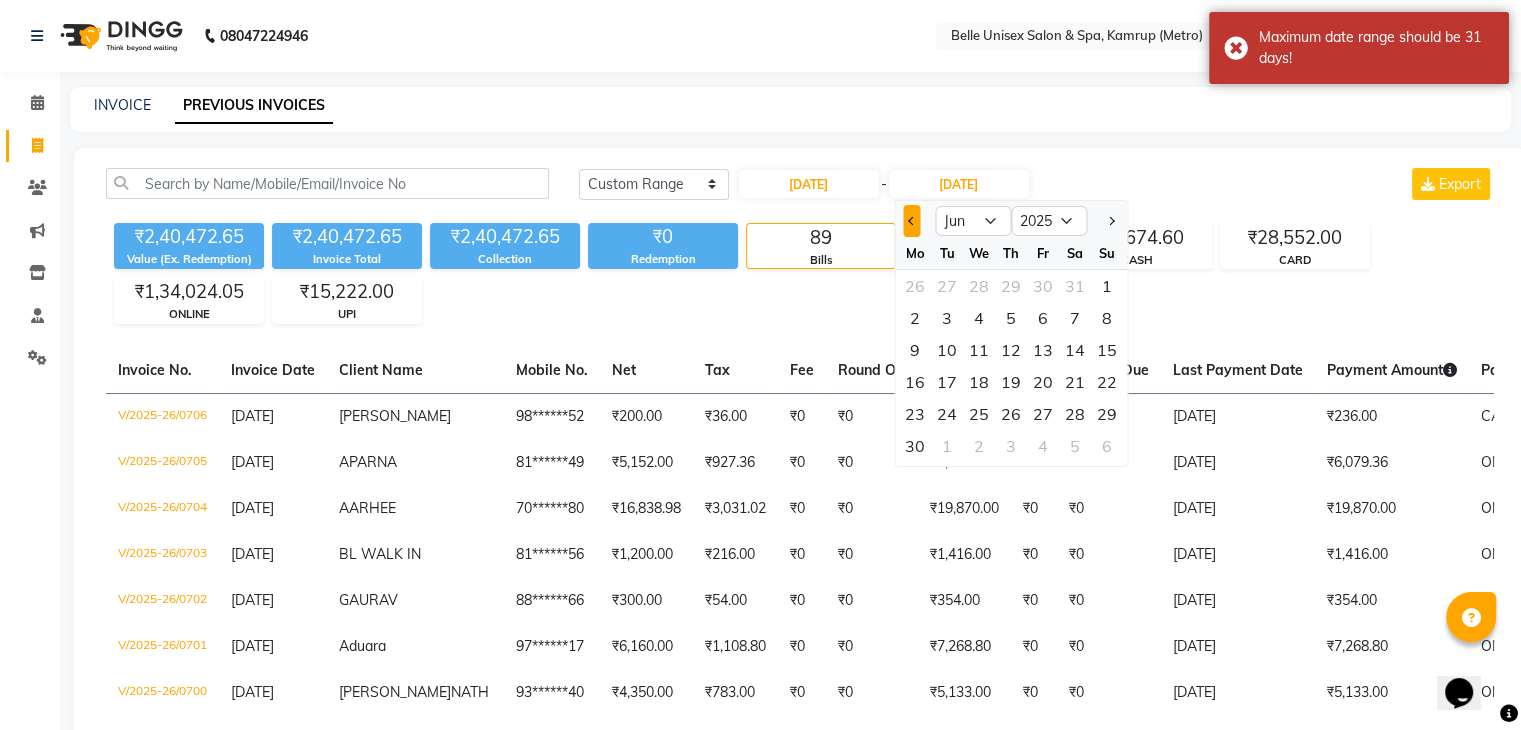 click 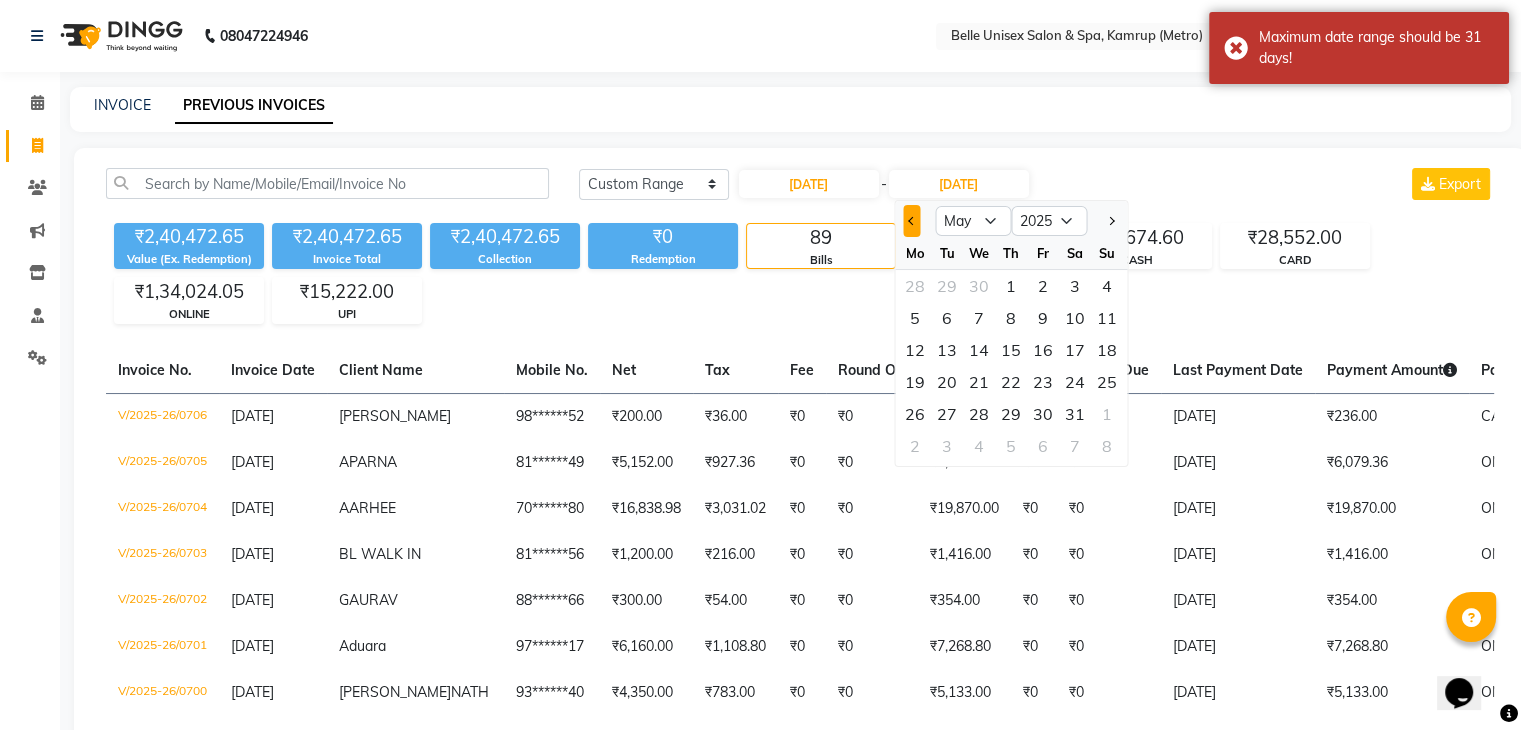 click 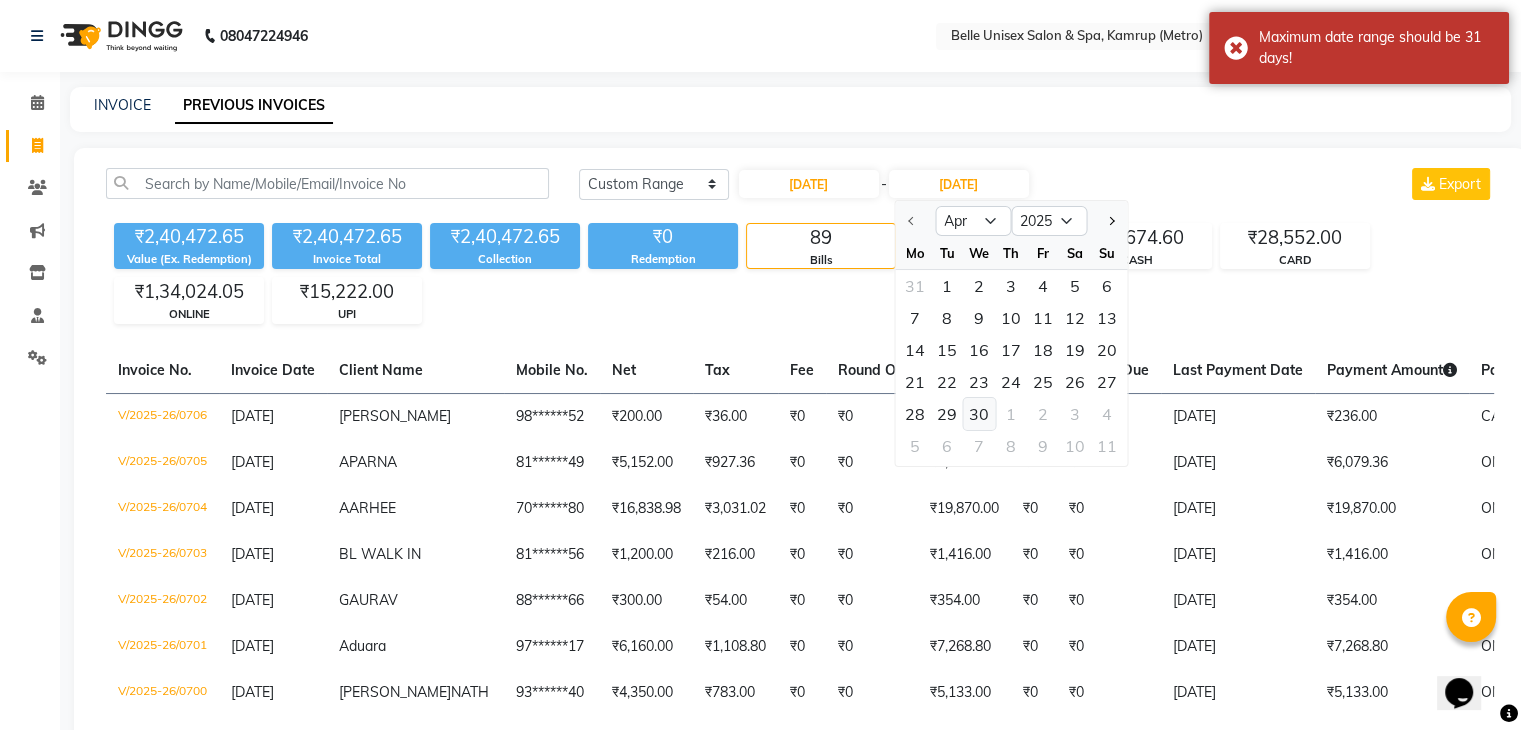 click on "30" 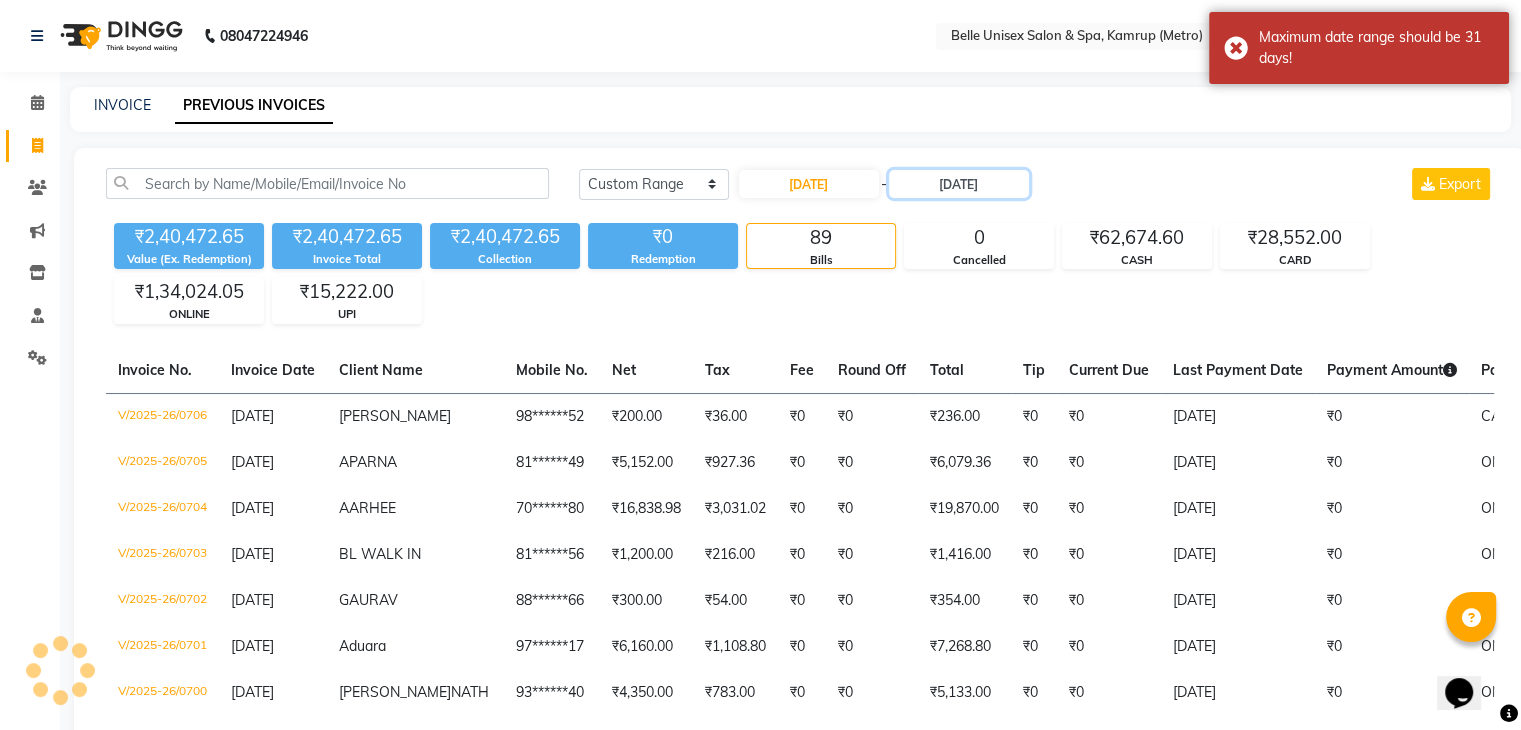 type on "30-04-2025" 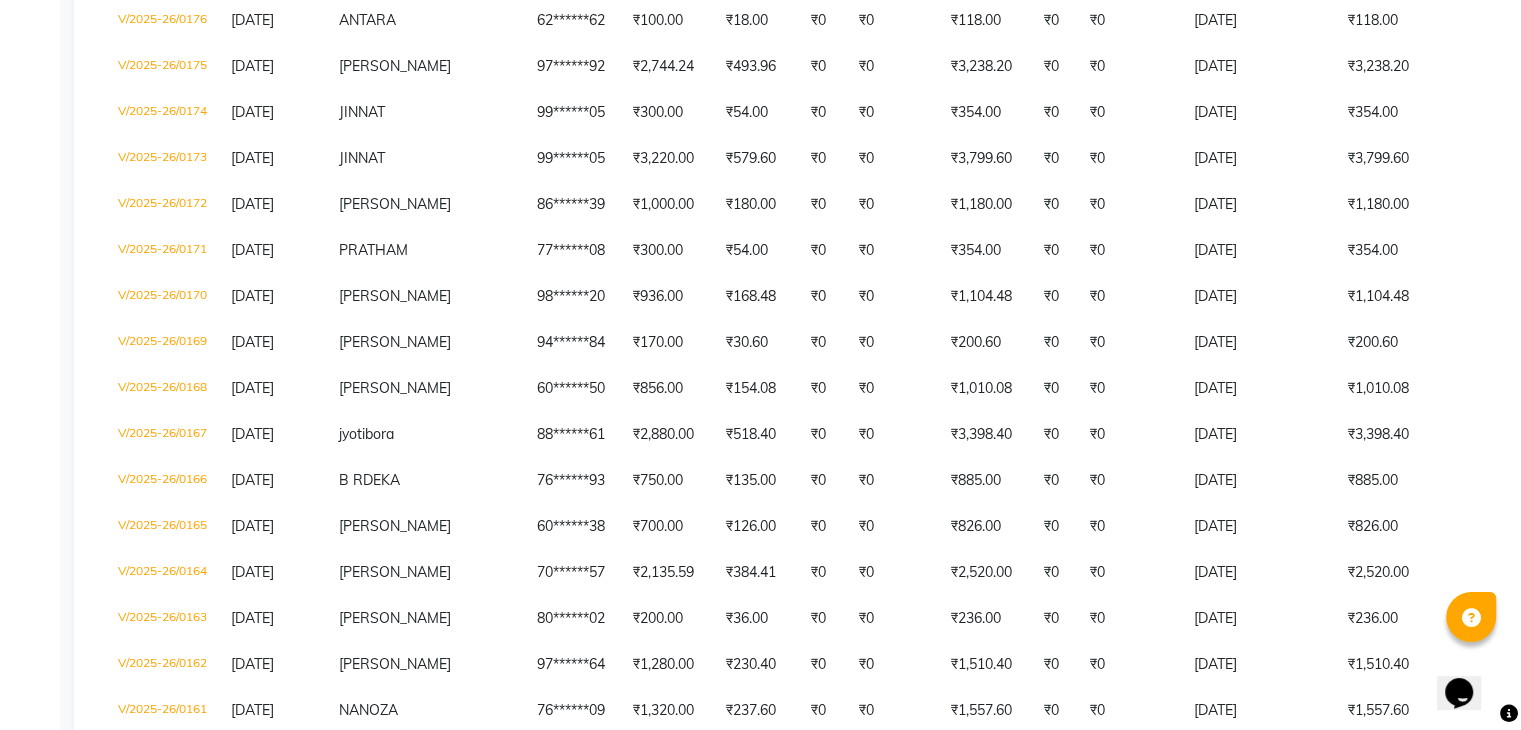 scroll, scrollTop: 0, scrollLeft: 0, axis: both 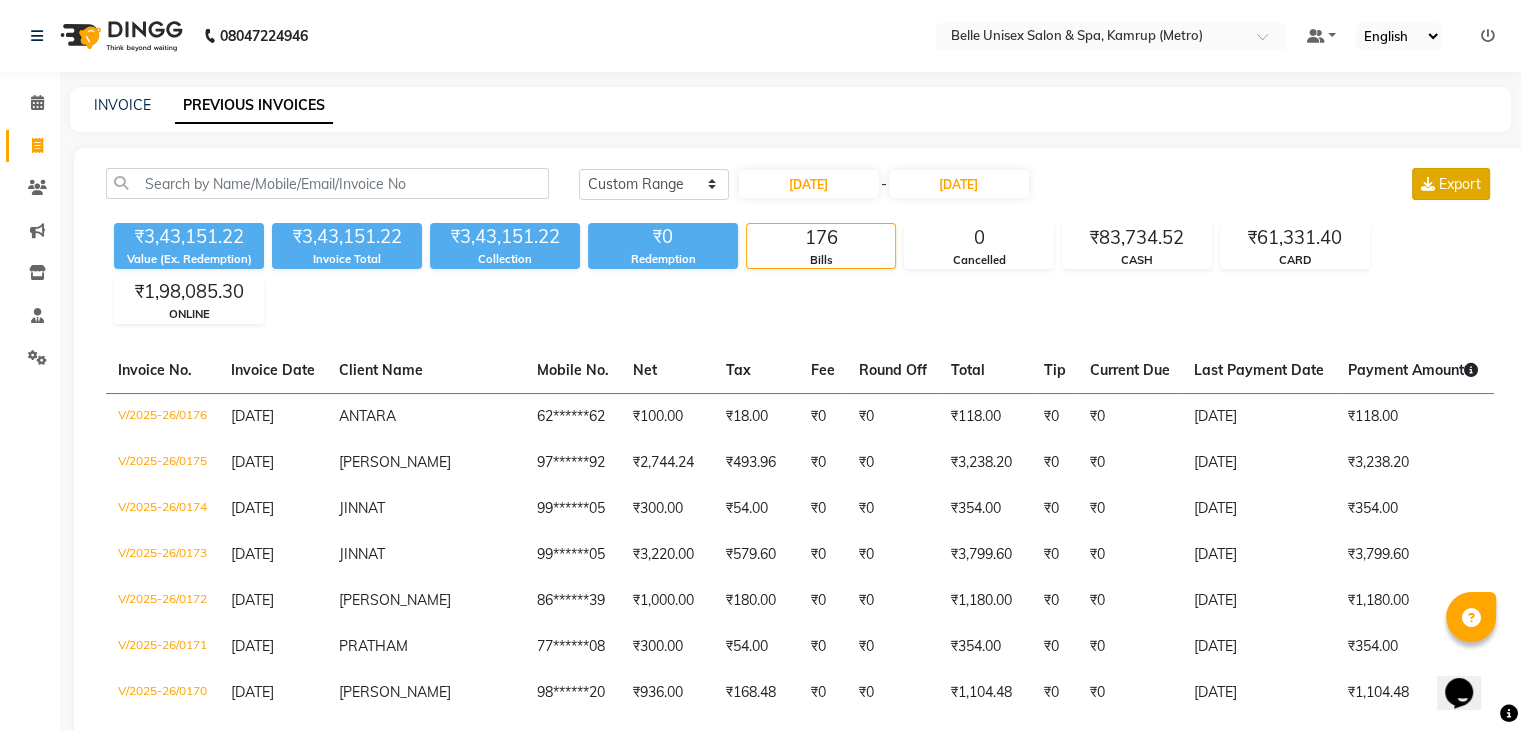 click on "Export" at bounding box center [1451, 184] 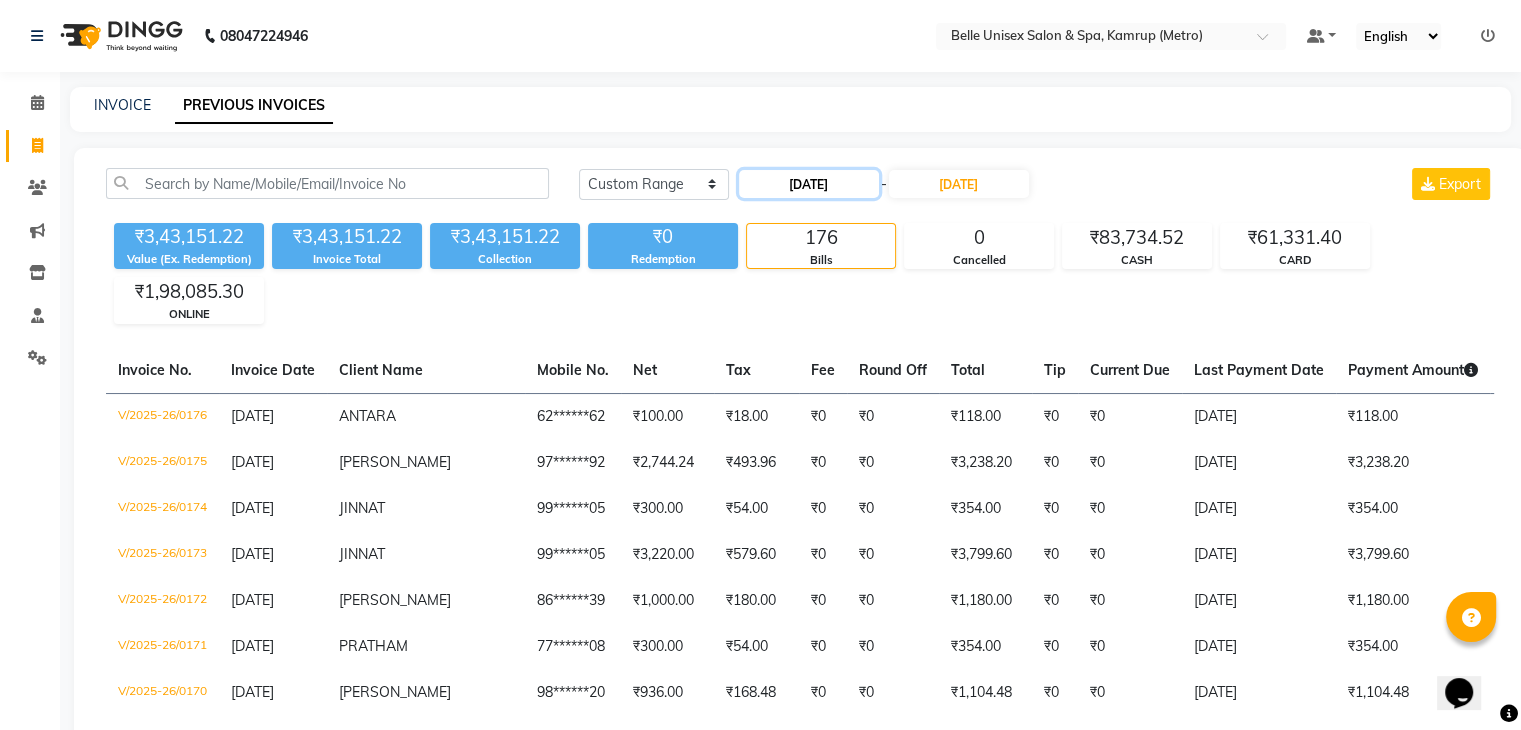 click on "01-04-2025" 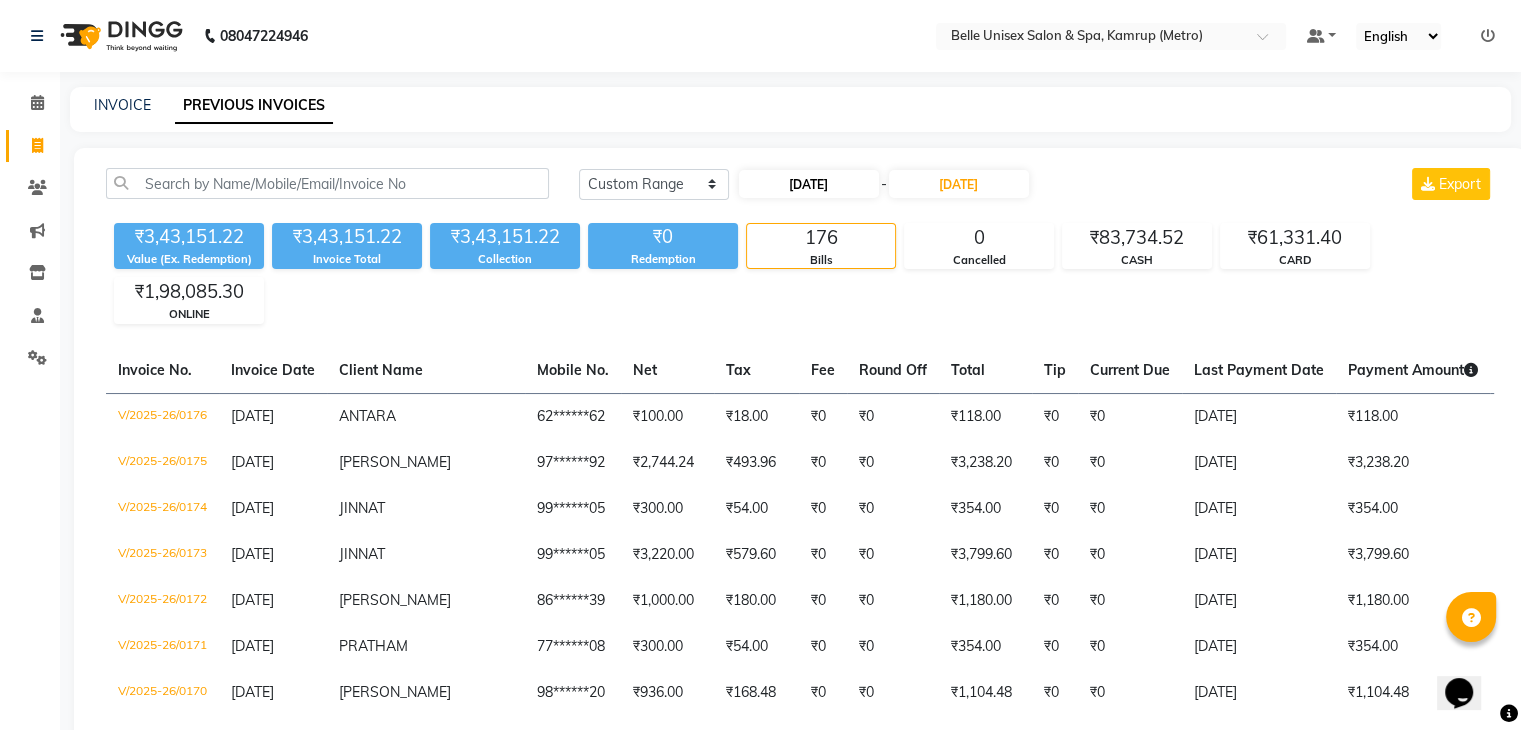 select on "4" 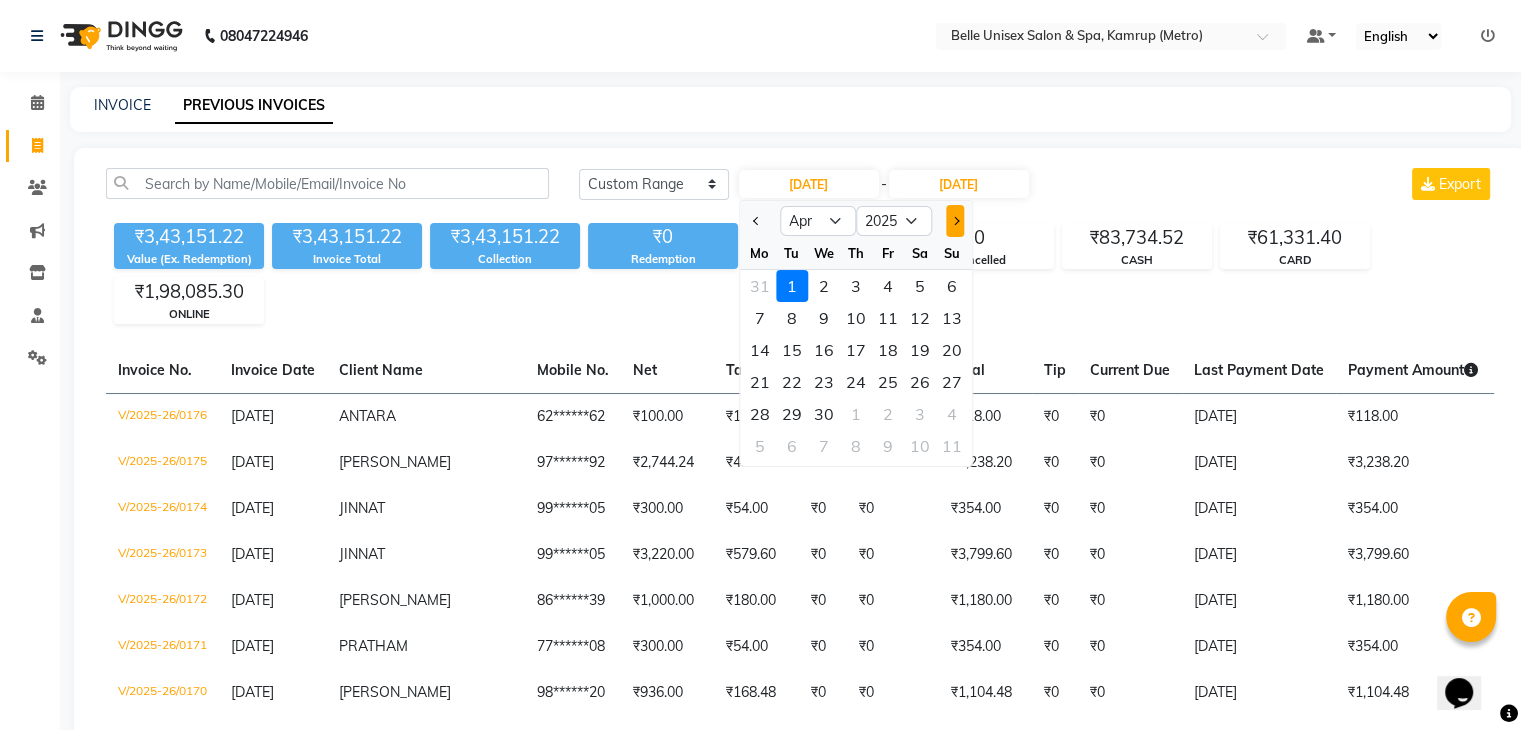 click 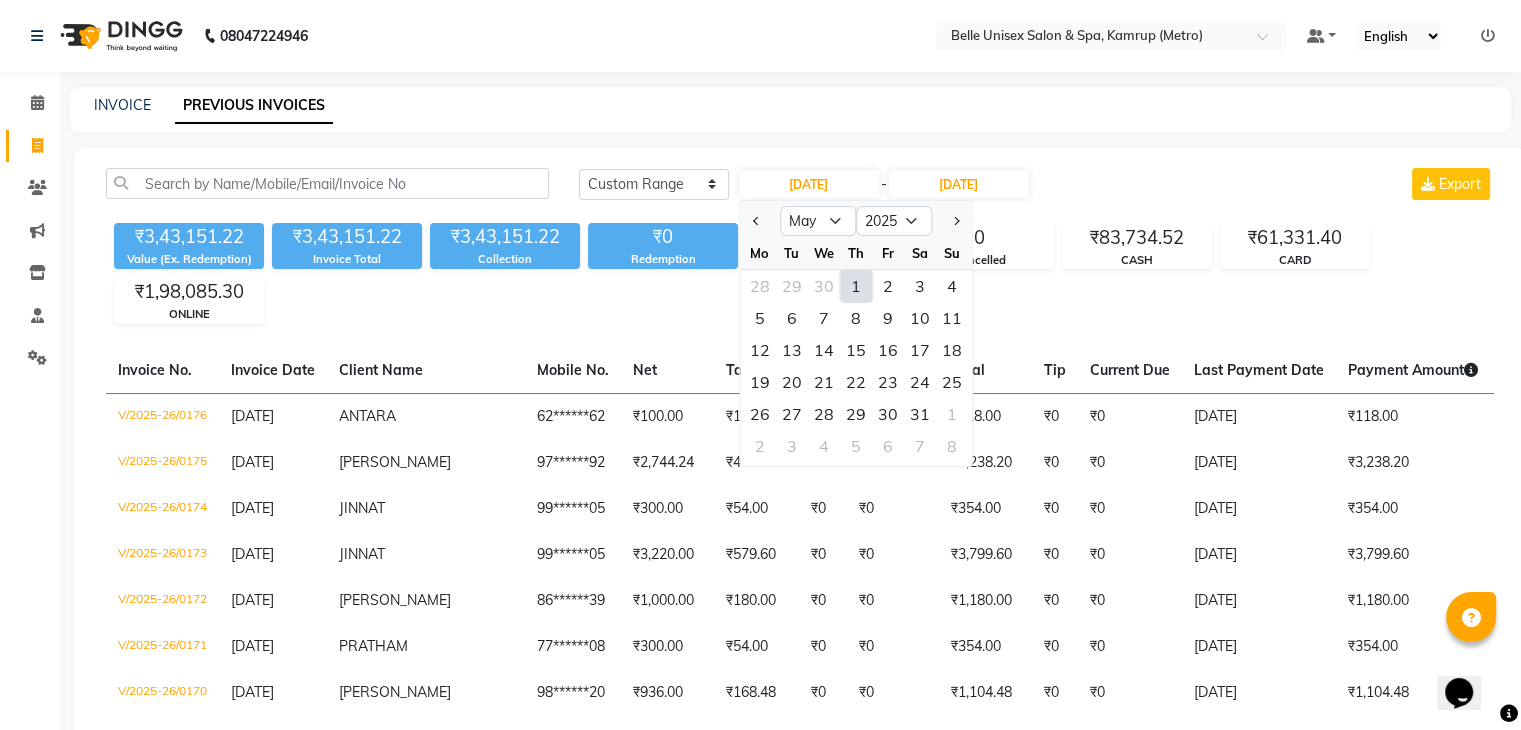 click on "1" 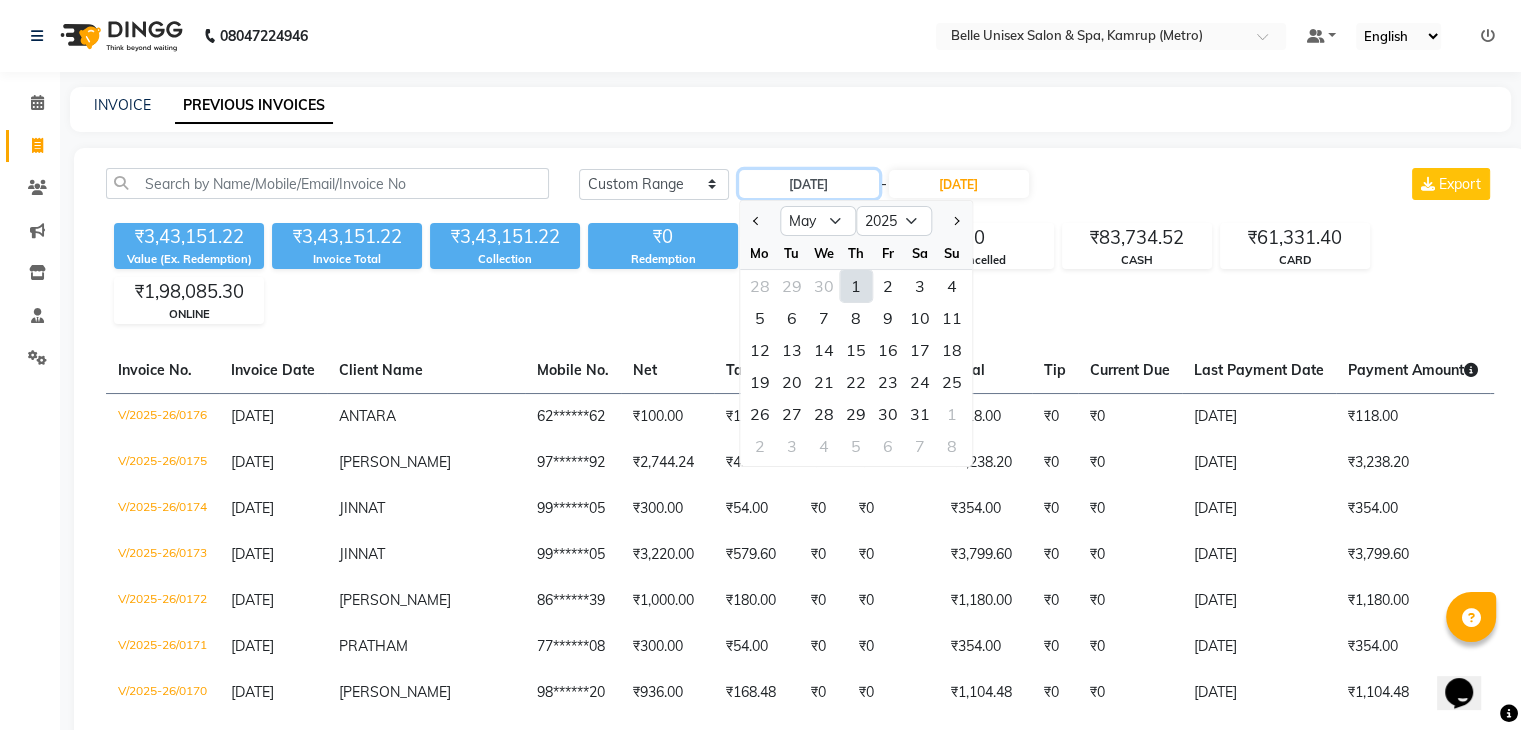 type on "01-05-2025" 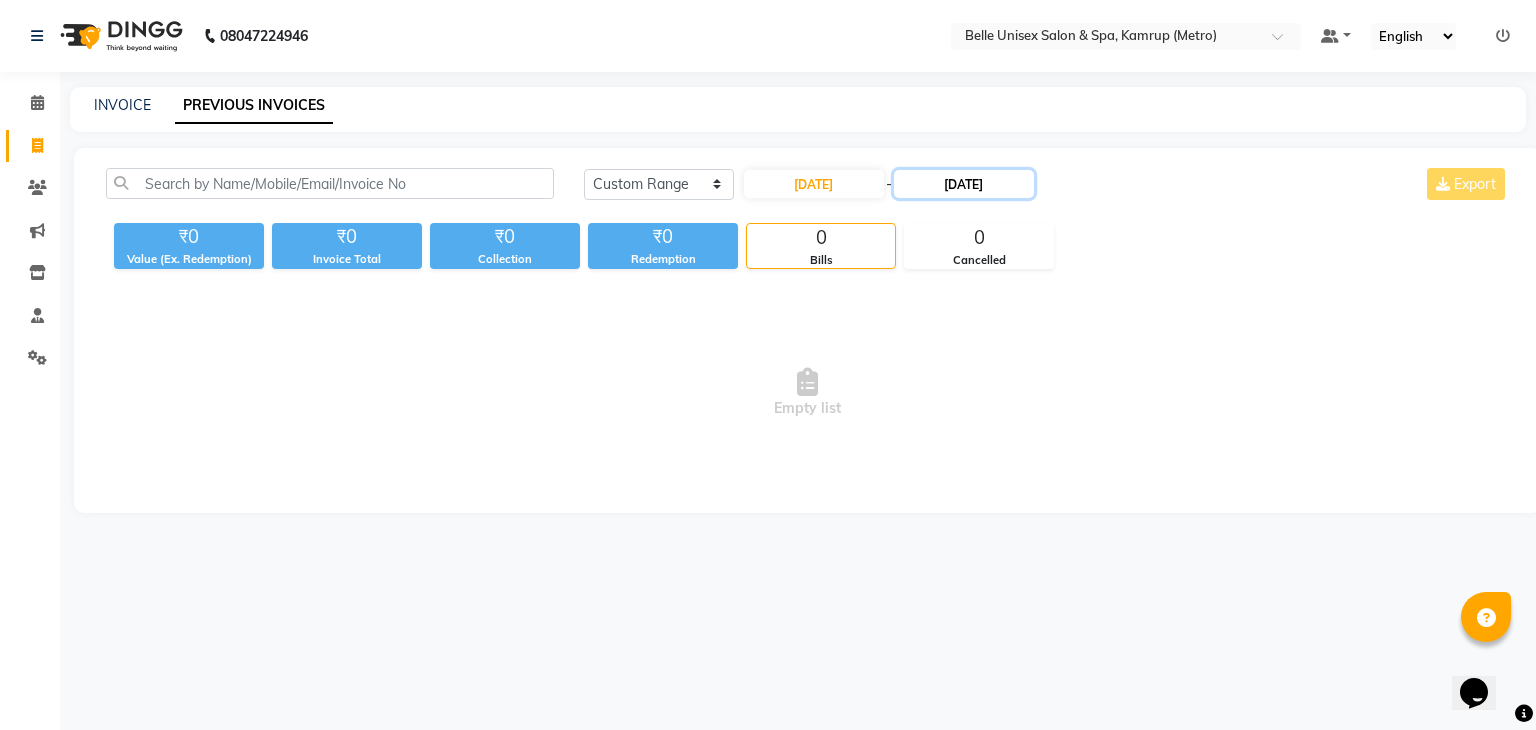 click on "30-04-2025" 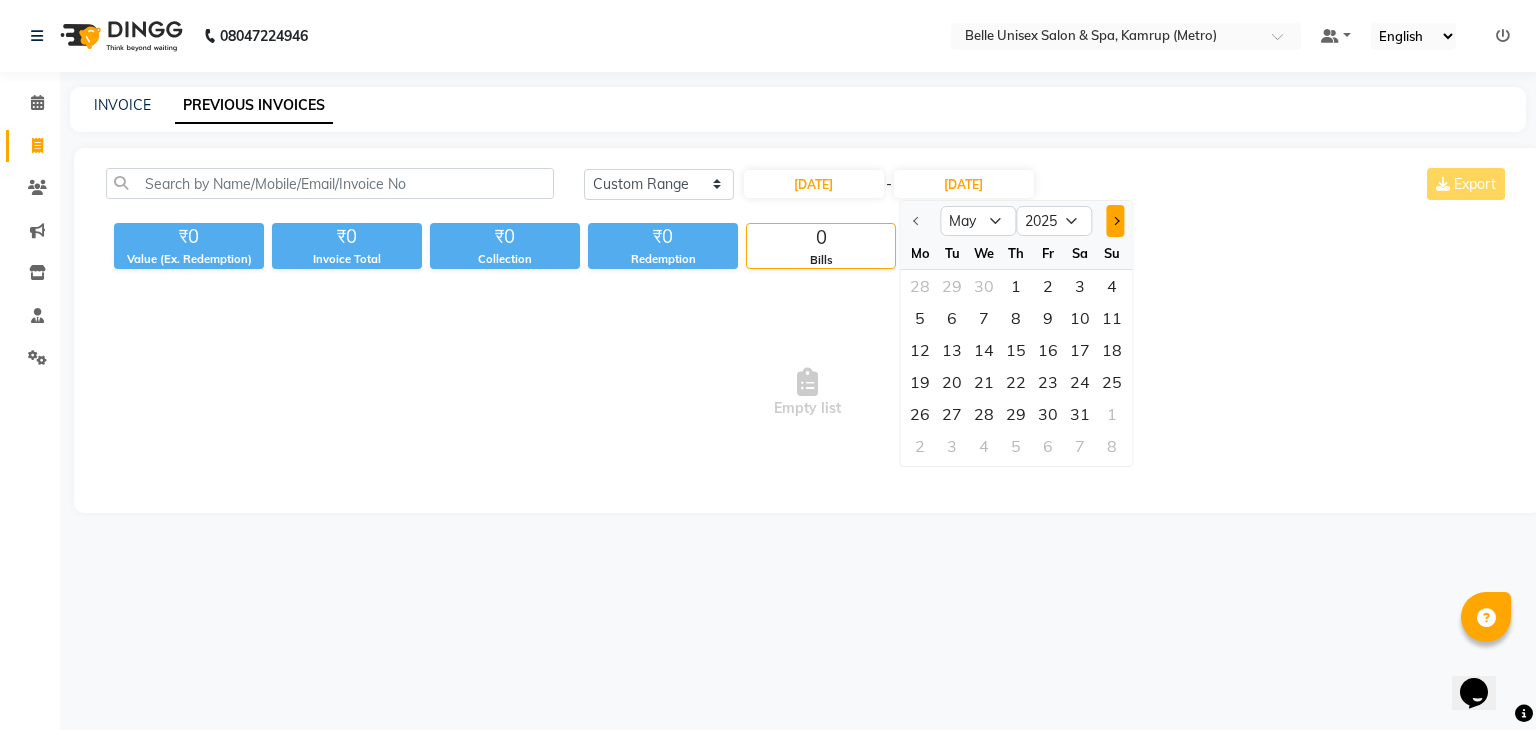 click 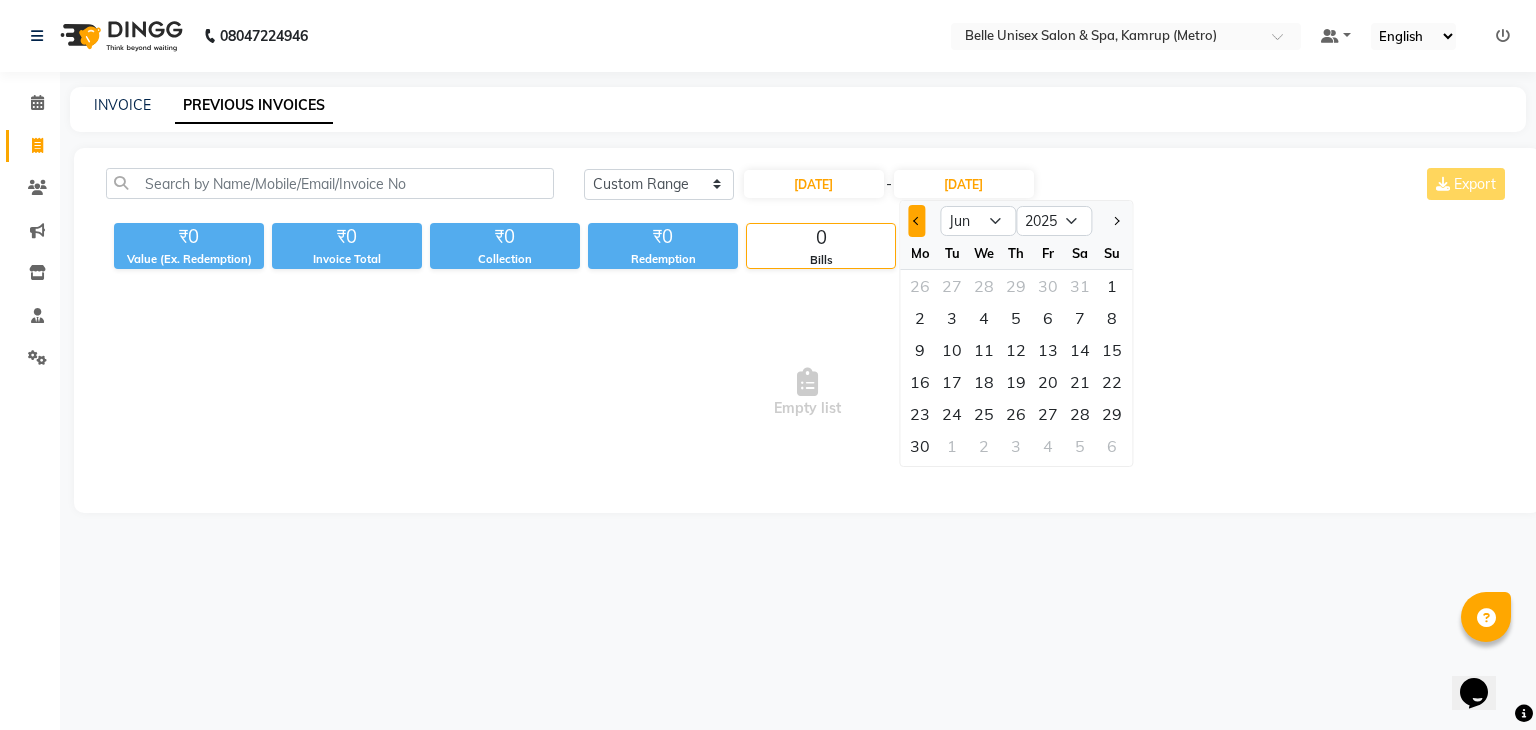 click 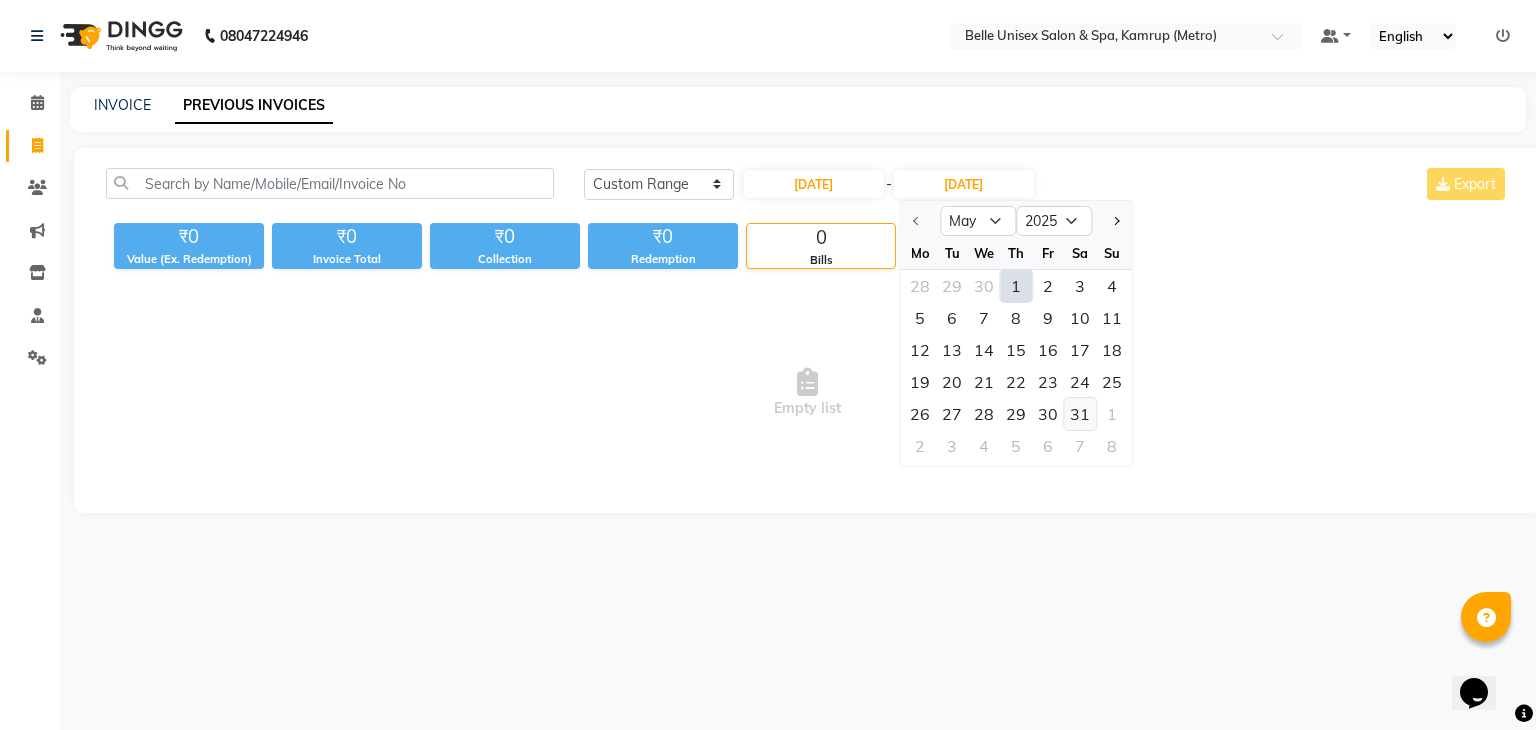 click on "31" 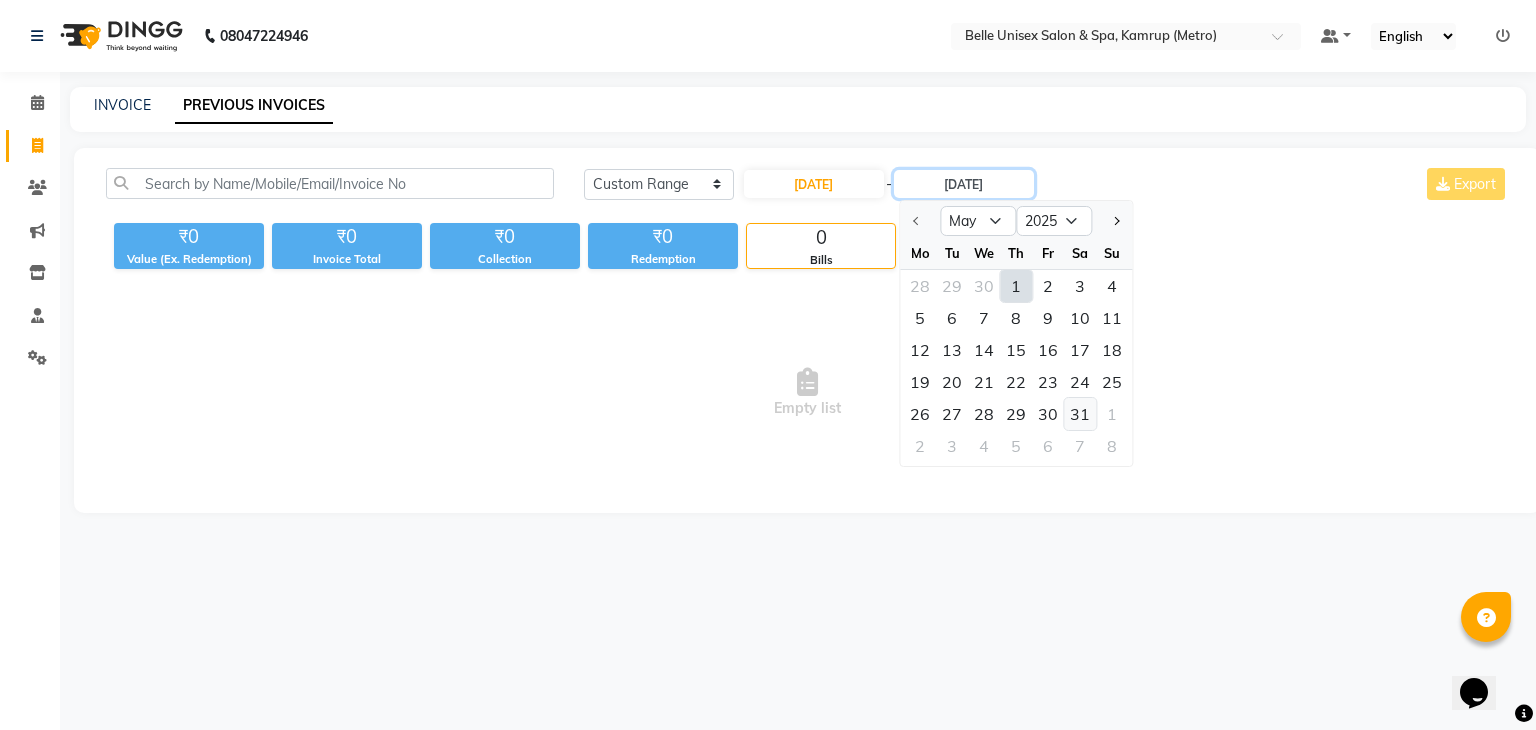 type on "31-05-2025" 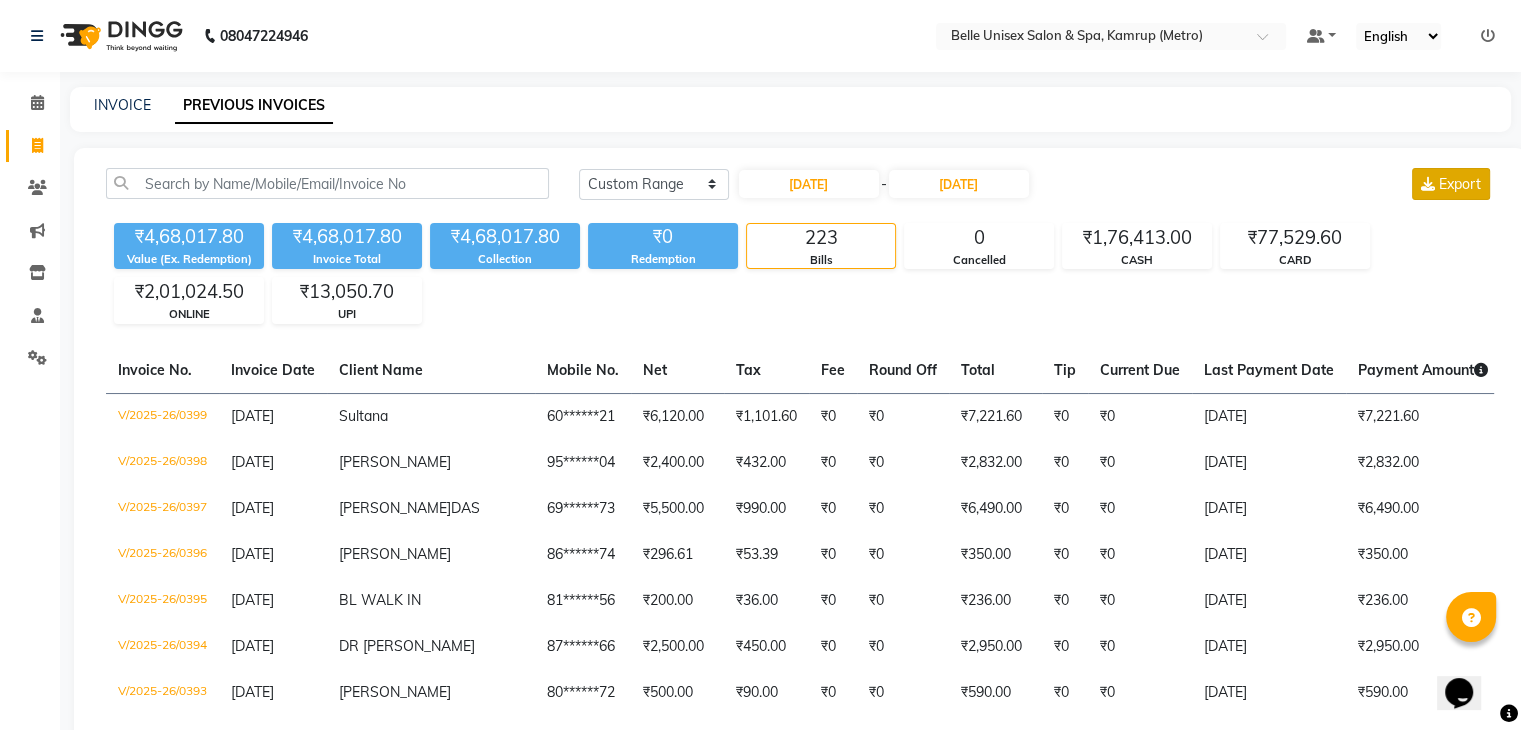 click on "Export" at bounding box center (1460, 184) 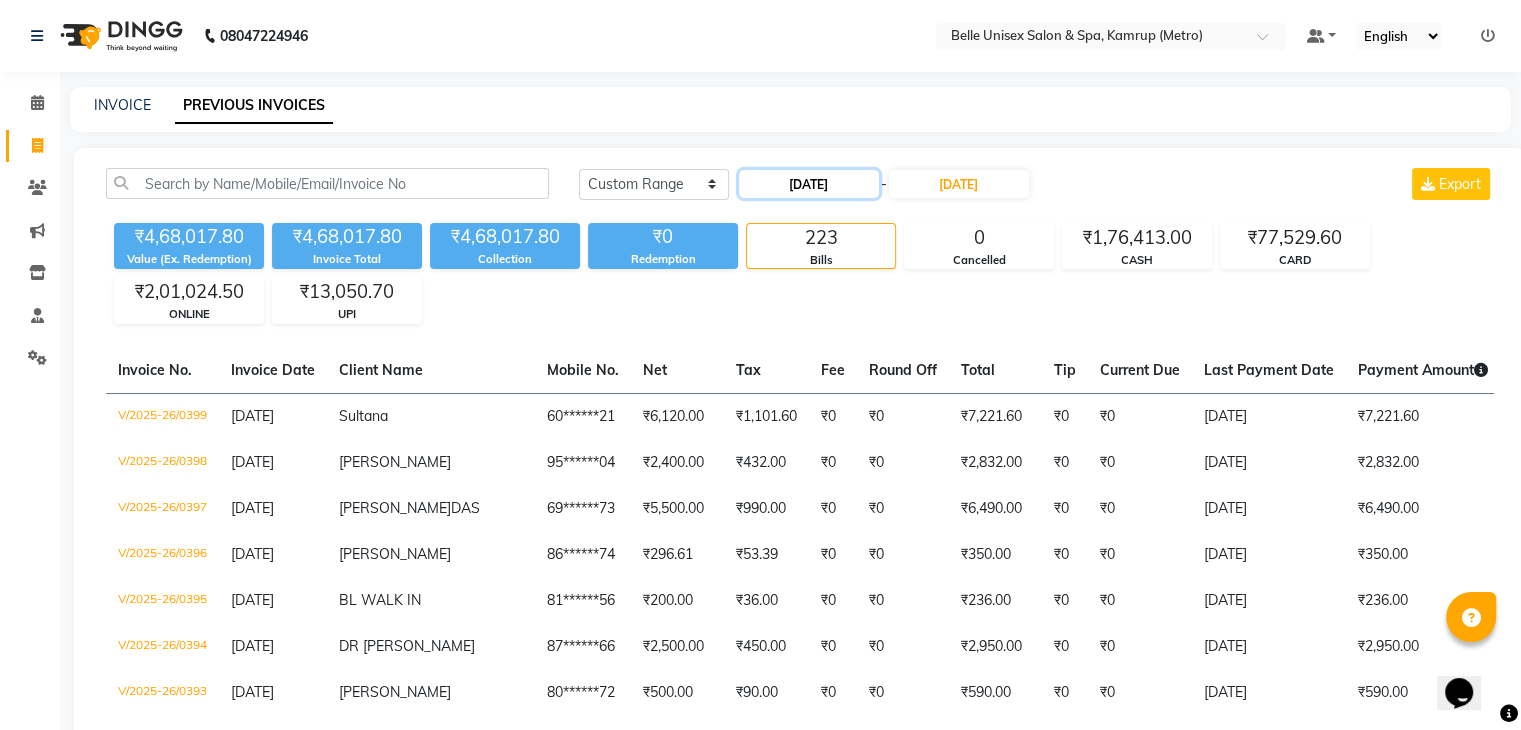 click on "01-05-2025" 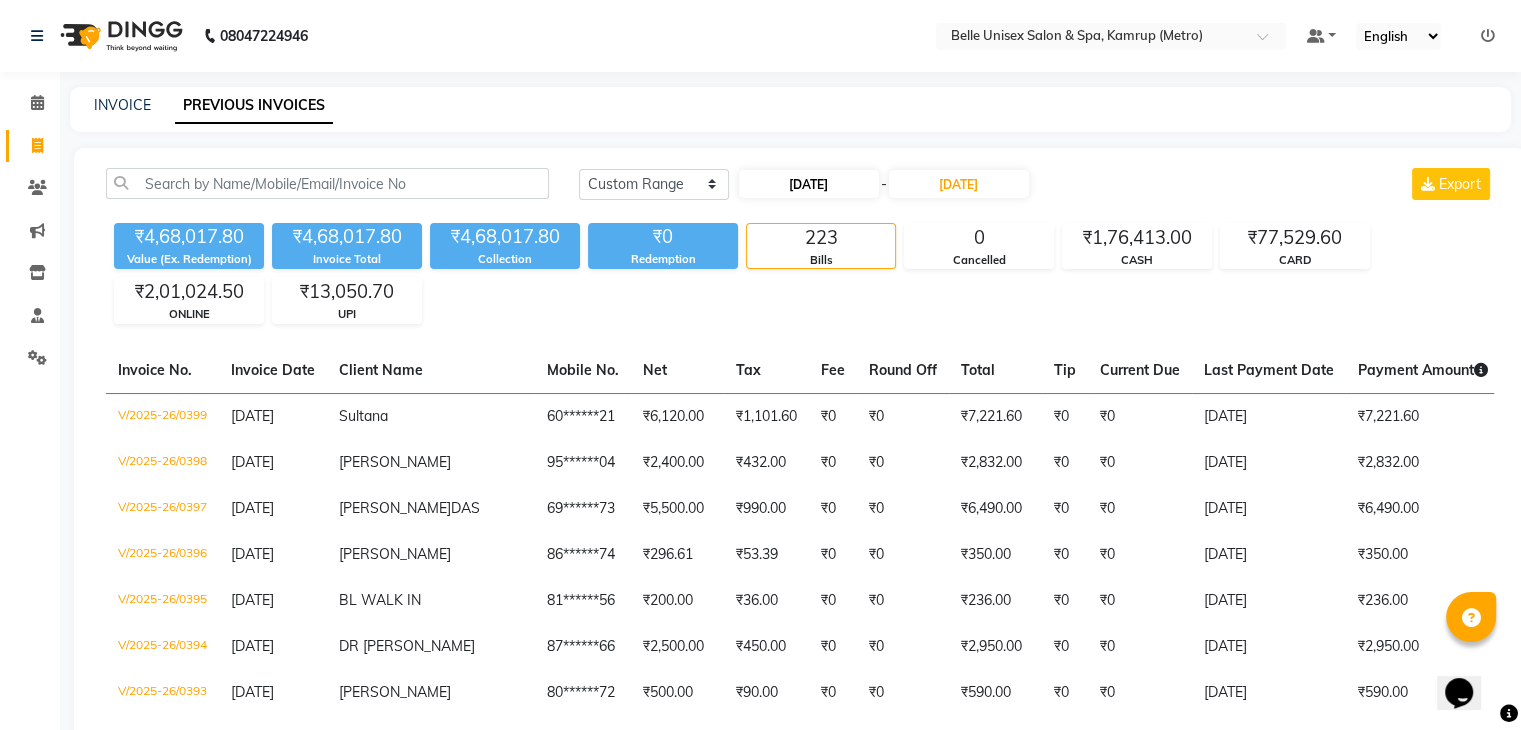 select on "5" 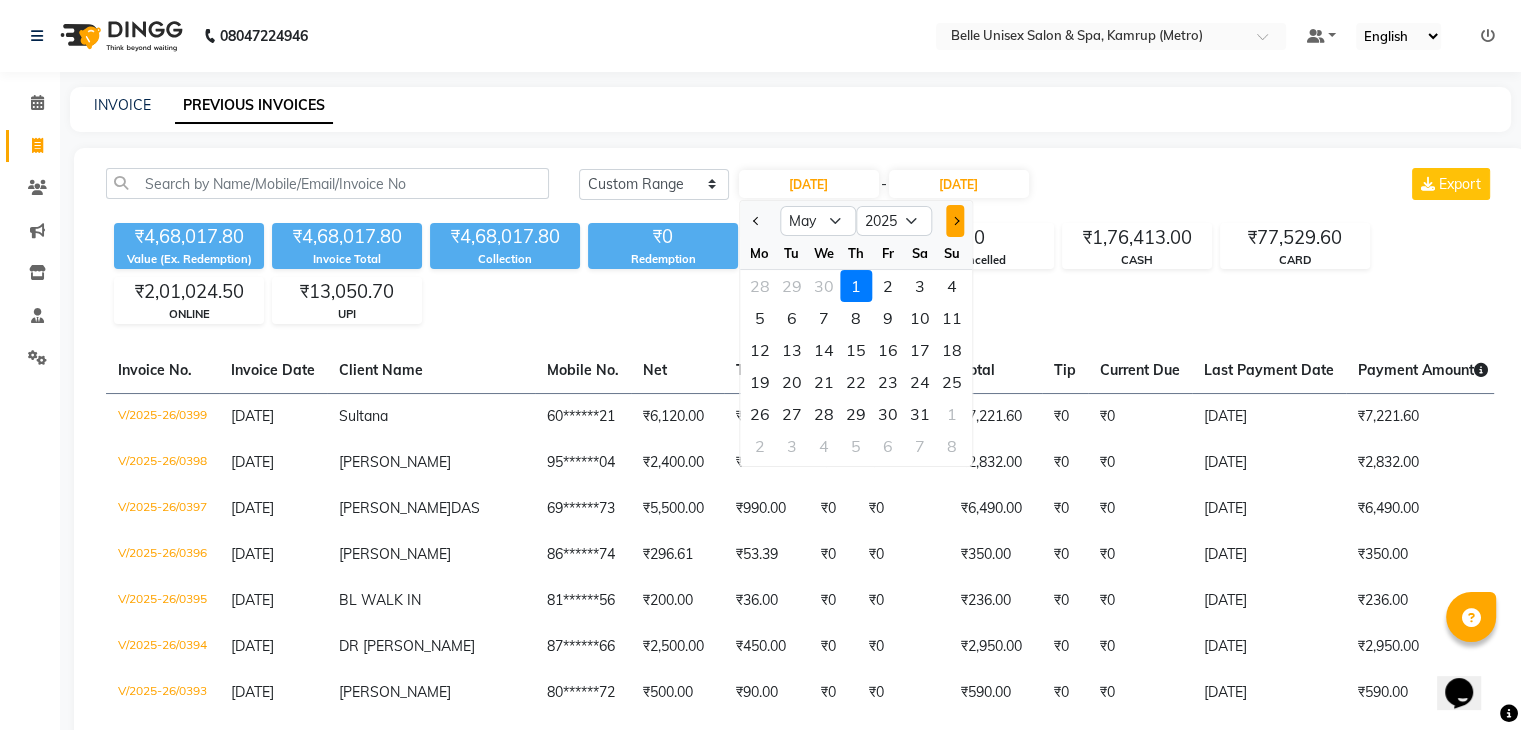 click 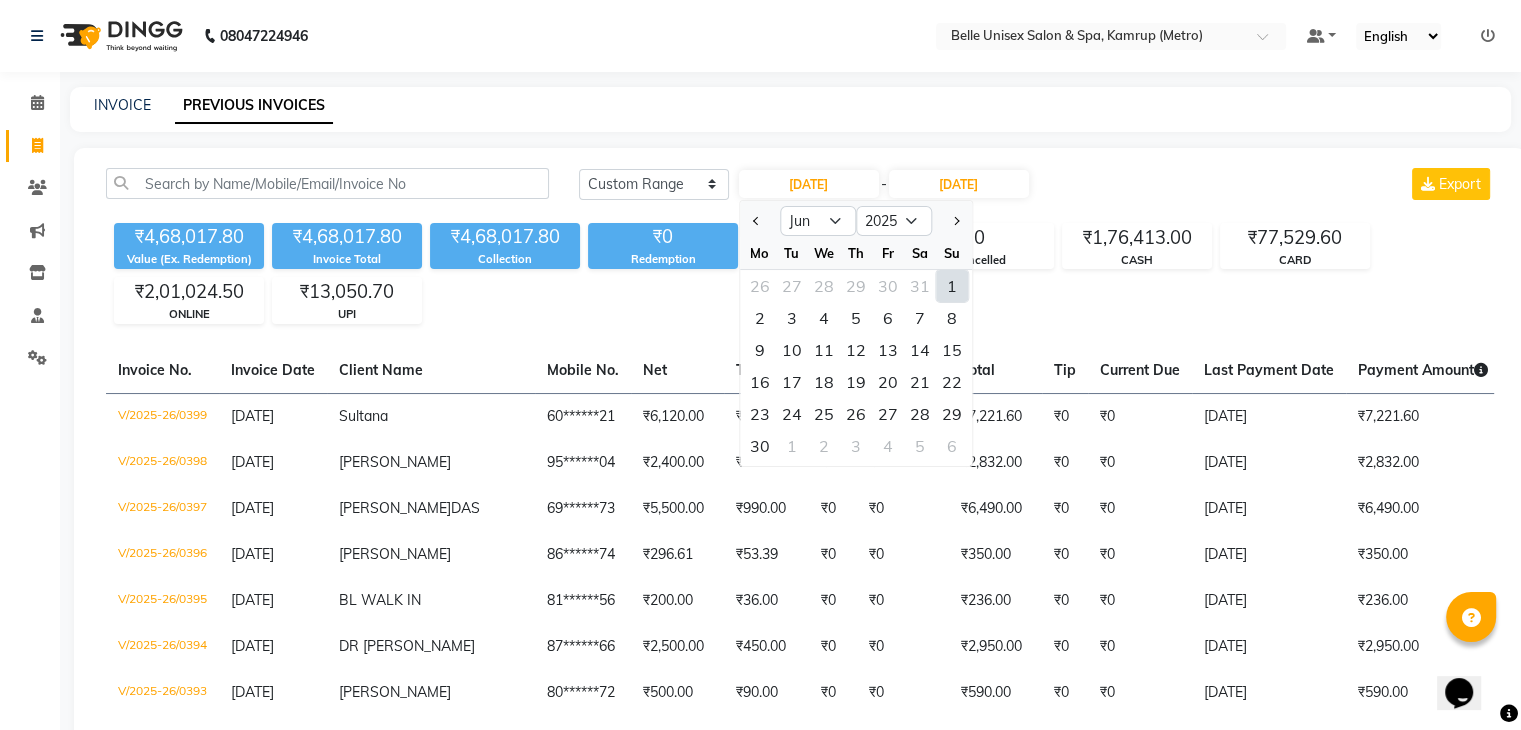 click on "1" 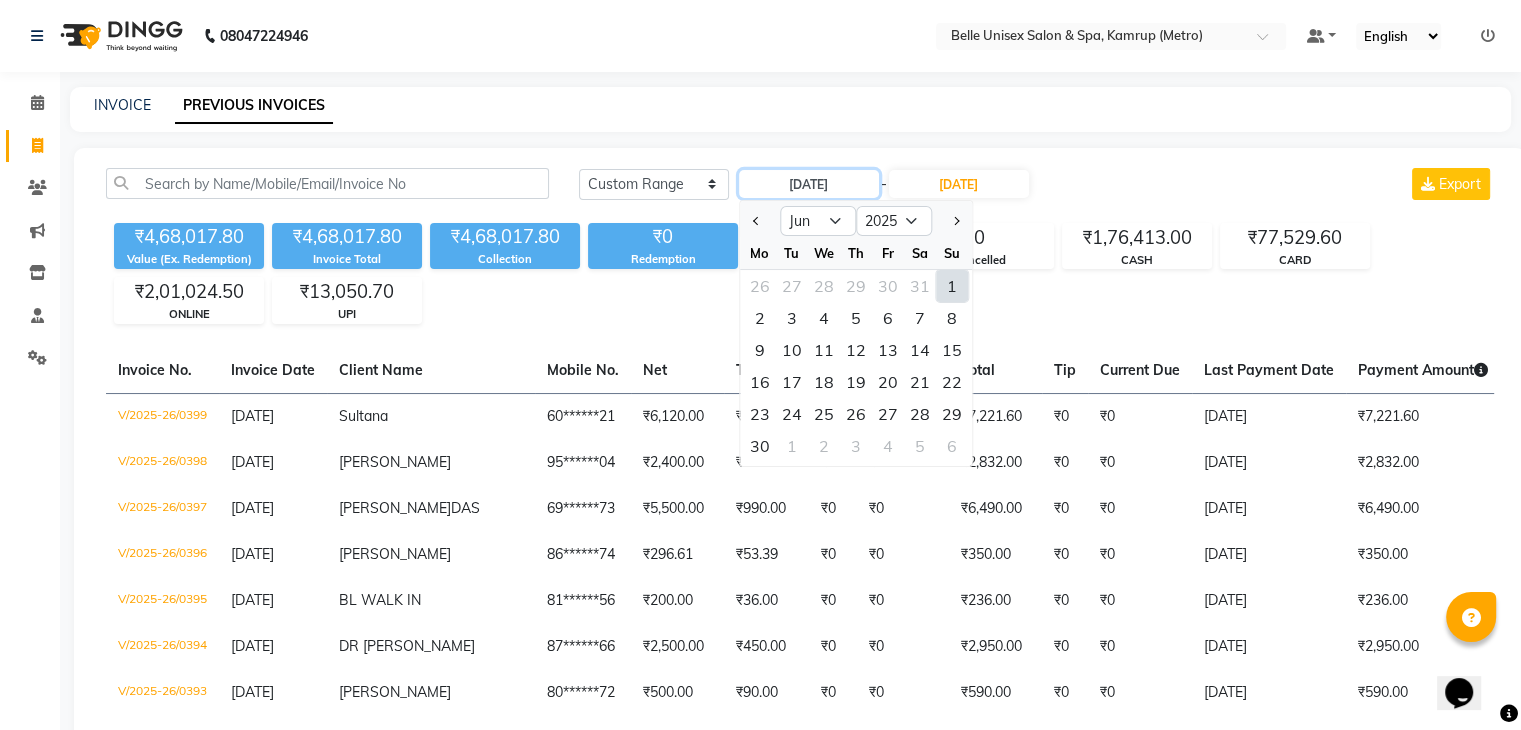 type on "01-06-2025" 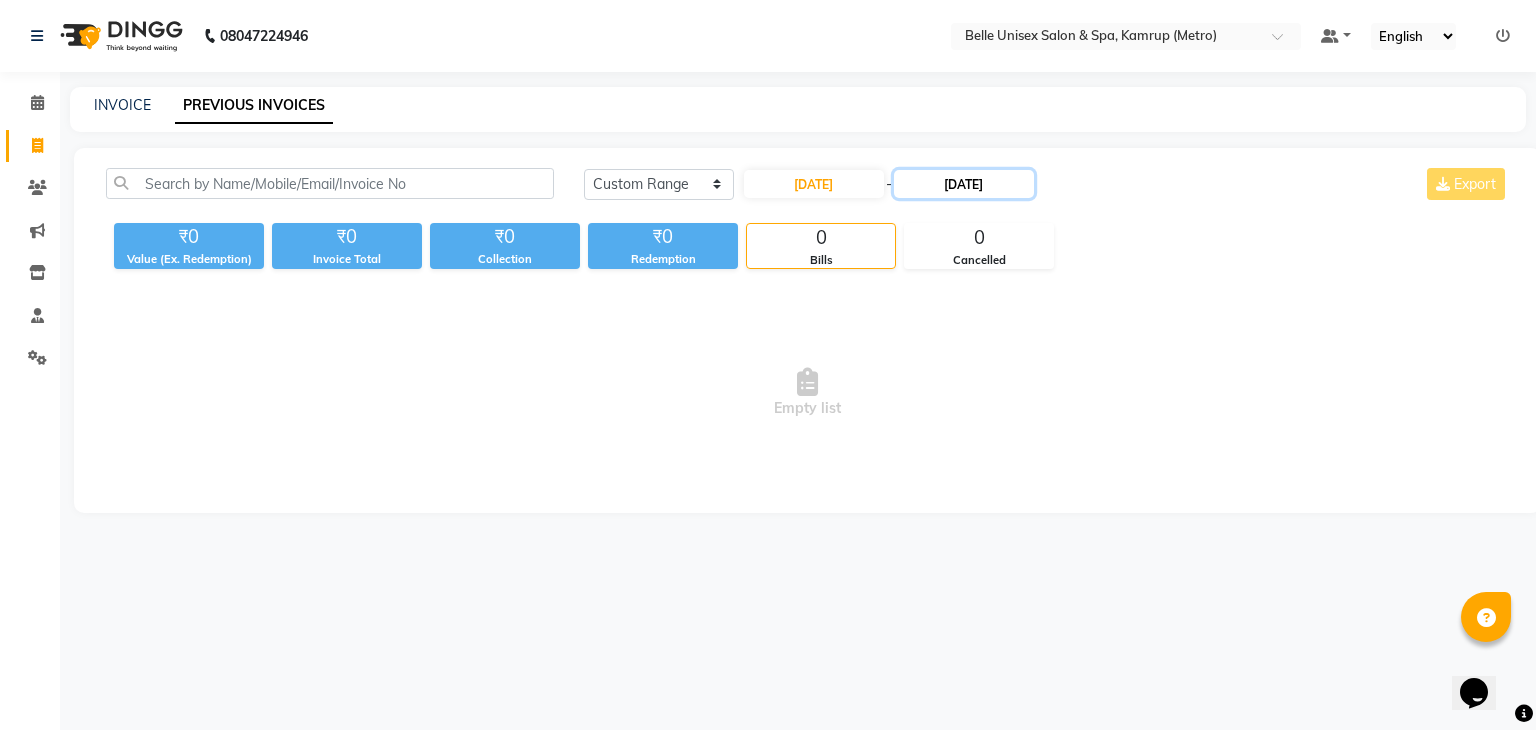 click on "31-05-2025" 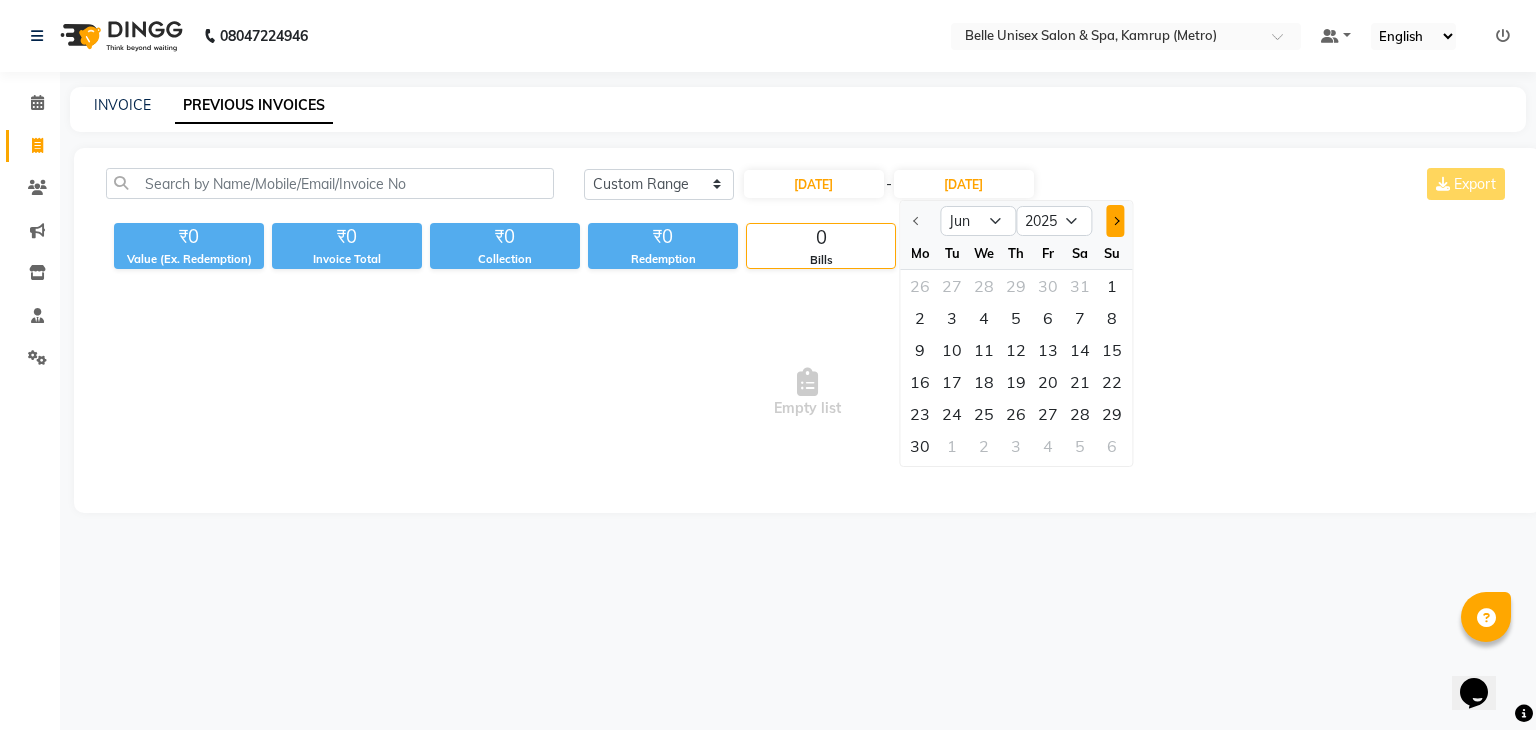 click 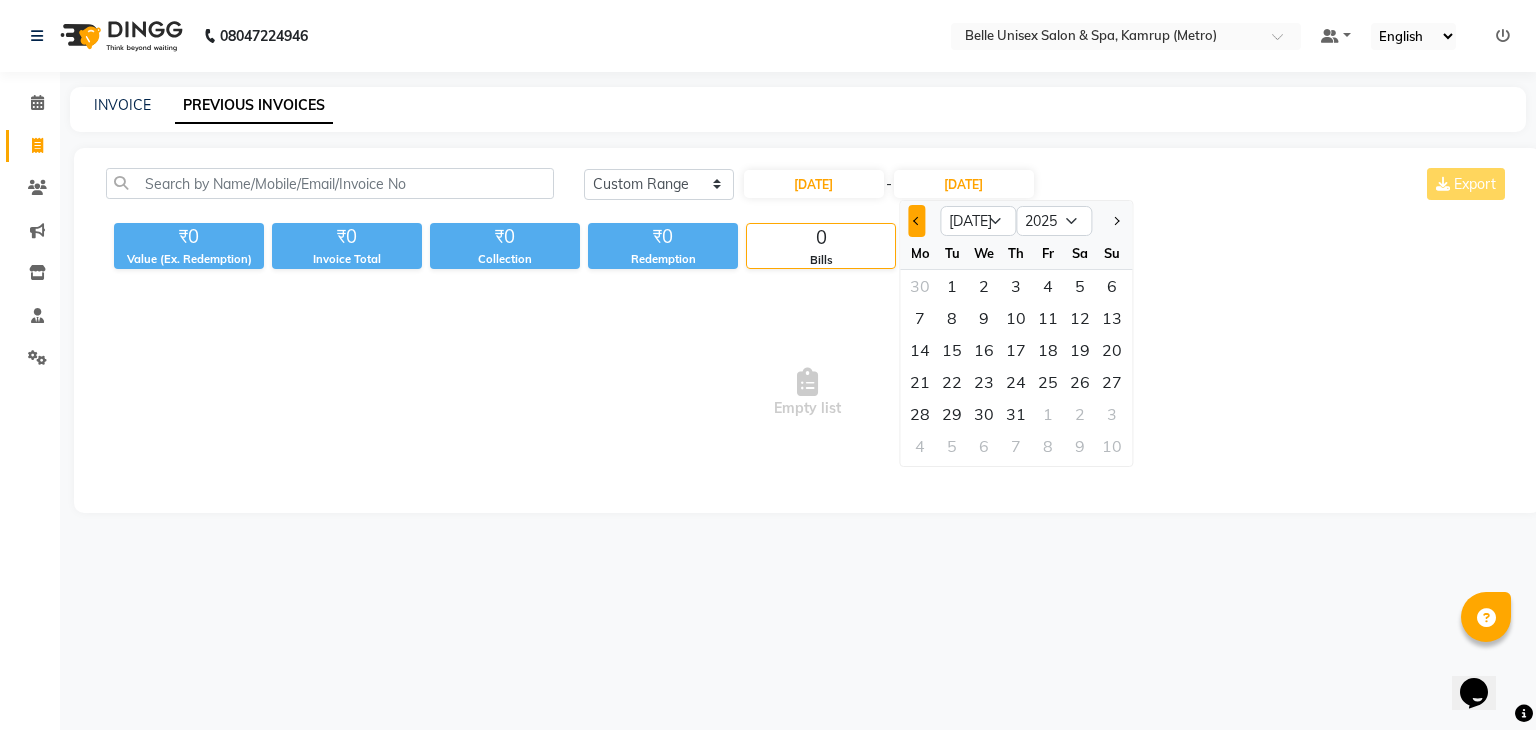 click 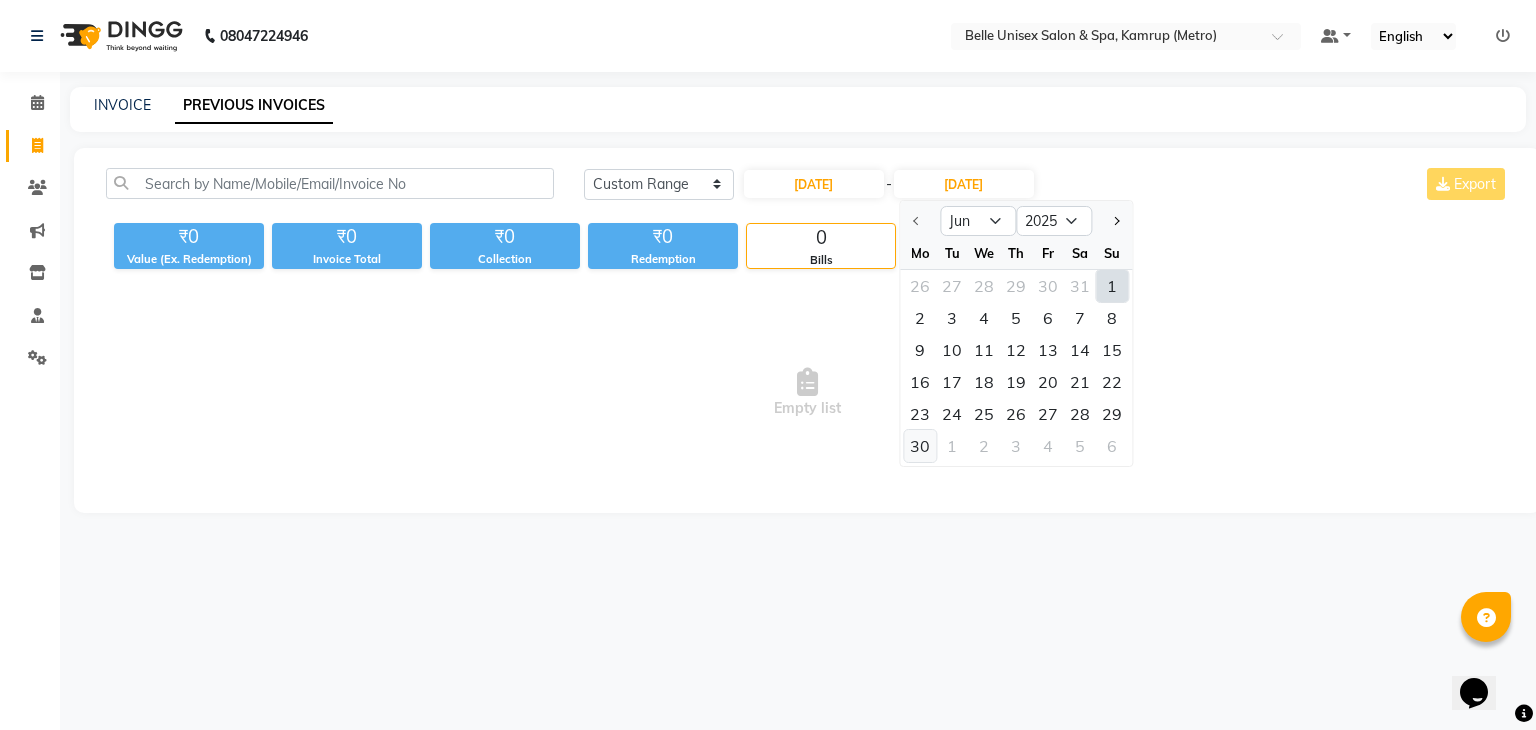 click on "30" 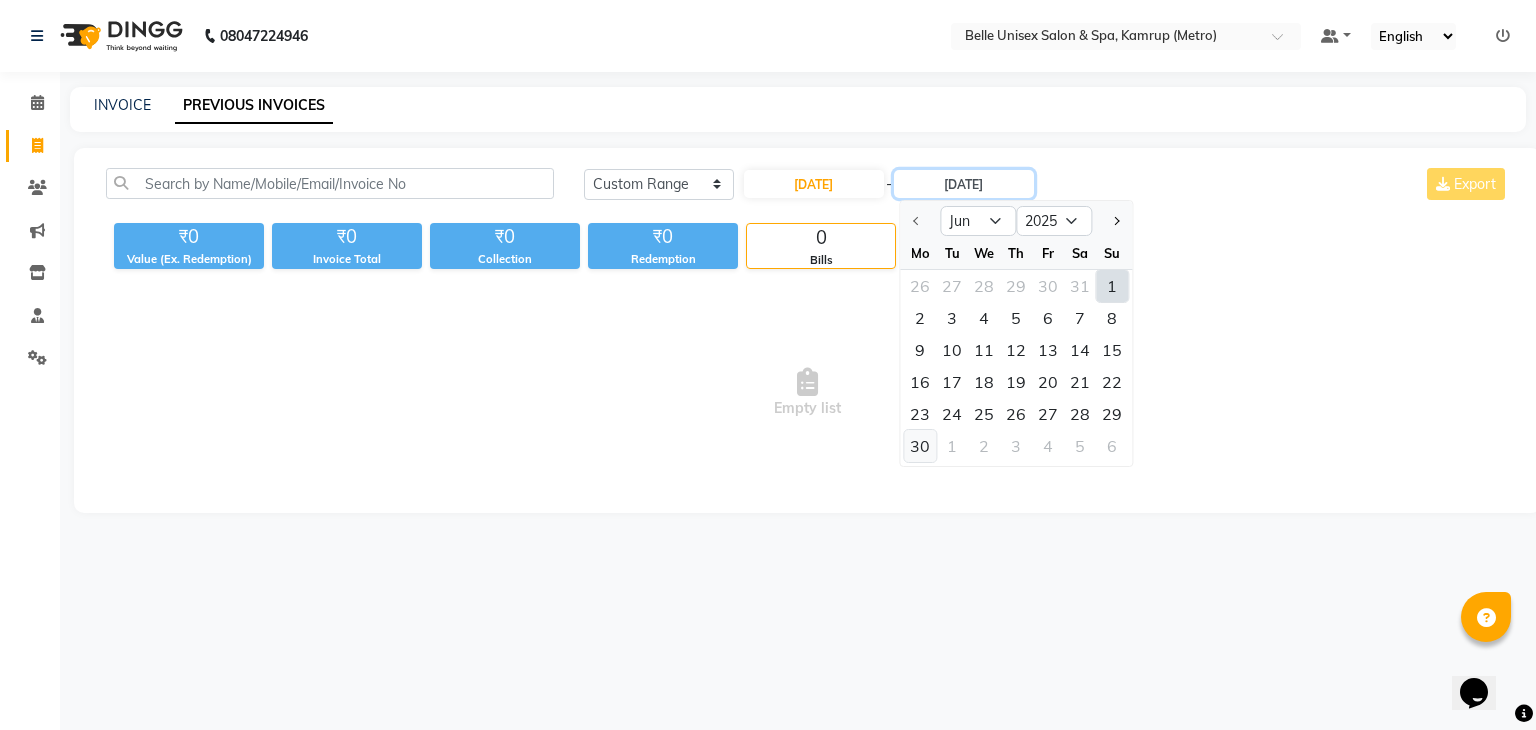 type on "30-06-2025" 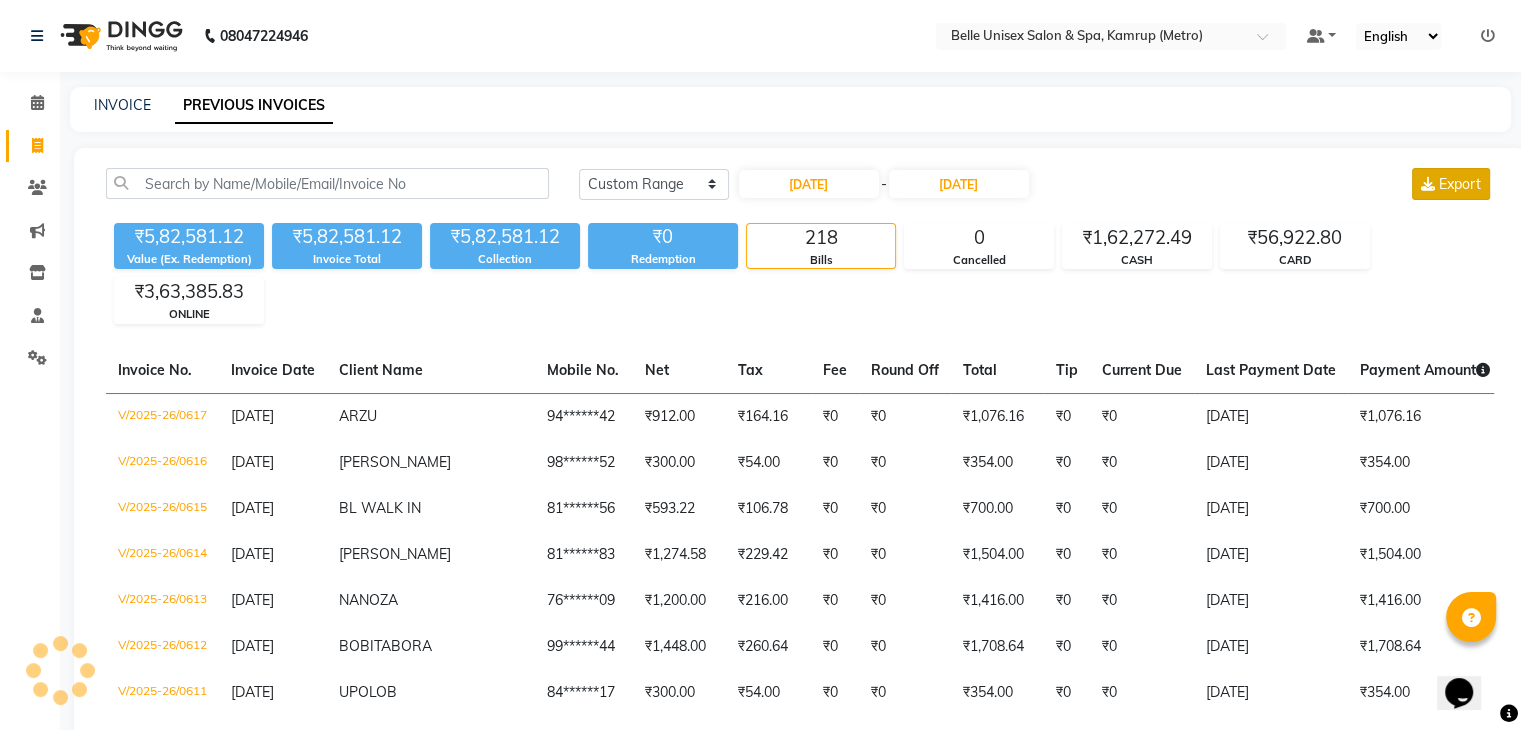 click on "Export" at bounding box center [1460, 184] 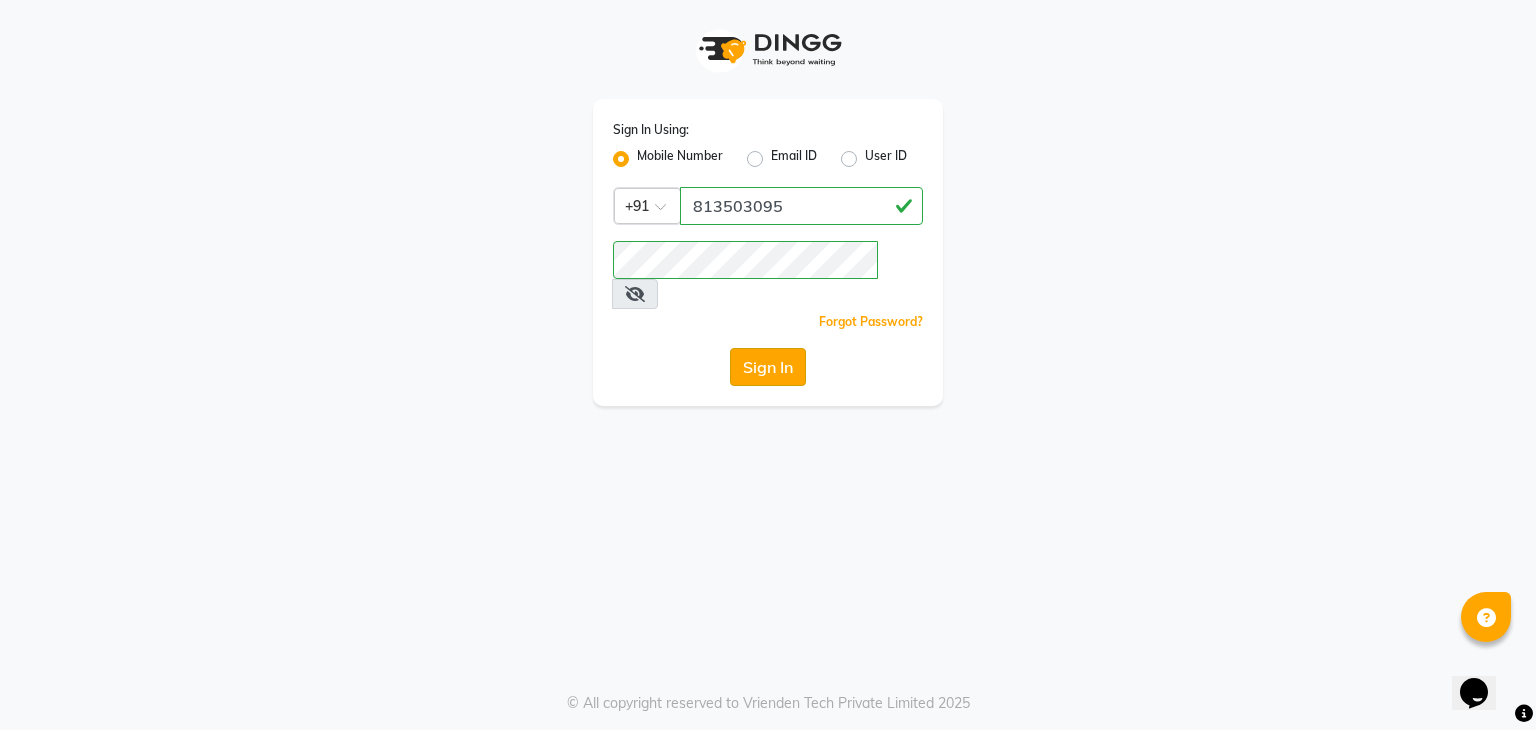 click on "Sign In" 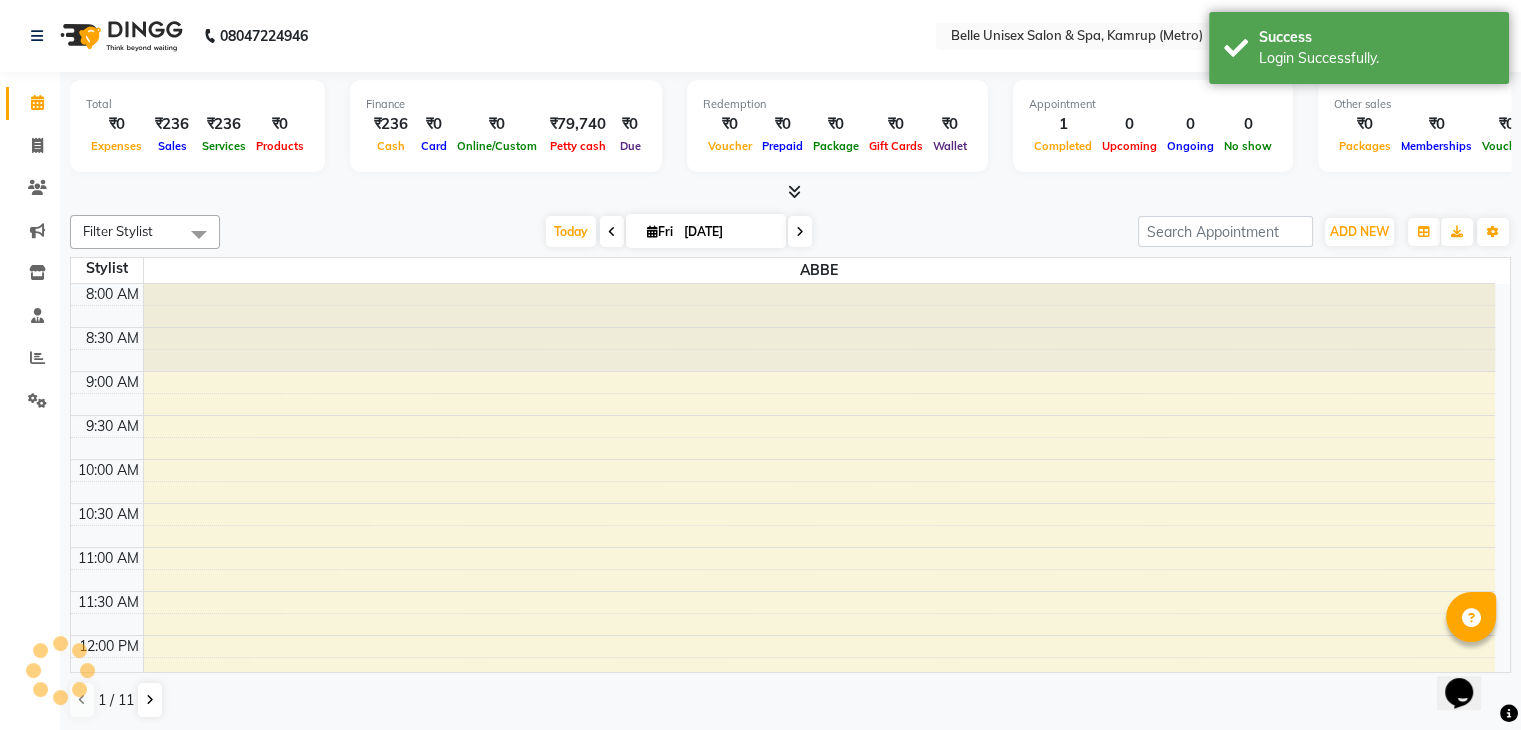 scroll, scrollTop: 0, scrollLeft: 0, axis: both 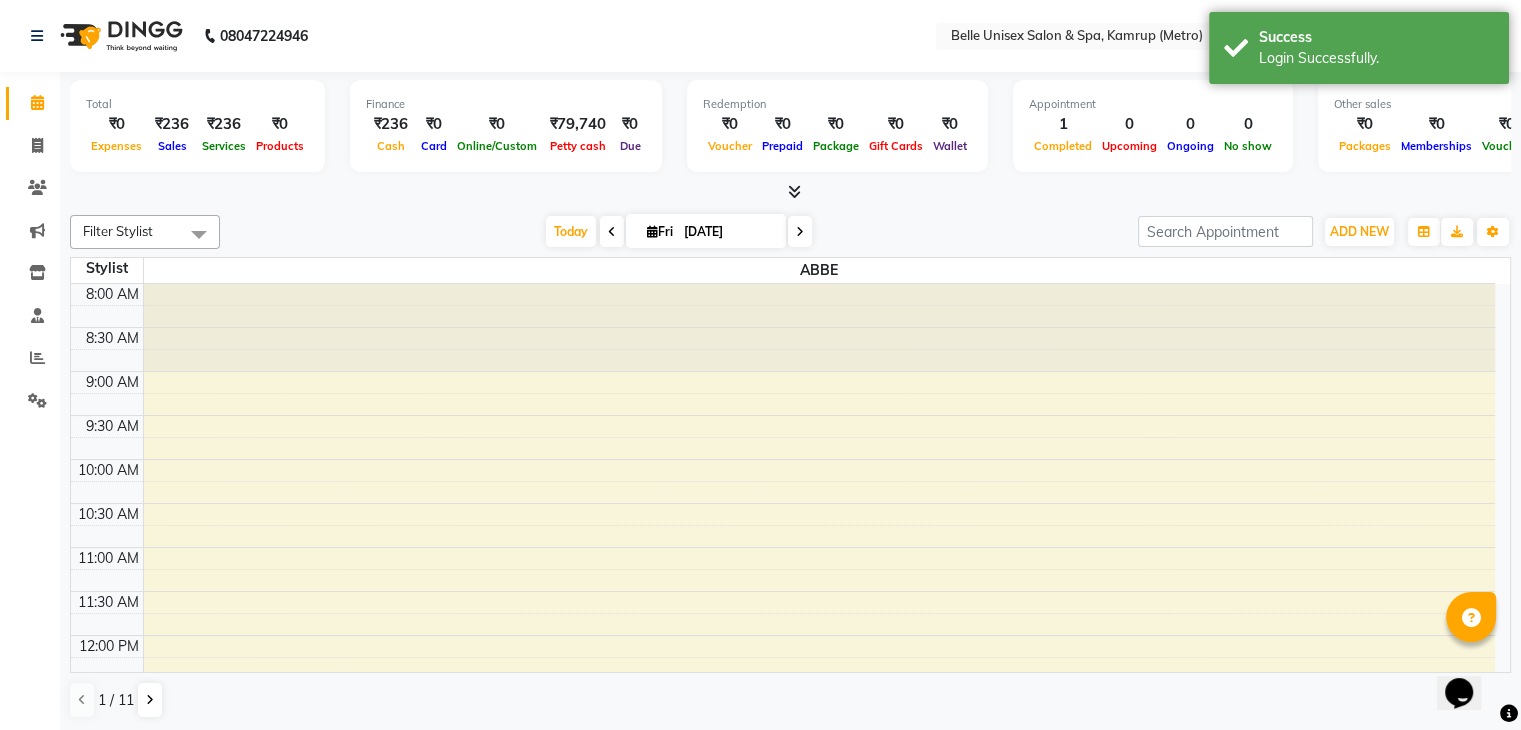 click on "Calendar  Invoice  Clients  Marketing  Inventory  Staff  Reports  Settings Completed InProgress Upcoming Dropped Tentative Check-In Confirm Bookings Segments Page Builder" 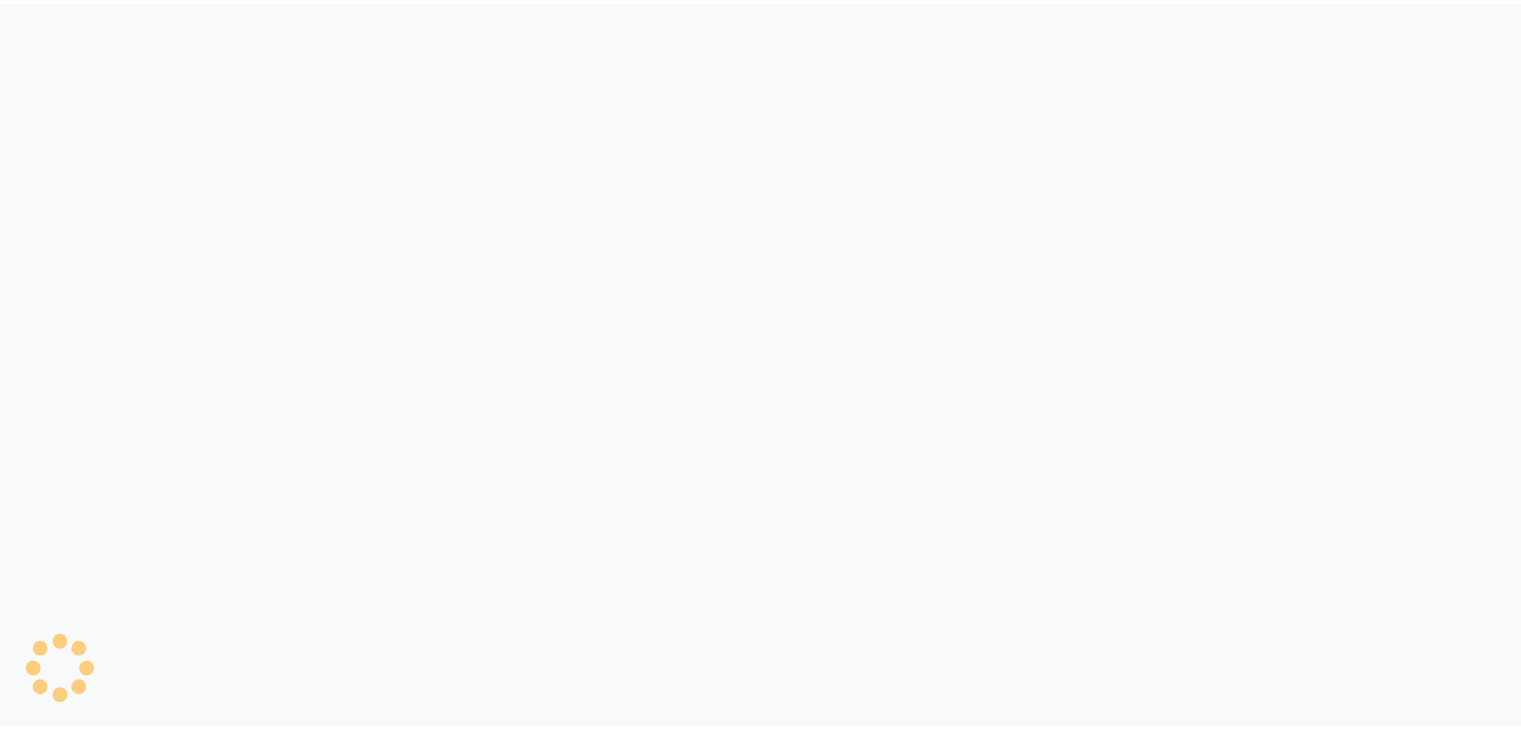 scroll, scrollTop: 0, scrollLeft: 0, axis: both 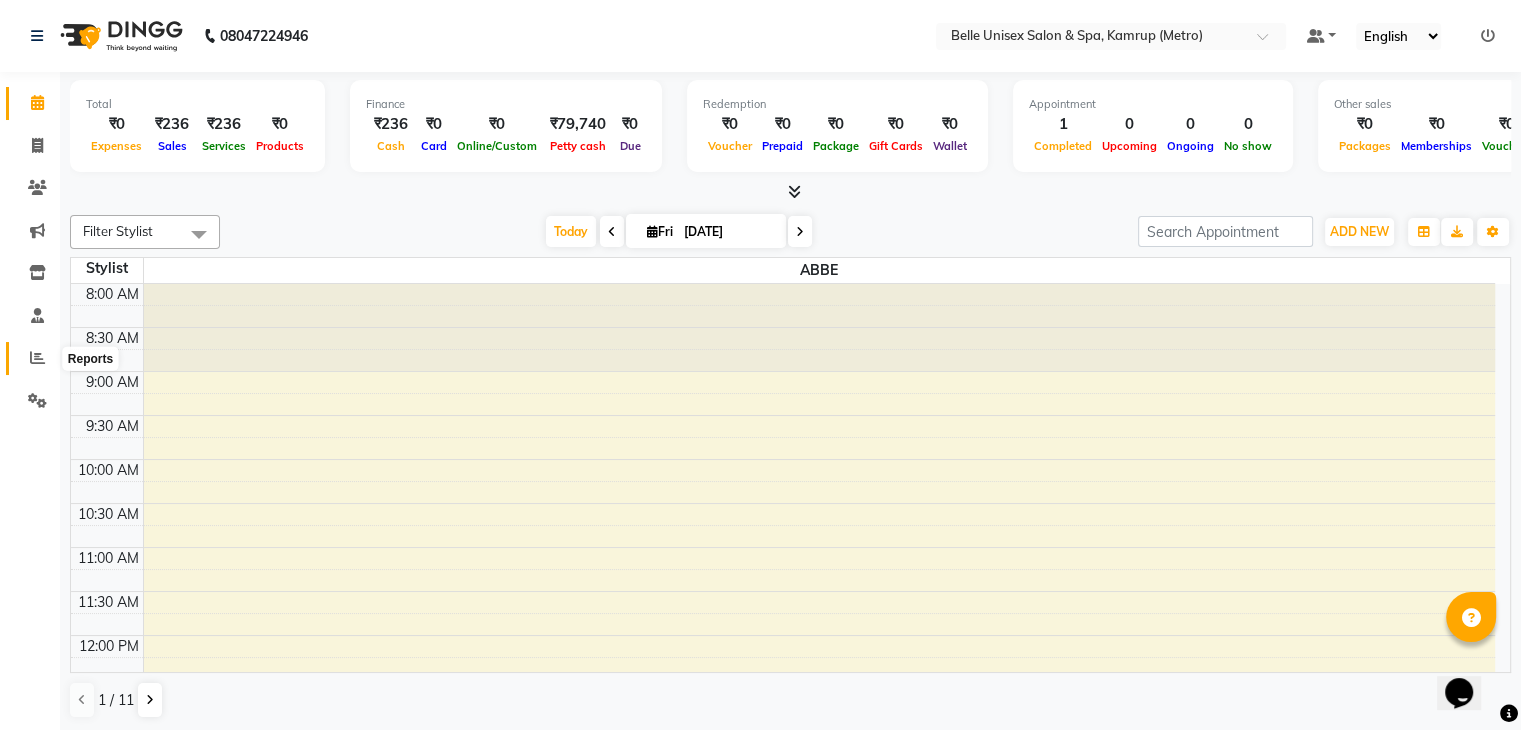 click 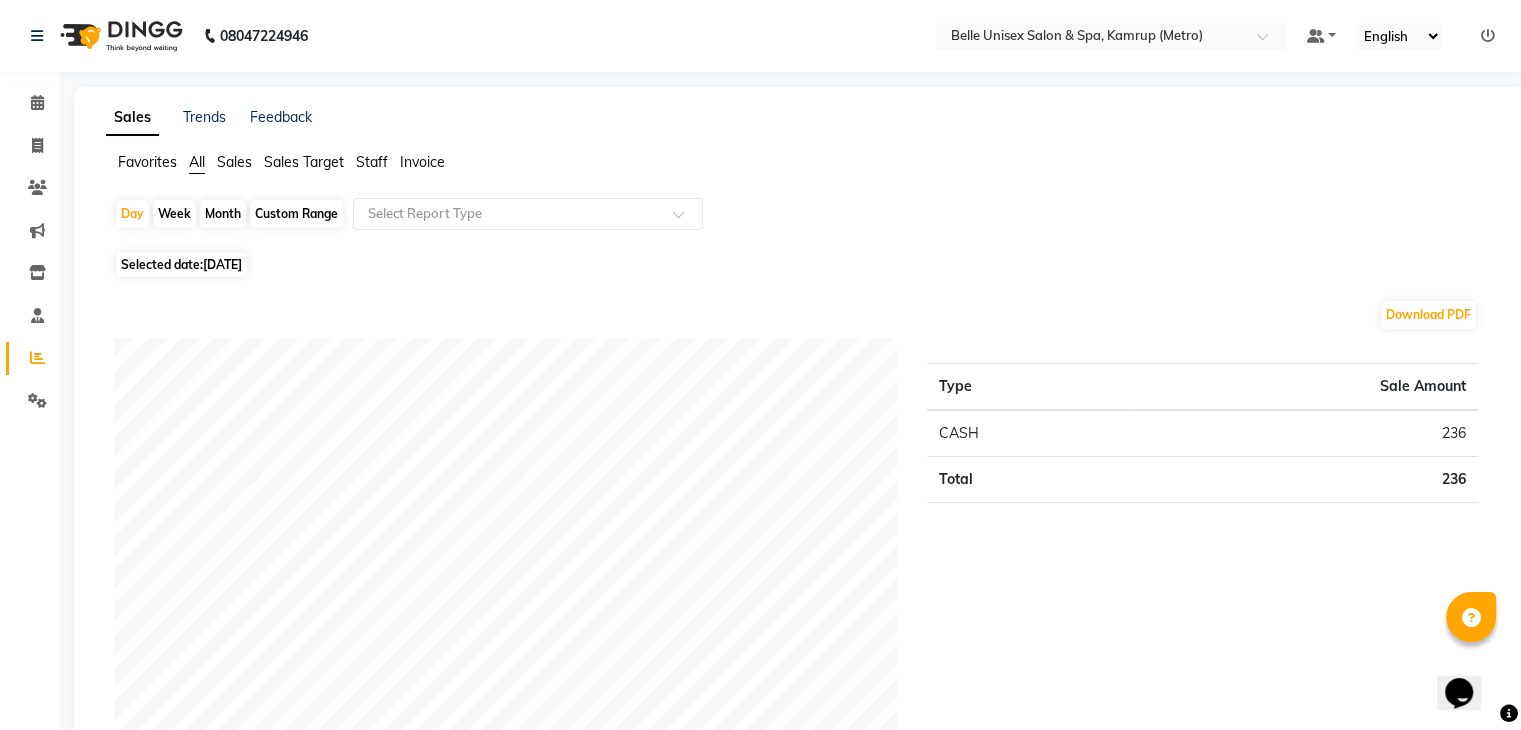 click on "Sales" 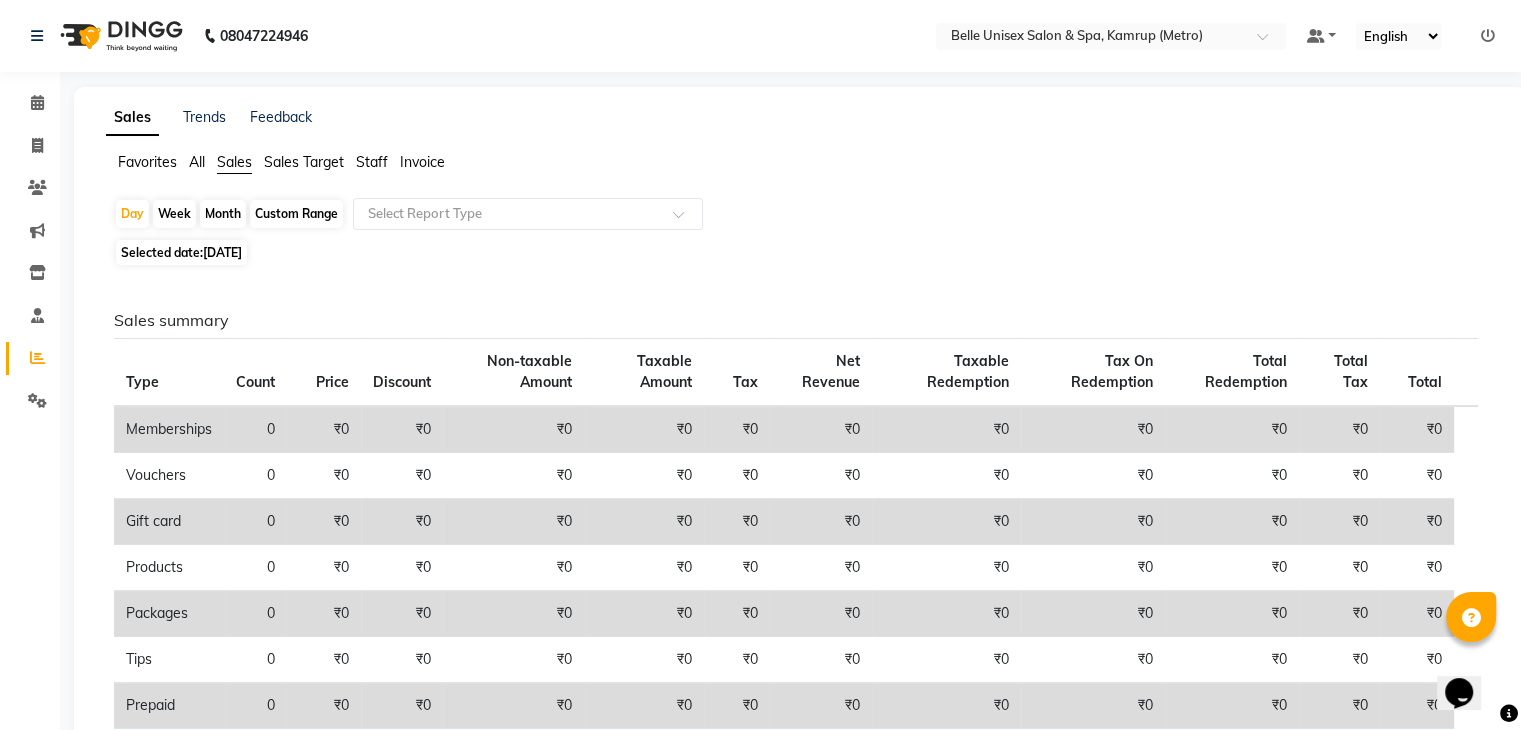 click on "Custom Range" 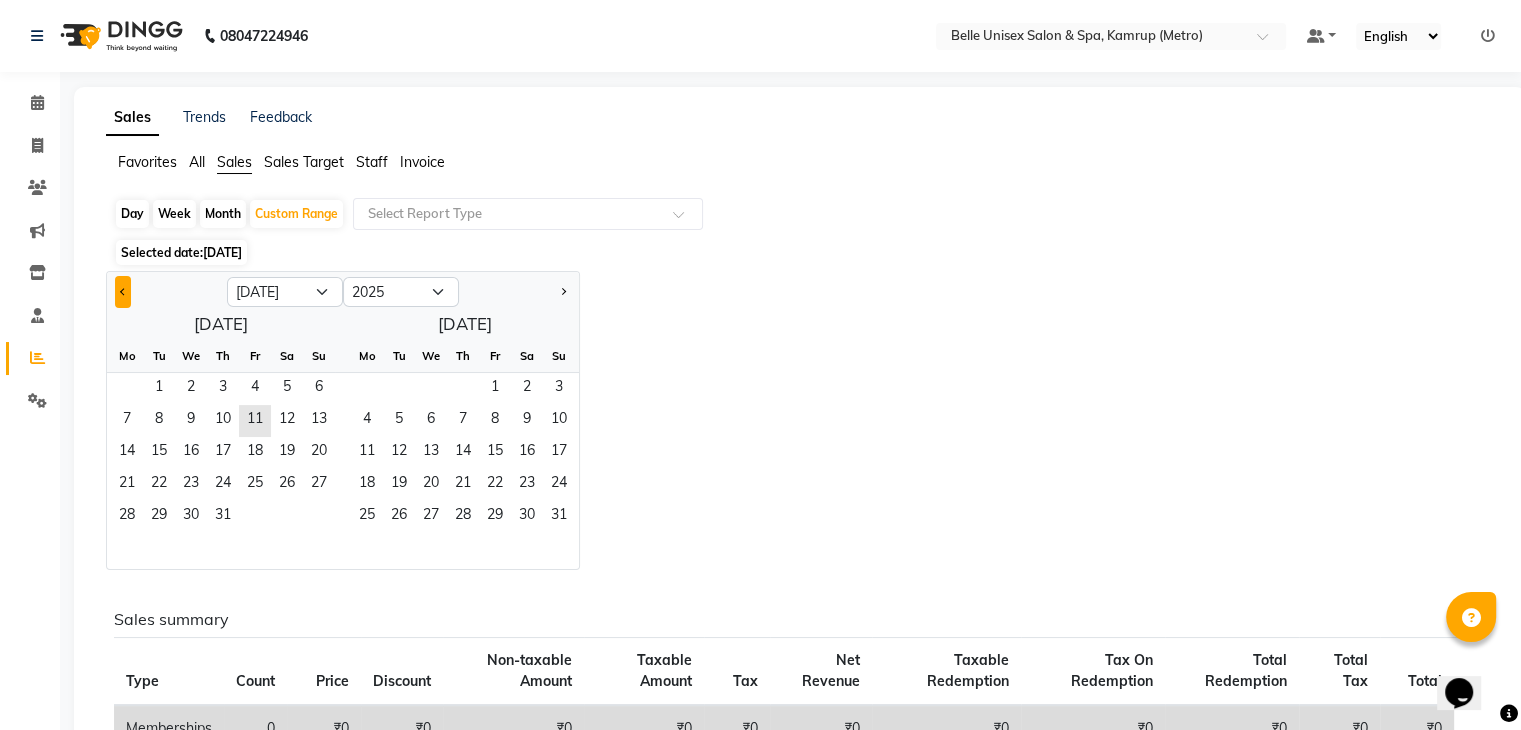 click 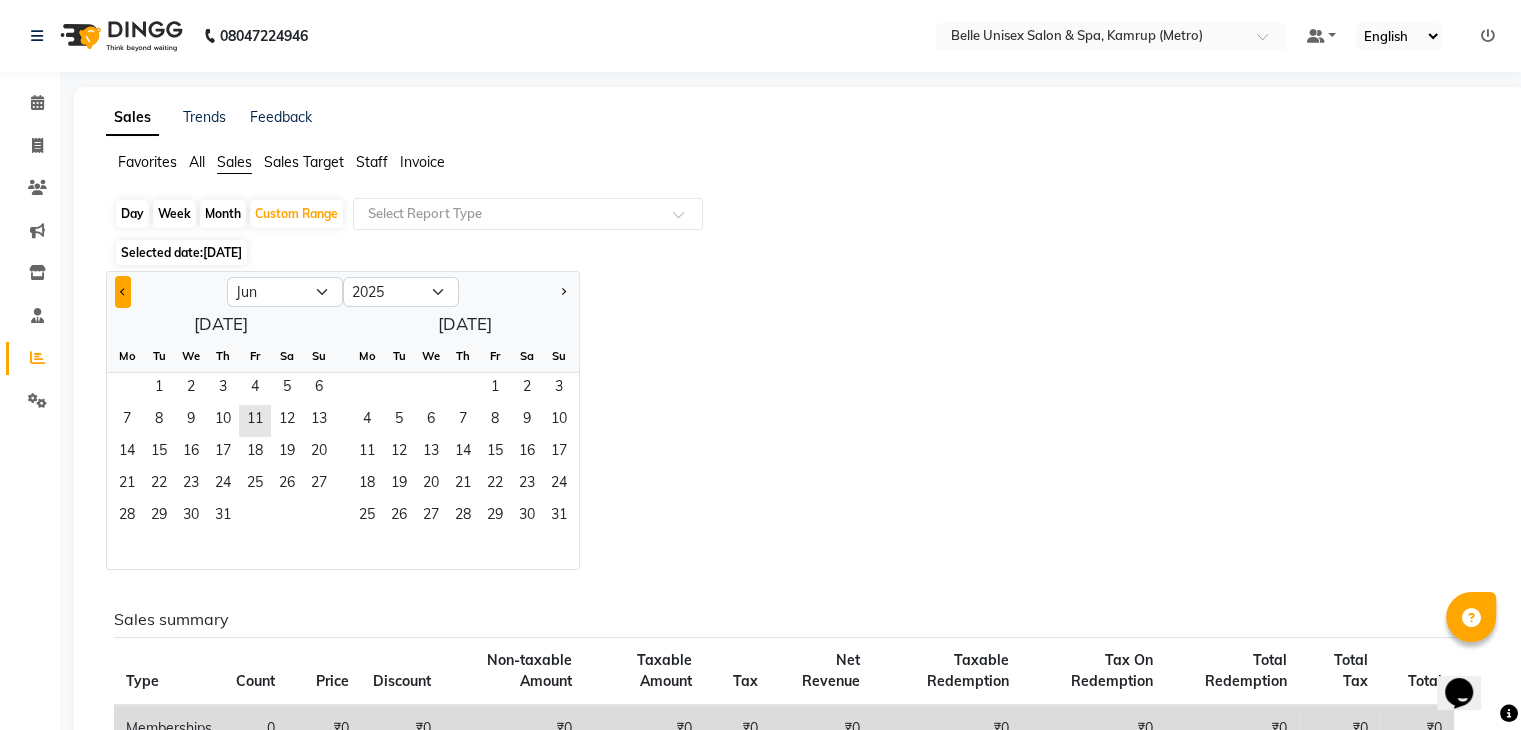 click 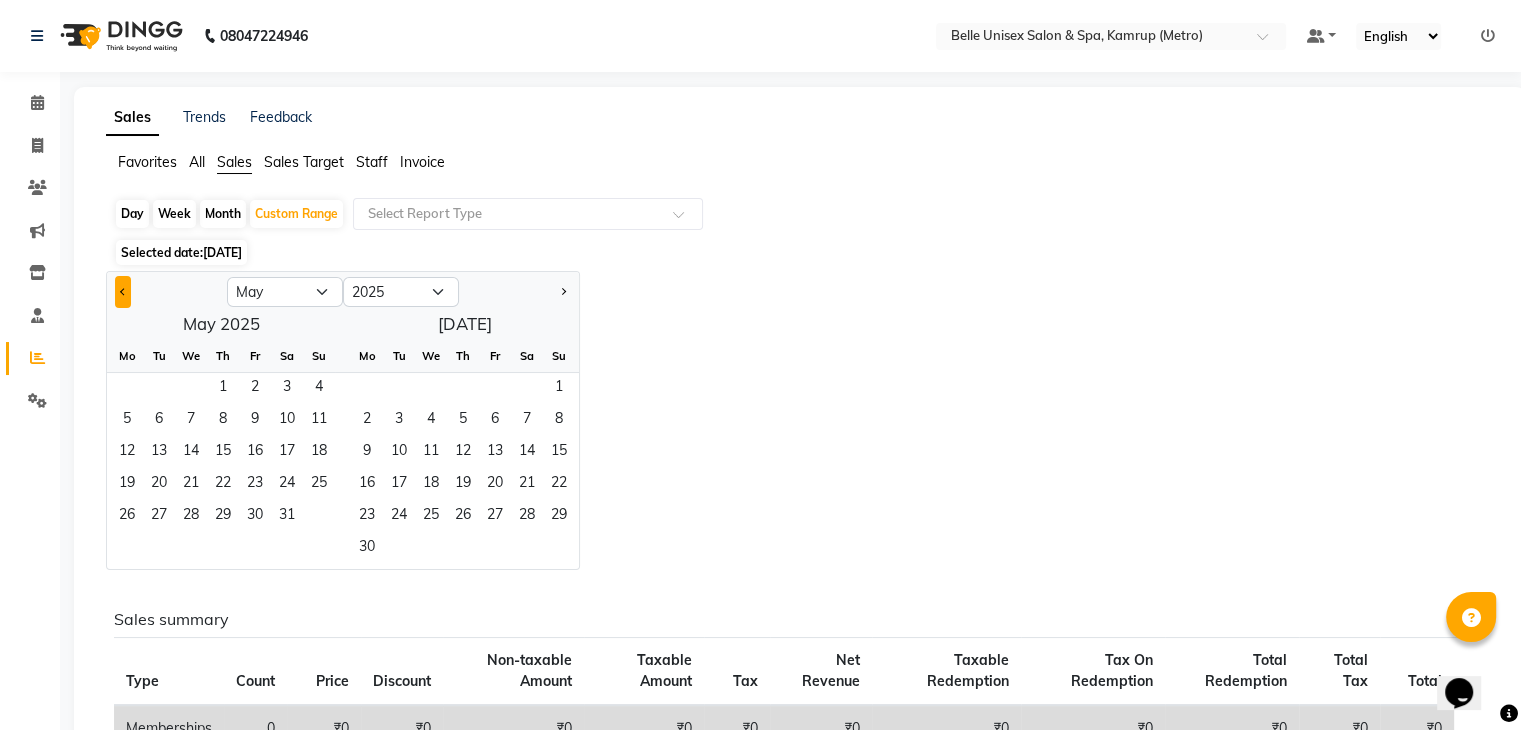 click 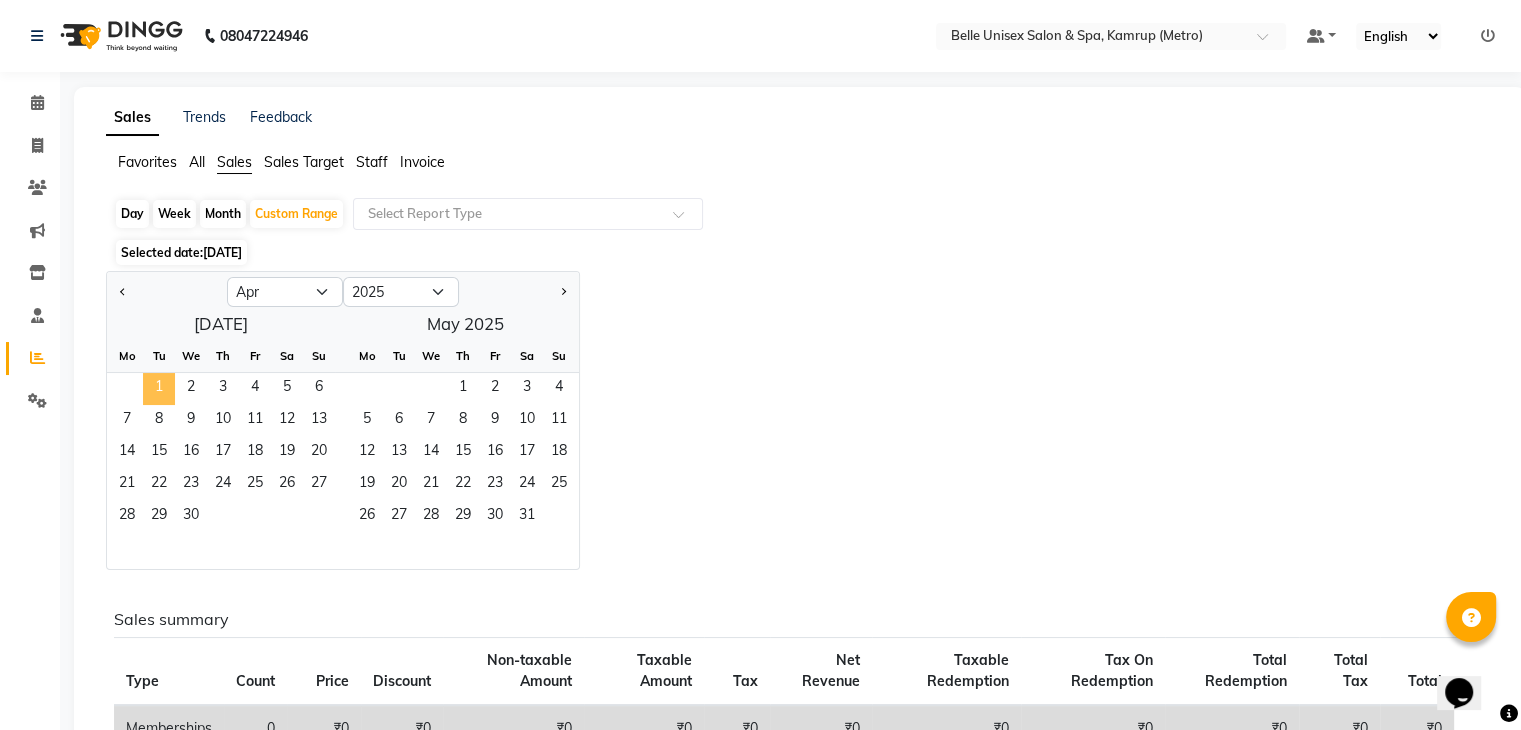 click on "1" 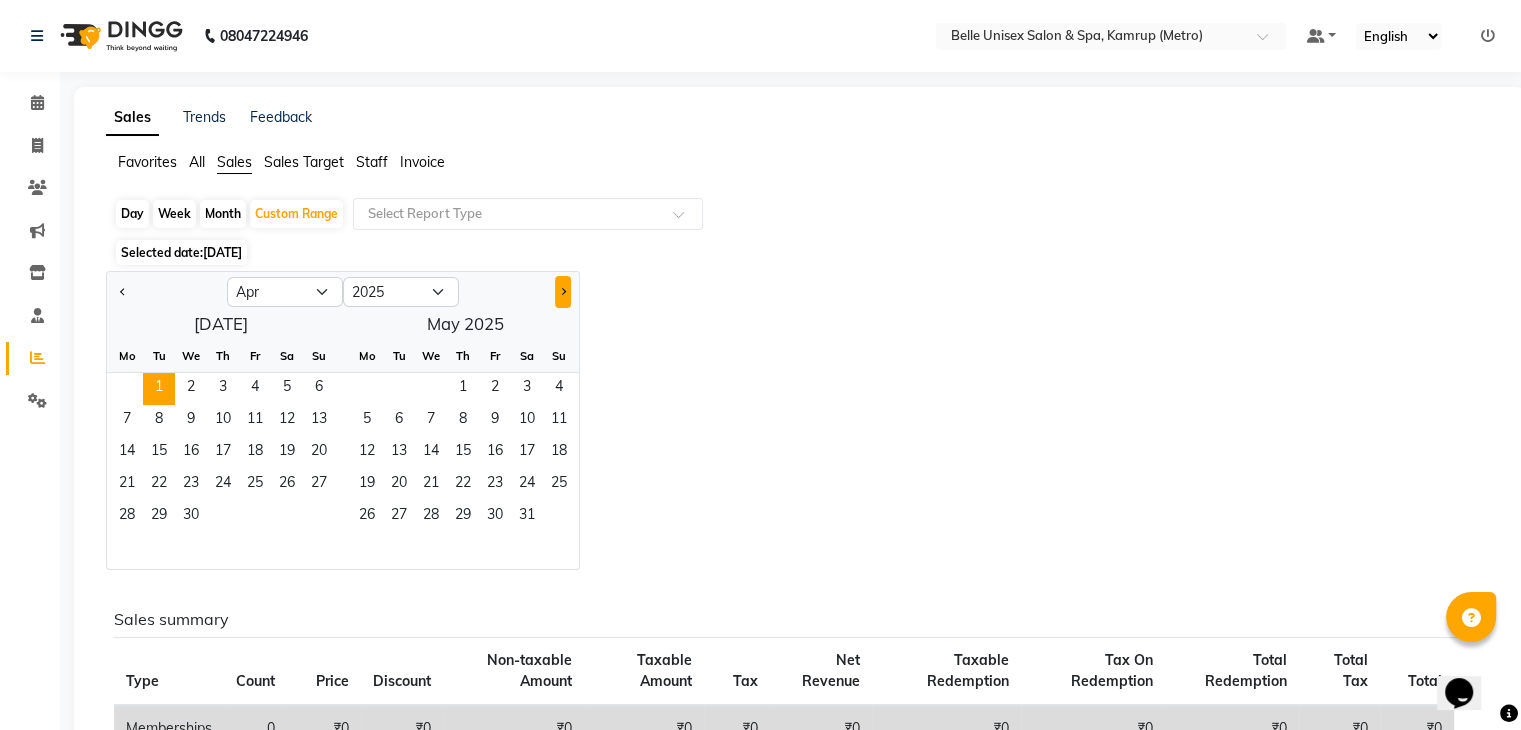click 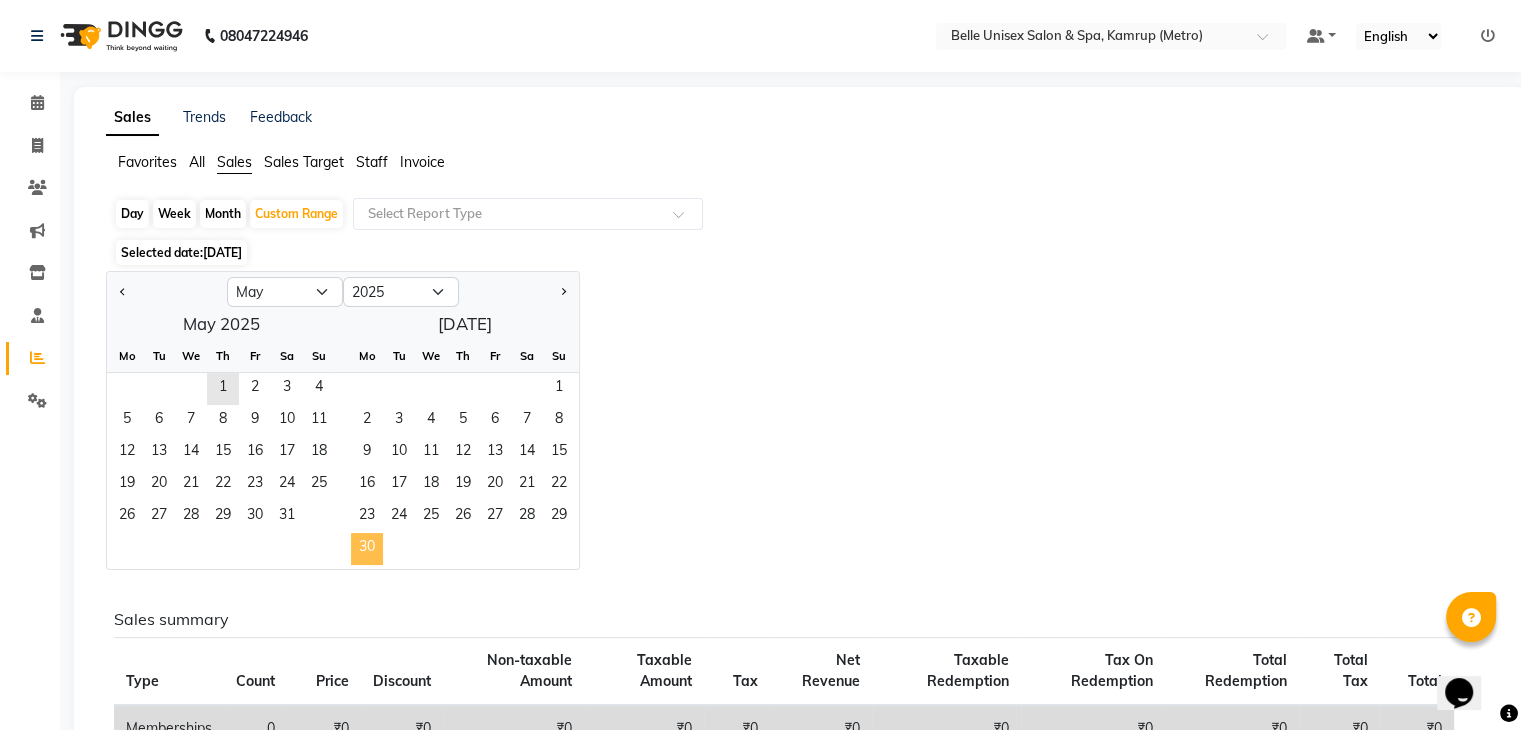 click on "30" 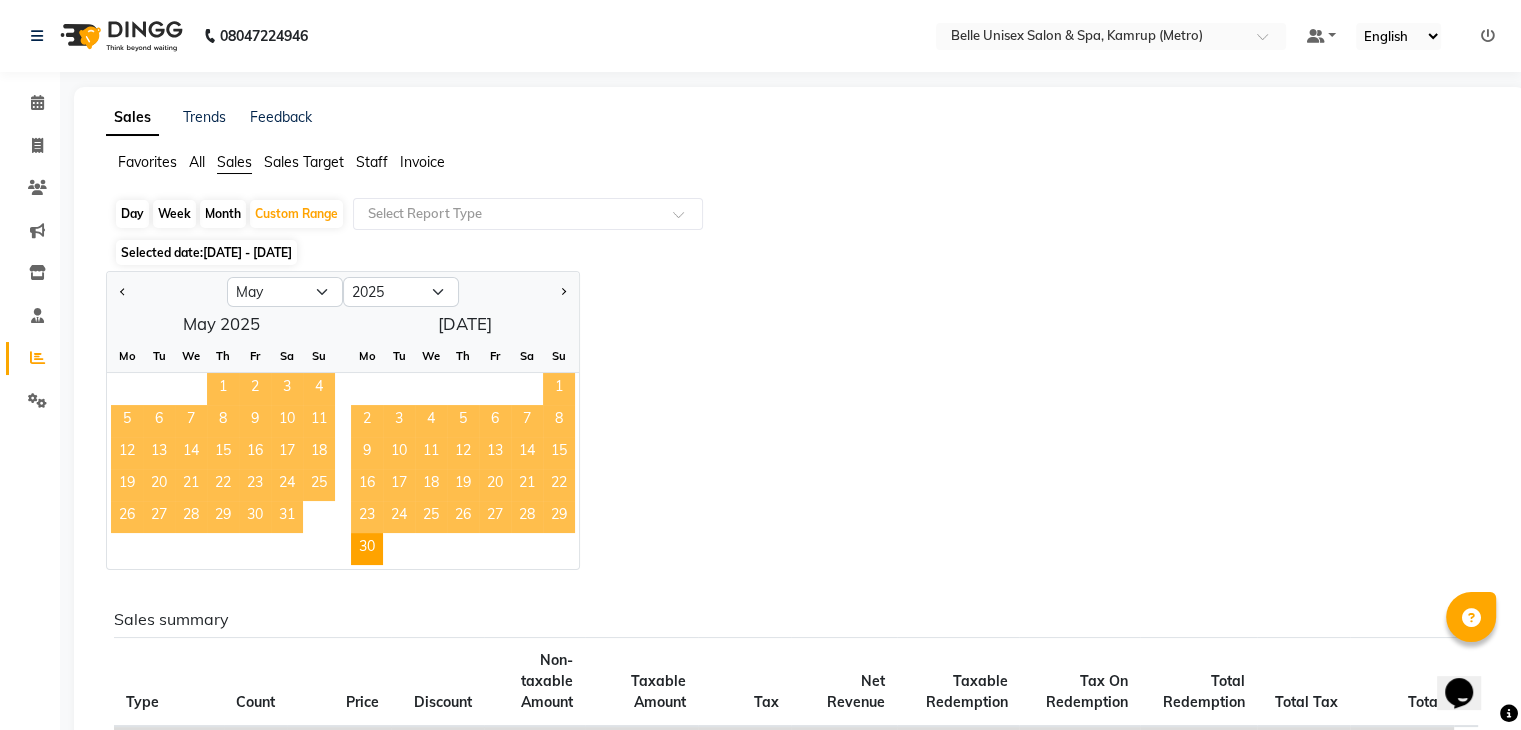 click on "Day   Week   Month   Custom Range  Select Report Type Selected date:  [DATE] - [DATE]  Jan Feb Mar Apr May Jun [DATE] Aug Sep Oct Nov [DATE] 2016 2017 2018 2019 2020 2021 2022 2023 2024 2025 2026 2027 2028 2029 2030 2031 2032 2033 2034 2035  [DATE]  Mo Tu We Th Fr Sa Su  1   2   3   4   5   6   7   8   9   10   11   12   13   14   15   16   17   18   19   20   21   22   23   24   25   26   27   28   29   30   31   [DATE]  Mo Tu We Th Fr Sa Su  1   2   3   4   5   6   7   8   9   10   11   12   13   14   15   16   17   18   19   20   21   22   23   24   25   26   27   28   29   30  Sales summary Type Count Price Discount Non-taxable Amount Taxable Amount Tax Net Revenue Taxable Redemption Tax On Redemption Total Redemption Total Tax Total  Vouchers 0 ₹0 ₹0 ₹0 ₹0 ₹0 ₹0 ₹0 ₹0 ₹0 ₹0 ₹0  Gift card 0 ₹0 ₹0 ₹0 ₹0 ₹0 ₹0 ₹0 ₹0 ₹0 ₹0 ₹0  Packages 0 ₹0 ₹0 ₹0 ₹0 ₹0 ₹0 ₹0 ₹0 ₹0 ₹0 ₹0  Tips 0 ₹0 ₹0 ₹0 ₹0 ₹0 ₹0 ₹0 ₹0 ₹0 ₹0 0 9" 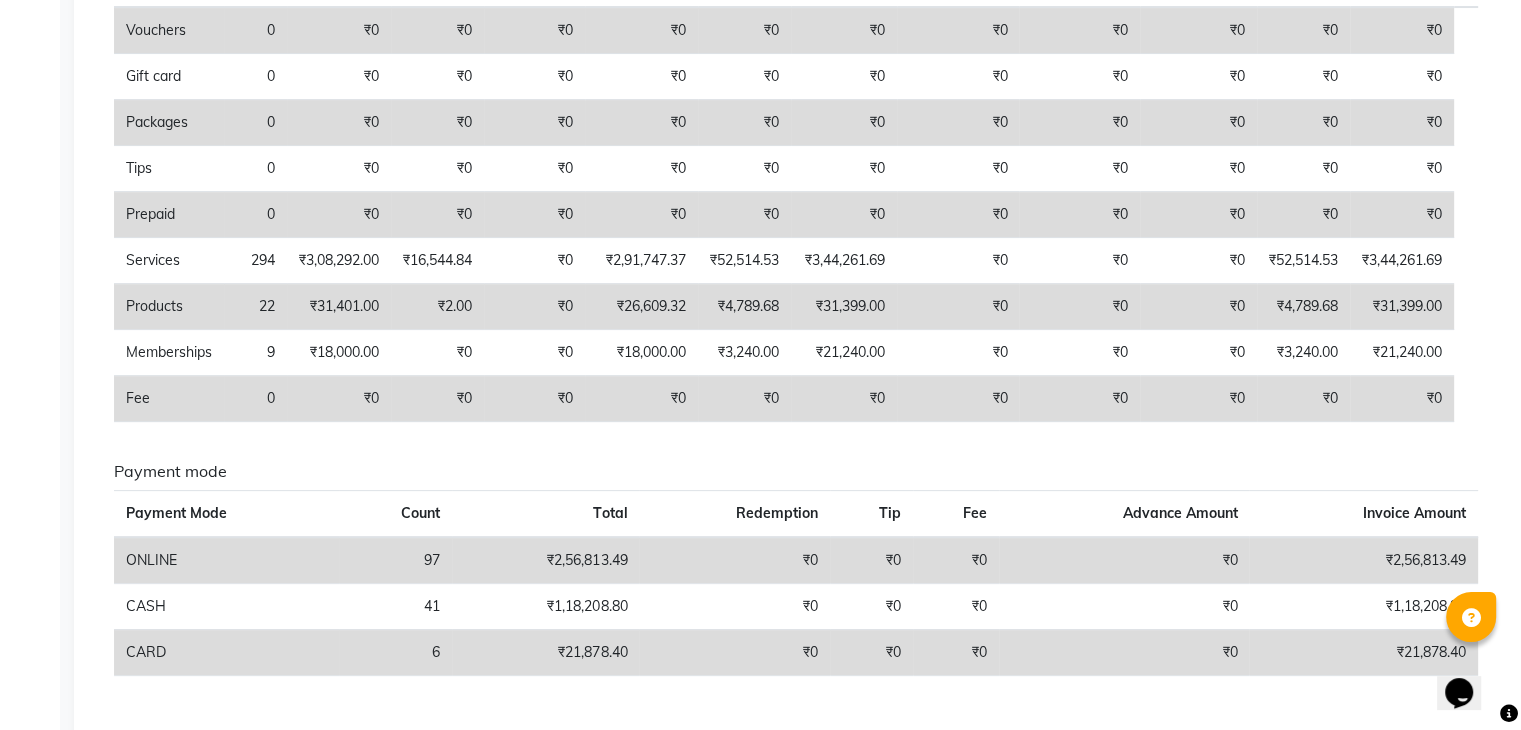 scroll, scrollTop: 464, scrollLeft: 0, axis: vertical 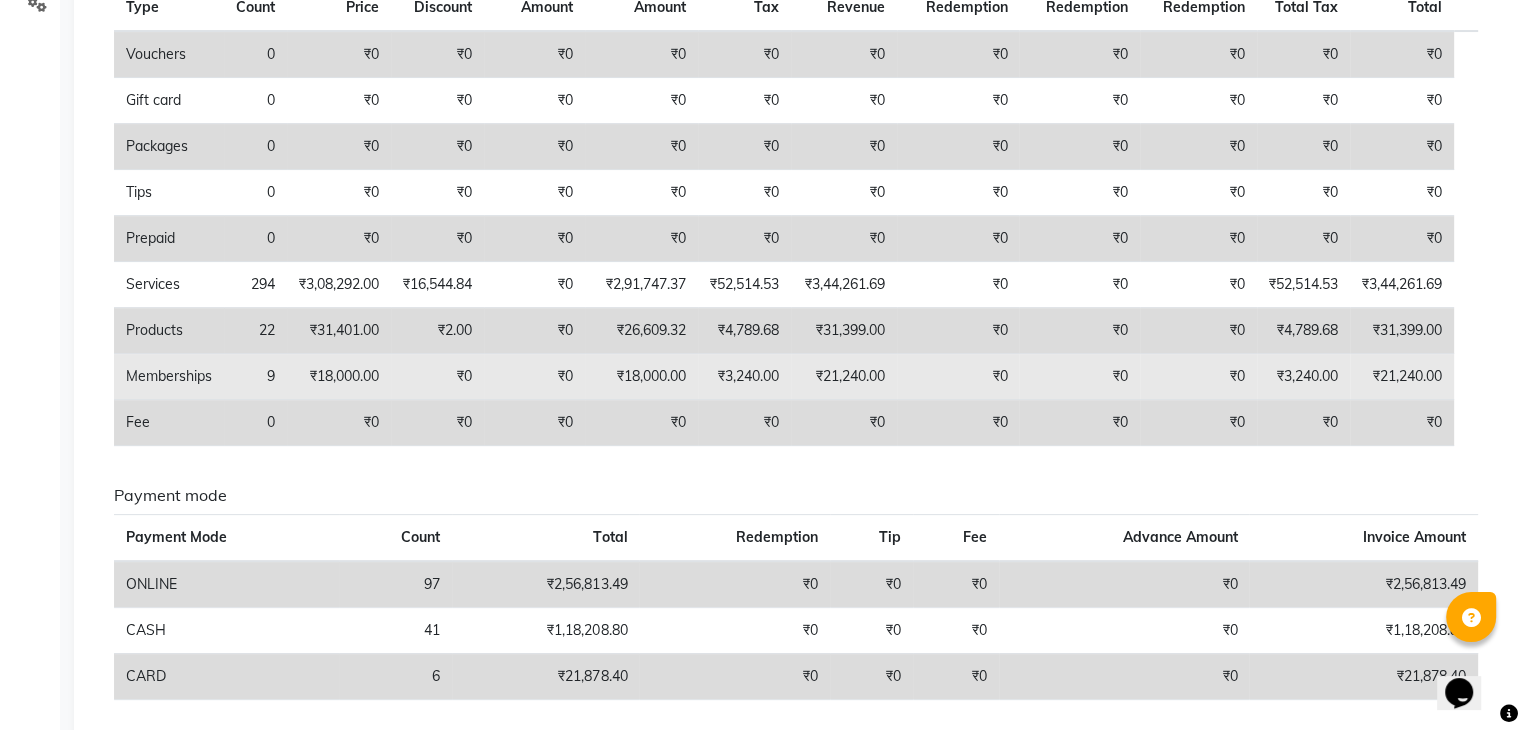 click on "₹21,240.00" 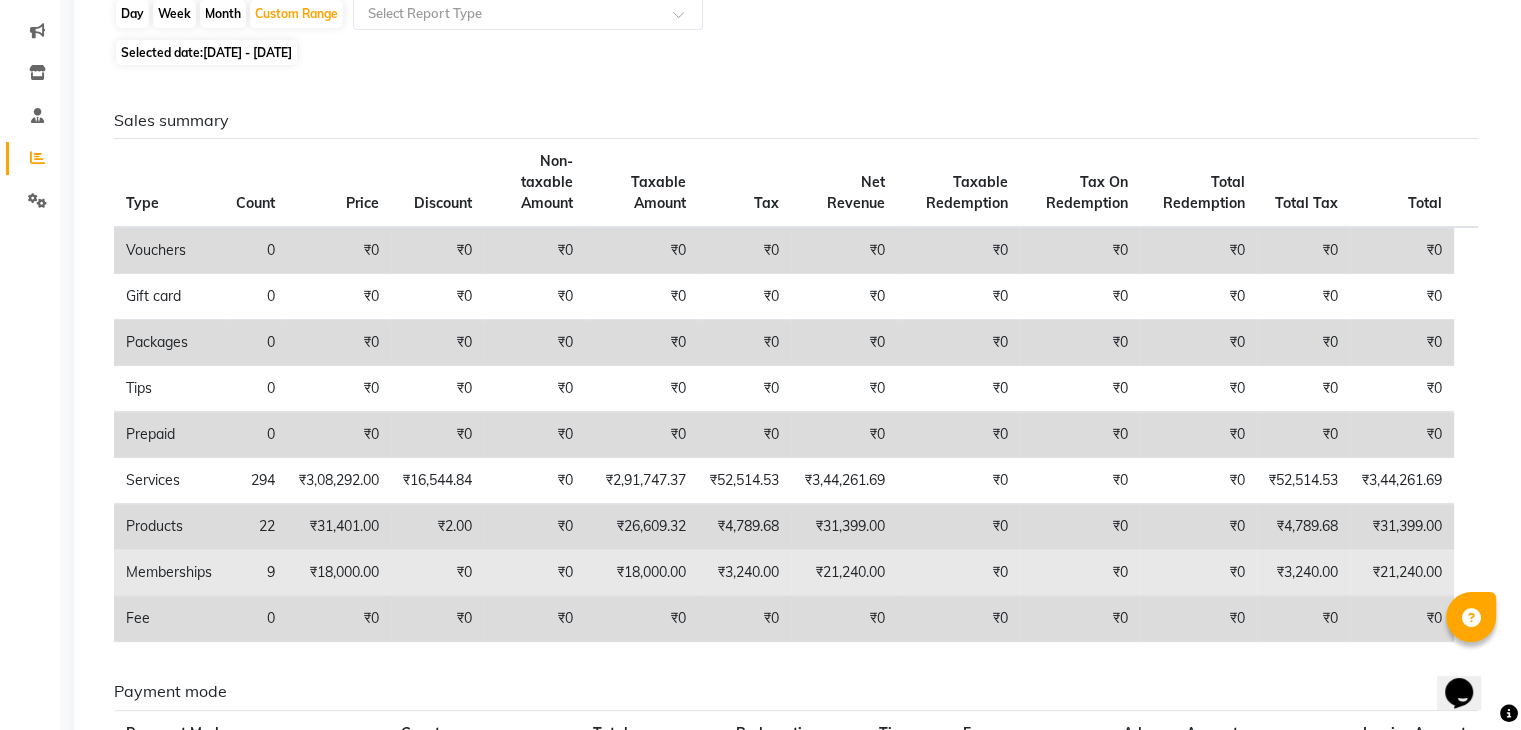 scroll, scrollTop: 240, scrollLeft: 0, axis: vertical 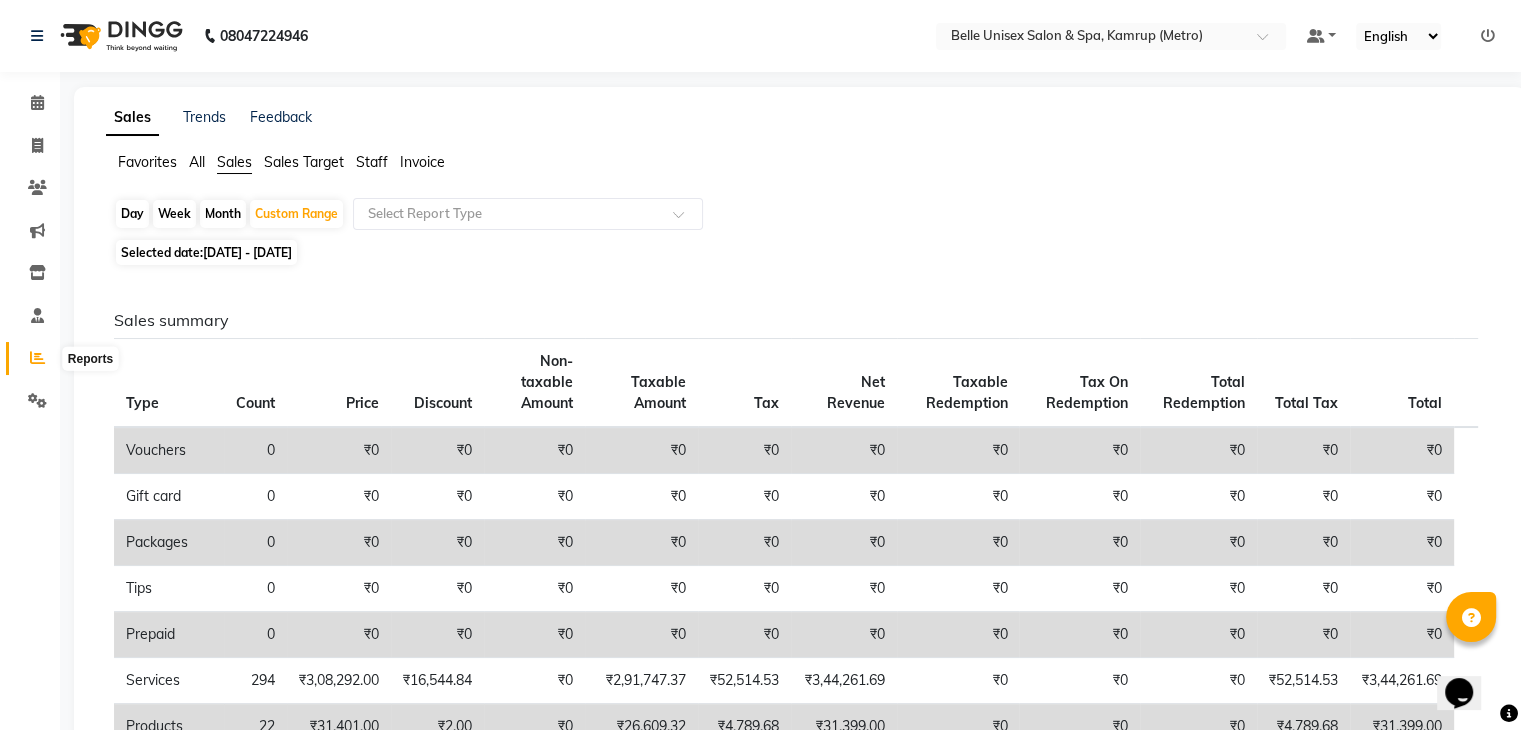 click 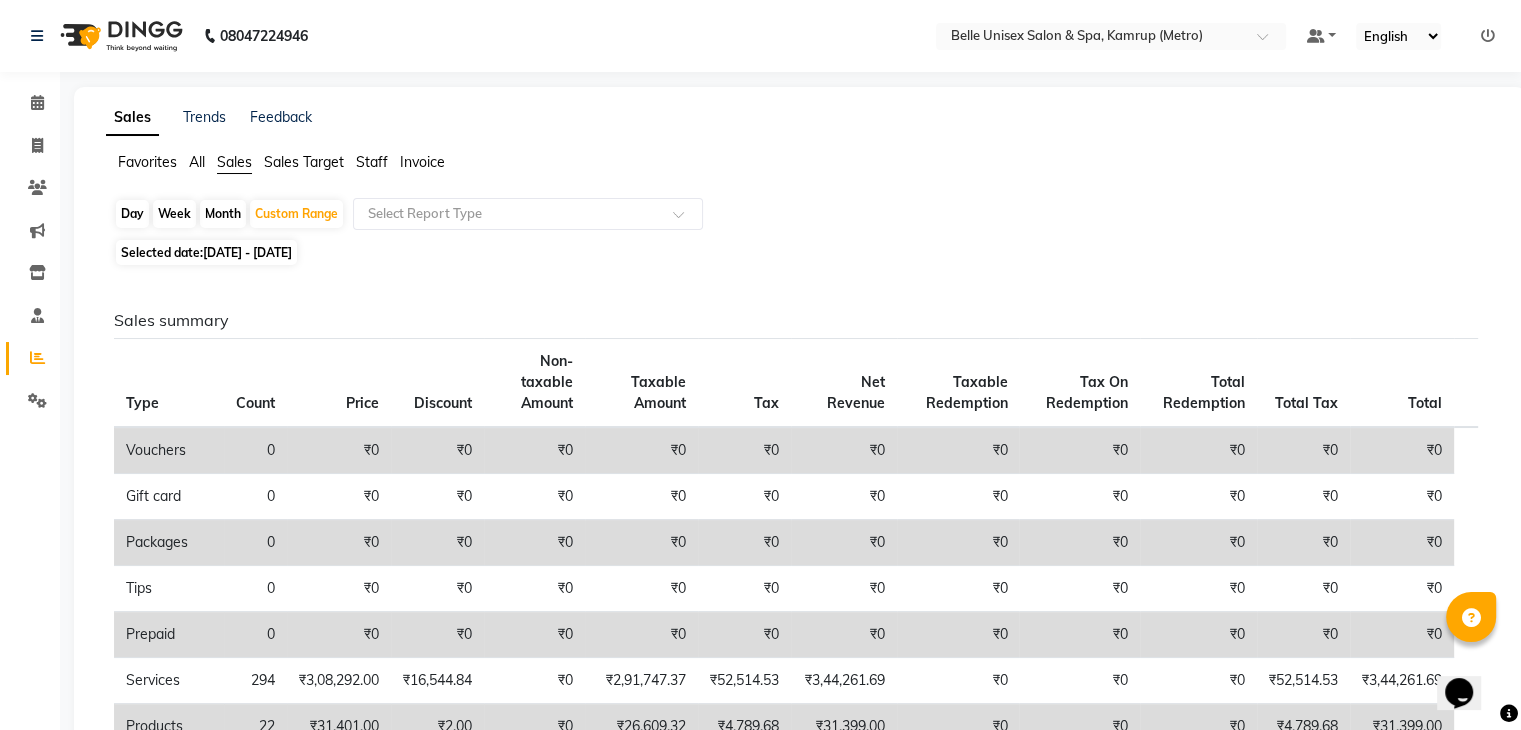 click 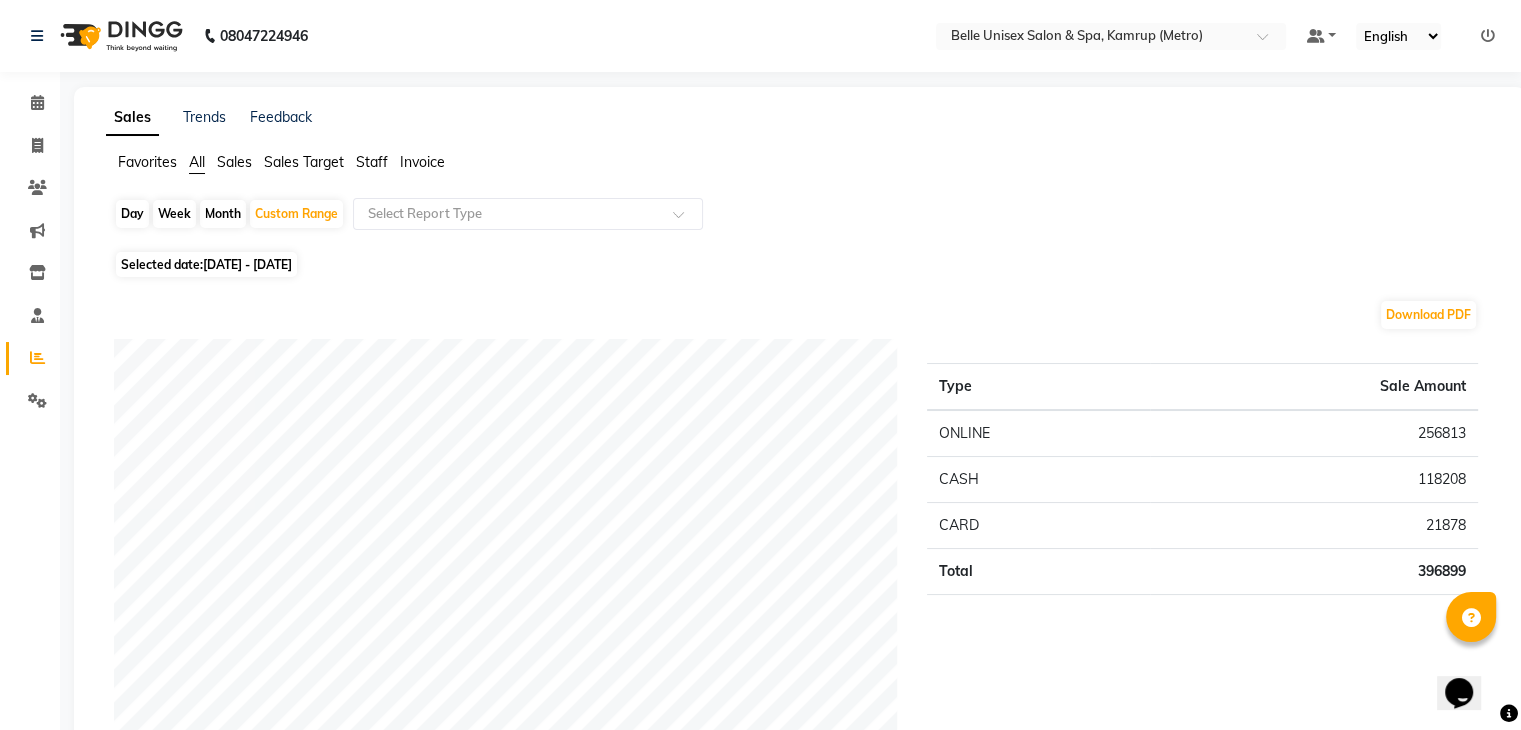 click on "All" 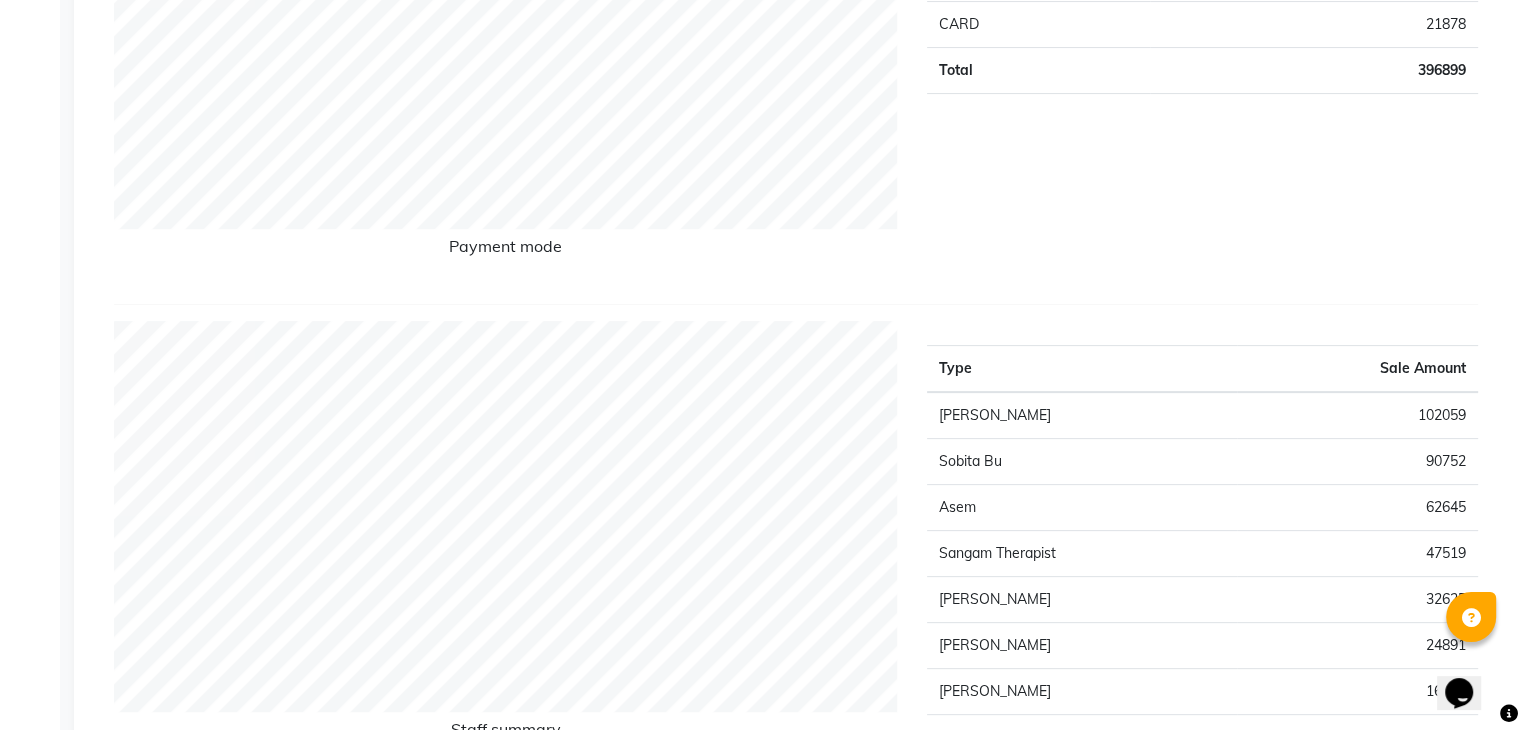 scroll, scrollTop: 414, scrollLeft: 0, axis: vertical 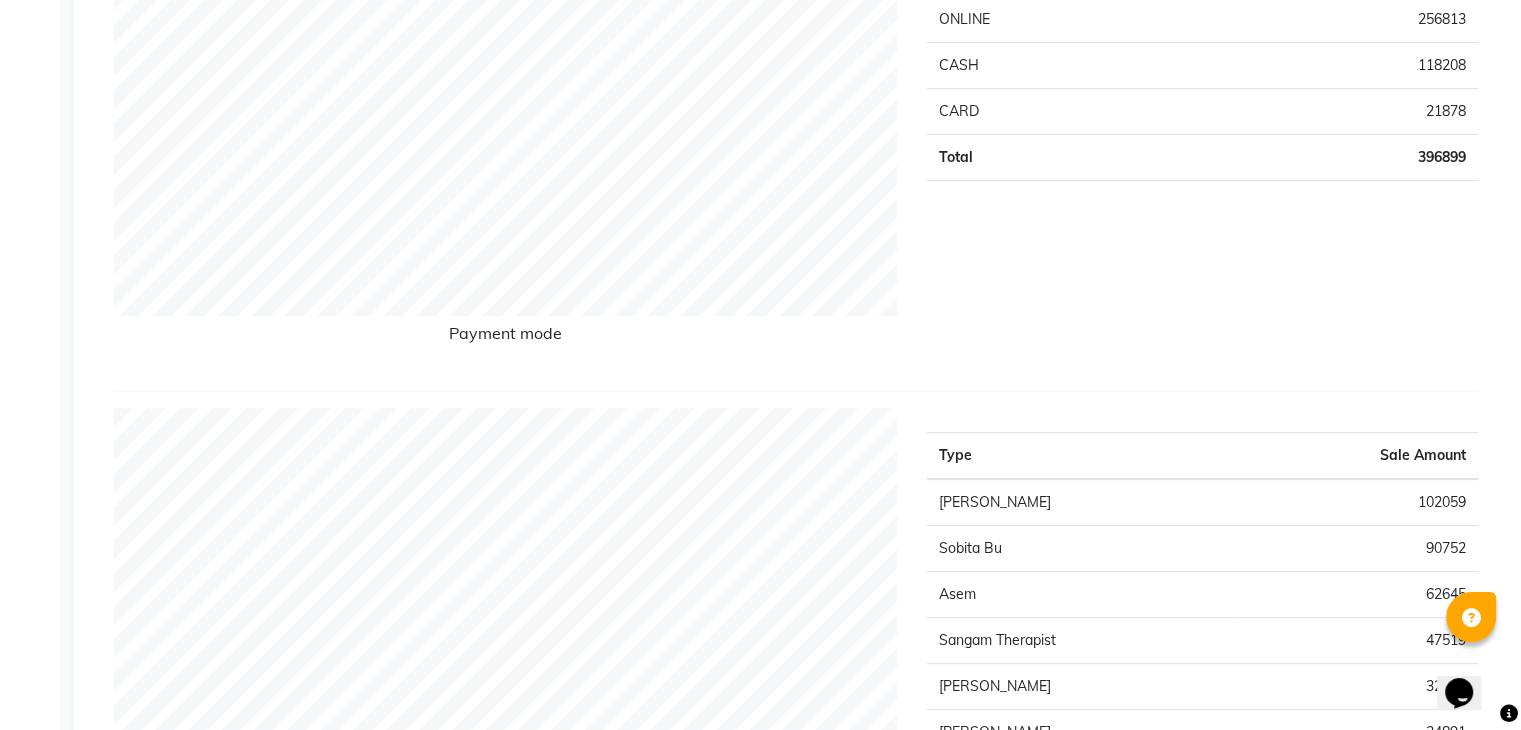 click on "Sales Trends Feedback Favorites All Sales Sales Target Staff Invoice  Day   Week   Month   Custom Range  Select Report Type Selected date:  01-04-2025 - 30-06-2025  Download PDF Payment mode Type Sale Amount ONLINE 256813 CASH 118208 CARD 21878 Total 396899 Staff summary Type Sale Amount Alex Uhd  102059 Sobita Bu 90752 Asem  62645 Sangam Therapist 47519 Manisha 32625 Prativa Hira 24891 Thoiba M. 16520 Imle Ao 10092 Abbe 8378 Rana Kanti Sinha  1415 Total 396896 Sales summary Type Sale Amount Vouchers 0 Gift card 0 Packages 0 Tips 0 Prepaid 0 Services 344261 Products 31399 Memberships 21240 Fee 0 Total 396900 Service by category Type Sale Amount Women'S Hair Styling 167234 For Our Men 38015 Women'S Texture Services 37476 Women'S Hand & Feet 30302 Women'S Chemical Treatment 18640 Women'S Beauty 16603 Men'S Hand & Feet 11886 Women'S Skin Rituals 11027 Men'S Skin Rituals 6490 Women'S Haie Rituals 5310 Others 1274 Total 344257 Service sales Type Sale Amount Women'S Texture Services - Botox 26904 22537 20991 18770" 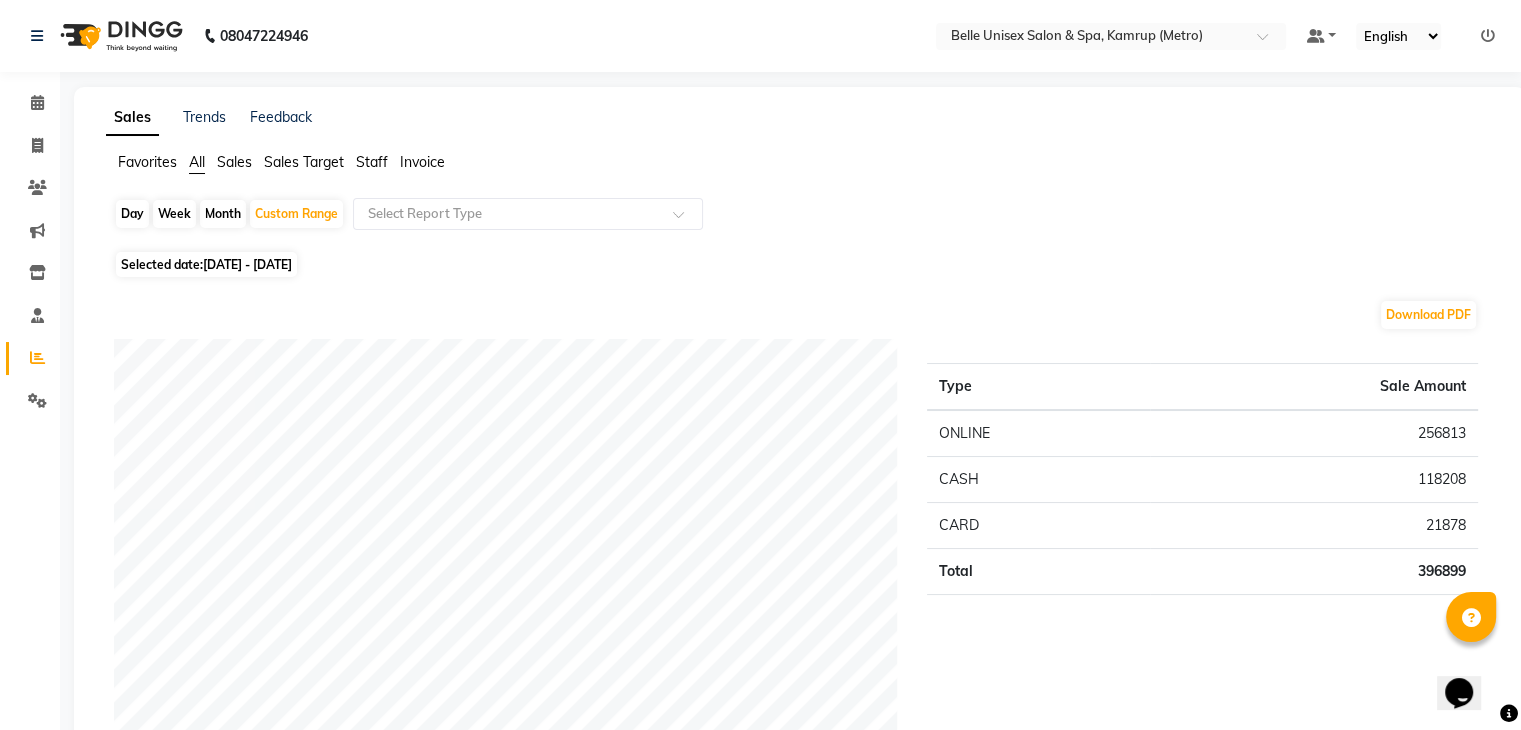 click on "Sales" 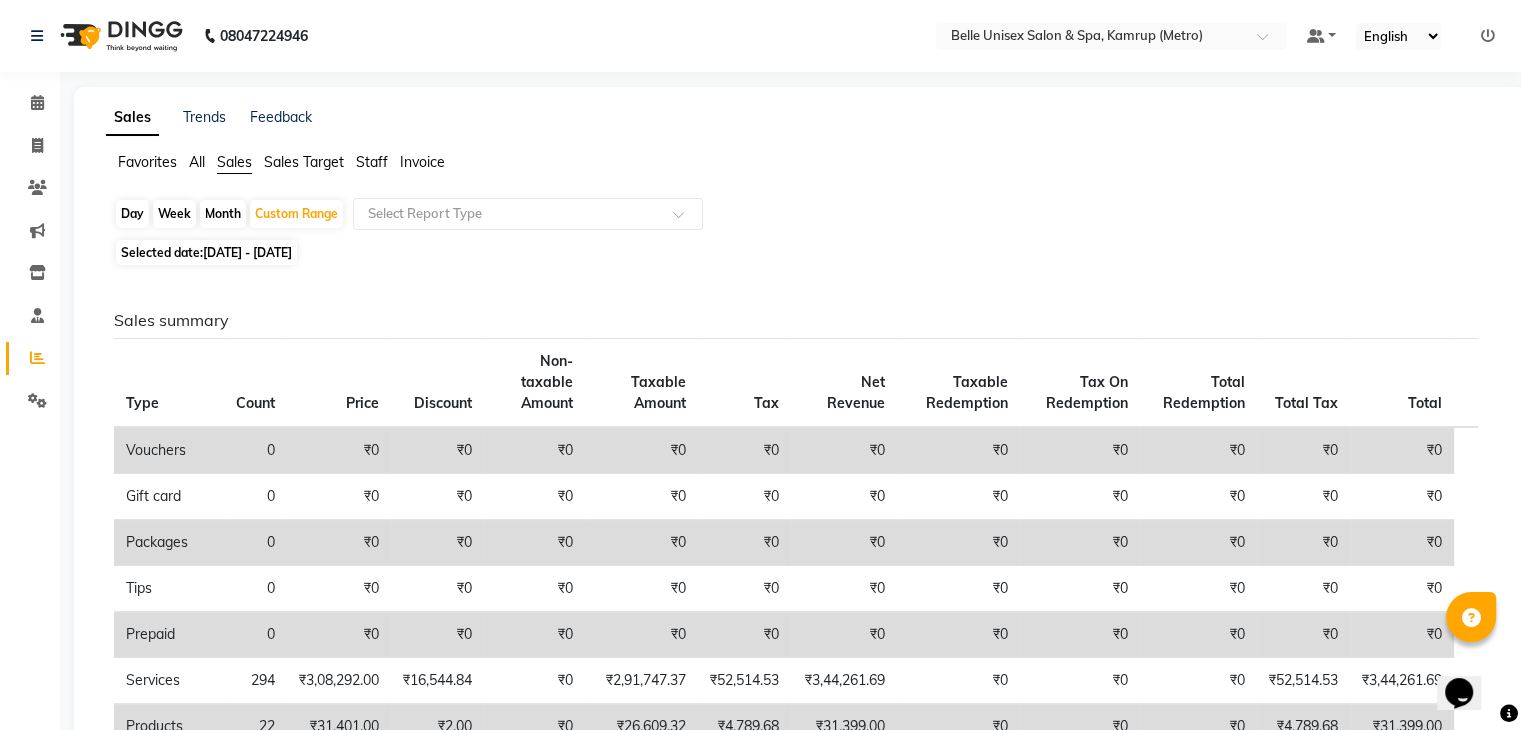 click on "Favorites All Sales Sales Target Staff Invoice" 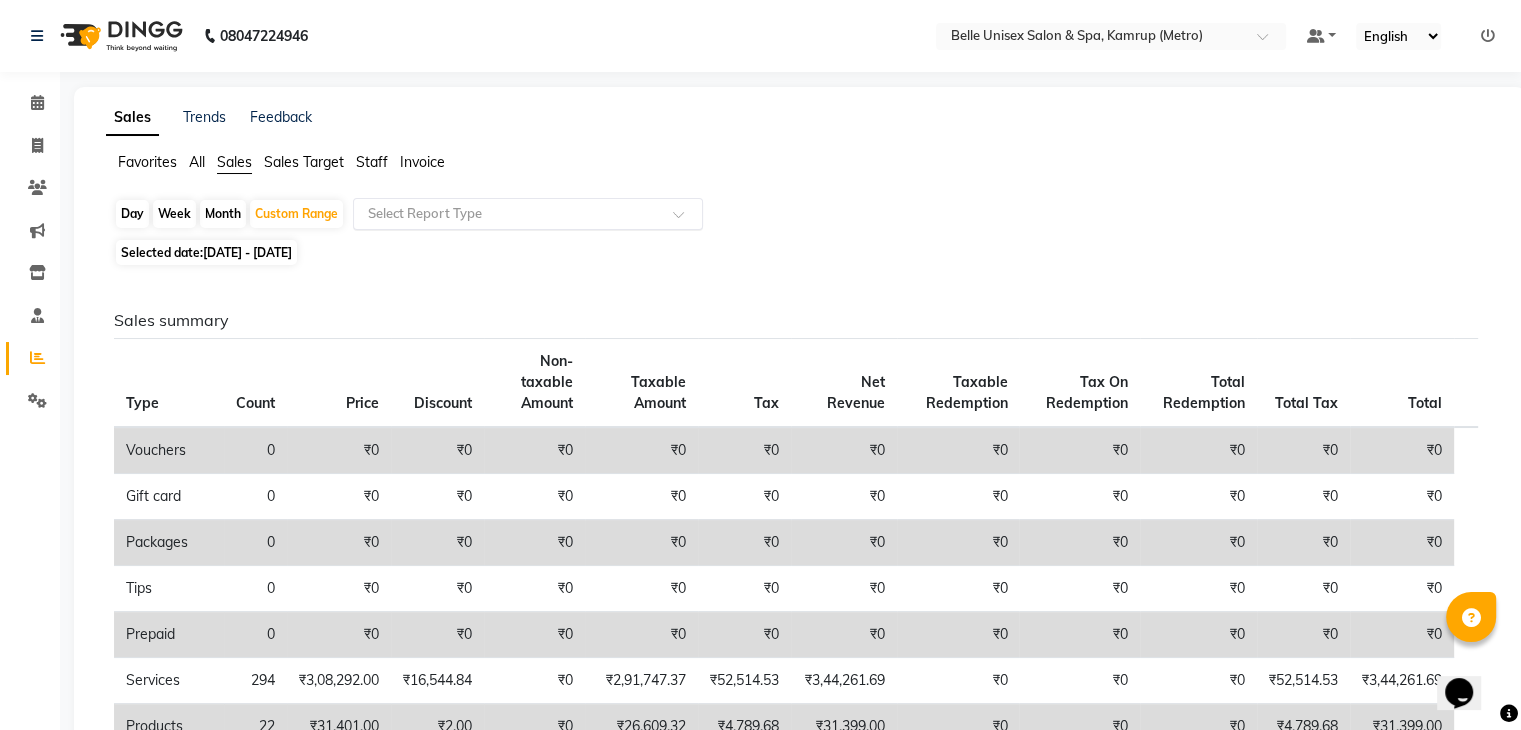 click 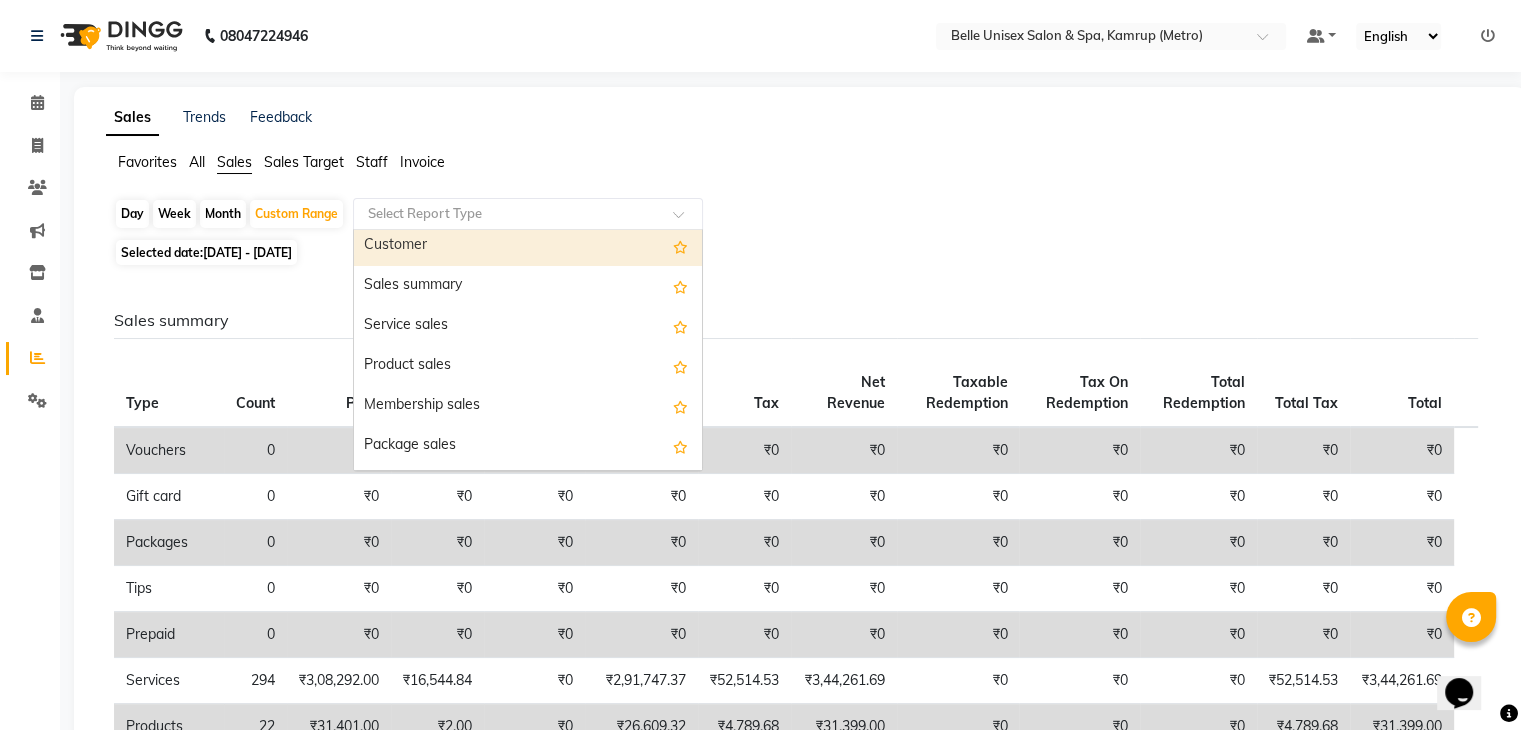 scroll, scrollTop: 39, scrollLeft: 0, axis: vertical 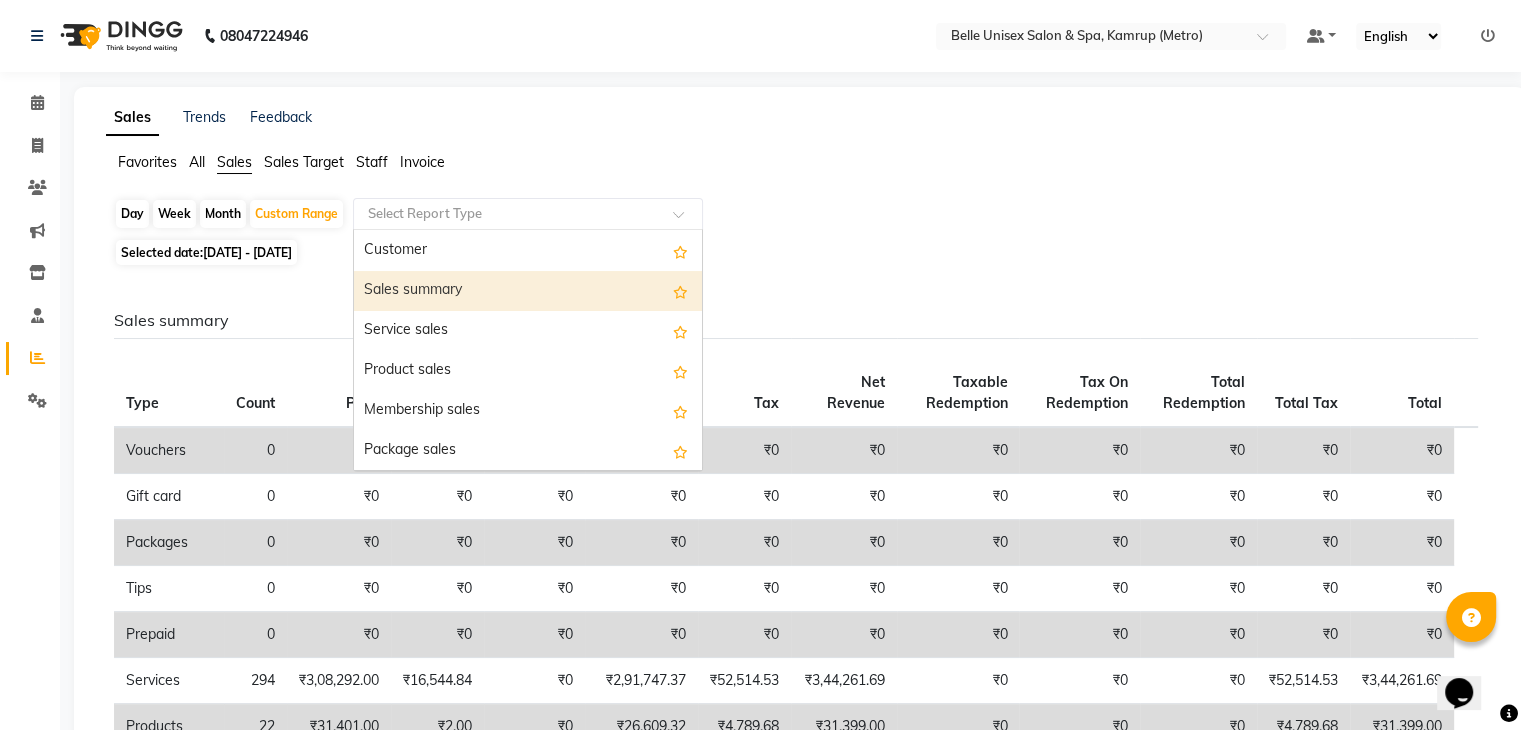 click on "Sales summary" at bounding box center [528, 291] 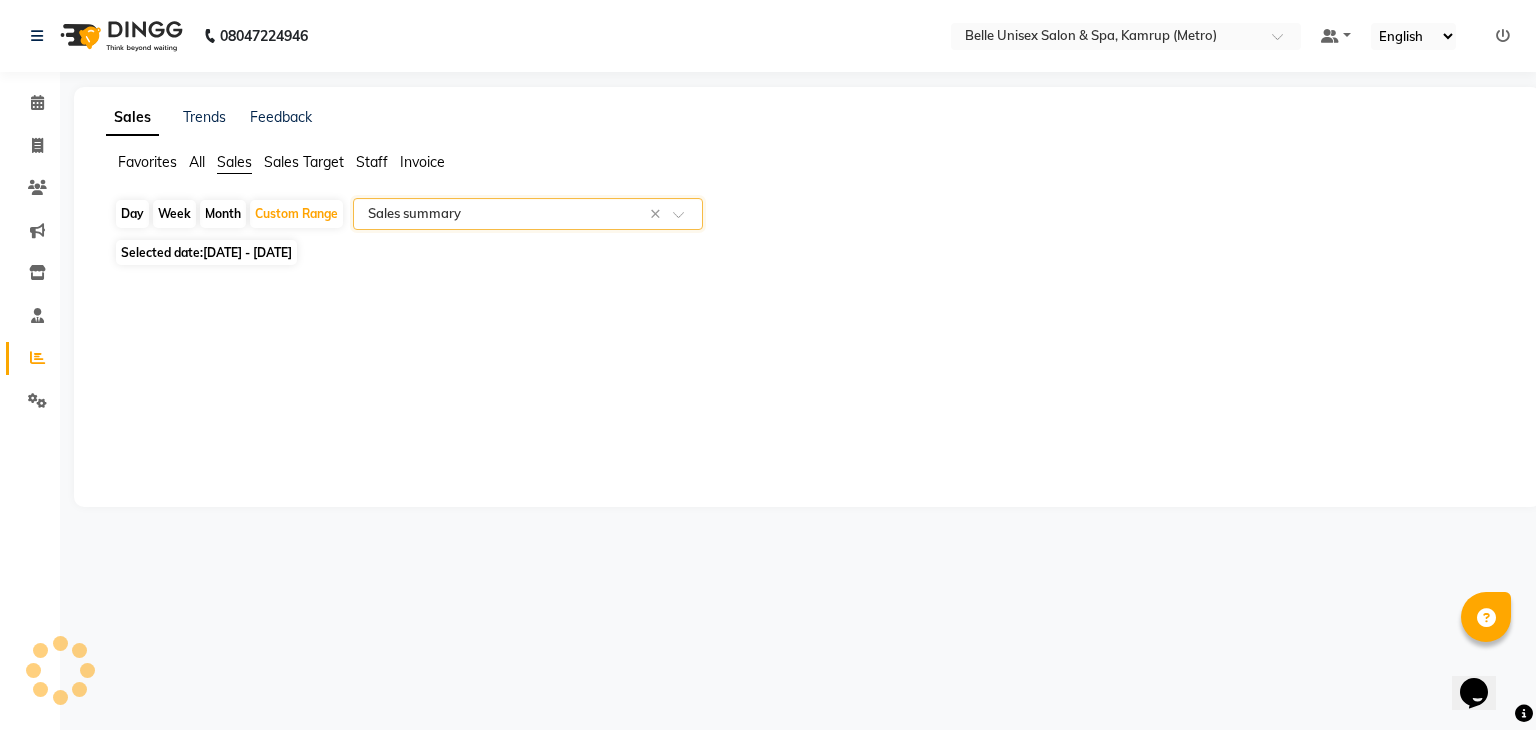 select on "full_report" 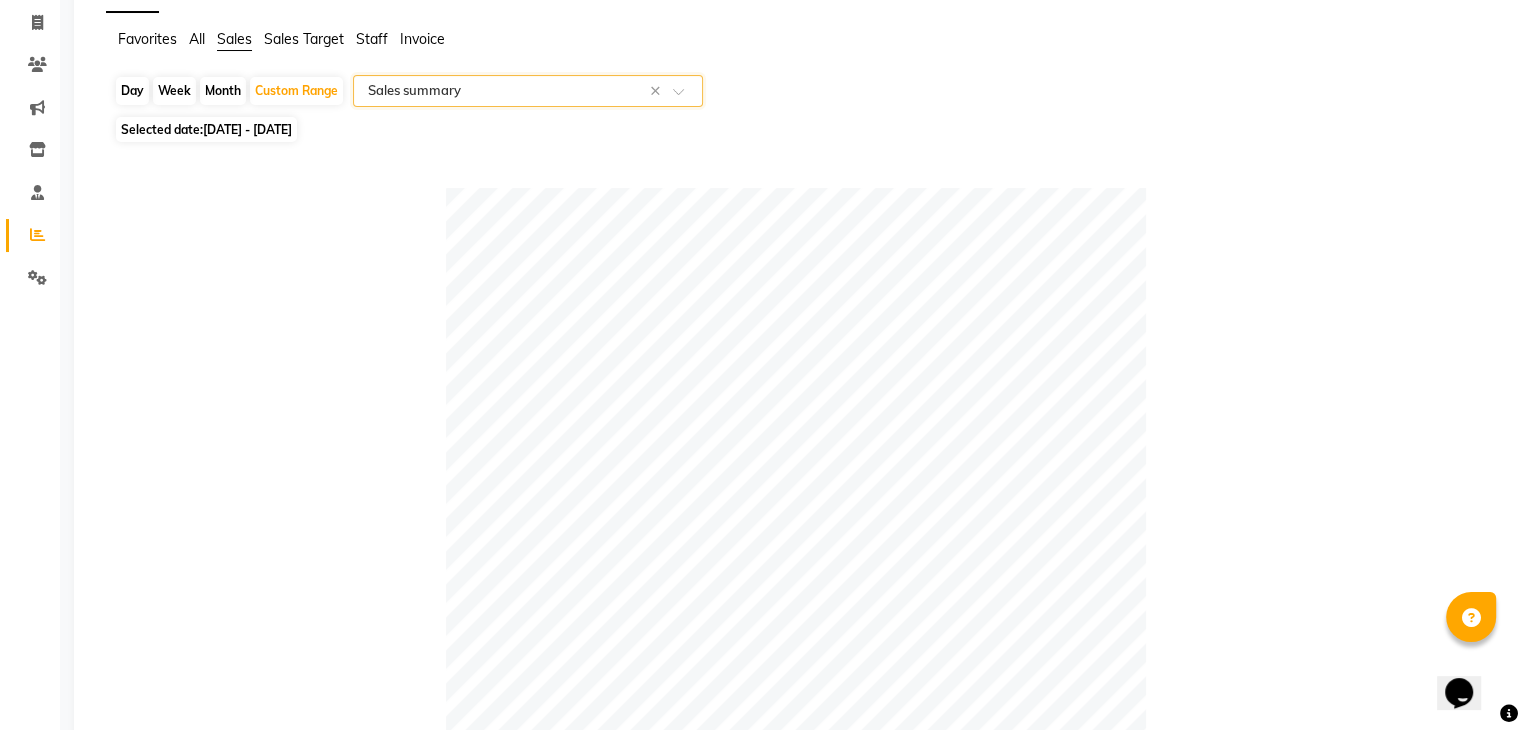 scroll, scrollTop: 120, scrollLeft: 0, axis: vertical 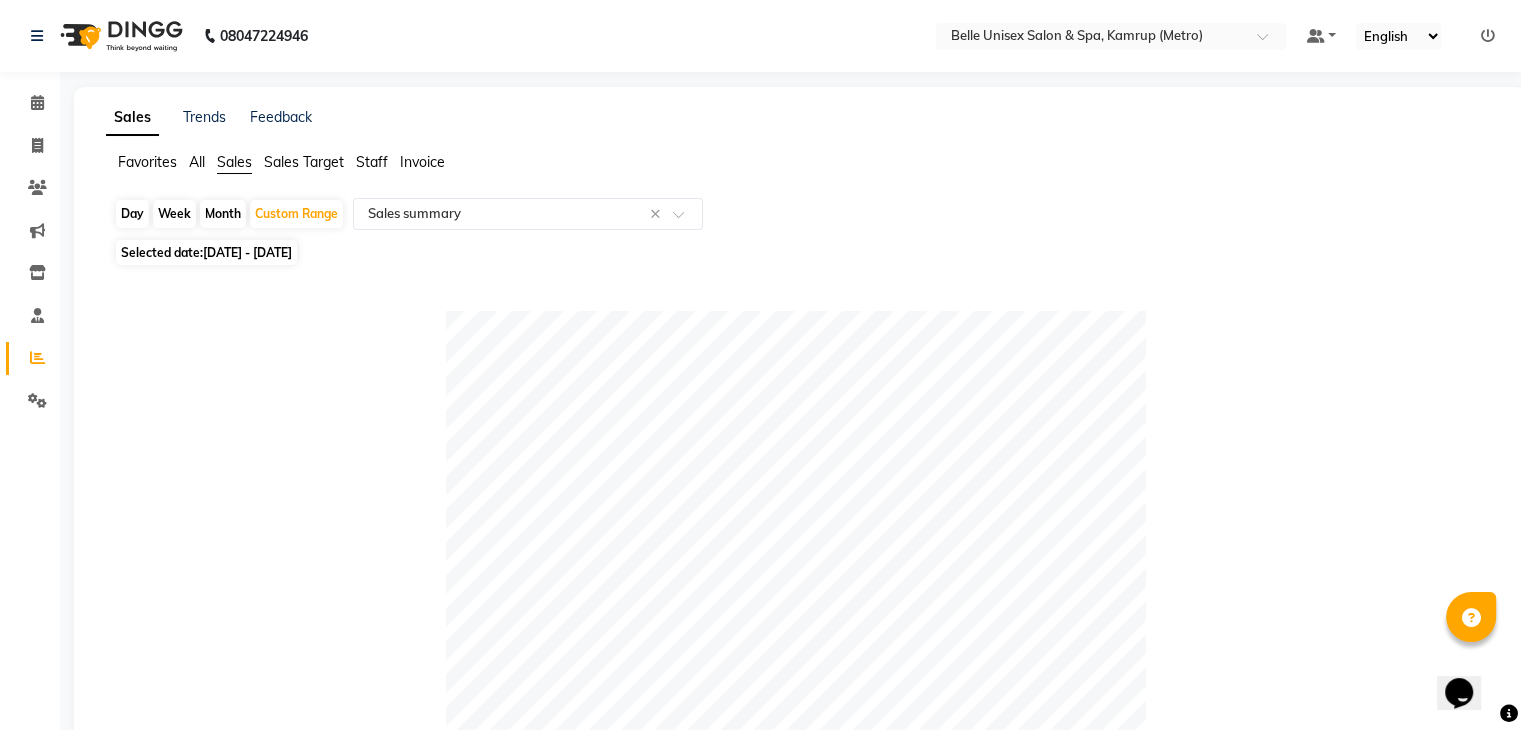 click on "Sales Trends Feedback Favorites All Sales Sales Target Staff Invoice  Day   Week   Month   Custom Range  Select Report Type × Sales summary × Selected date:  01-04-2025 - 30-06-2025   Table View   Pivot View  Pie Chart Bar Chart Select Full Report Filtered Report Select CSV PDF  Export  Show  10 25 50 100  entries Search: Type Count Price Discount Non-taxable Amount Taxable Amount Tax Net Revenue Taxable Redemption Tax On Redemption Total Redemption Total Tax Total Type Count Price Discount Non-taxable Amount Taxable Amount Tax Net Revenue Taxable Redemption Tax On Redemption Total Redemption Total Tax Total Total 325 ₹3,57,693.00 ₹16,546.84 ₹0 ₹3,36,356.69 ₹60,544.21 ₹3,96,900.69 ₹0 ₹0 ₹0 ₹60,544.21 ₹3,96,900.69 Vouchers 0 ₹0 ₹0 ₹0 ₹0 ₹0 ₹0 ₹0 ₹0 ₹0 ₹0 ₹0 Gift card 0 ₹0 ₹0 ₹0 ₹0 ₹0 ₹0 ₹0 ₹0 ₹0 ₹0 ₹0 Packages 0 ₹0 ₹0 ₹0 ₹0 ₹0 ₹0 ₹0 ₹0 ₹0 ₹0 ₹0 Tips 0 ₹0 ₹0 ₹0 ₹0 ₹0 ₹0 ₹0 ₹0 ₹0 ₹0 ₹0 Prepaid 0 ₹0" 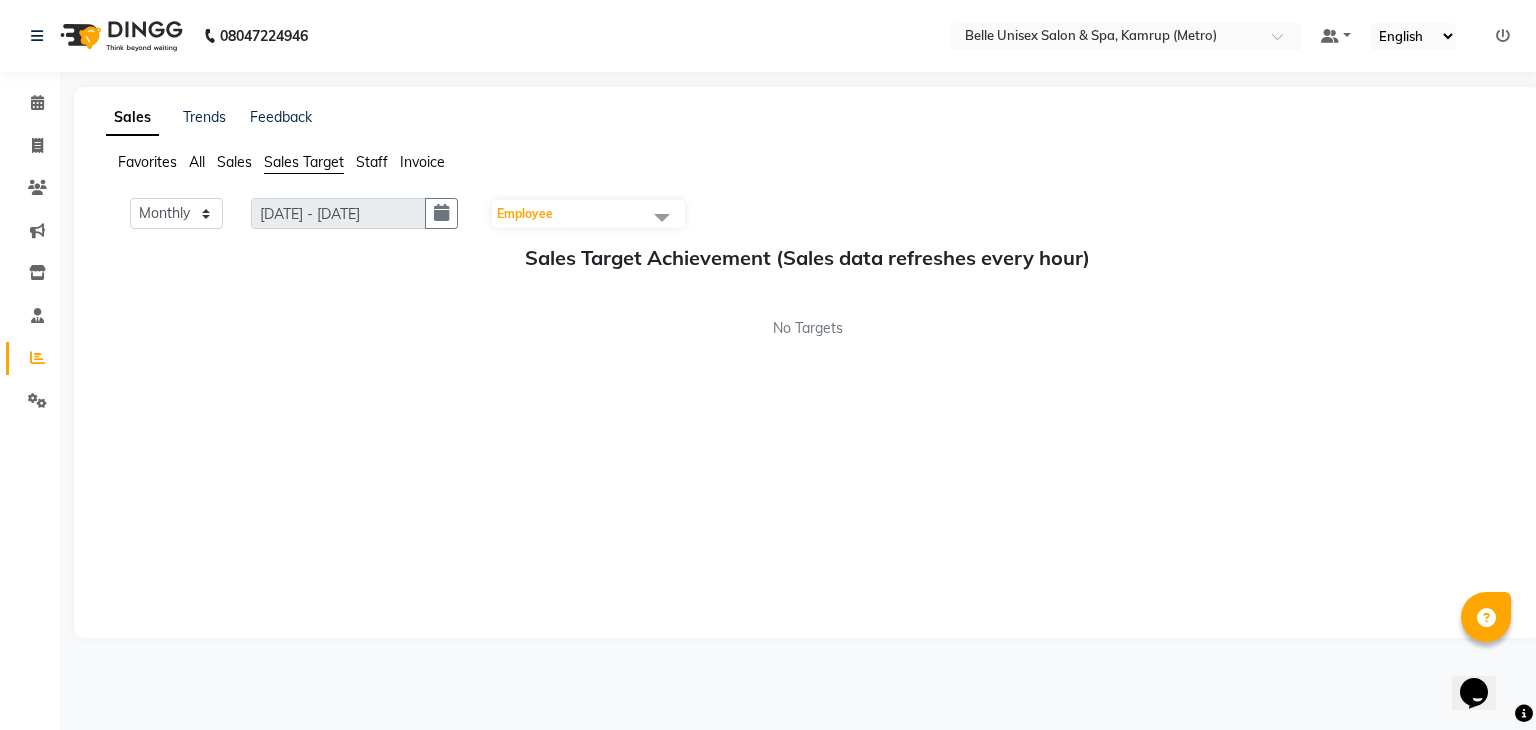 click on "Sales Target" 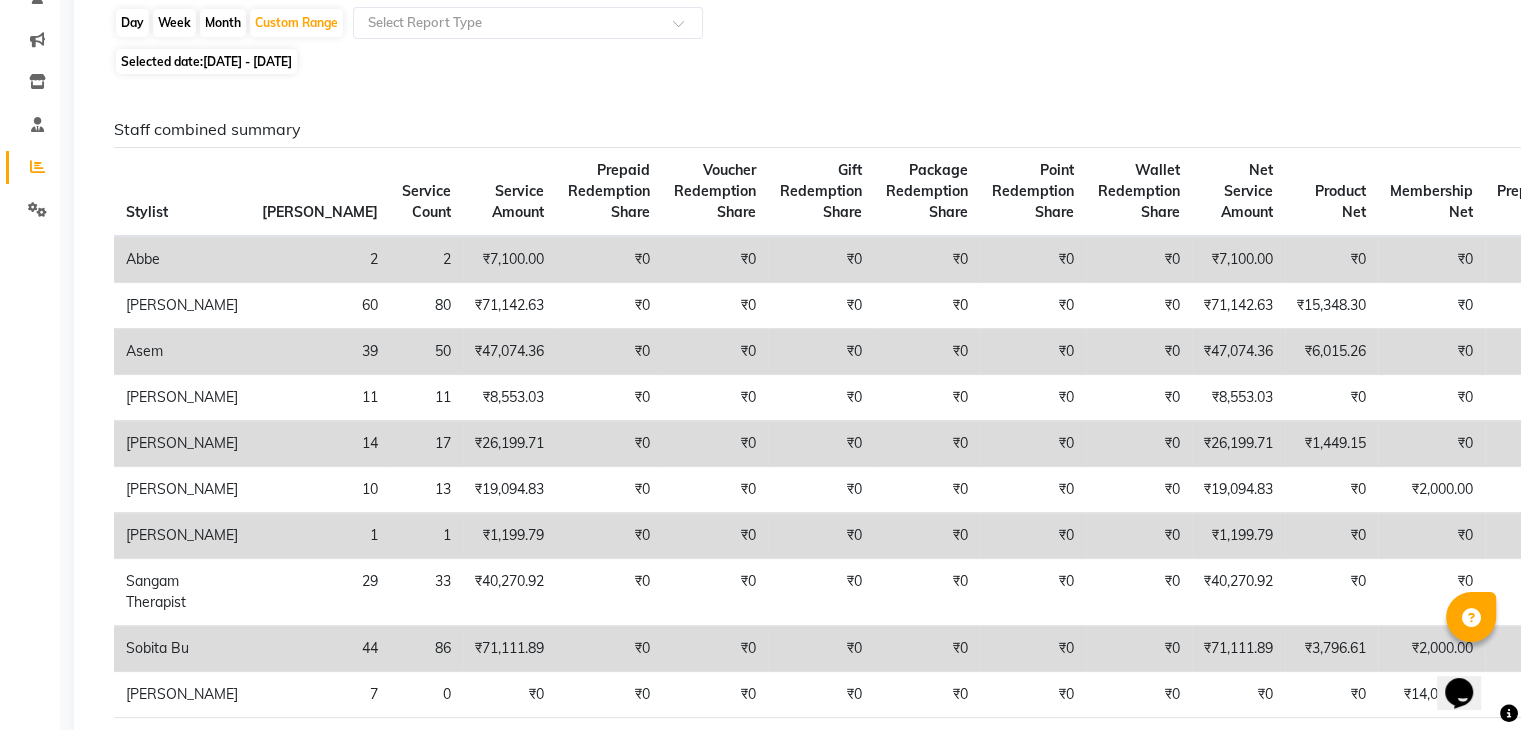 scroll, scrollTop: 0, scrollLeft: 0, axis: both 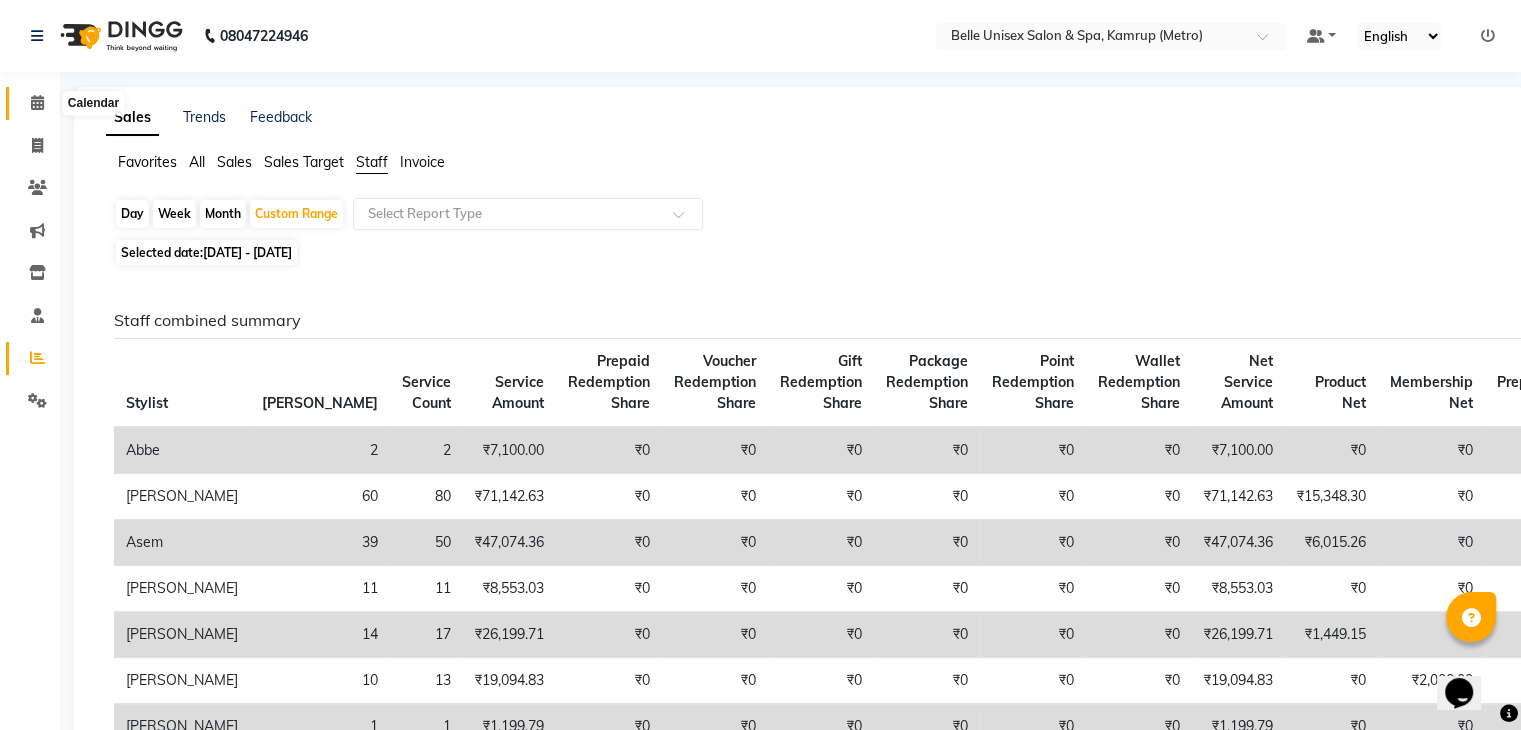click 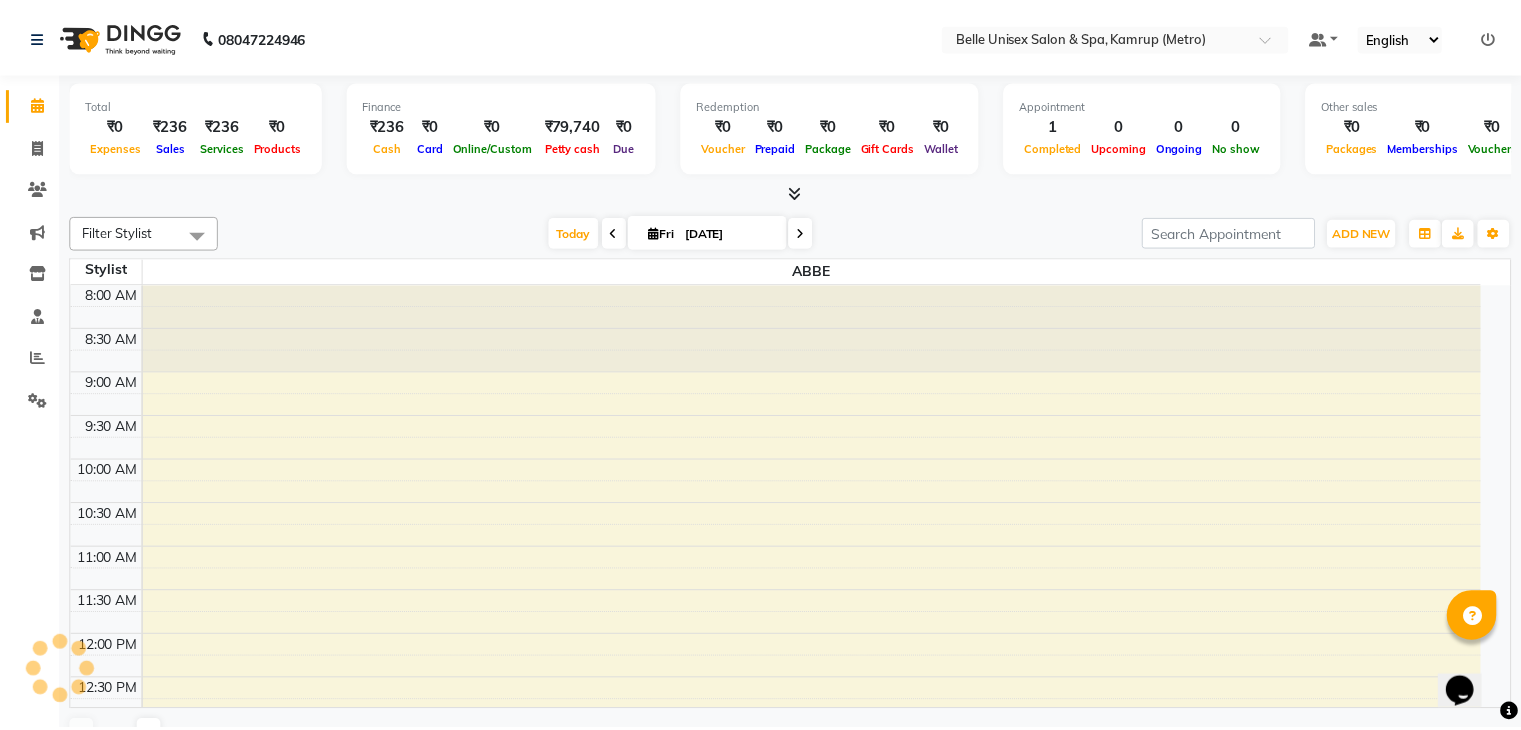 scroll, scrollTop: 0, scrollLeft: 0, axis: both 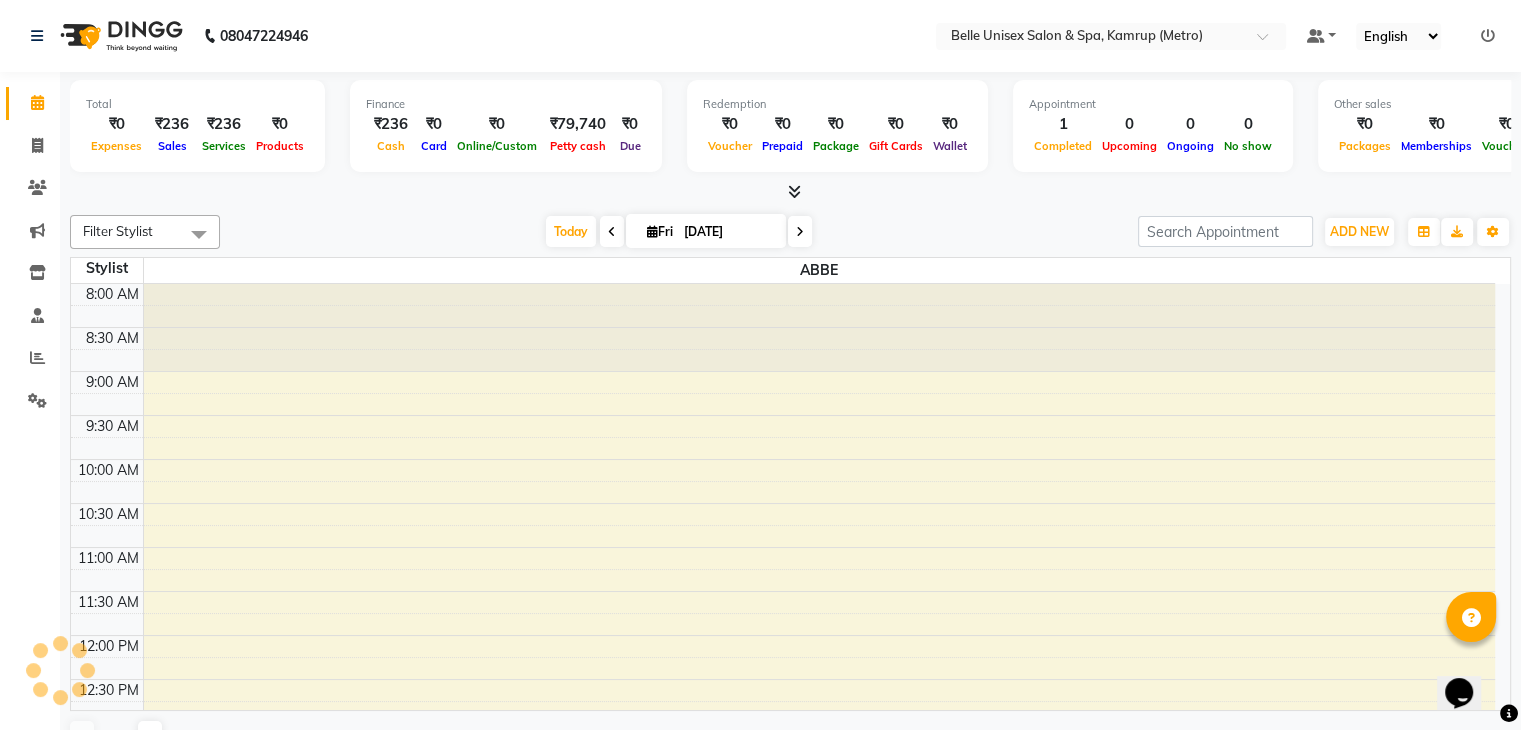 click at bounding box center (790, 192) 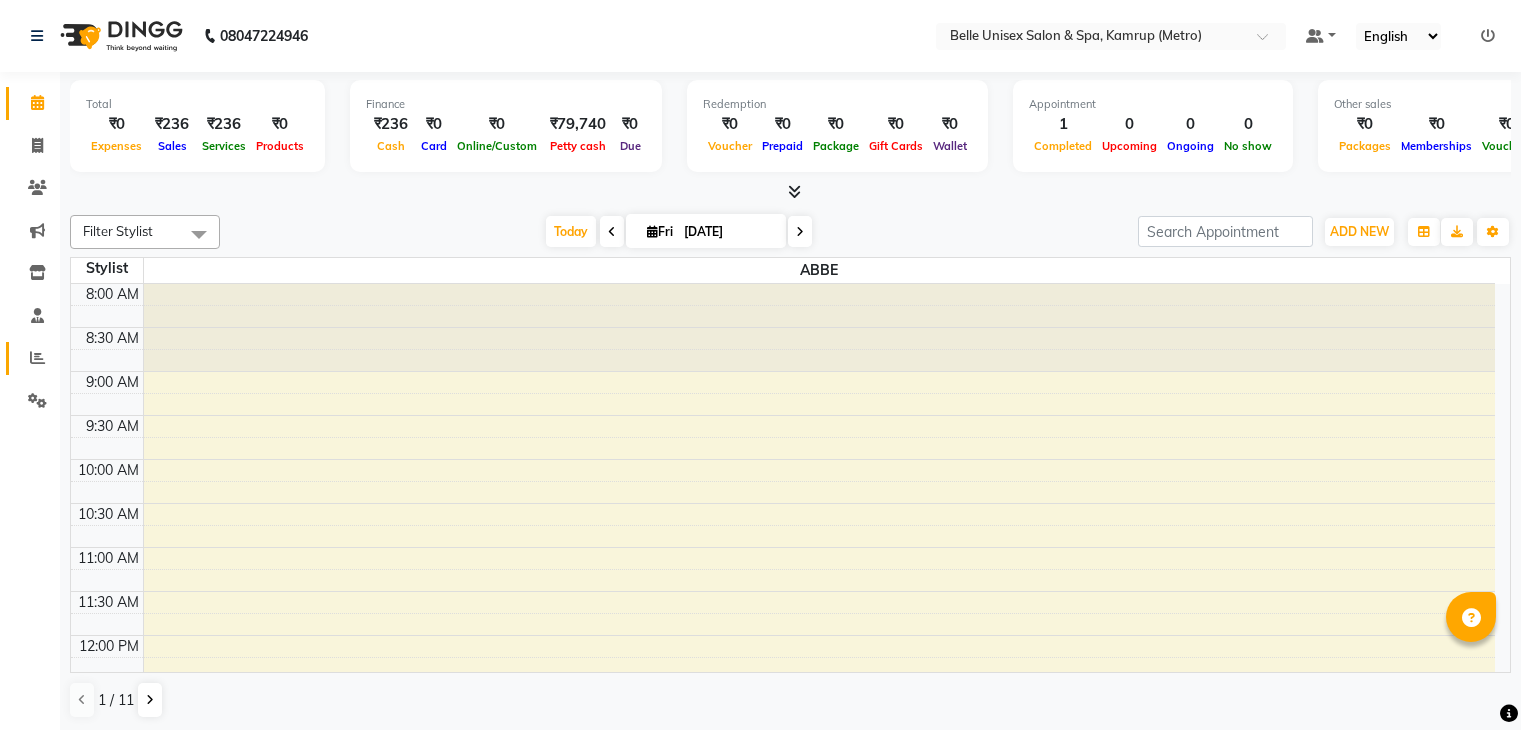 scroll, scrollTop: 0, scrollLeft: 0, axis: both 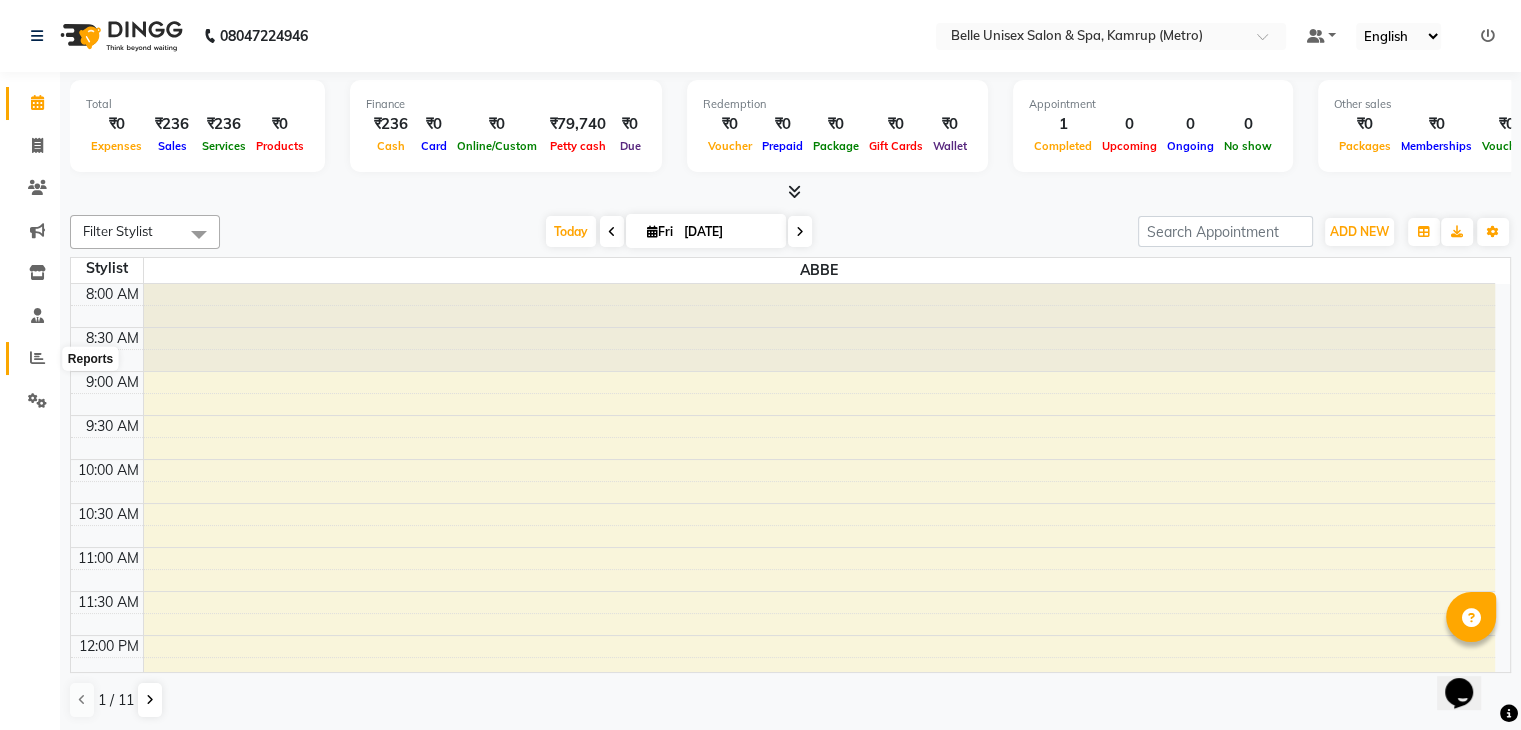 click 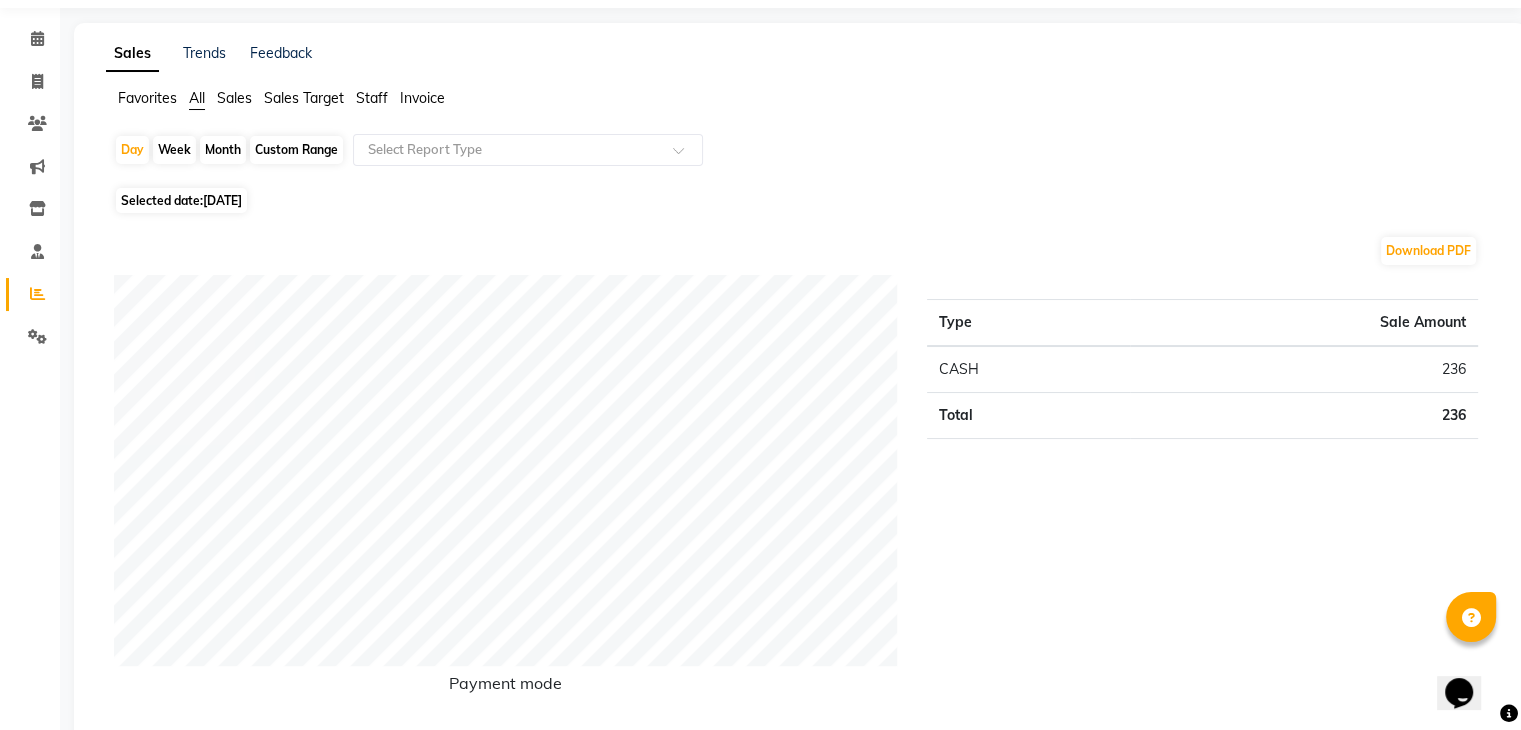 scroll, scrollTop: 0, scrollLeft: 0, axis: both 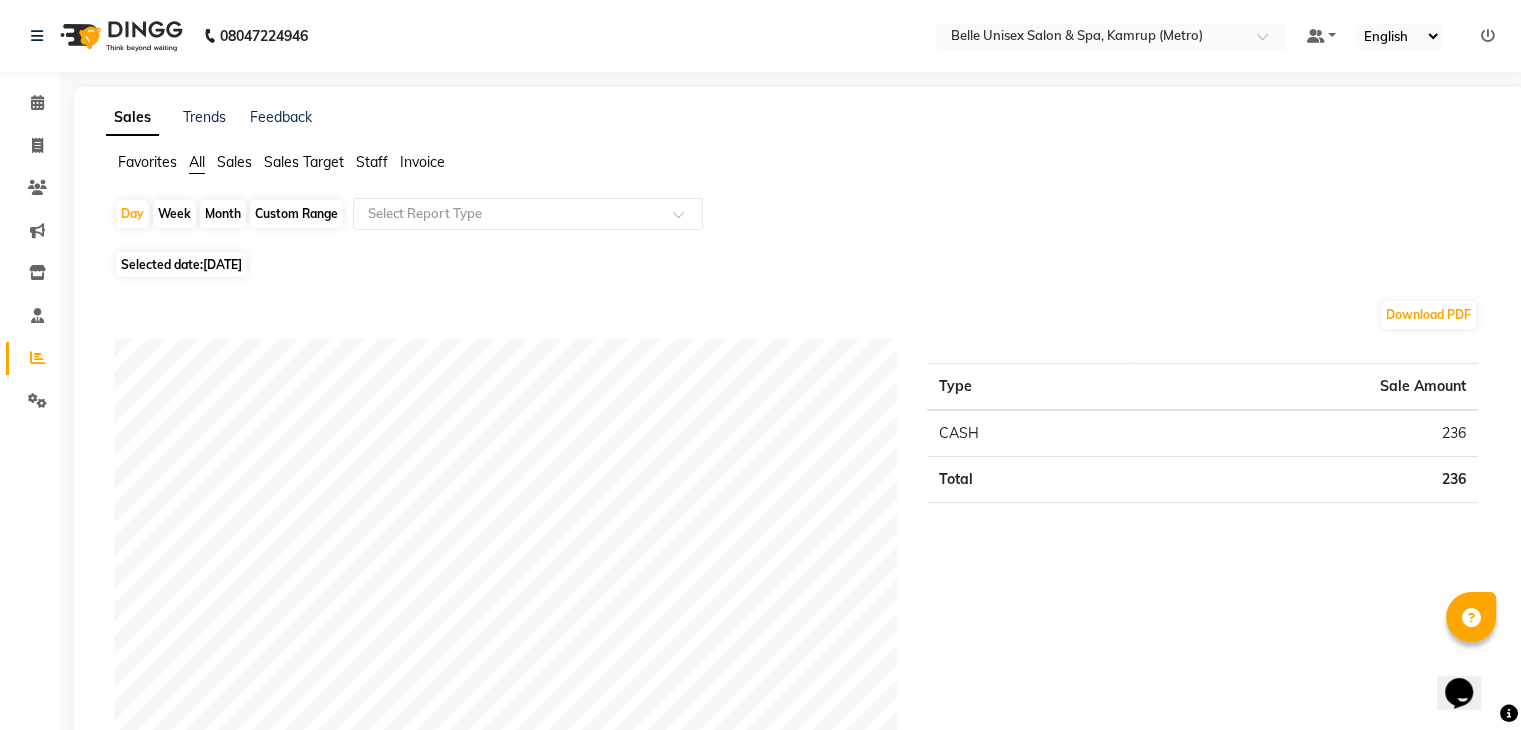 click on "Sales" 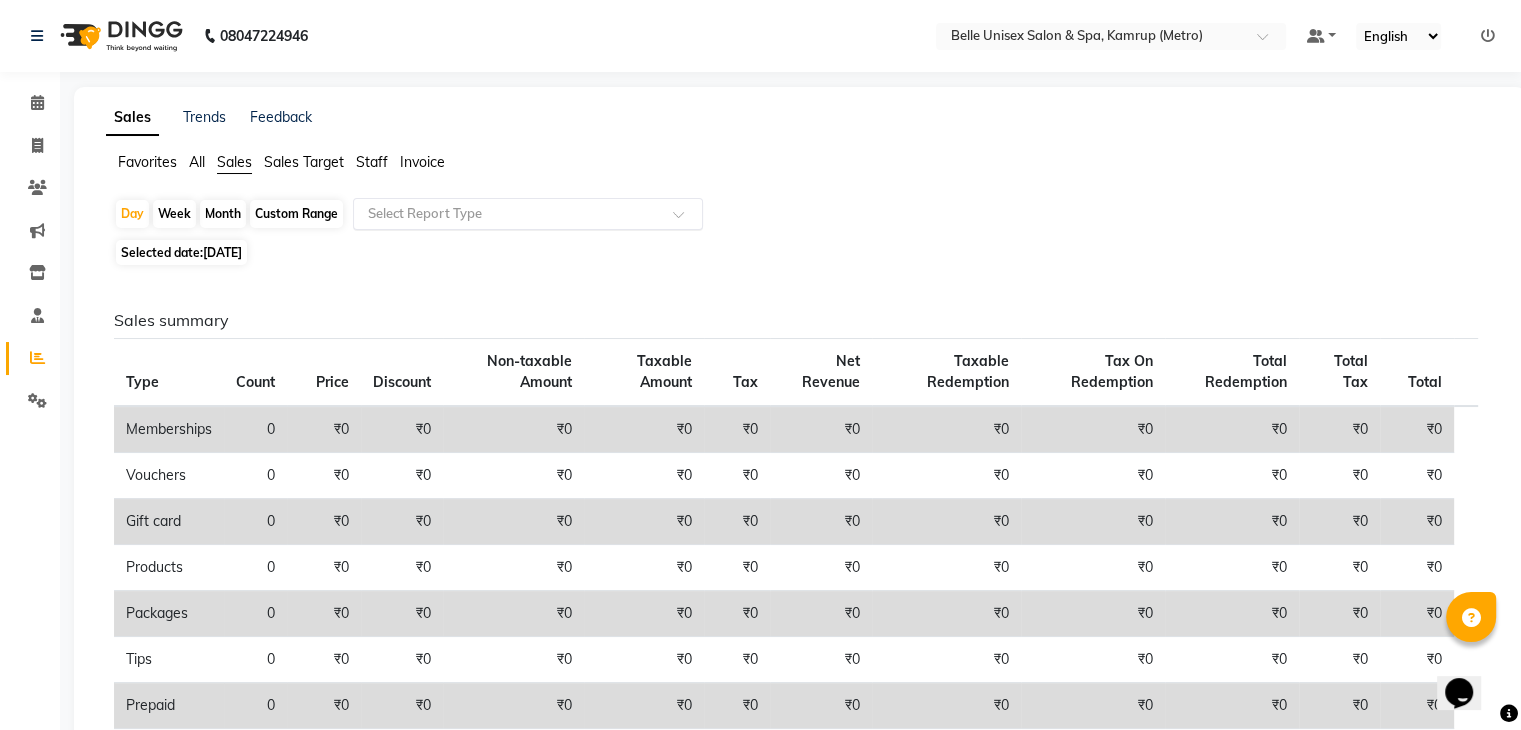 click 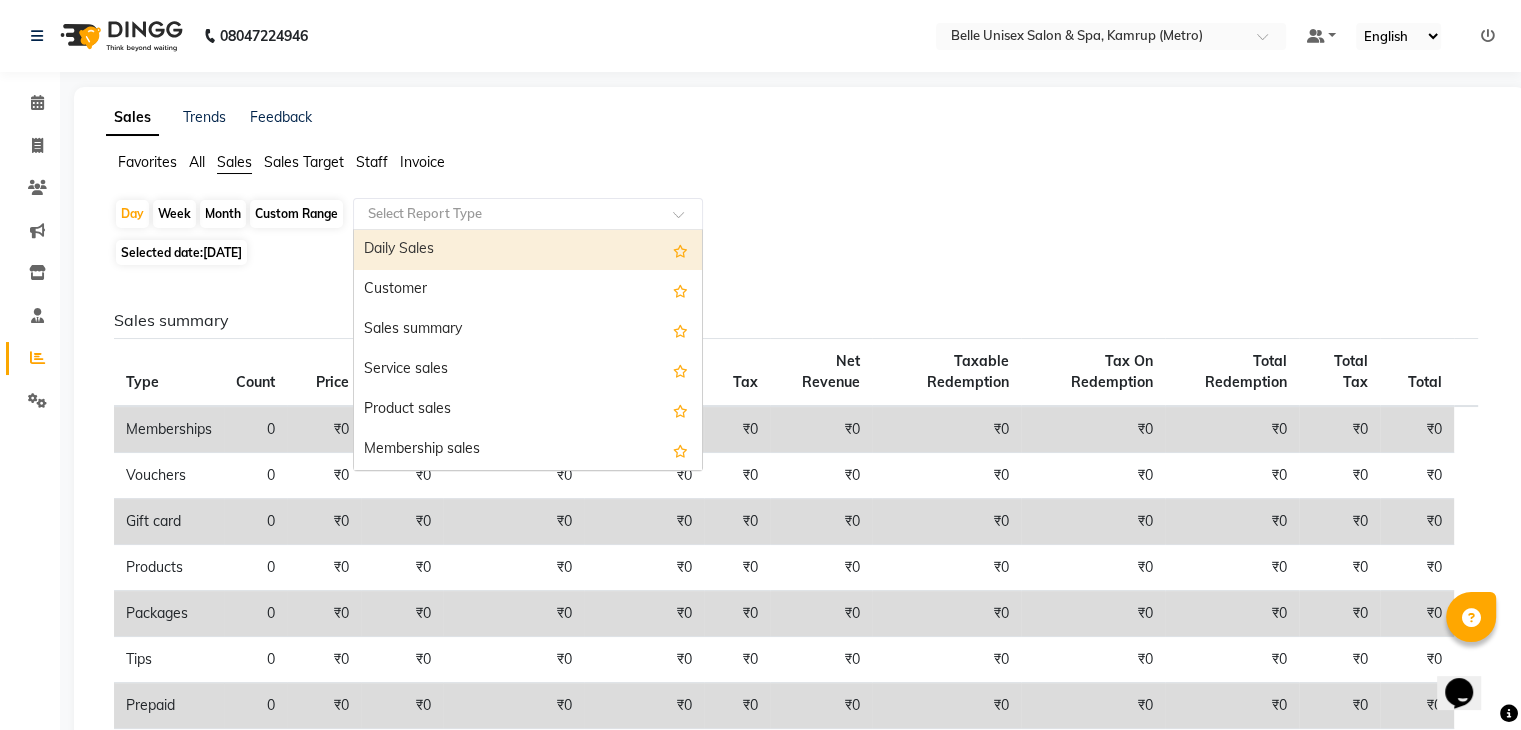 click on "Custom Range" 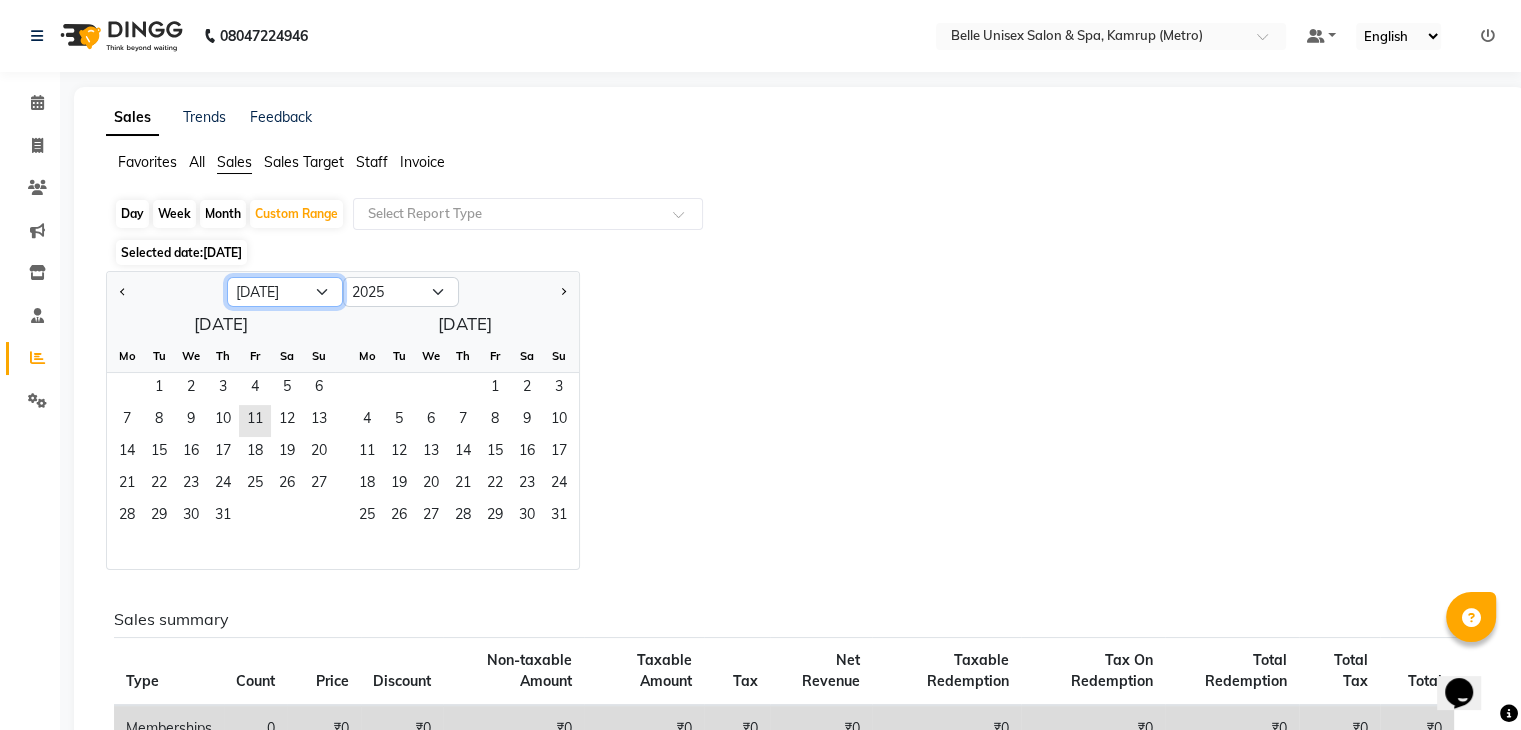click on "Jan Feb Mar Apr May Jun [DATE] Aug Sep Oct Nov Dec" 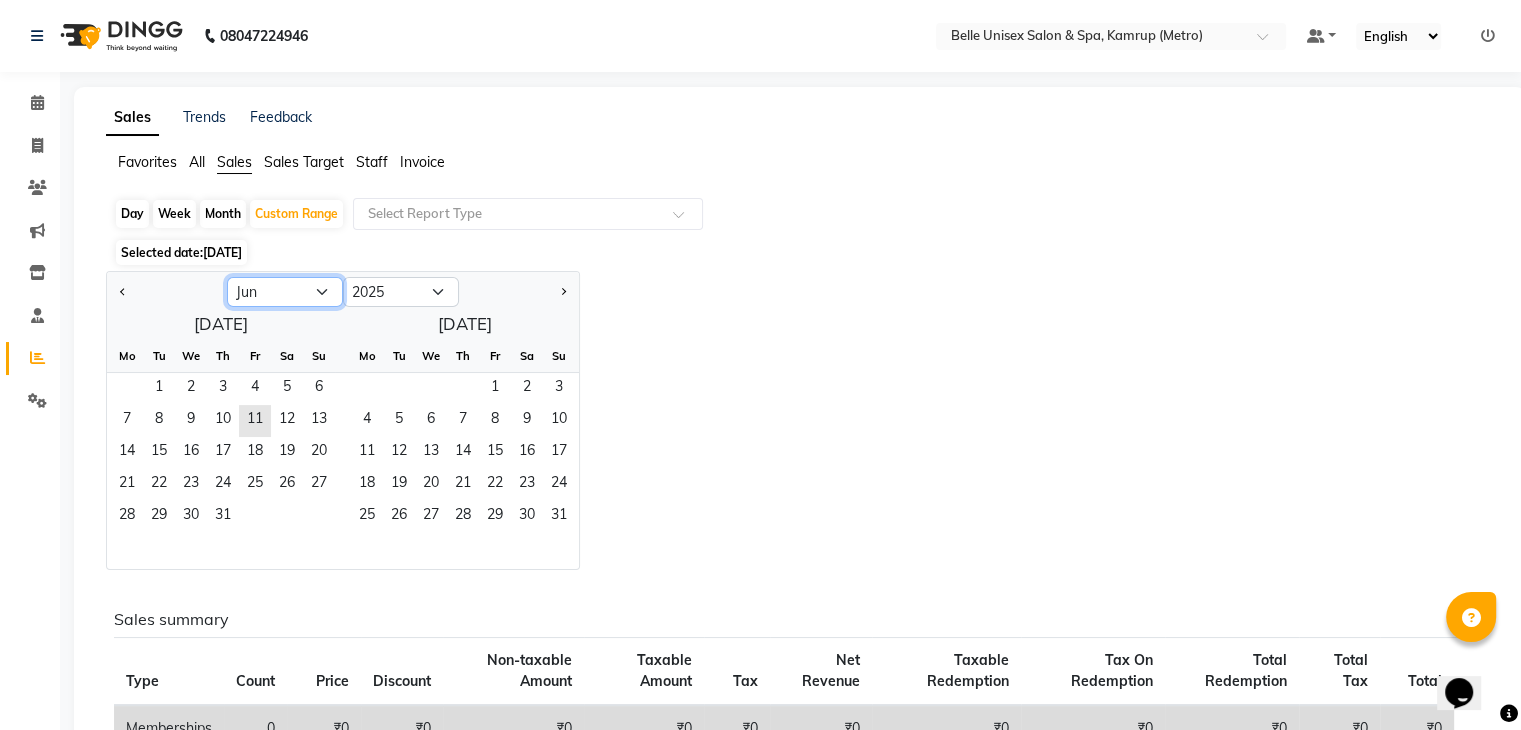 click on "Jan Feb Mar Apr May Jun [DATE] Aug Sep Oct Nov Dec" 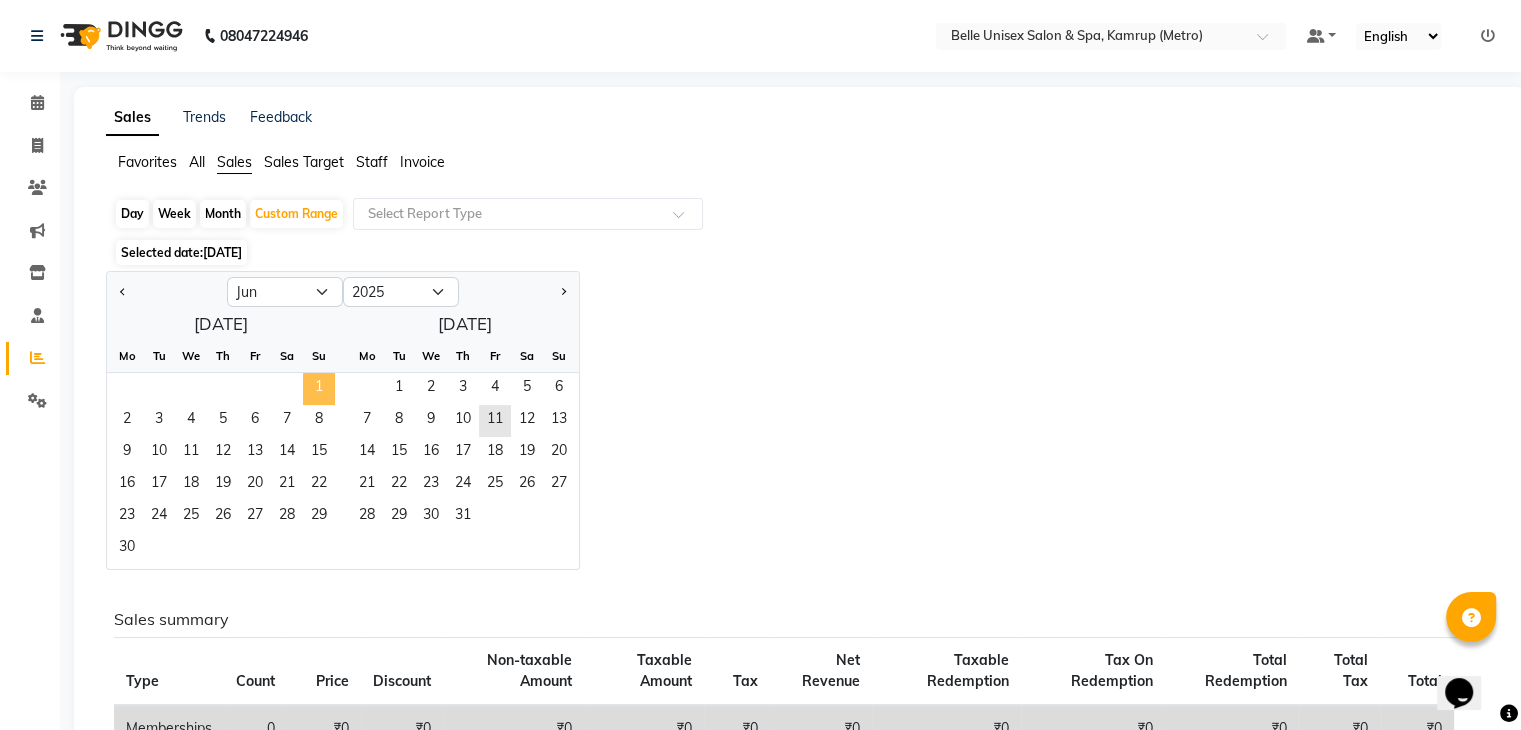 click on "1" 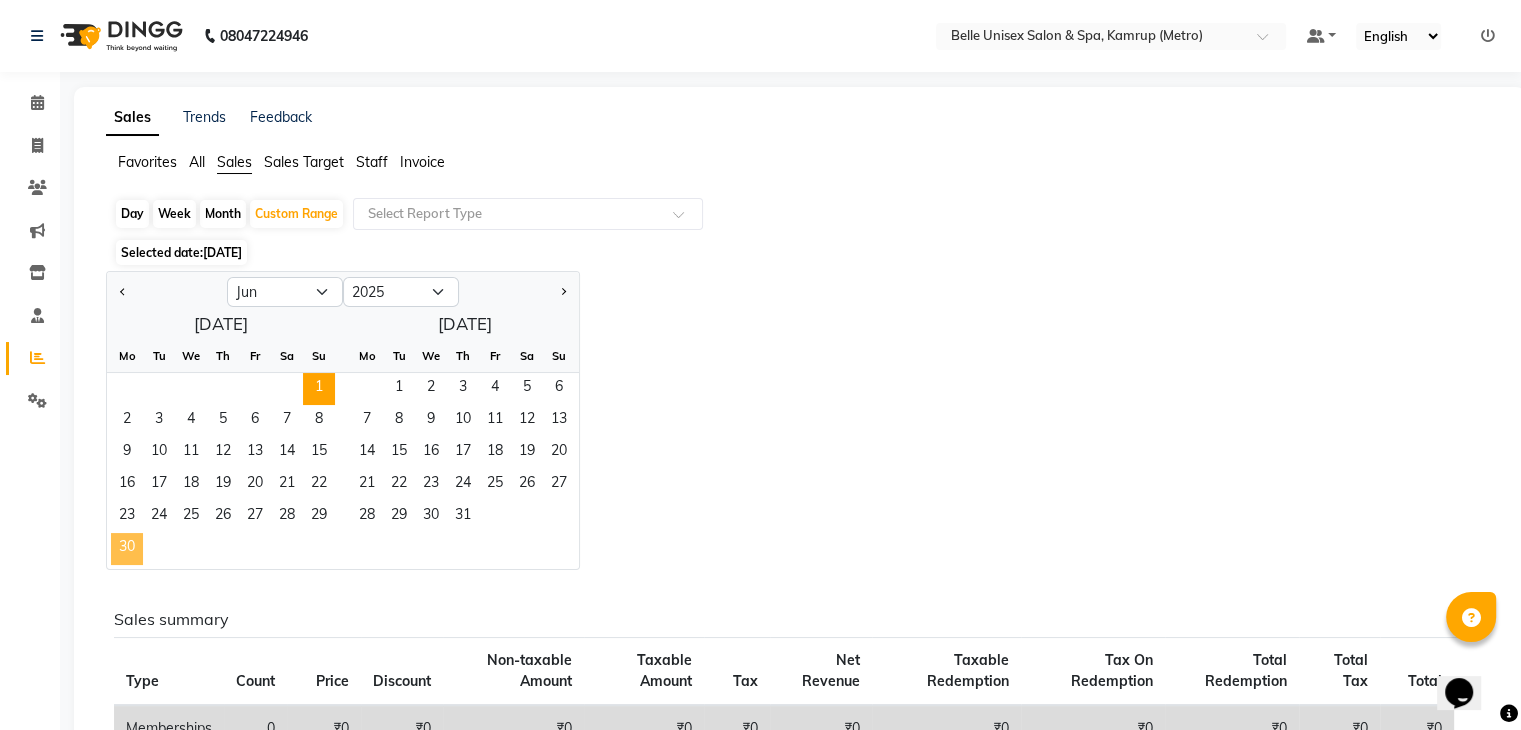 click on "30" 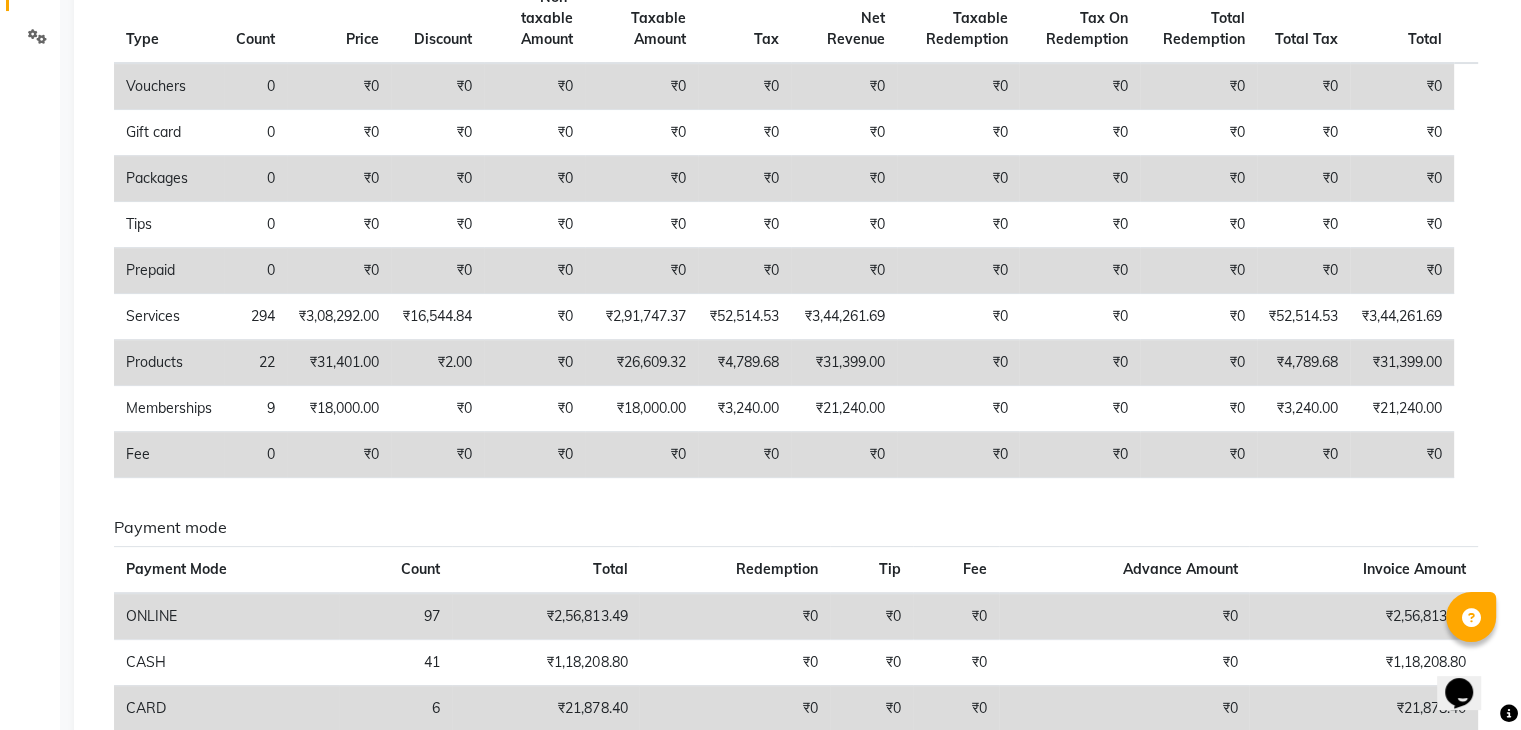scroll, scrollTop: 368, scrollLeft: 0, axis: vertical 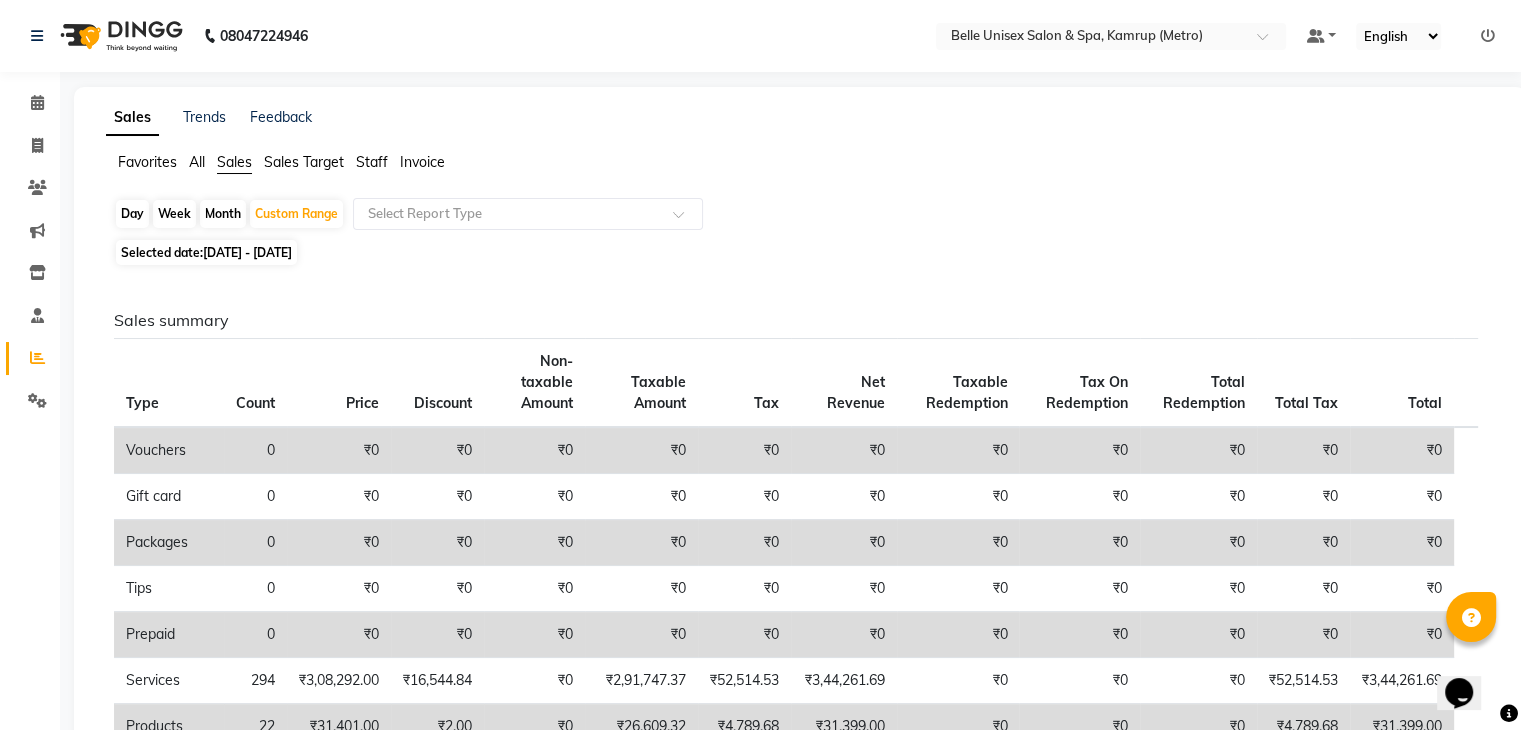 click on "Sales Target" 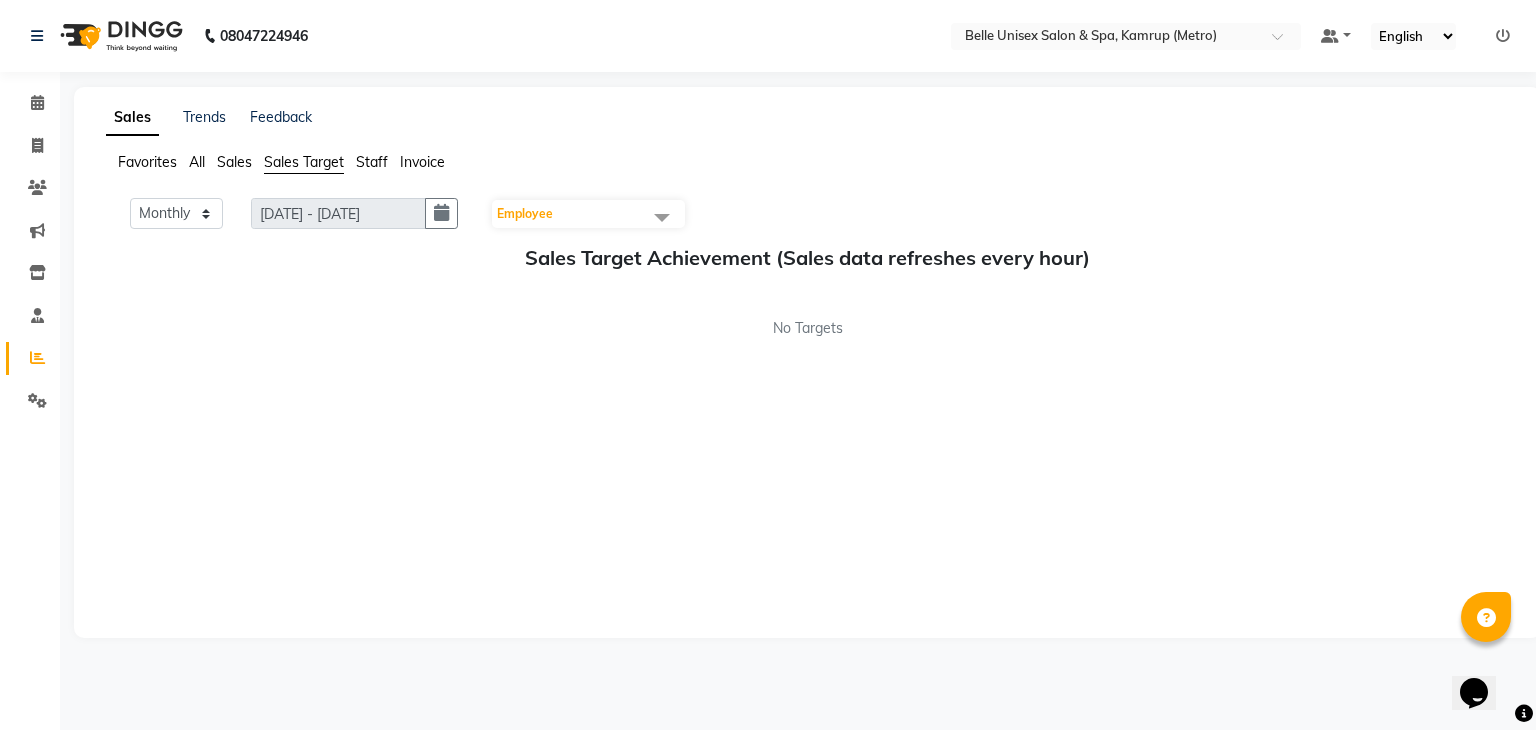 click on "All" 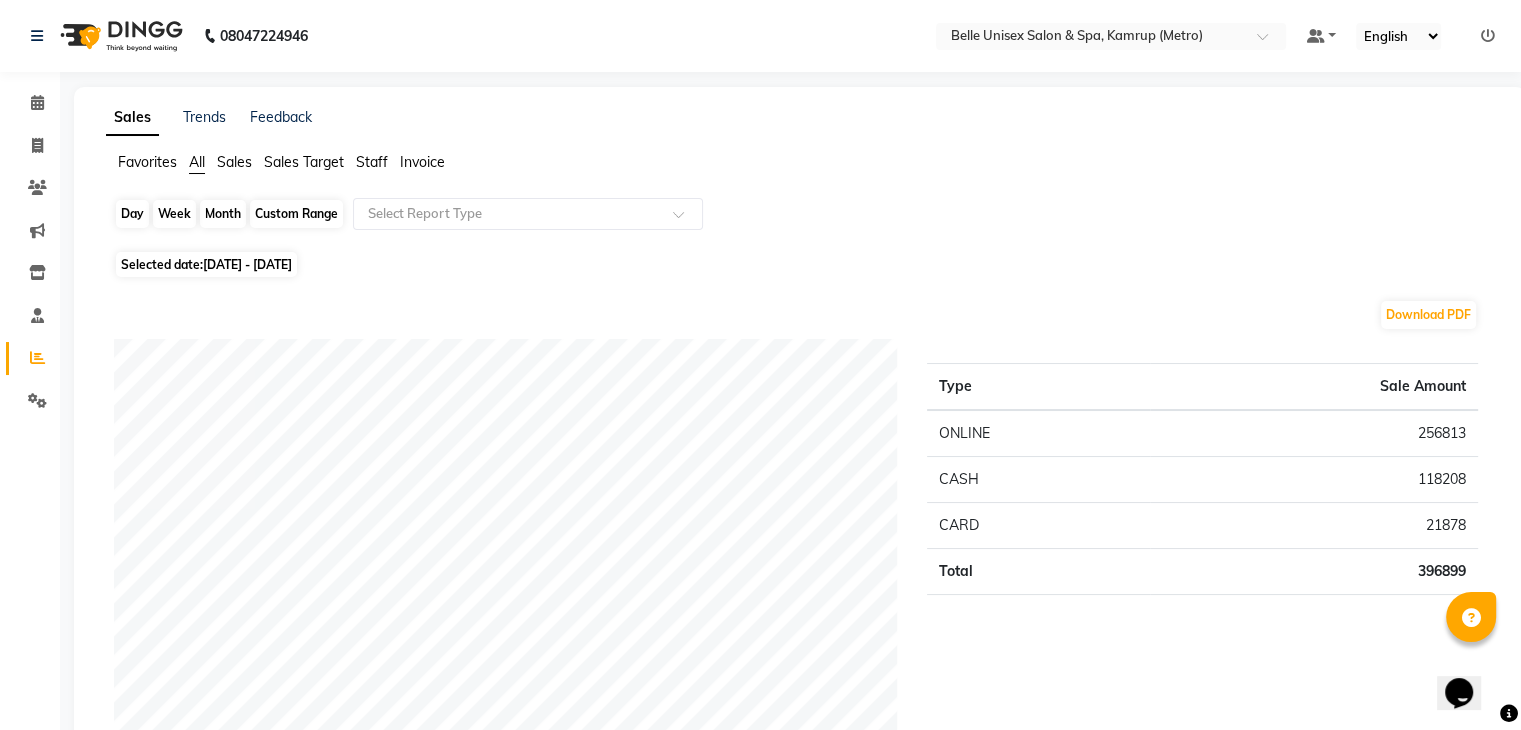 click on "Custom Range" 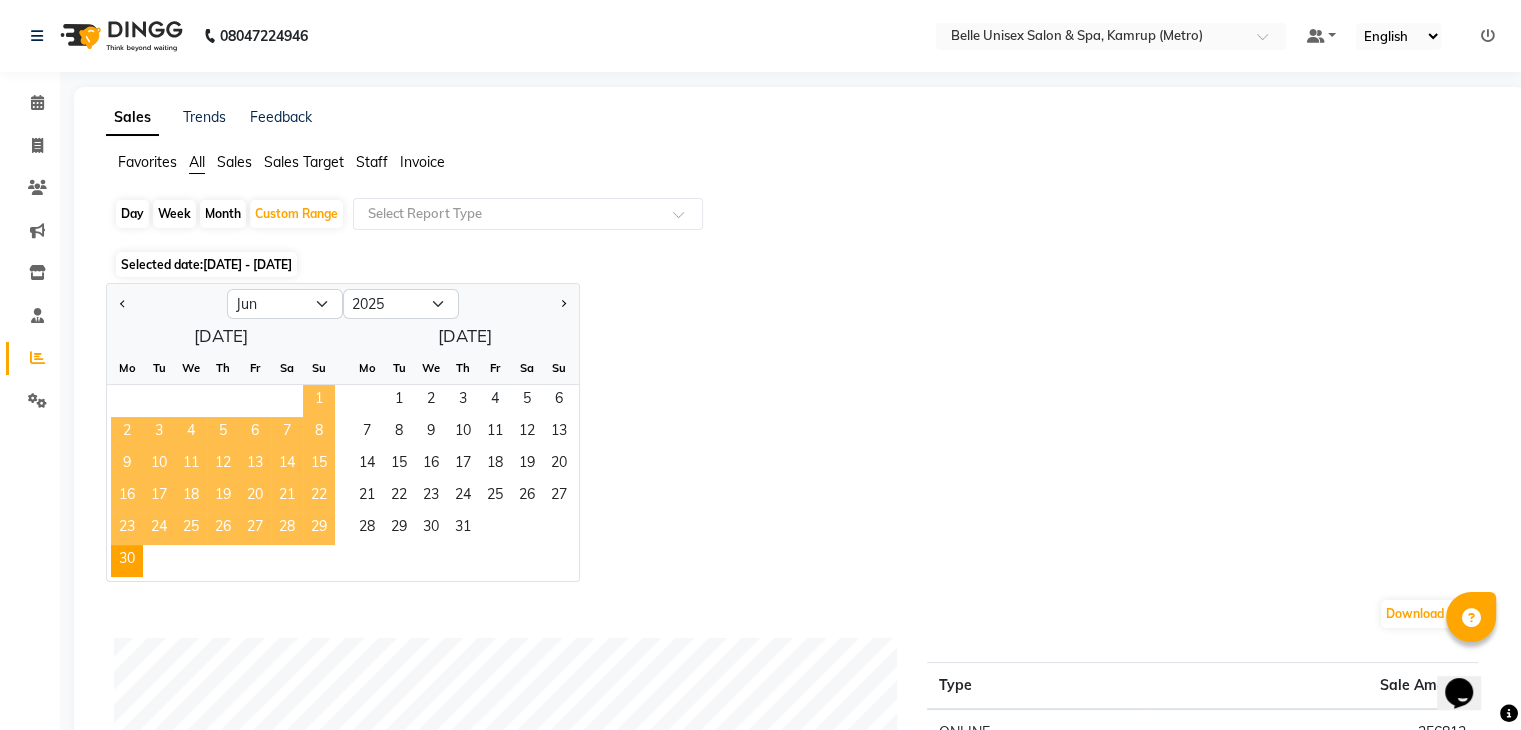 click on "1" 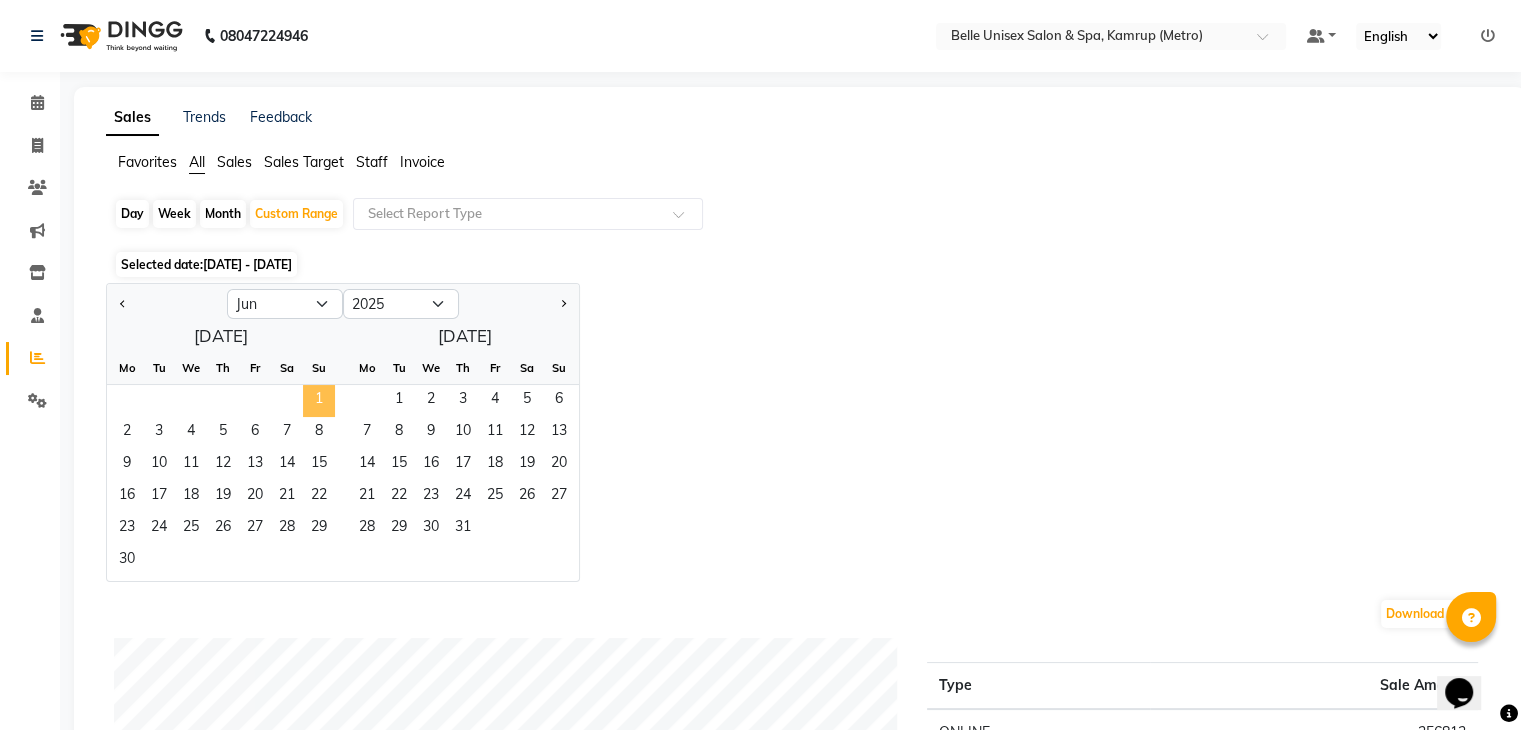 click on "1" 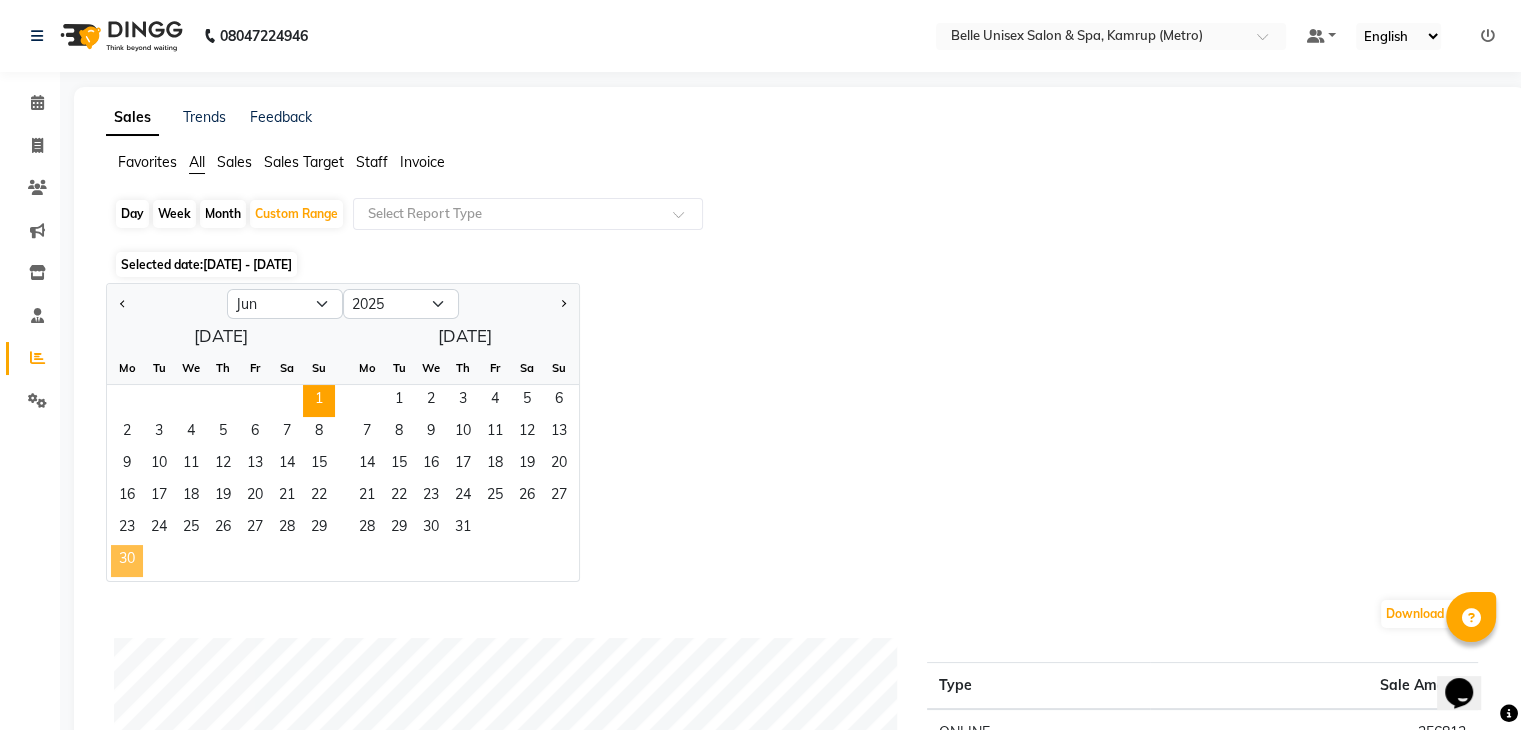 click on "30" 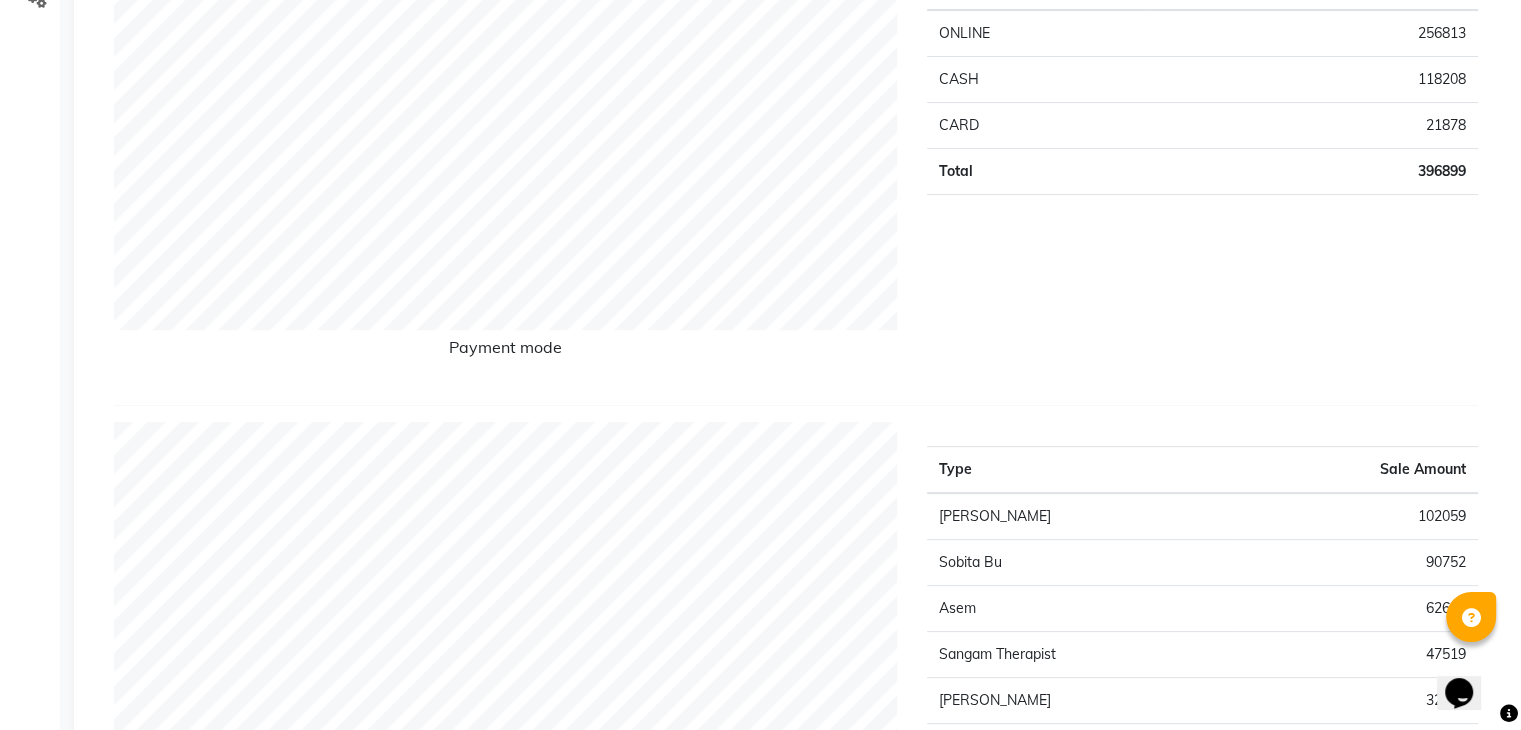 scroll, scrollTop: 0, scrollLeft: 0, axis: both 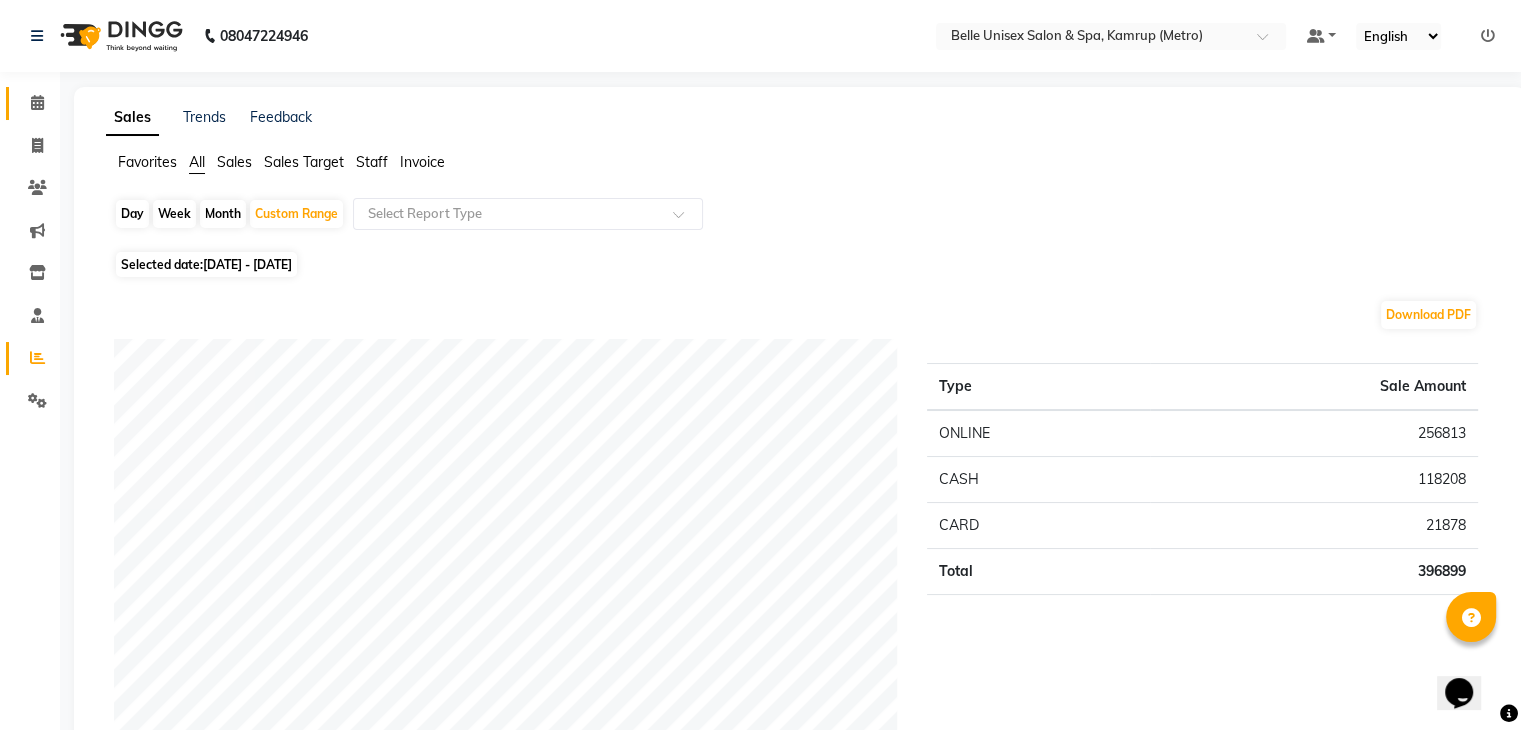 click 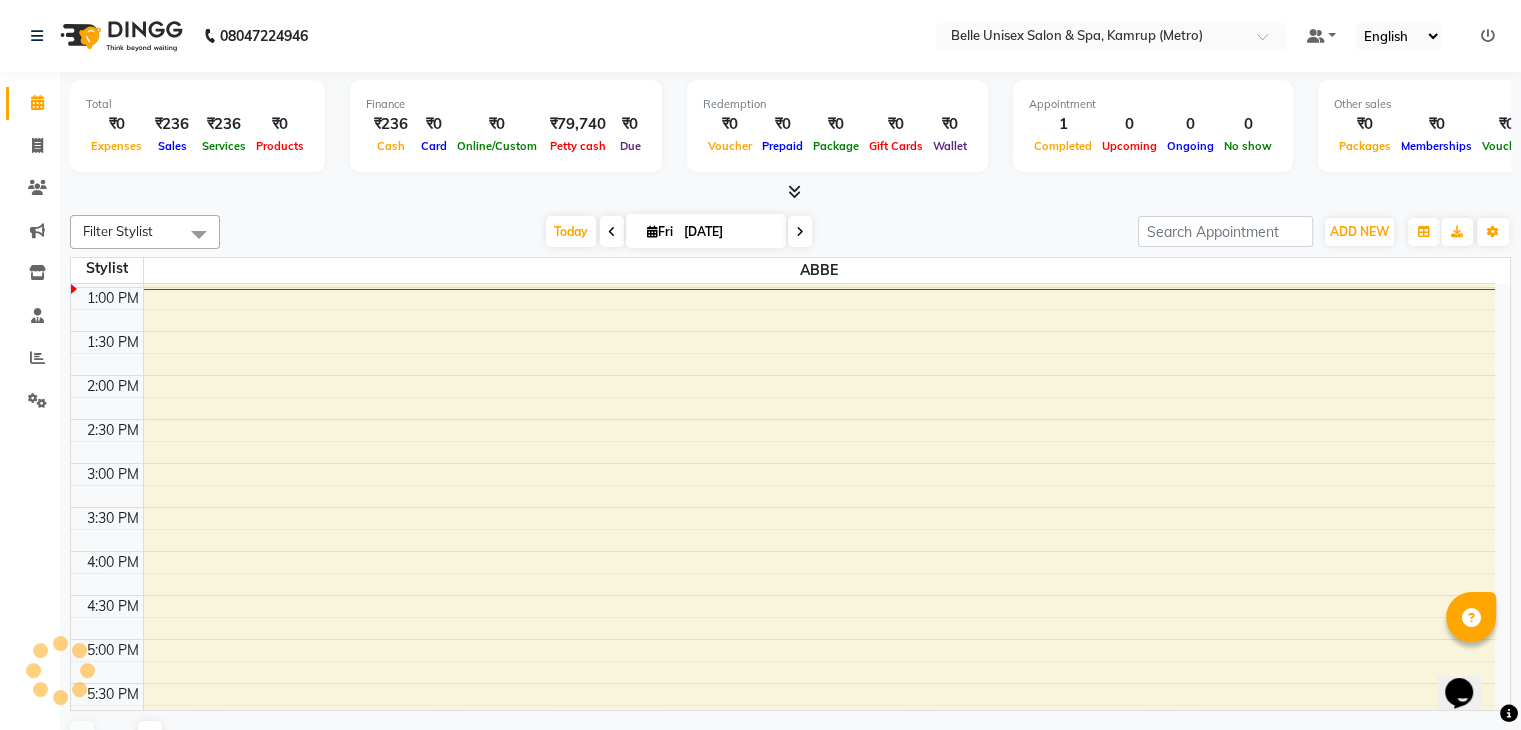 scroll, scrollTop: 0, scrollLeft: 0, axis: both 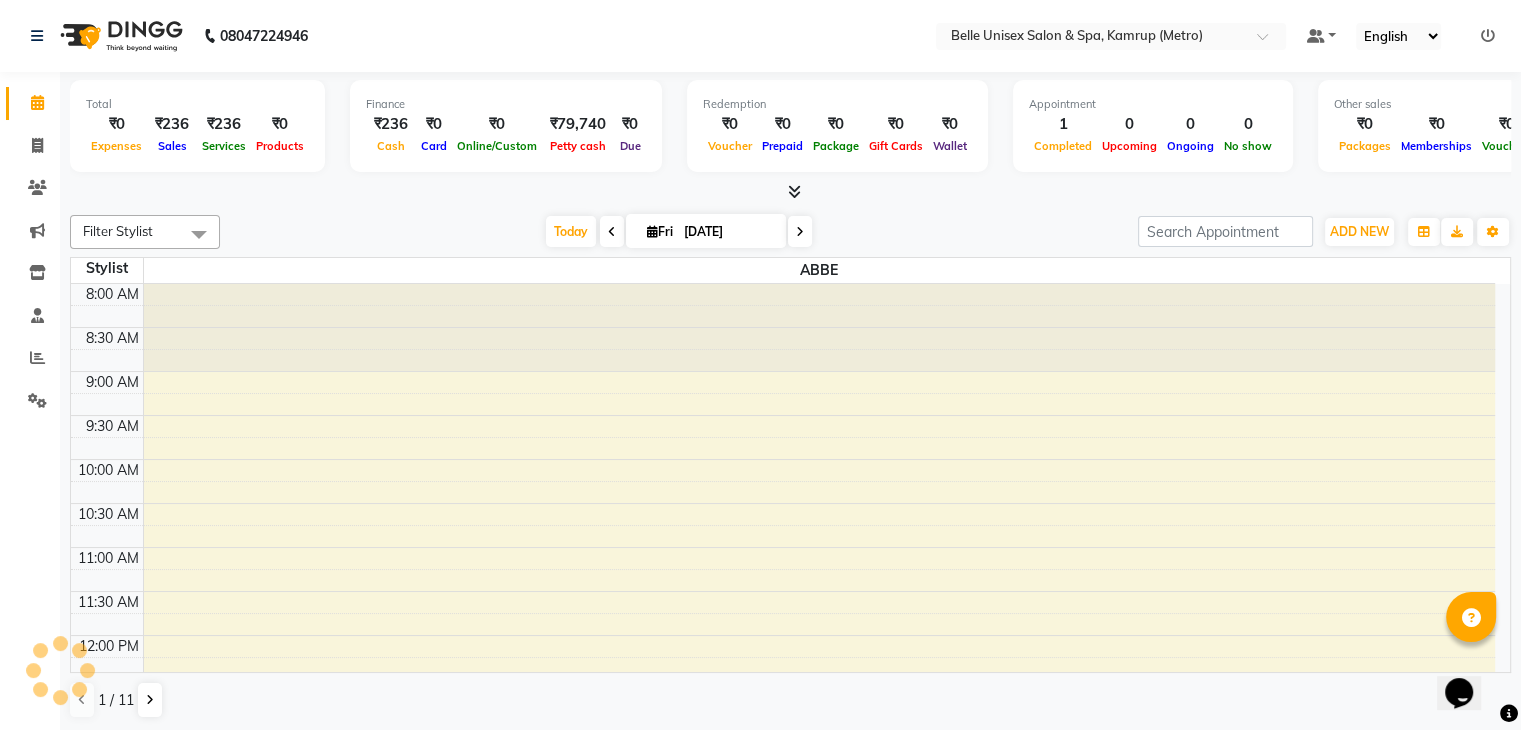 click at bounding box center [790, 192] 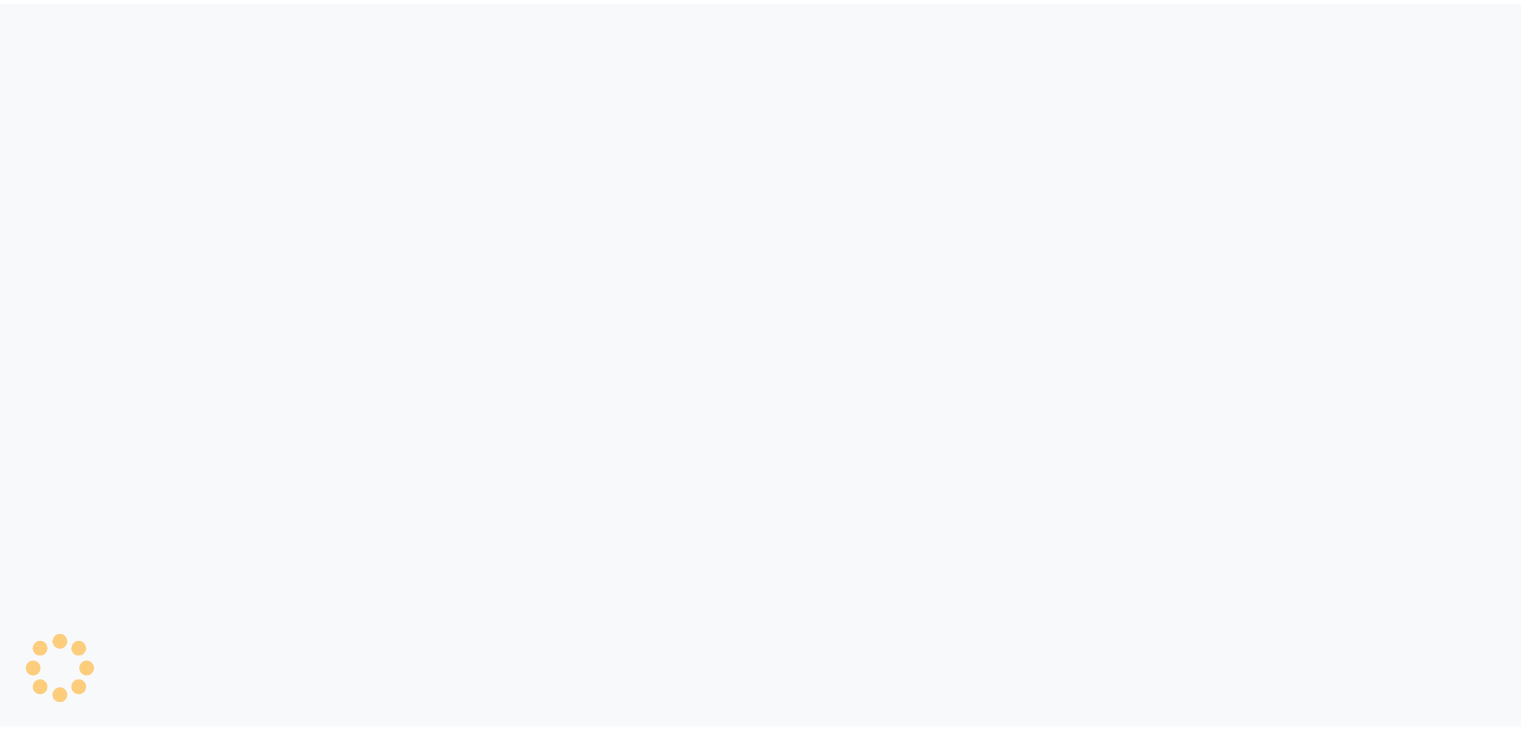scroll, scrollTop: 0, scrollLeft: 0, axis: both 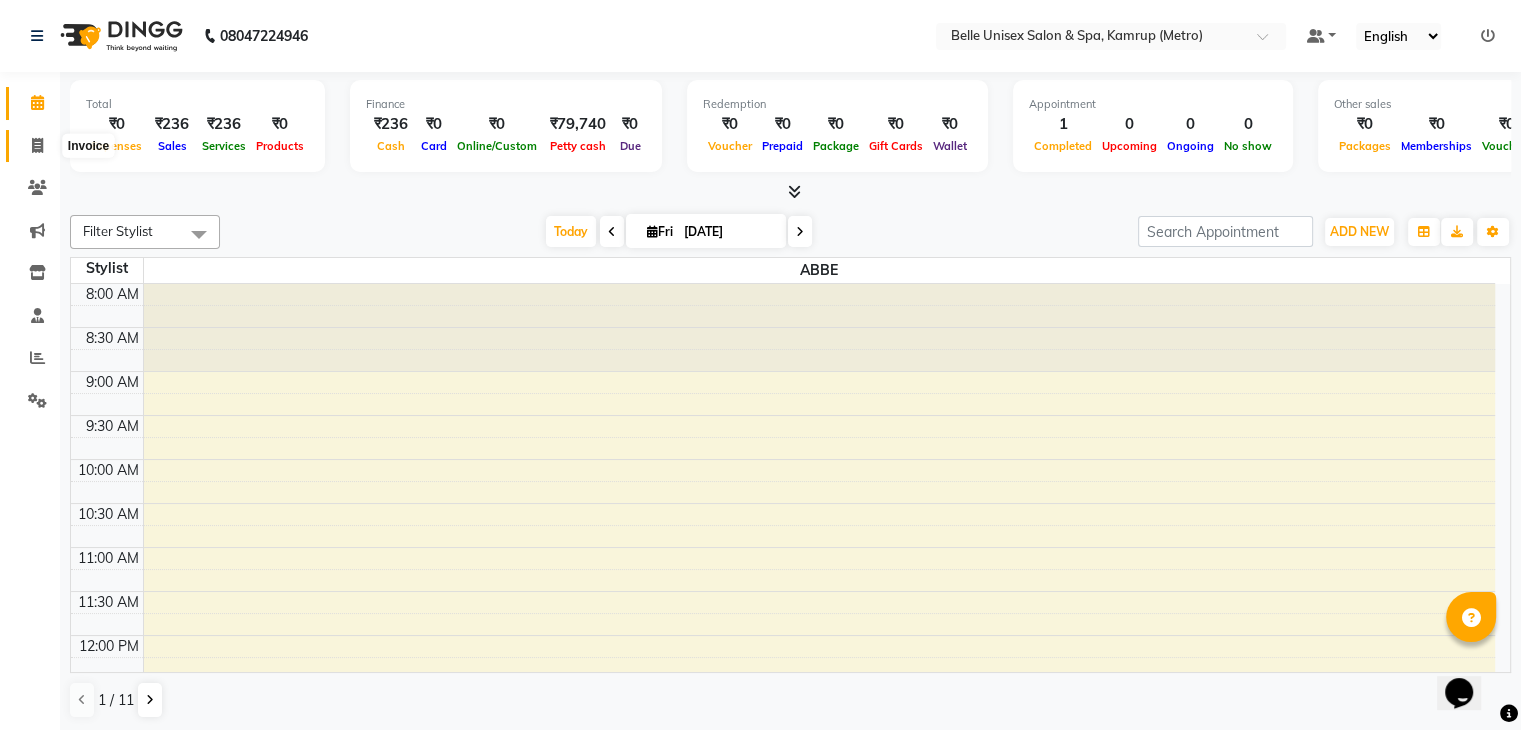 click 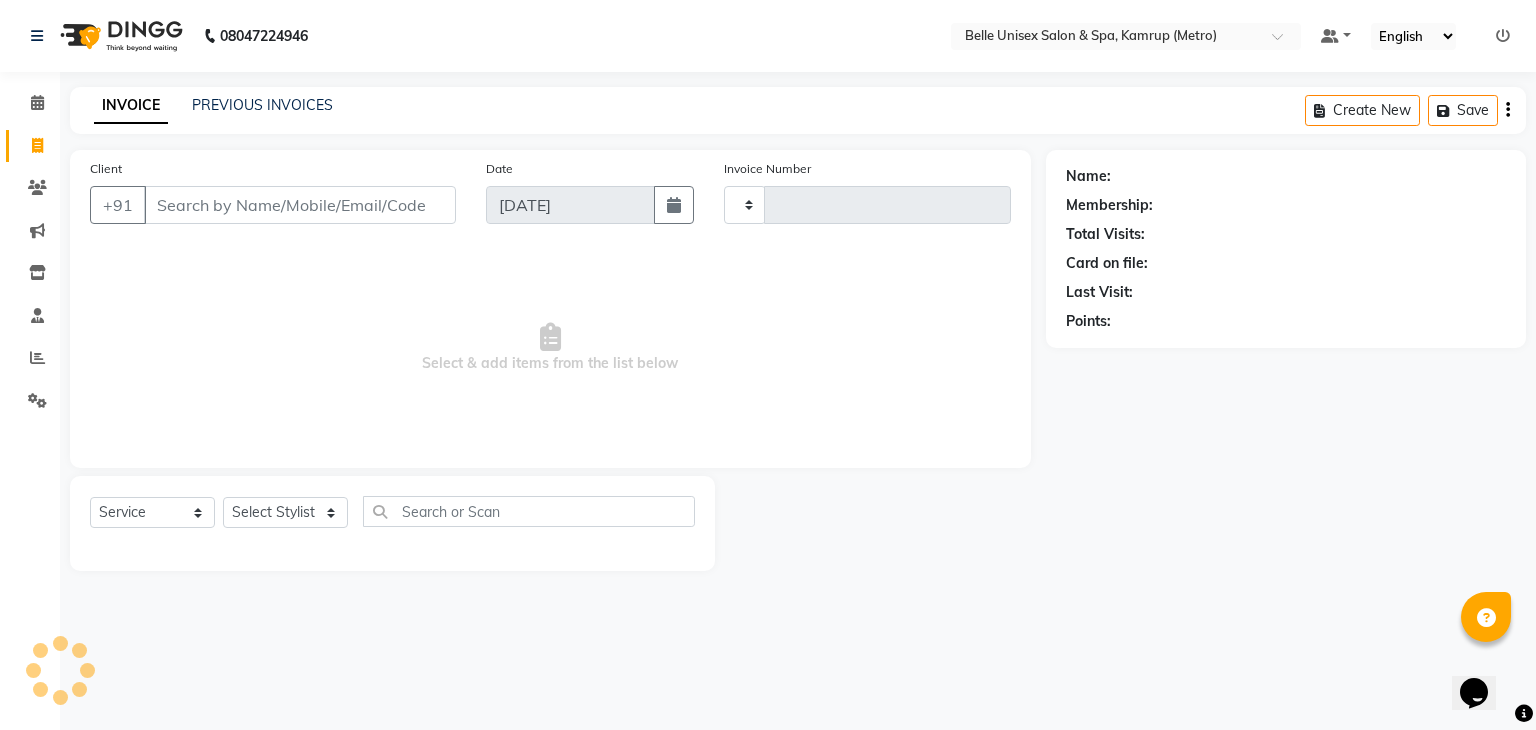 type on "0707" 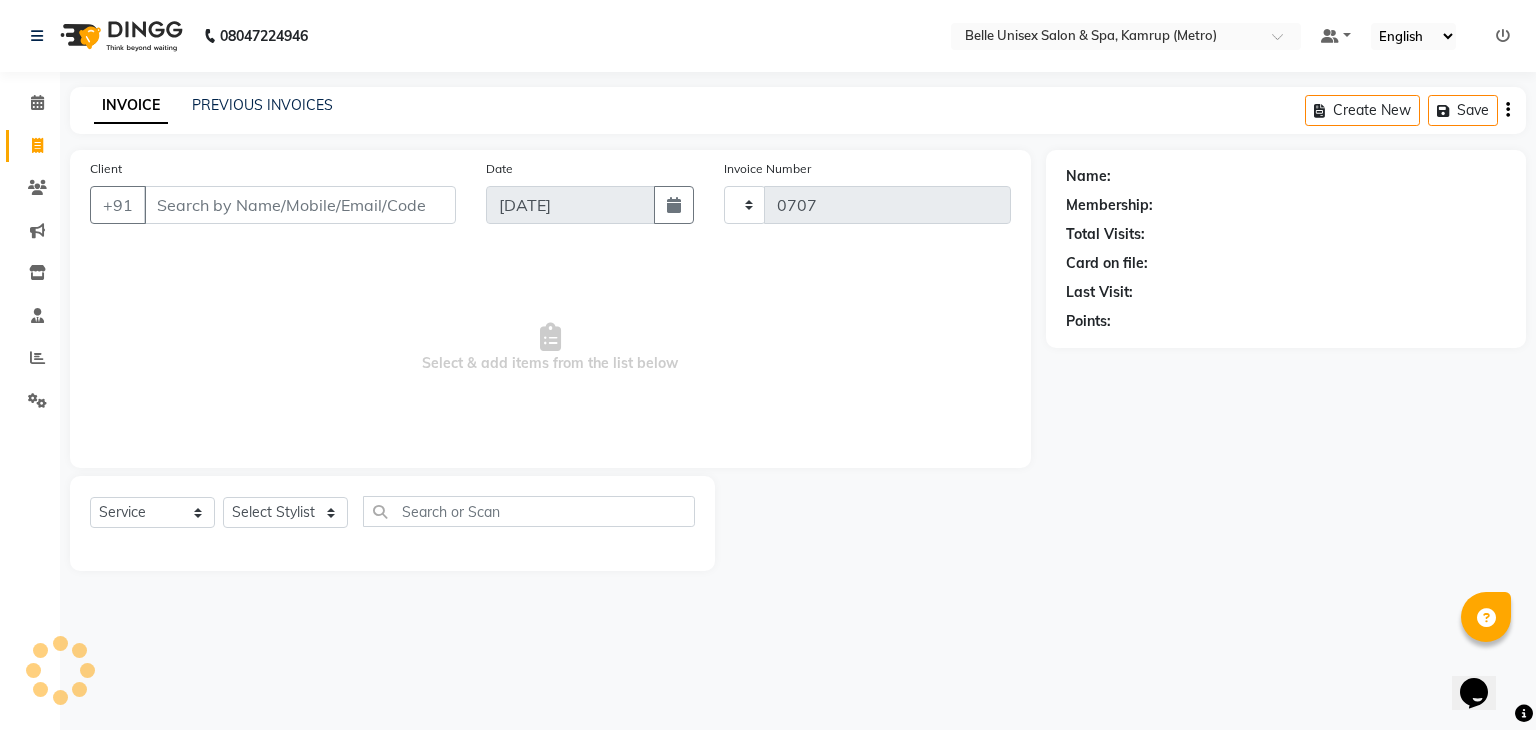 select on "7291" 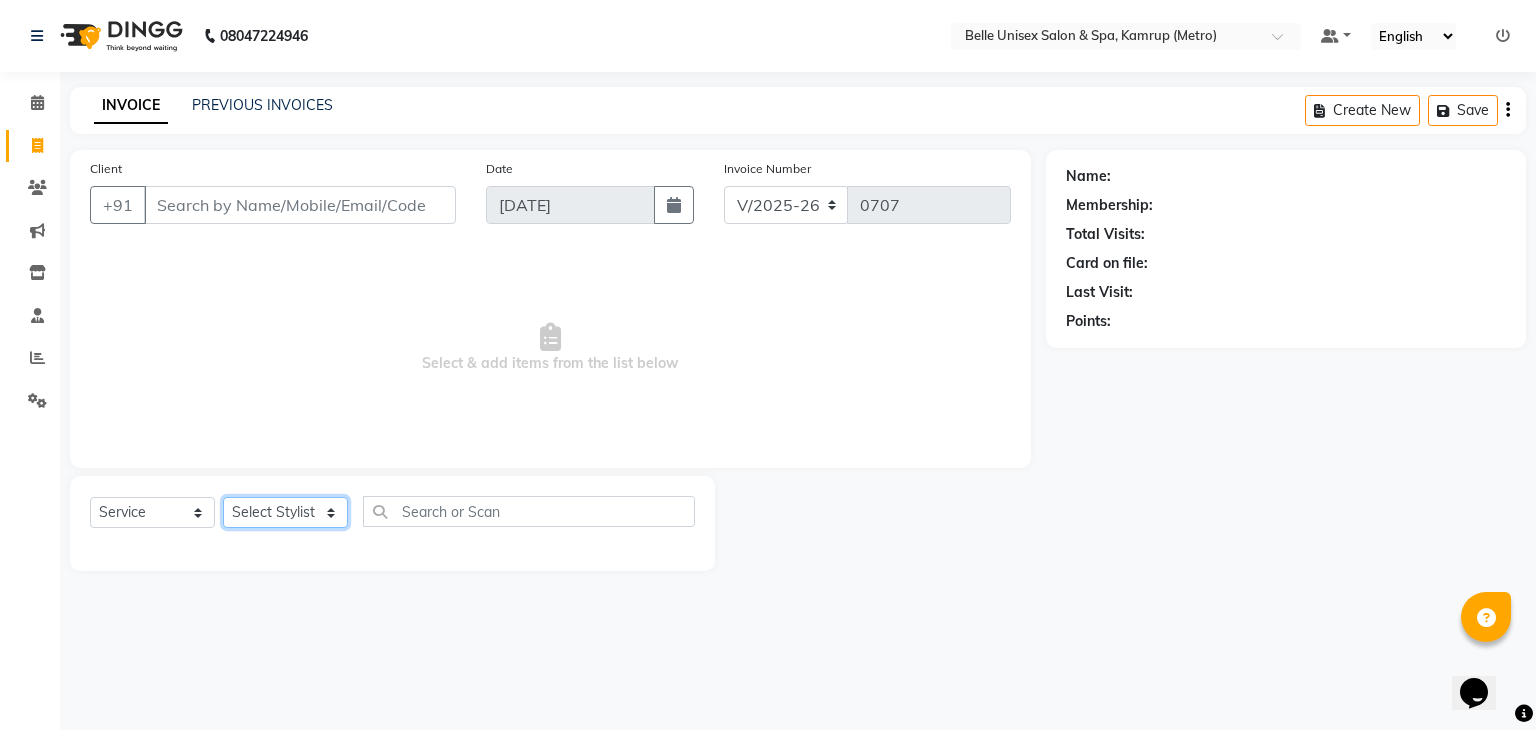 click on "Select Stylist ABBE Admin id [PERSON_NAME]  ASEM  COUNTER SALE  [PERSON_NAME] [PERSON_NAME](HK) PURNIMA [PERSON_NAME] [PERSON_NAME]   [PERSON_NAME] THERAPIST SOBITA BU THOIBA M." 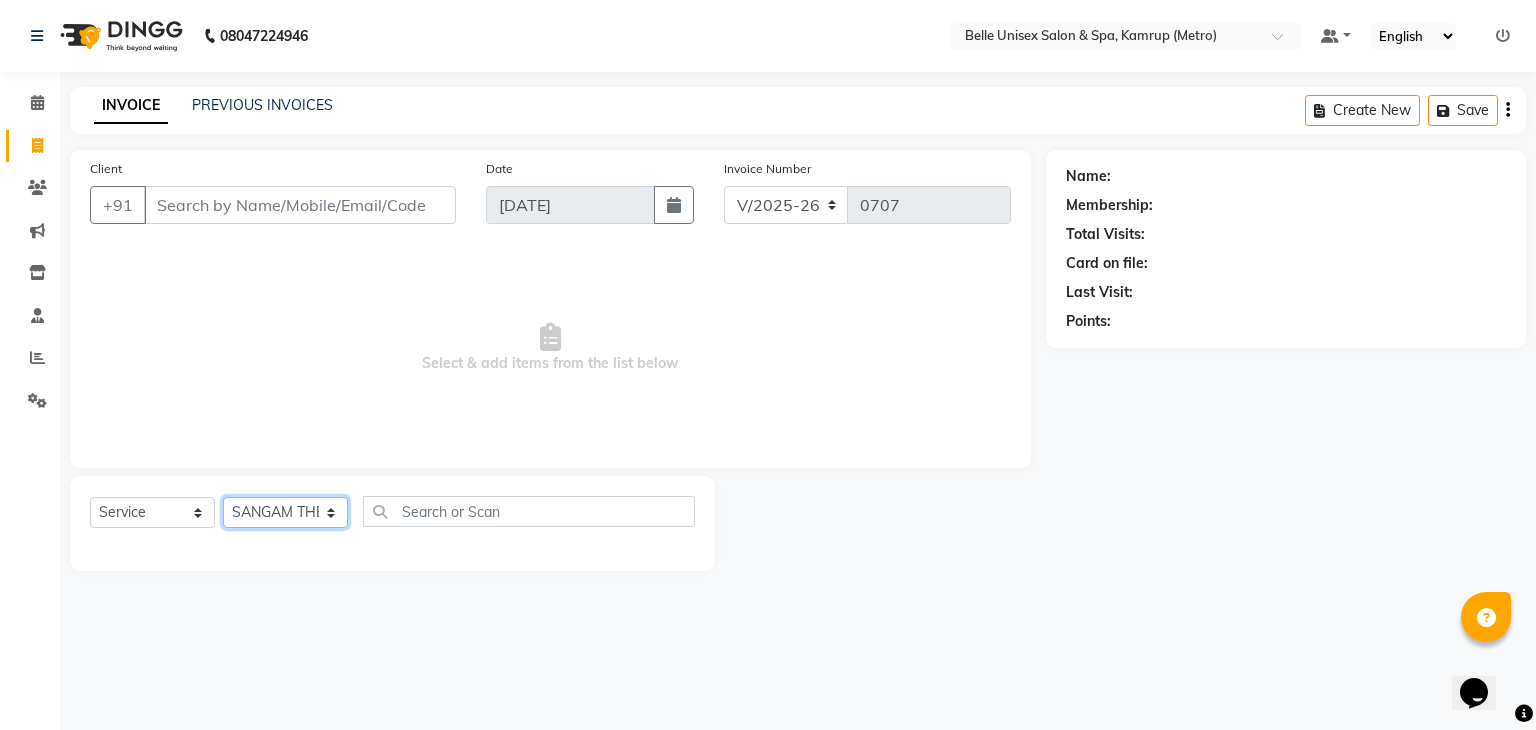 click on "Select Stylist ABBE Admin id [PERSON_NAME]  ASEM  COUNTER SALE  [PERSON_NAME] [PERSON_NAME](HK) PURNIMA [PERSON_NAME] [PERSON_NAME]   [PERSON_NAME] THERAPIST SOBITA BU THOIBA M." 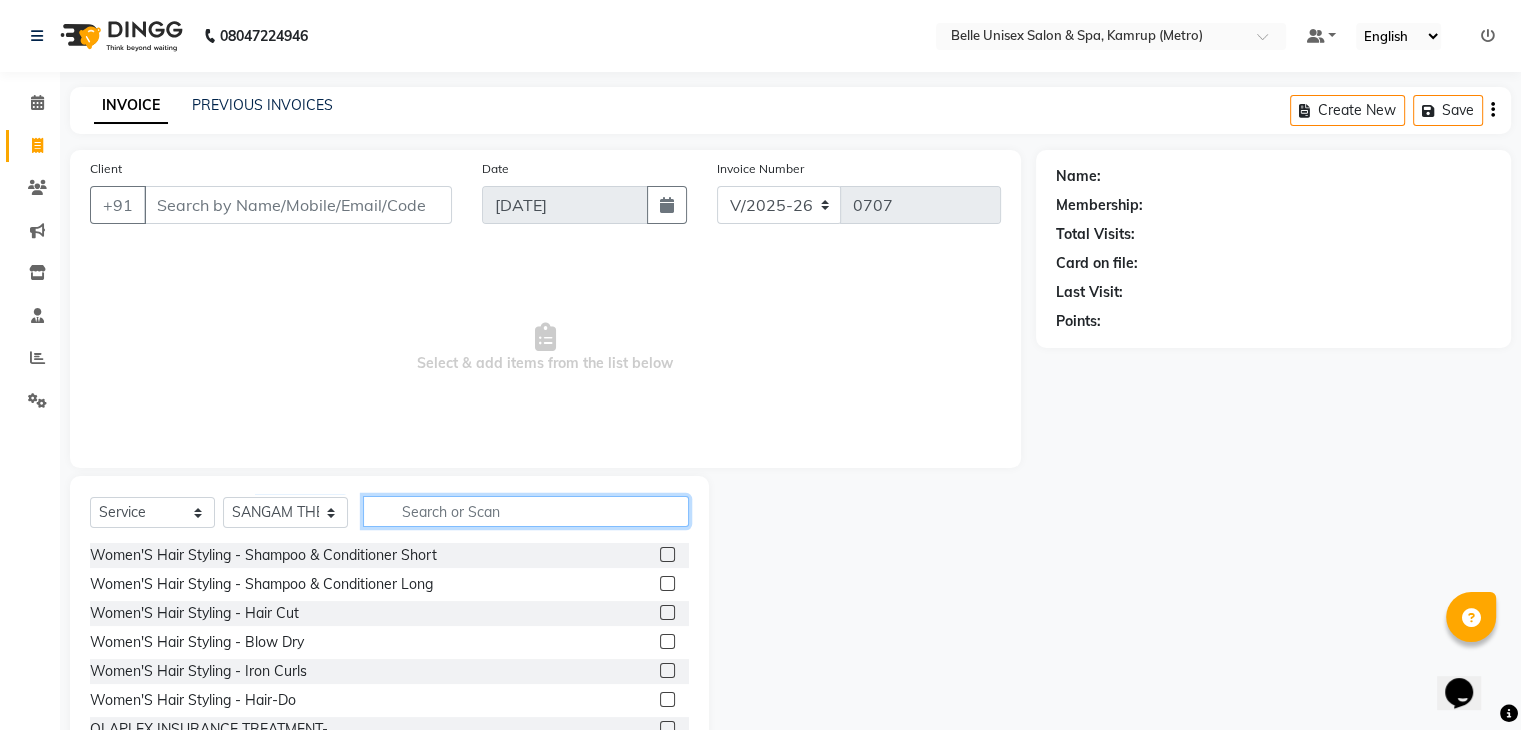 click 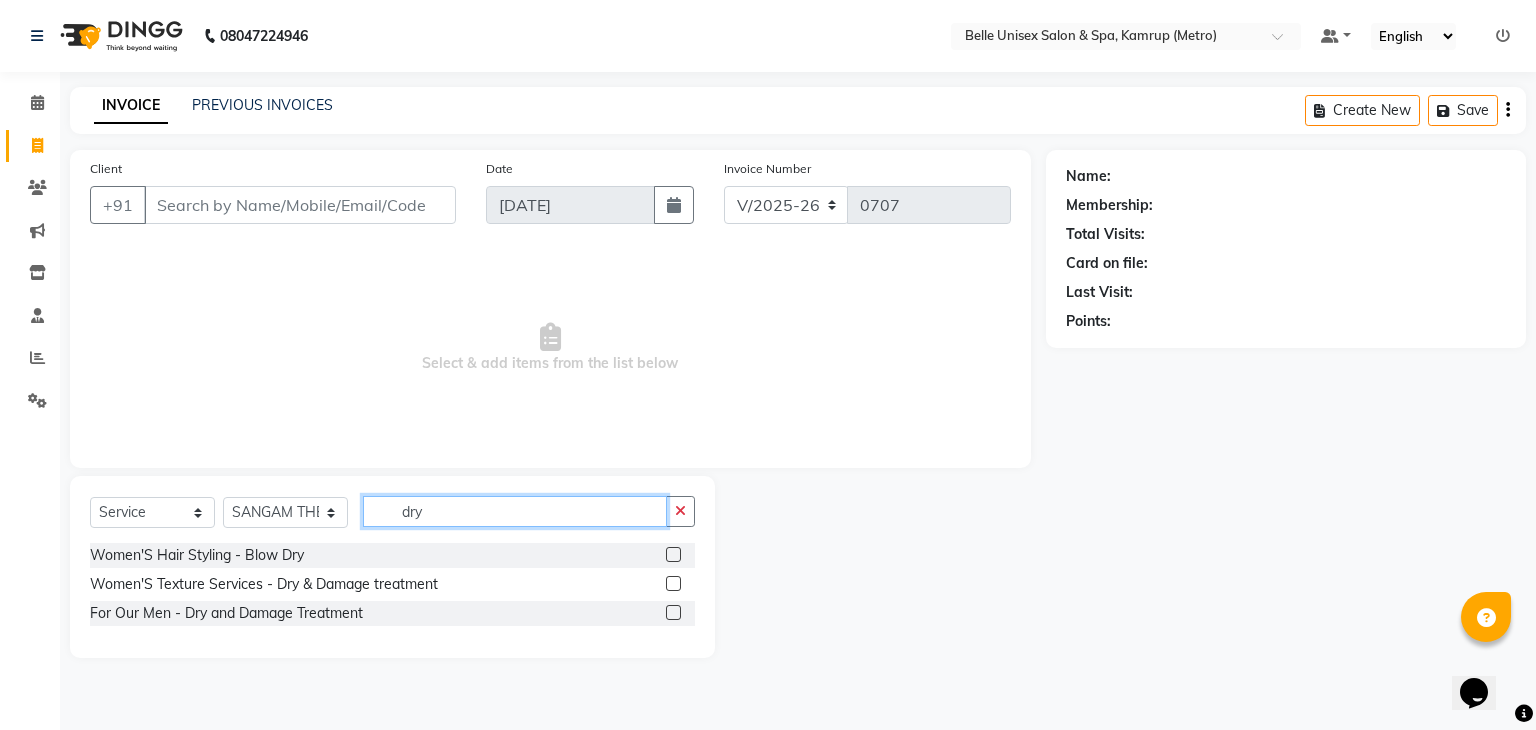 type on "dry" 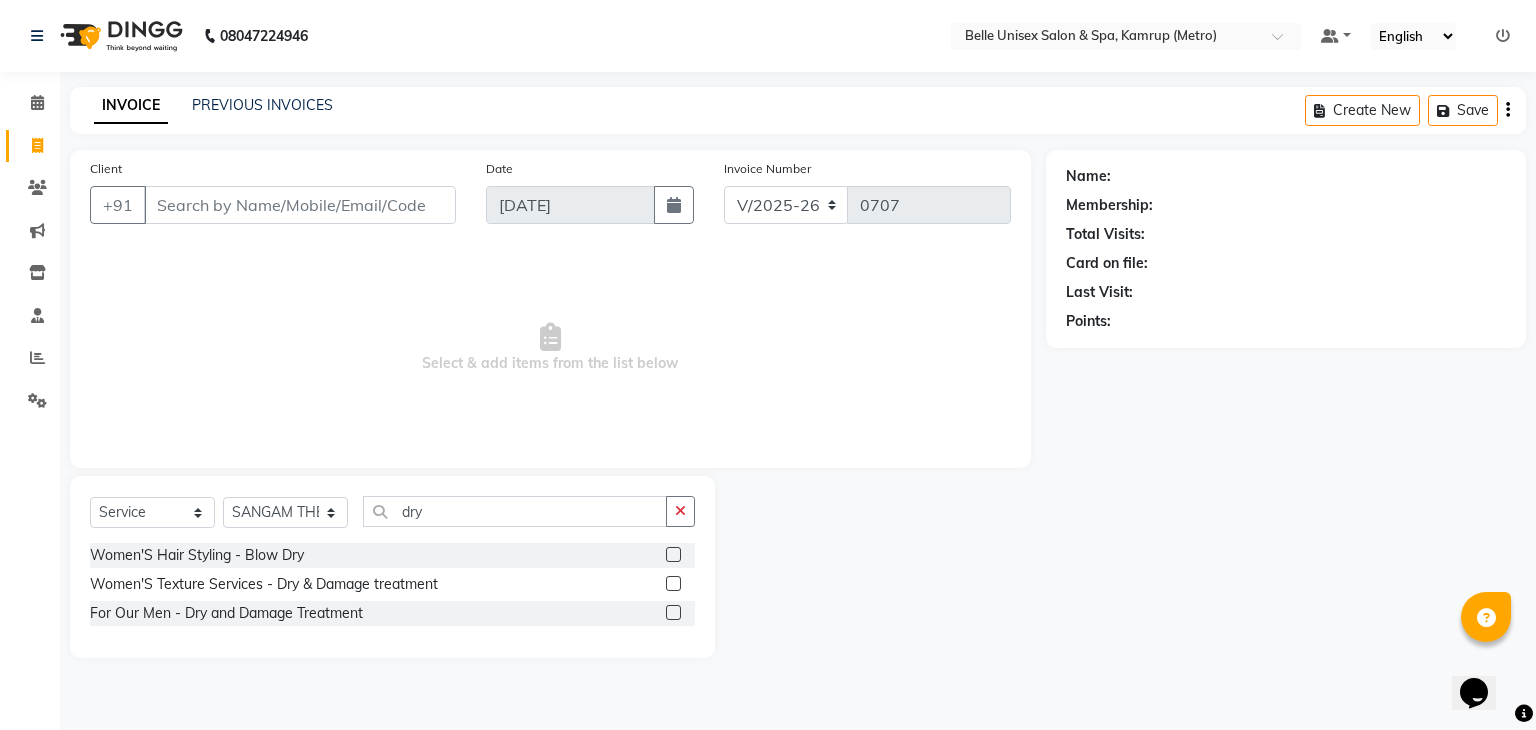 click 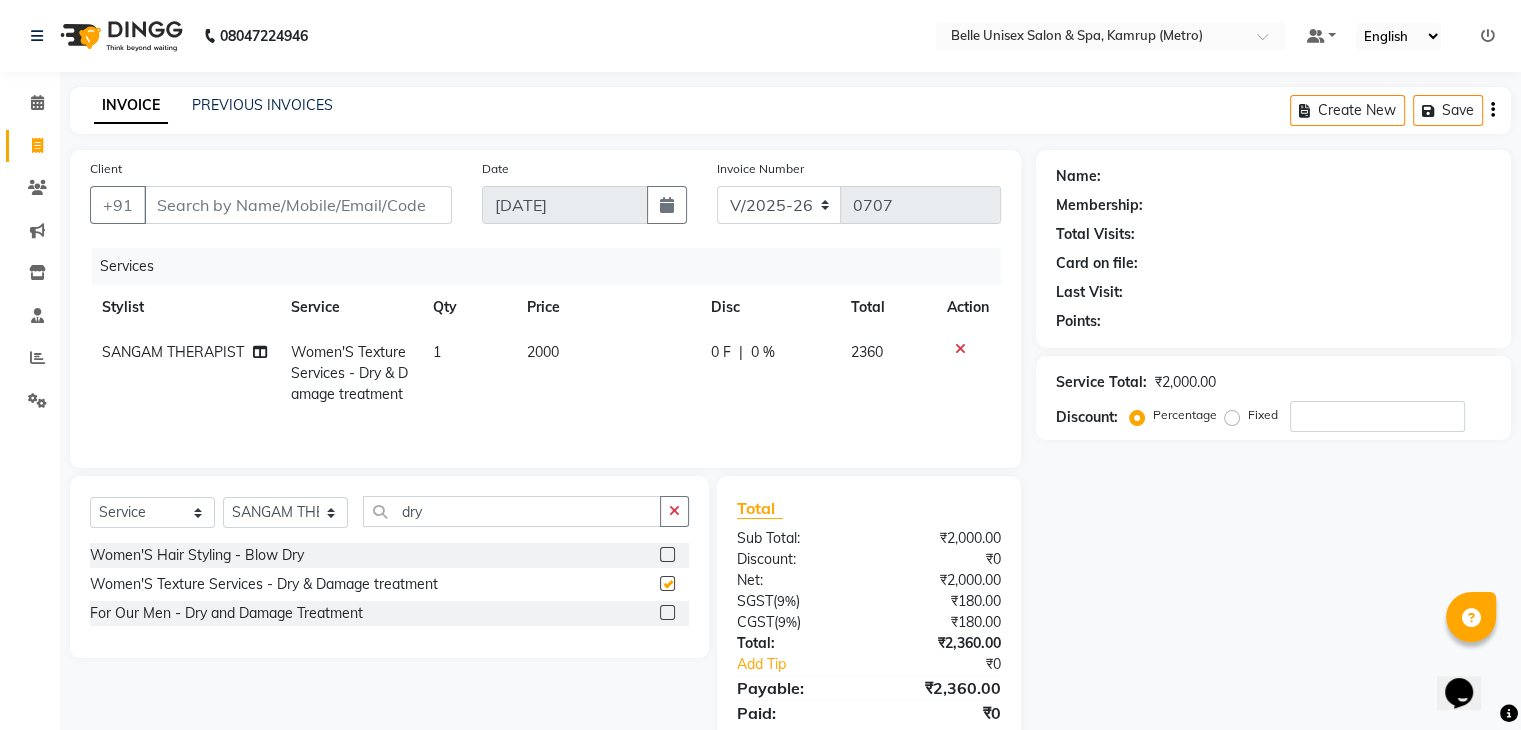 checkbox on "false" 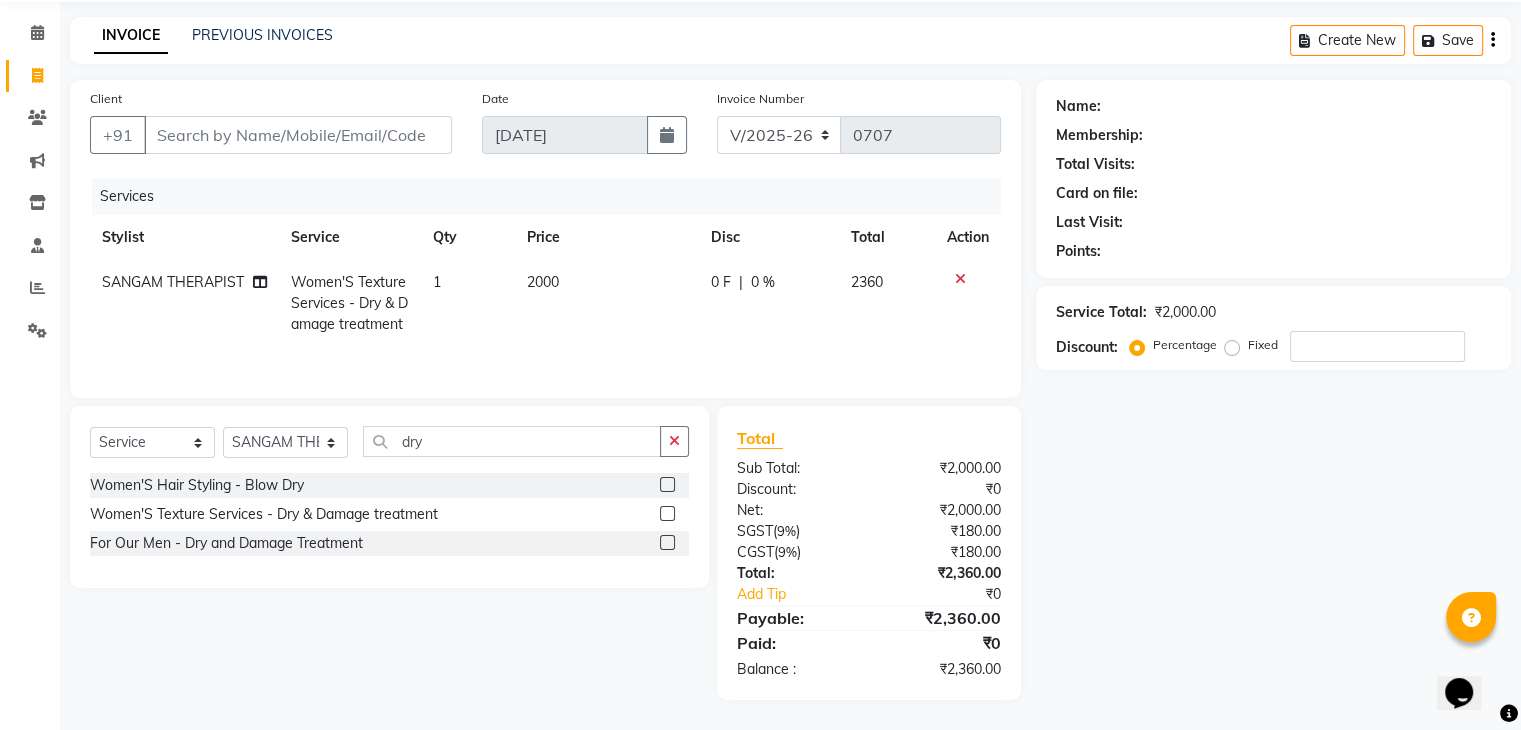 scroll, scrollTop: 92, scrollLeft: 0, axis: vertical 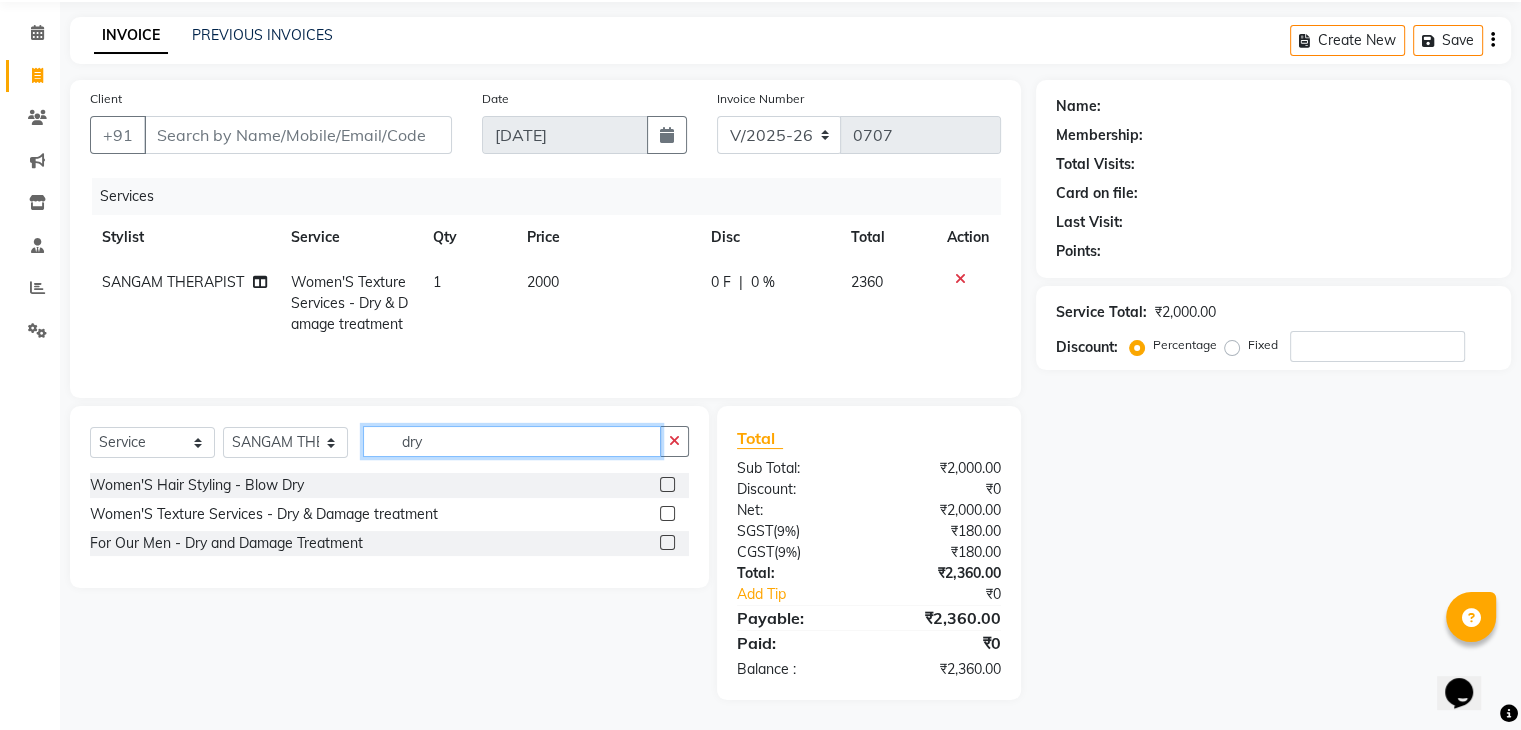 click on "Select  Service  Product  Membership  Package Voucher Prepaid Gift Card  Select Stylist ABBE Admin id ALEX UHD  ASEM  COUNTER SALE  IMLE AO JUPITARA(HK) PURNIMA HK  RANA KANTI SINHA   SABEHA SANGAM THERAPIST SOBITA BU THOIBA M. dry" 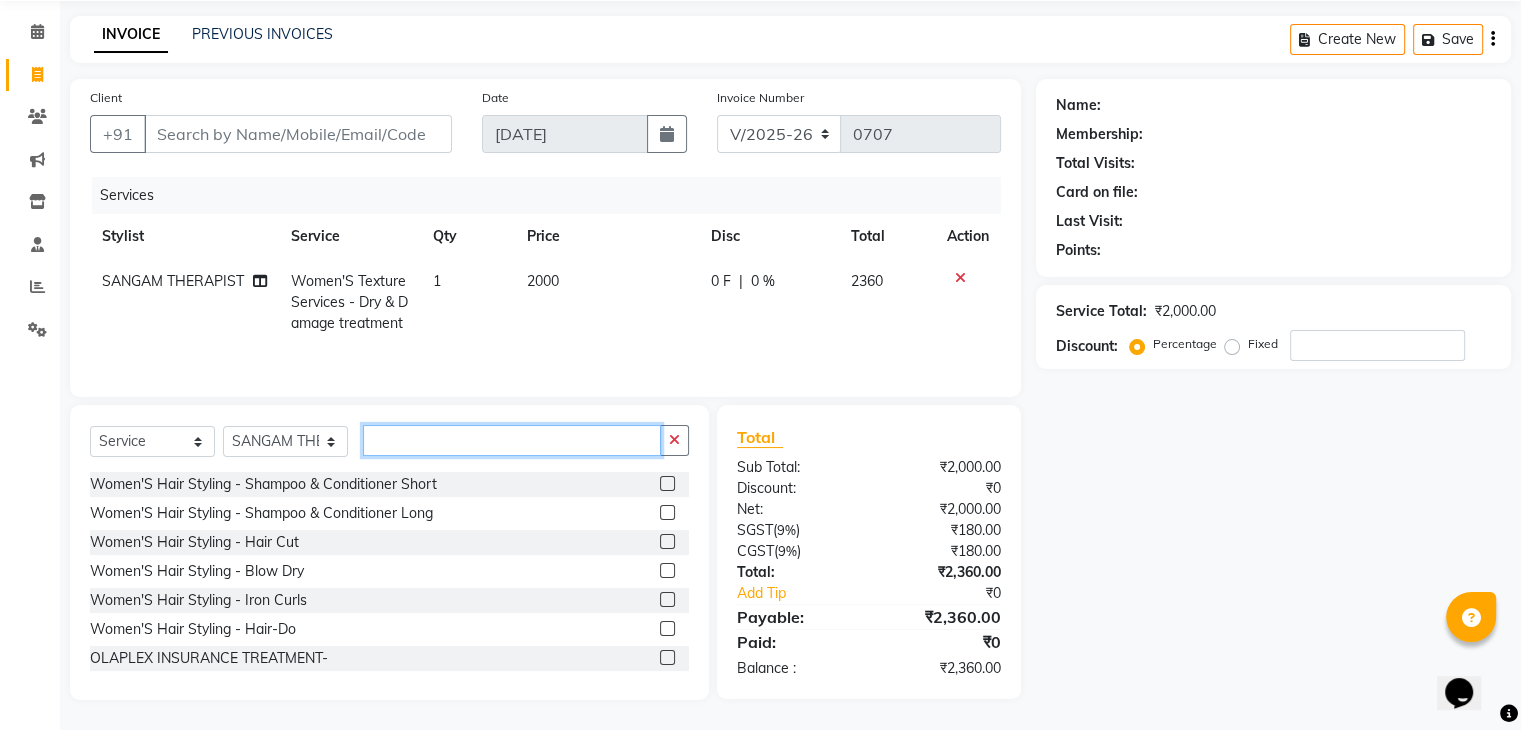 type 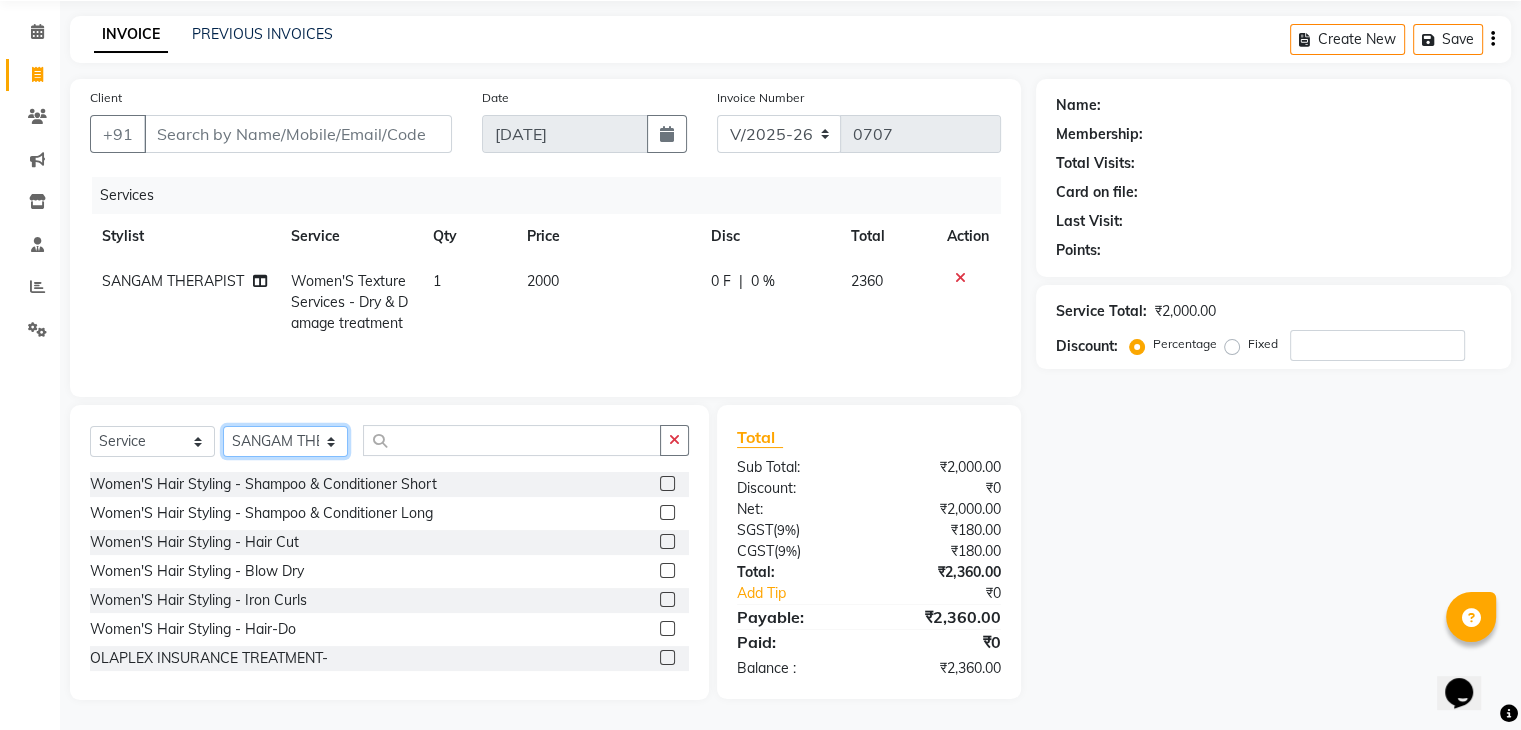 click on "Select Stylist ABBE Admin id [PERSON_NAME]  ASEM  COUNTER SALE  [PERSON_NAME] [PERSON_NAME](HK) PURNIMA [PERSON_NAME] [PERSON_NAME]   [PERSON_NAME] THERAPIST SOBITA BU THOIBA M." 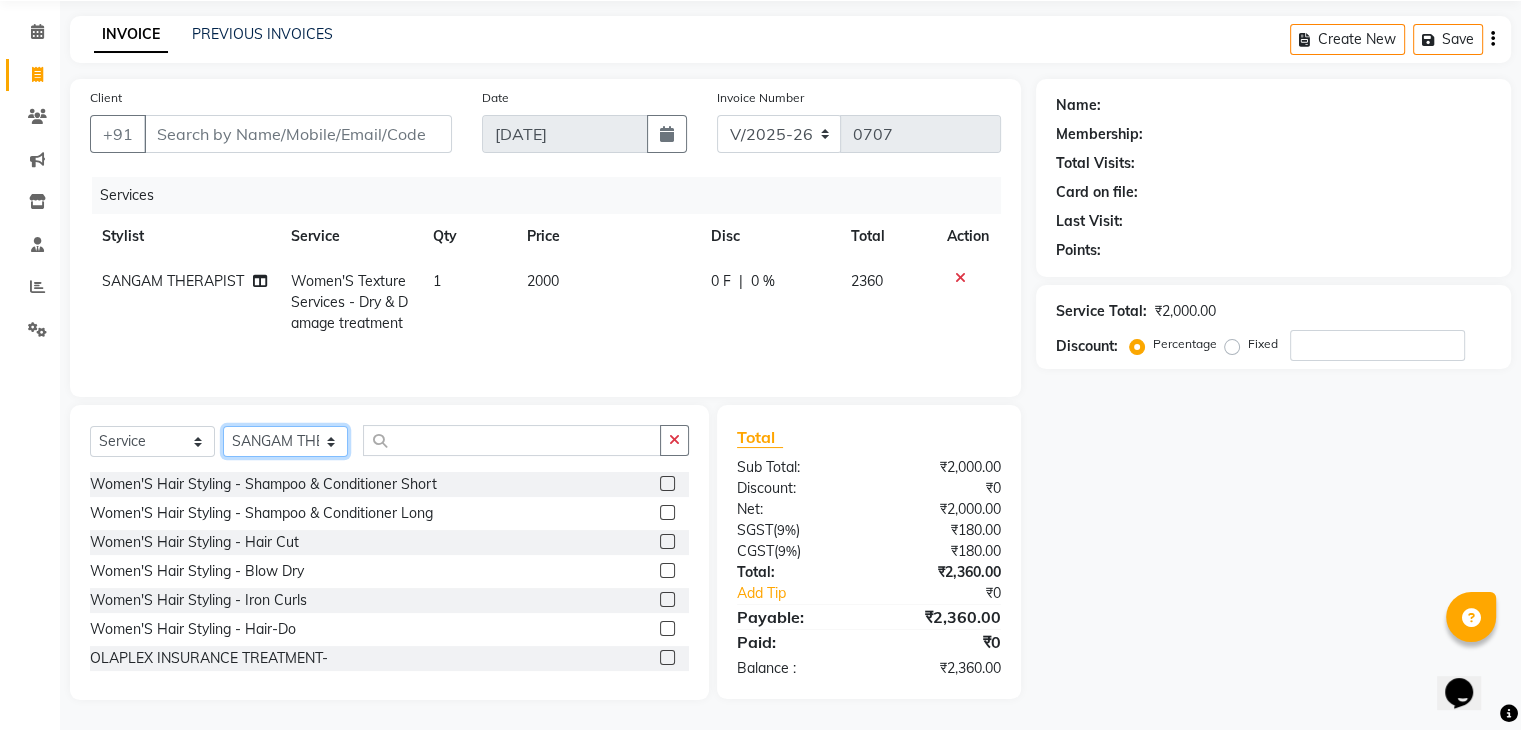 select on "82302" 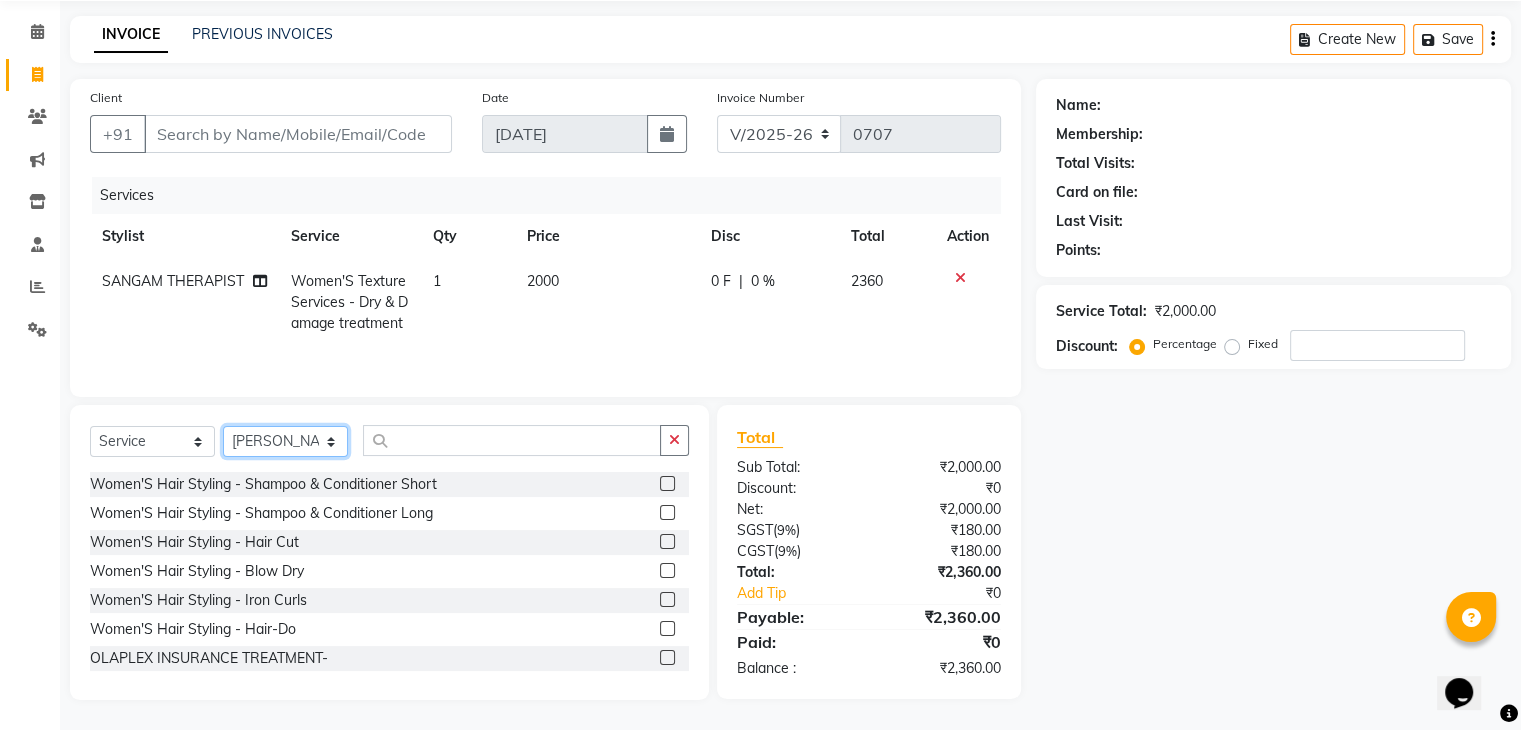 click on "Select Stylist ABBE Admin id [PERSON_NAME]  ASEM  COUNTER SALE  [PERSON_NAME] [PERSON_NAME](HK) PURNIMA [PERSON_NAME] [PERSON_NAME]   [PERSON_NAME] THERAPIST SOBITA BU THOIBA M." 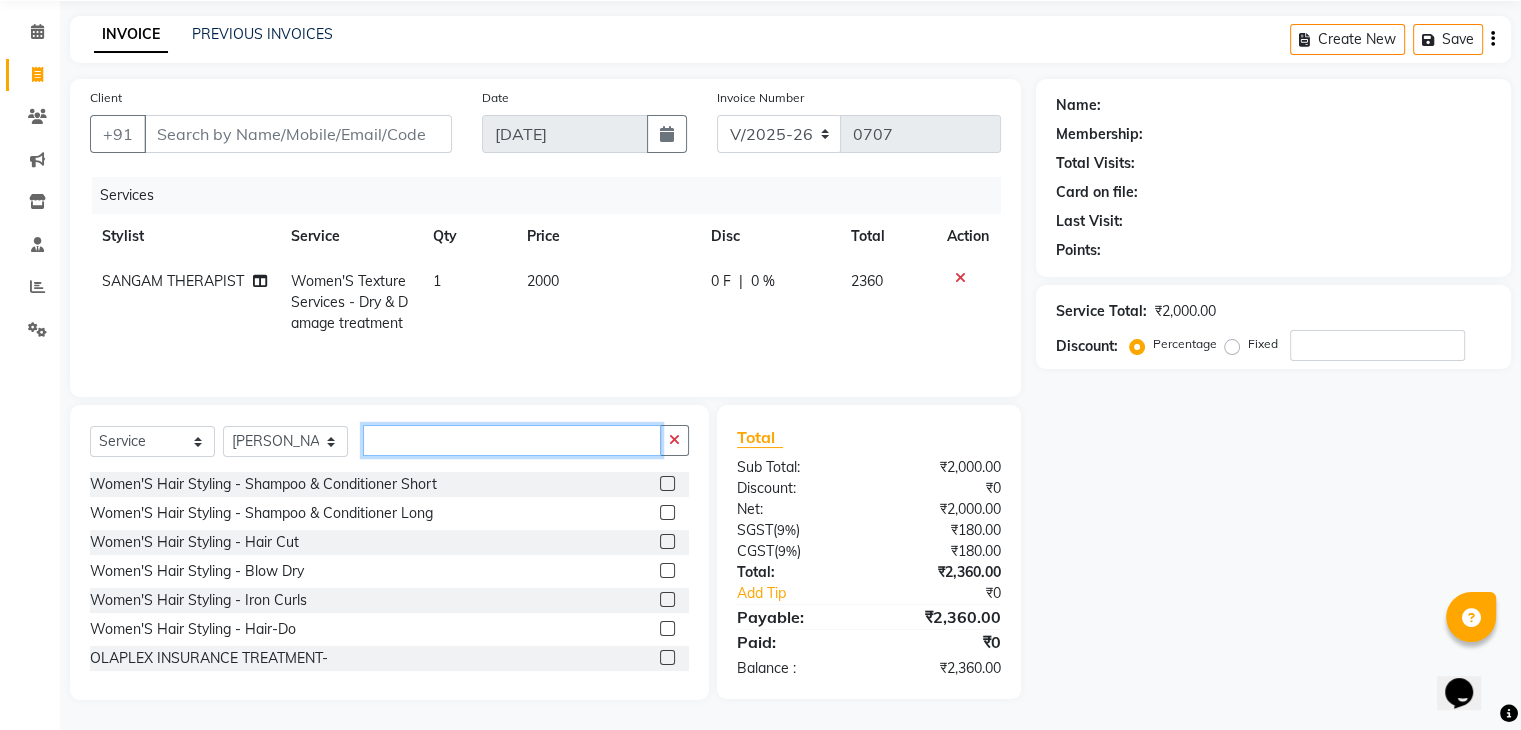 click 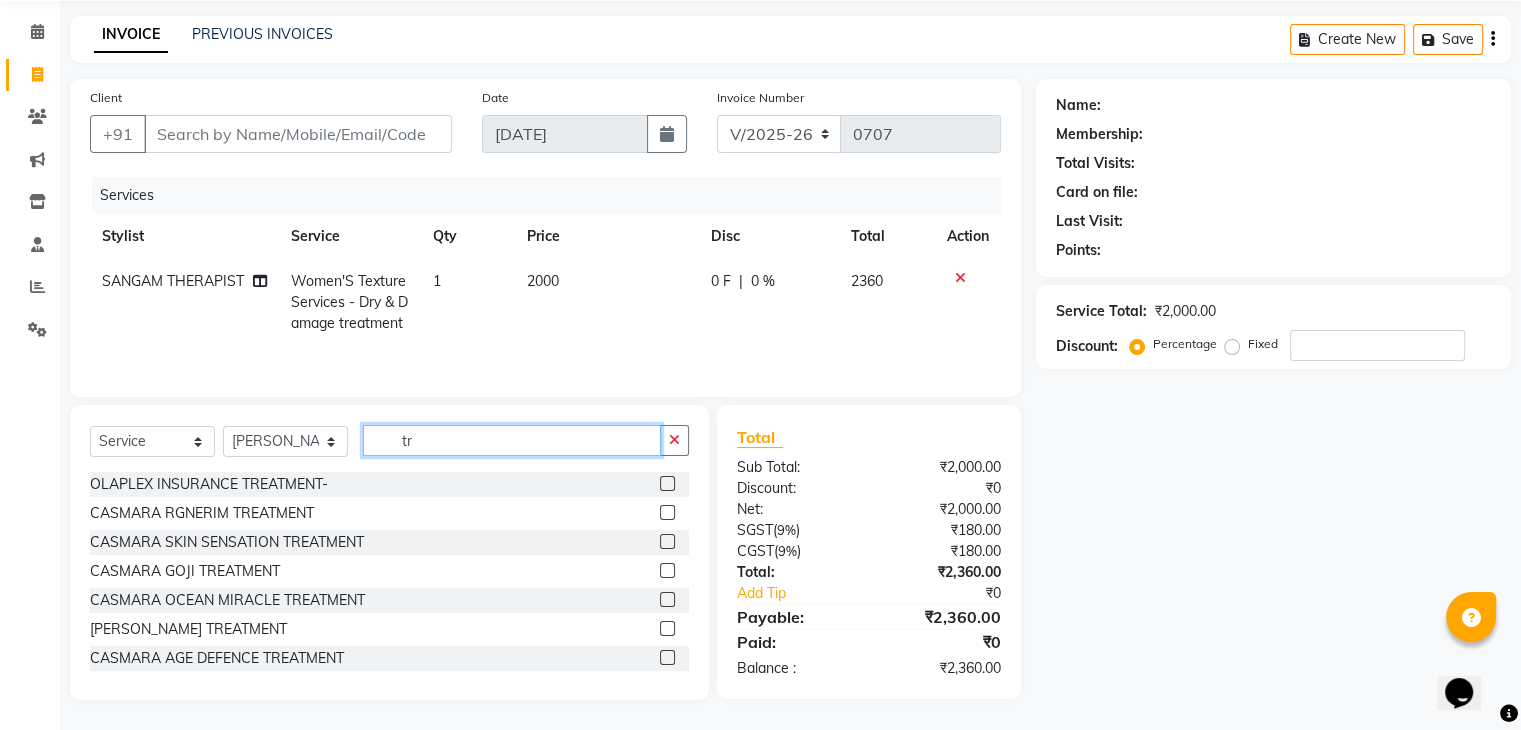type on "t" 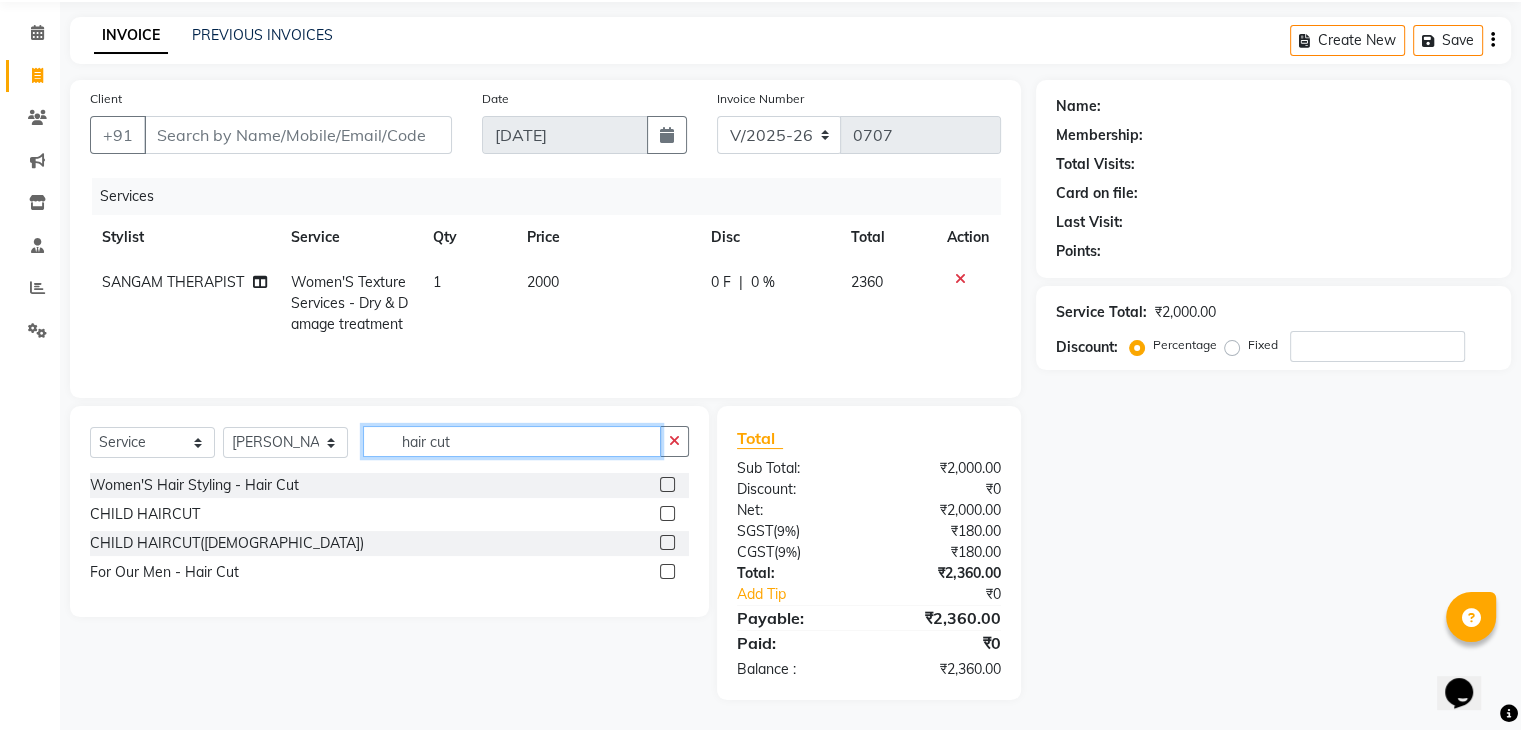 type on "hair cut" 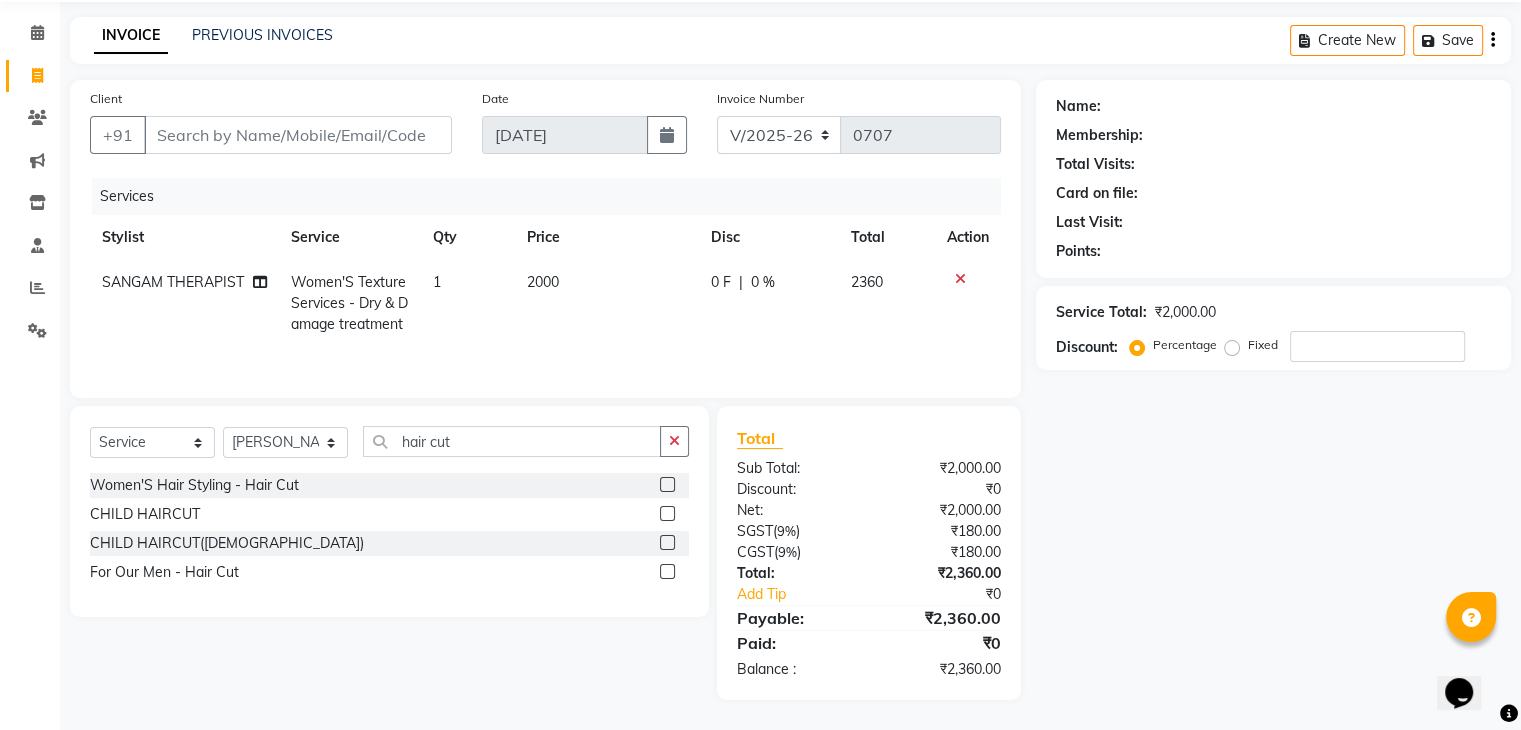 click 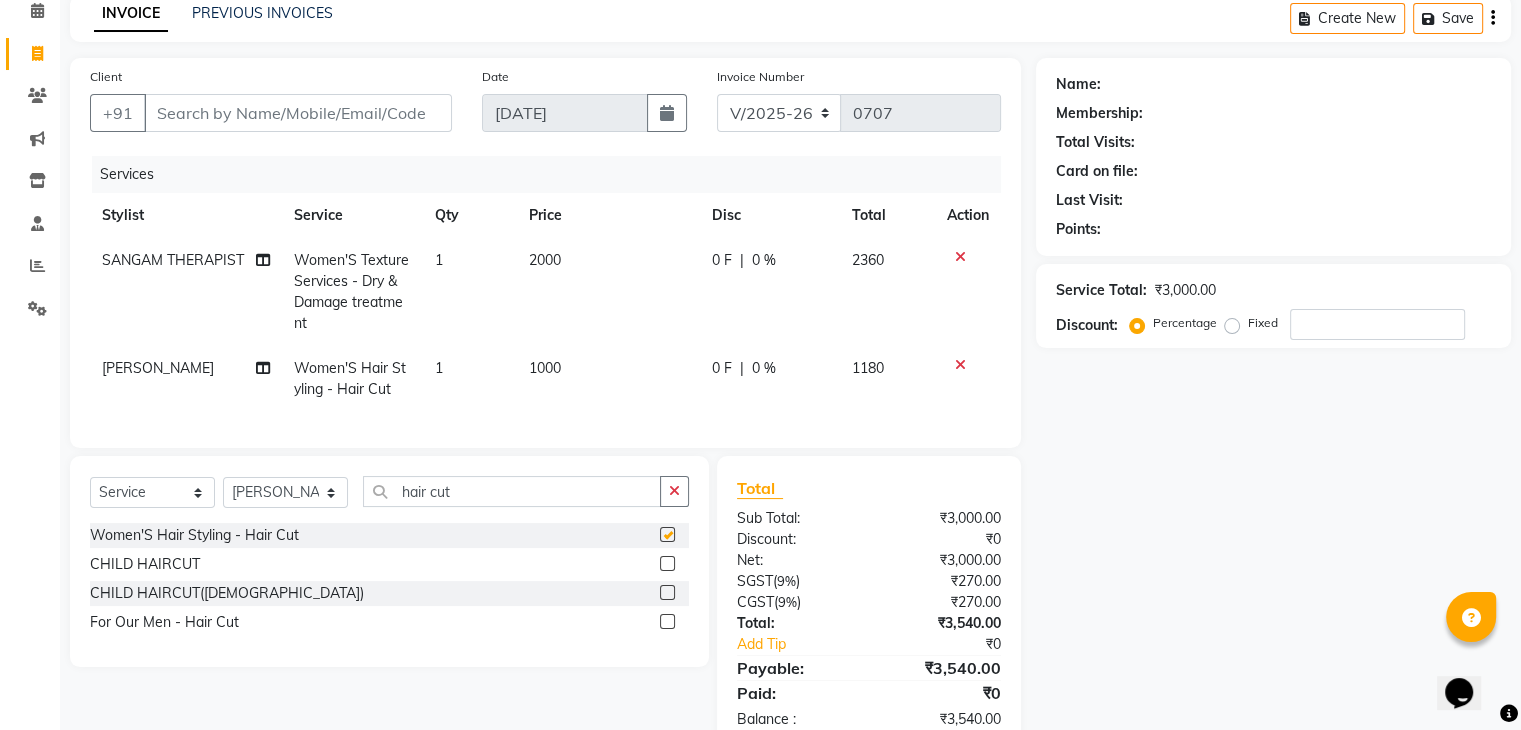 checkbox on "false" 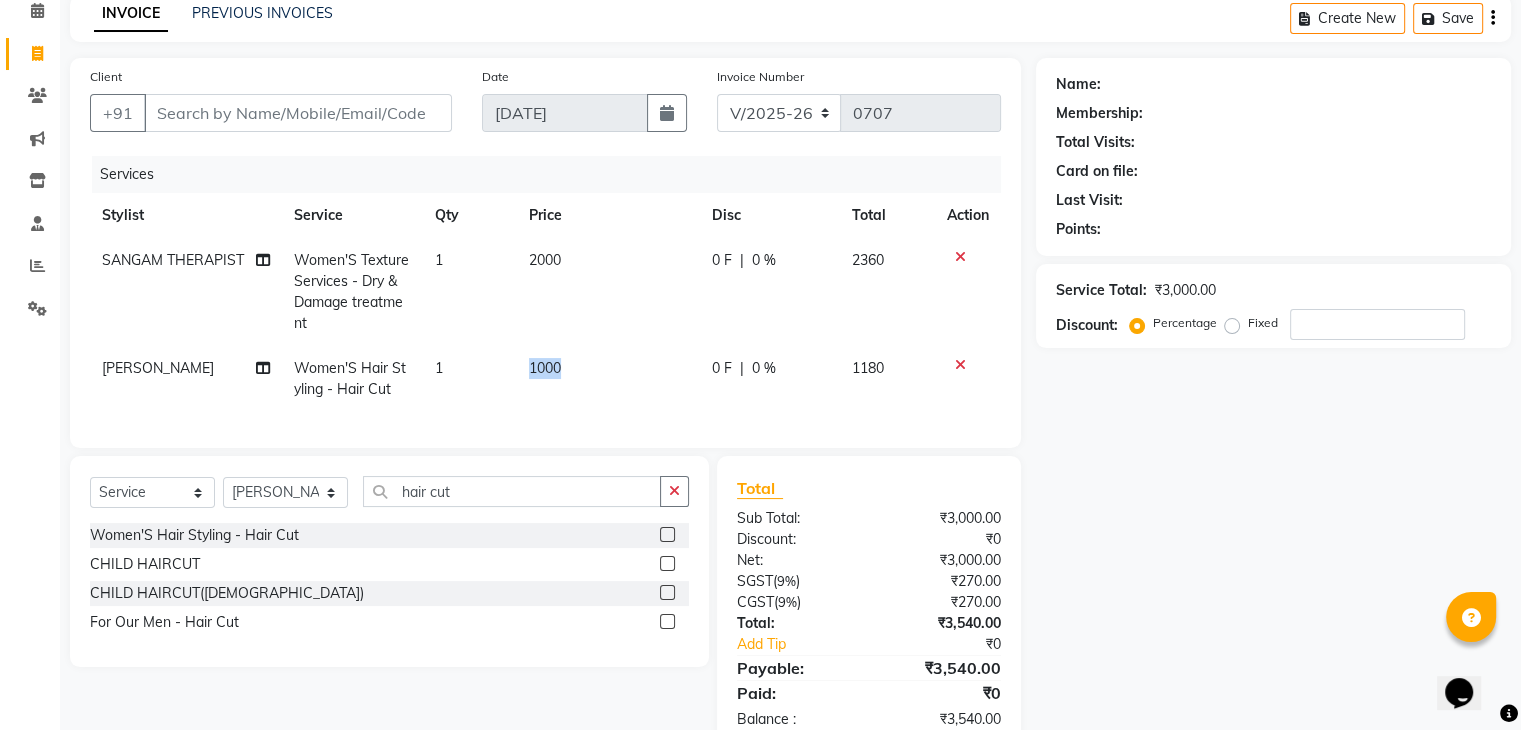 drag, startPoint x: 526, startPoint y: 371, endPoint x: 566, endPoint y: 368, distance: 40.112343 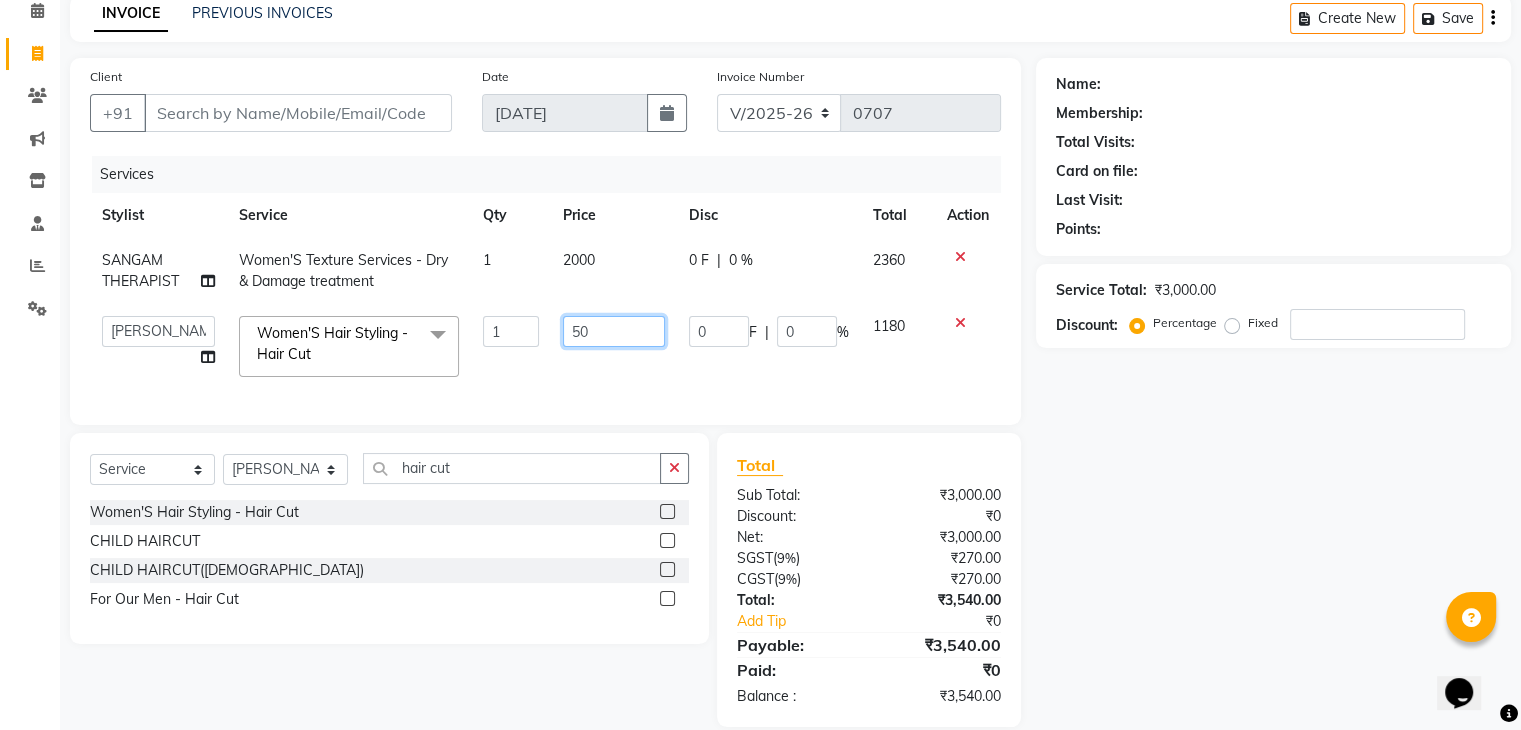 type on "500" 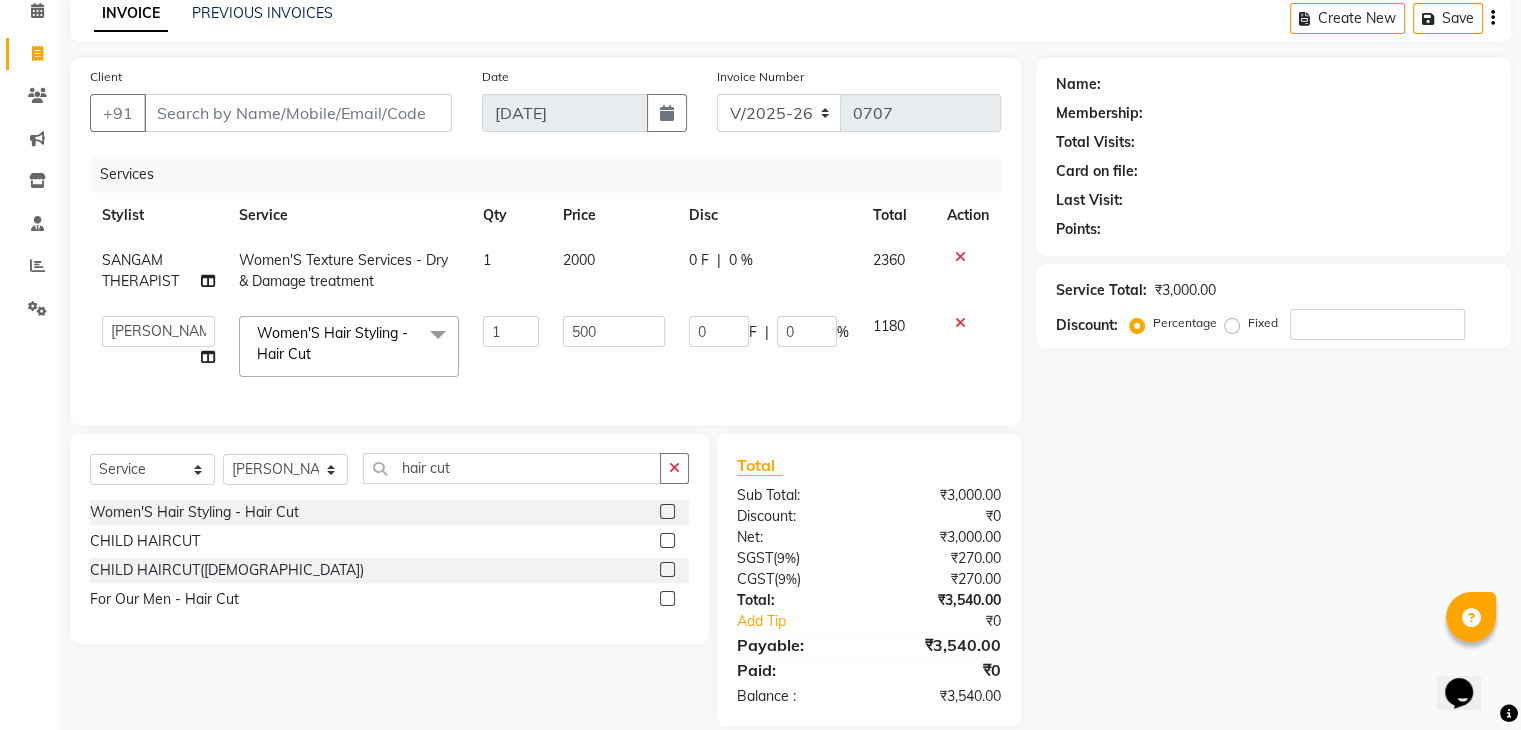 click on "500" 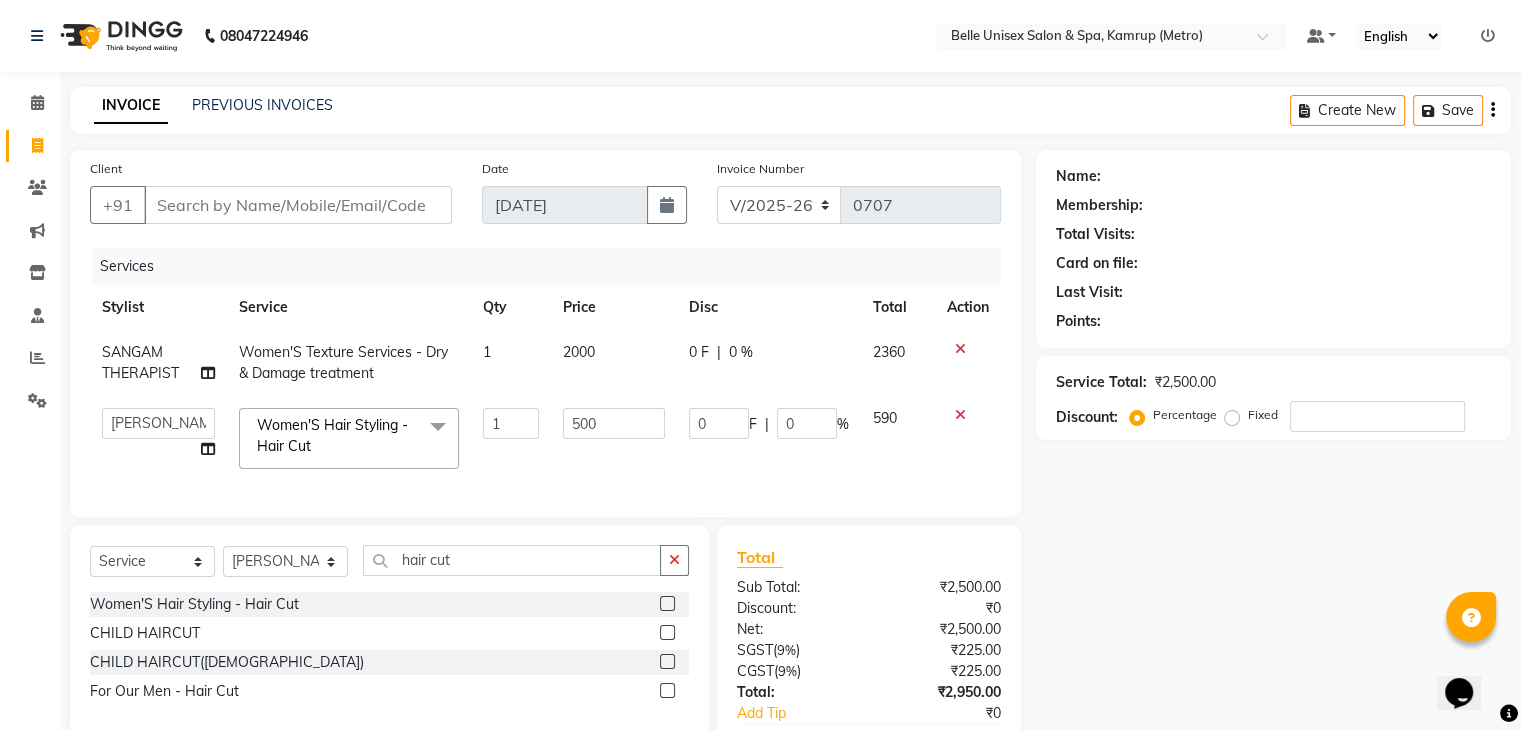 scroll, scrollTop: 0, scrollLeft: 0, axis: both 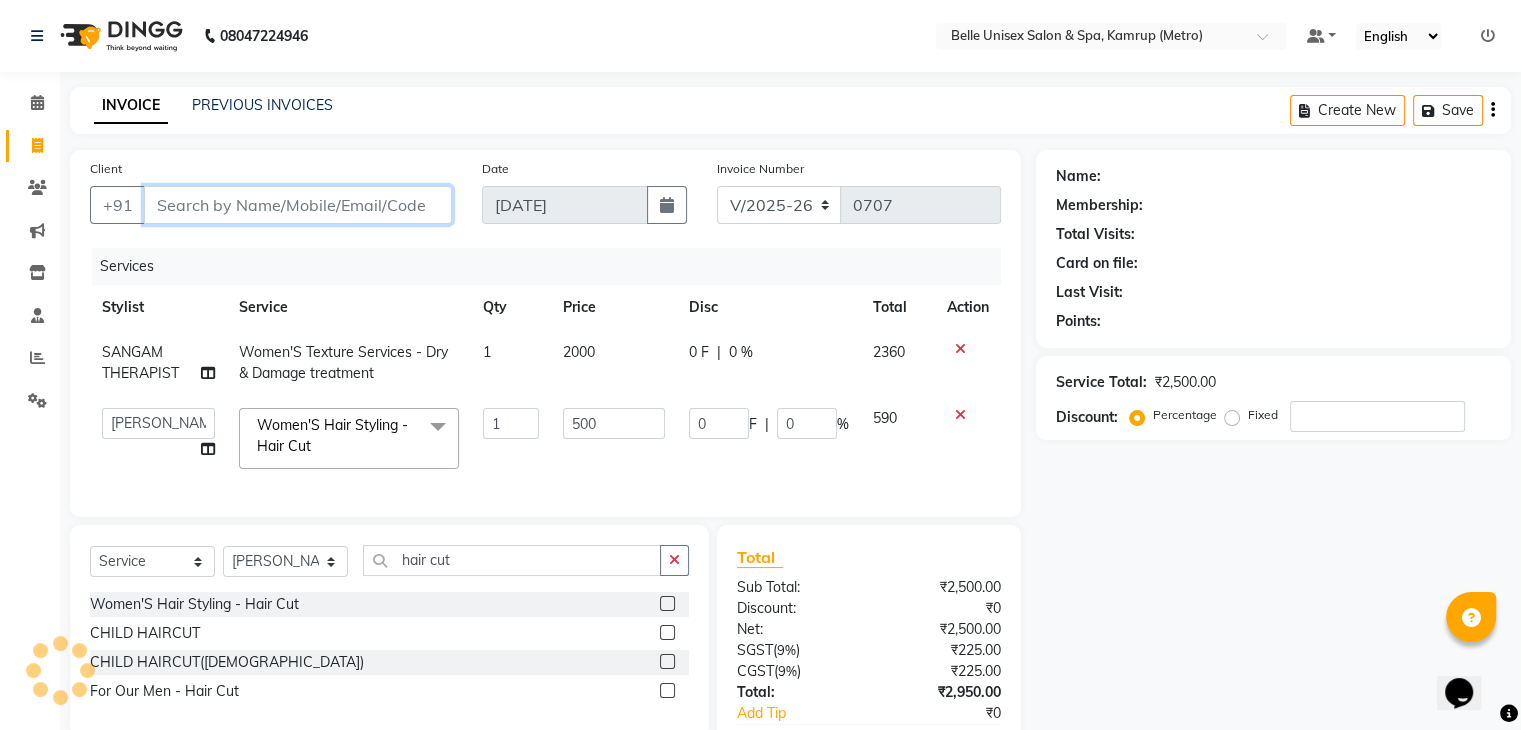 click on "Client" at bounding box center [298, 205] 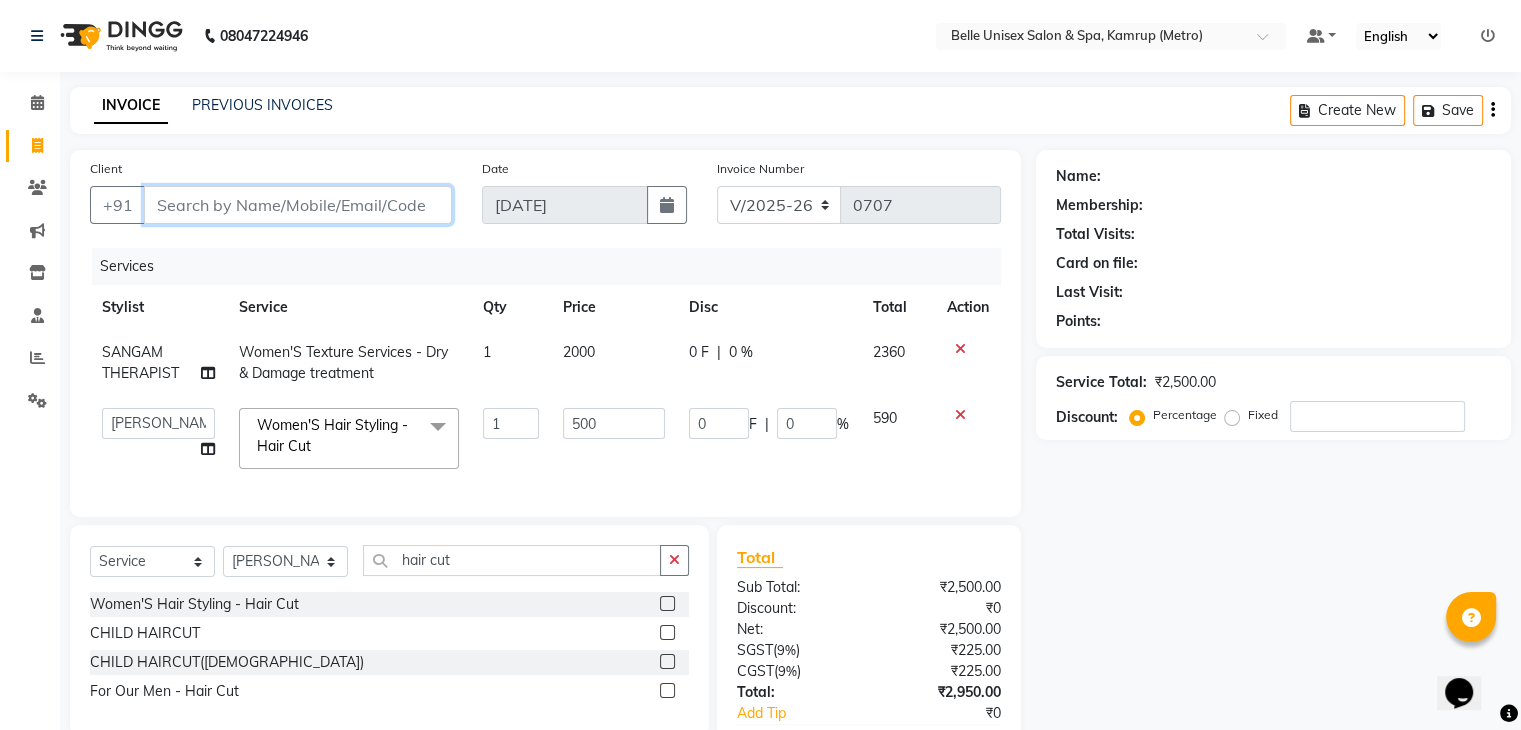 type on "7" 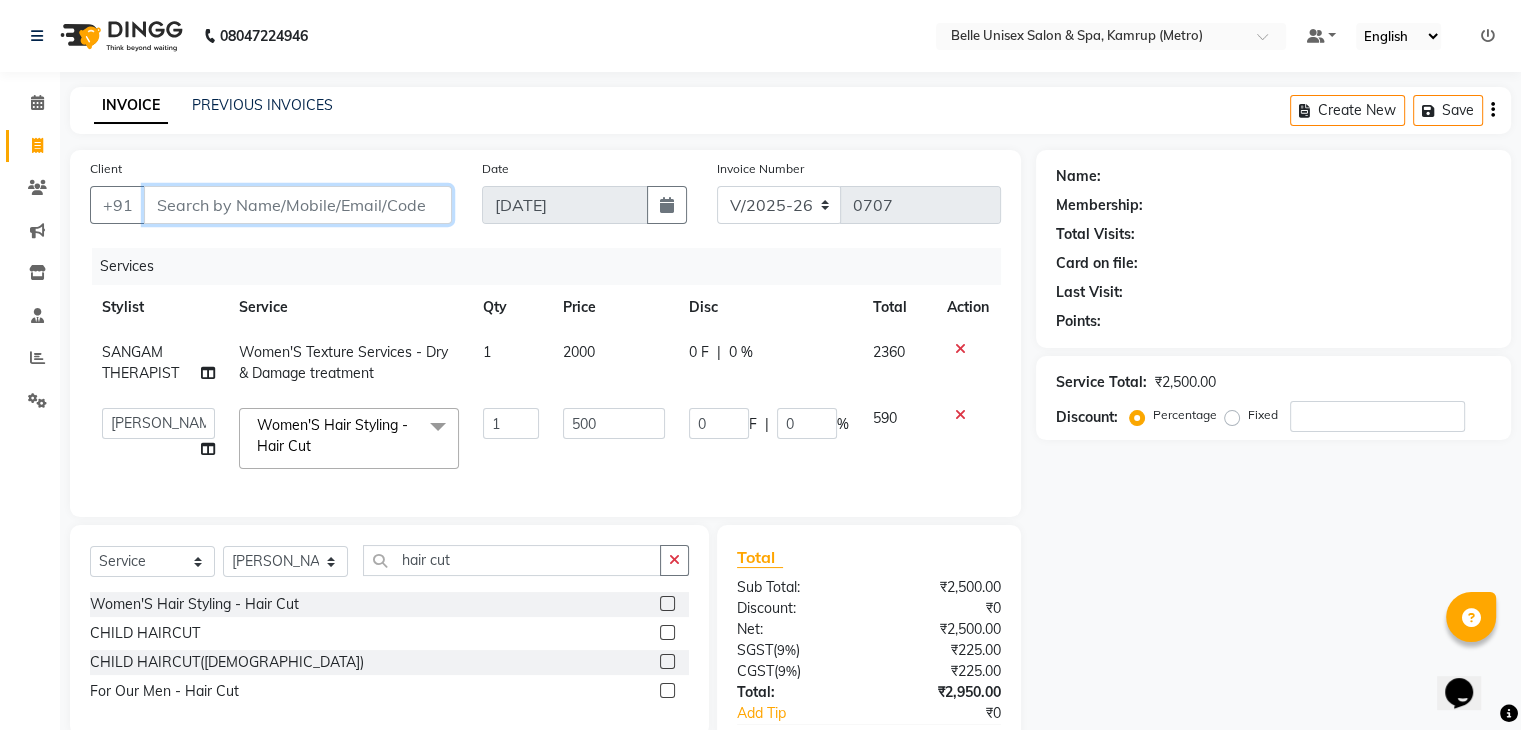type on "0" 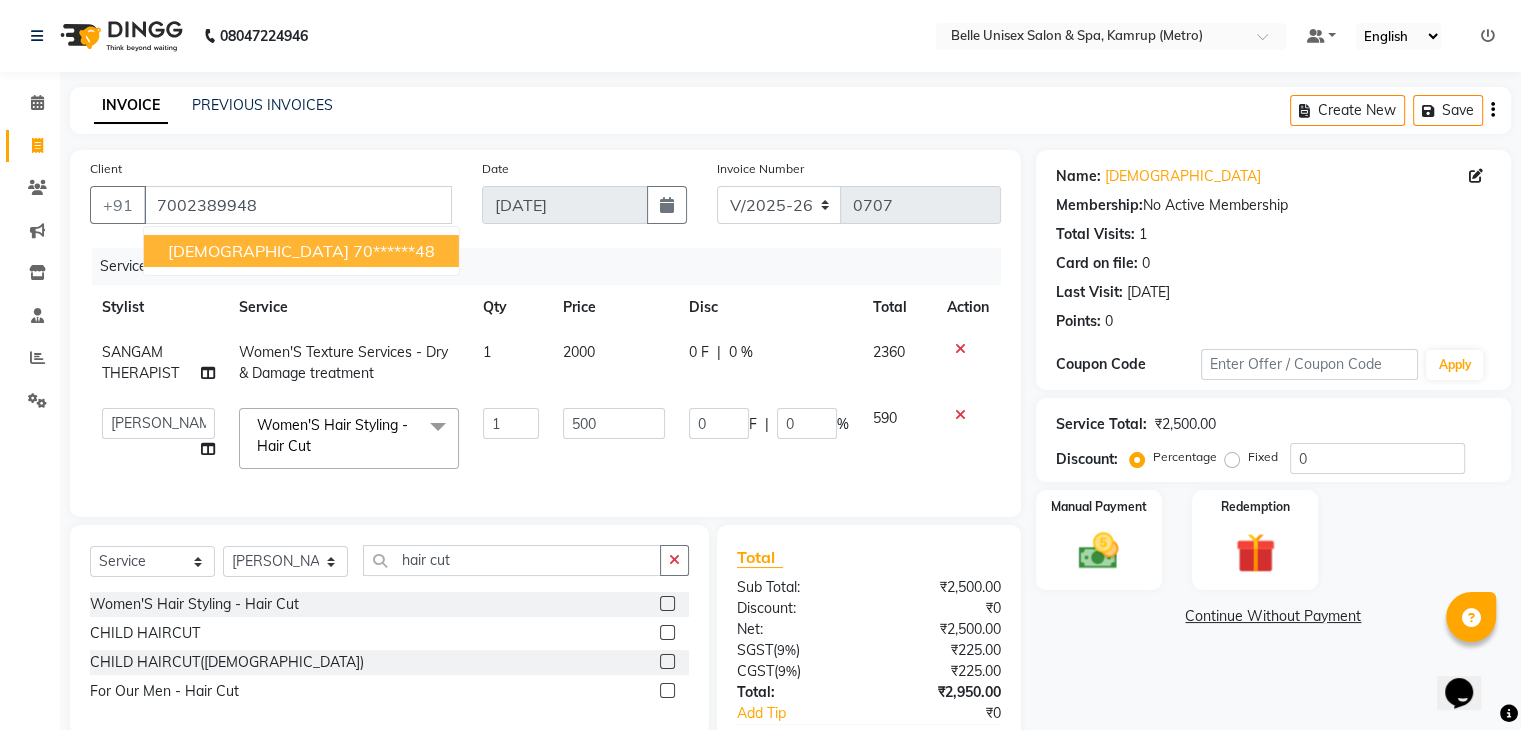 click on "70******48" at bounding box center (394, 251) 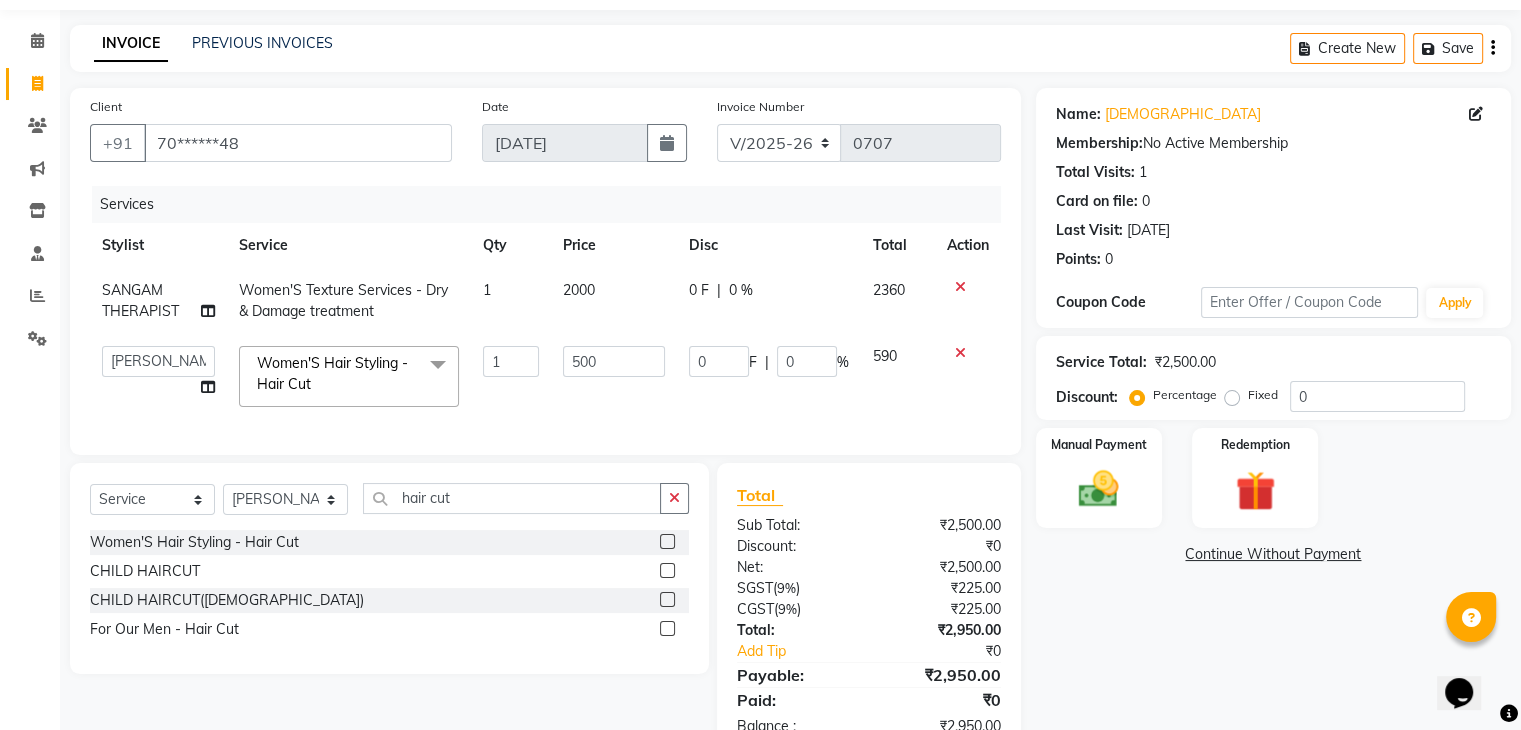 scroll, scrollTop: 134, scrollLeft: 0, axis: vertical 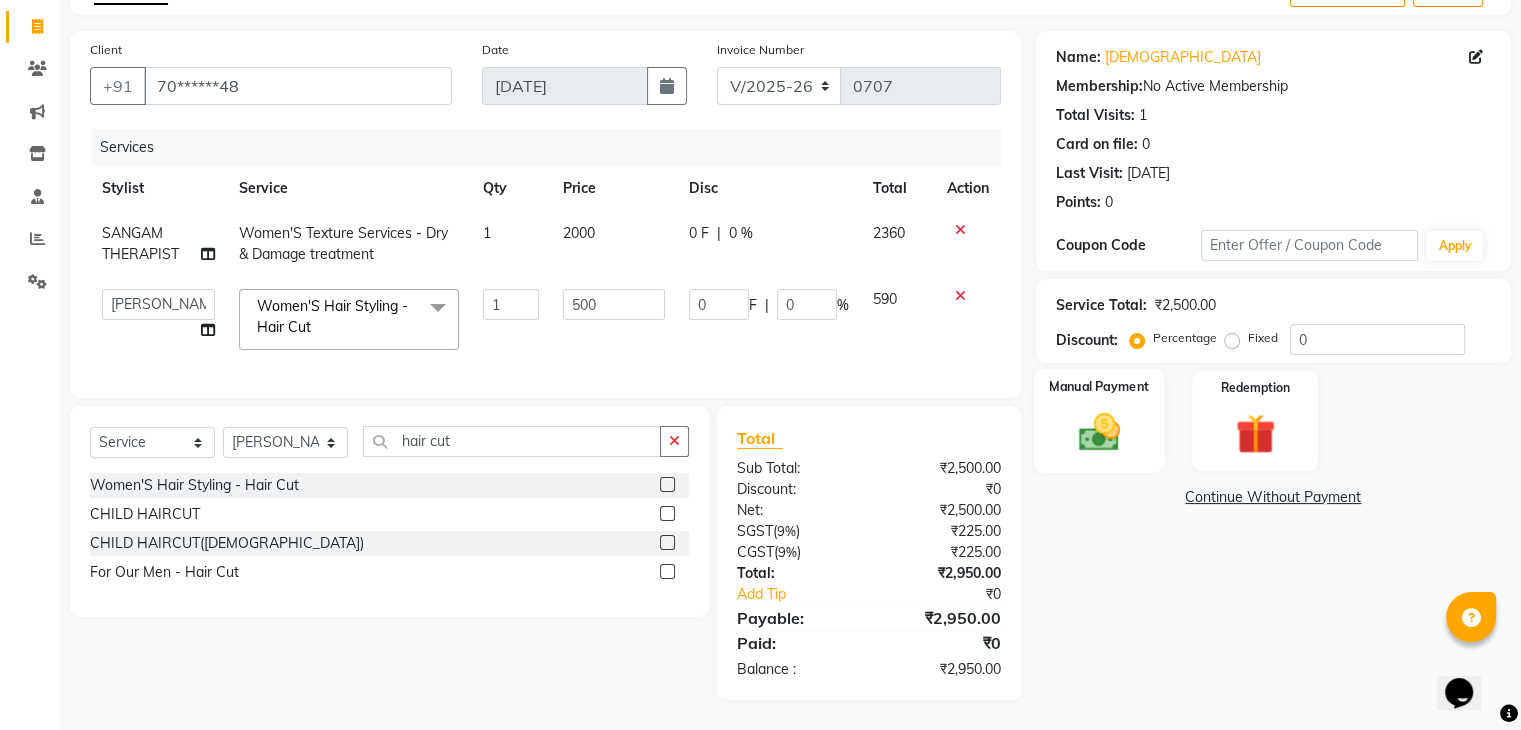 click 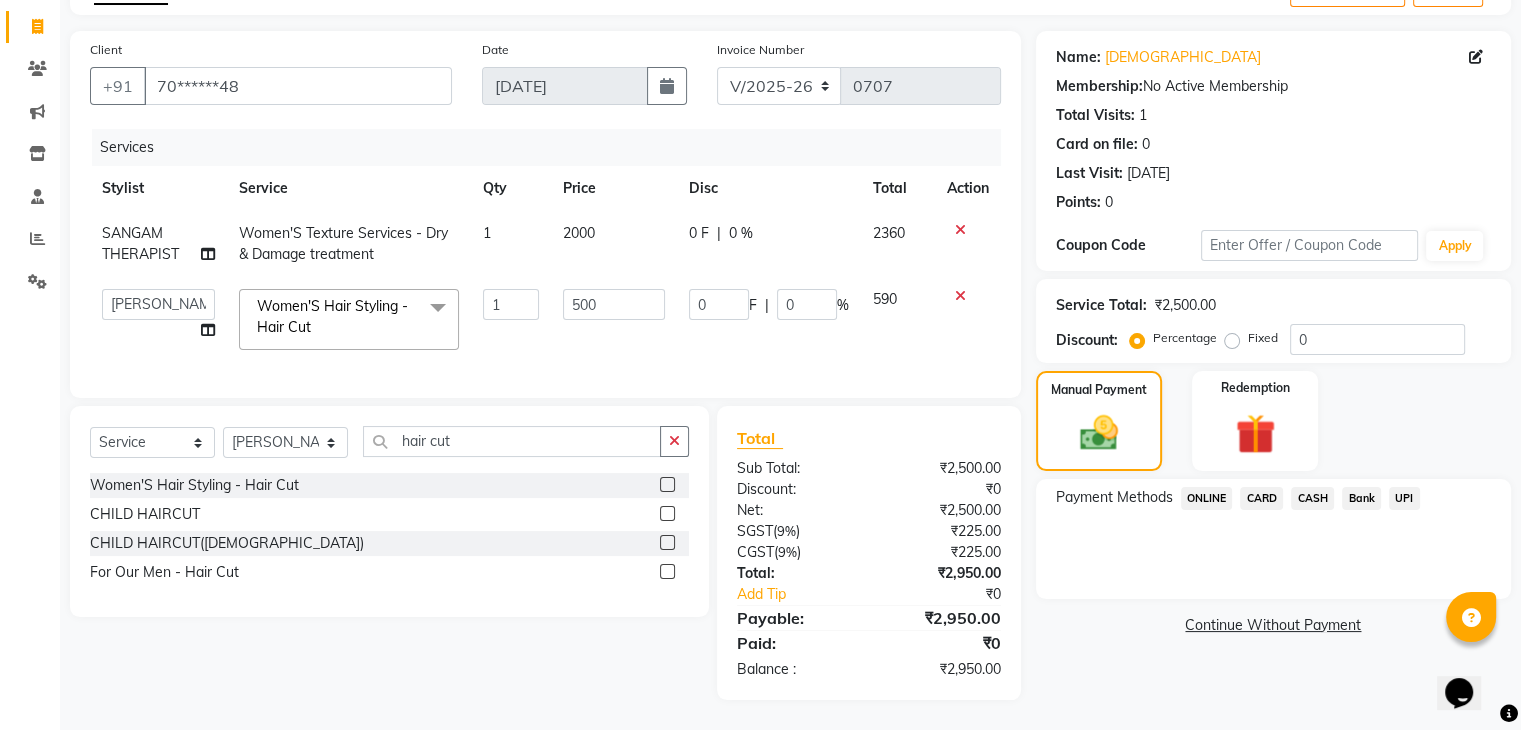 click on "ONLINE" 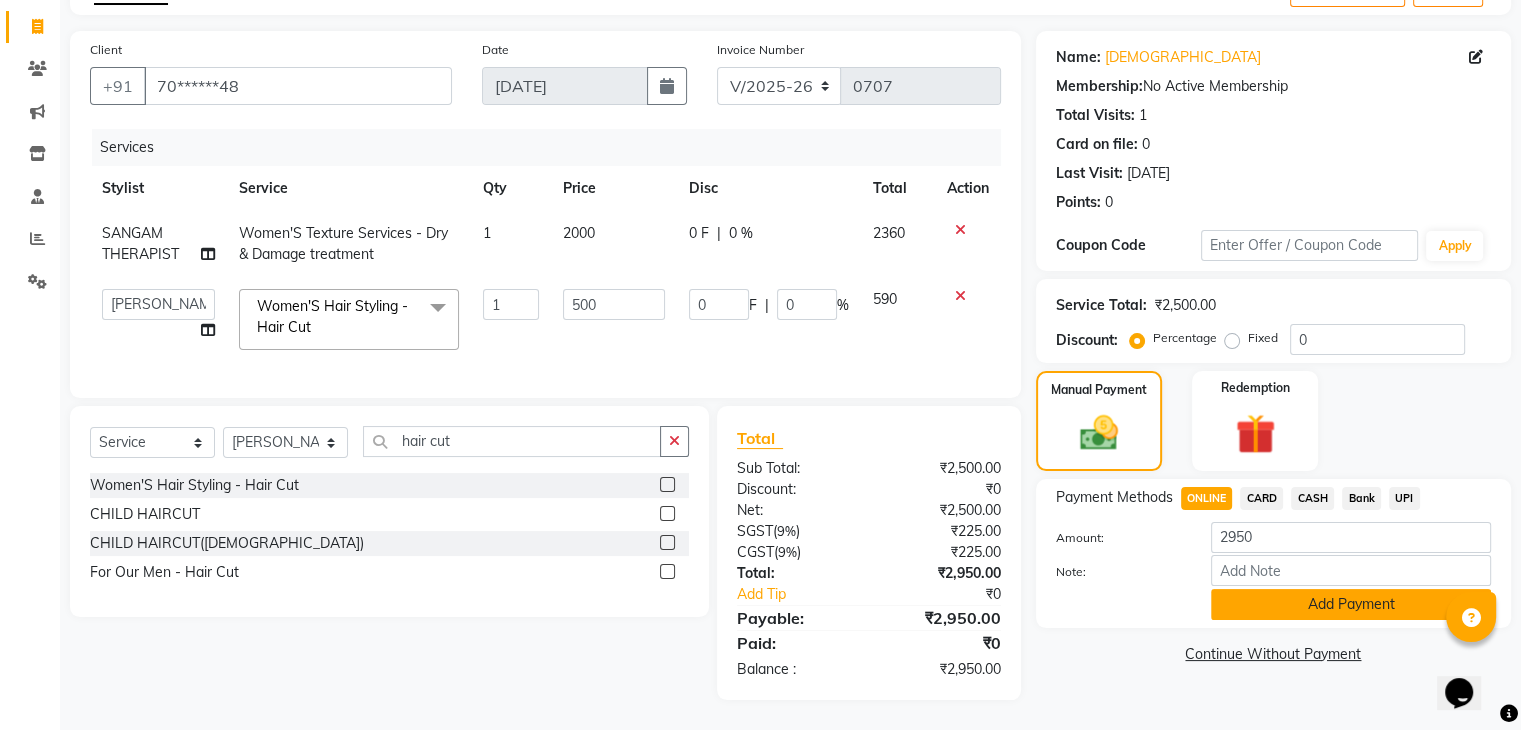 click on "Add Payment" 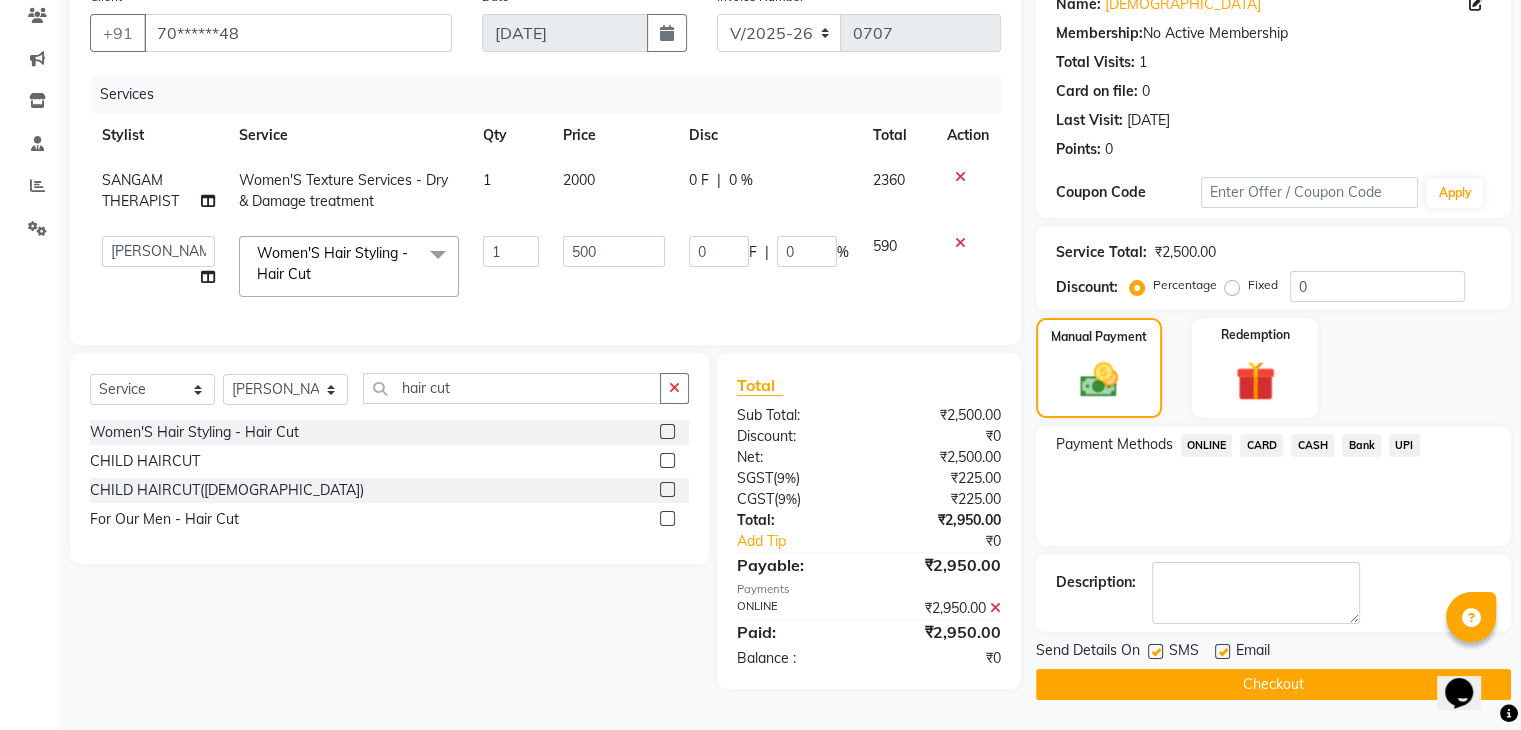 scroll, scrollTop: 176, scrollLeft: 0, axis: vertical 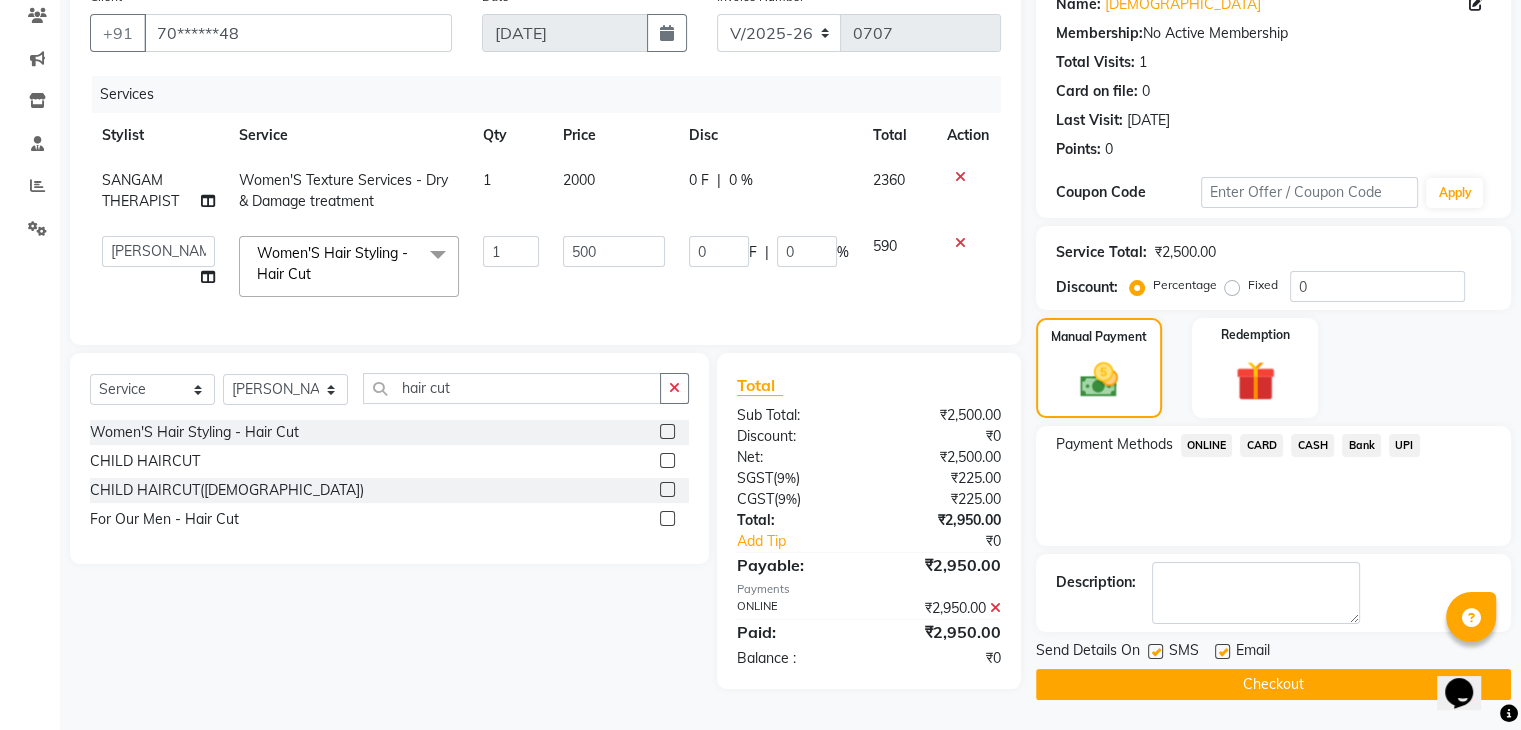 click on "Checkout" 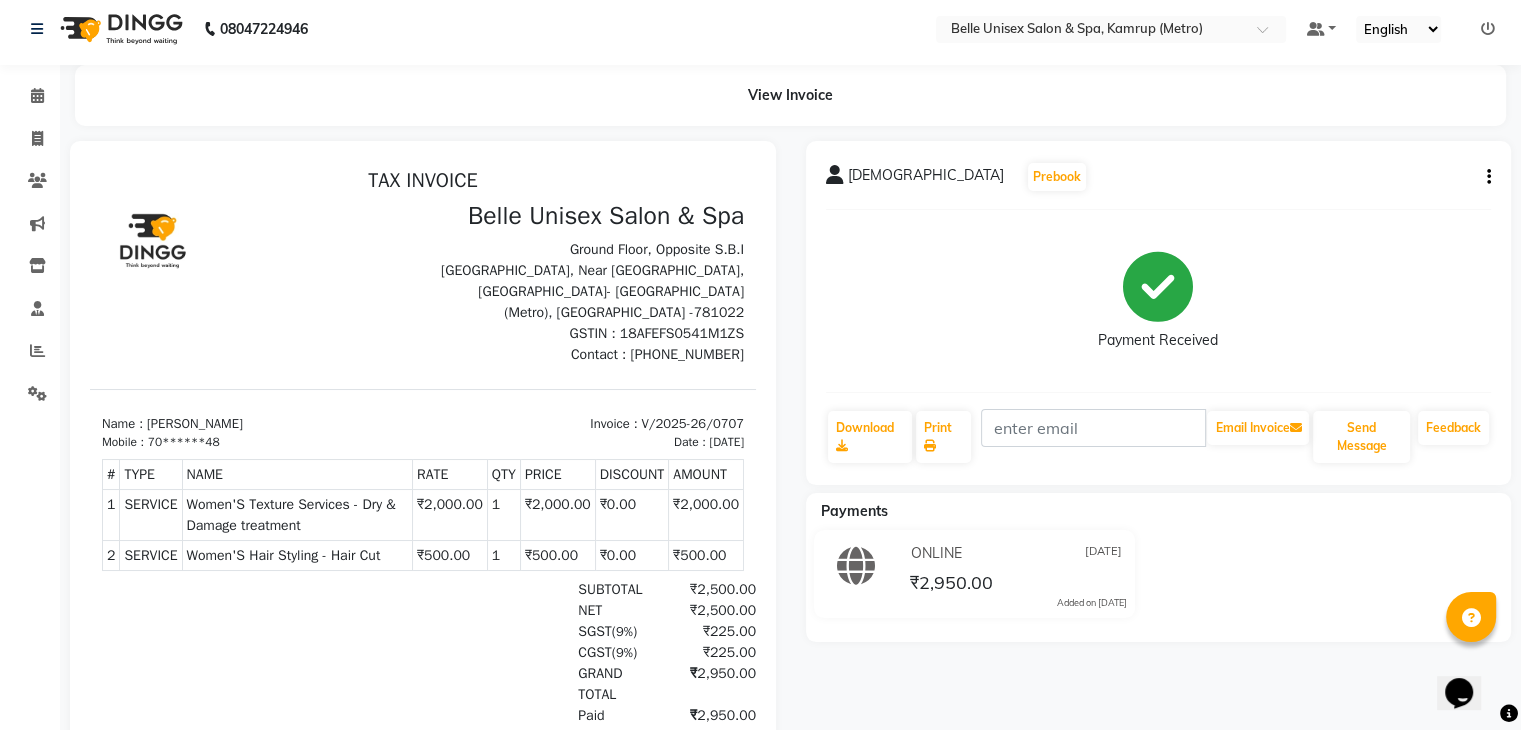 scroll, scrollTop: 0, scrollLeft: 0, axis: both 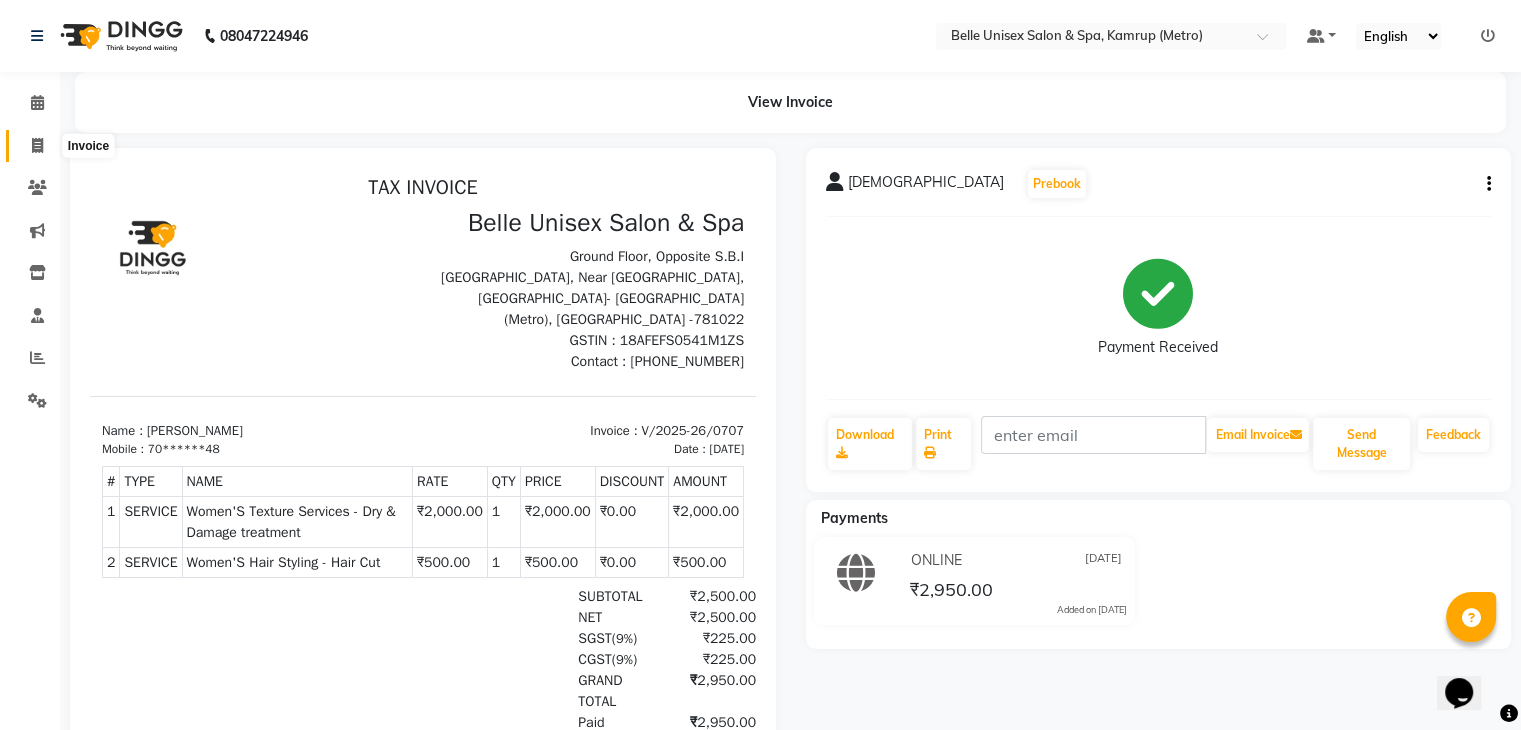 click 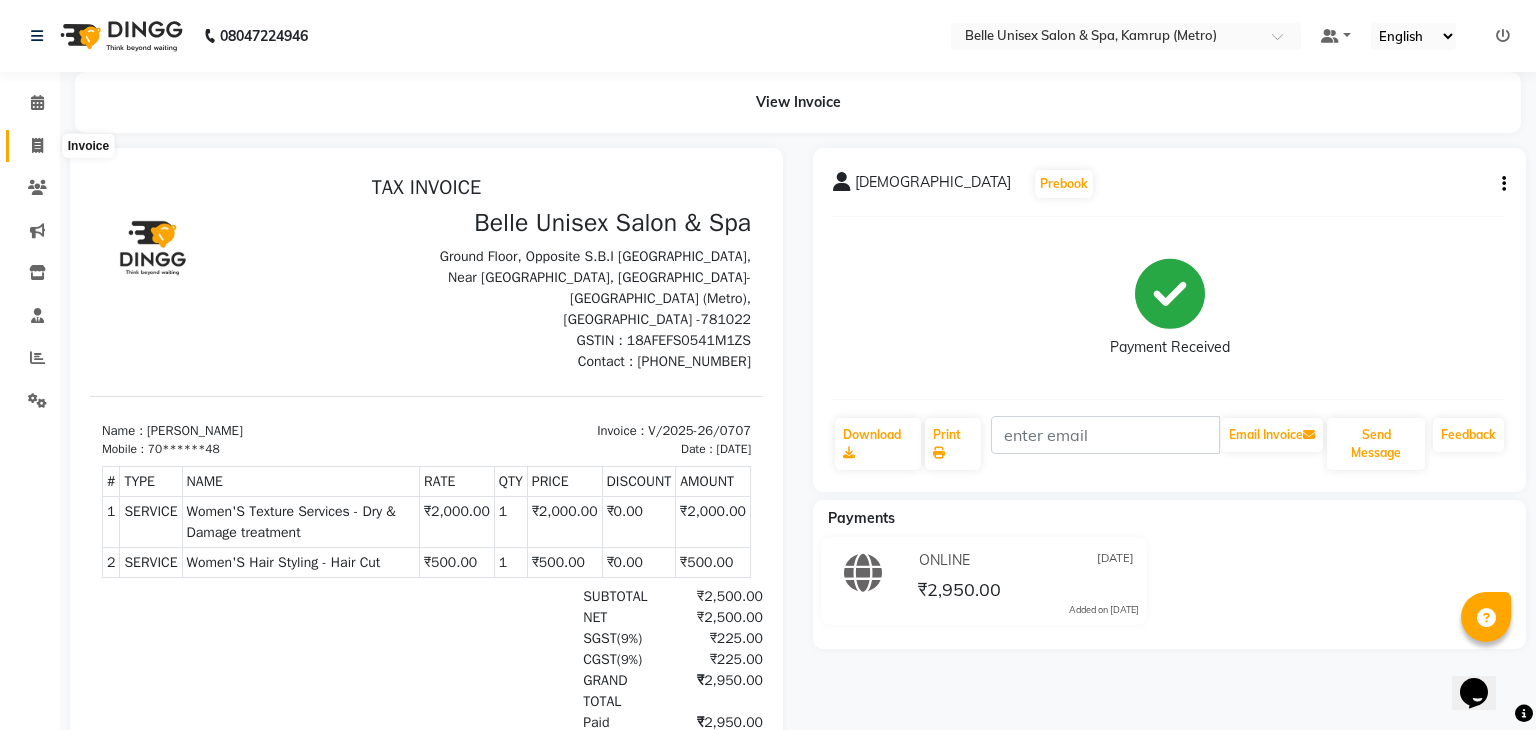 select on "service" 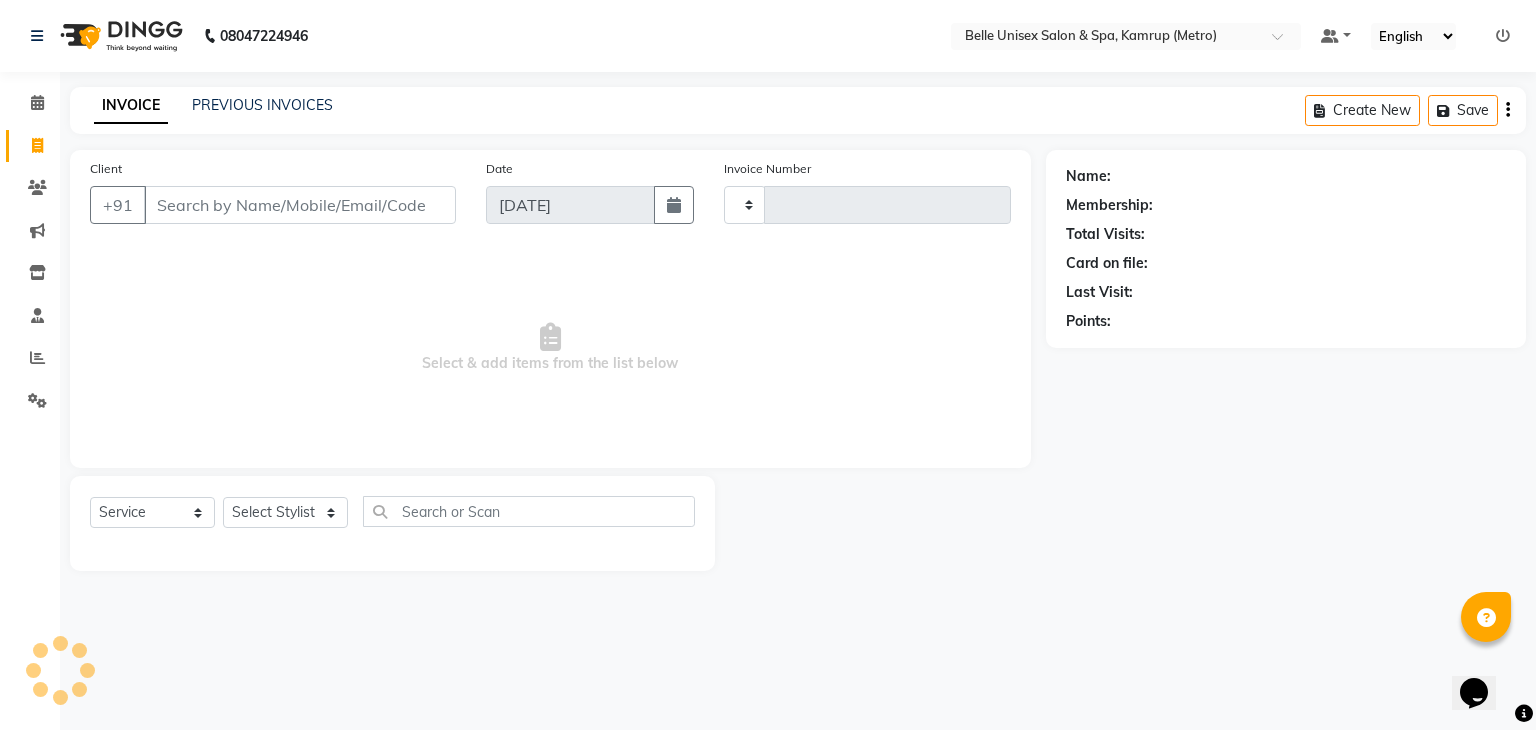 type on "0708" 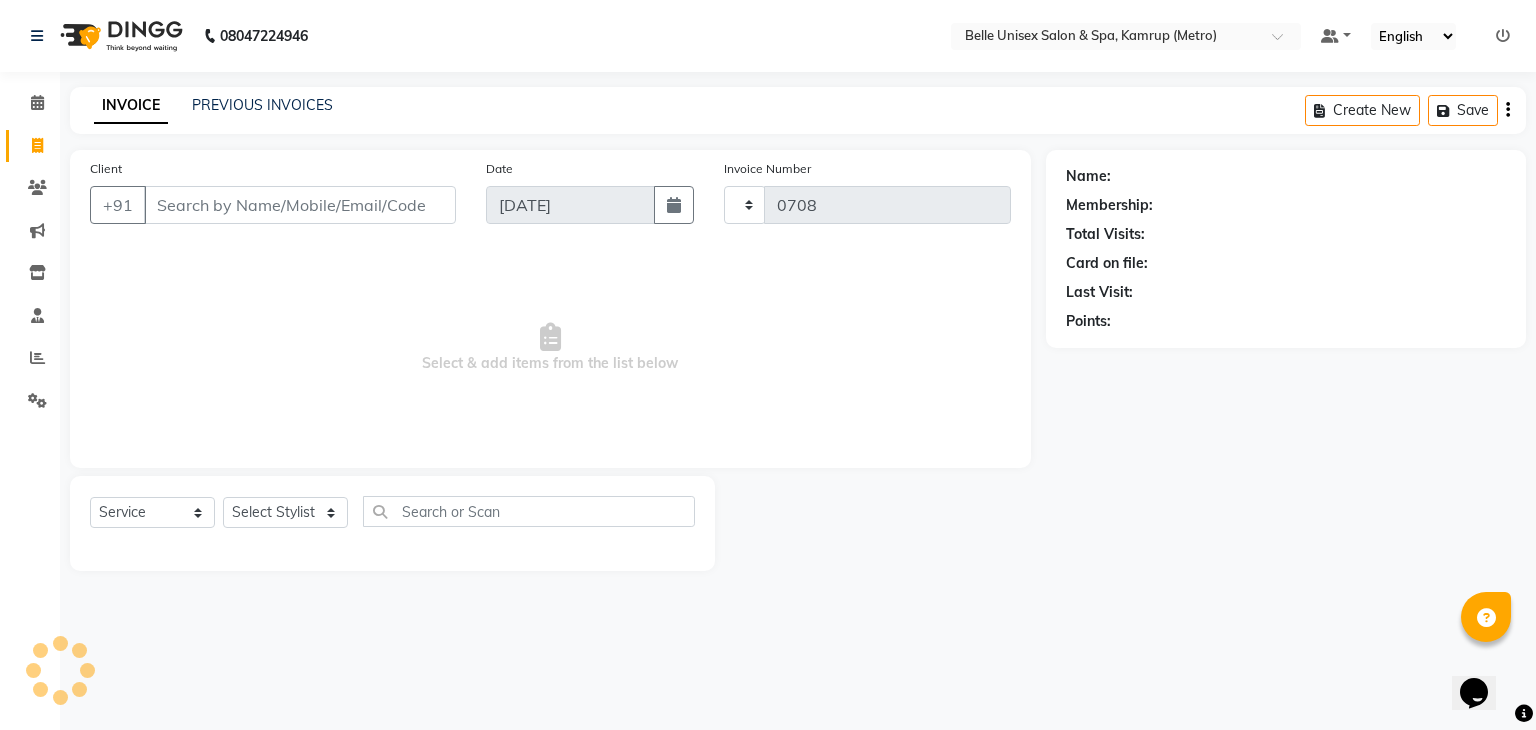 select on "7291" 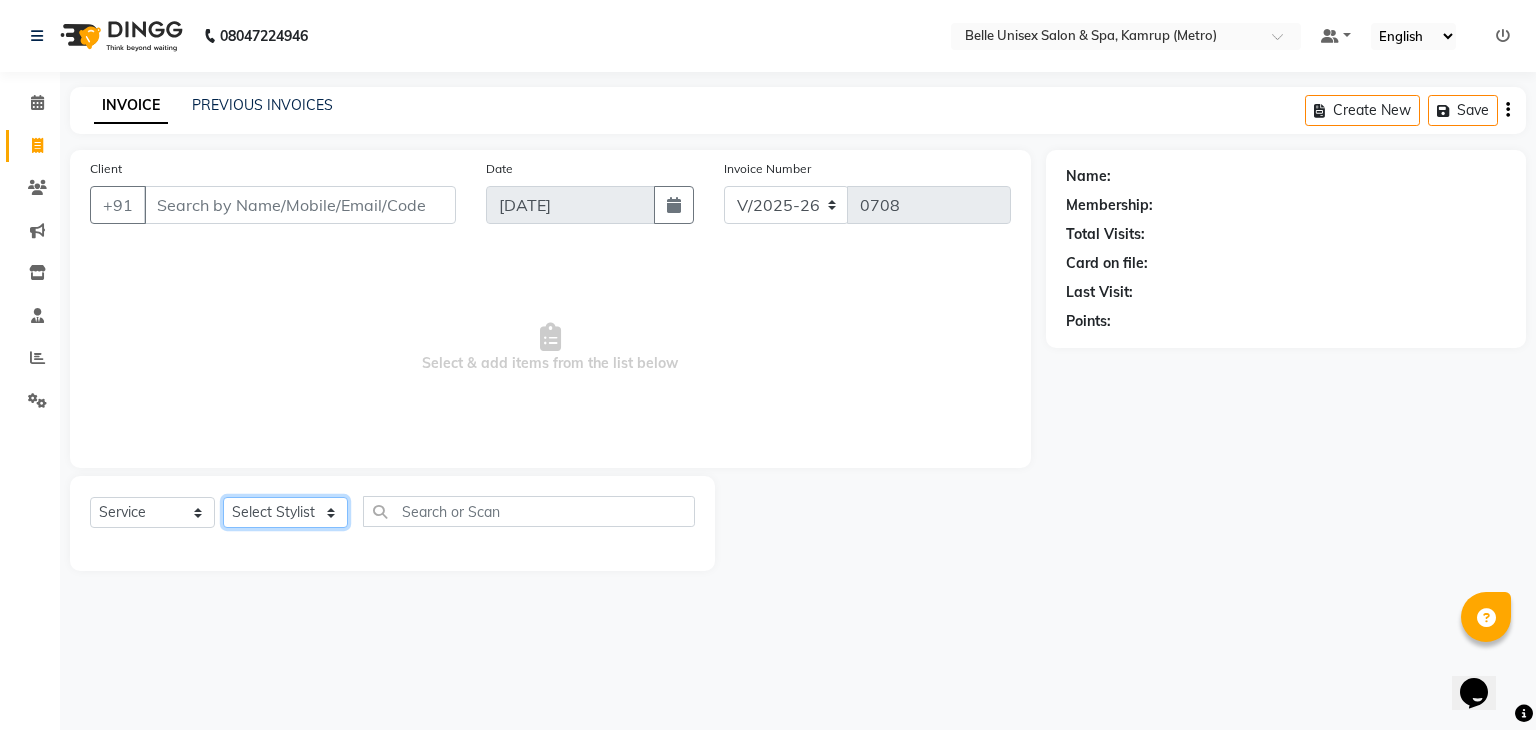 click on "Select Stylist ABBE Admin id ALEX UHD  ASEM  COUNTER SALE  IMLE AO JUPITARA(HK) PURNIMA HK  RANA KANTI SINHA   SABEHA SANGAM THERAPIST SOBITA BU THOIBA M." 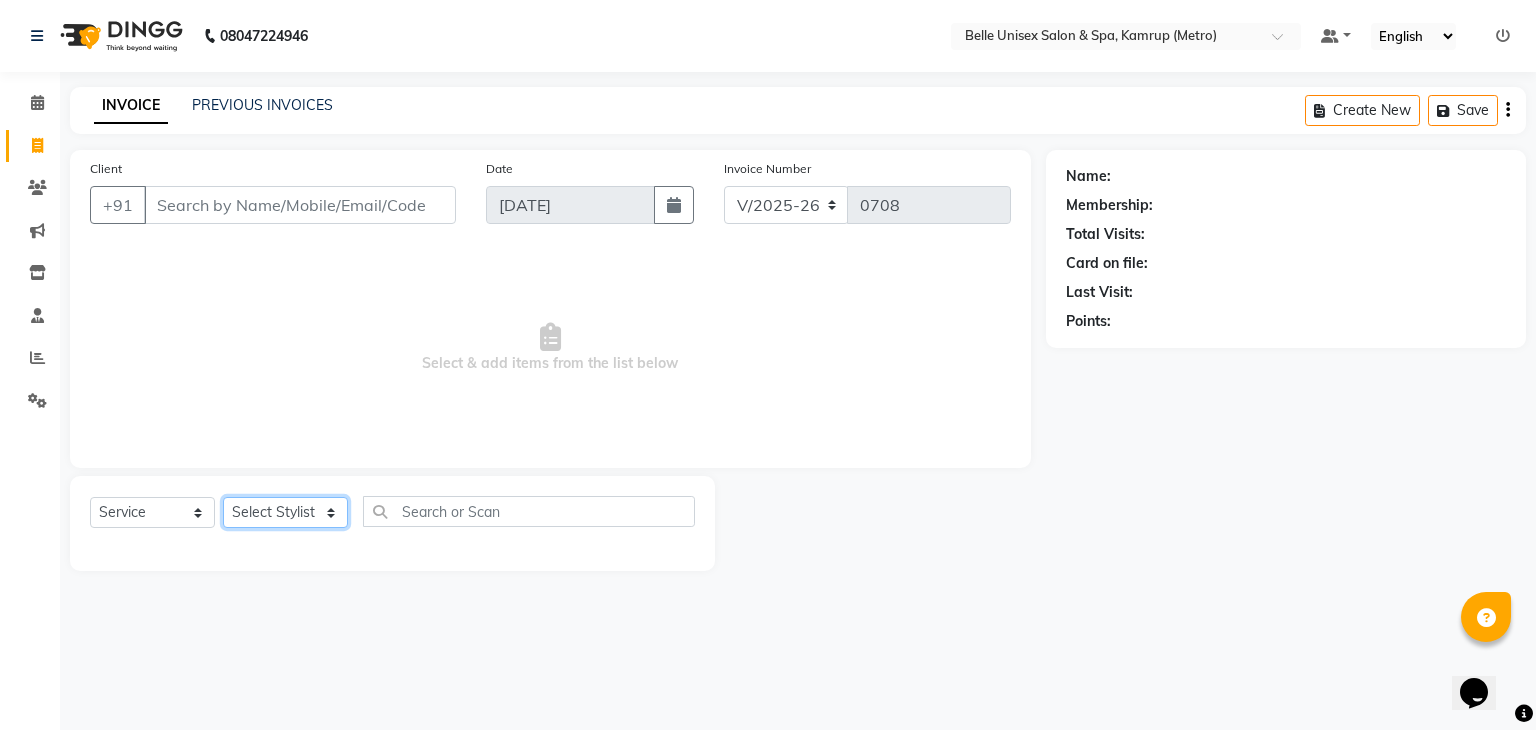 select on "65390" 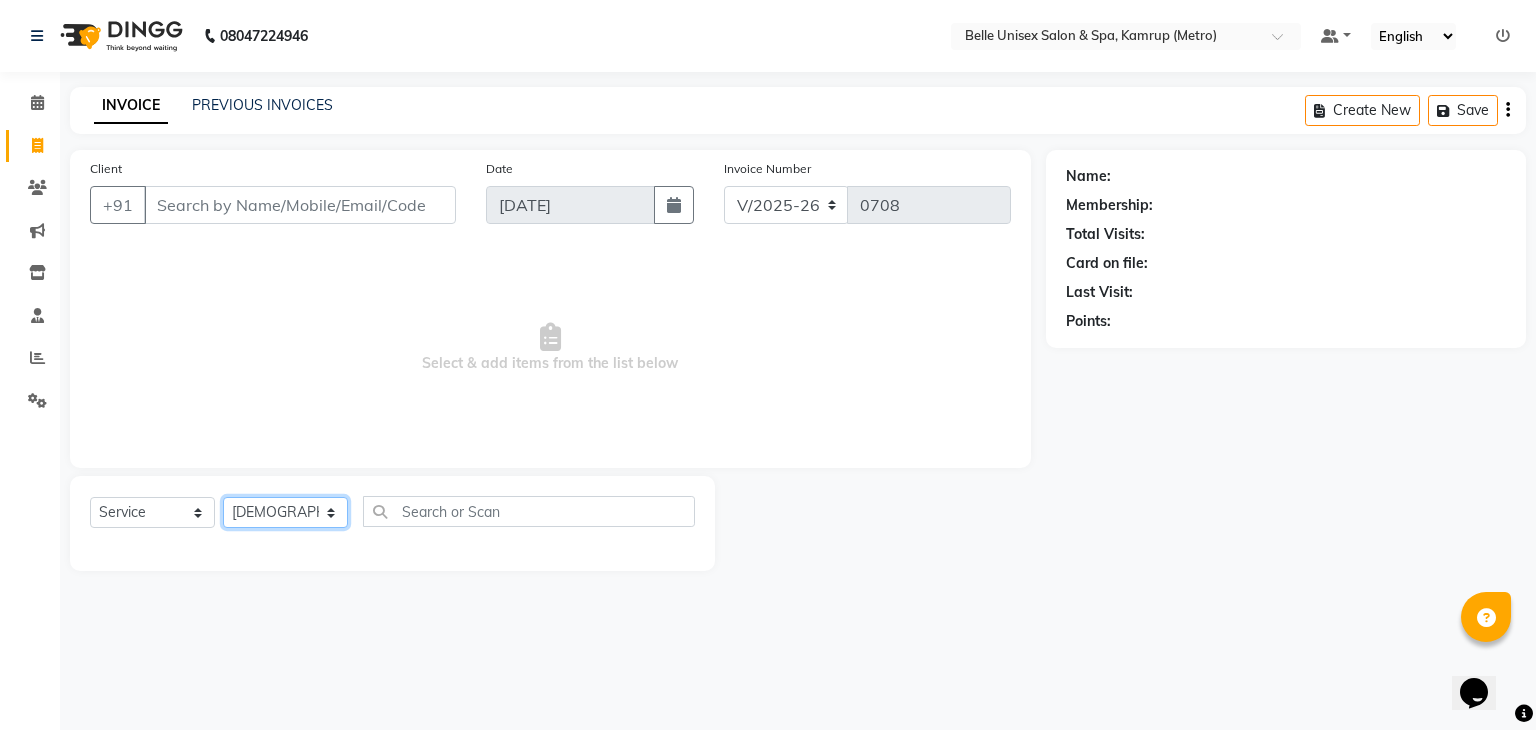 click on "Select Stylist ABBE Admin id ALEX UHD  ASEM  COUNTER SALE  IMLE AO JUPITARA(HK) PURNIMA HK  RANA KANTI SINHA   SABEHA SANGAM THERAPIST SOBITA BU THOIBA M." 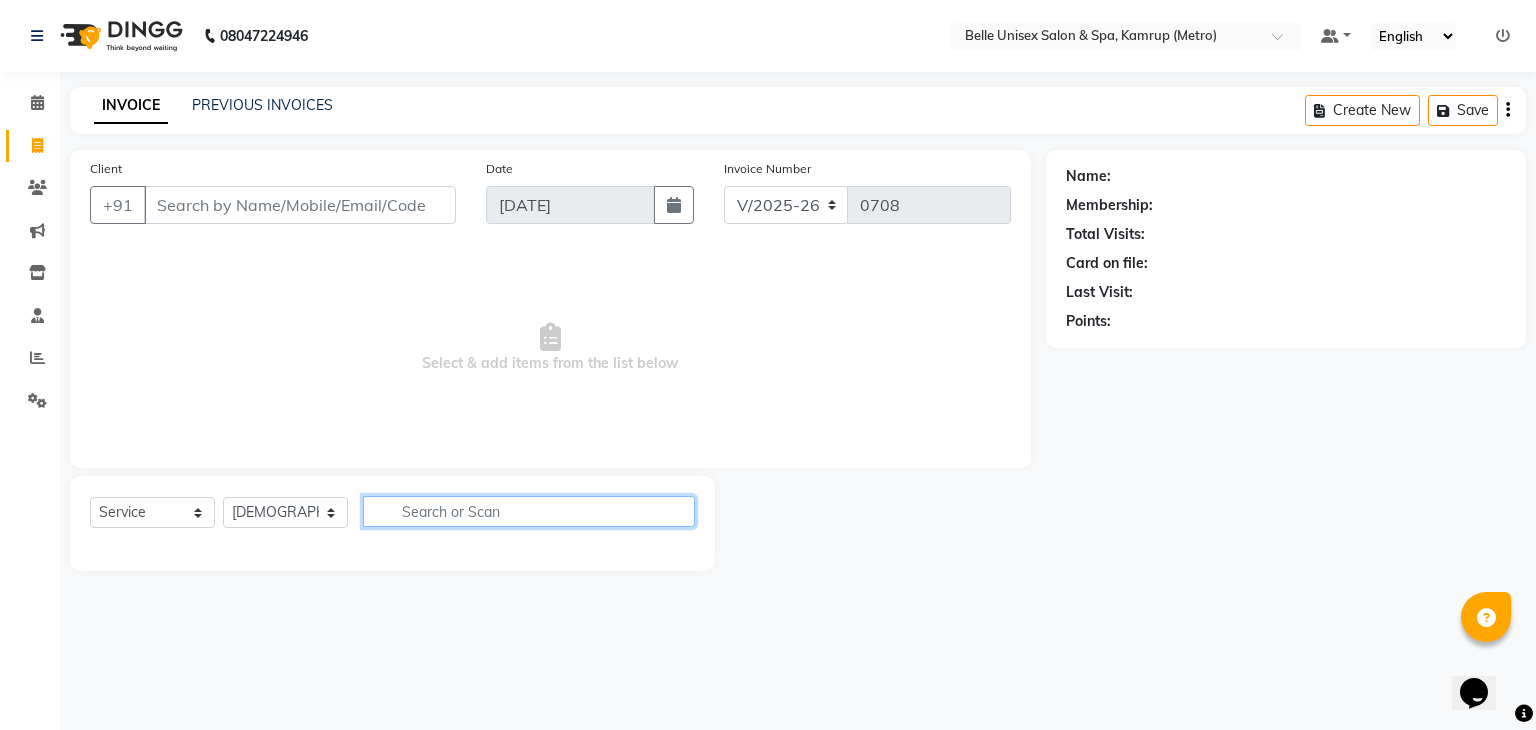 click 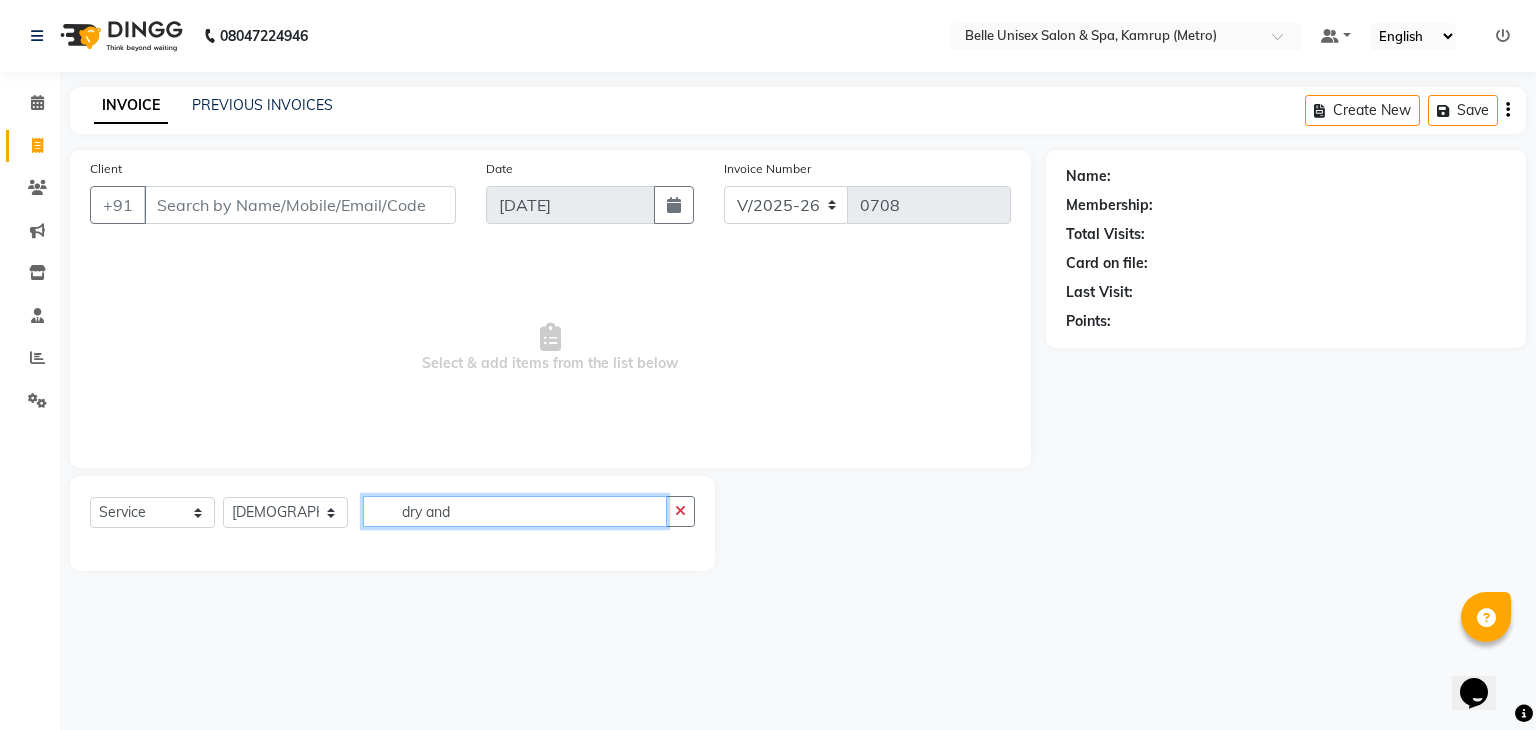 type on "dry and" 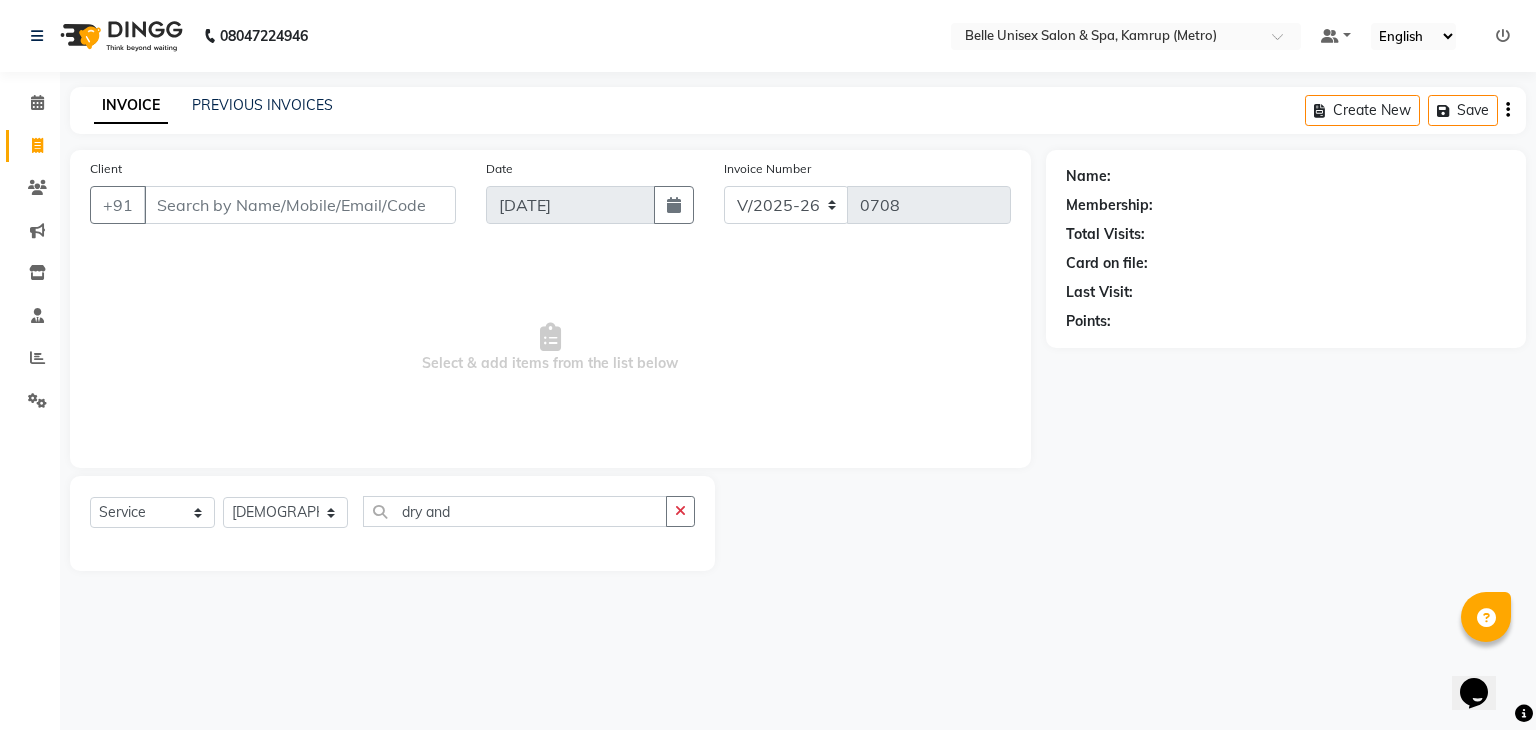 drag, startPoint x: 492, startPoint y: 528, endPoint x: 475, endPoint y: 503, distance: 30.232433 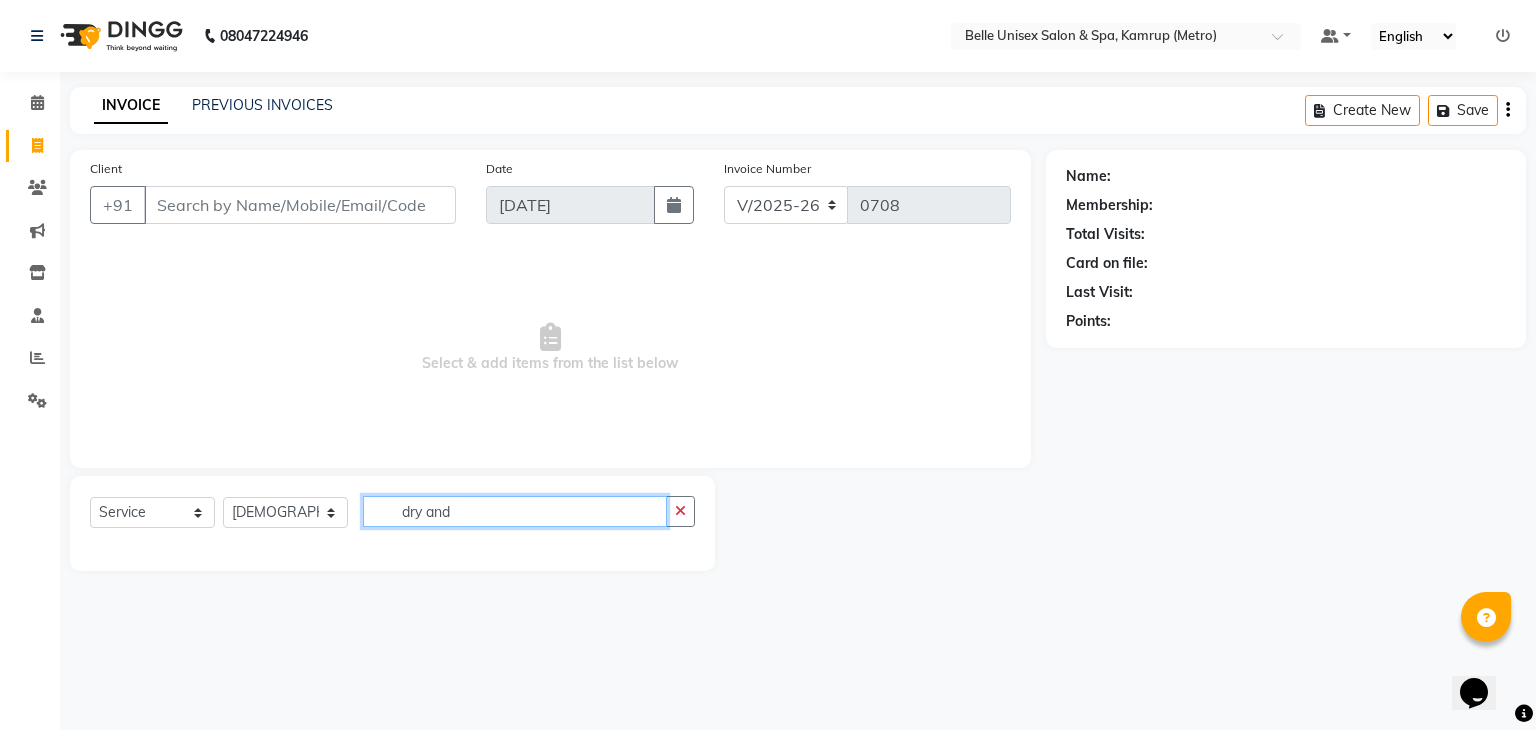 drag, startPoint x: 488, startPoint y: 525, endPoint x: 244, endPoint y: 495, distance: 245.83734 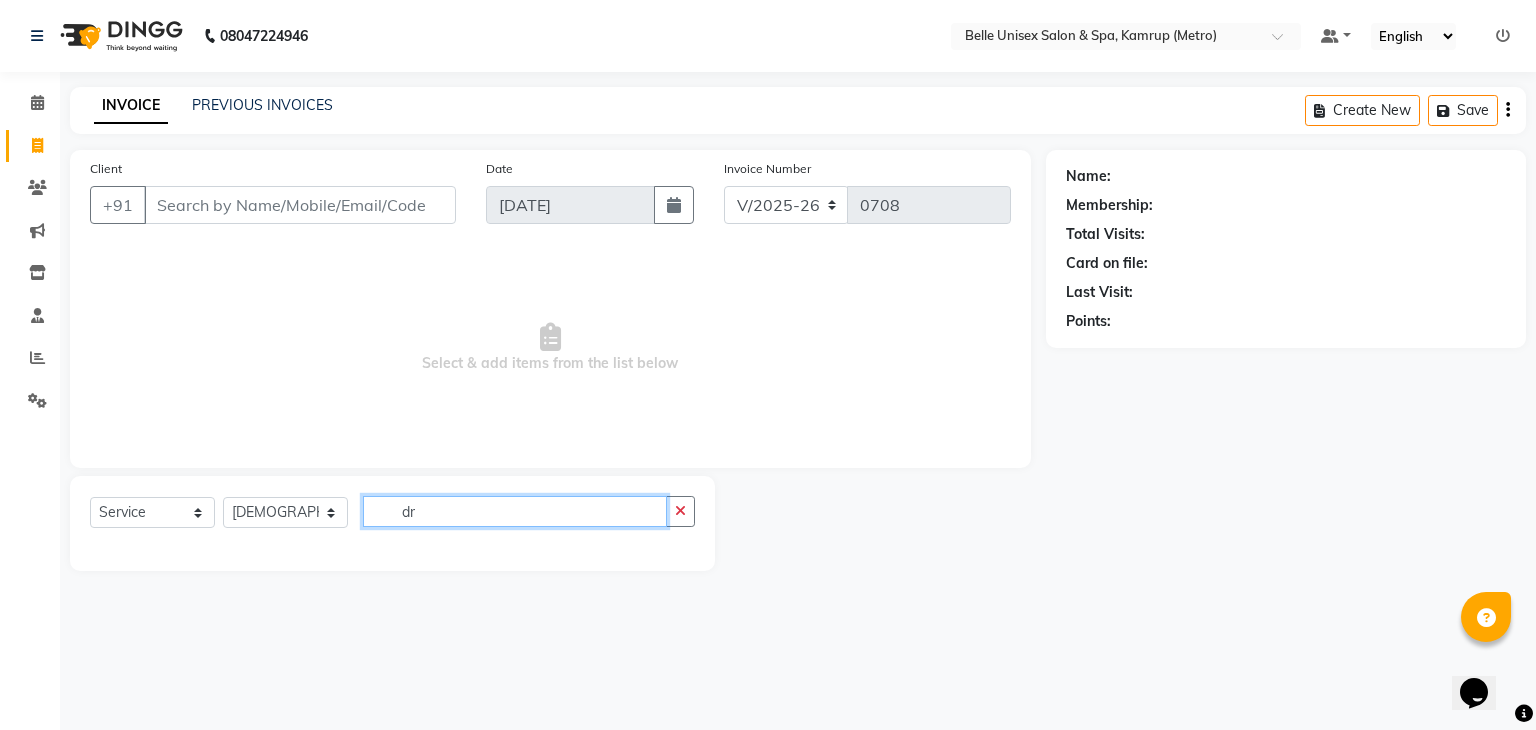type on "dry" 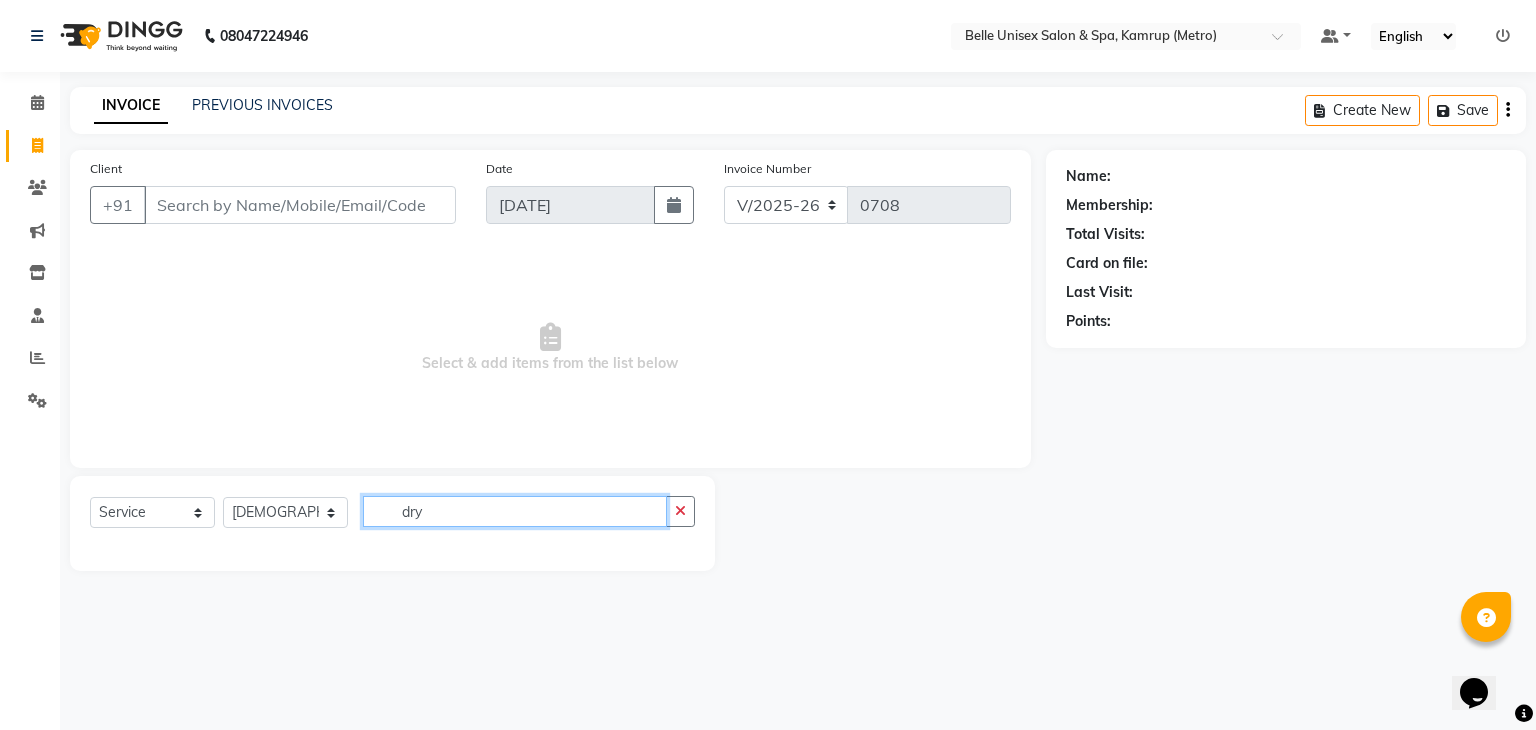 drag, startPoint x: 452, startPoint y: 514, endPoint x: 281, endPoint y: 529, distance: 171.65663 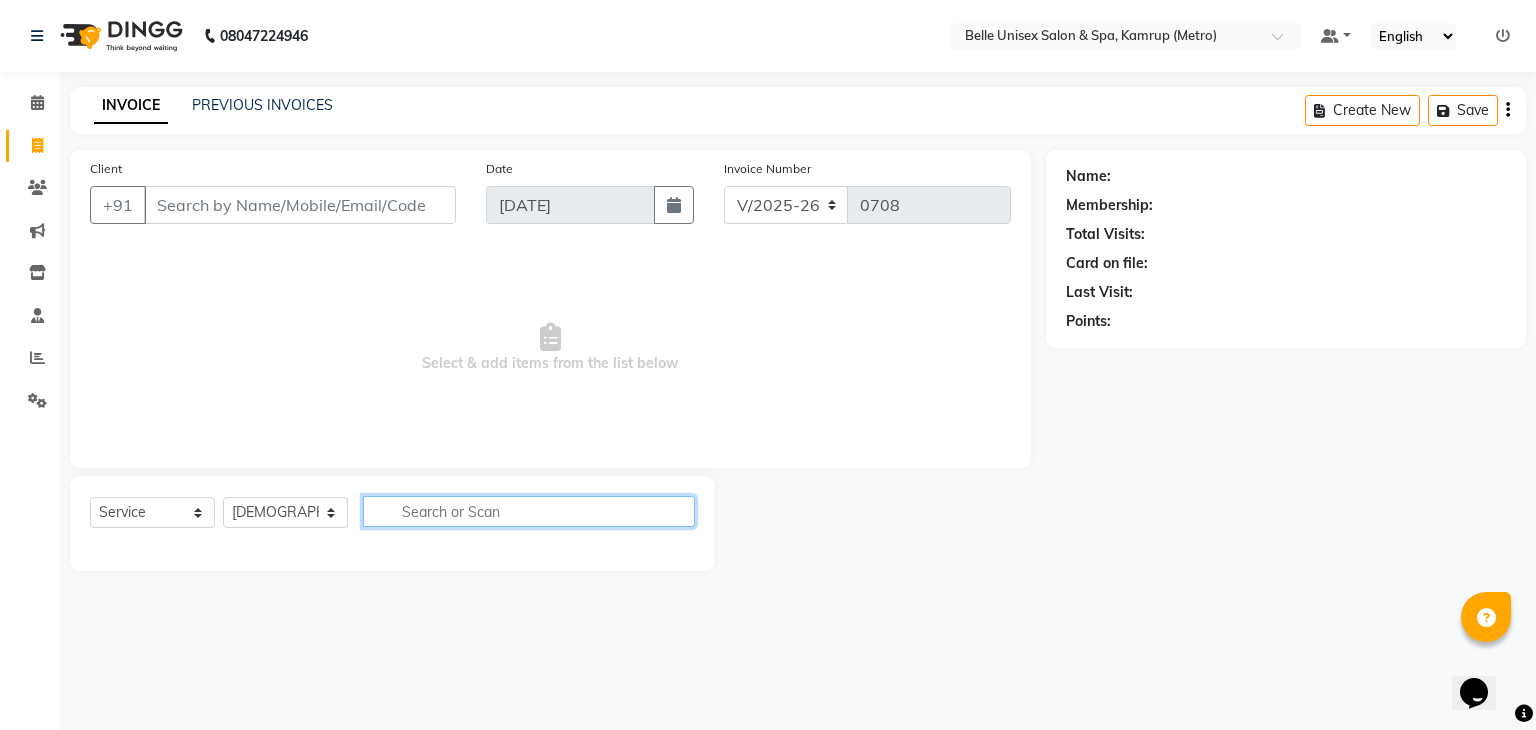 click 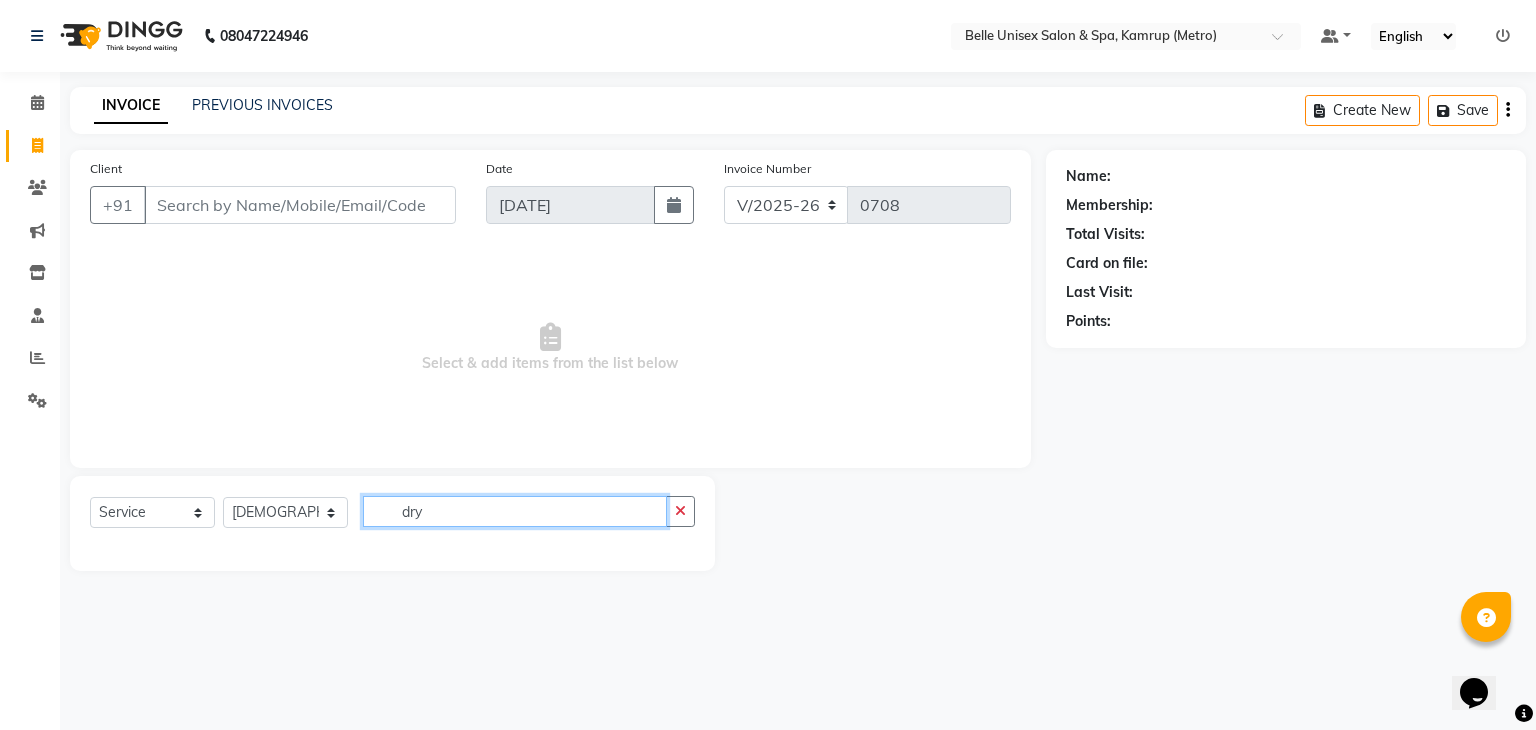 click on "dry" 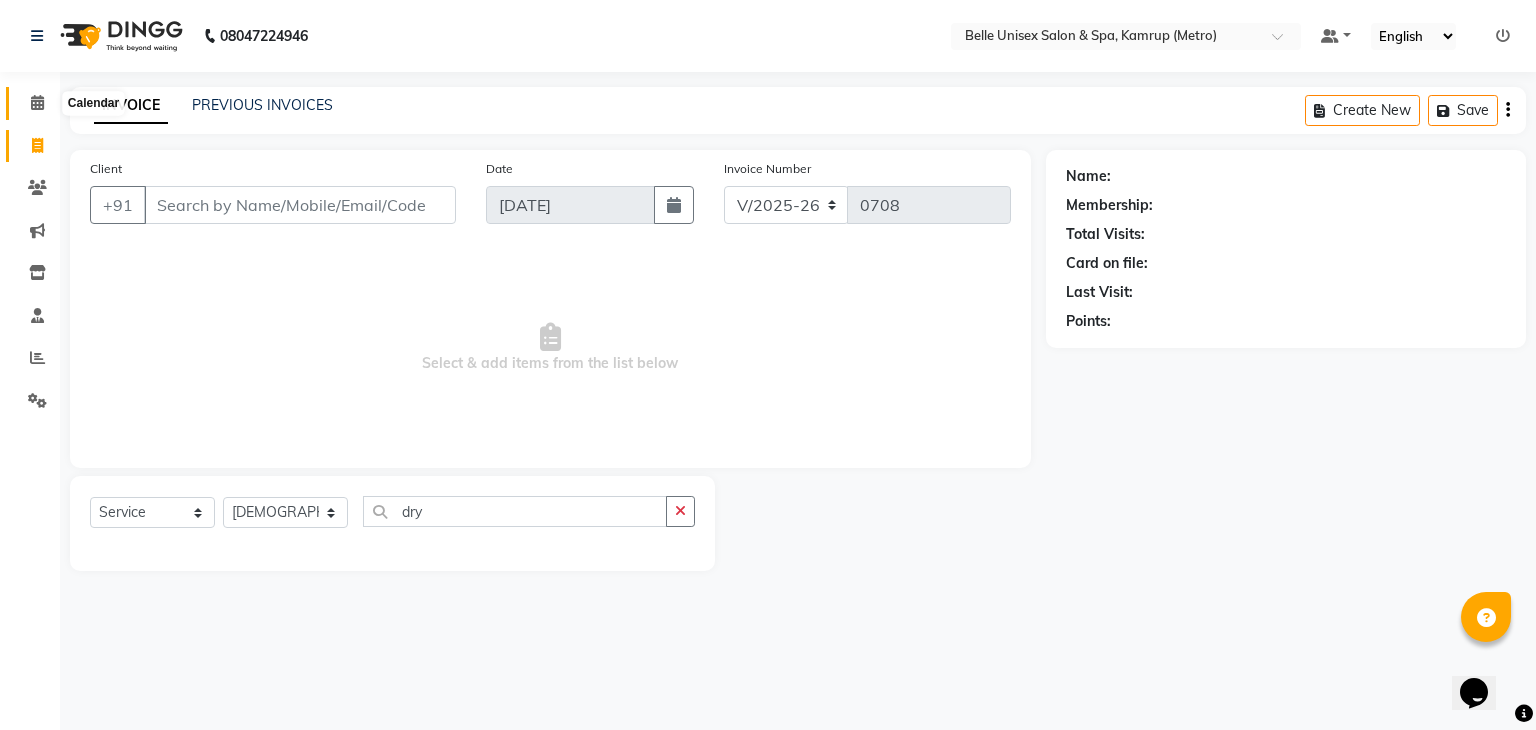 click 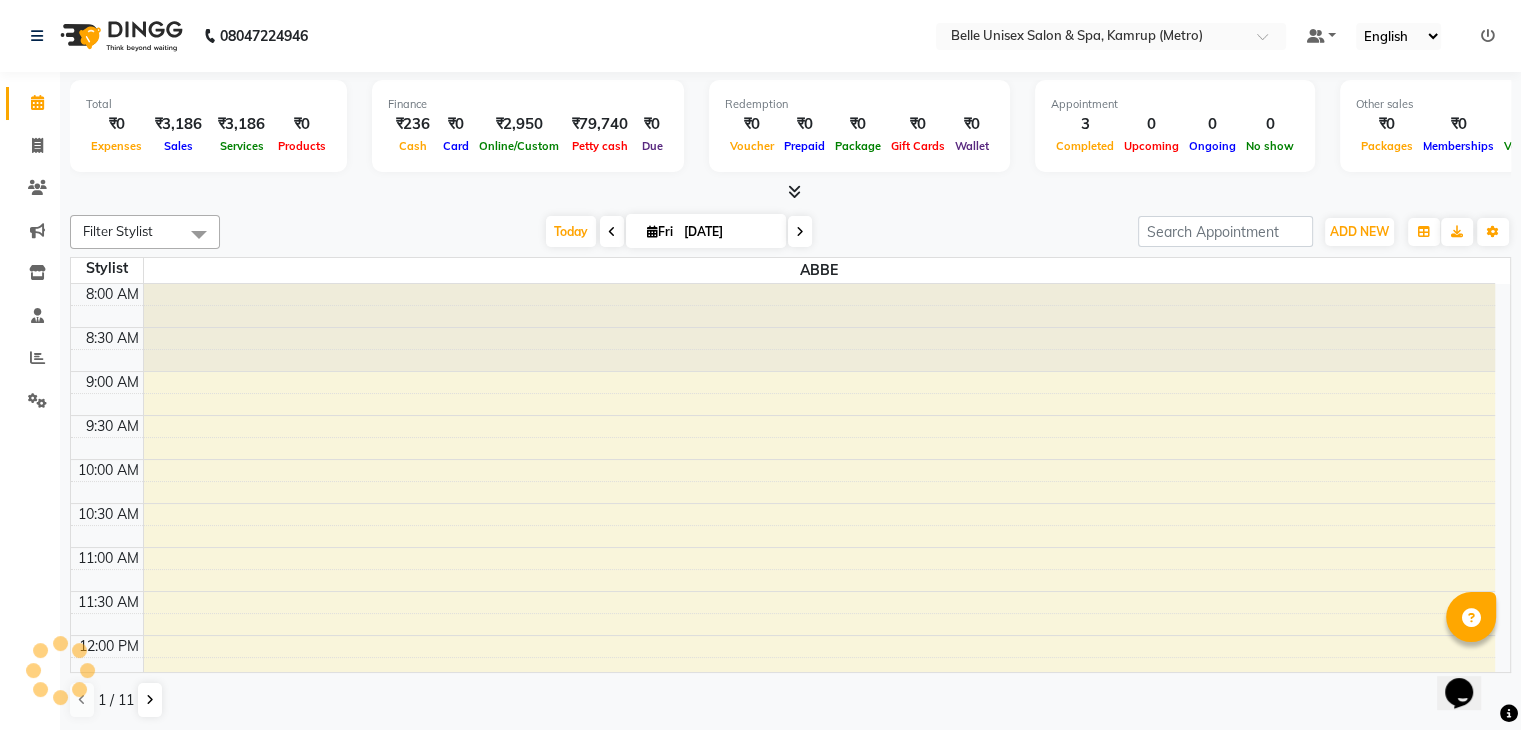 scroll, scrollTop: 0, scrollLeft: 0, axis: both 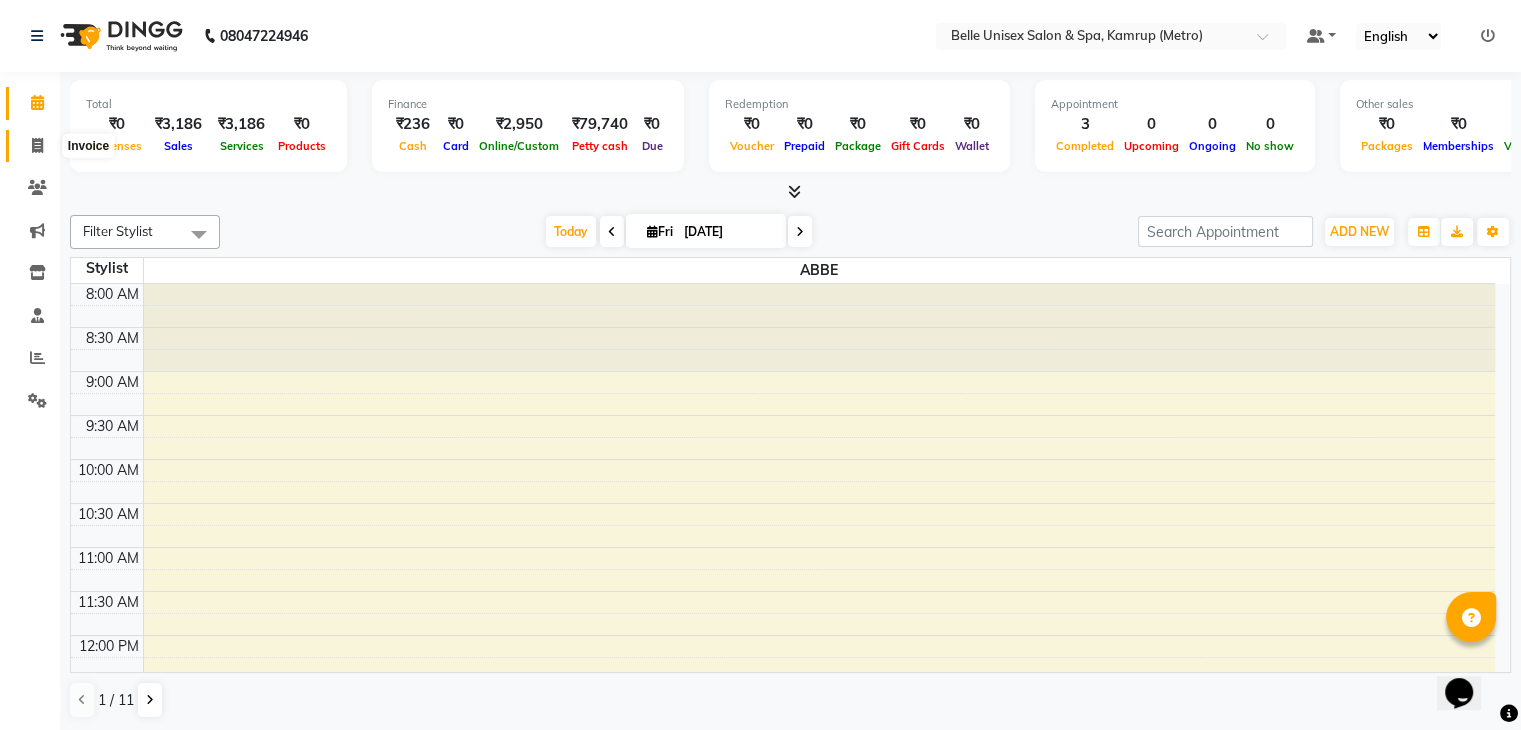 click 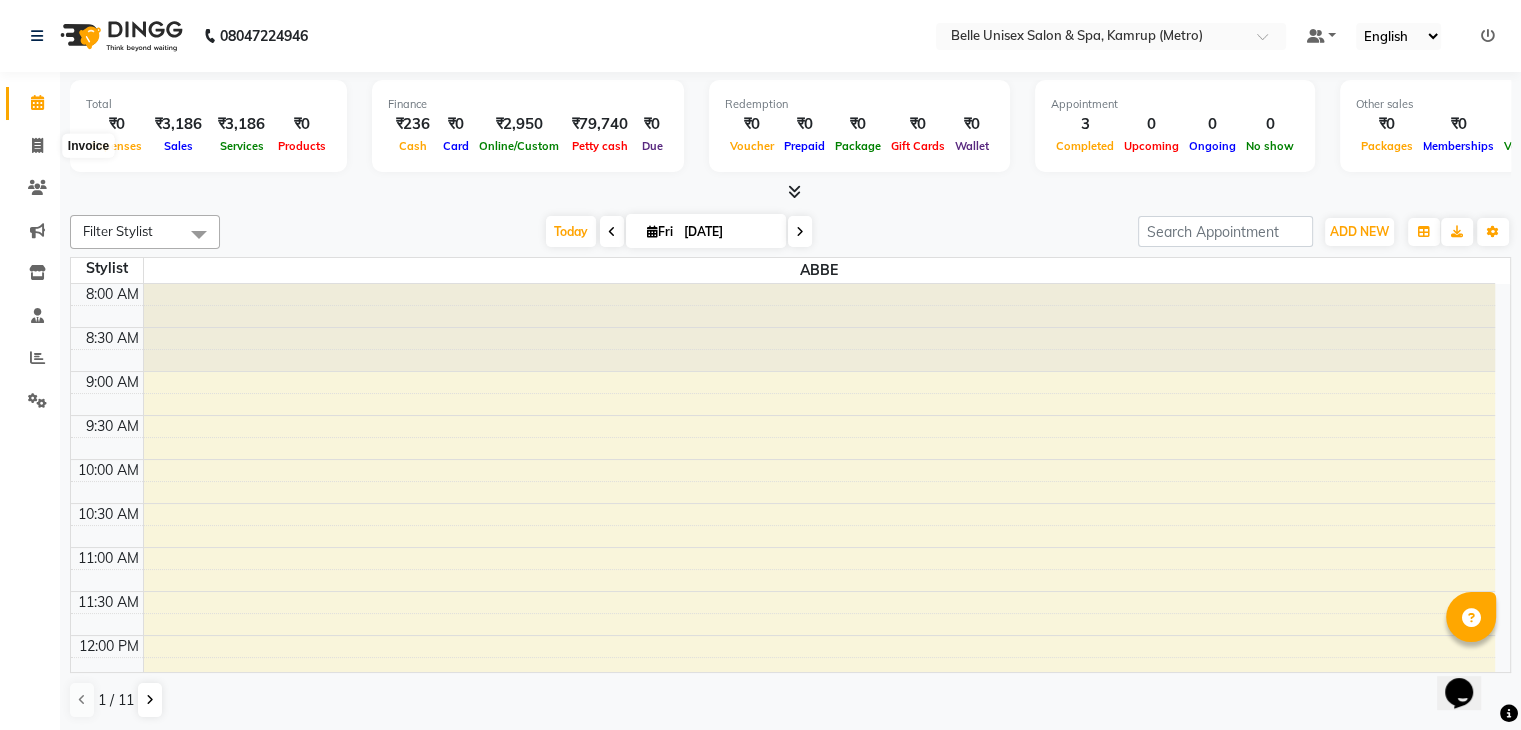 select on "service" 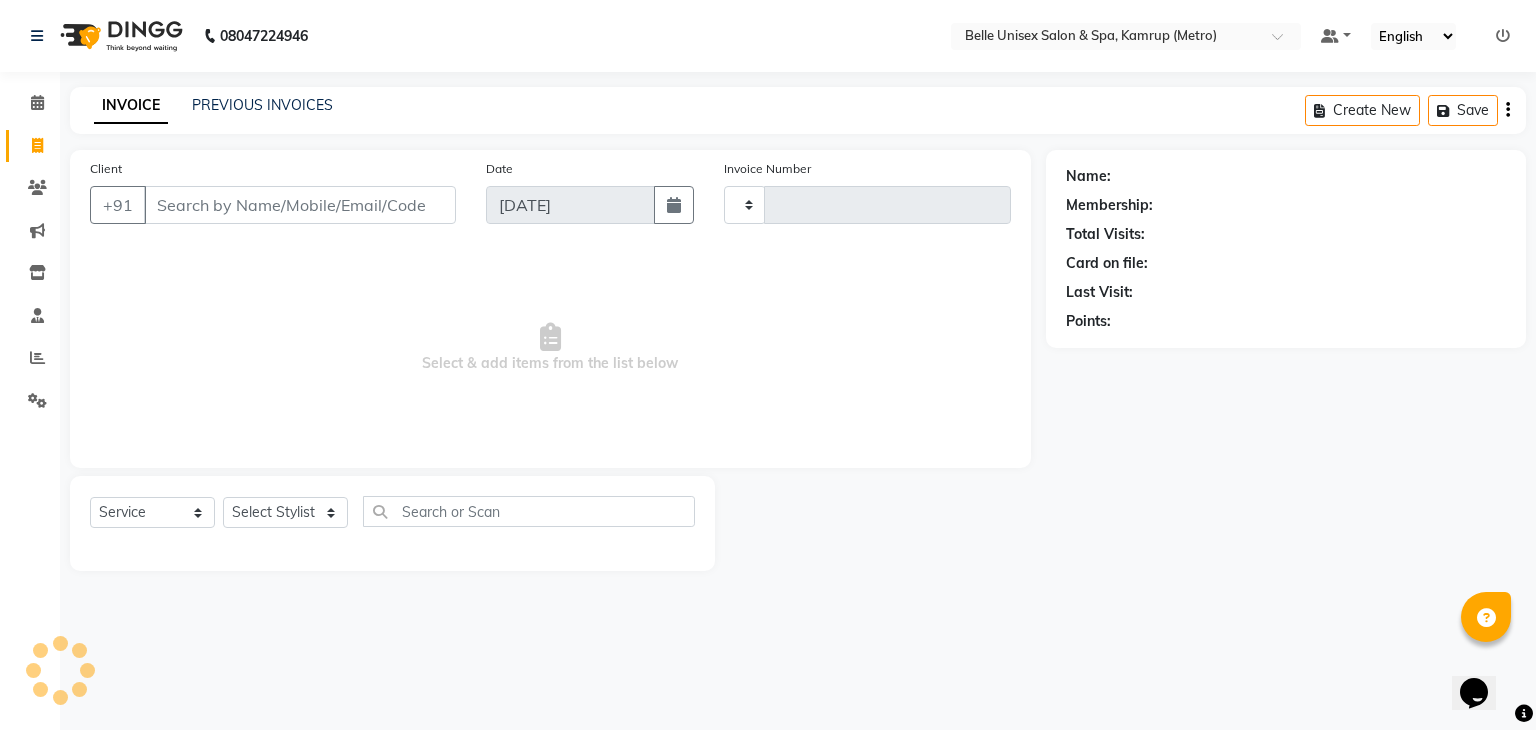 type on "0708" 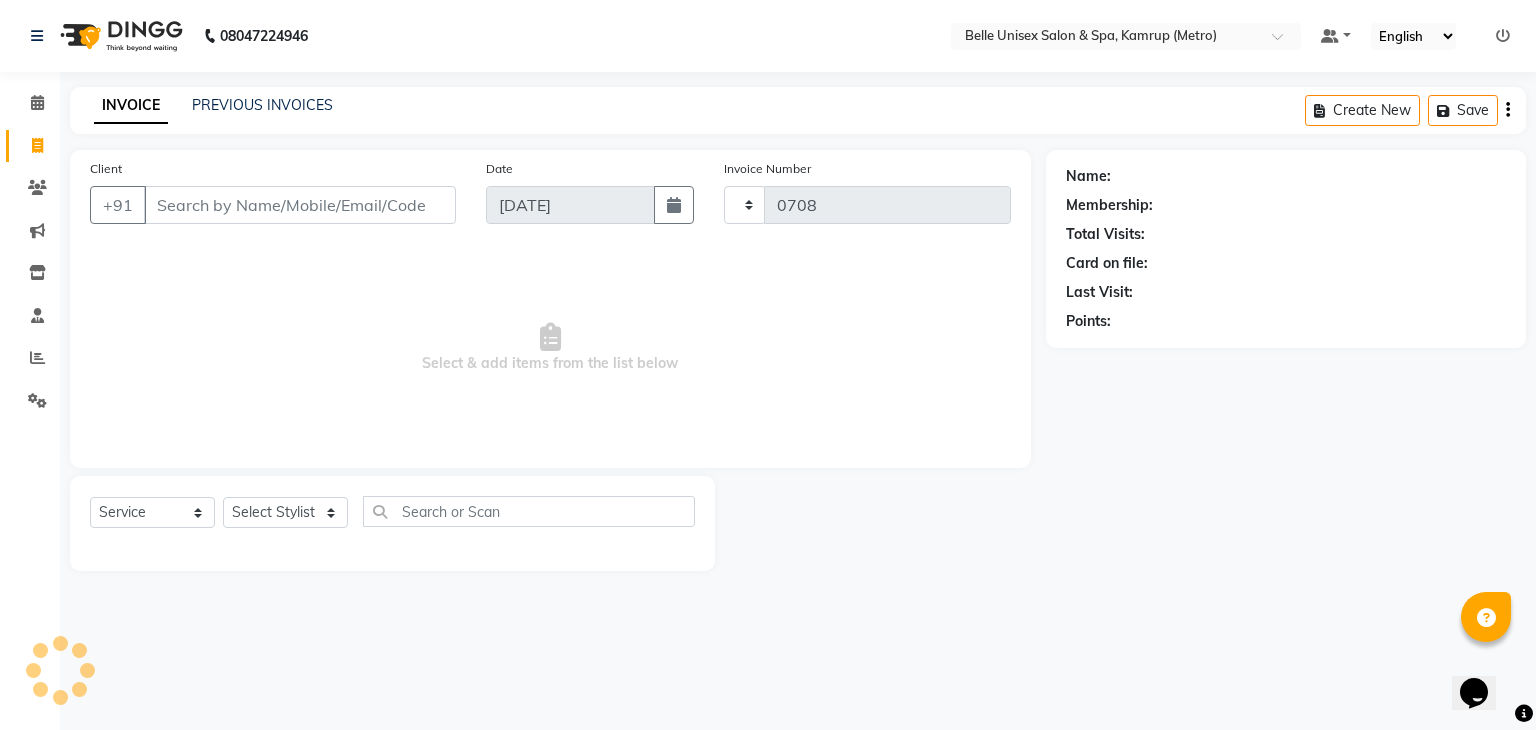 select on "7291" 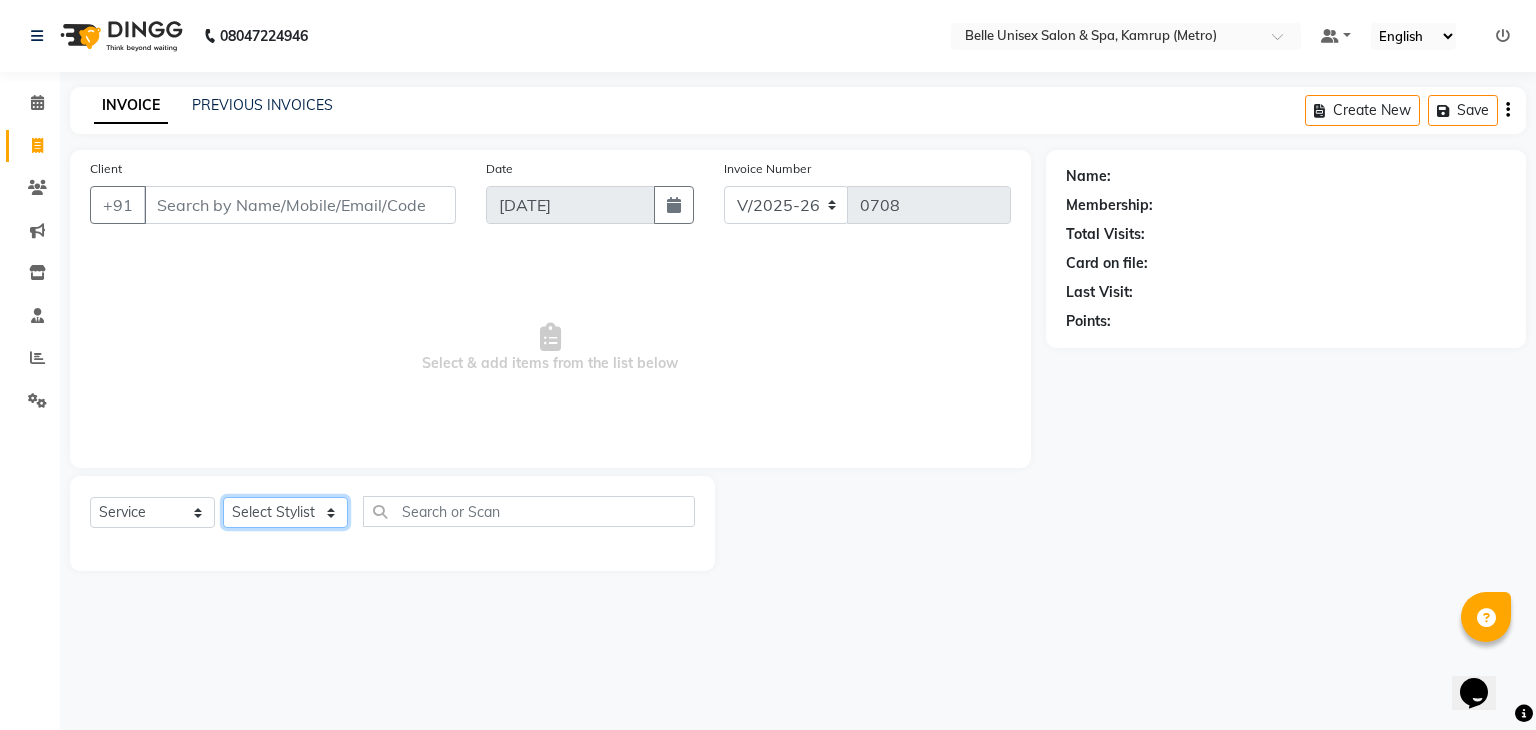 click on "Select Stylist" 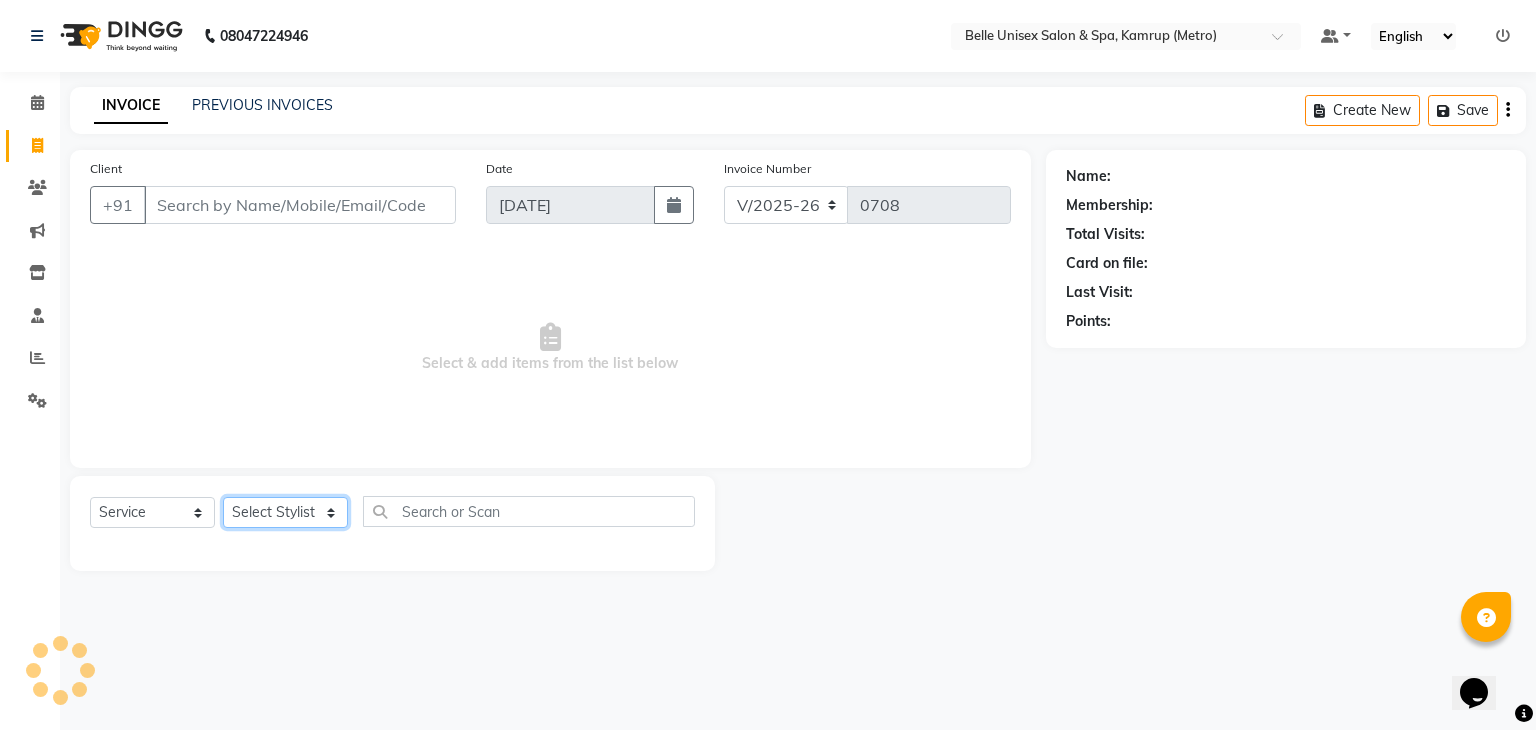 click on "Select Stylist ABBE Admin id [PERSON_NAME]  ASEM  COUNTER SALE  [PERSON_NAME] [PERSON_NAME](HK) PURNIMA [PERSON_NAME] [PERSON_NAME]   [PERSON_NAME] THERAPIST SOBITA BU THOIBA M." 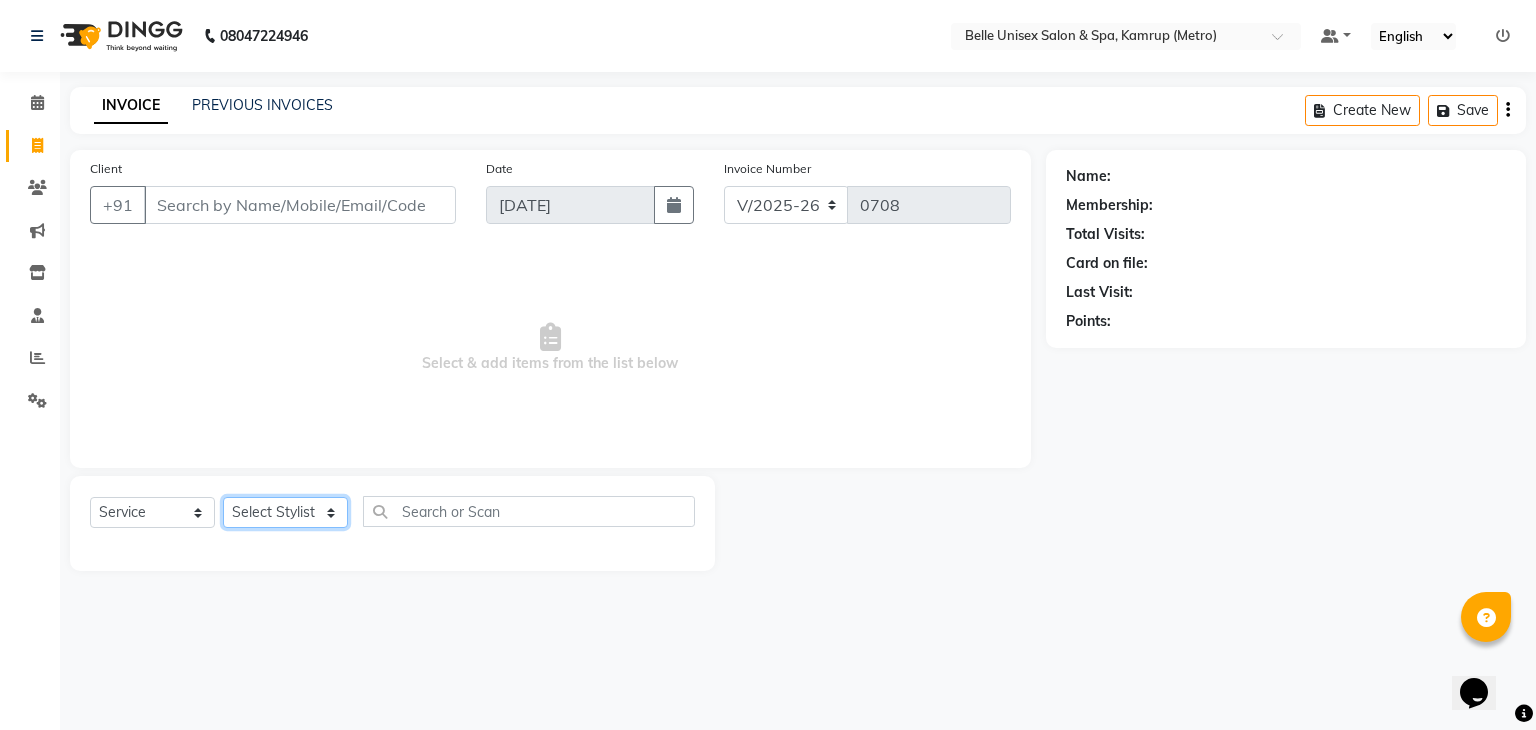 select on "83129" 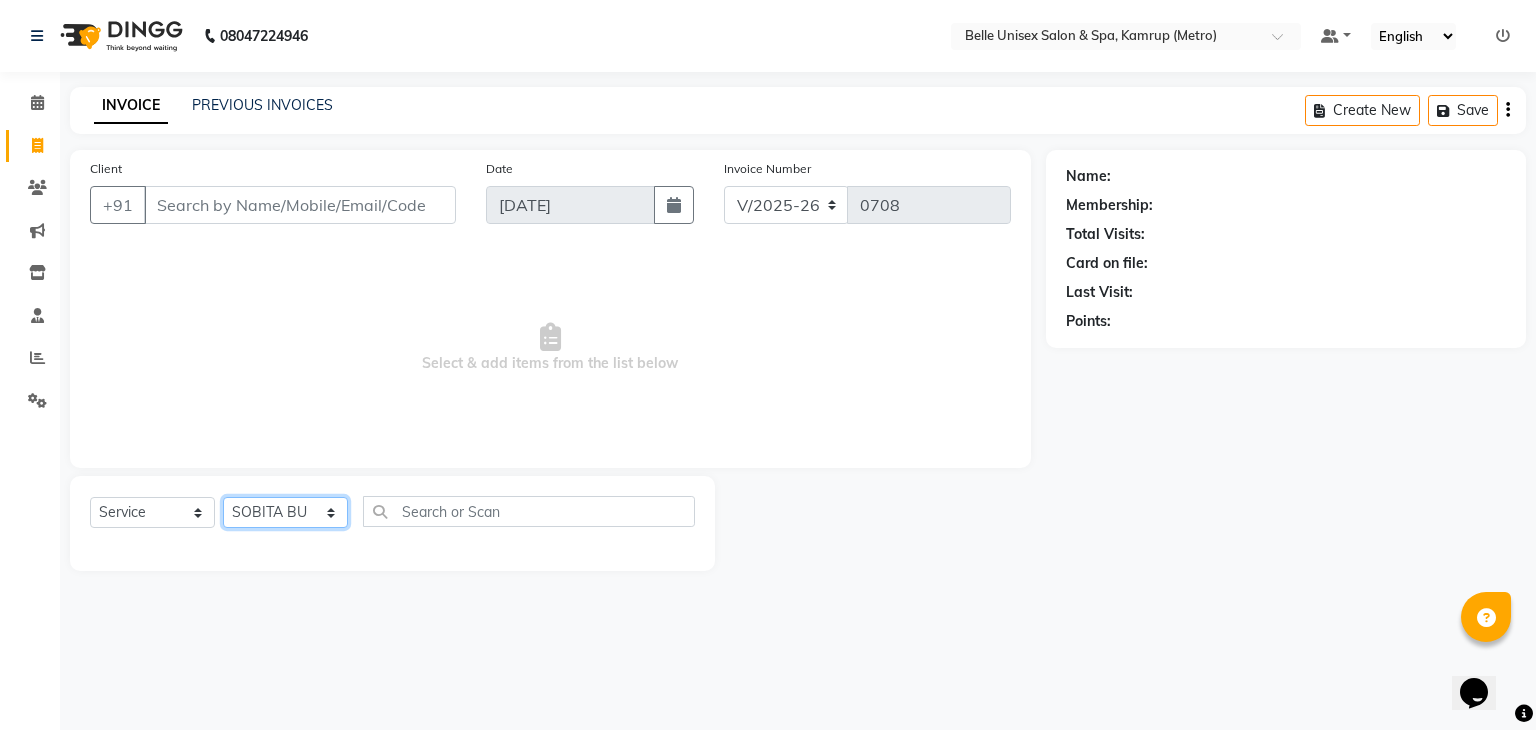 click on "Select Stylist ABBE Admin id [PERSON_NAME]  ASEM  COUNTER SALE  [PERSON_NAME] [PERSON_NAME](HK) PURNIMA [PERSON_NAME] [PERSON_NAME]   [PERSON_NAME] THERAPIST SOBITA BU THOIBA M." 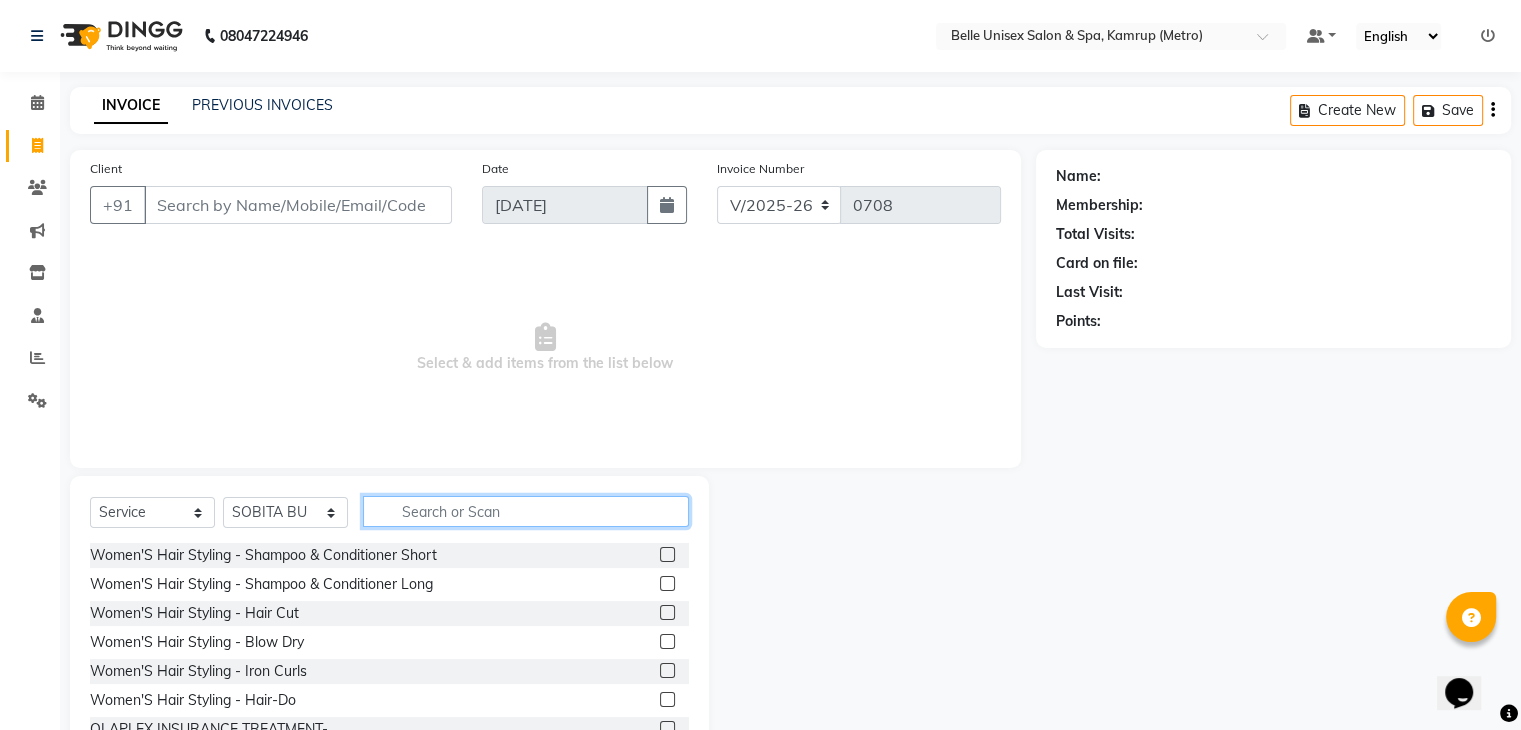 click 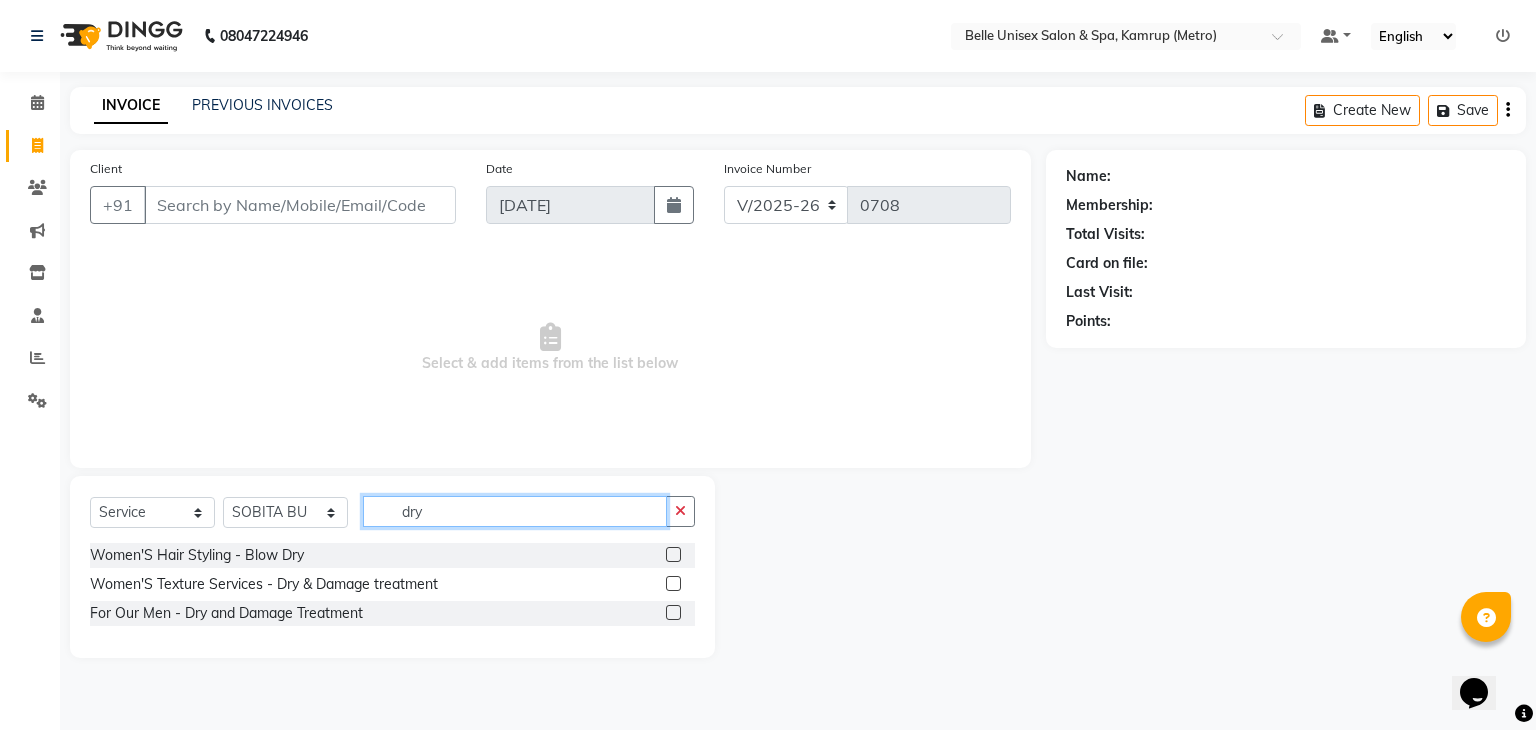 type on "dry" 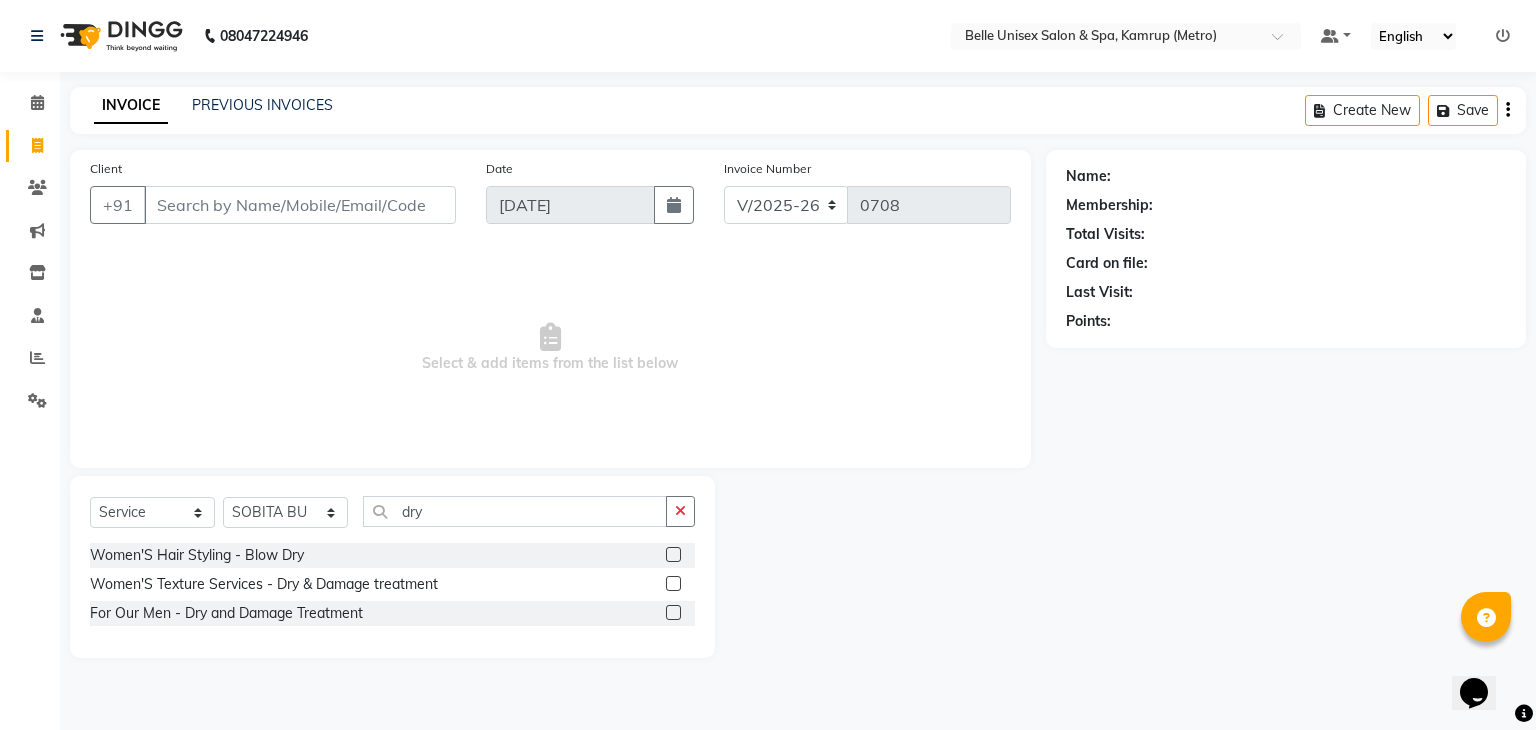 click 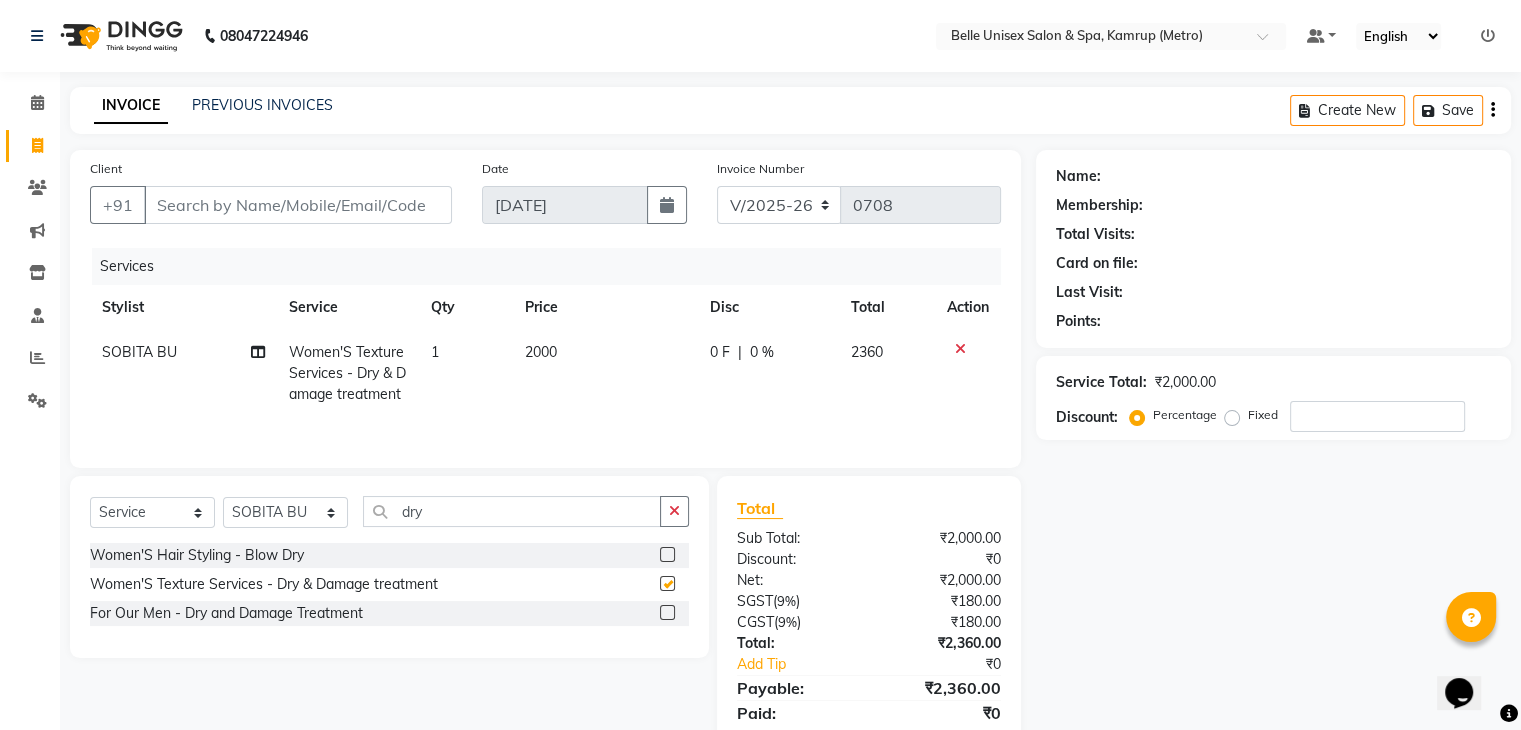 checkbox on "false" 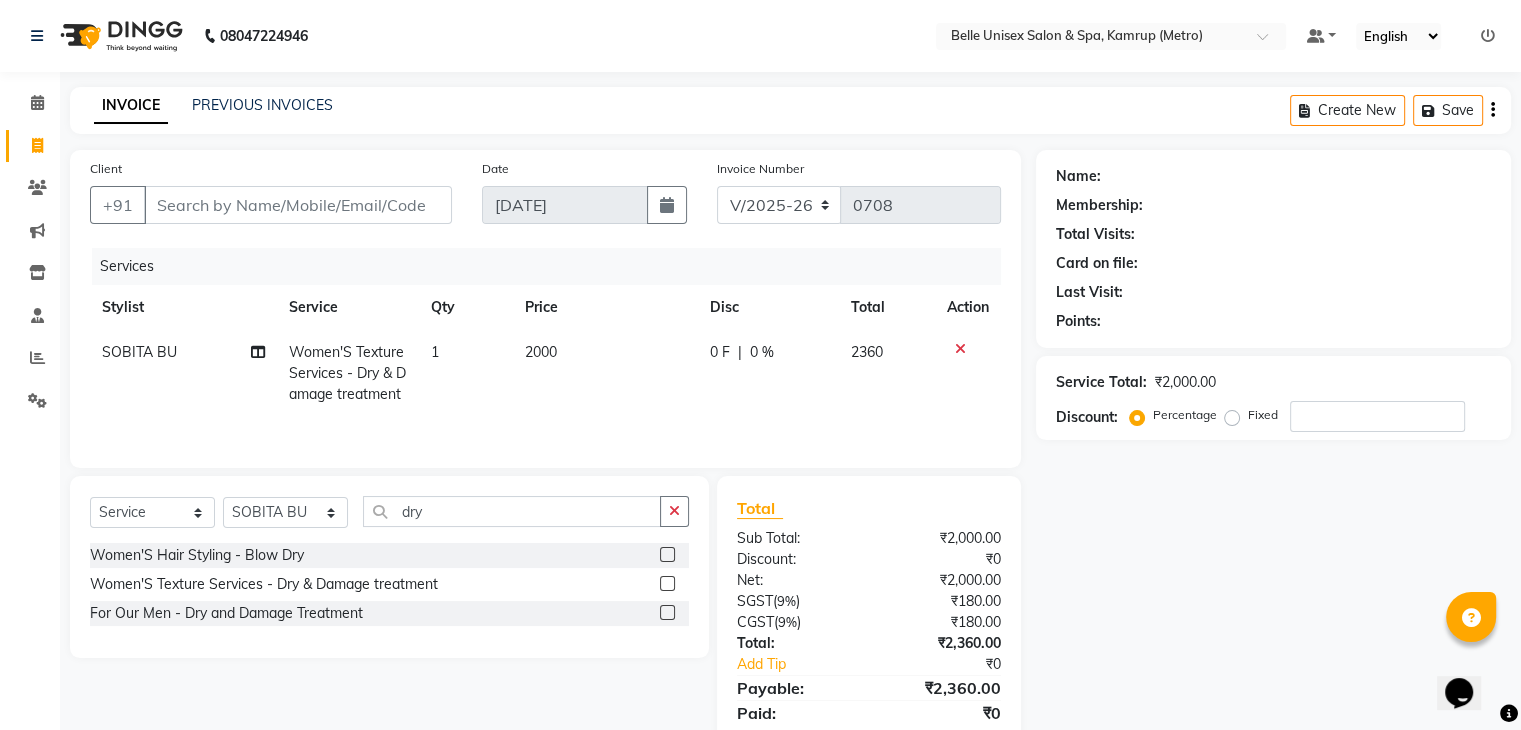 click on "2000" 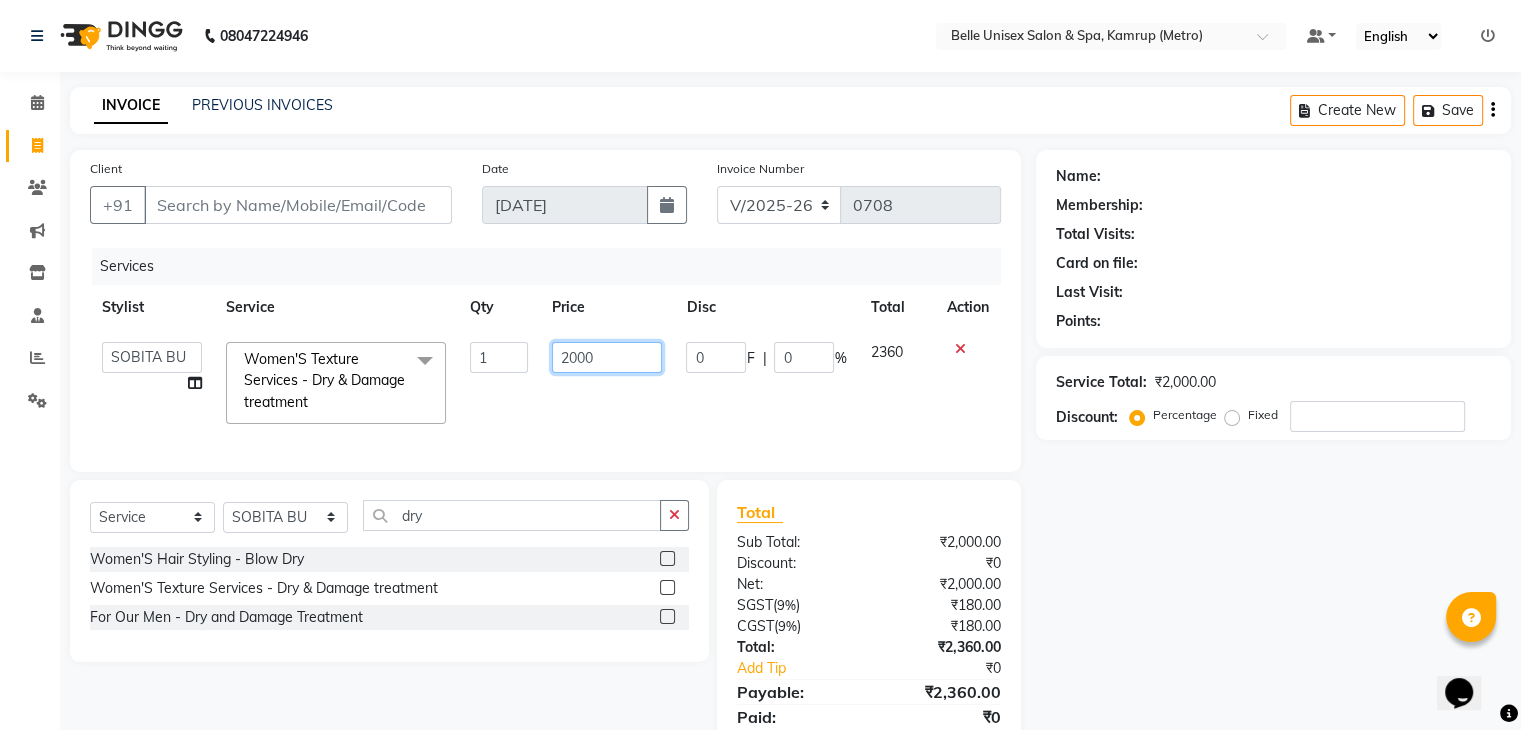 drag, startPoint x: 555, startPoint y: 351, endPoint x: 751, endPoint y: 394, distance: 200.6614 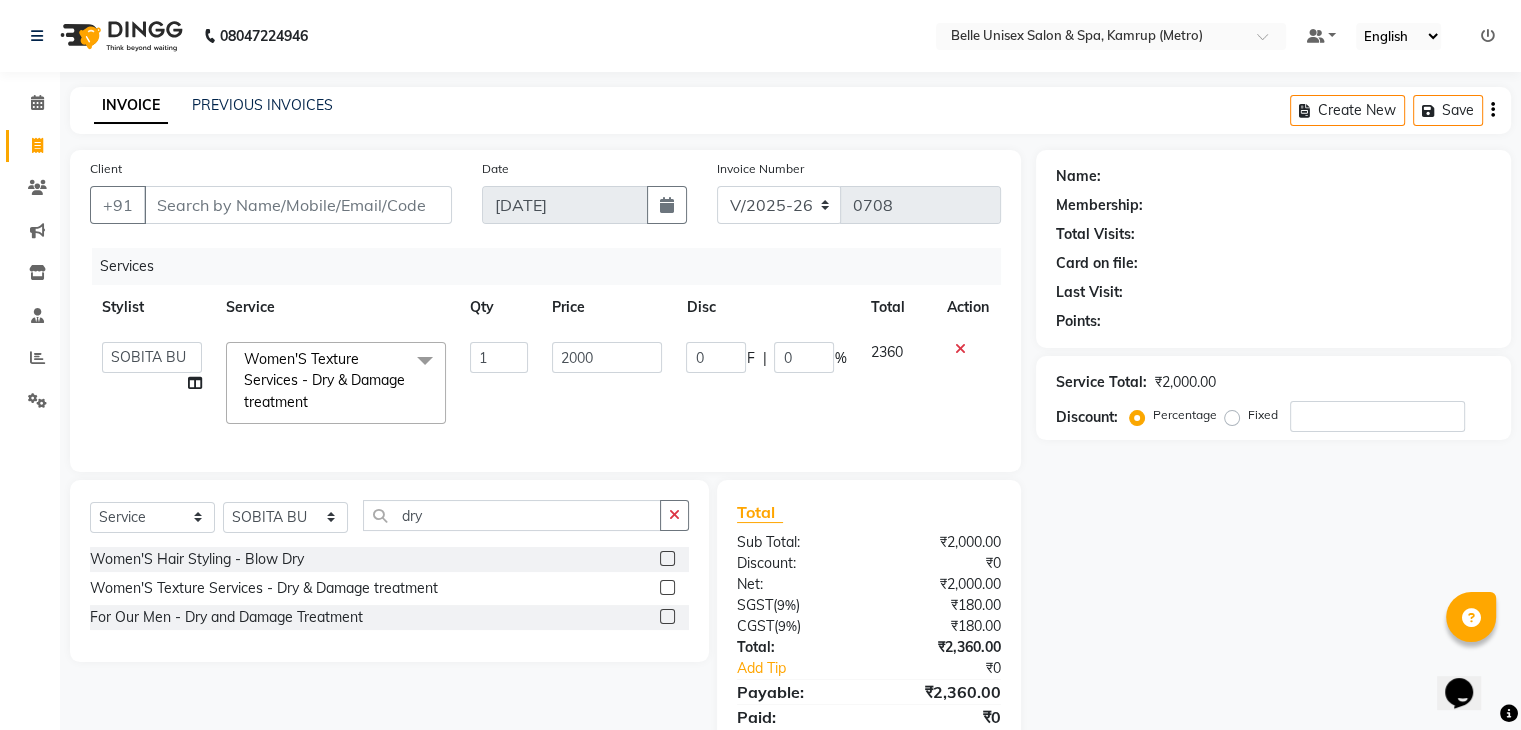 click on "2000" 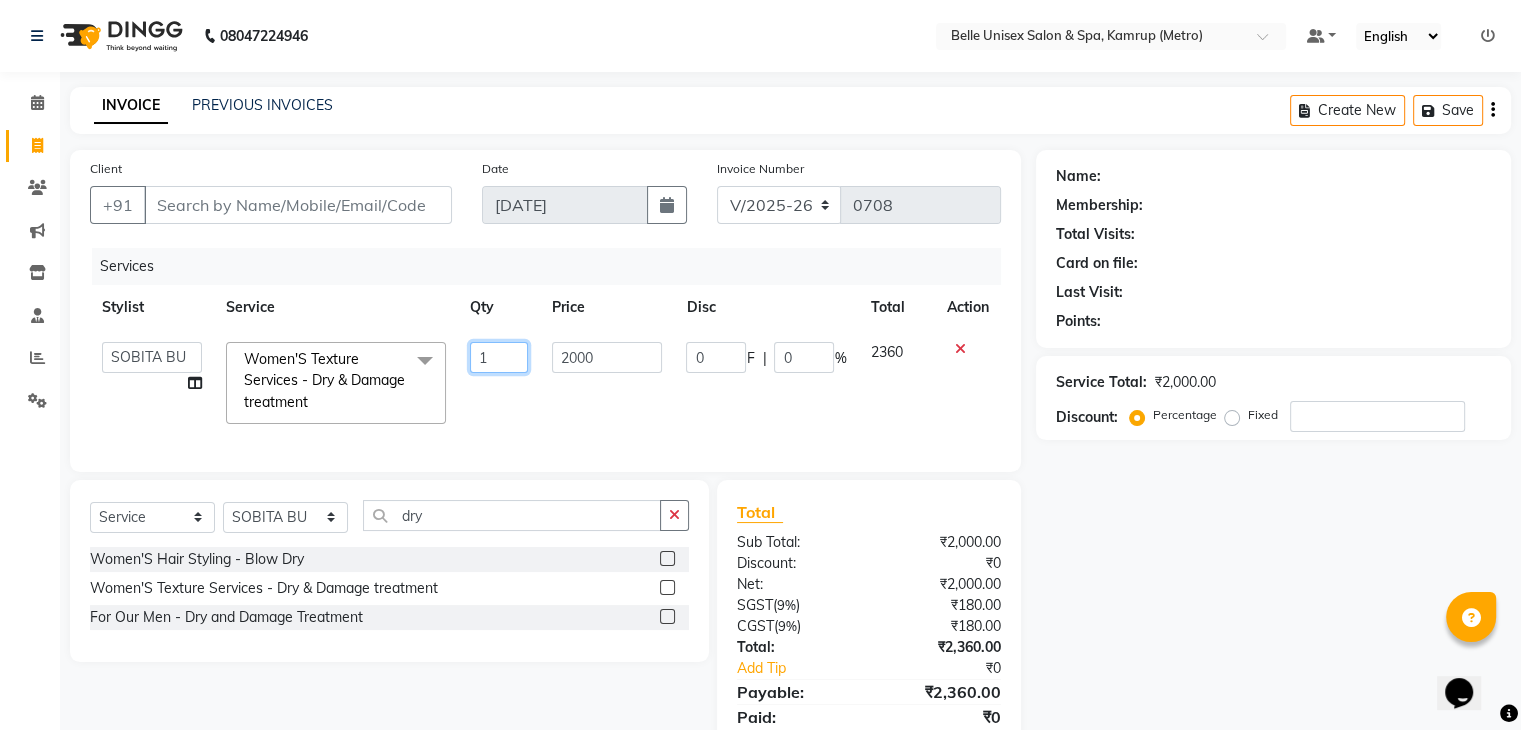 click on "1" 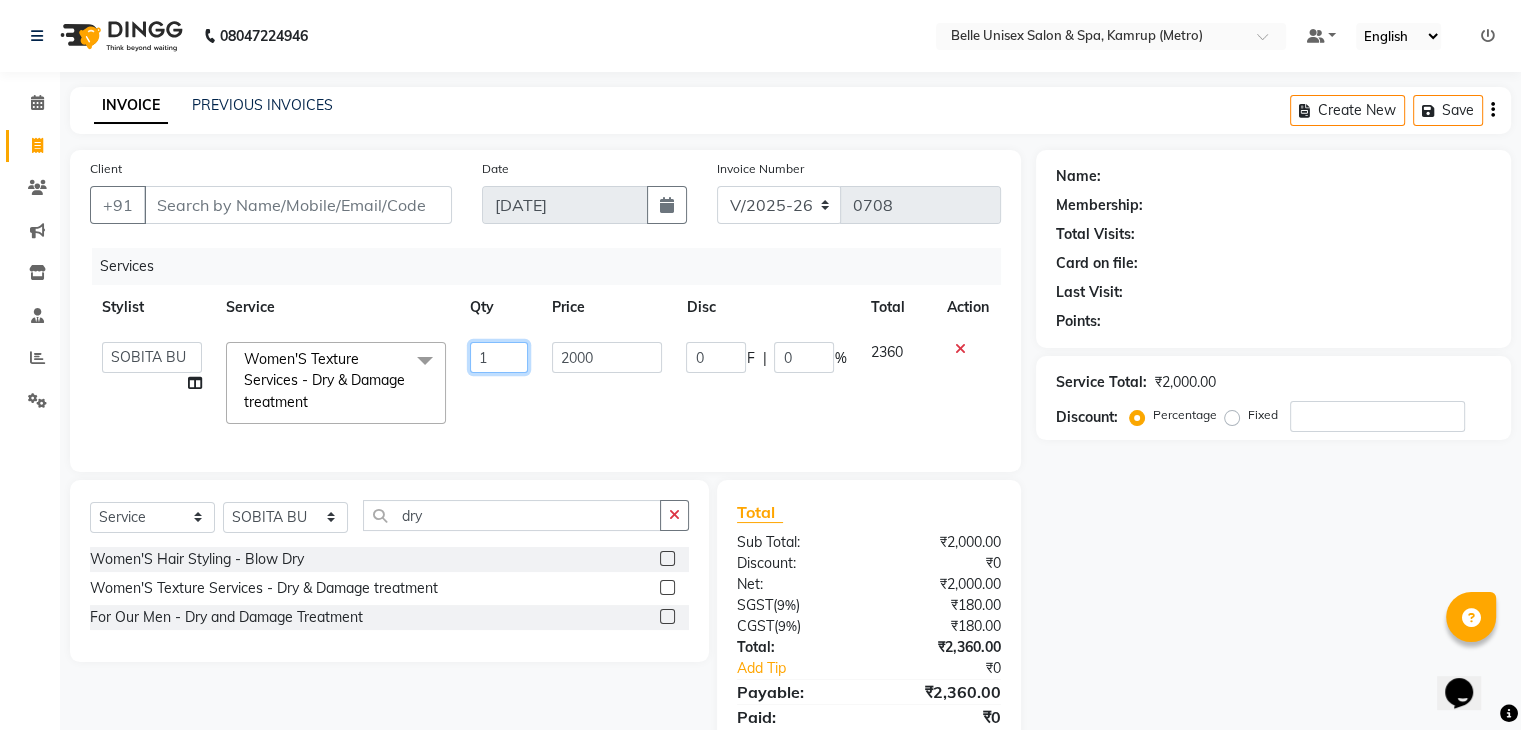drag, startPoint x: 506, startPoint y: 352, endPoint x: 387, endPoint y: 353, distance: 119.0042 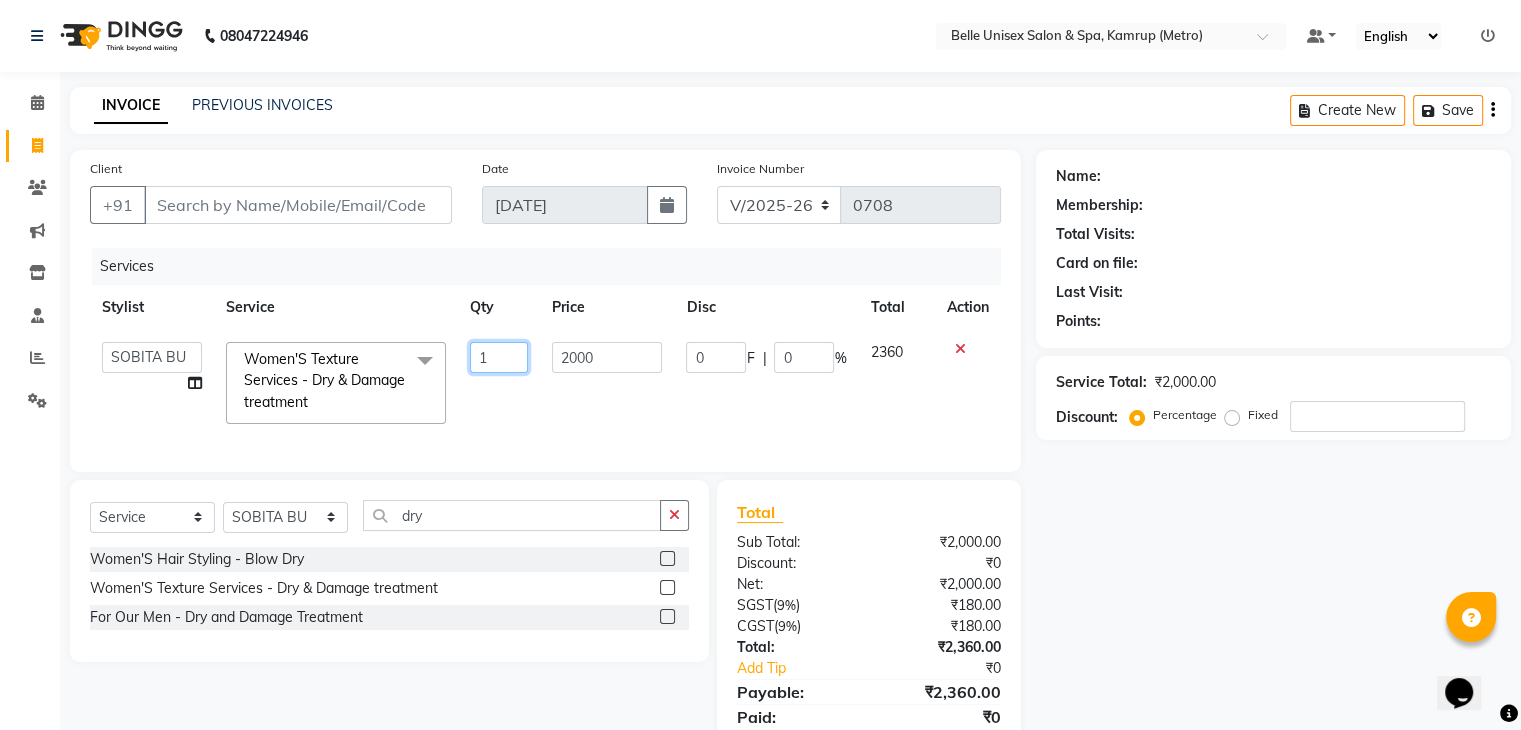 type 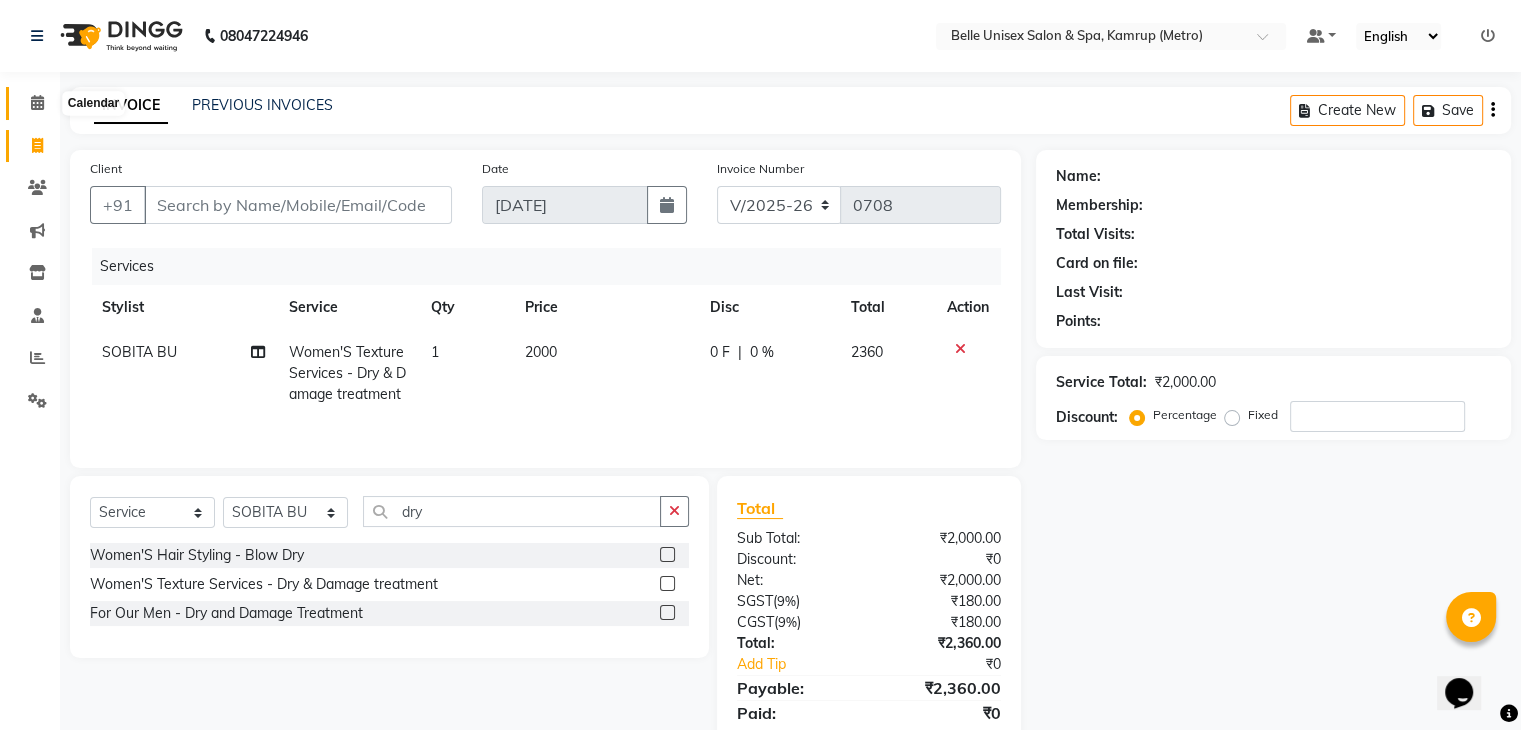 click 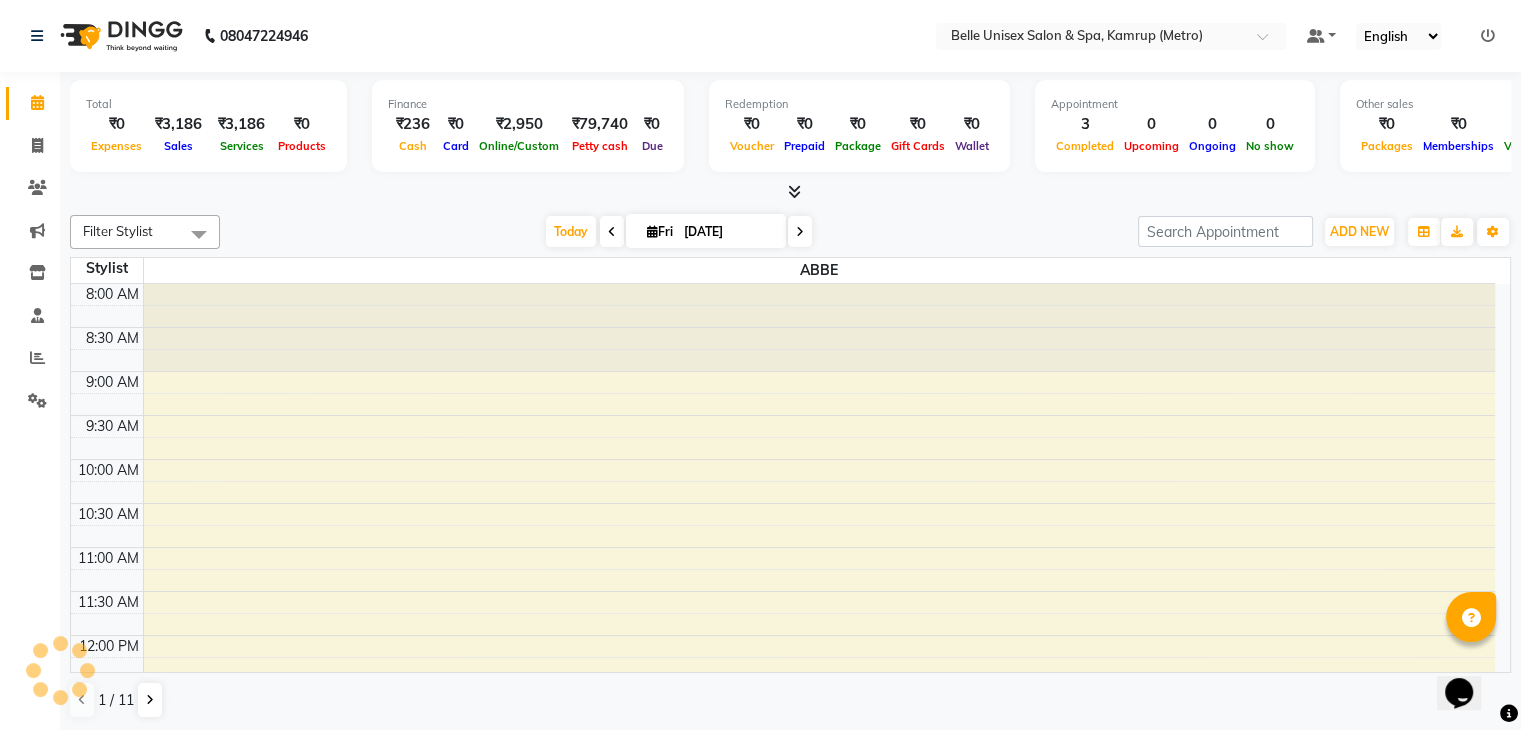 scroll, scrollTop: 0, scrollLeft: 0, axis: both 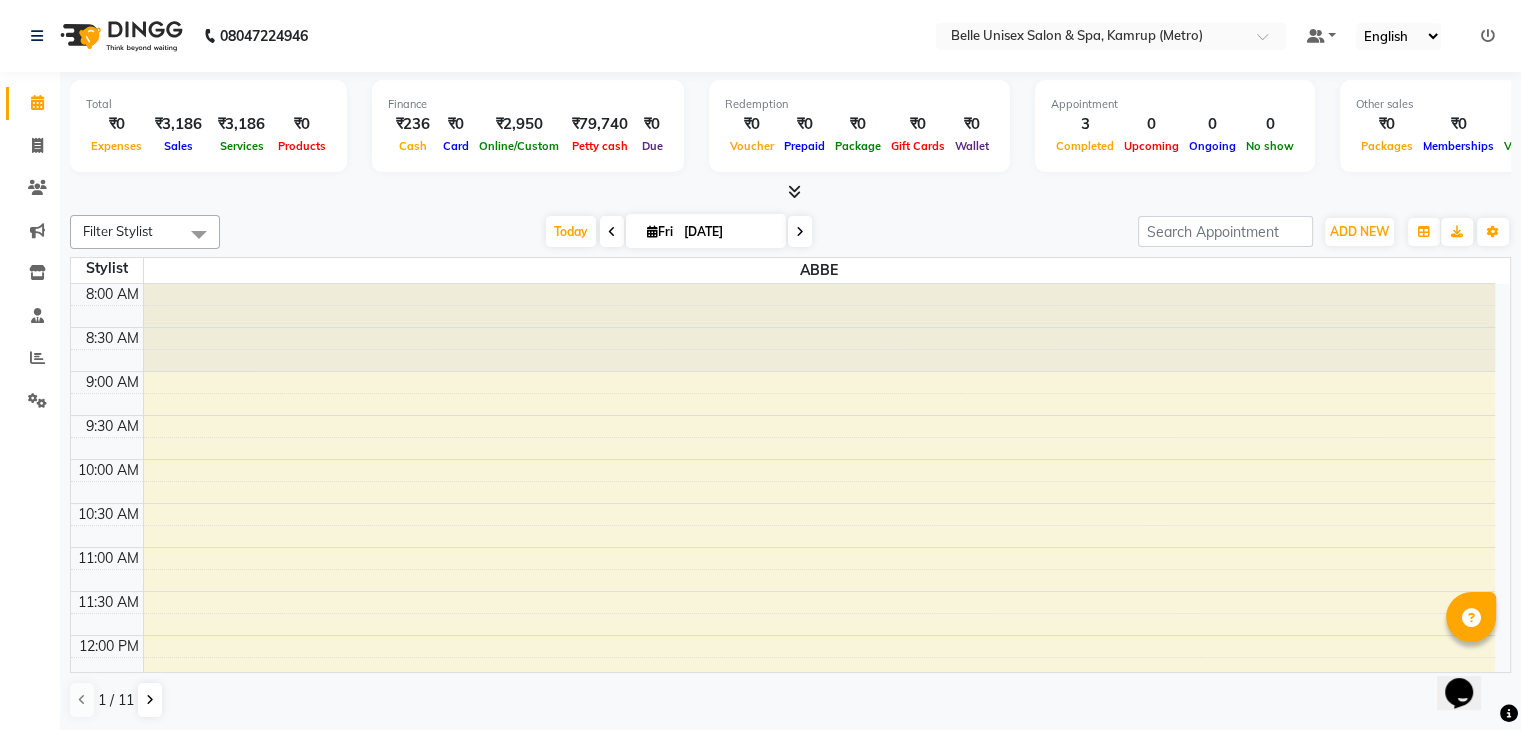 click on "Total  ₹0  Expenses ₹3,186  Sales ₹3,186  Services ₹0  Products Finance  ₹236  Cash ₹0  Card ₹2,950  Online/Custom ₹79,740 [PERSON_NAME] cash ₹0 Due  Redemption  ₹0 Voucher ₹0 Prepaid ₹0 Package ₹0  Gift Cards ₹0  Wallet  Appointment  3 Completed 0 Upcoming 0 Ongoing 0 No show  Other sales  ₹0  Packages ₹0  Memberships ₹0  Vouchers ₹0  Prepaids ₹0  Gift Cards" at bounding box center (790, 129) 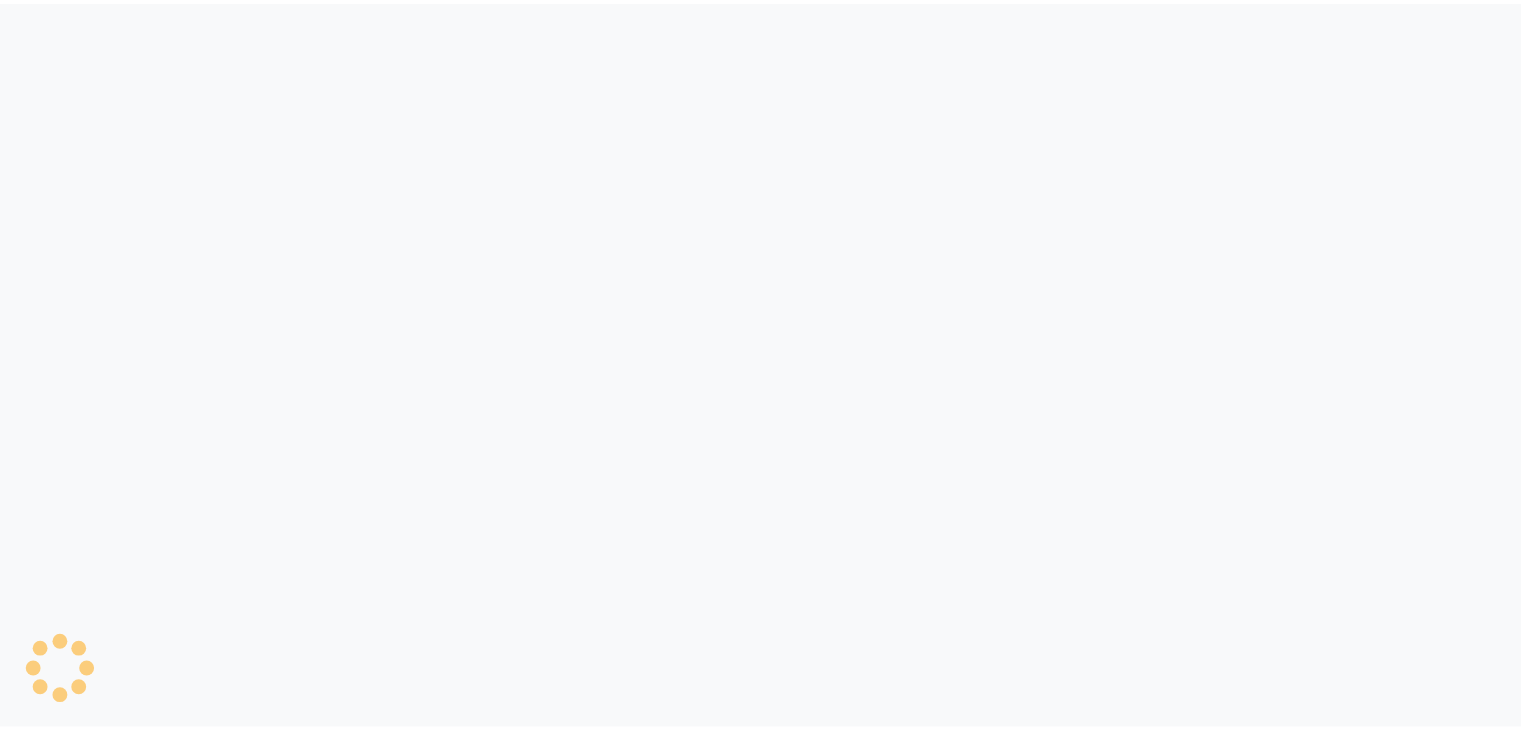 scroll, scrollTop: 0, scrollLeft: 0, axis: both 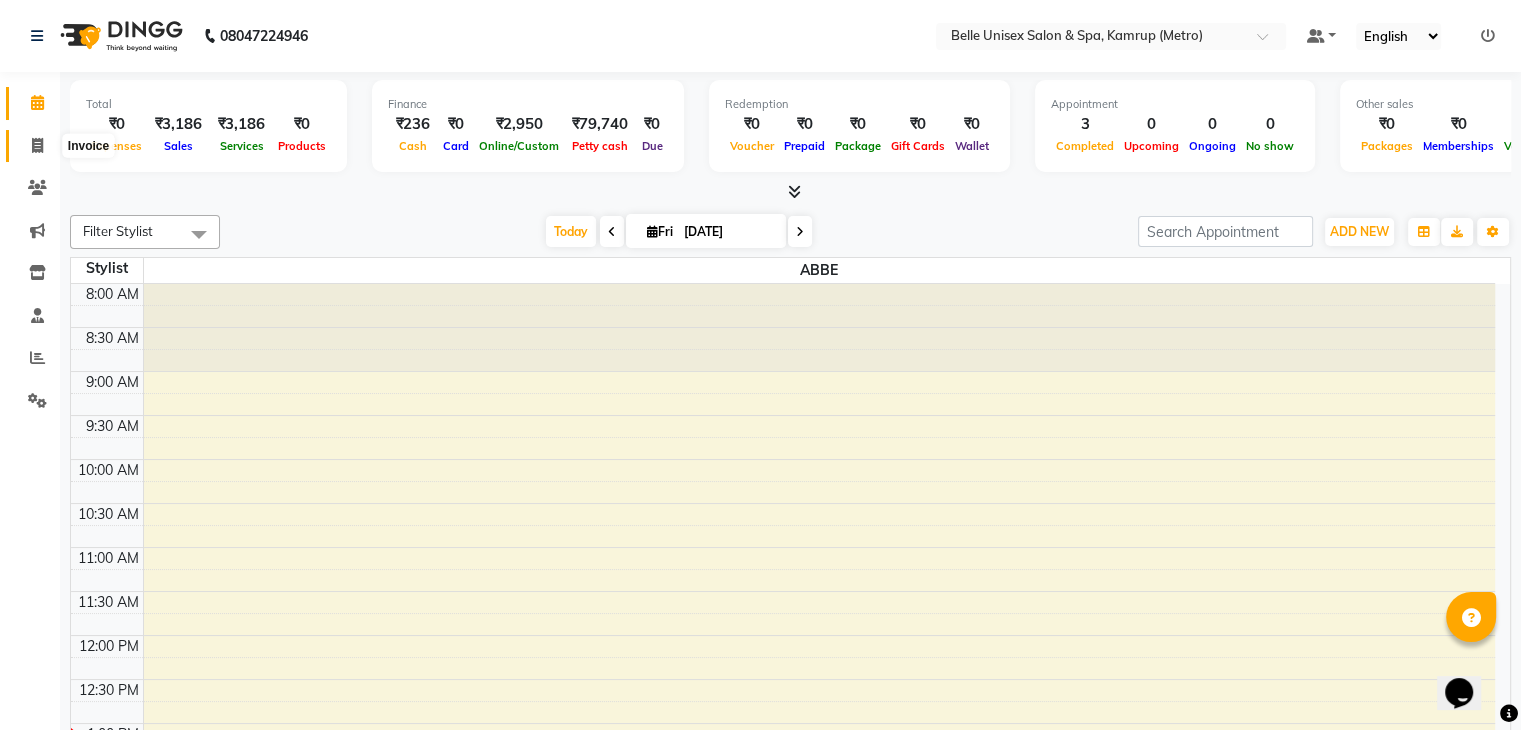 click 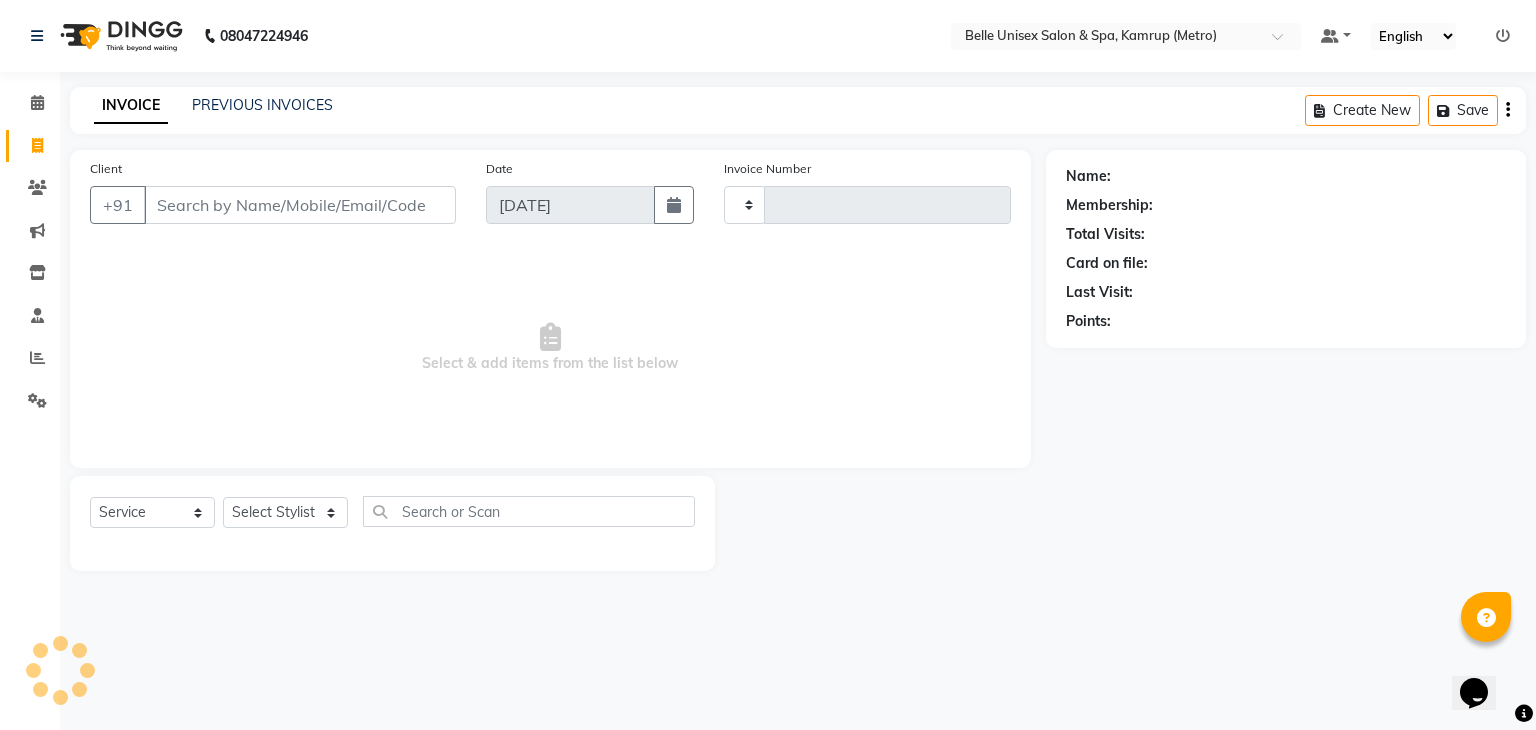 type on "0708" 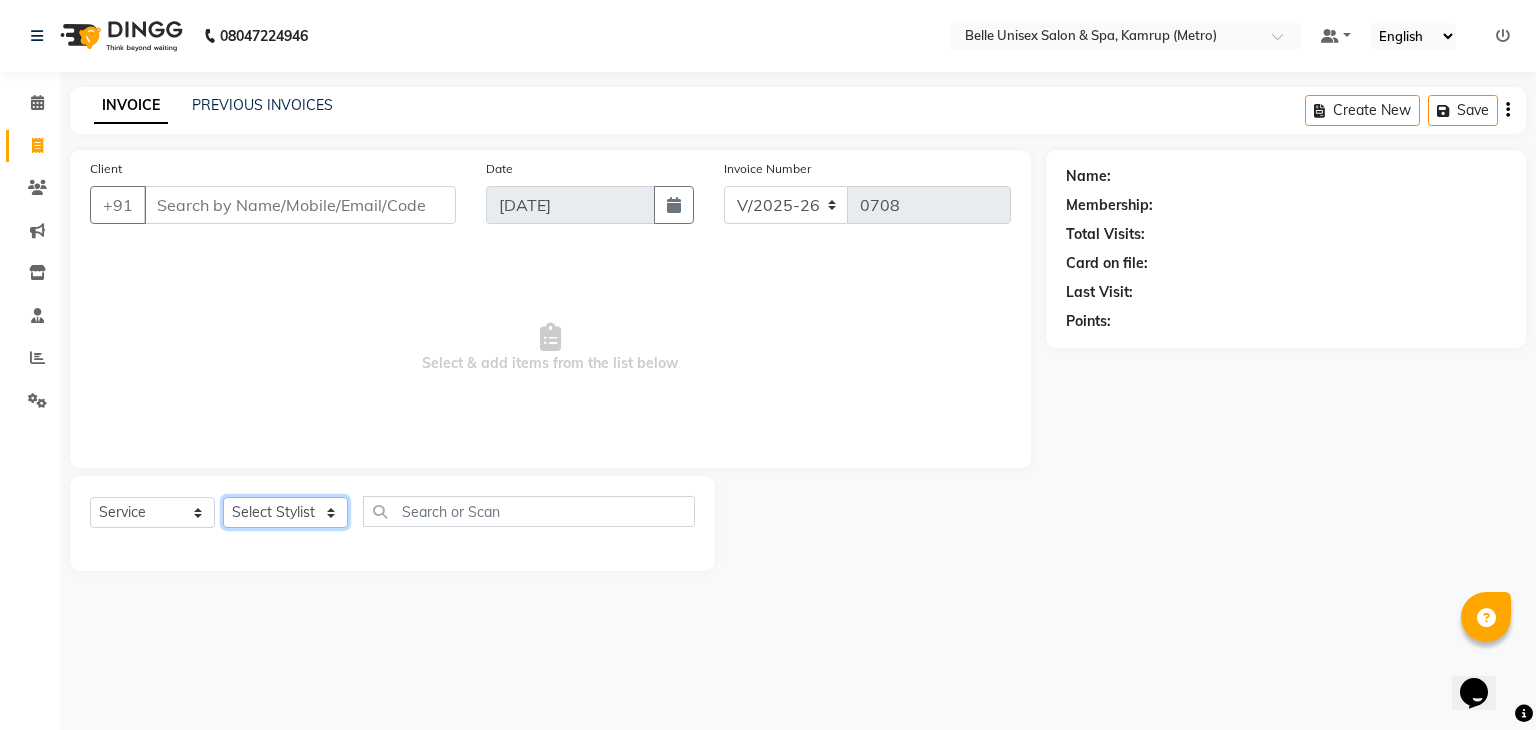 click on "Select Stylist ABBE Admin id [PERSON_NAME]  ASEM  COUNTER SALE  [PERSON_NAME] [PERSON_NAME](HK) PURNIMA [PERSON_NAME] [PERSON_NAME]   [PERSON_NAME] THERAPIST SOBITA BU THOIBA M." 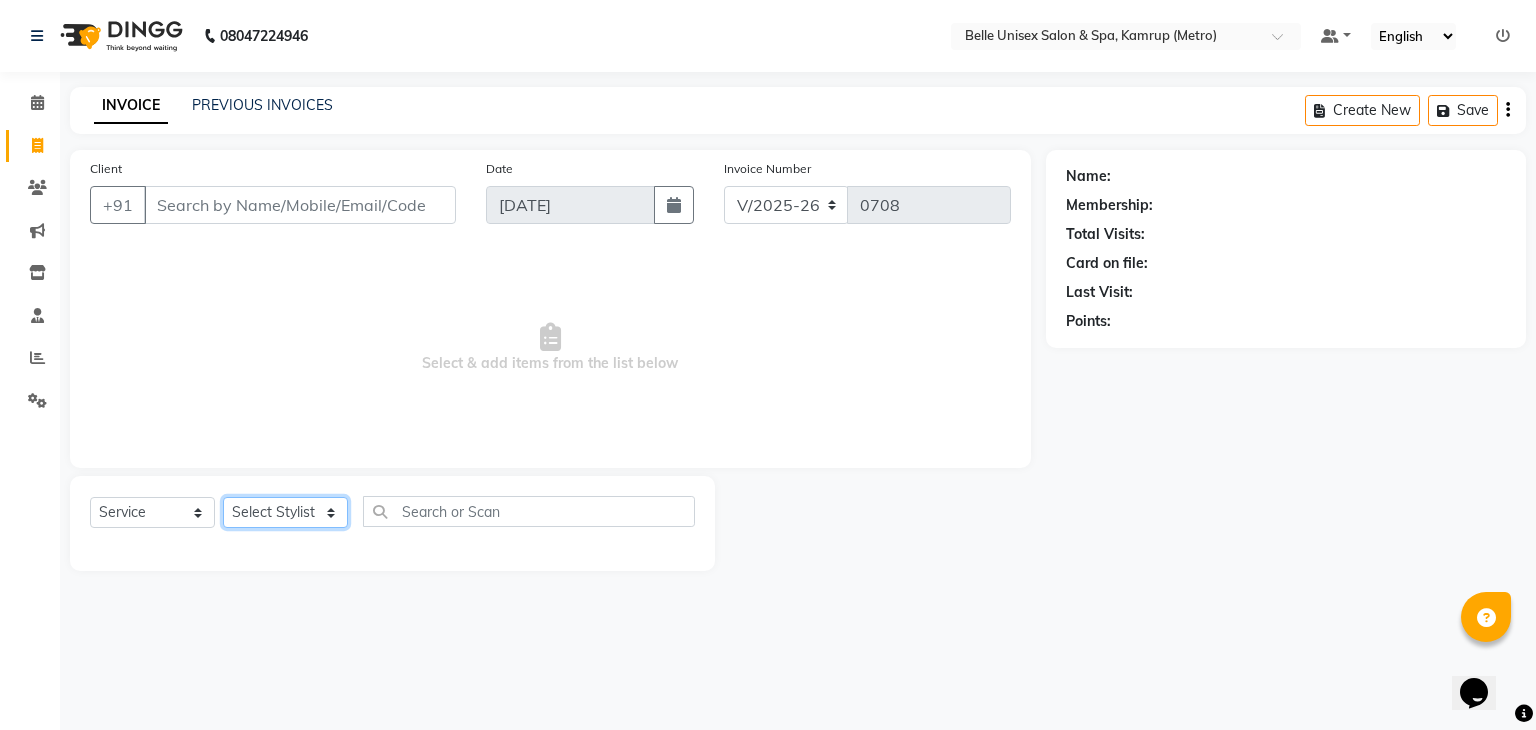 select on "83129" 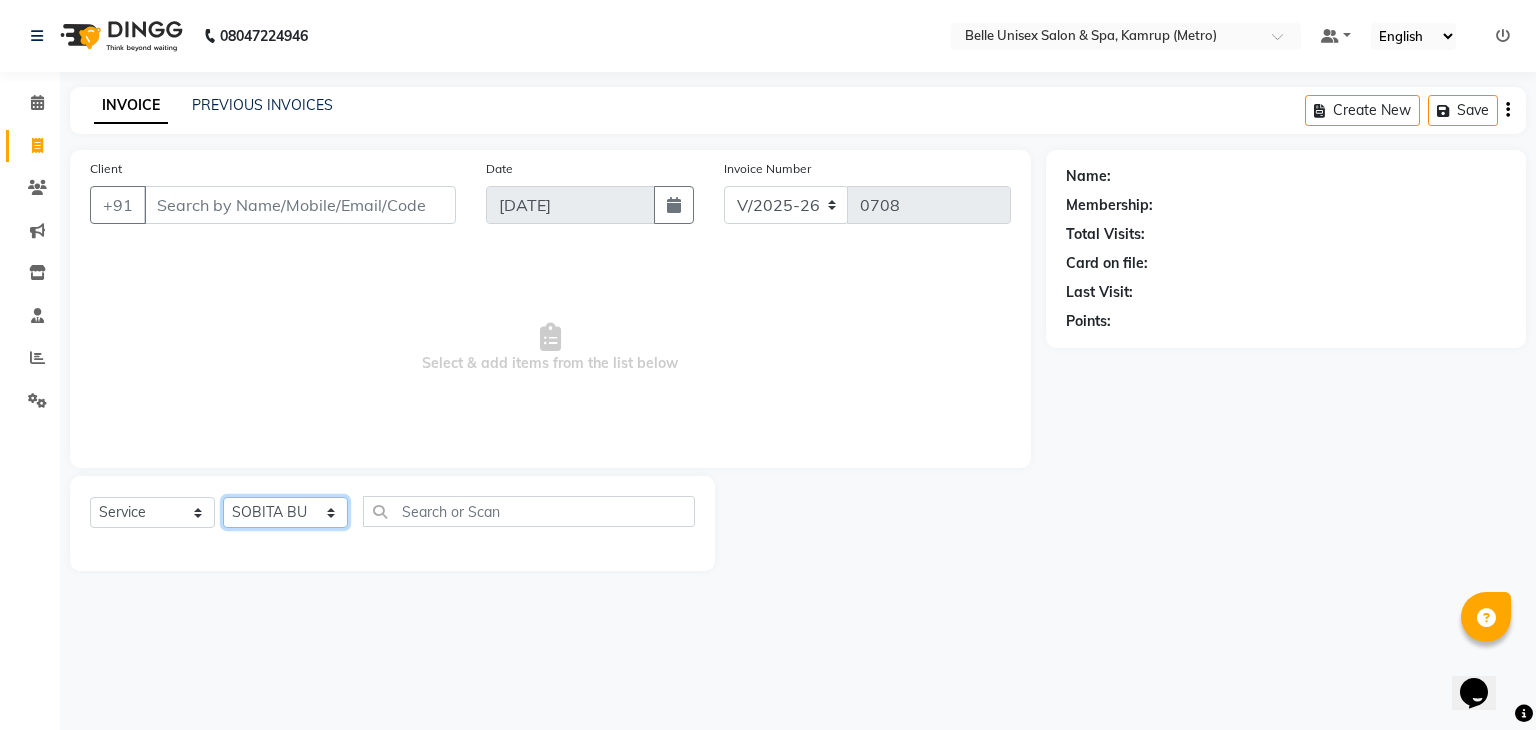 click on "Select Stylist ABBE Admin id [PERSON_NAME]  ASEM  COUNTER SALE  [PERSON_NAME] [PERSON_NAME](HK) PURNIMA [PERSON_NAME] [PERSON_NAME]   [PERSON_NAME] THERAPIST SOBITA BU THOIBA M." 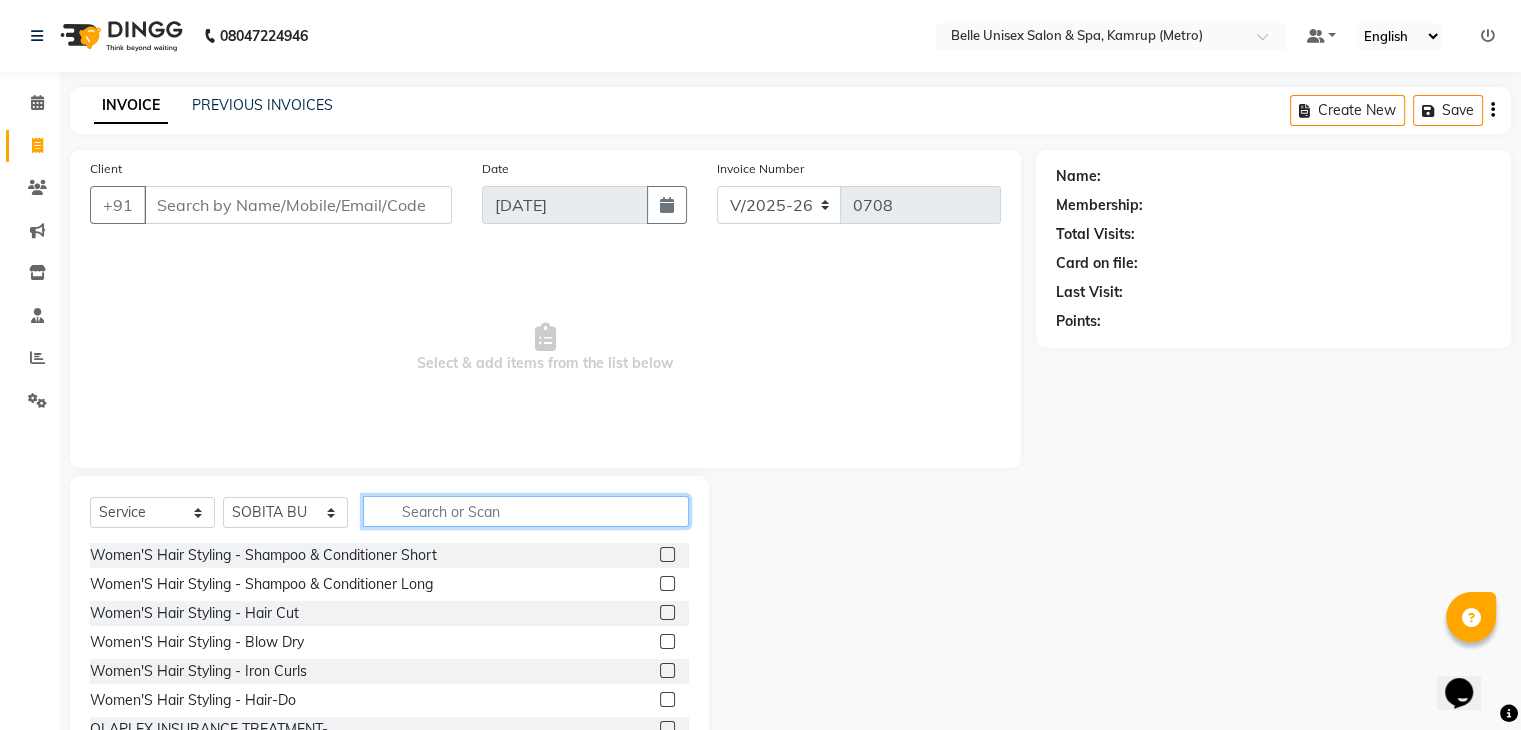 click 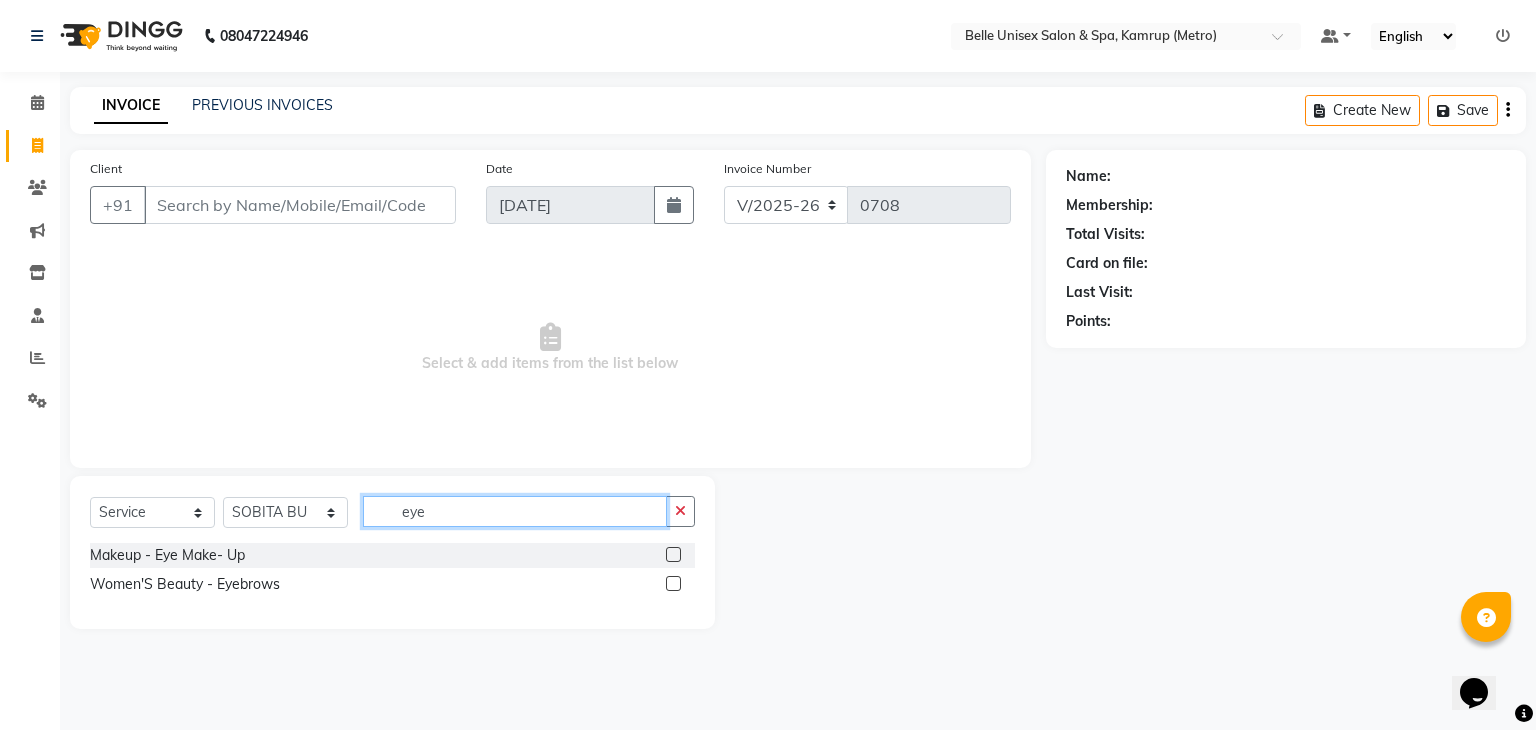 type on "eye" 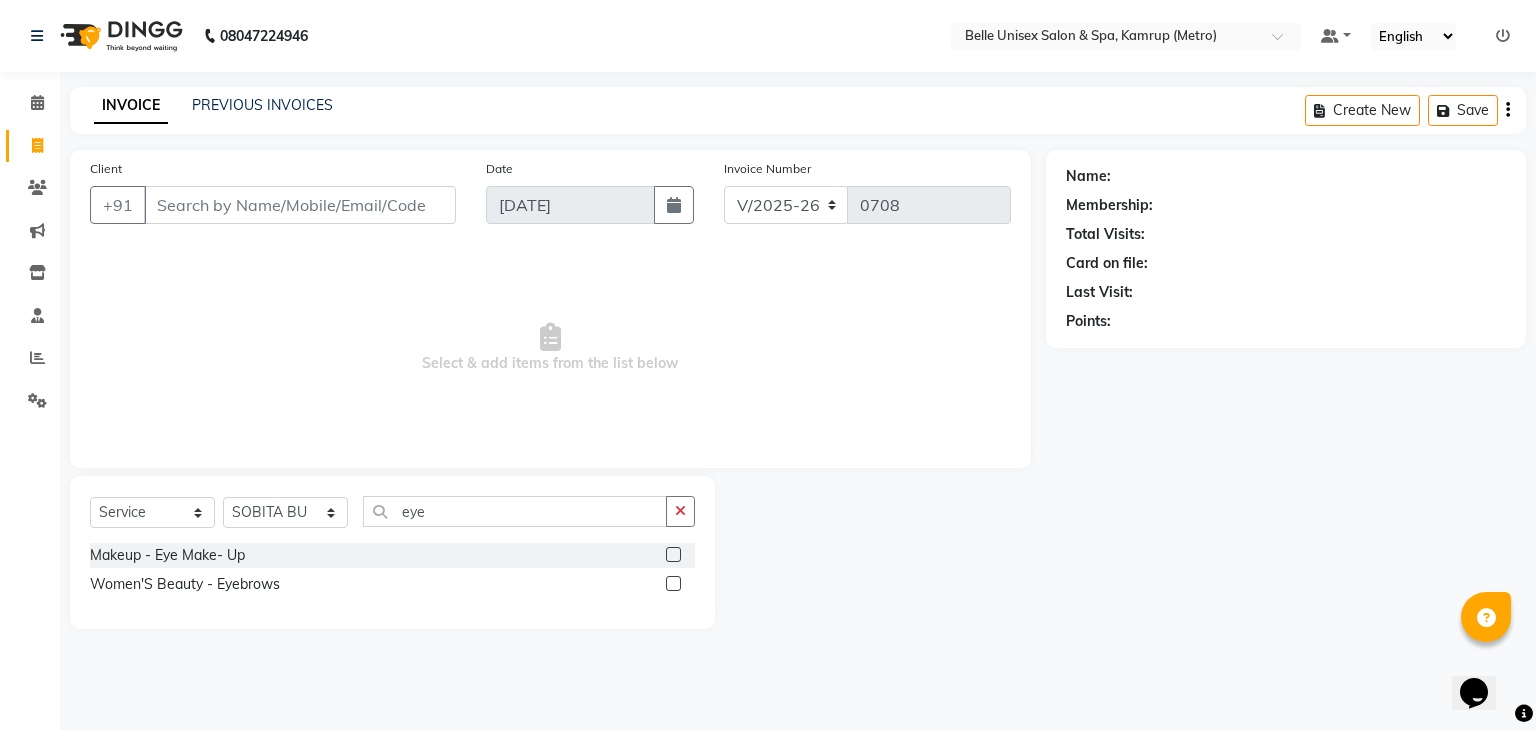 click 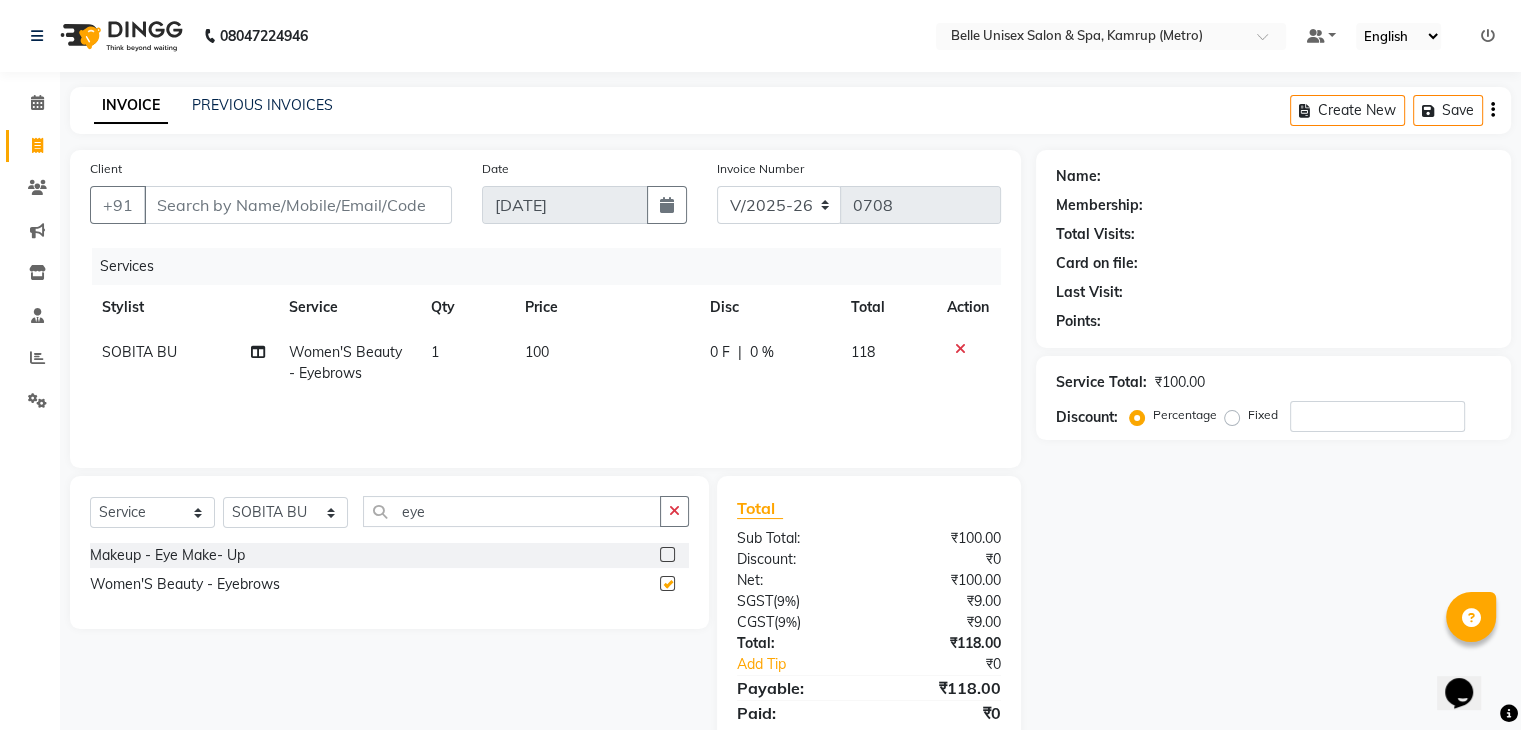 checkbox on "false" 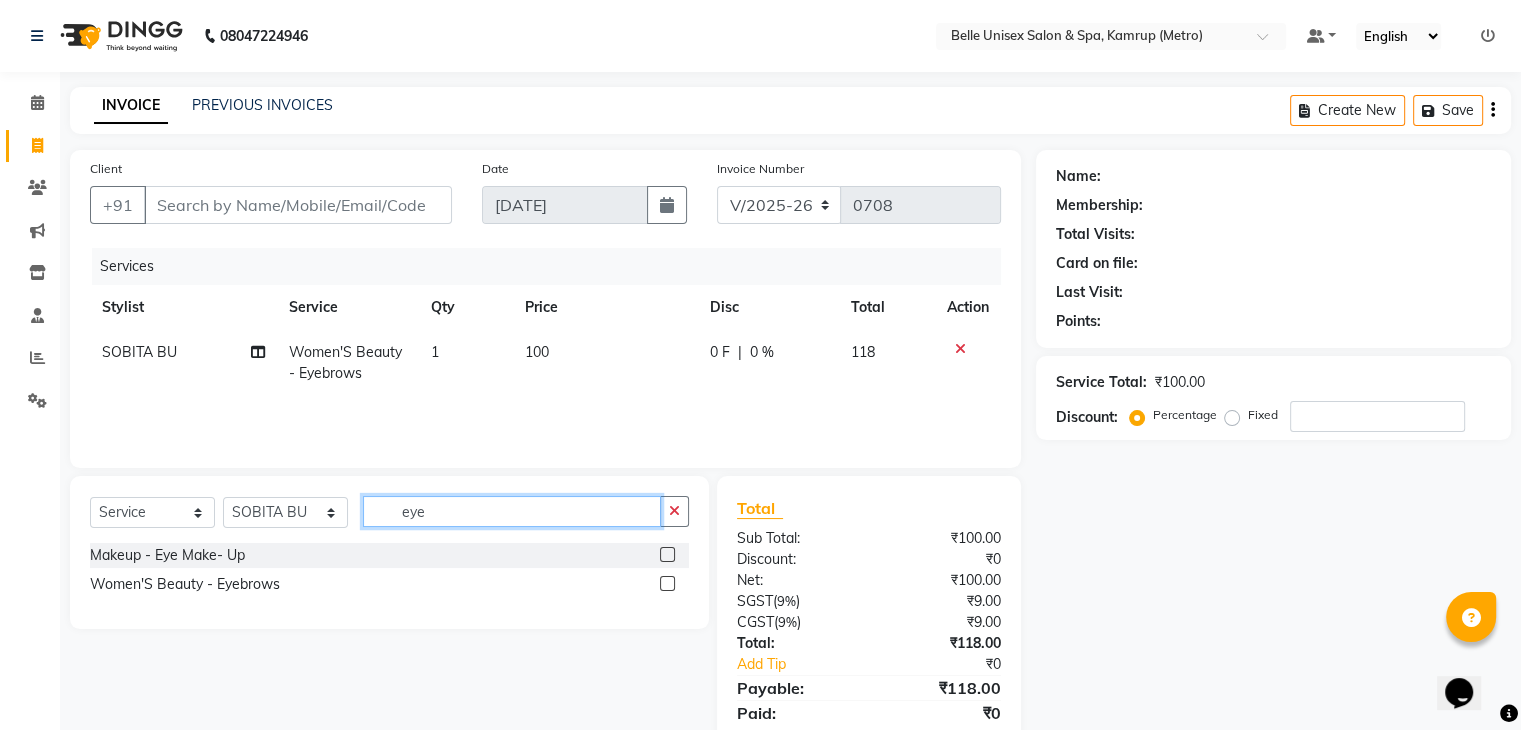 drag, startPoint x: 481, startPoint y: 517, endPoint x: 367, endPoint y: 503, distance: 114.85643 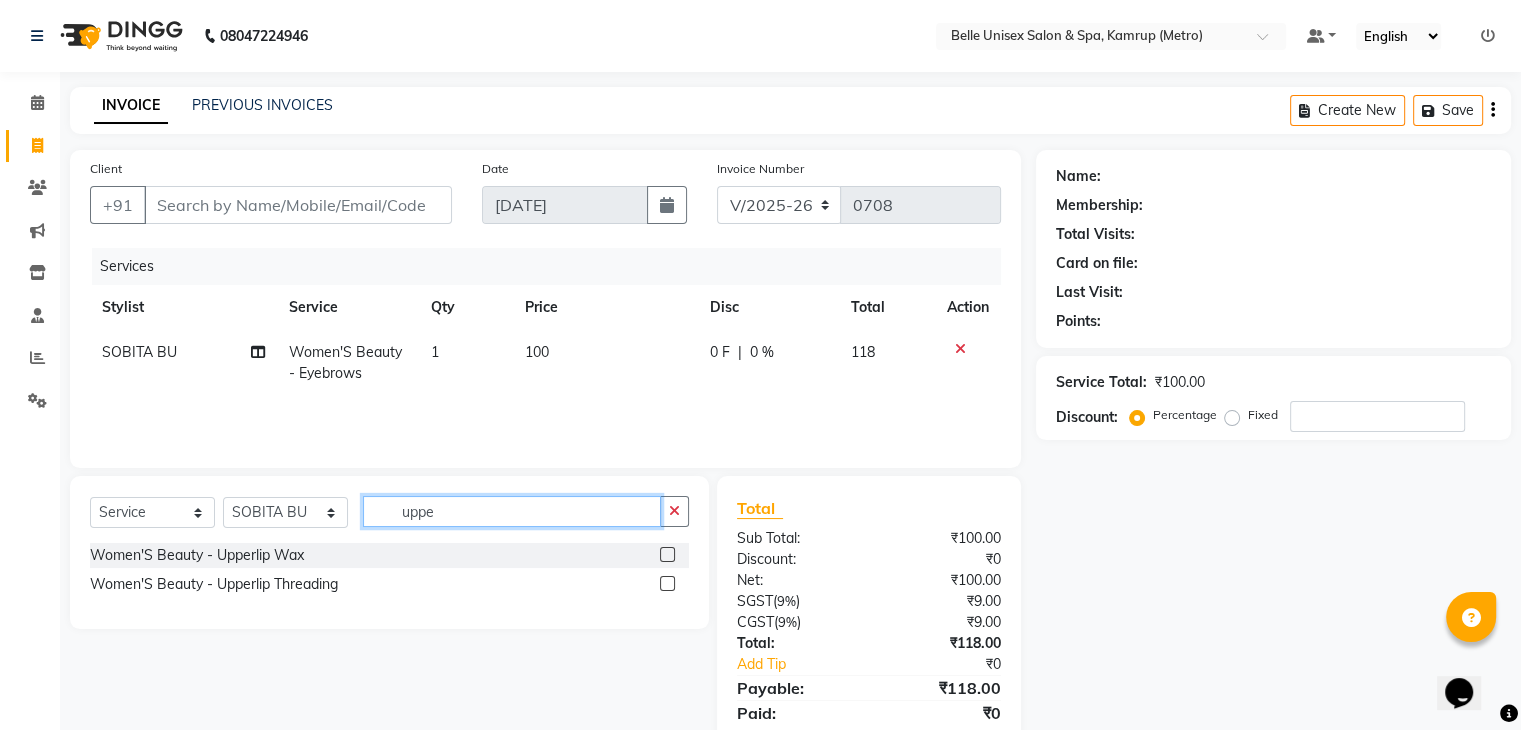 type on "uppe" 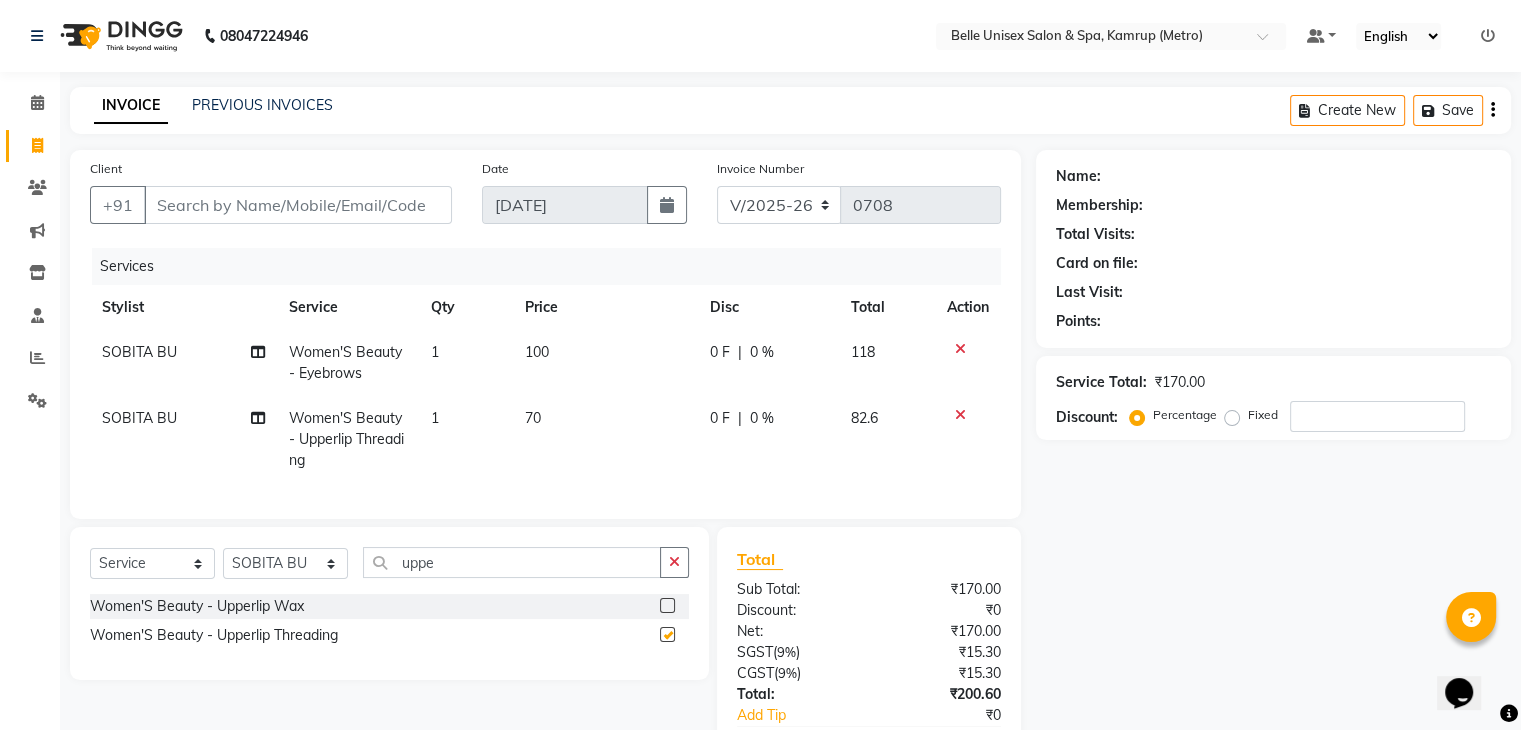 checkbox on "false" 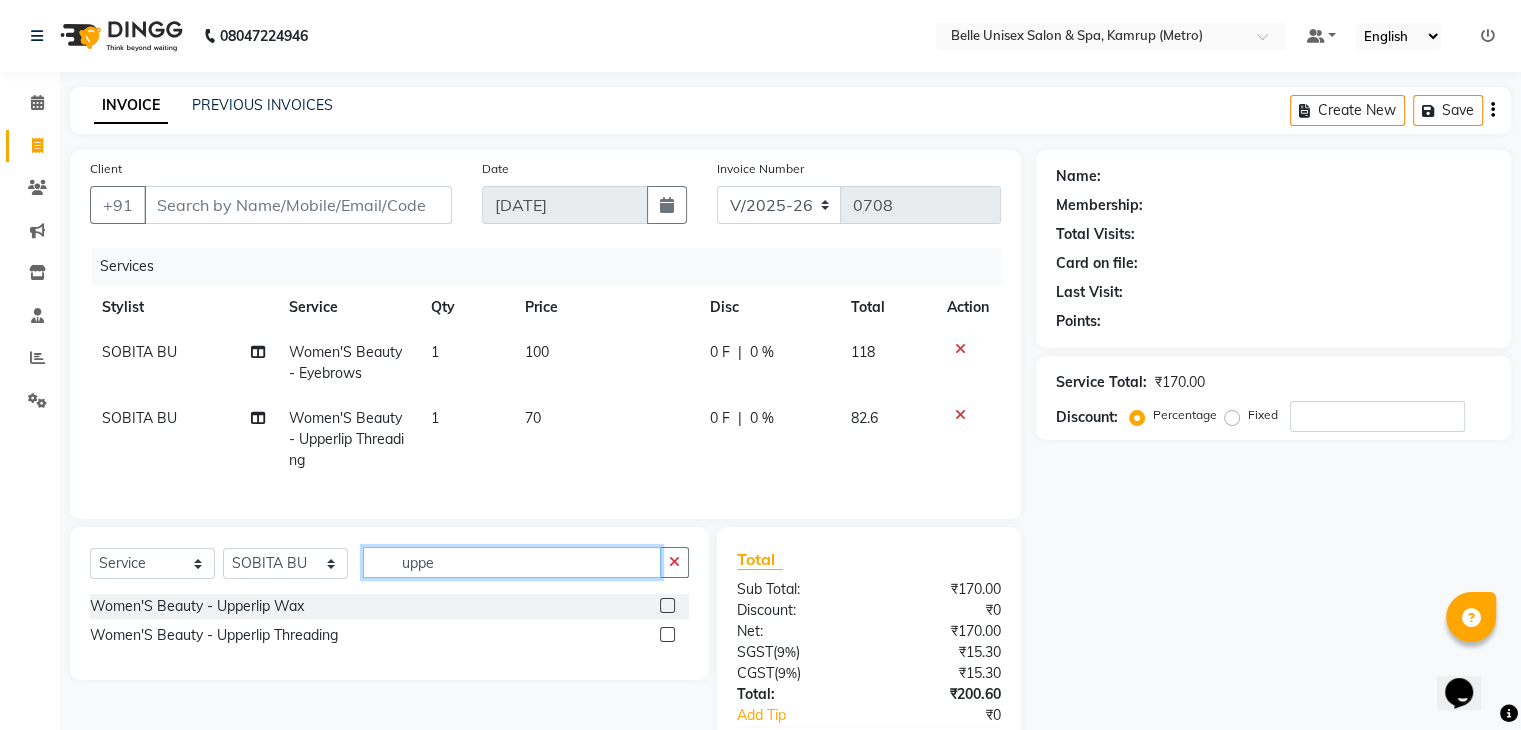 drag, startPoint x: 489, startPoint y: 574, endPoint x: 325, endPoint y: 585, distance: 164.36848 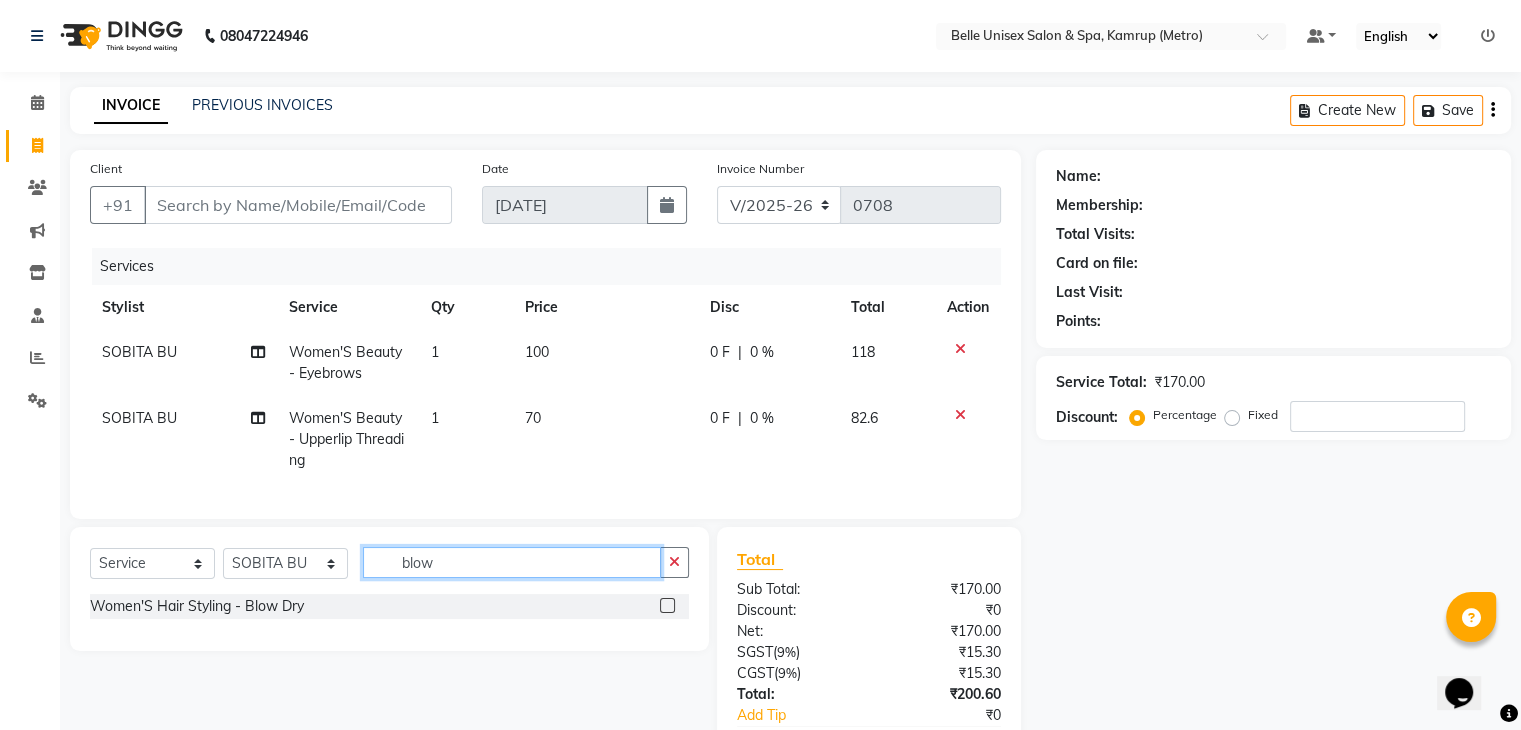type on "blow" 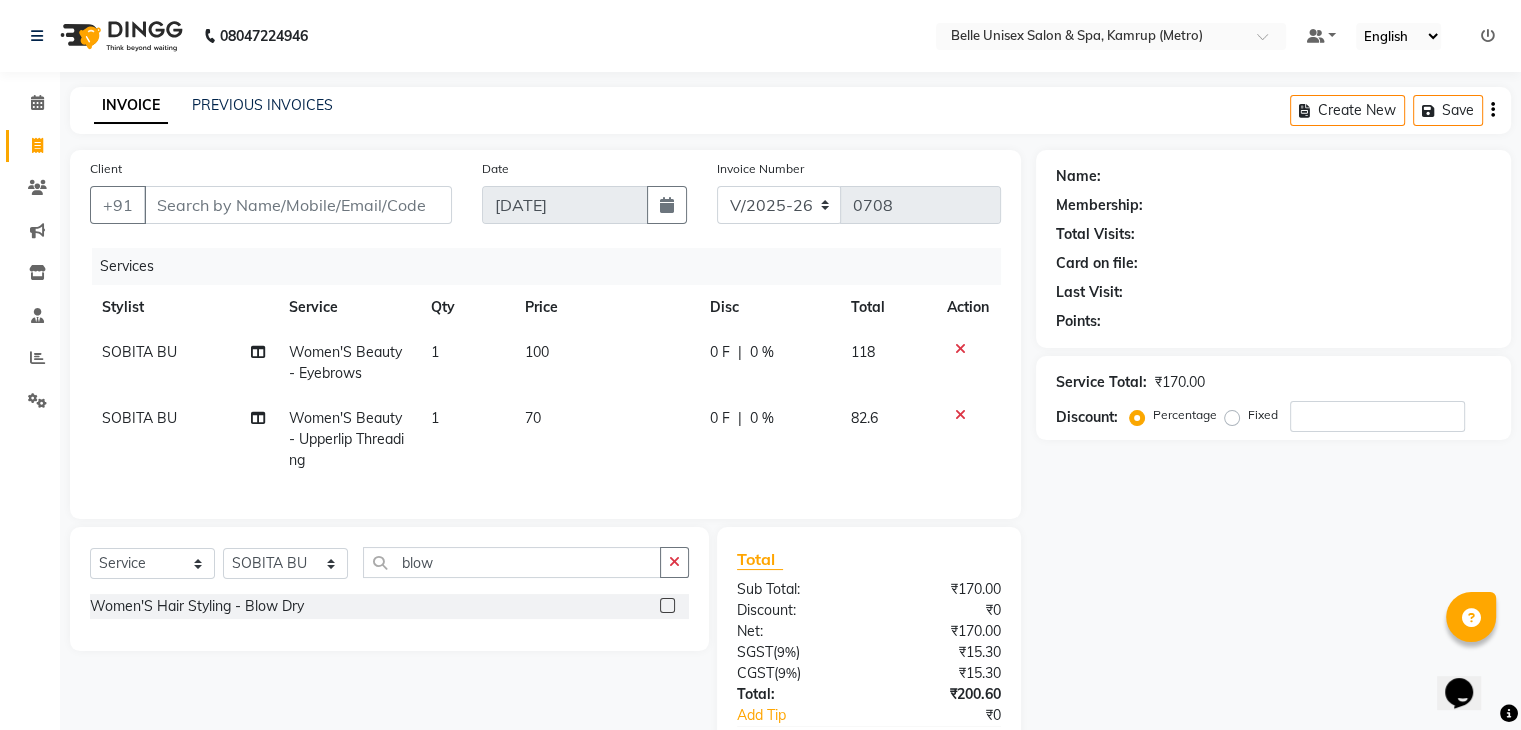 click 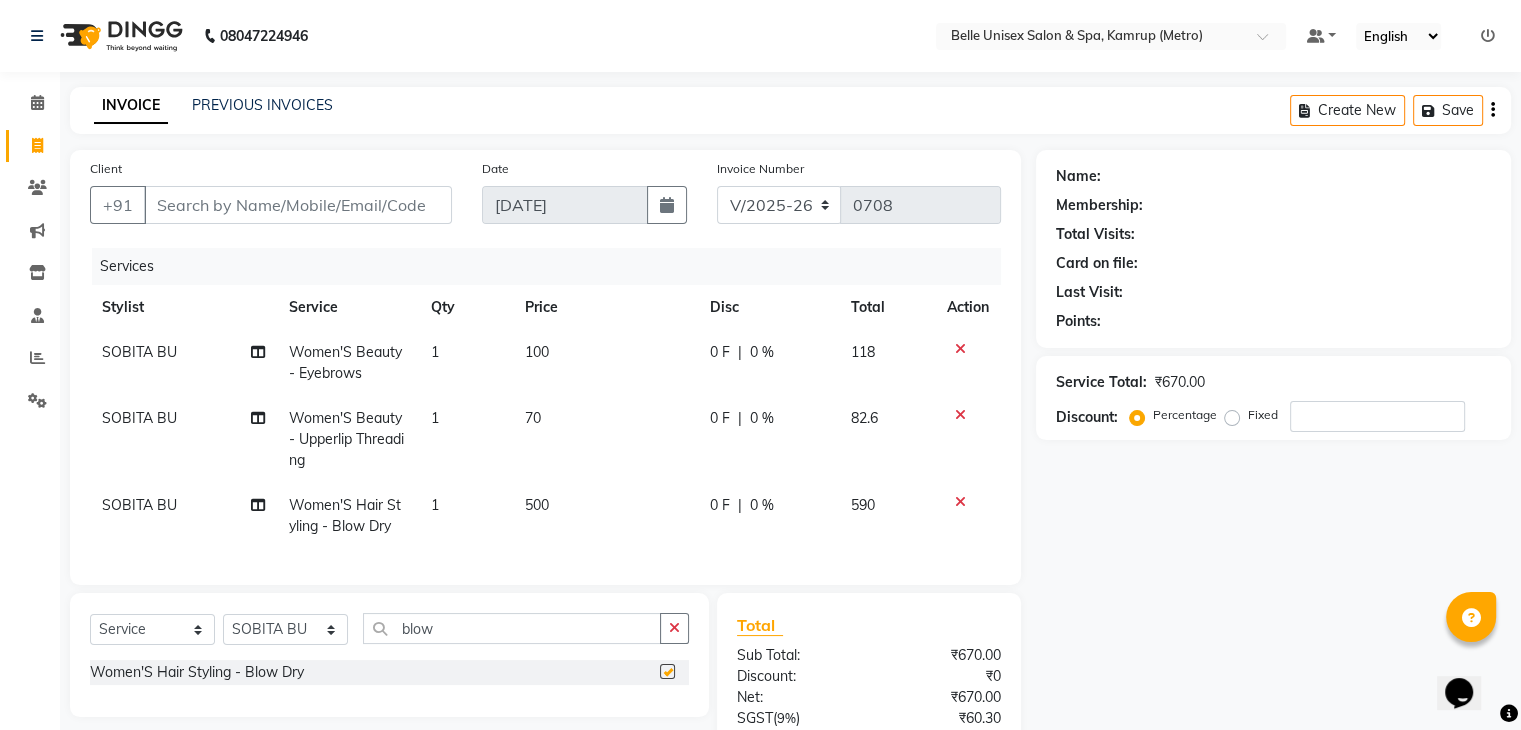 checkbox on "false" 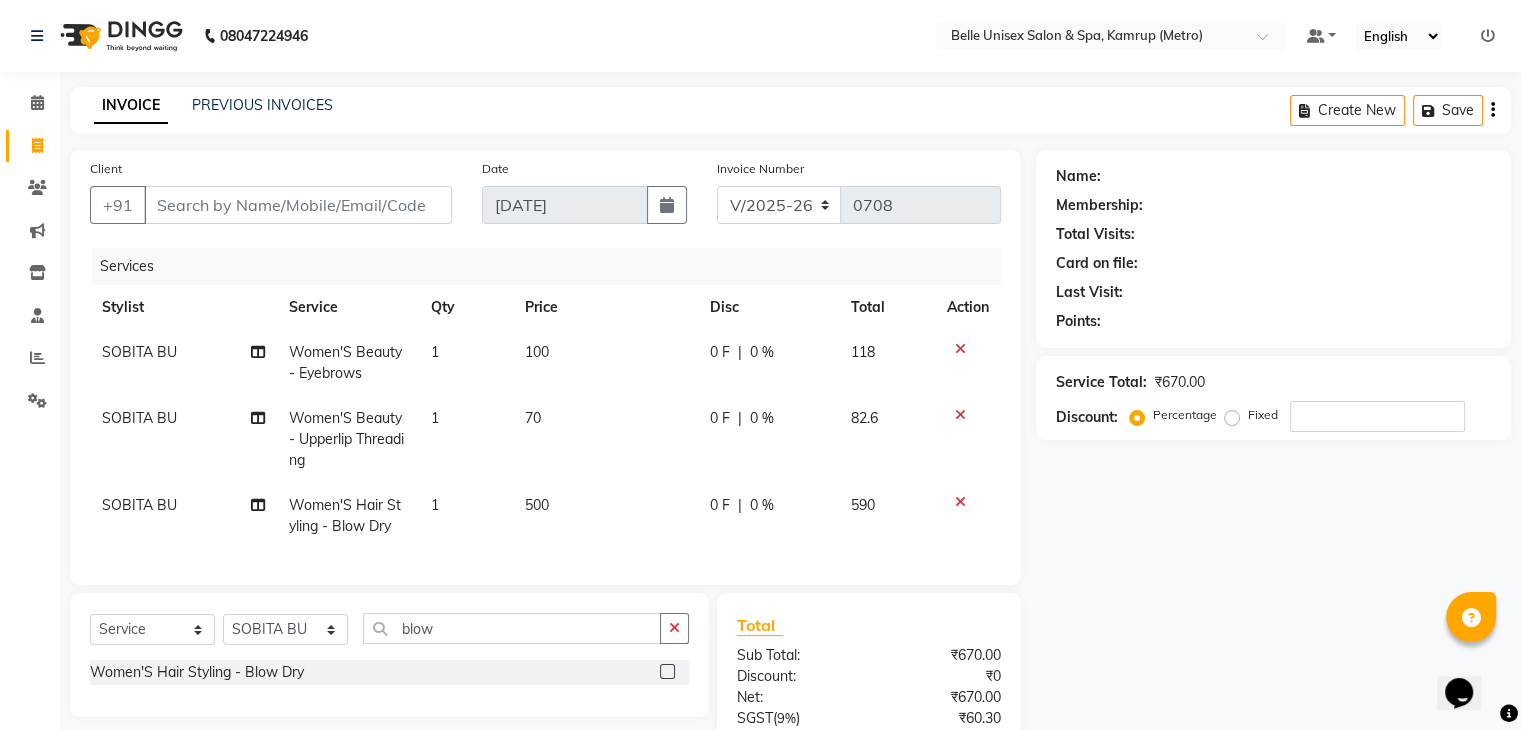 click on "SOBITA BU" 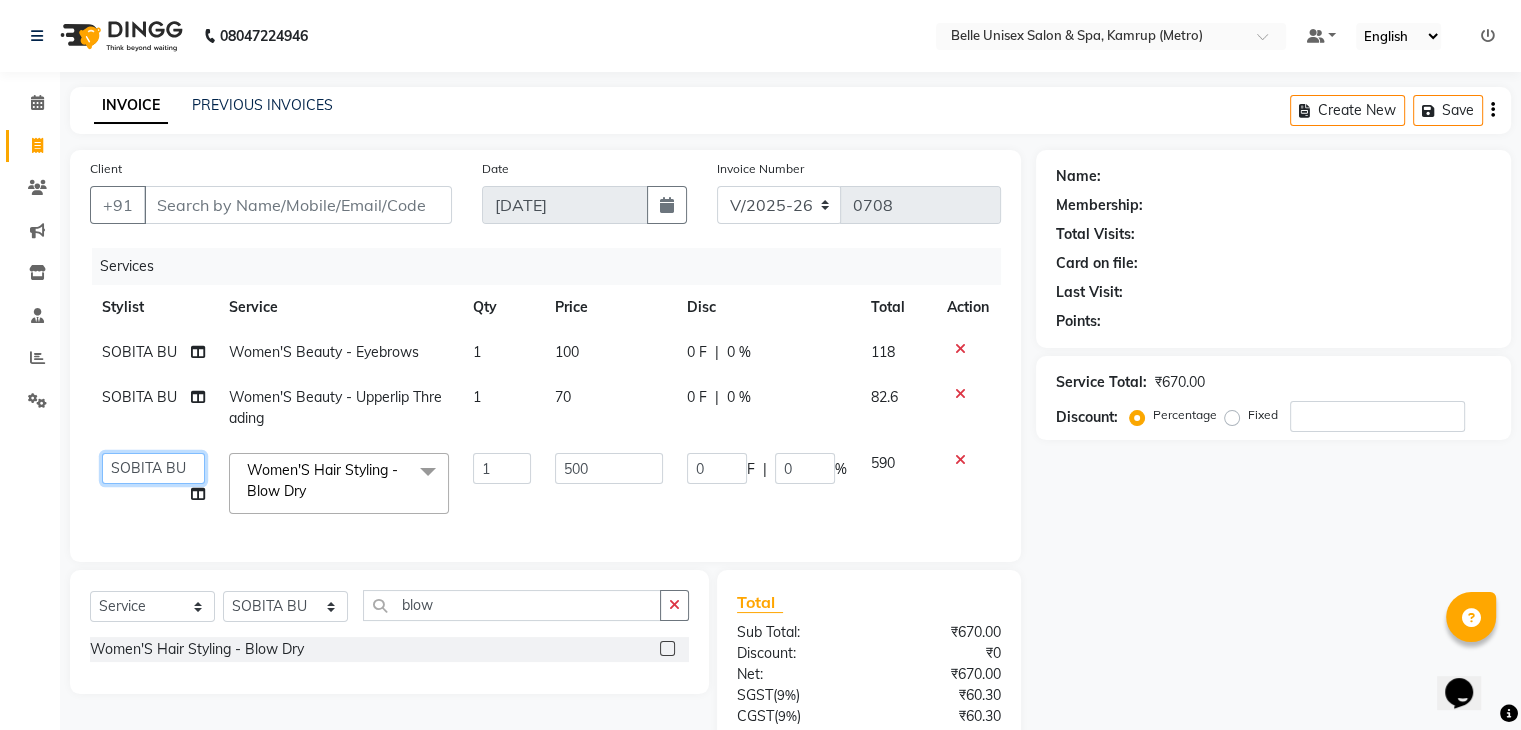 drag, startPoint x: 184, startPoint y: 464, endPoint x: 0, endPoint y: 475, distance: 184.3285 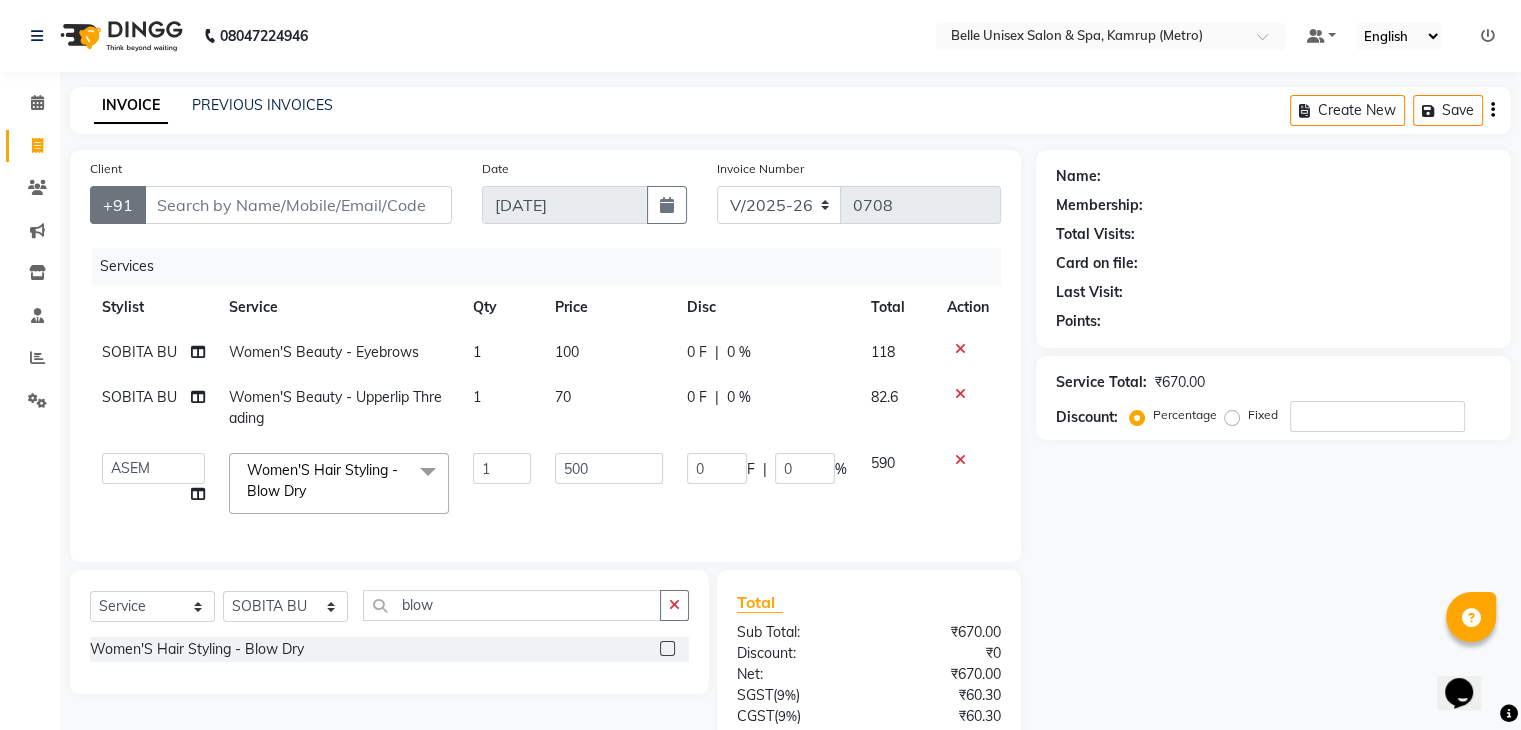 select on "76986" 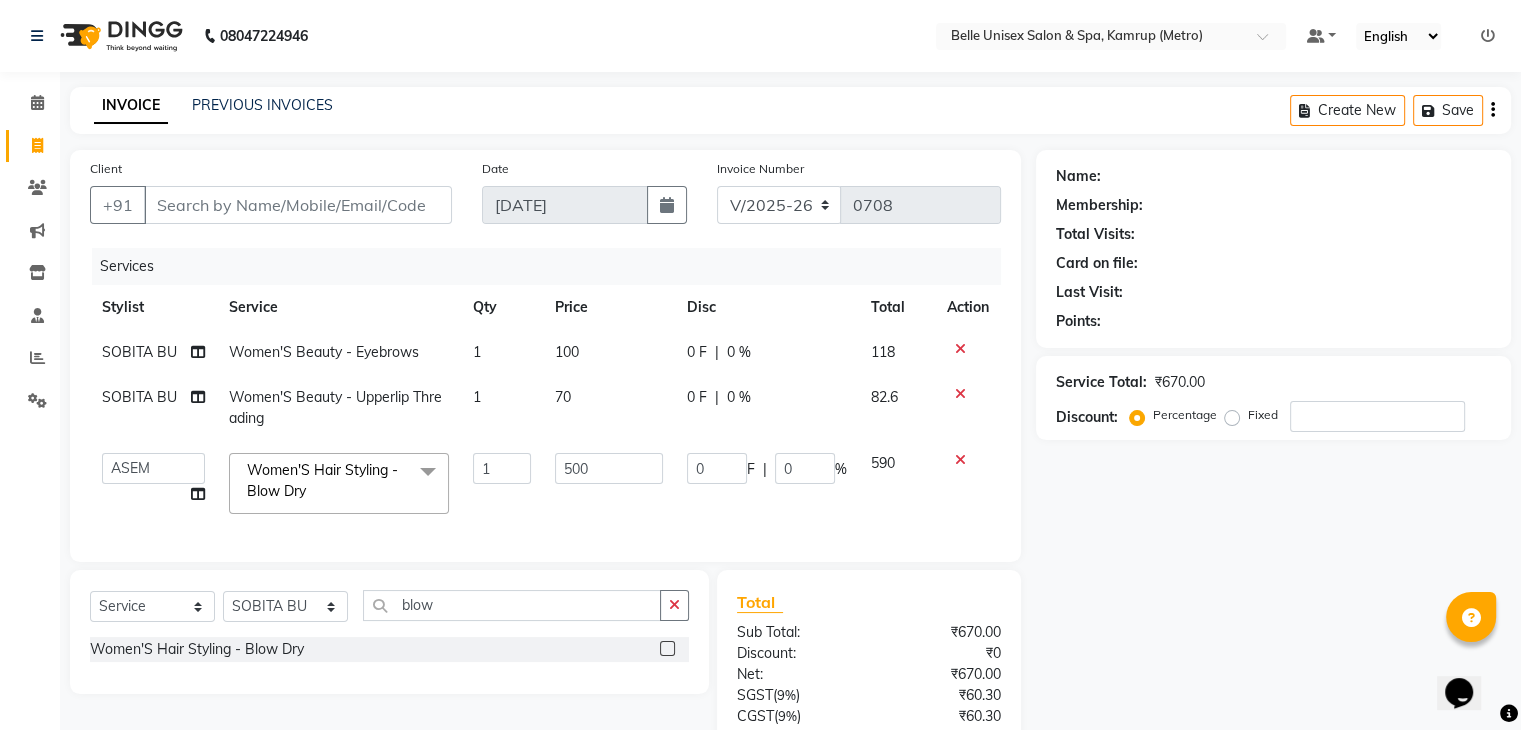 click on "500" 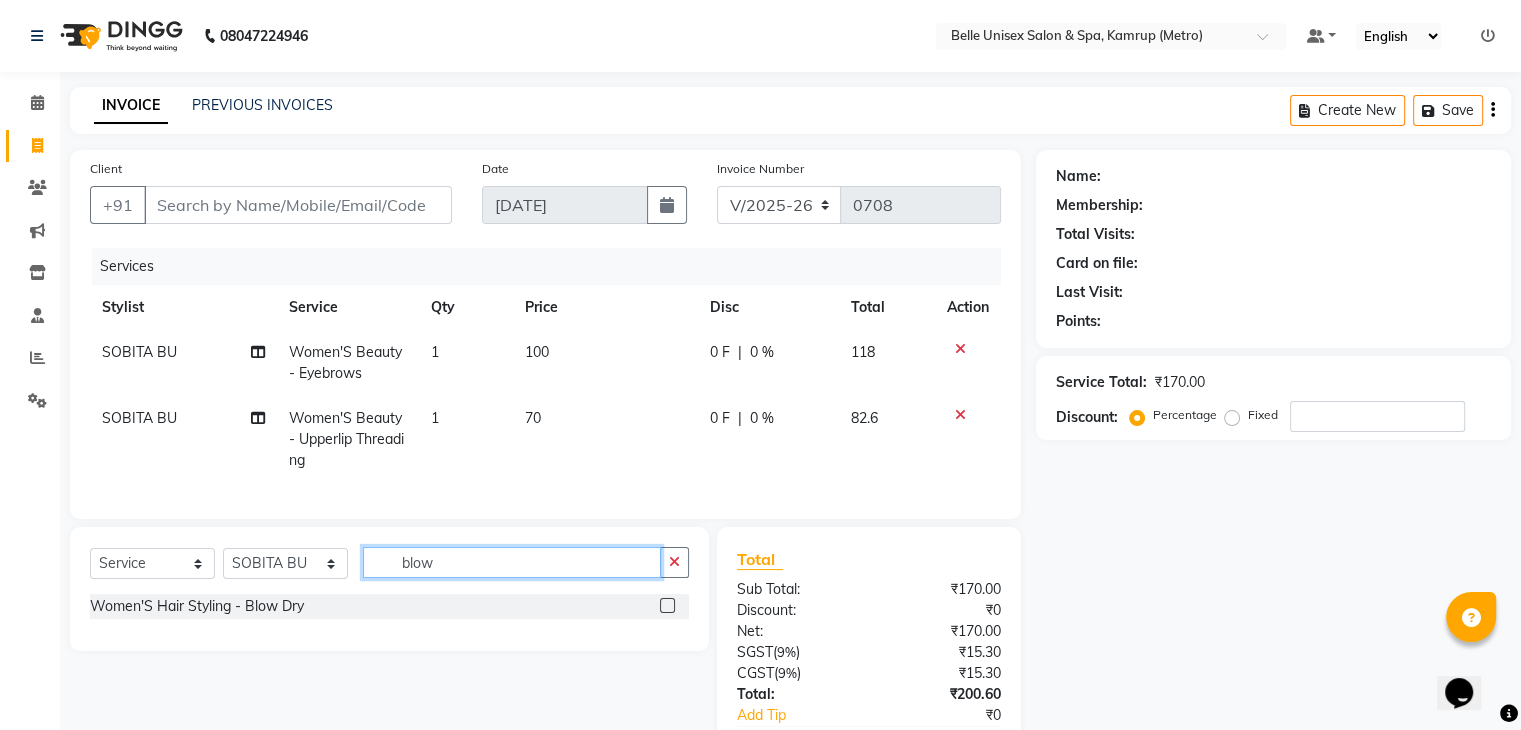 drag, startPoint x: 482, startPoint y: 584, endPoint x: 302, endPoint y: 588, distance: 180.04443 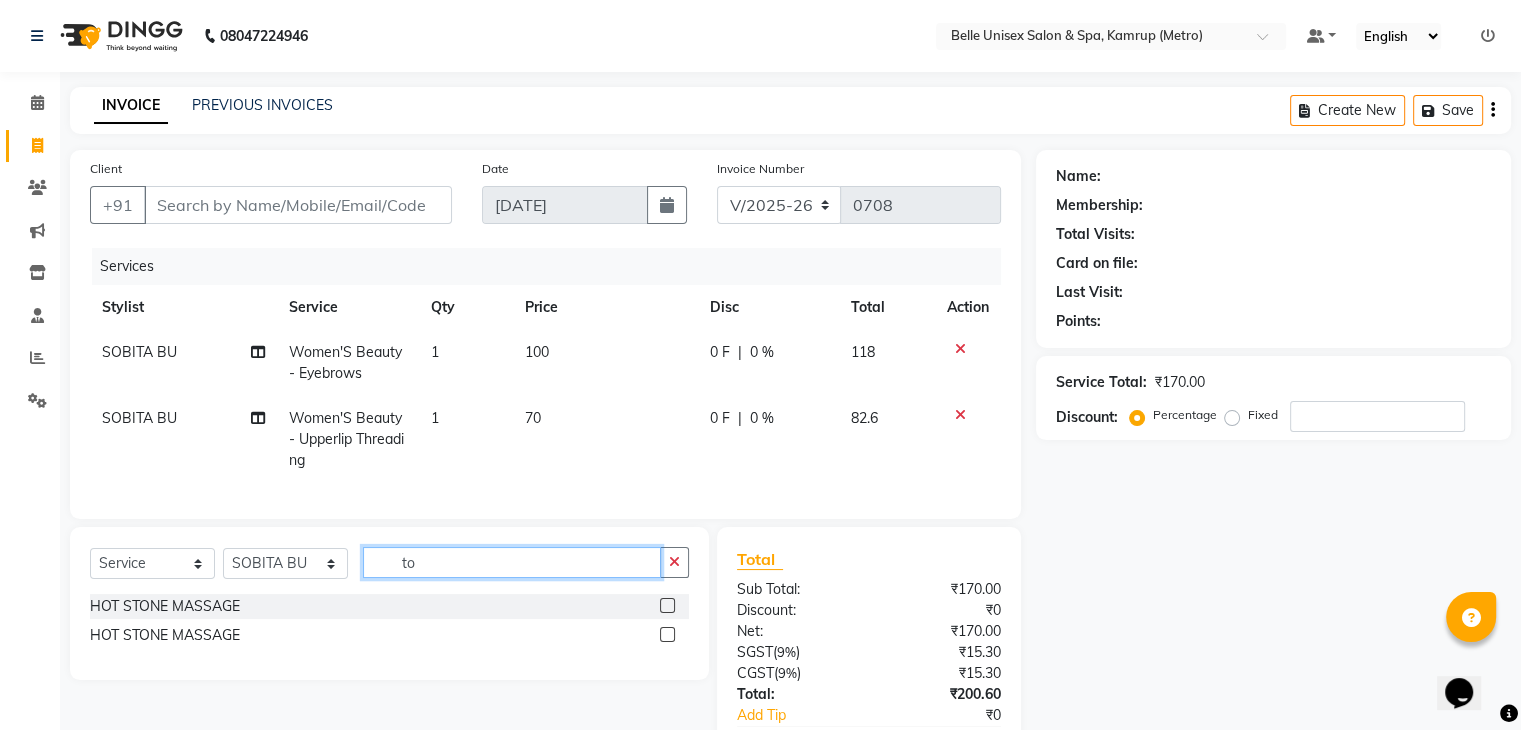 type on "t" 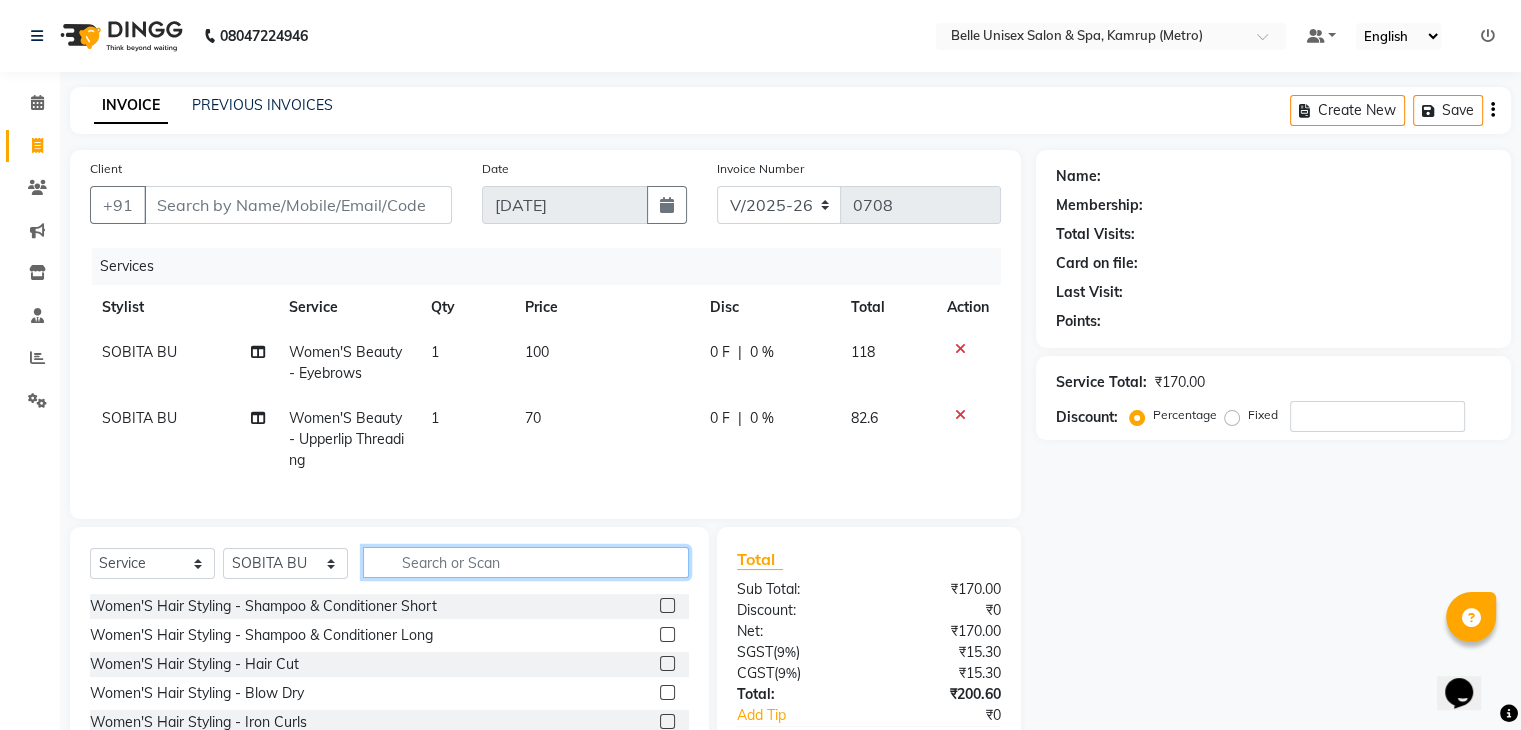 type 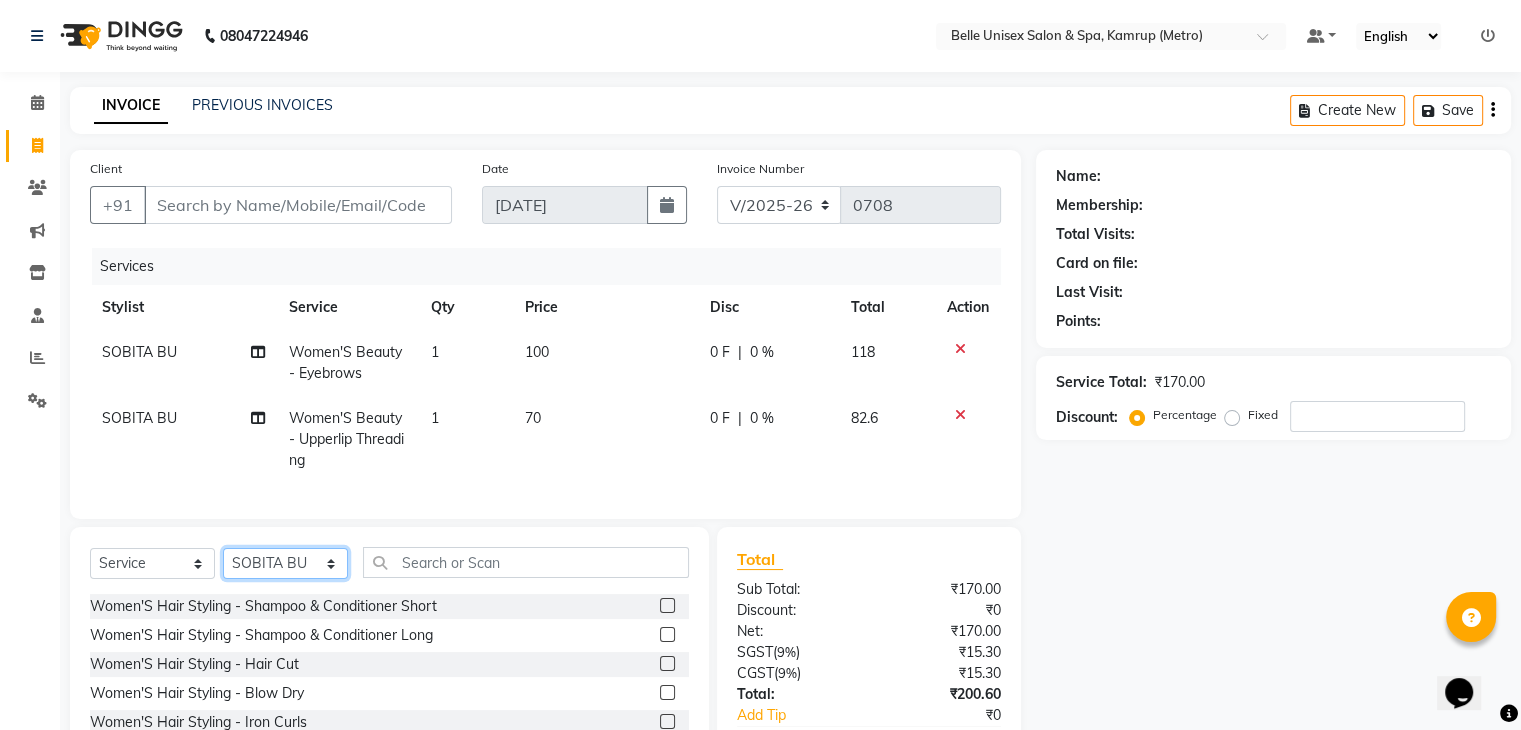 click on "Select Stylist ABBE Admin id [PERSON_NAME]  ASEM  COUNTER SALE  [PERSON_NAME] [PERSON_NAME](HK) PURNIMA [PERSON_NAME] [PERSON_NAME]   [PERSON_NAME] THERAPIST SOBITA BU THOIBA M." 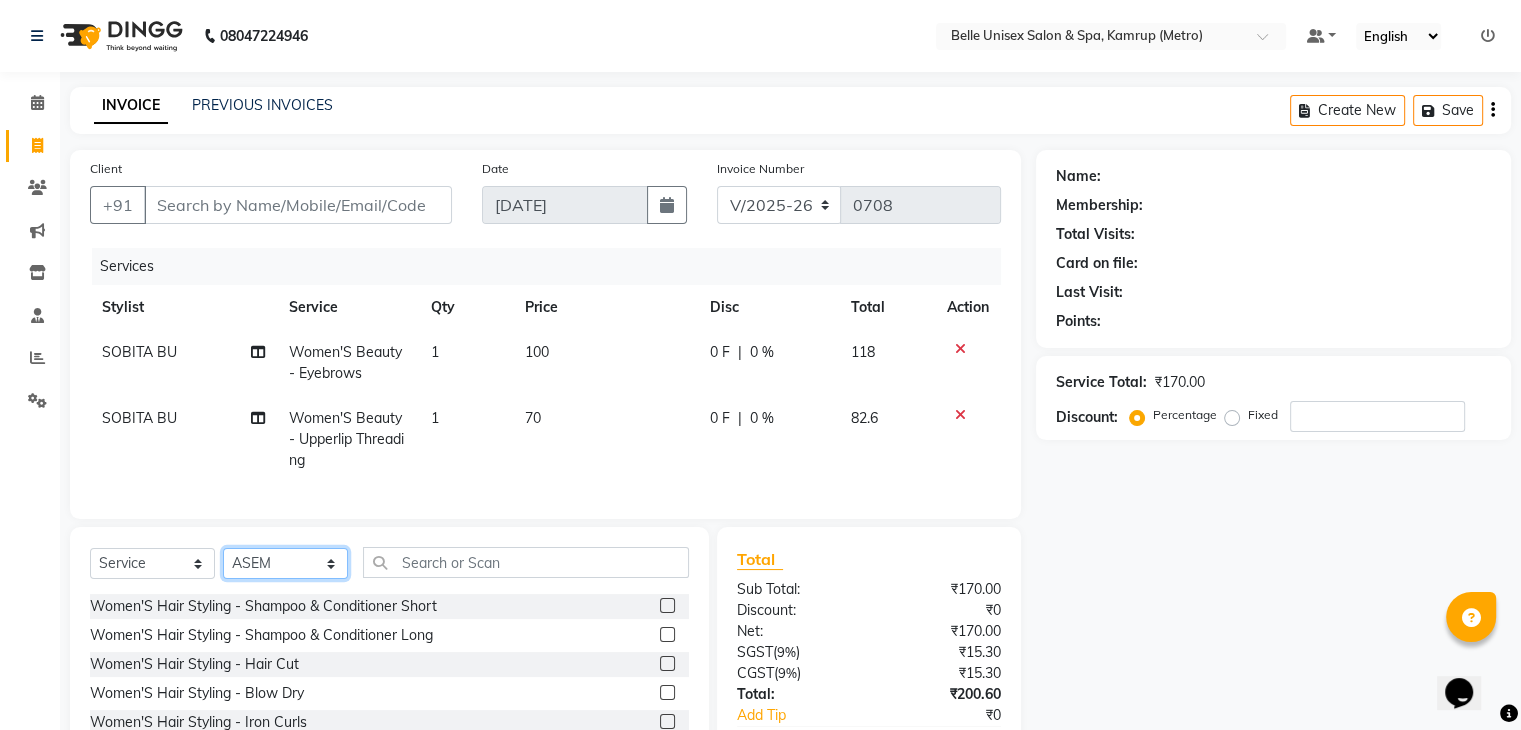 click on "Select Stylist ABBE Admin id ALEX UHD  ASEM  COUNTER SALE  IMLE AO JUPITARA(HK) PURNIMA HK  RANA KANTI SINHA   SABEHA SANGAM THERAPIST SOBITA BU THOIBA M." 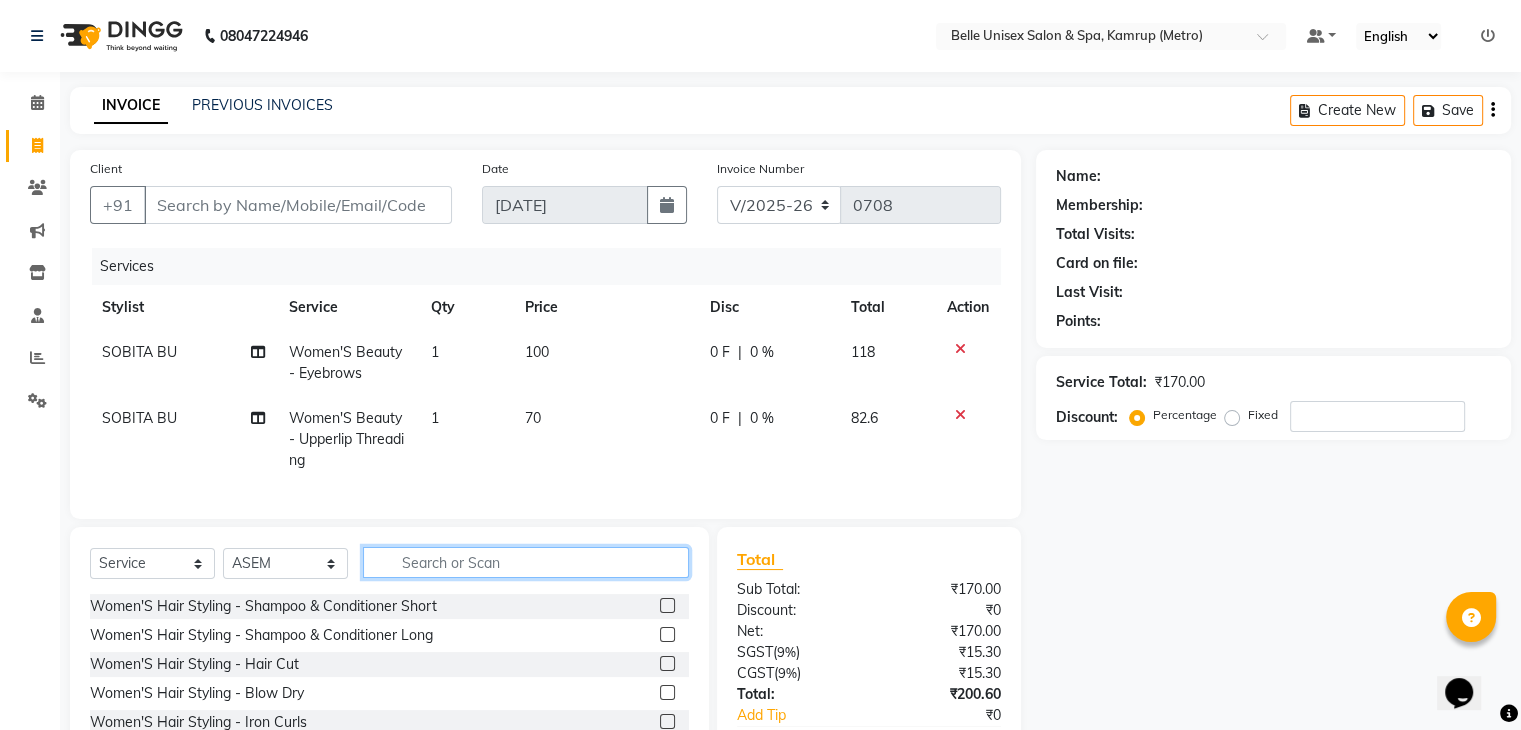 click 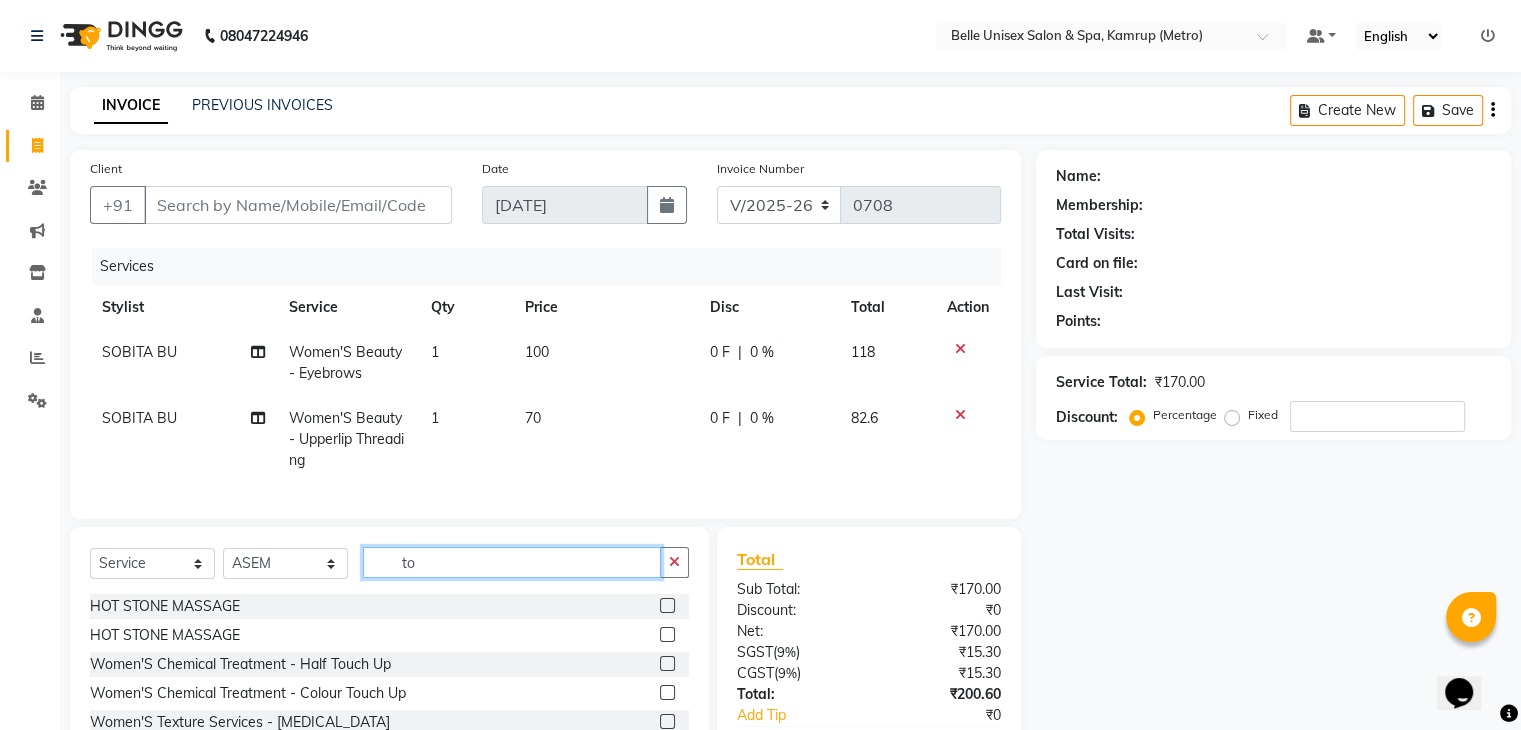 type on "t" 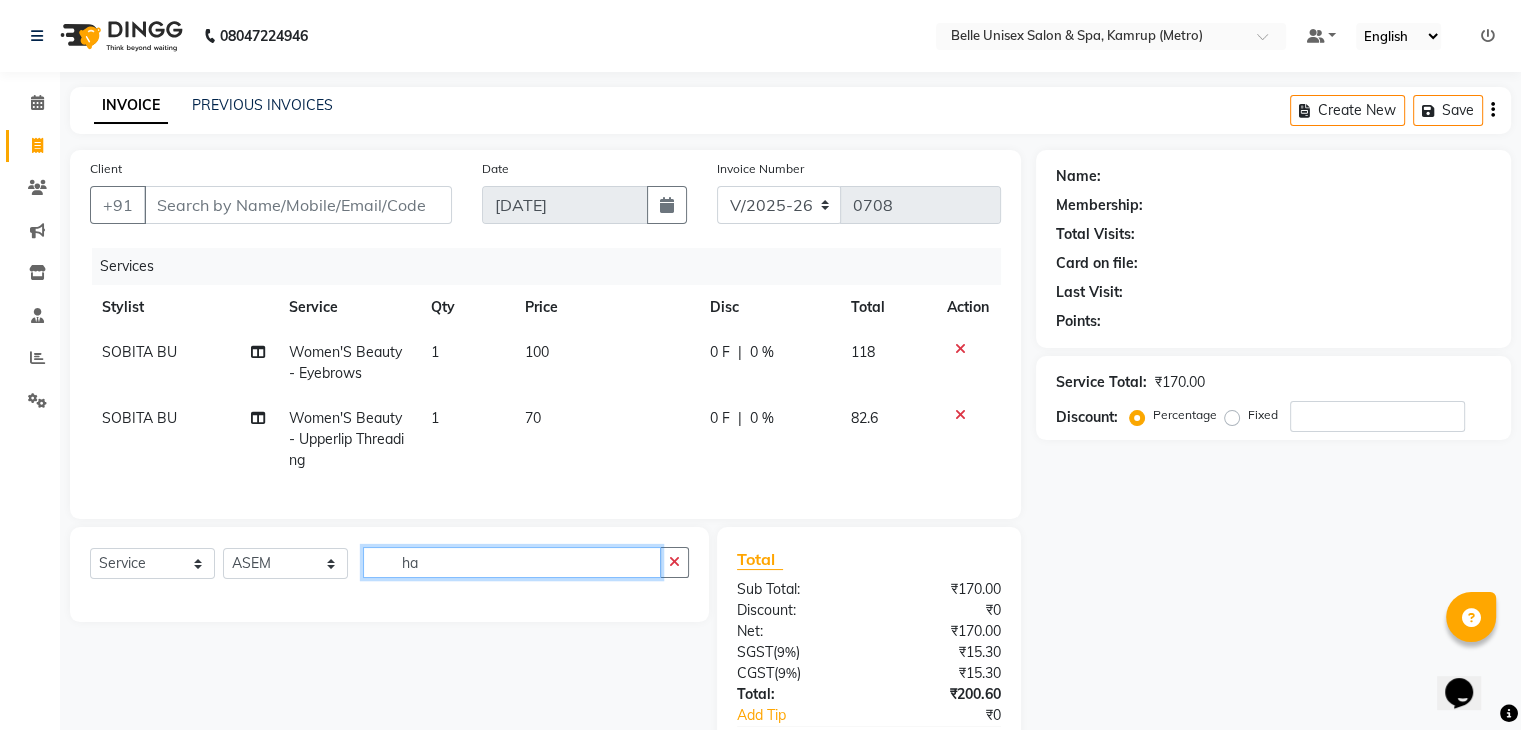 type on "h" 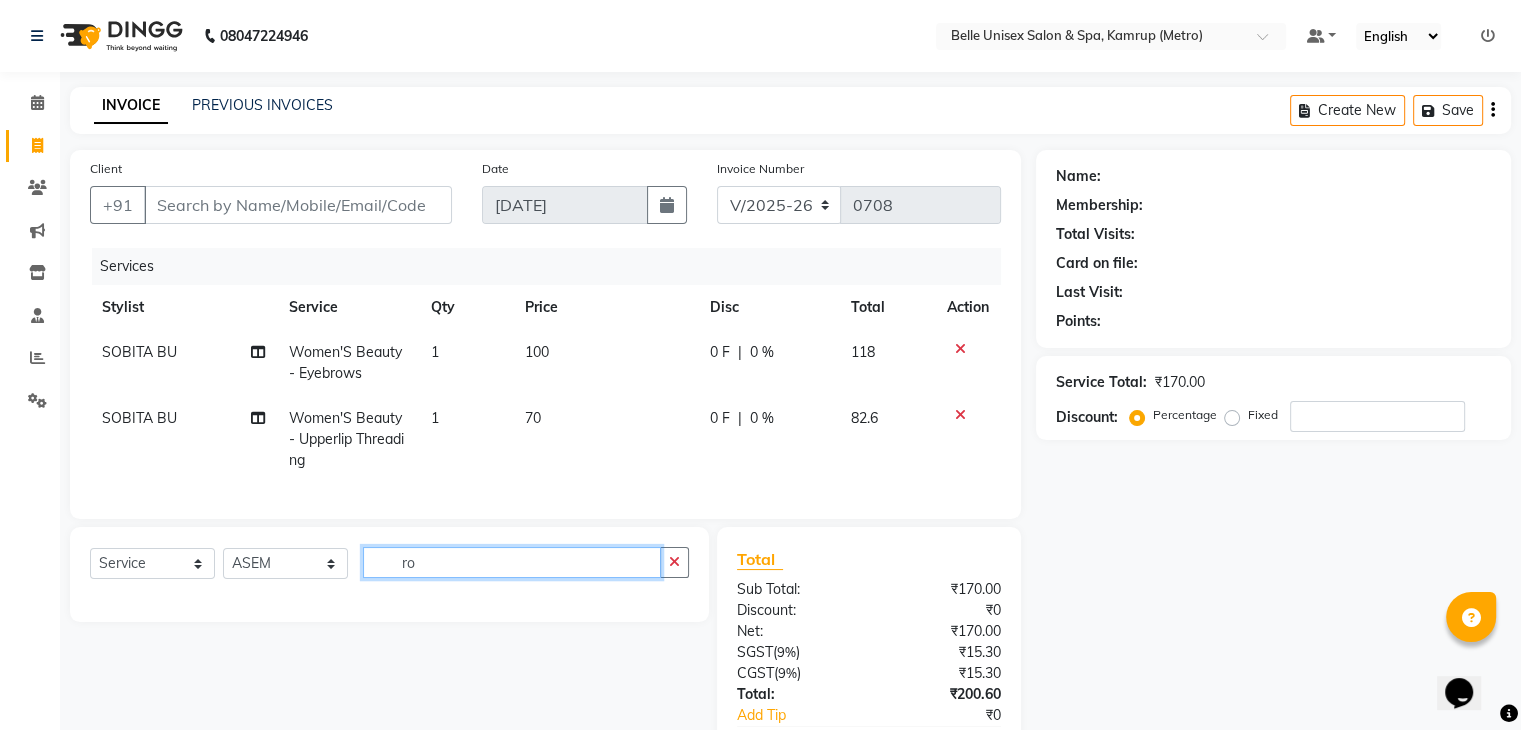 type on "r" 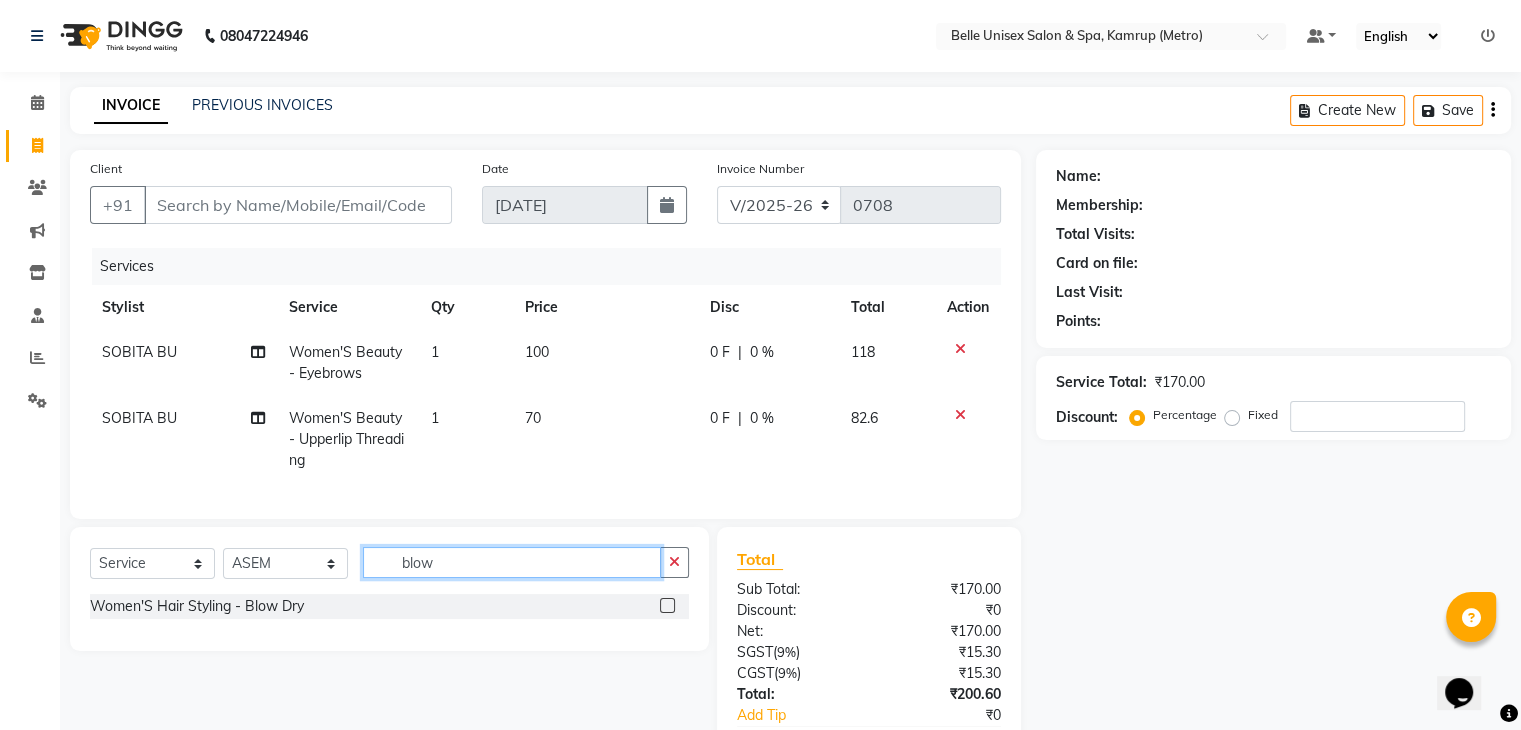 type on "blow" 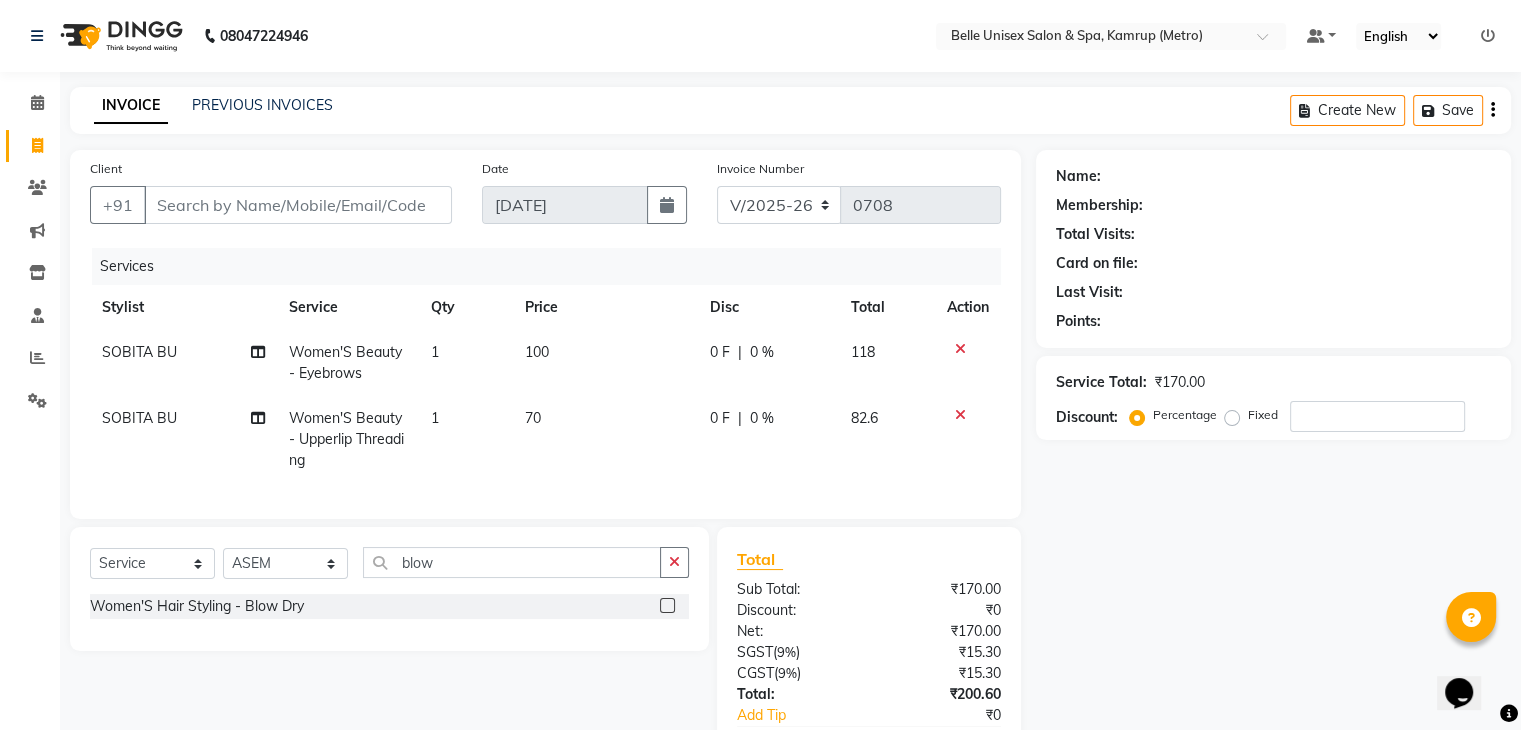 click 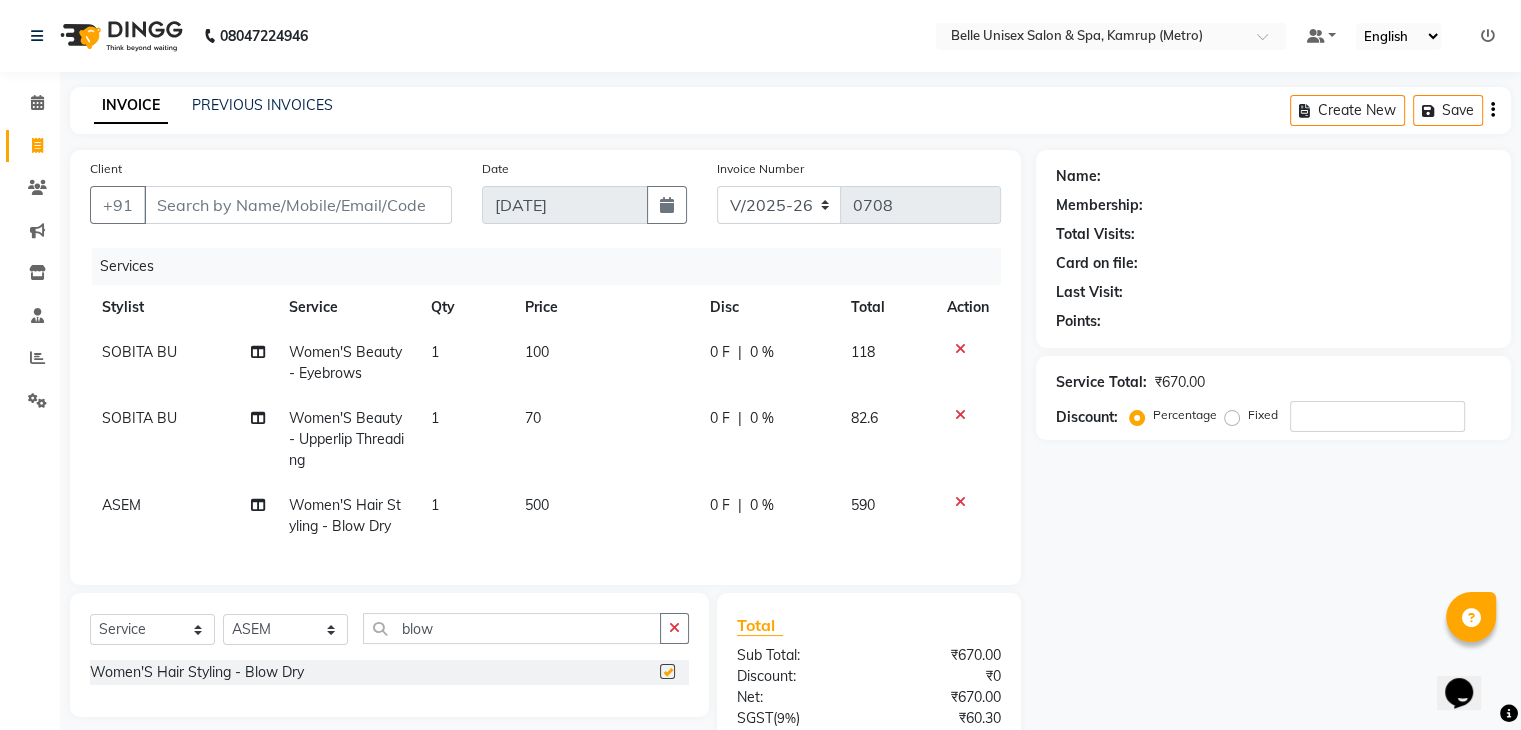 checkbox on "false" 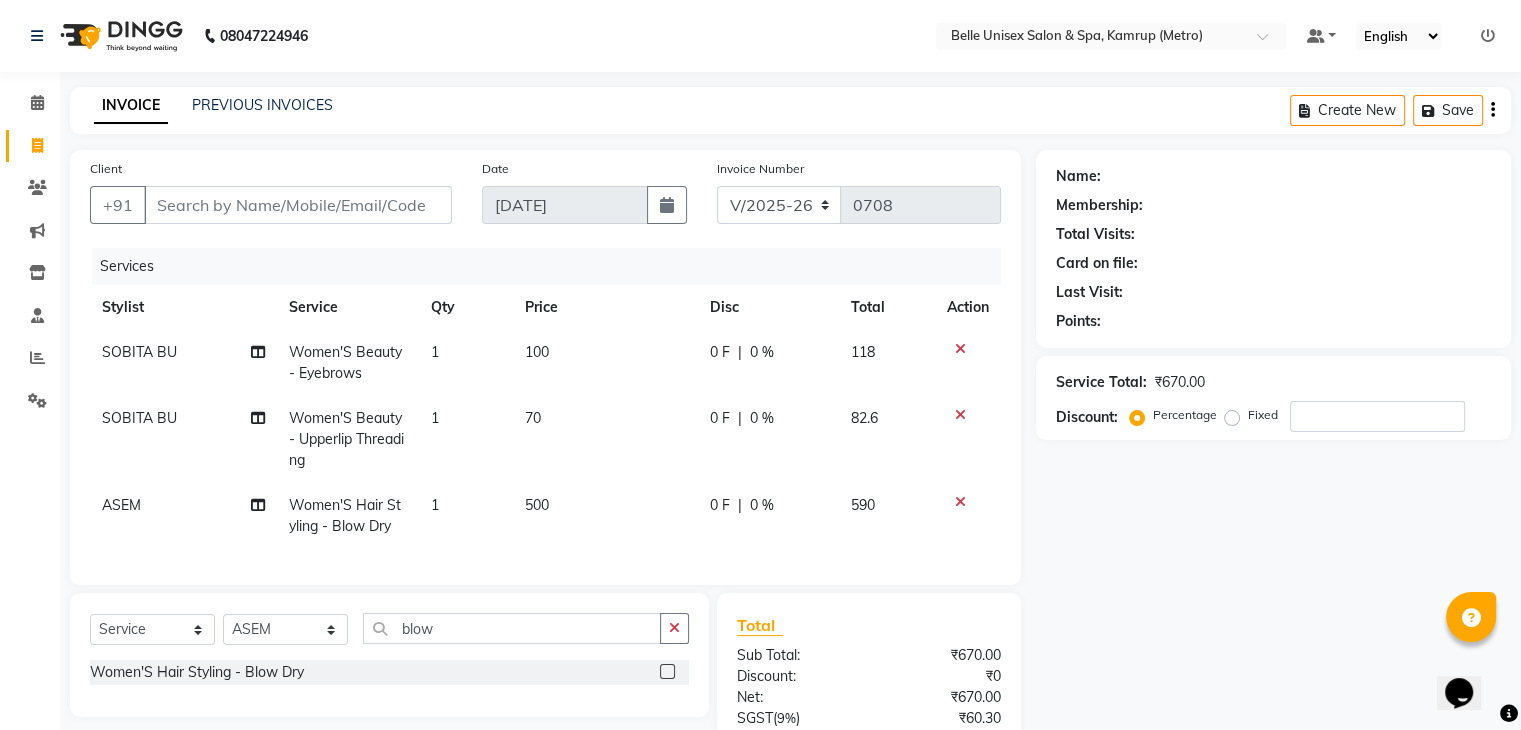 click on "500" 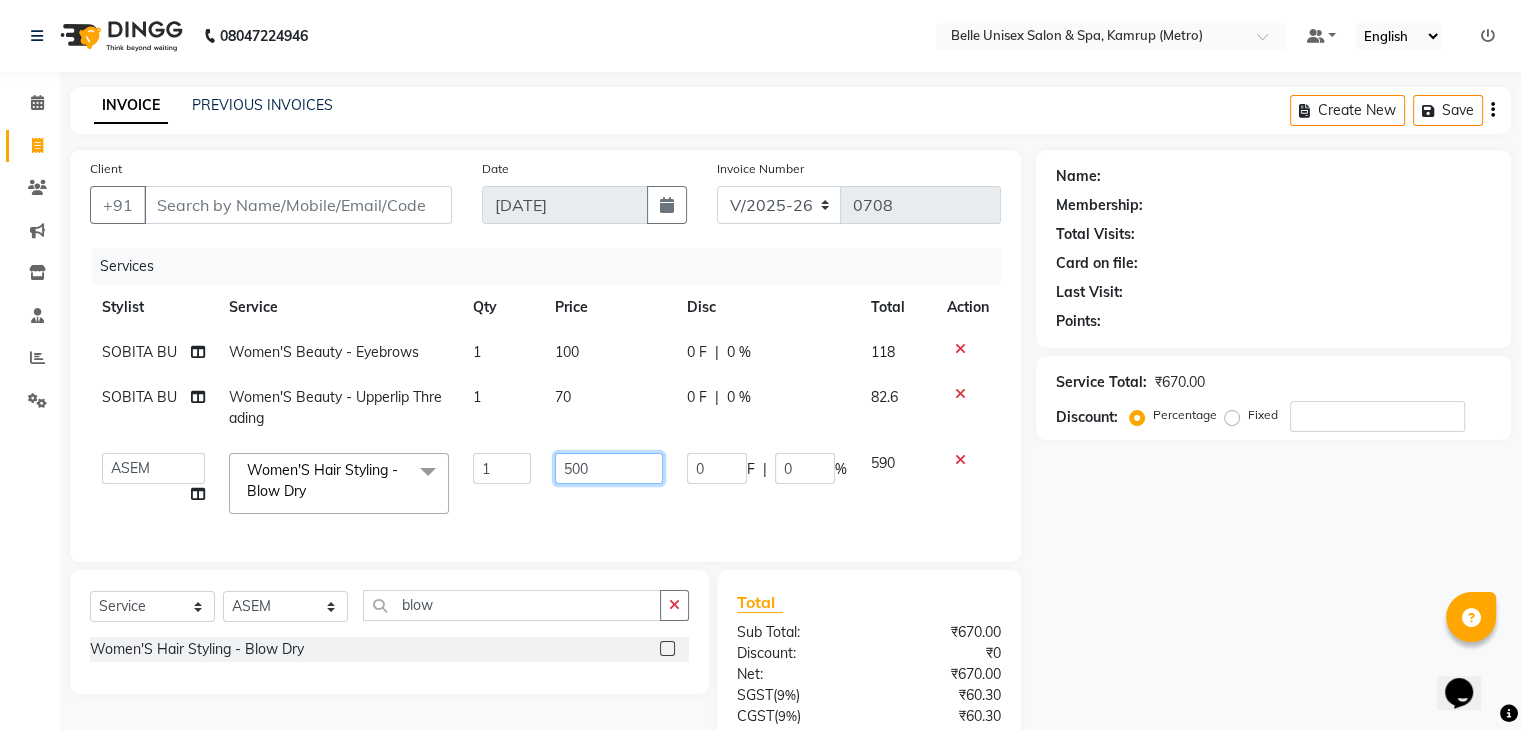 drag, startPoint x: 606, startPoint y: 463, endPoint x: 488, endPoint y: 466, distance: 118.03813 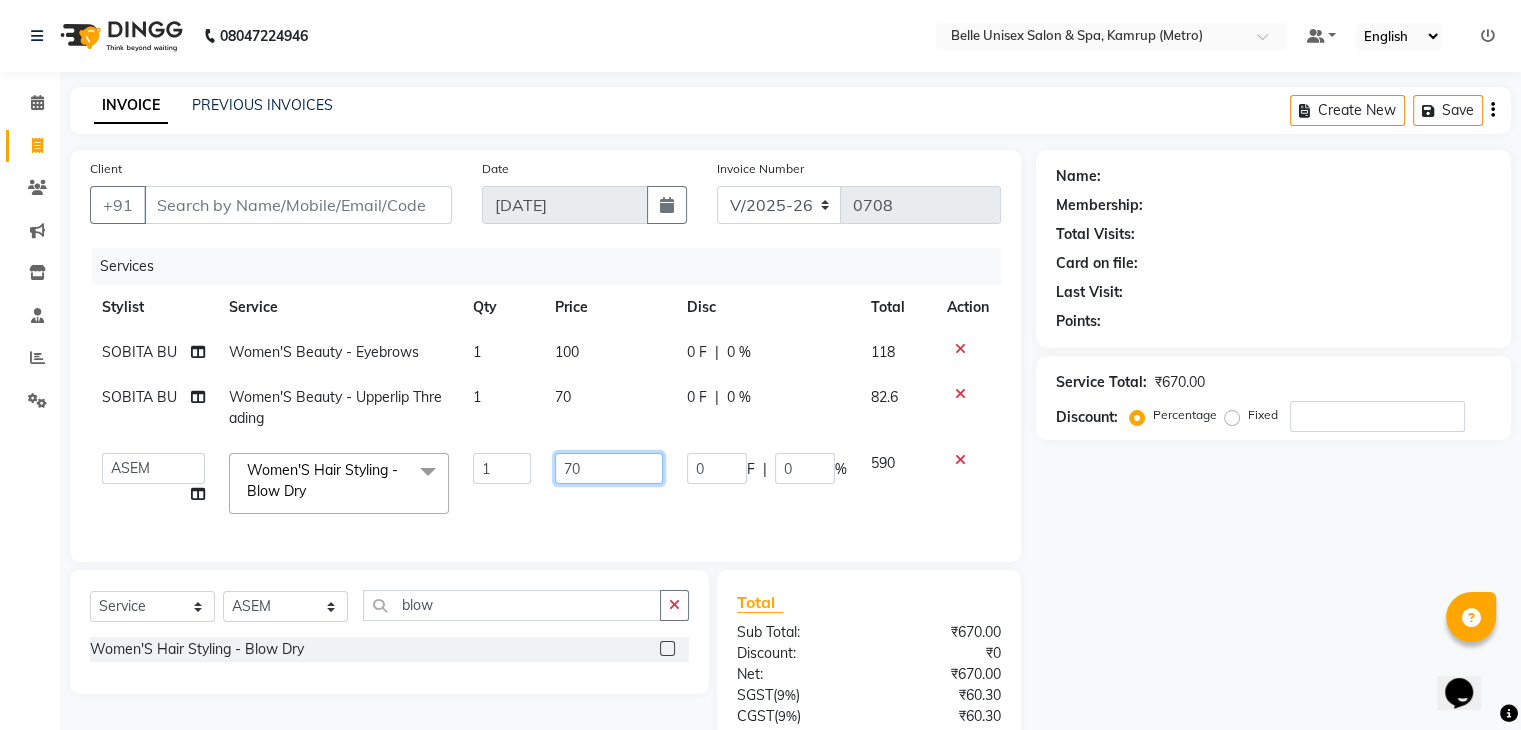 type on "700" 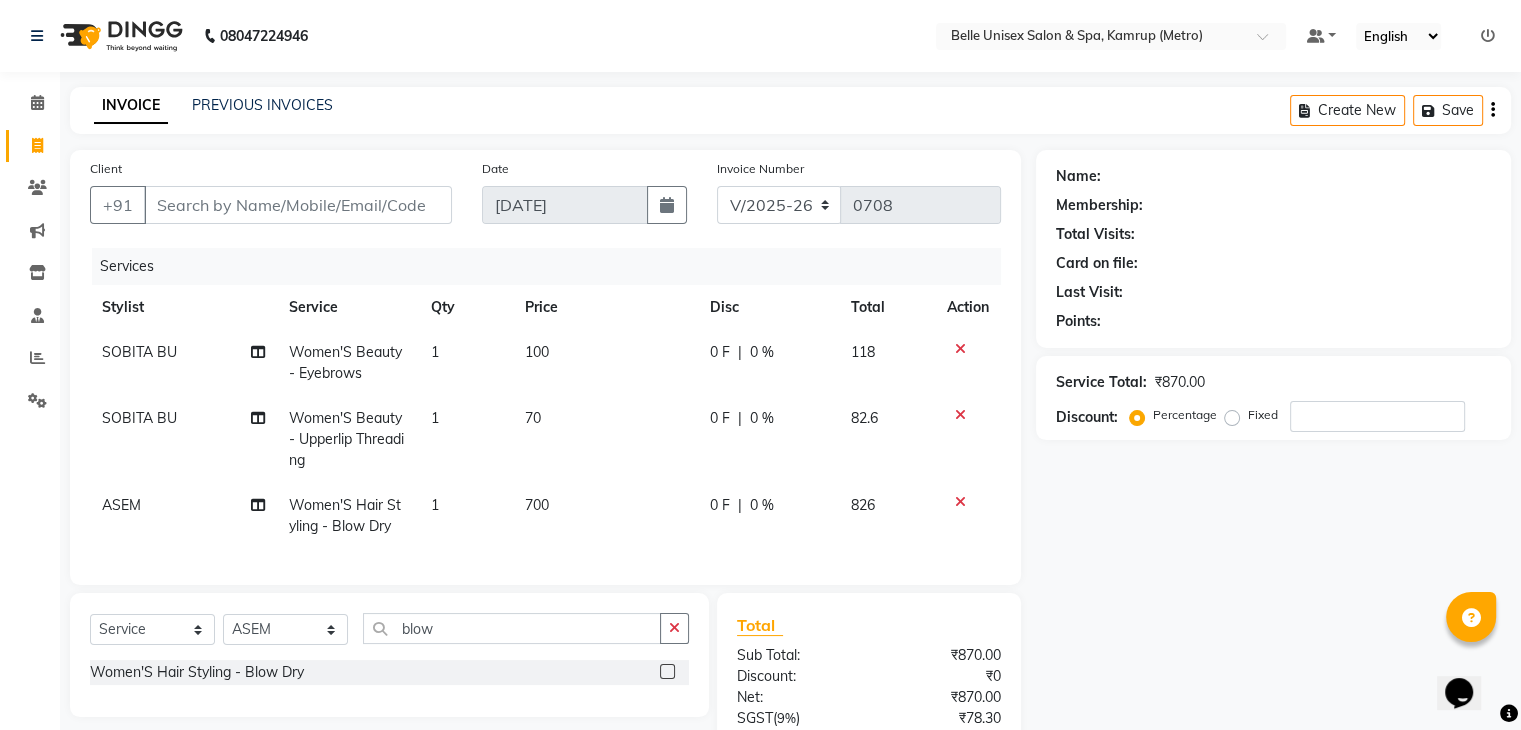 click on "Services Stylist Service Qty Price Disc Total Action SOBITA BU Women'S Beauty - Eyebrows 1 100 0 F | 0 % 118 SOBITA BU Women'S Beauty - Upperlip Threading 1 70 0 F | 0 % 82.6 ASEM  Women'S Hair Styling - Blow Dry 1 700 0 F | 0 % 826" 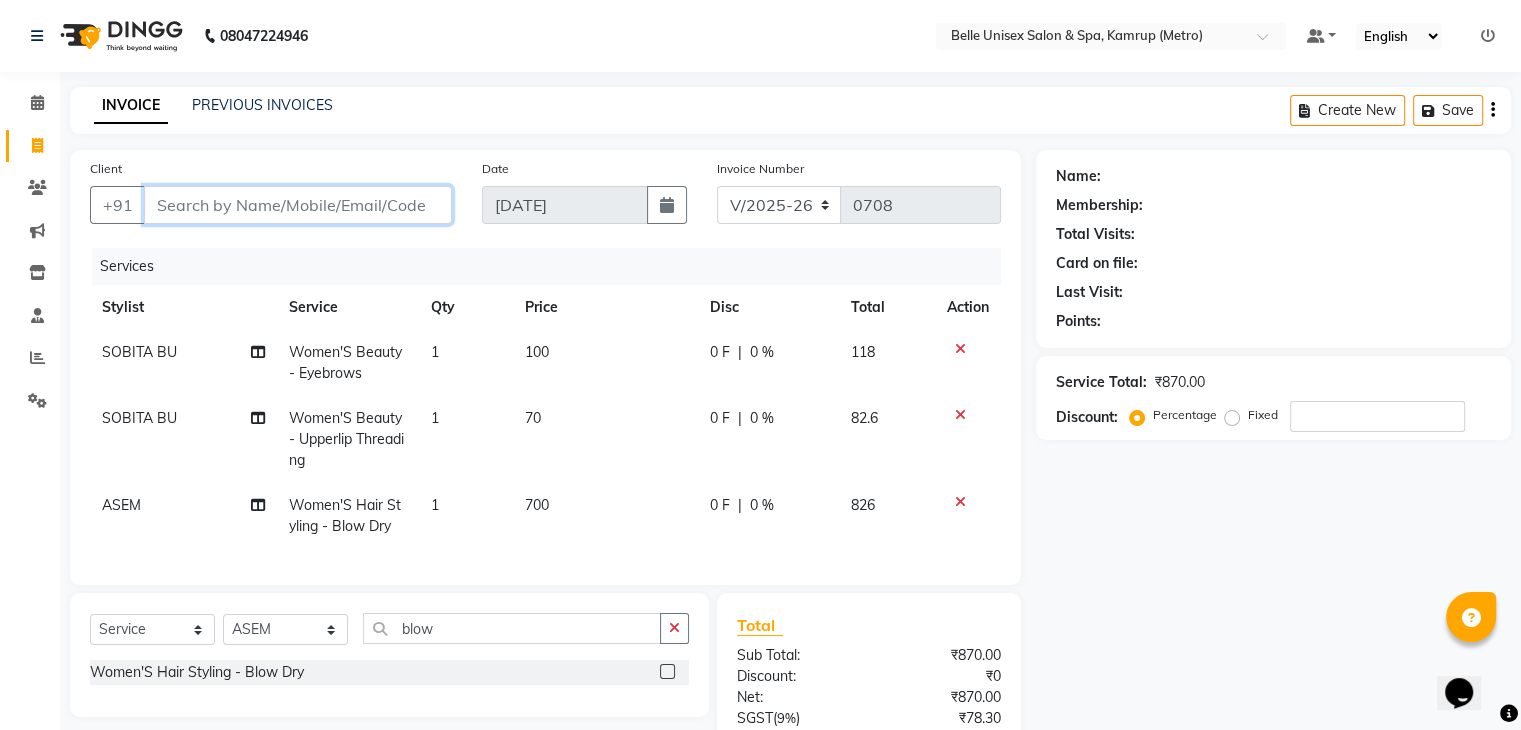 click on "Client" at bounding box center [298, 205] 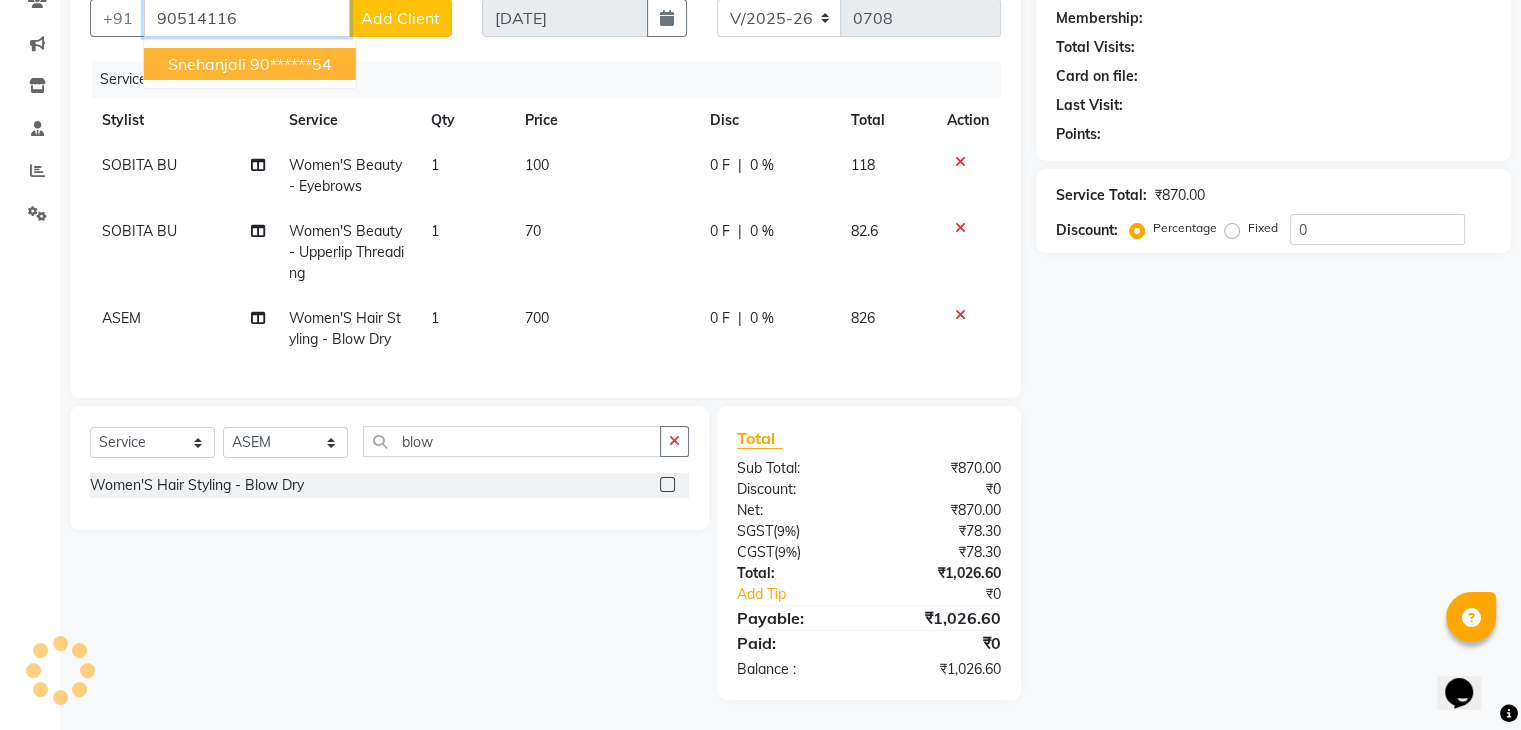 scroll, scrollTop: 0, scrollLeft: 0, axis: both 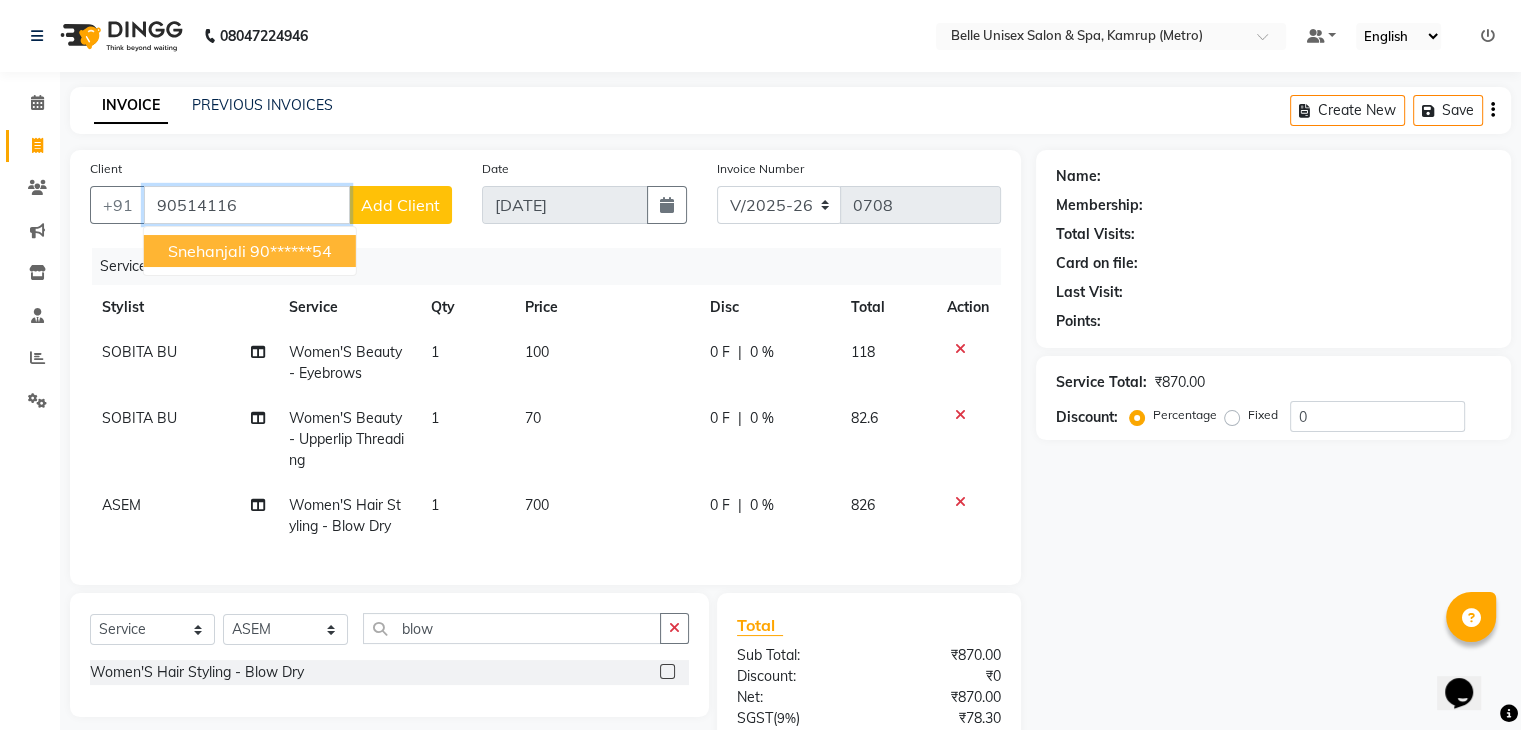 click on "90******54" at bounding box center (291, 251) 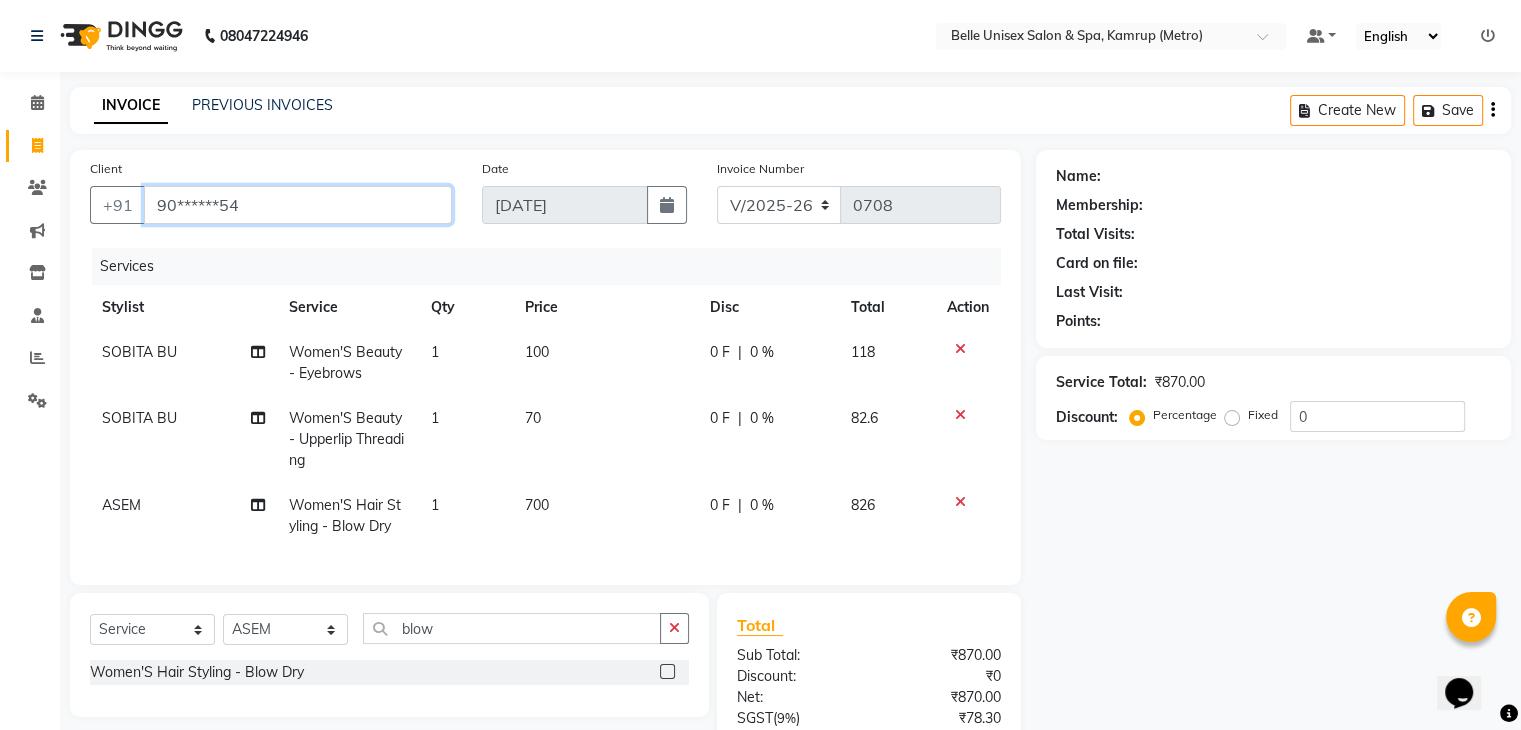 type on "90******54" 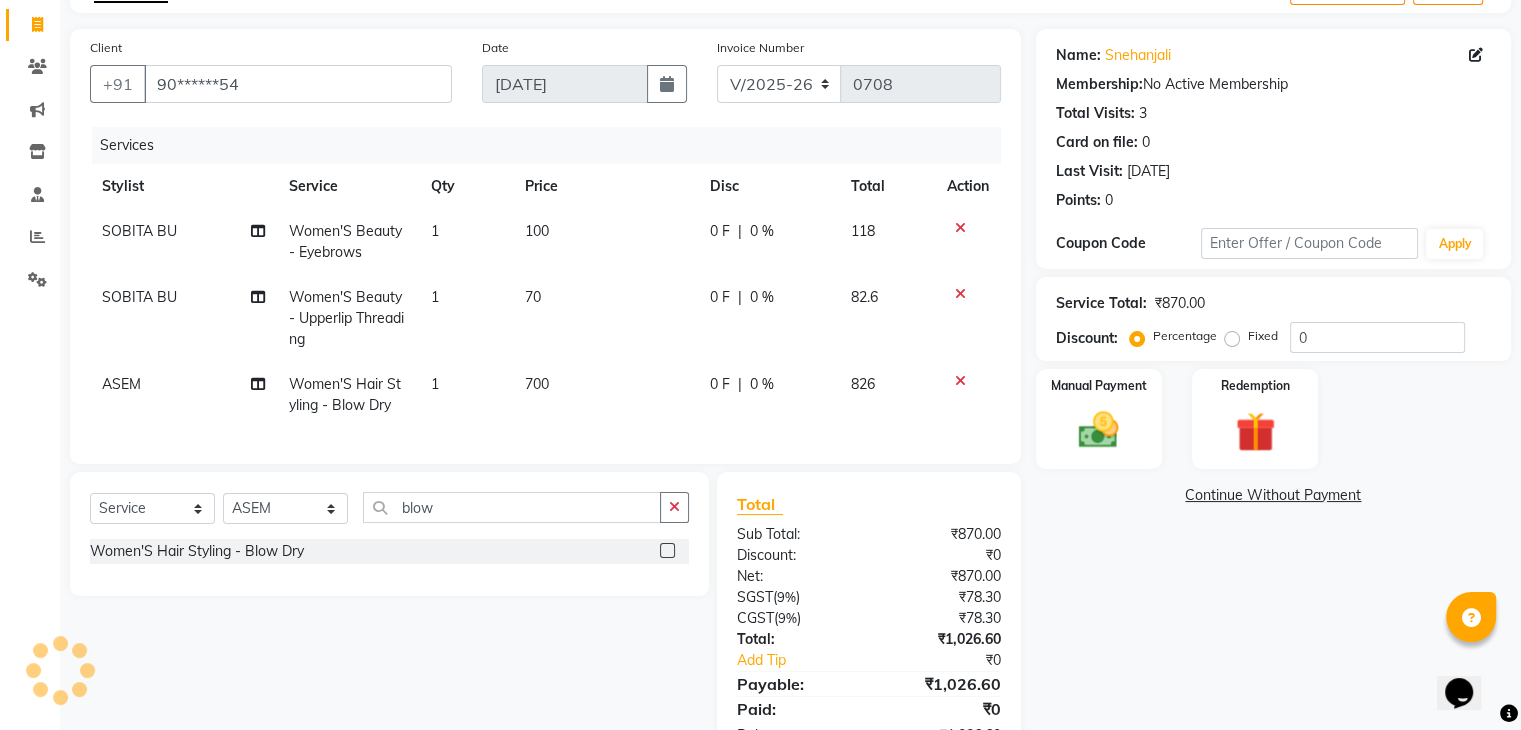 scroll, scrollTop: 203, scrollLeft: 0, axis: vertical 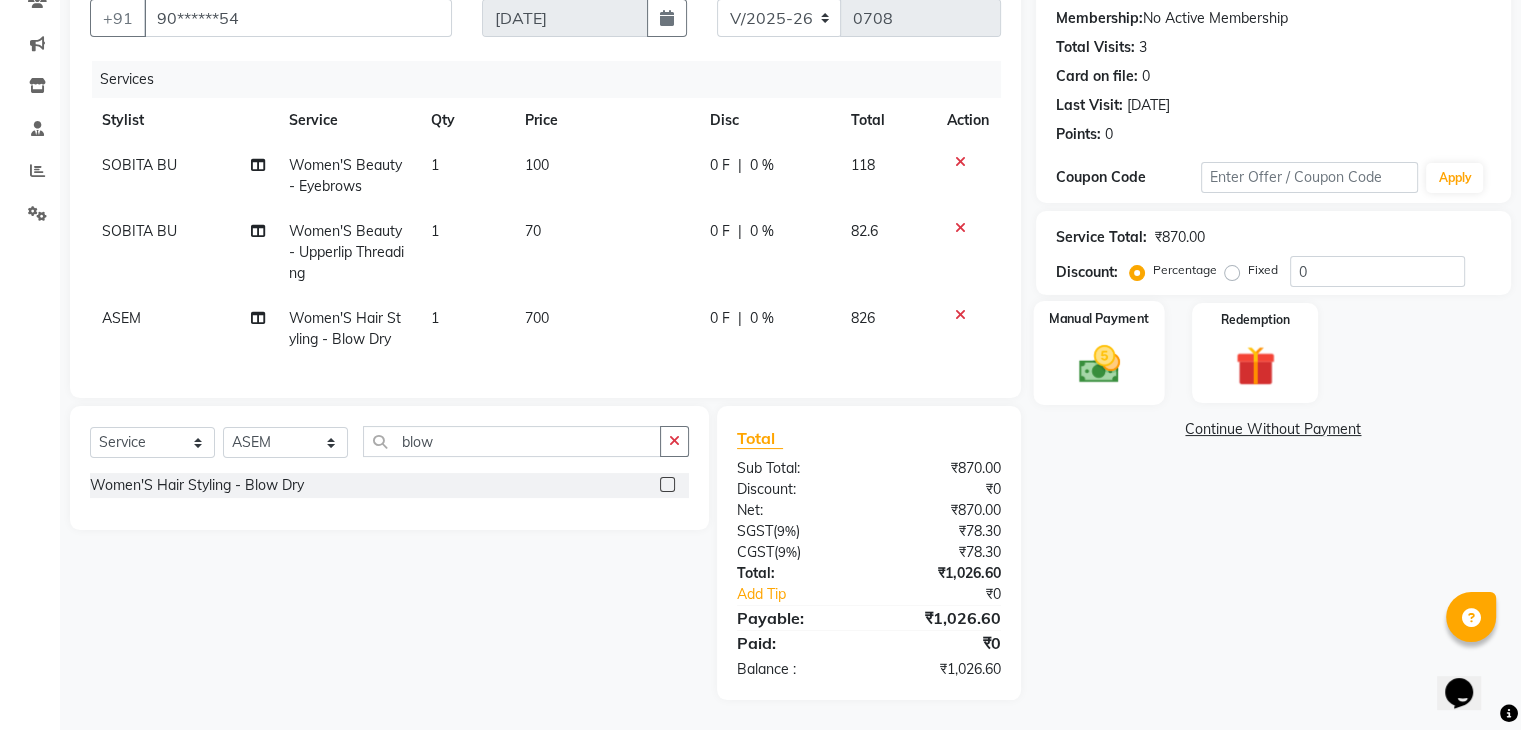 click on "Manual Payment" 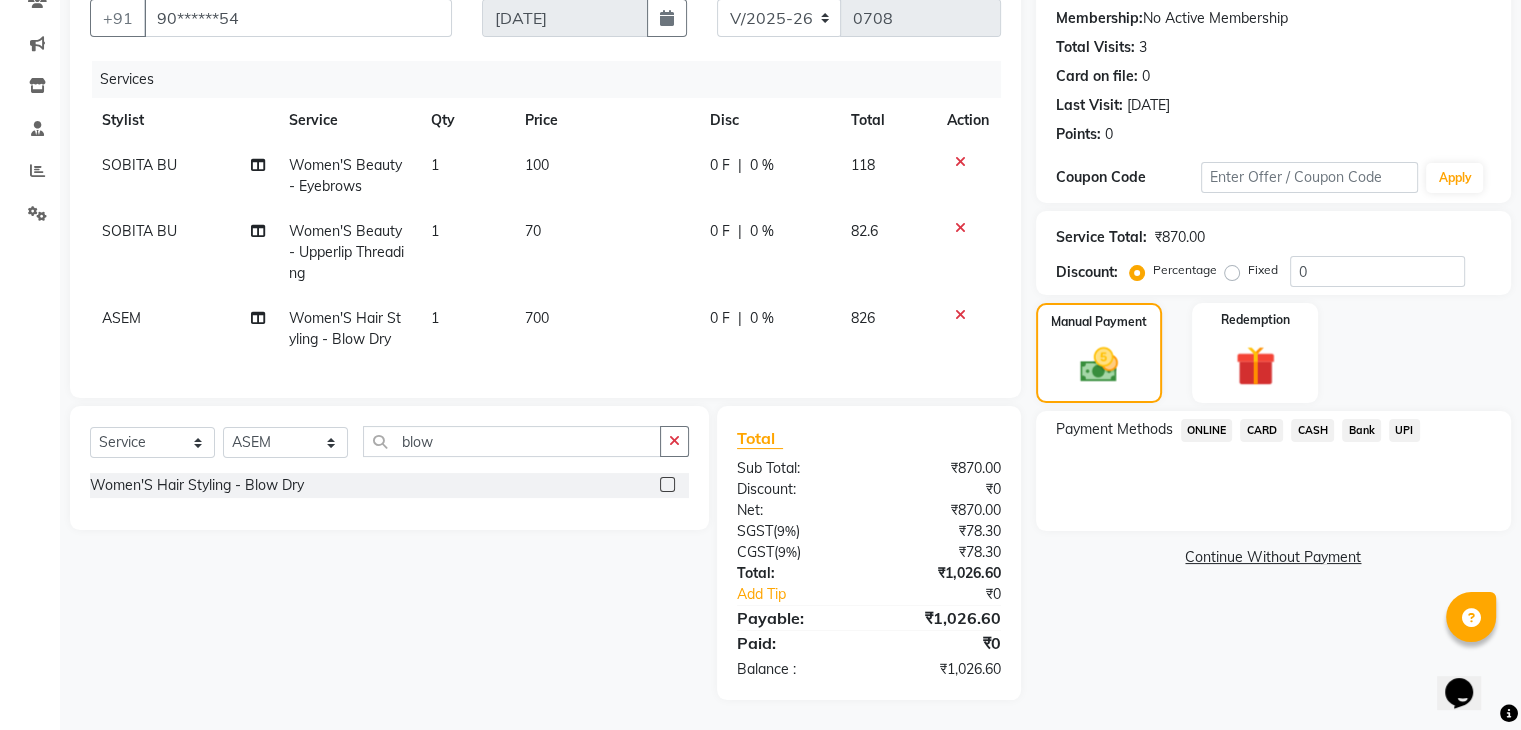 click on "Fixed" 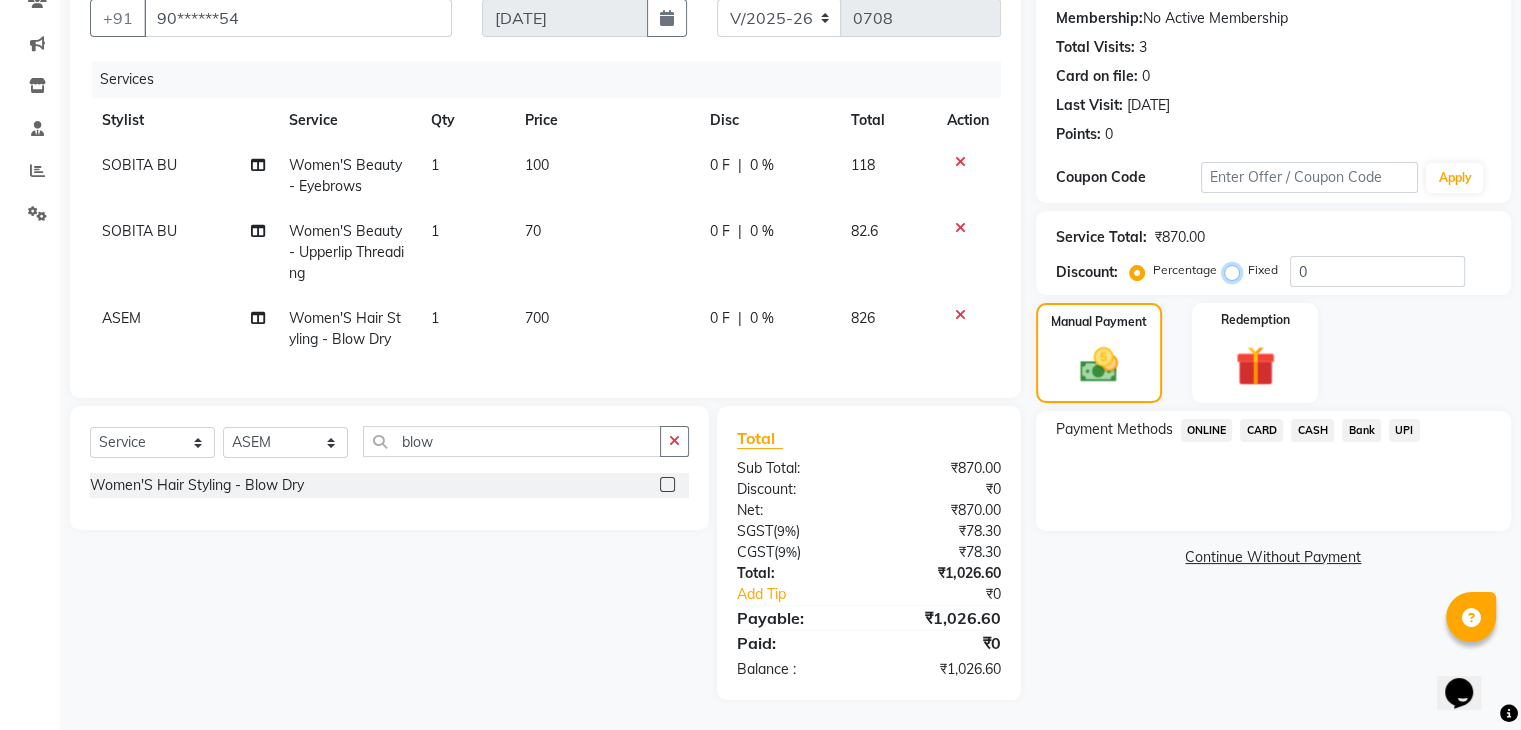 click on "Fixed" at bounding box center [1236, 270] 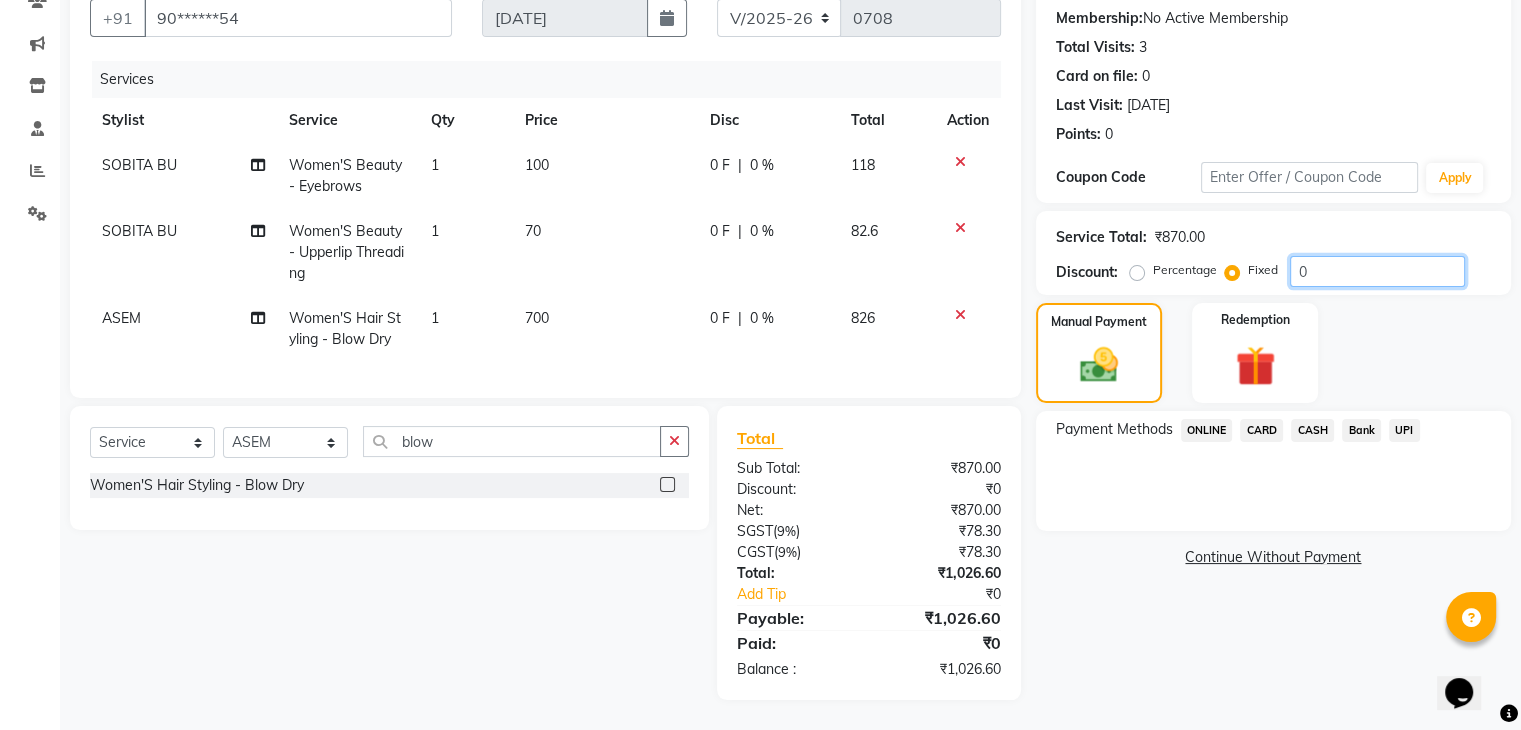 click on "0" 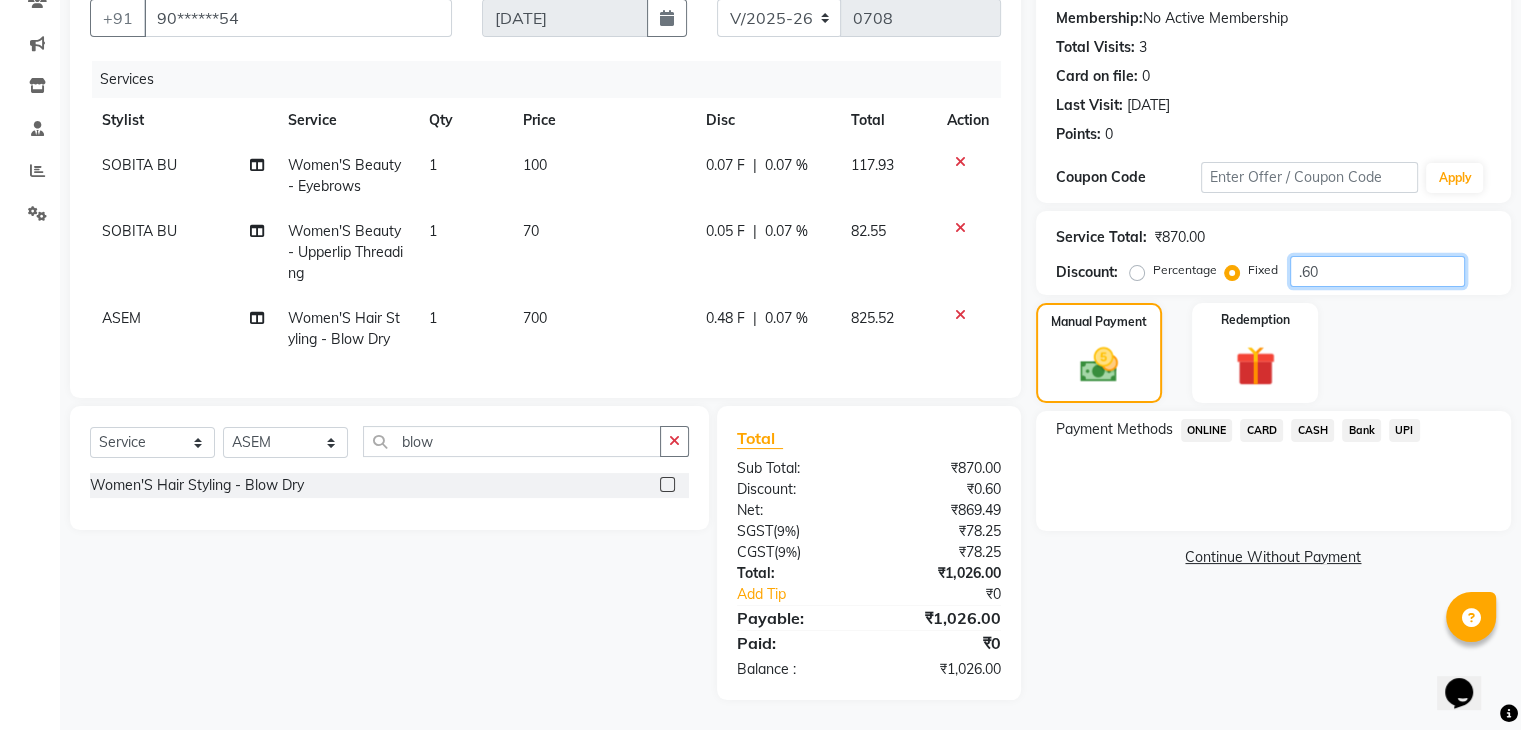 type on ".60" 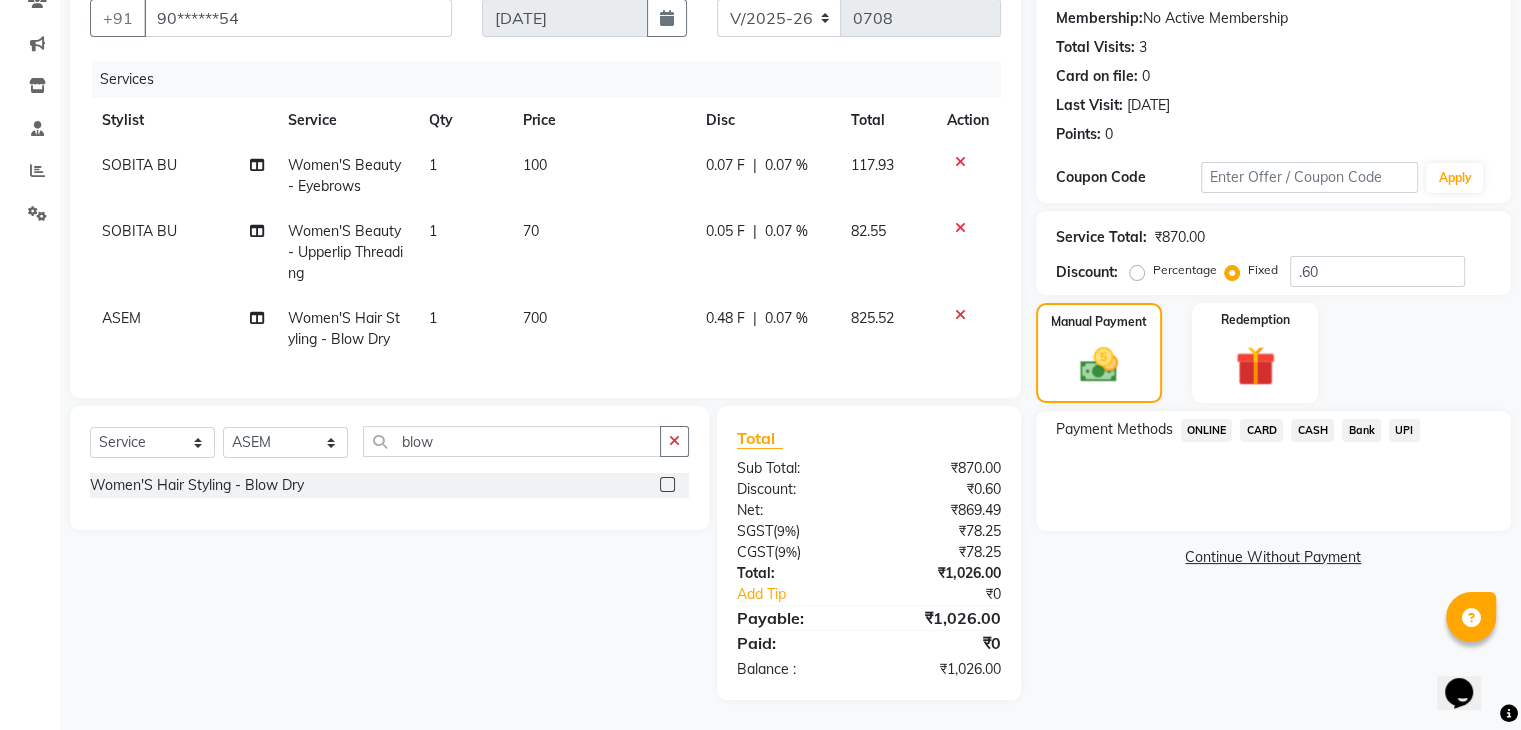 click on "ONLINE" 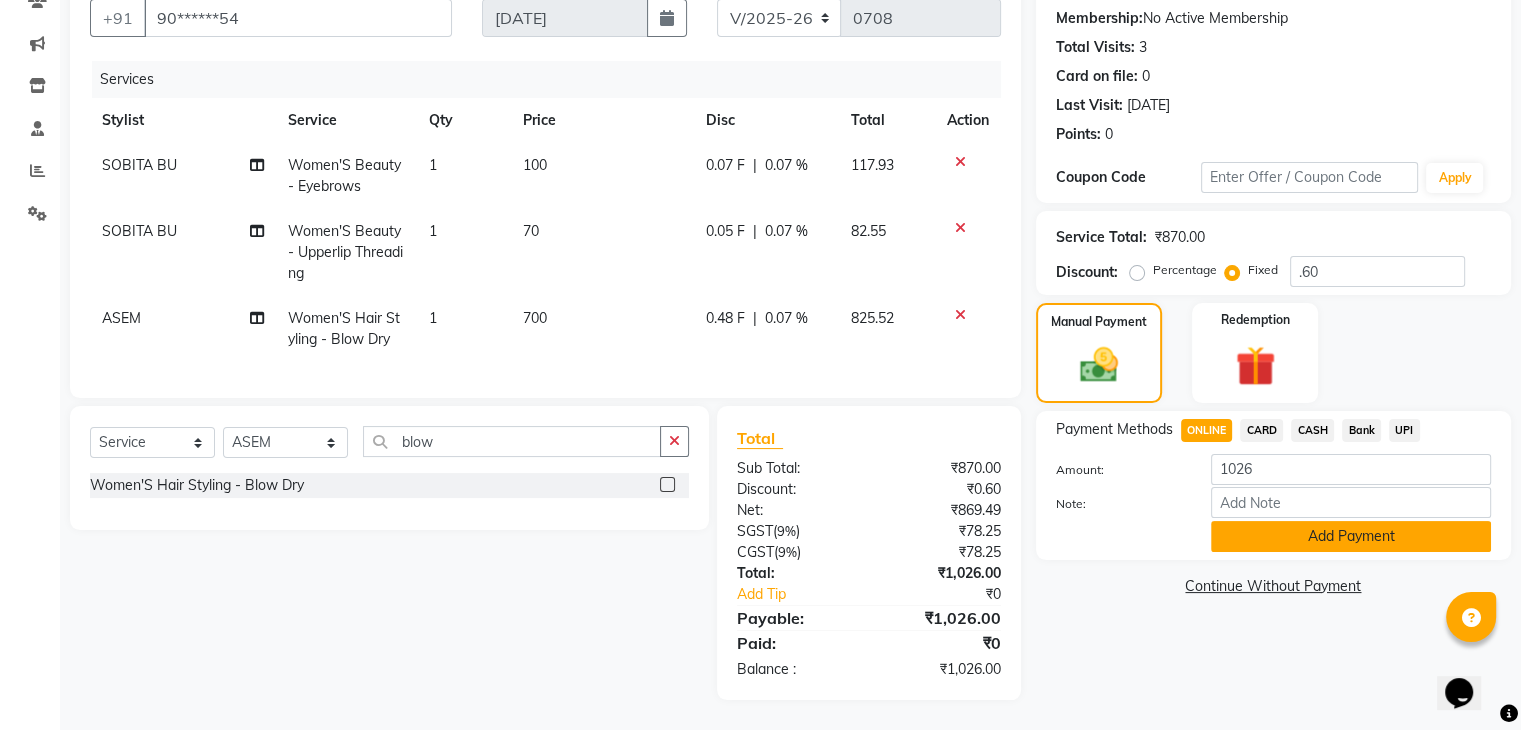 click on "Add Payment" 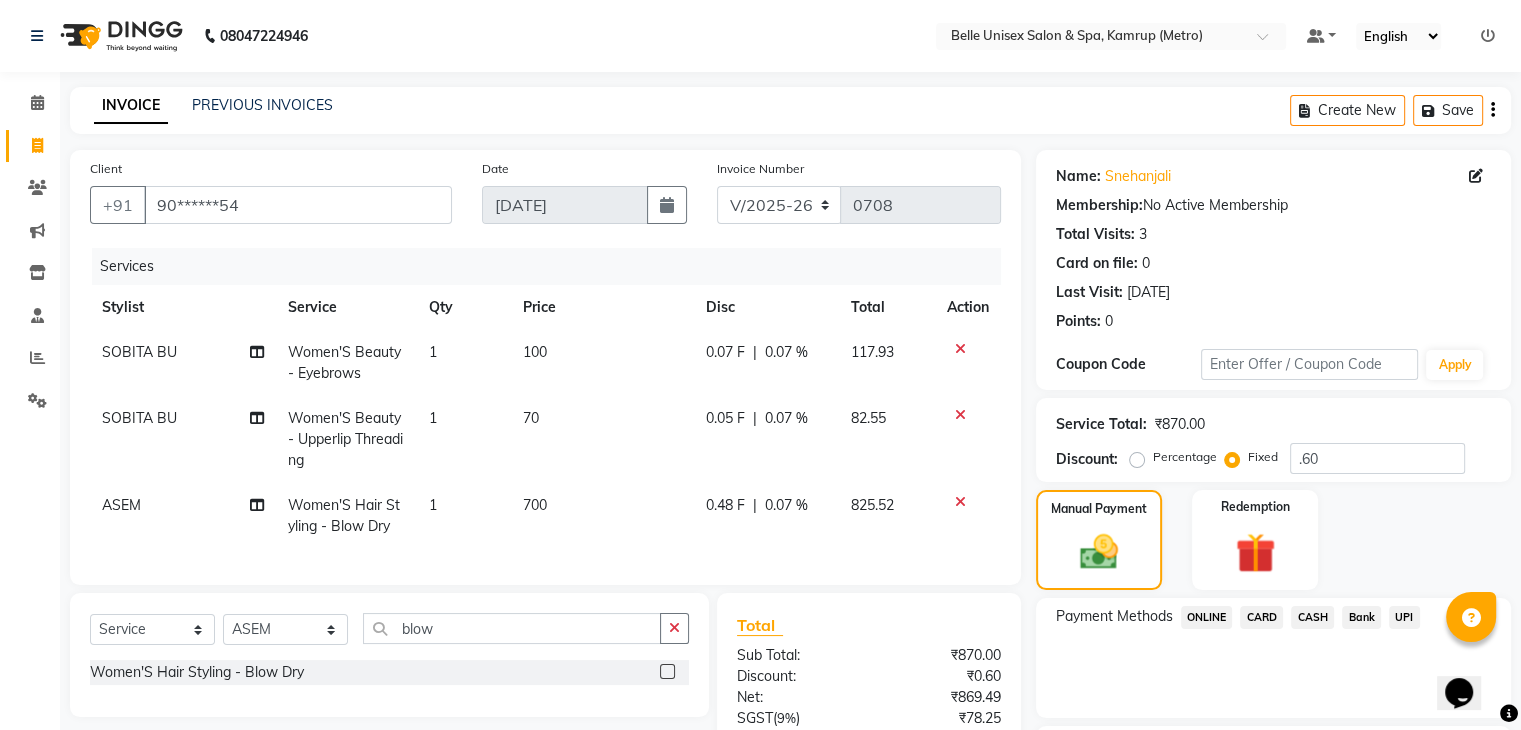 scroll, scrollTop: 244, scrollLeft: 0, axis: vertical 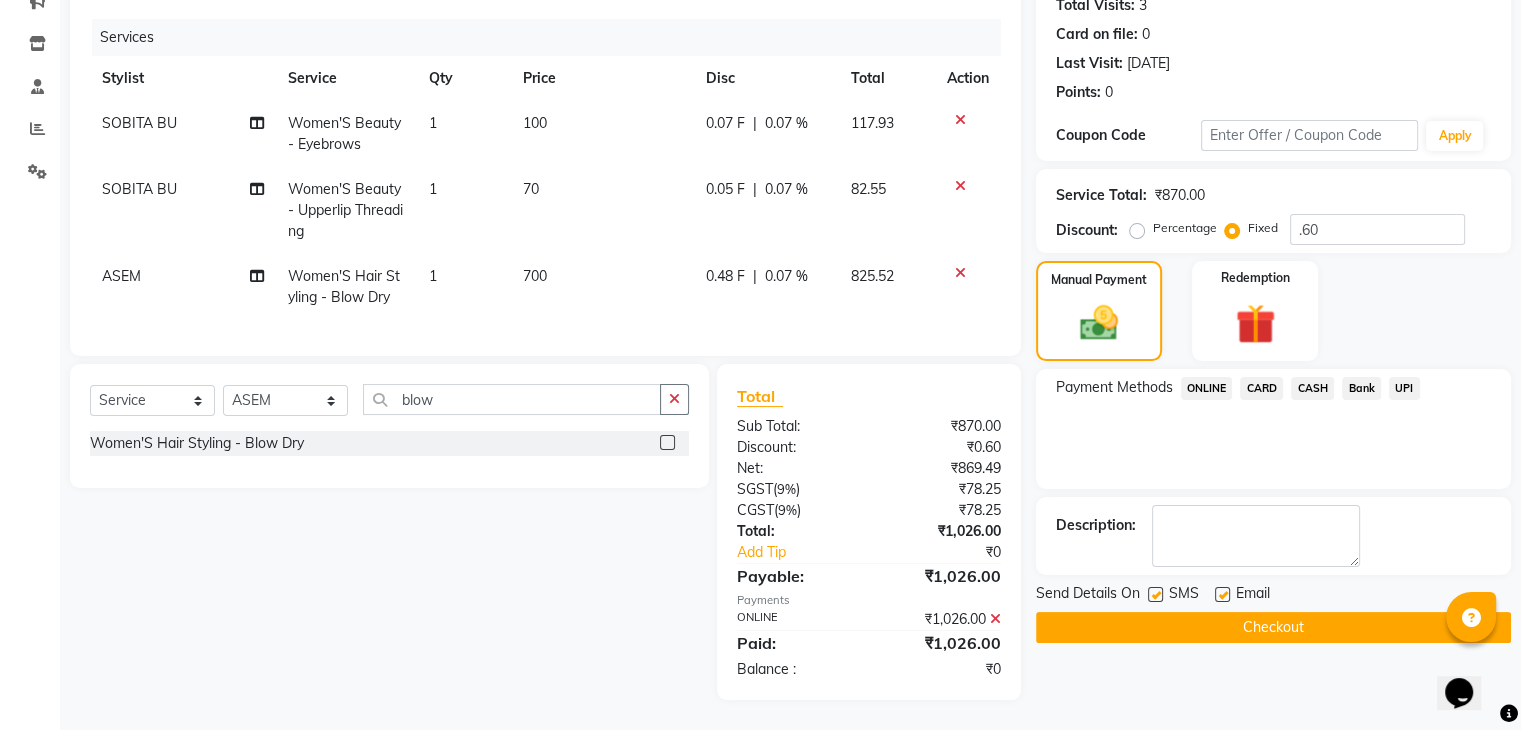 click on "Checkout" 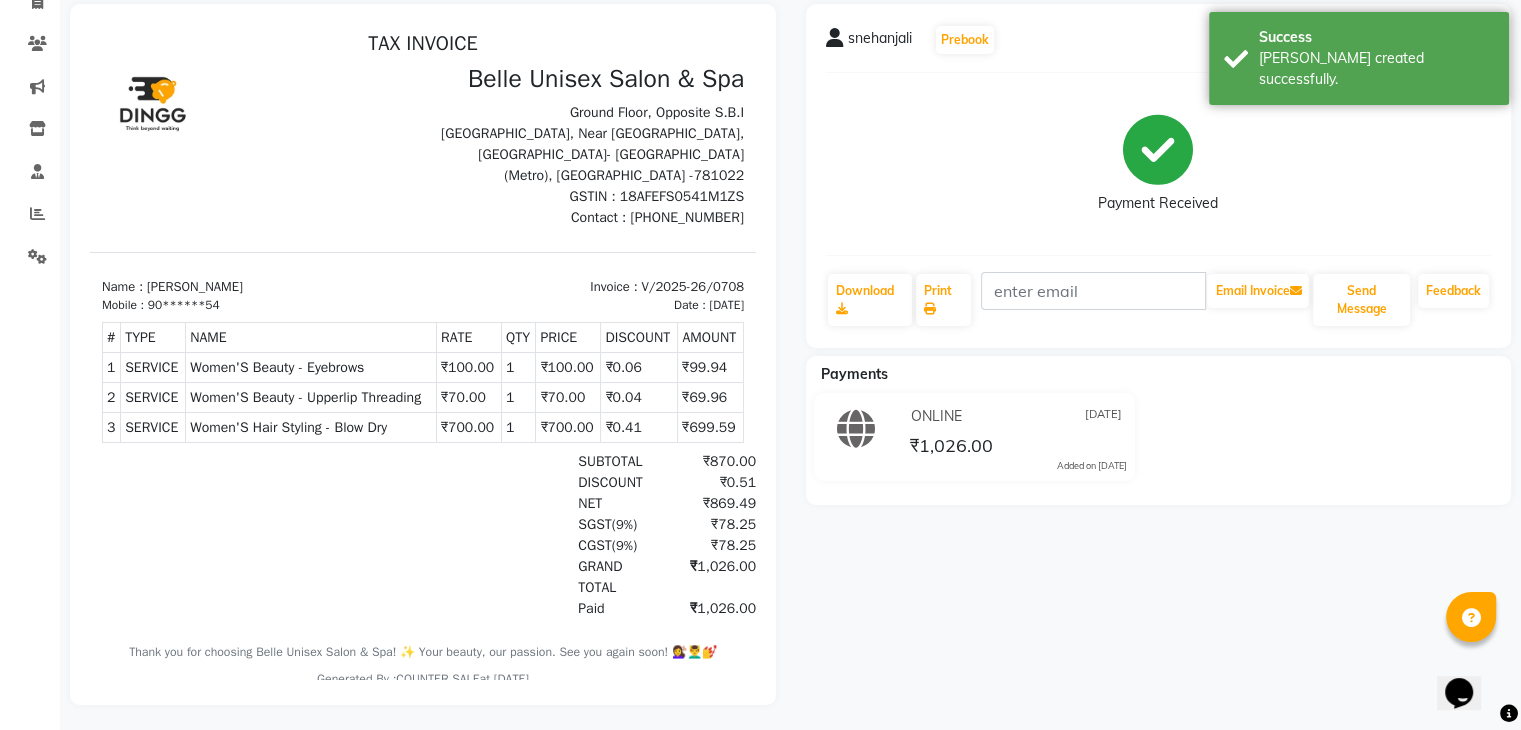 scroll, scrollTop: 164, scrollLeft: 0, axis: vertical 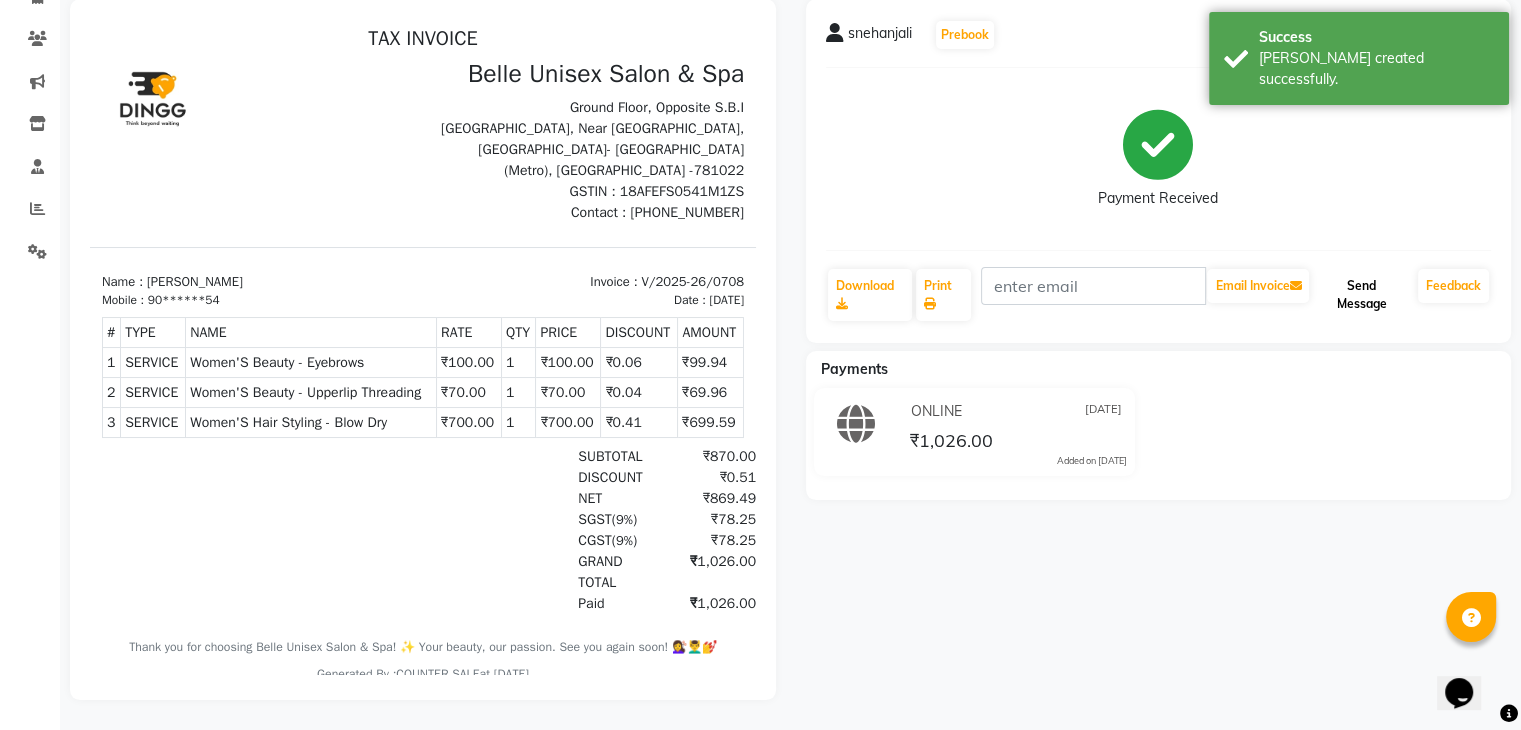 click on "Send Message" 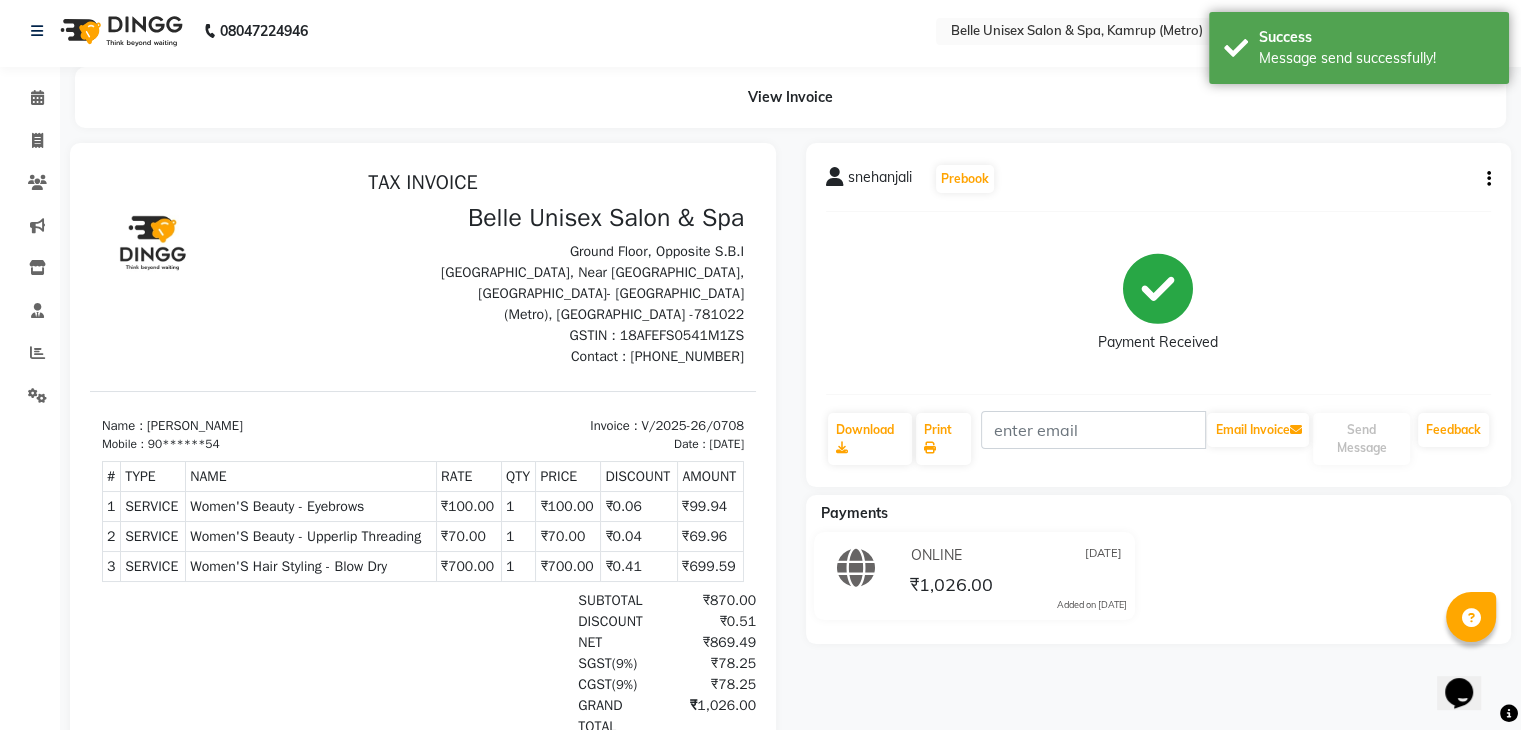 scroll, scrollTop: 0, scrollLeft: 0, axis: both 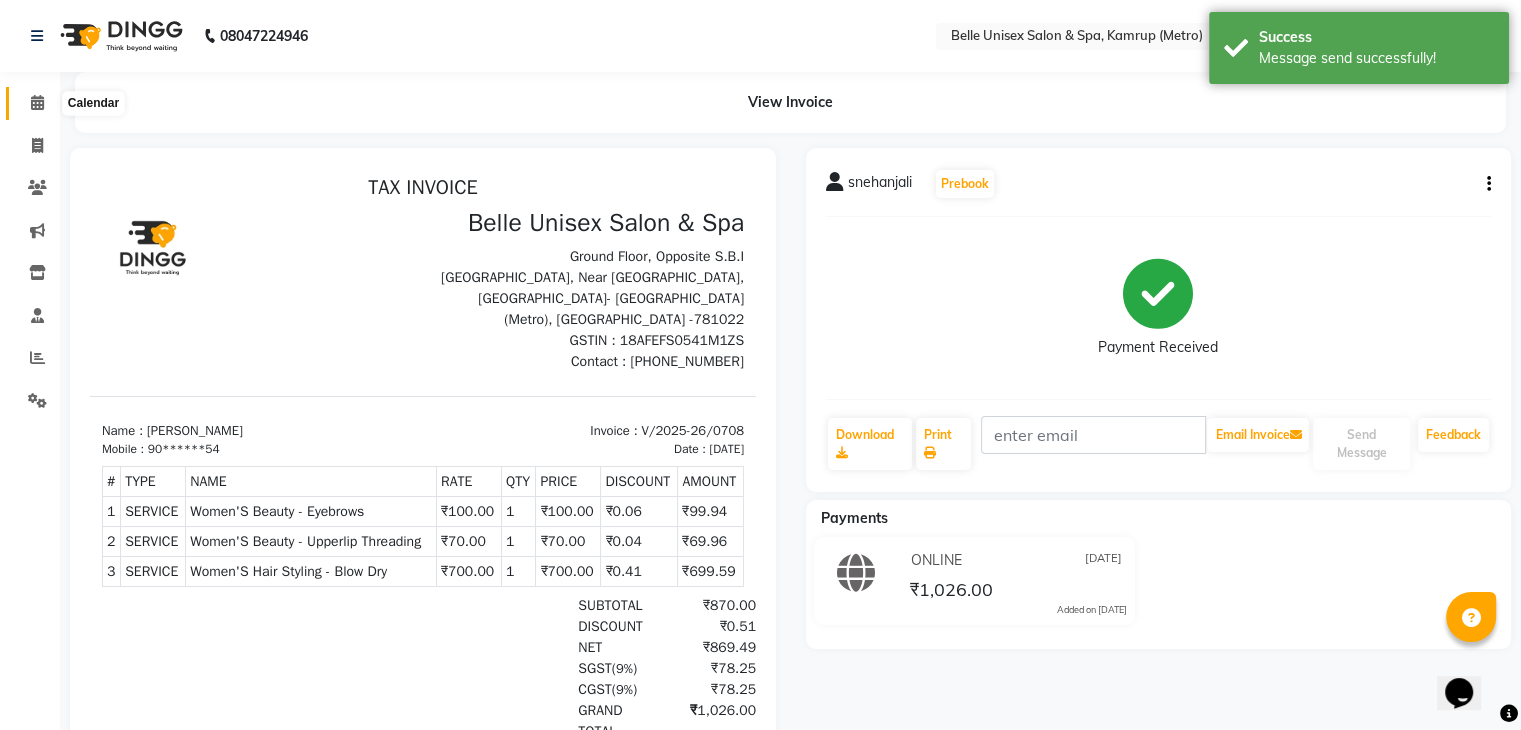 click 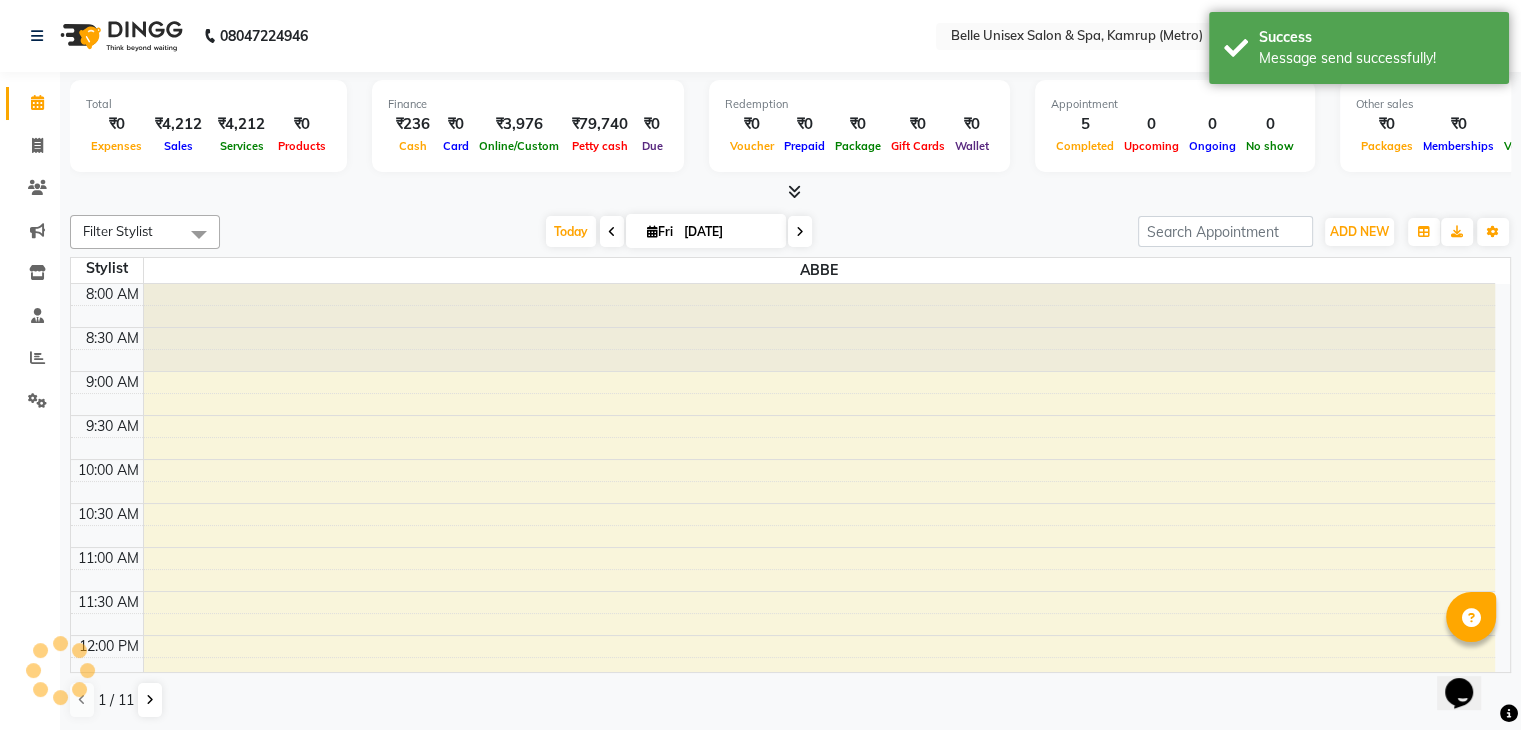 scroll, scrollTop: 0, scrollLeft: 0, axis: both 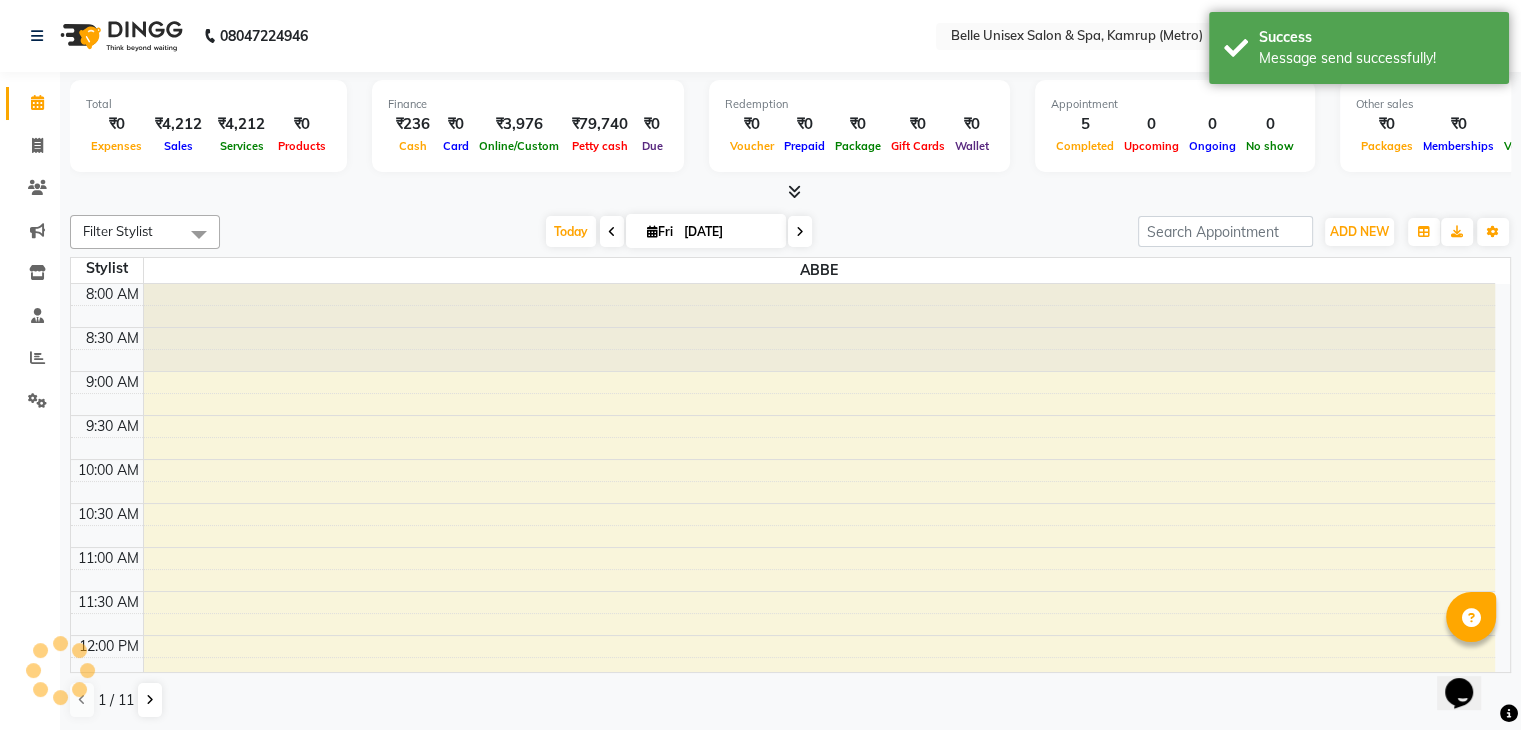 click at bounding box center (790, 192) 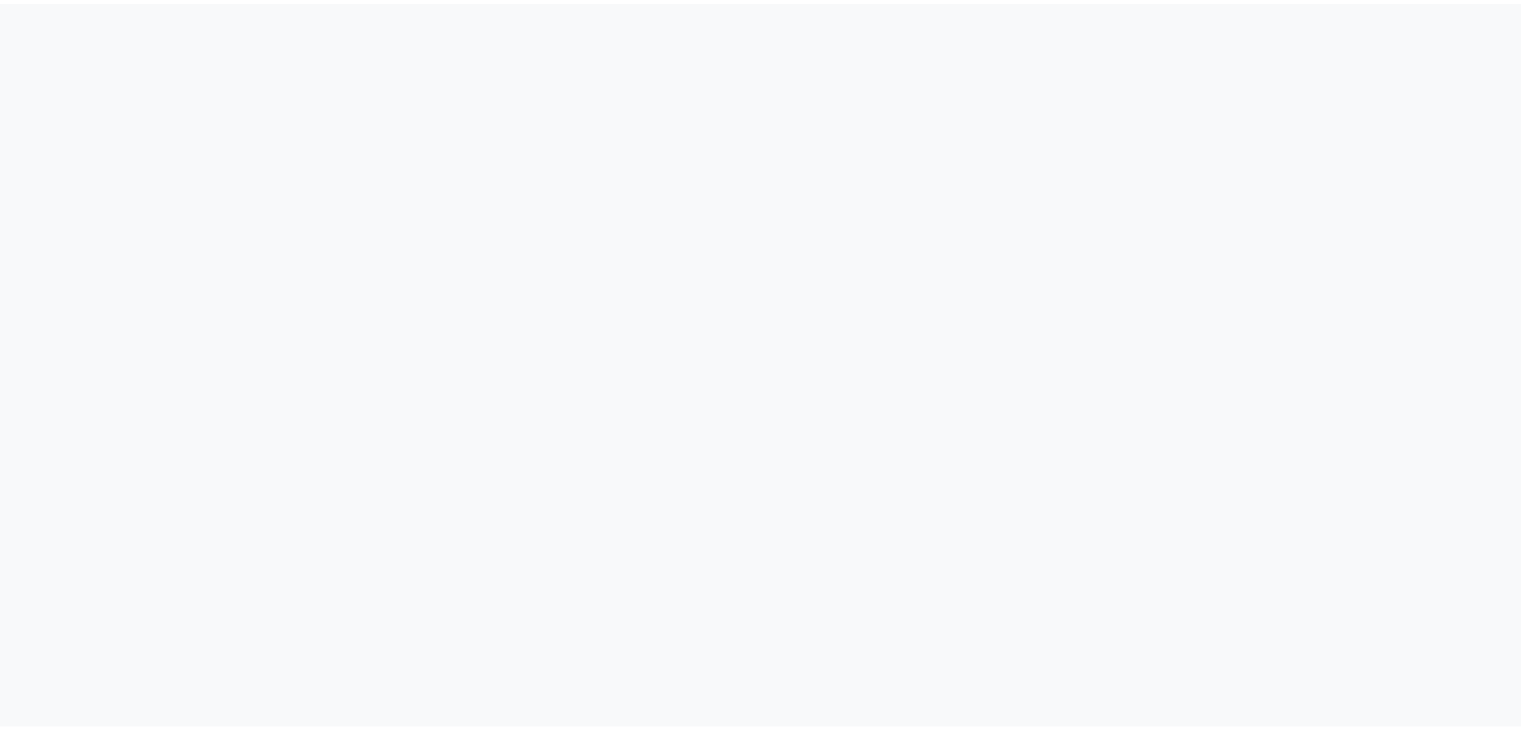 scroll, scrollTop: 0, scrollLeft: 0, axis: both 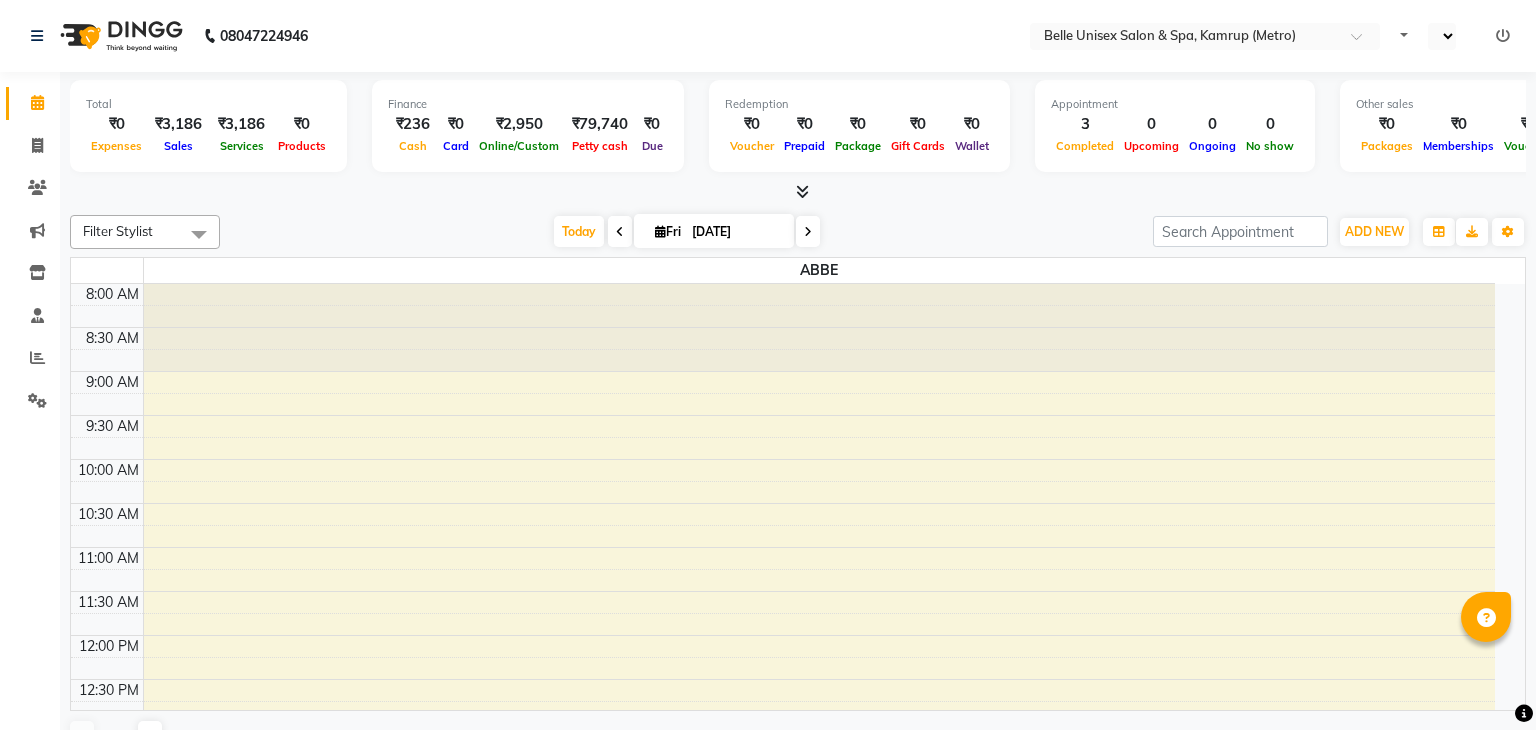 select on "en" 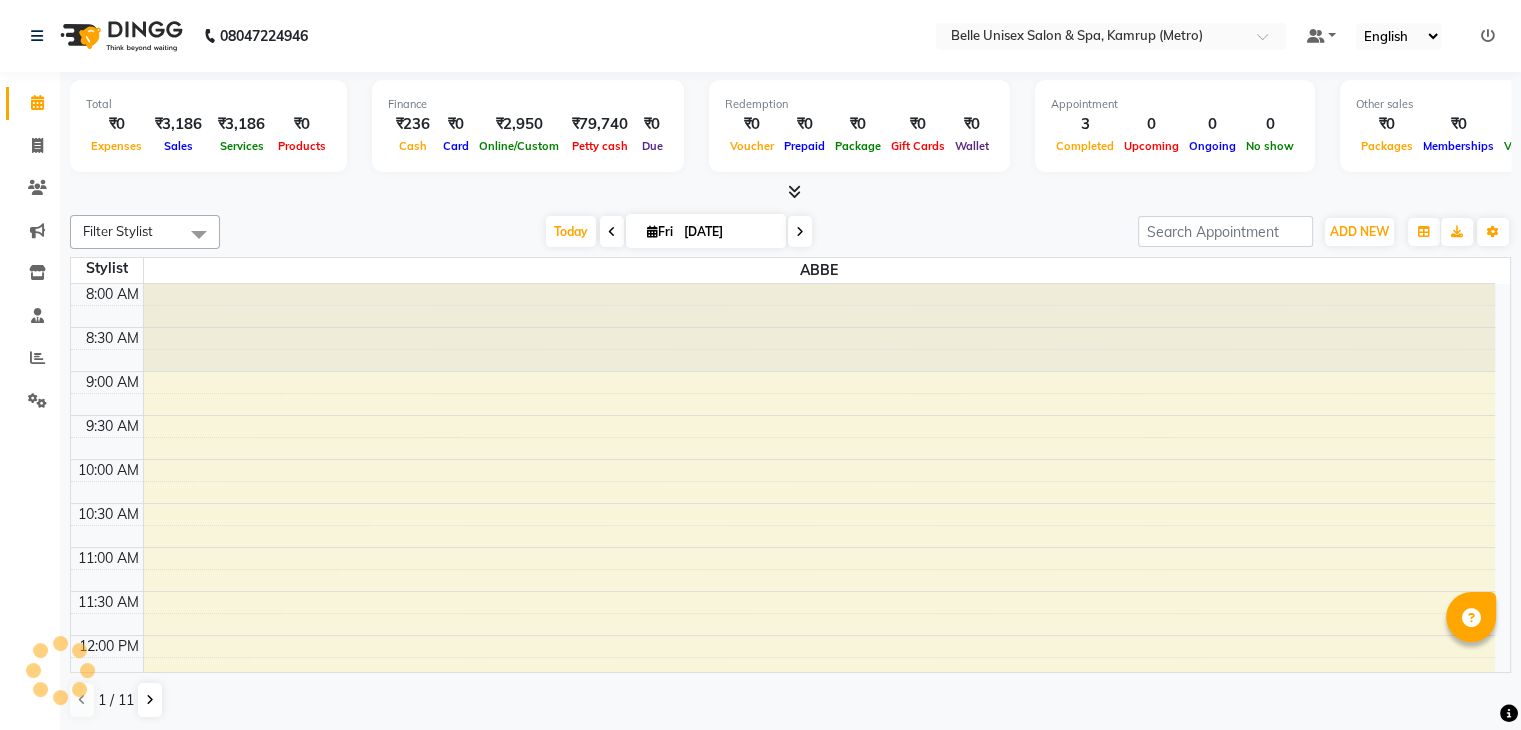 scroll, scrollTop: 0, scrollLeft: 0, axis: both 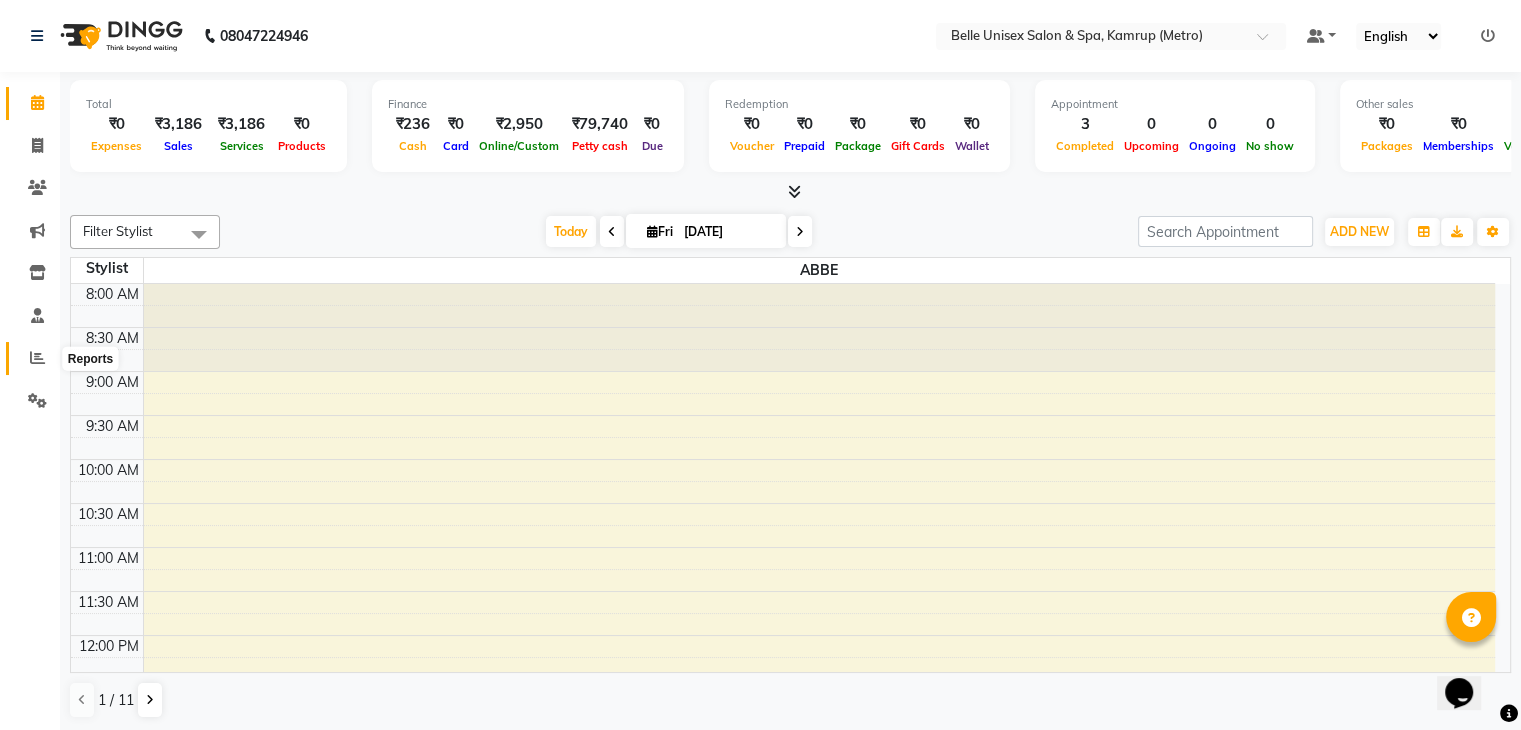 click 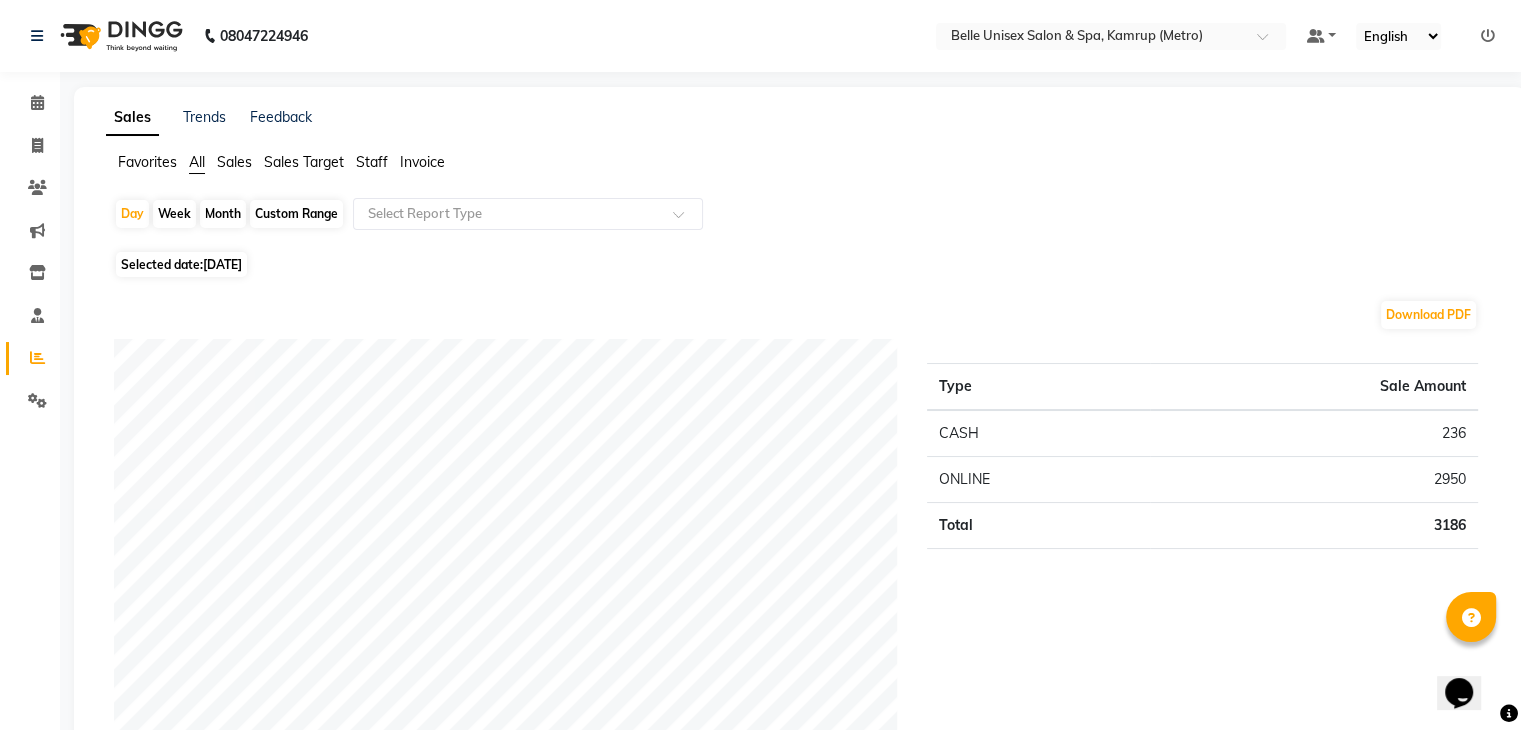 click on "Sales" 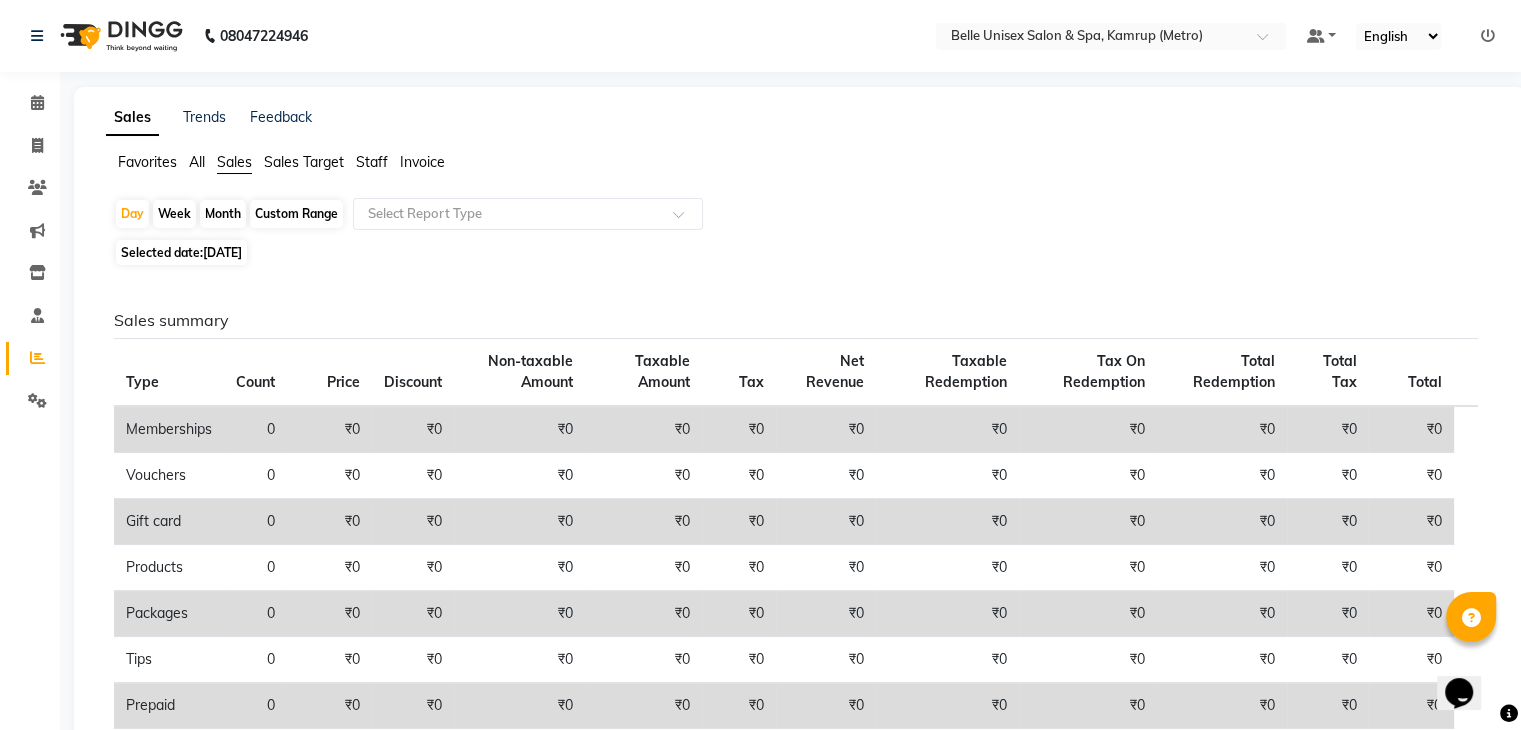 click on "Custom Range" 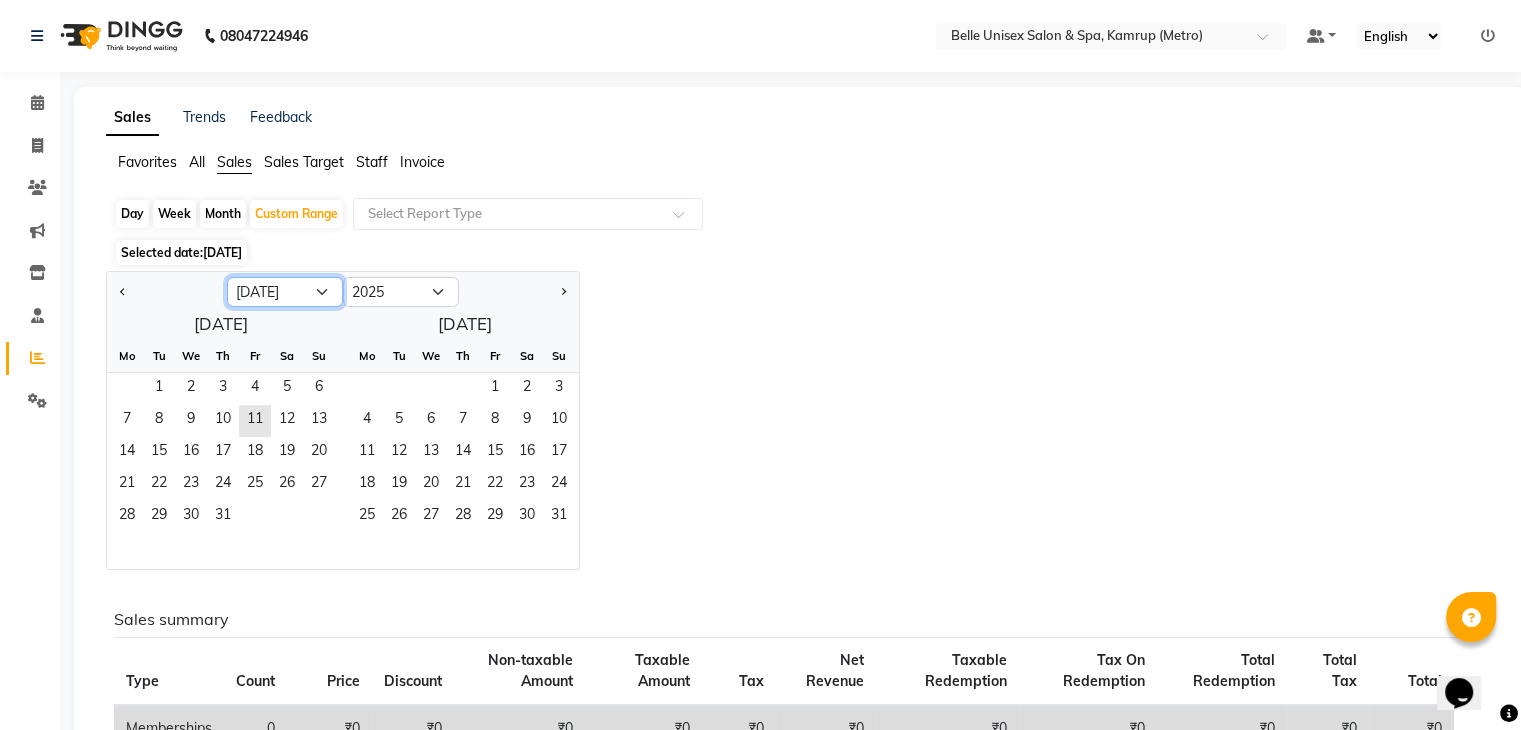 click on "Jan Feb Mar Apr May Jun Jul Aug Sep Oct Nov Dec" 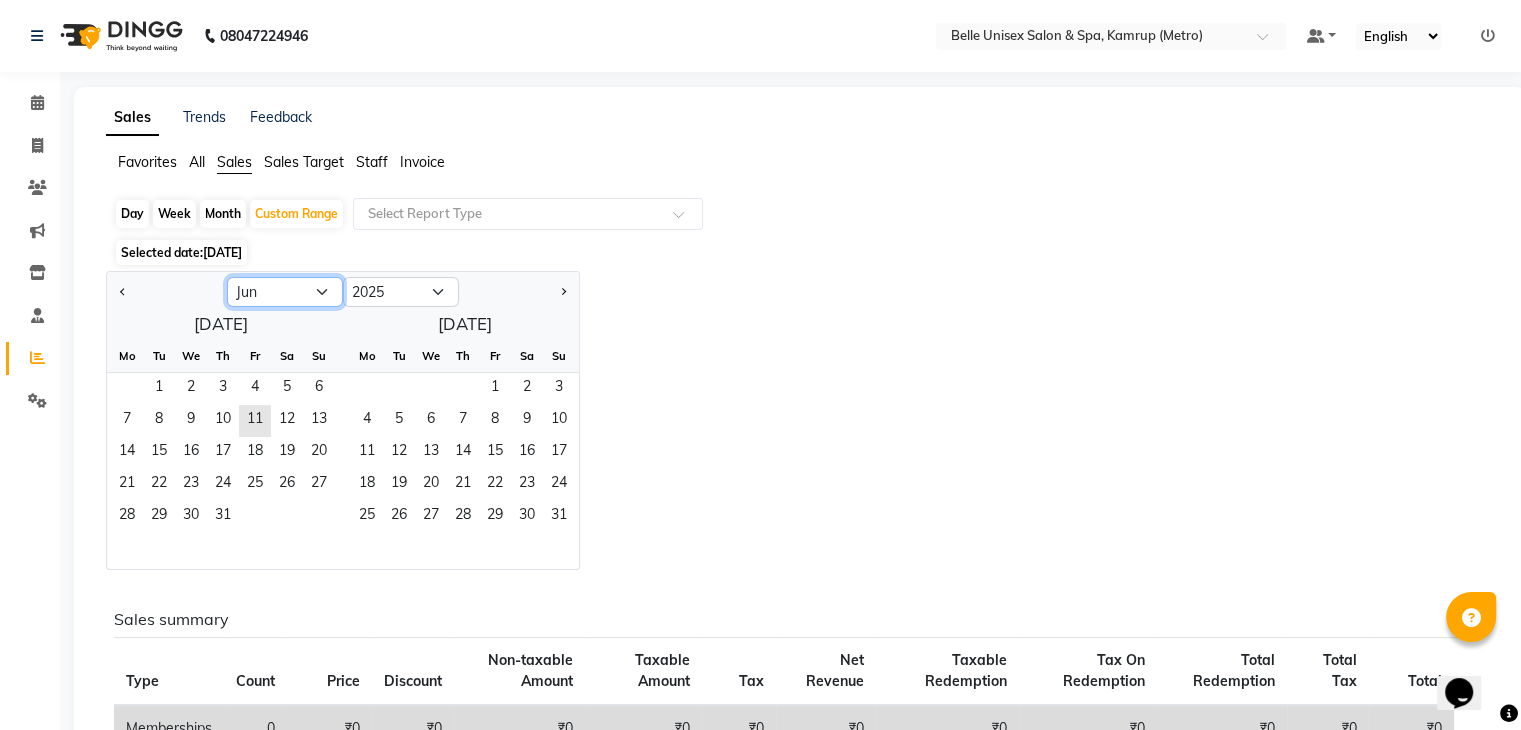 click on "Jan Feb Mar Apr May Jun Jul Aug Sep Oct Nov Dec" 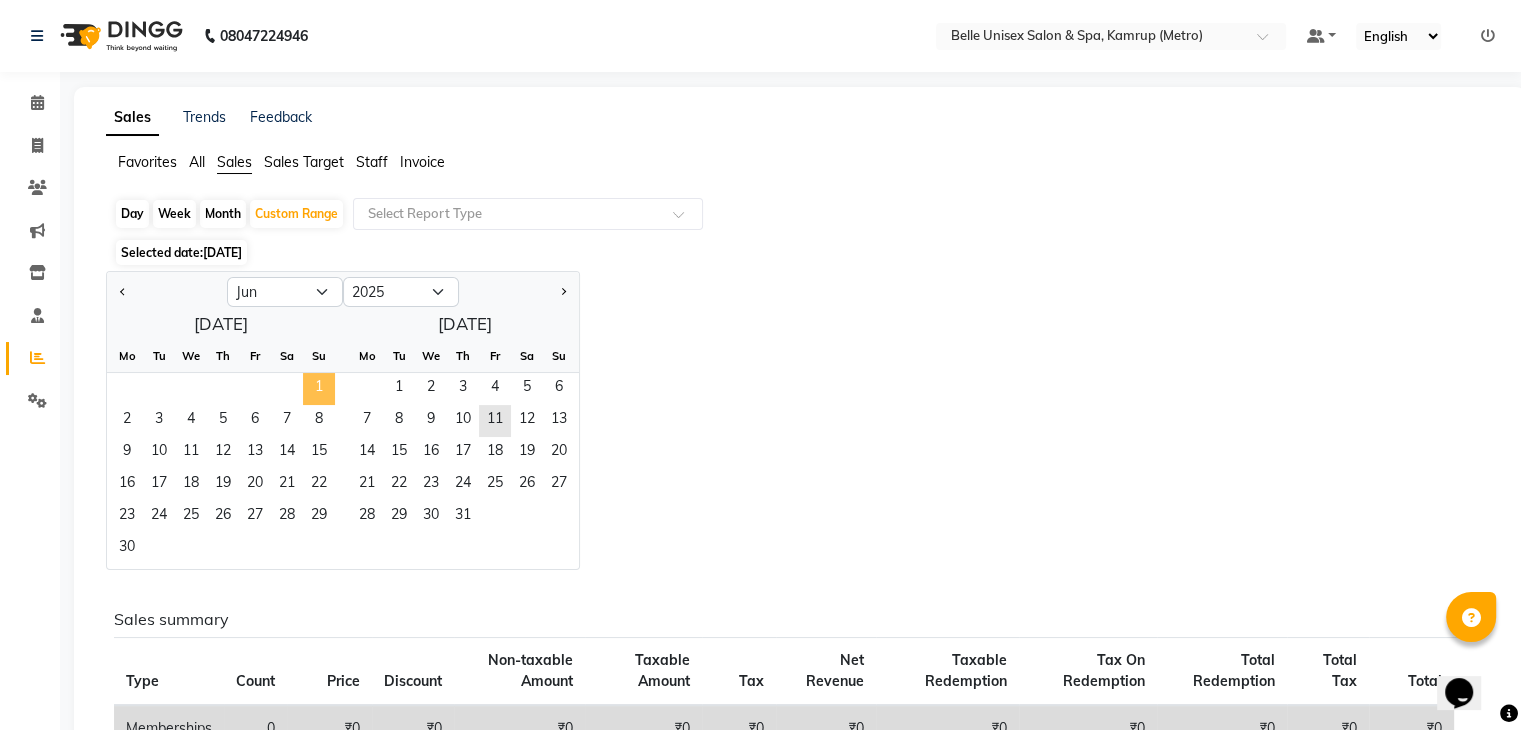 click on "1" 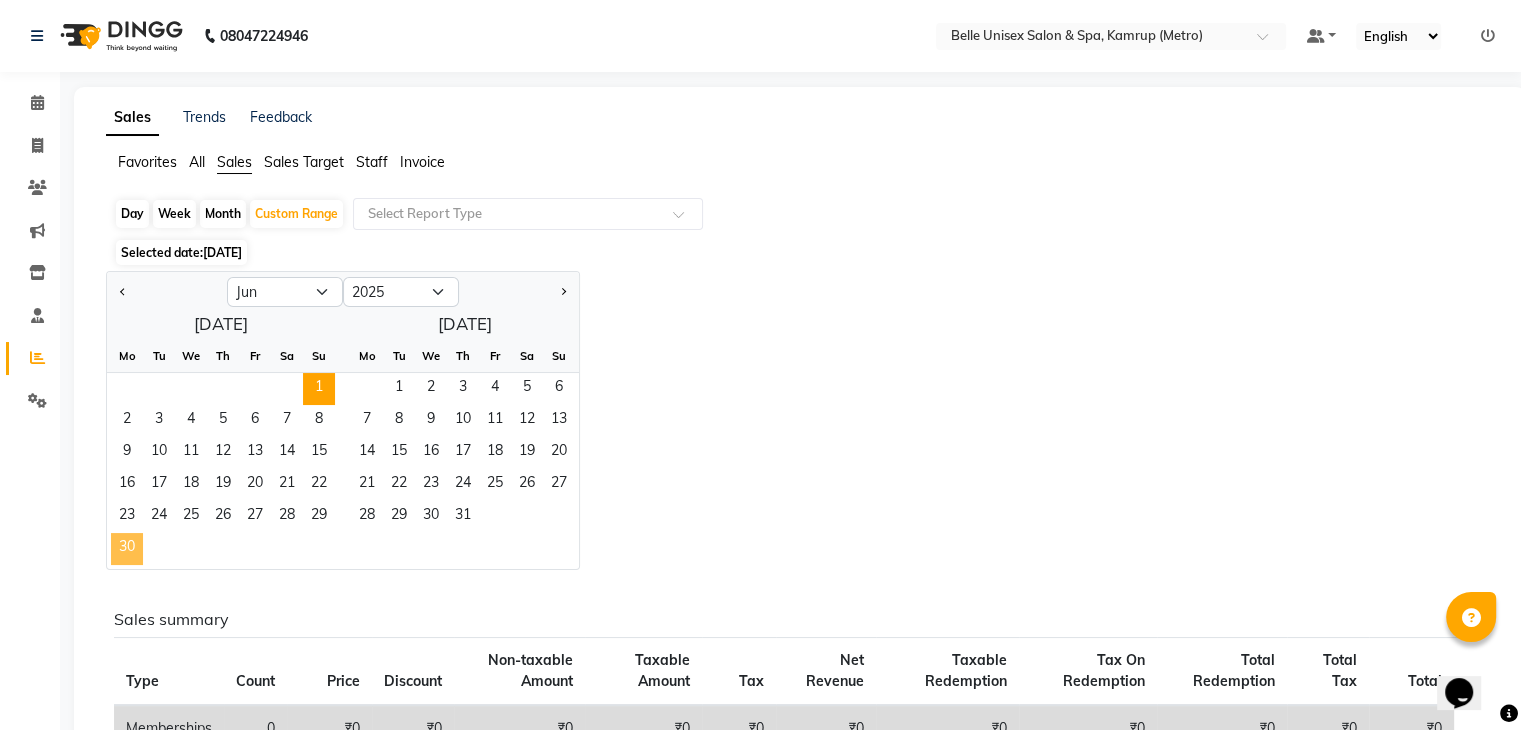 click on "30" 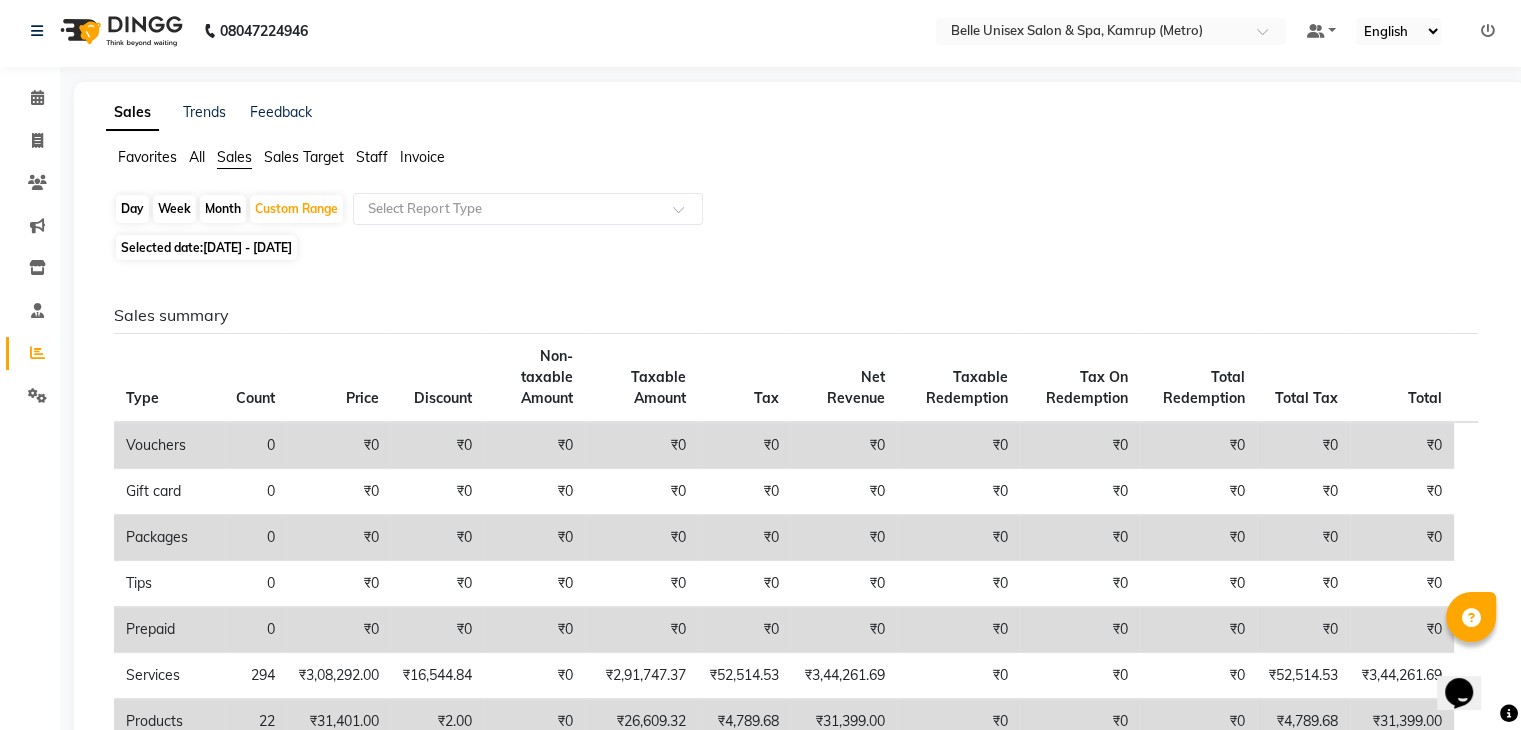 scroll, scrollTop: 0, scrollLeft: 0, axis: both 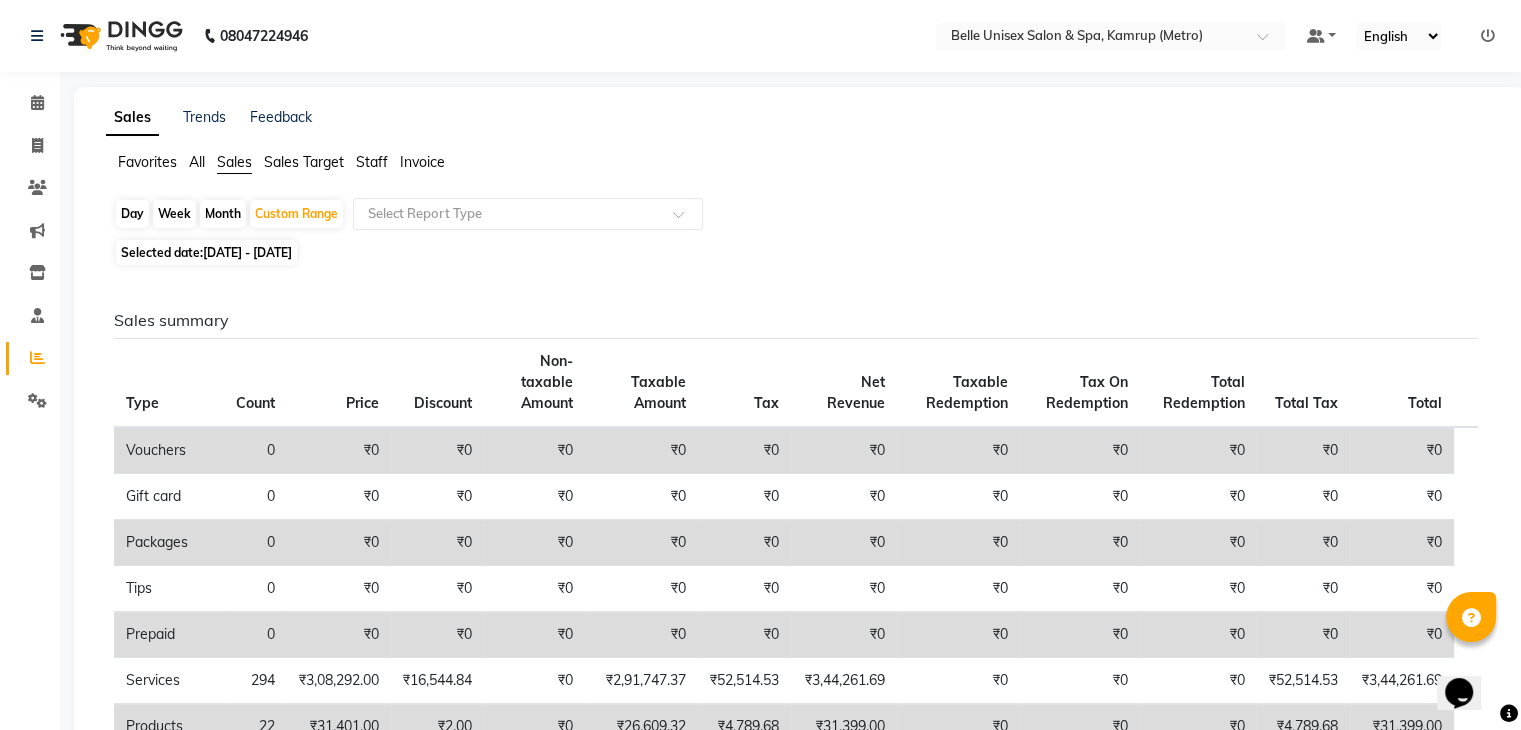 click on "All" 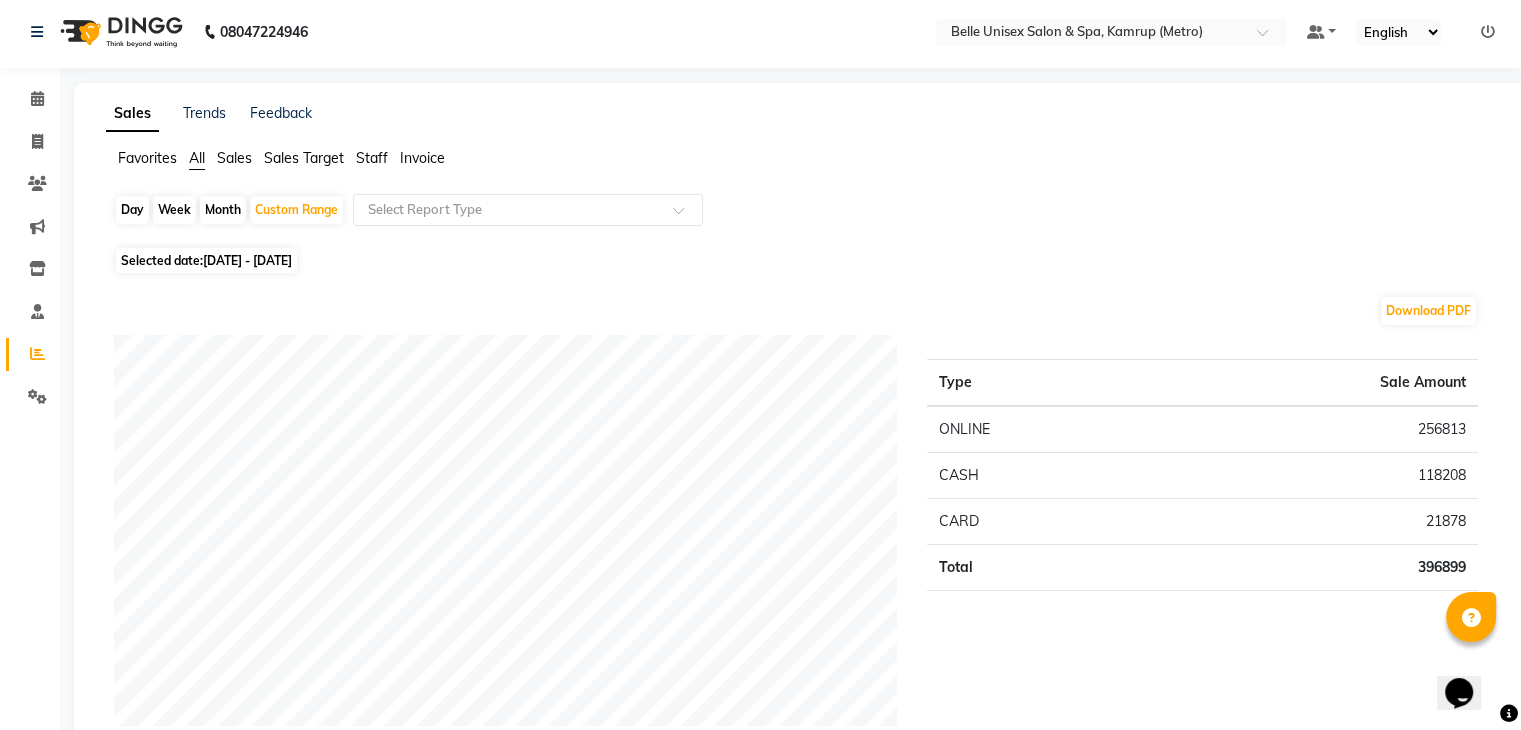 scroll, scrollTop: 0, scrollLeft: 0, axis: both 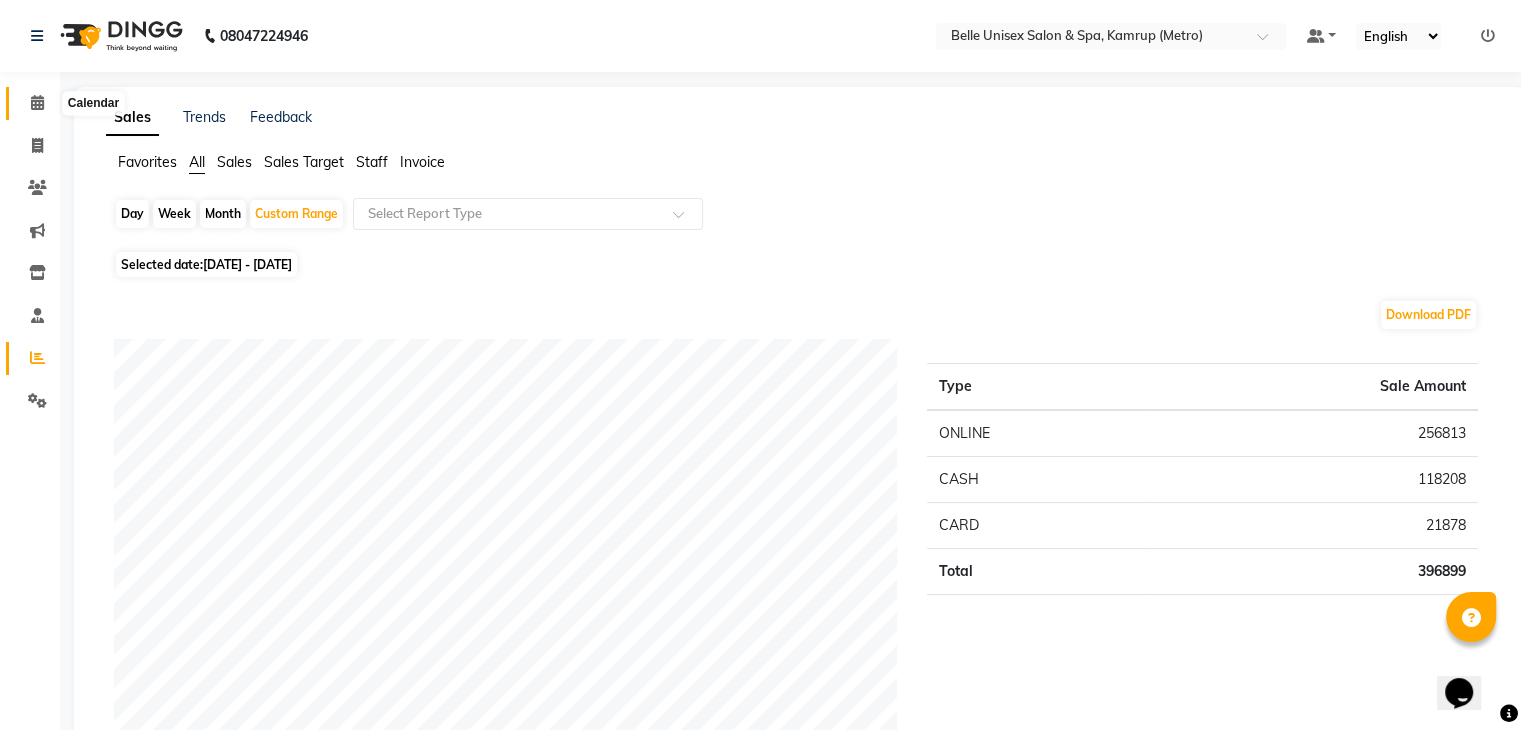 click 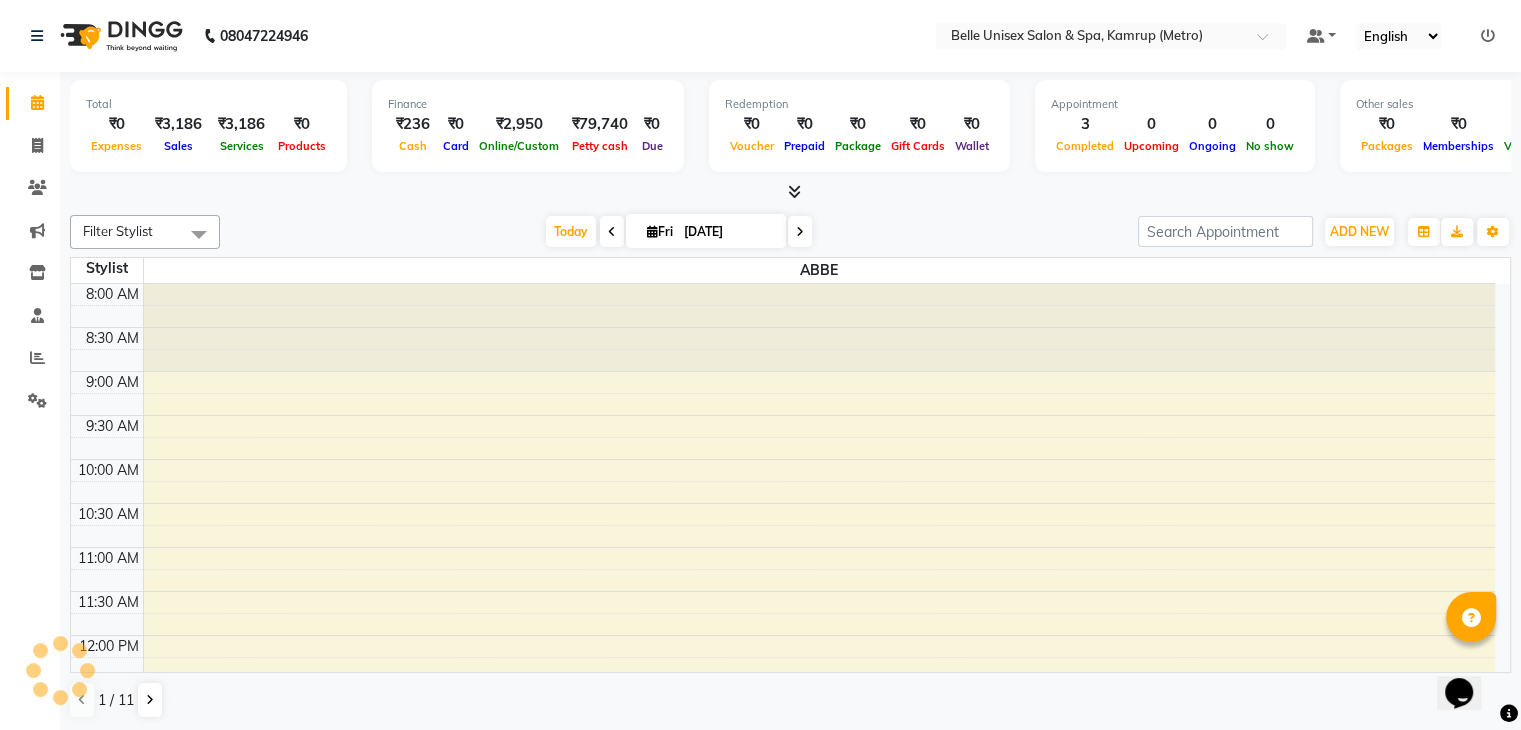 scroll, scrollTop: 0, scrollLeft: 0, axis: both 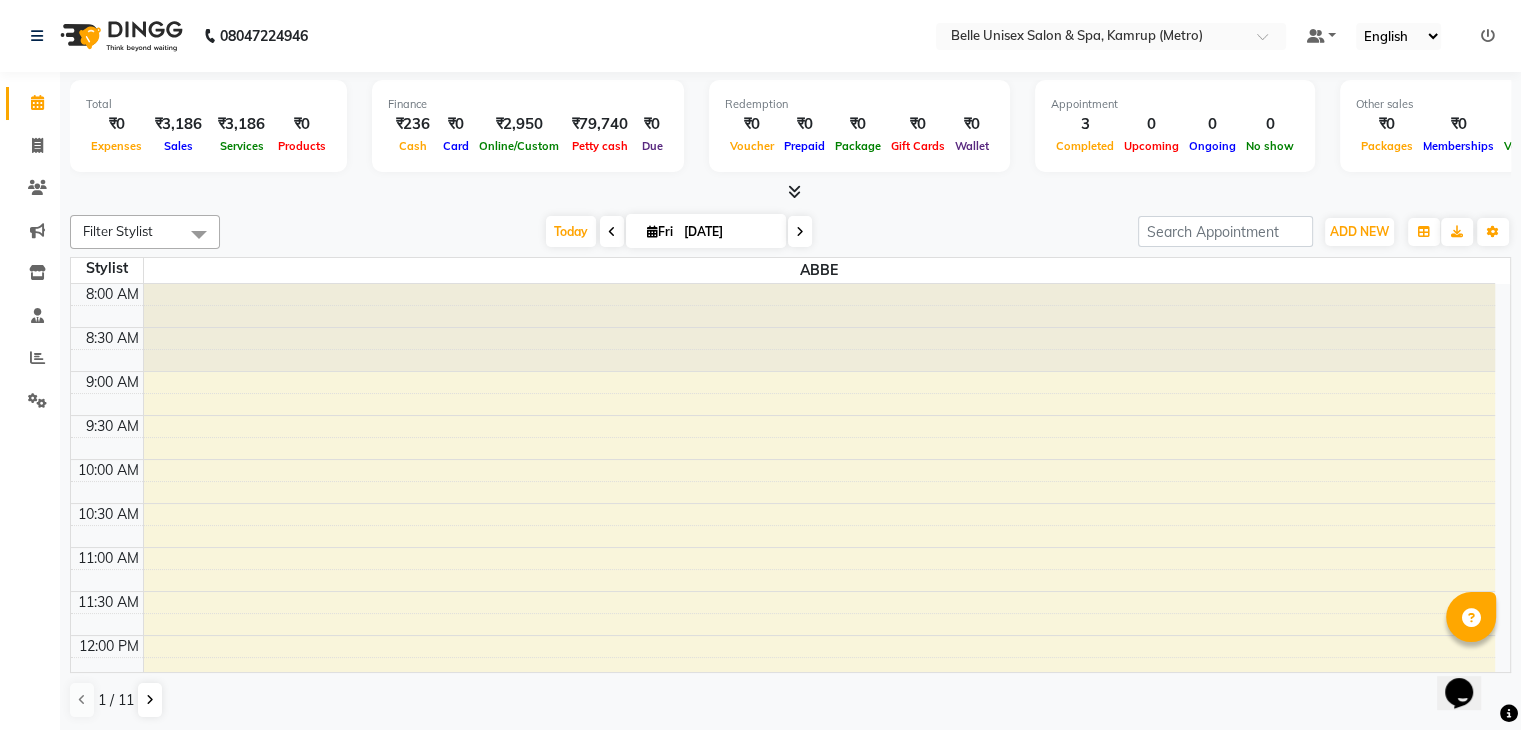 click at bounding box center [790, 192] 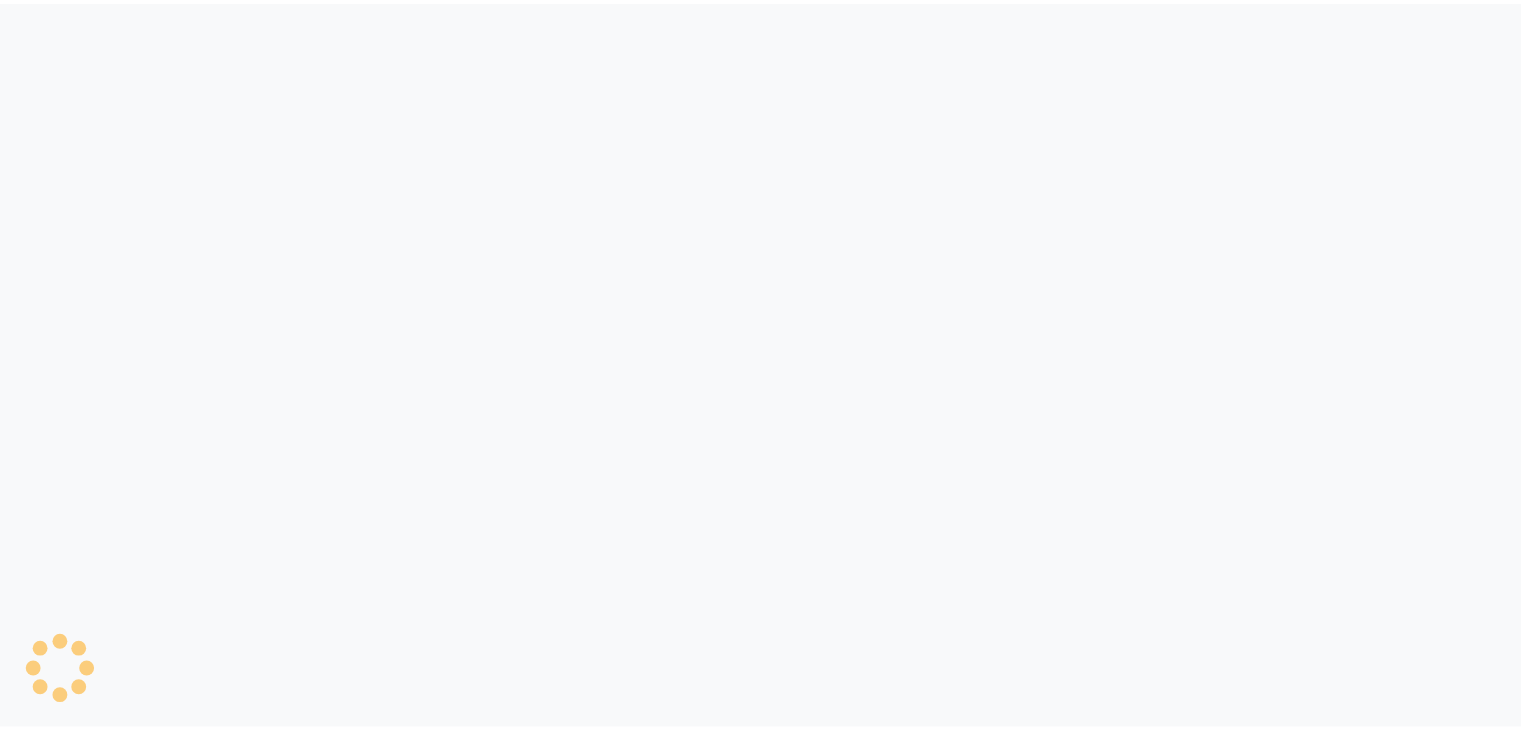 scroll, scrollTop: 0, scrollLeft: 0, axis: both 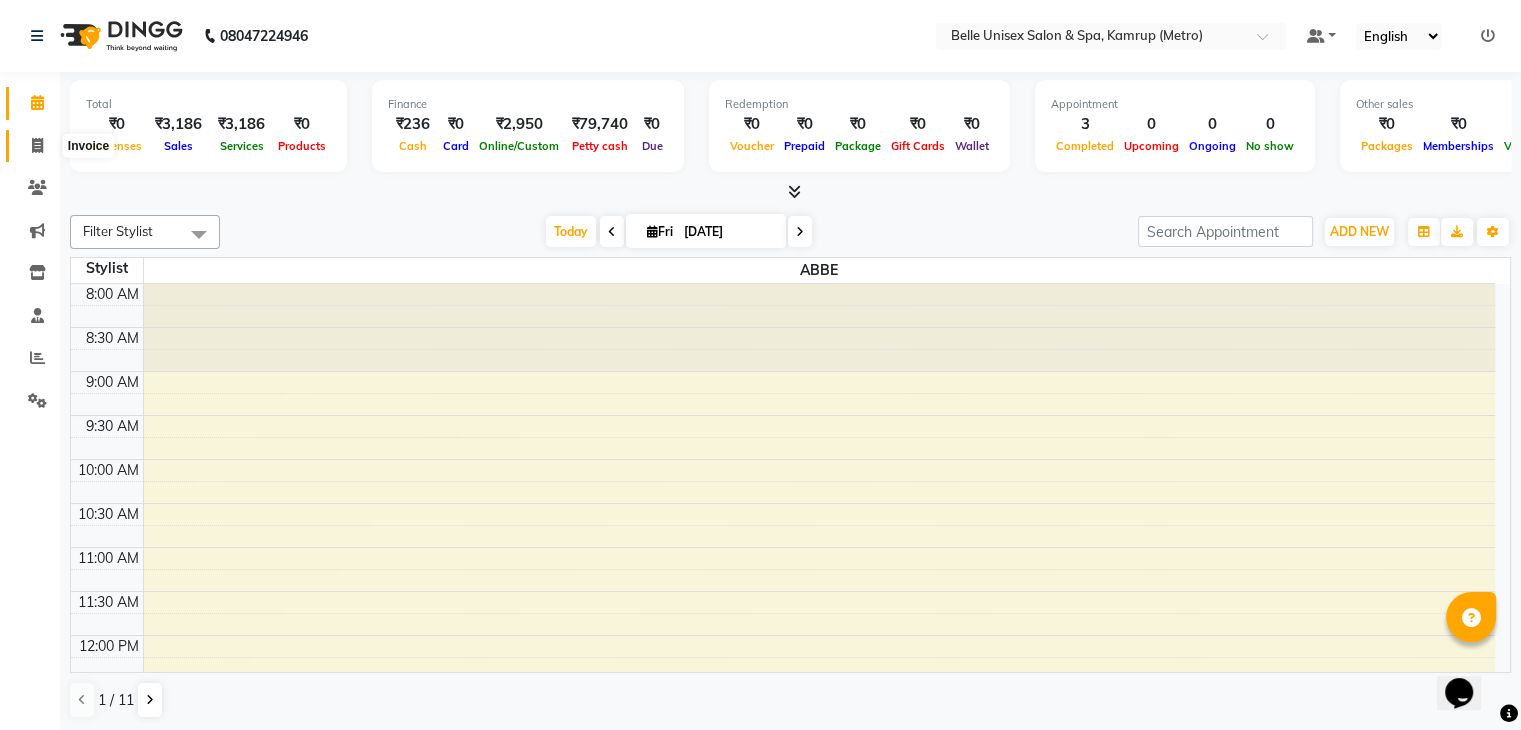 click 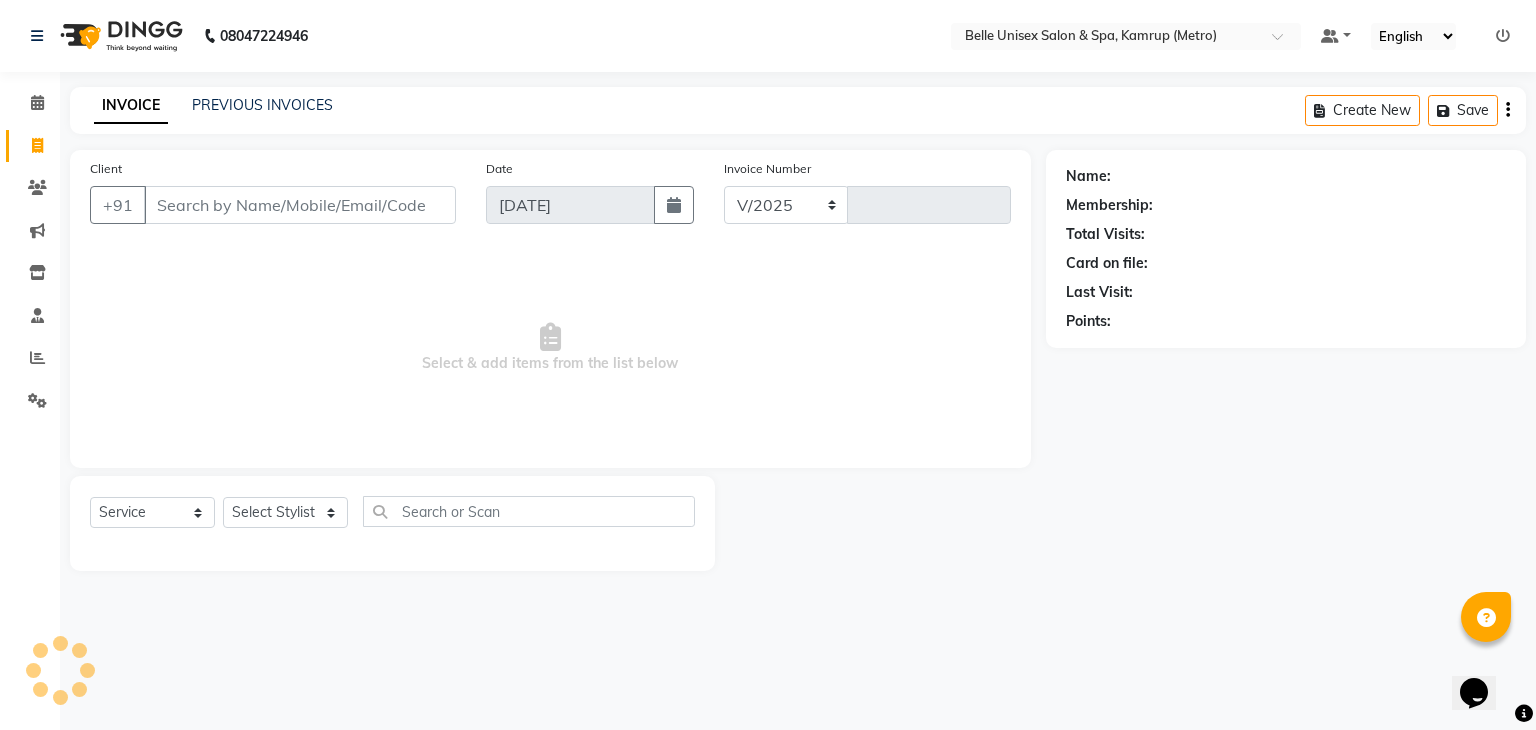 select on "7291" 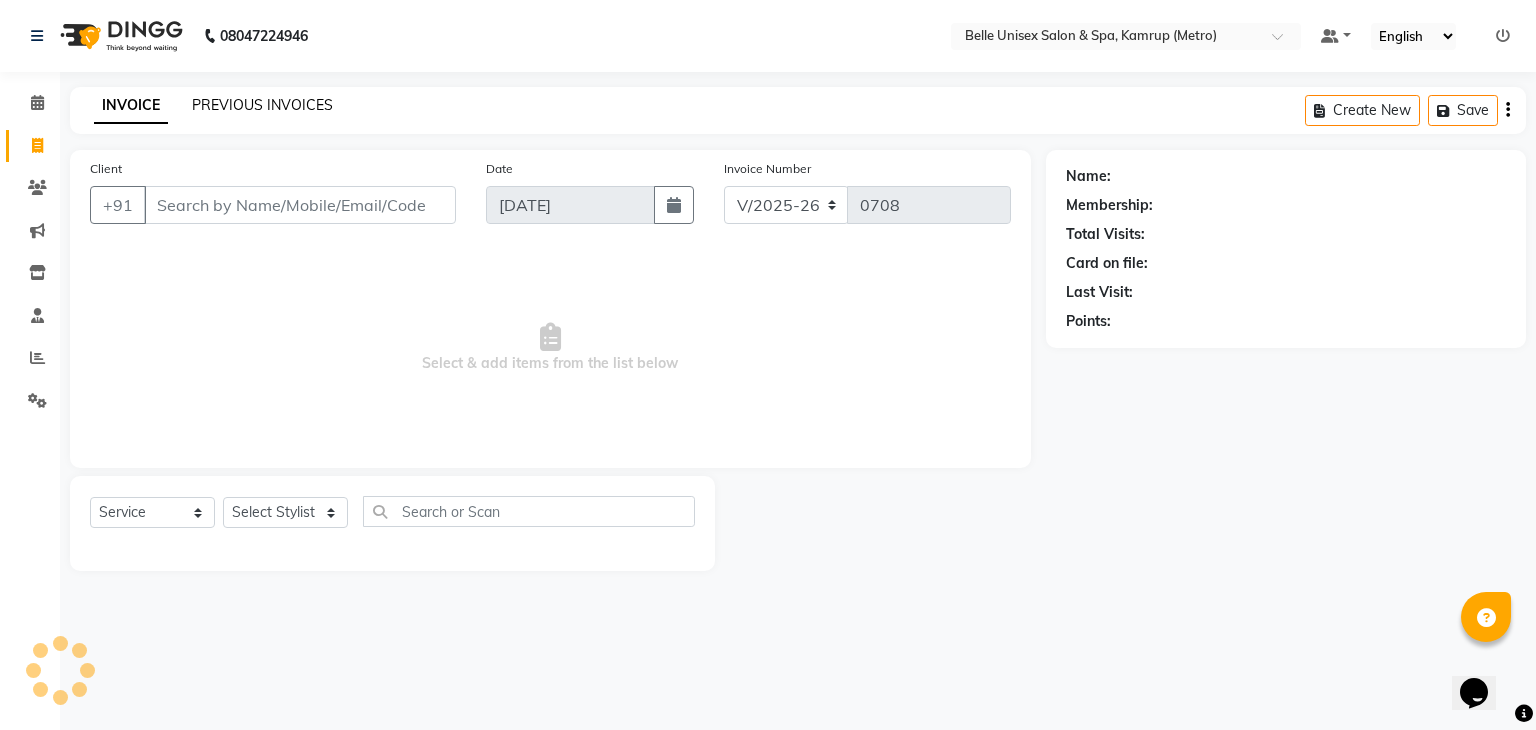 click on "PREVIOUS INVOICES" 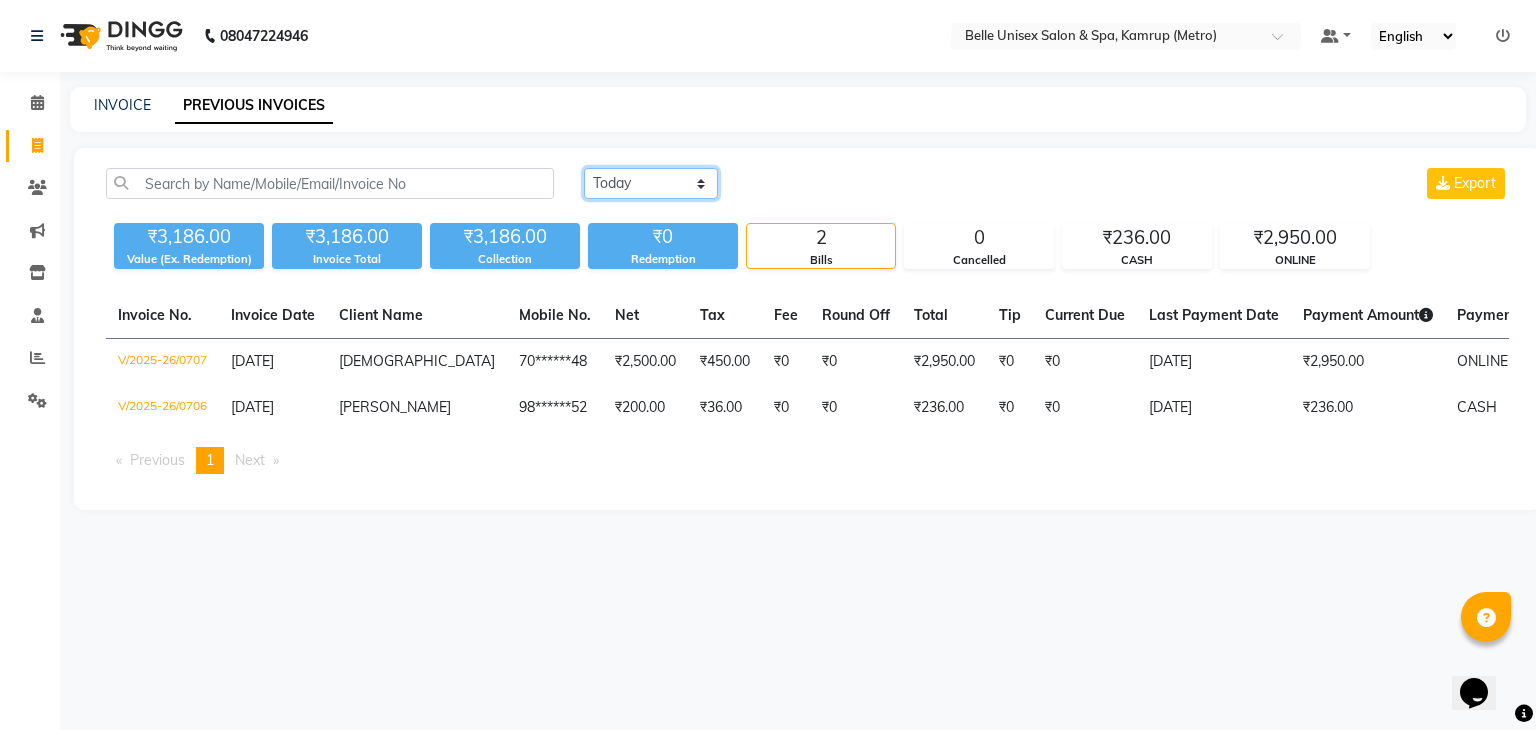 click on "[DATE] [DATE] Custom Range" 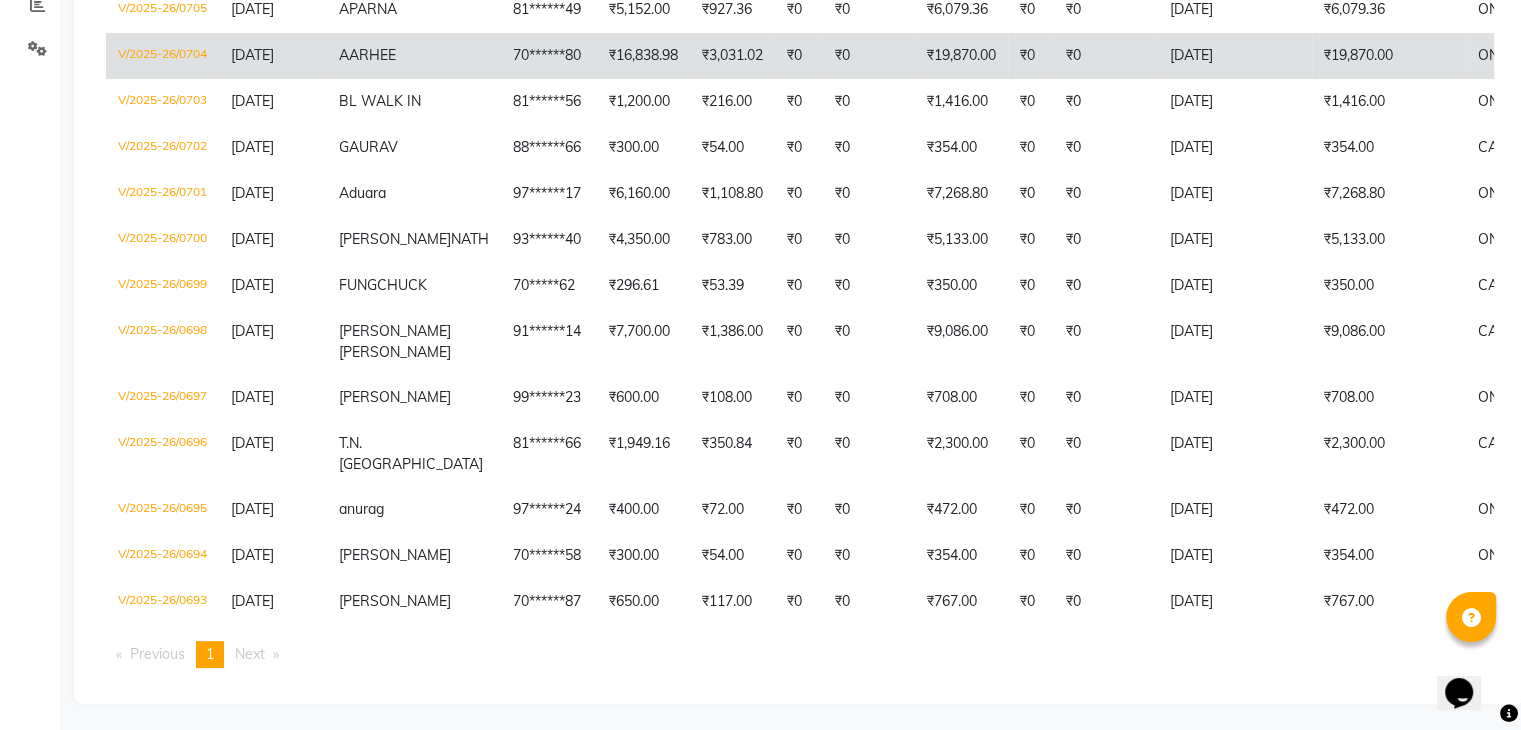 scroll, scrollTop: 373, scrollLeft: 0, axis: vertical 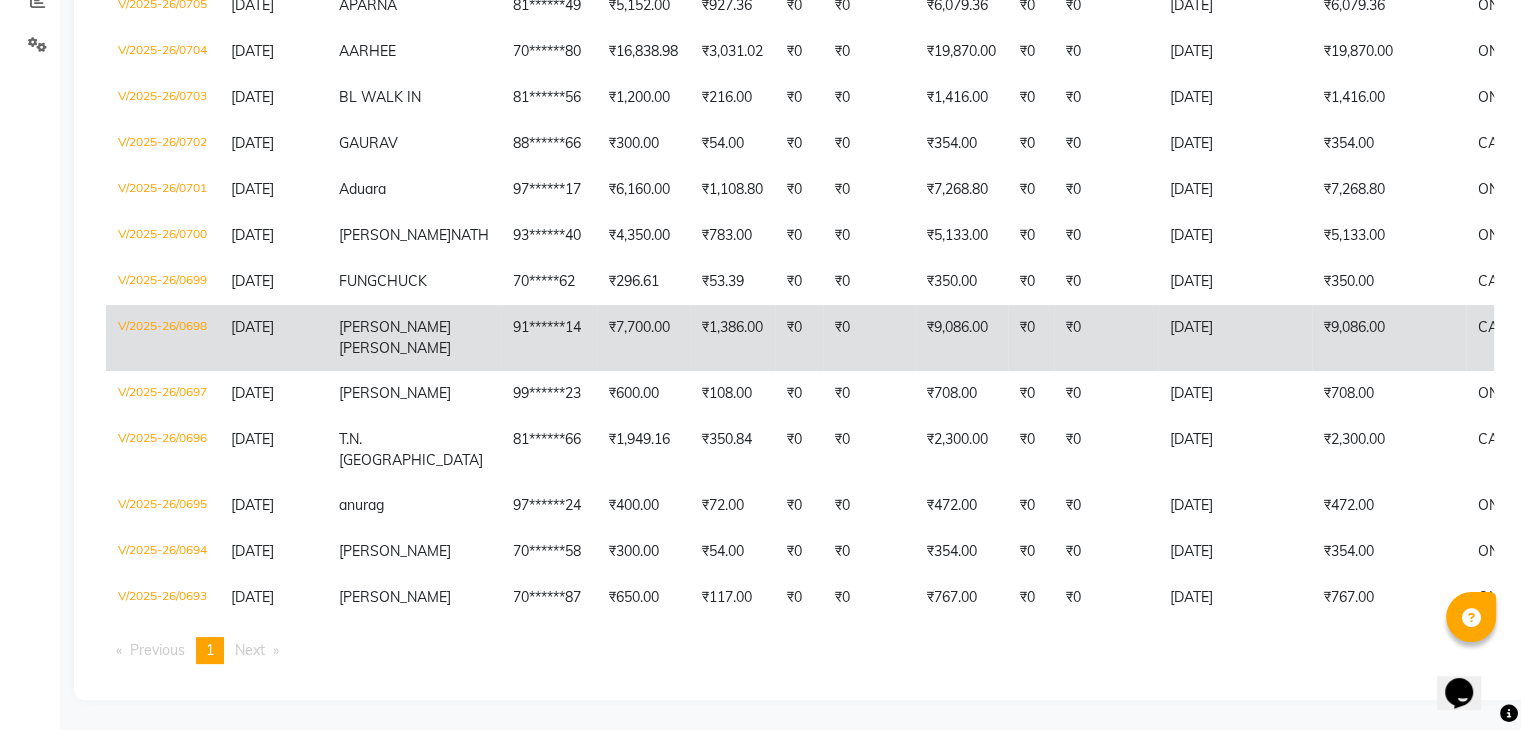 click on "V/2025-26/0698" 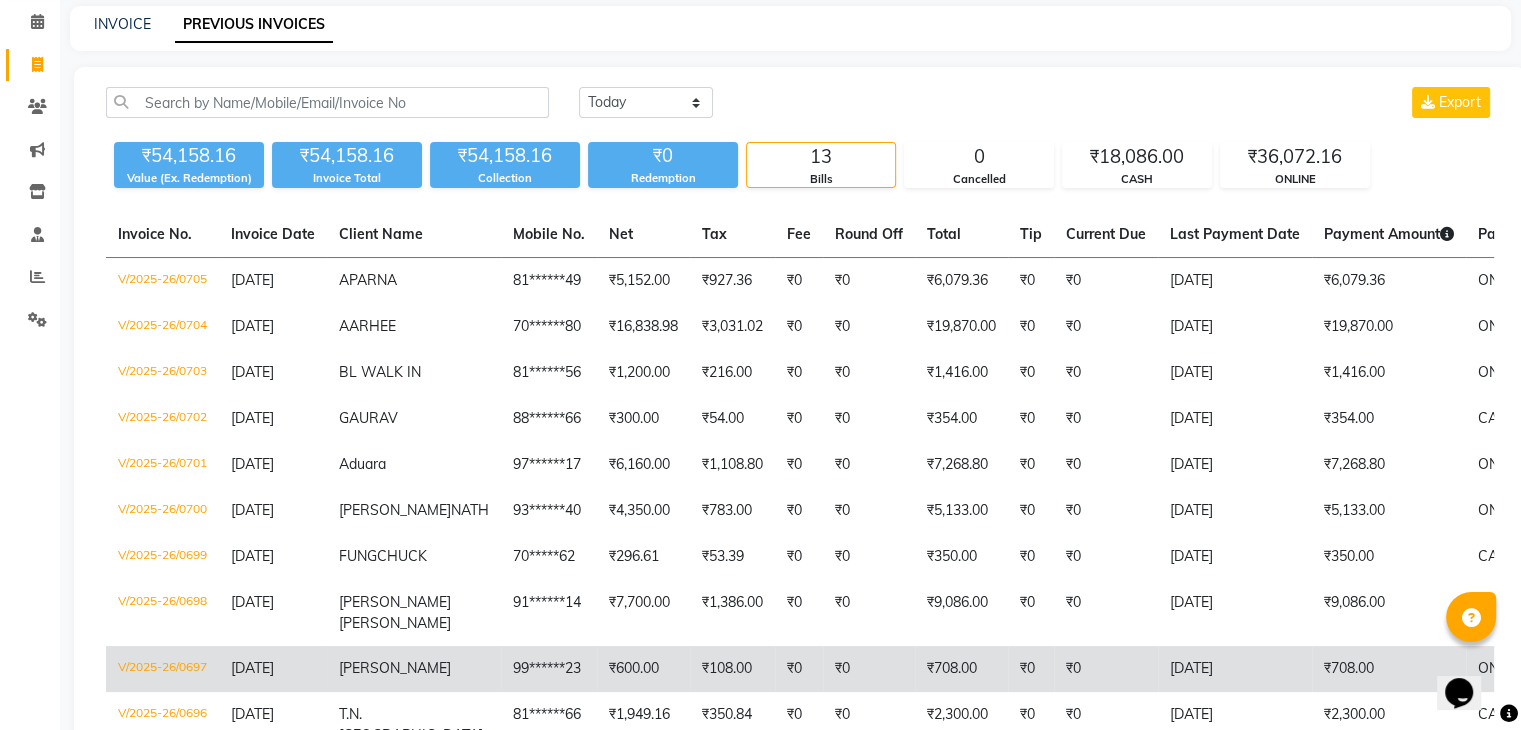 scroll, scrollTop: 73, scrollLeft: 0, axis: vertical 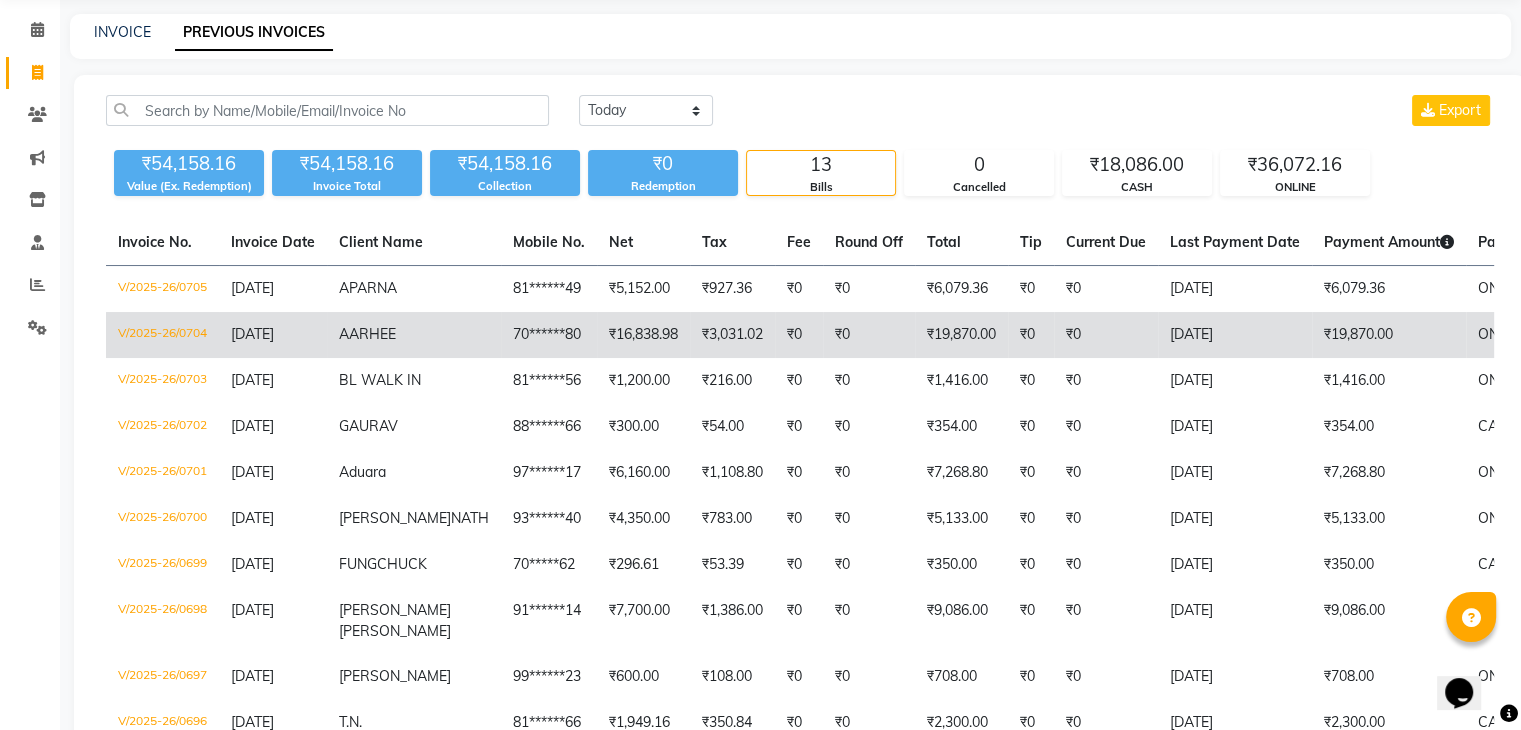 click on "V/2025-26/0704" 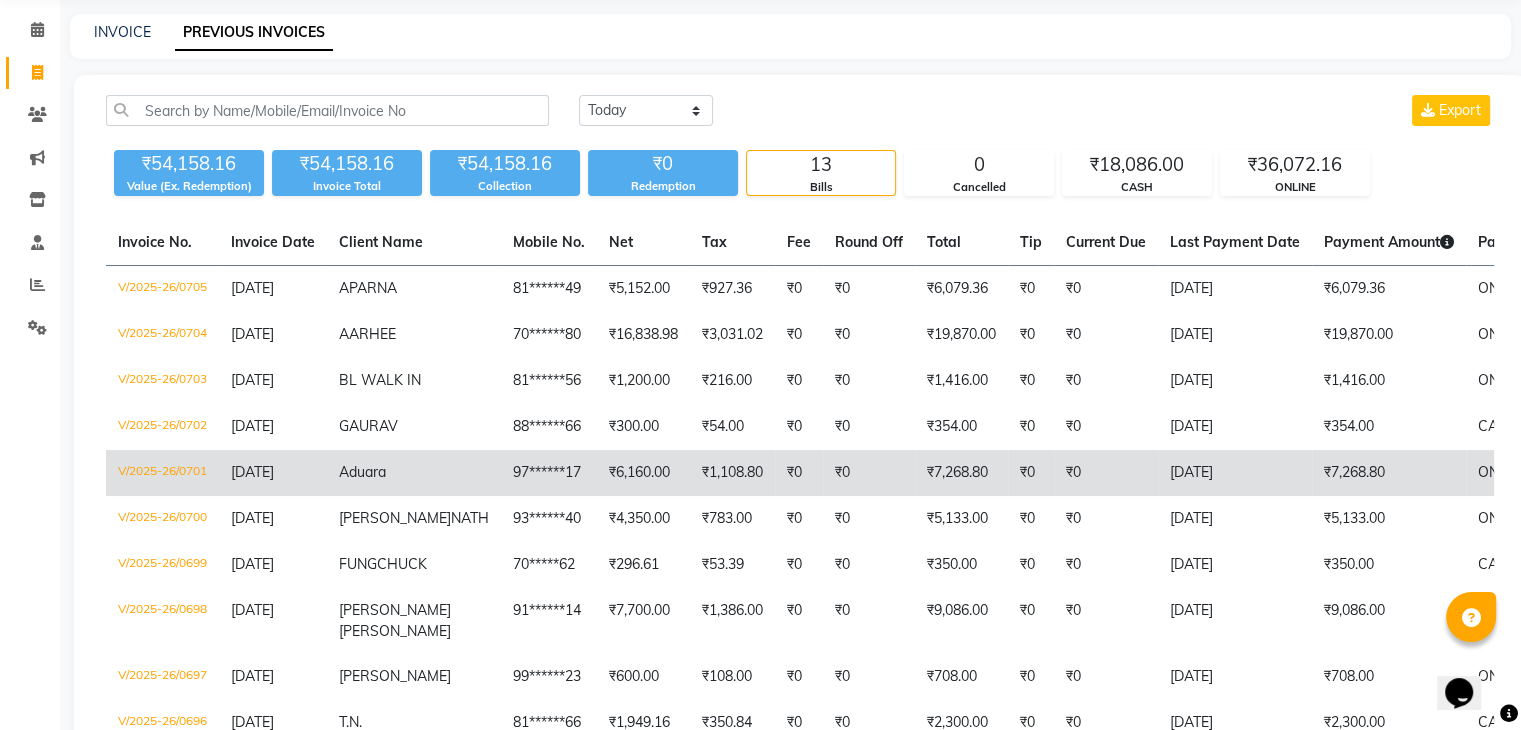click on "V/2025-26/0701" 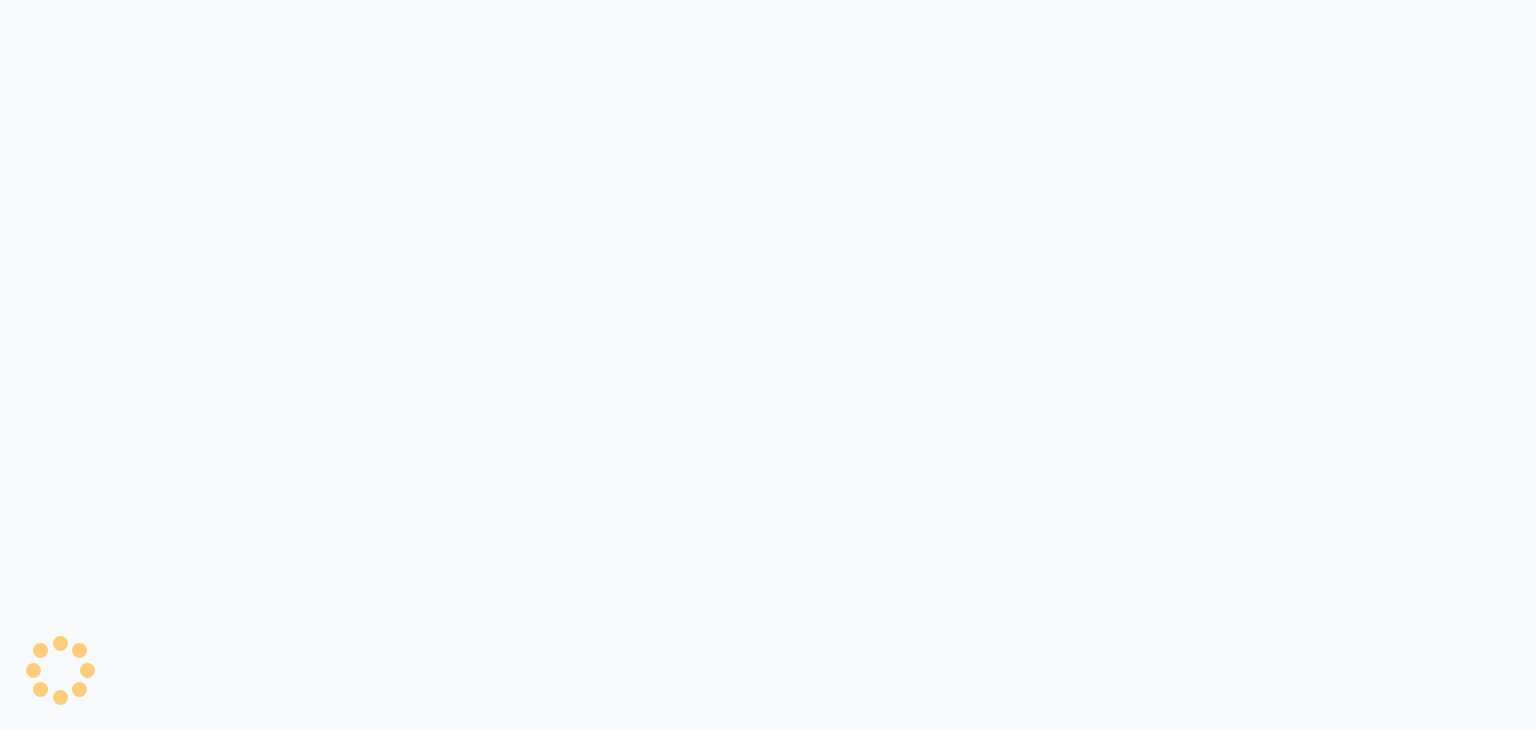 scroll, scrollTop: 0, scrollLeft: 0, axis: both 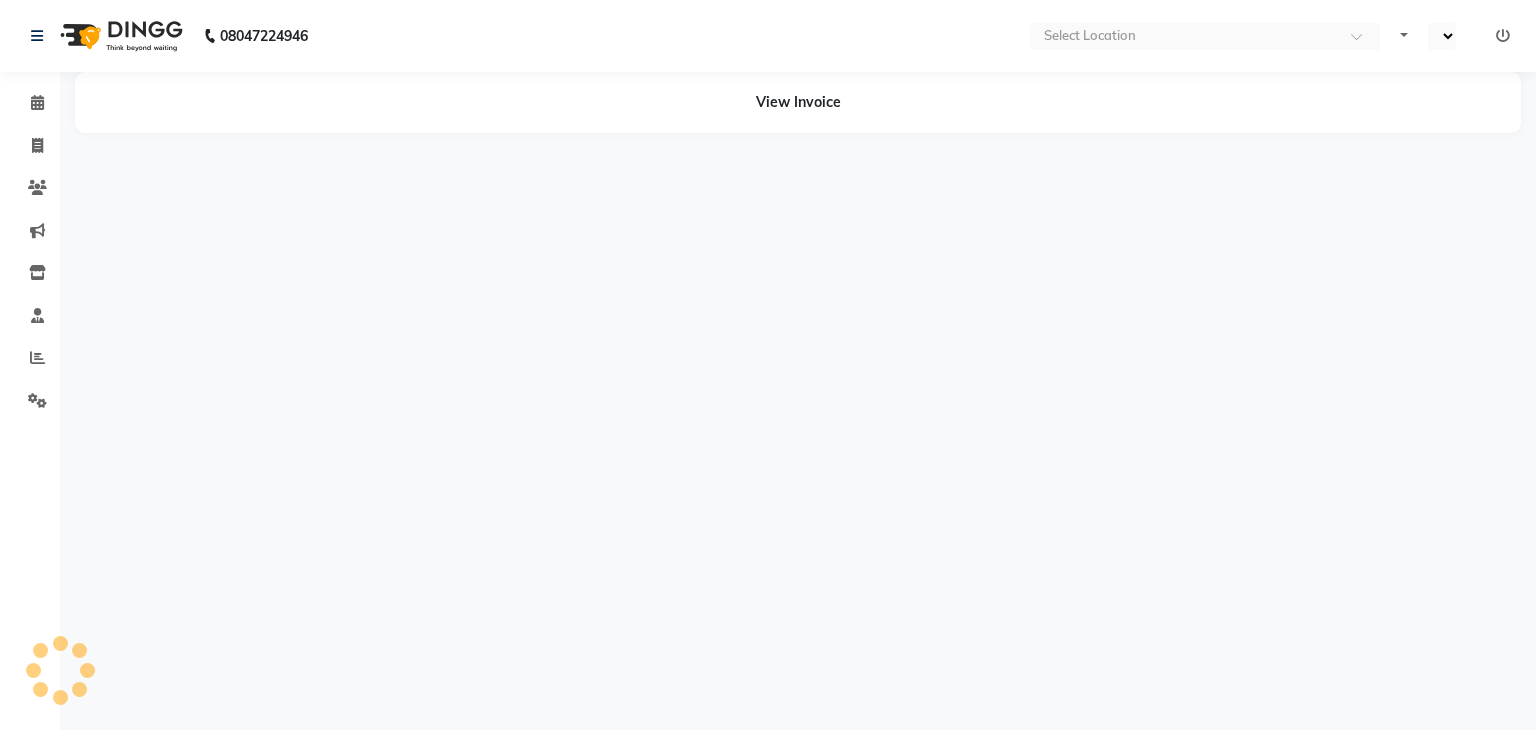 select on "en" 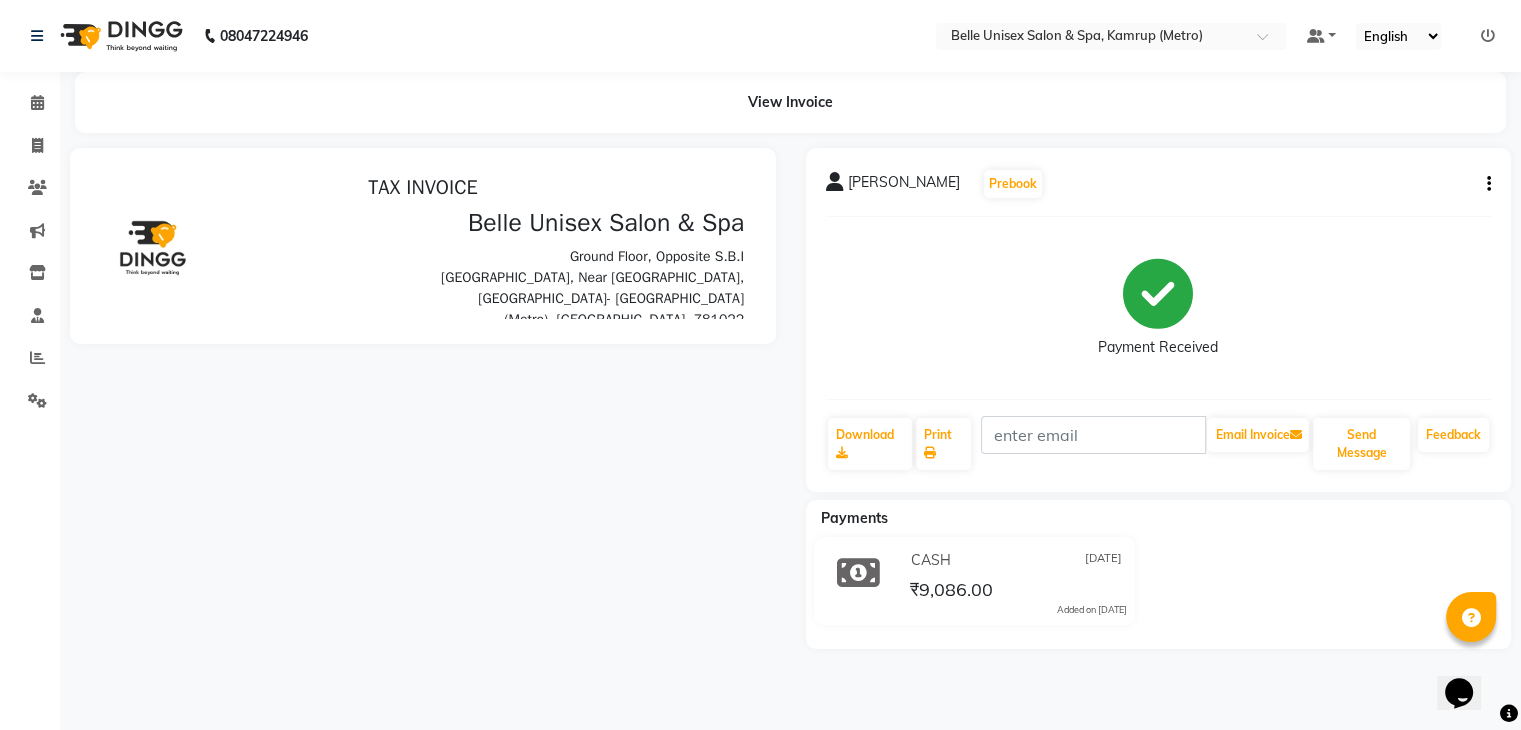 scroll, scrollTop: 0, scrollLeft: 0, axis: both 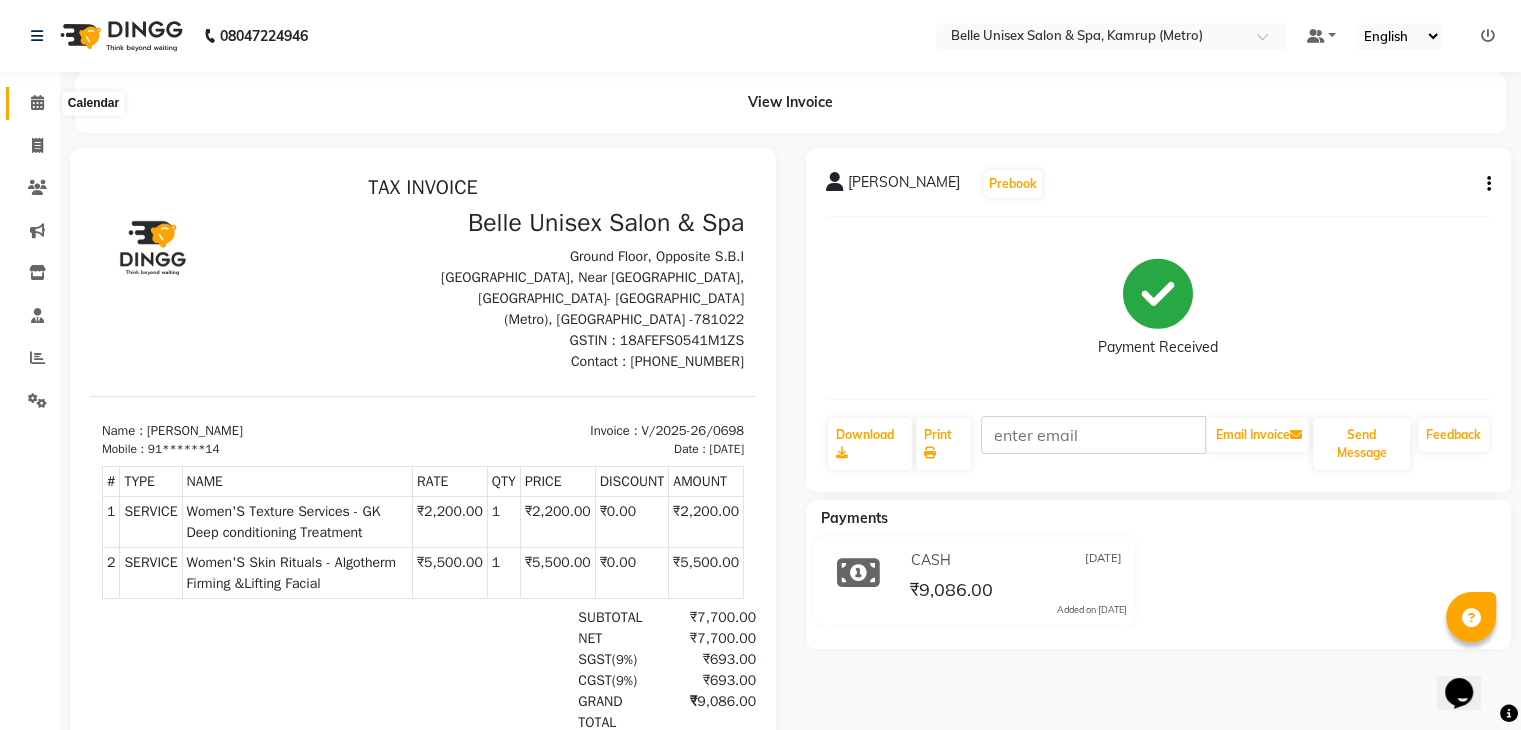 click 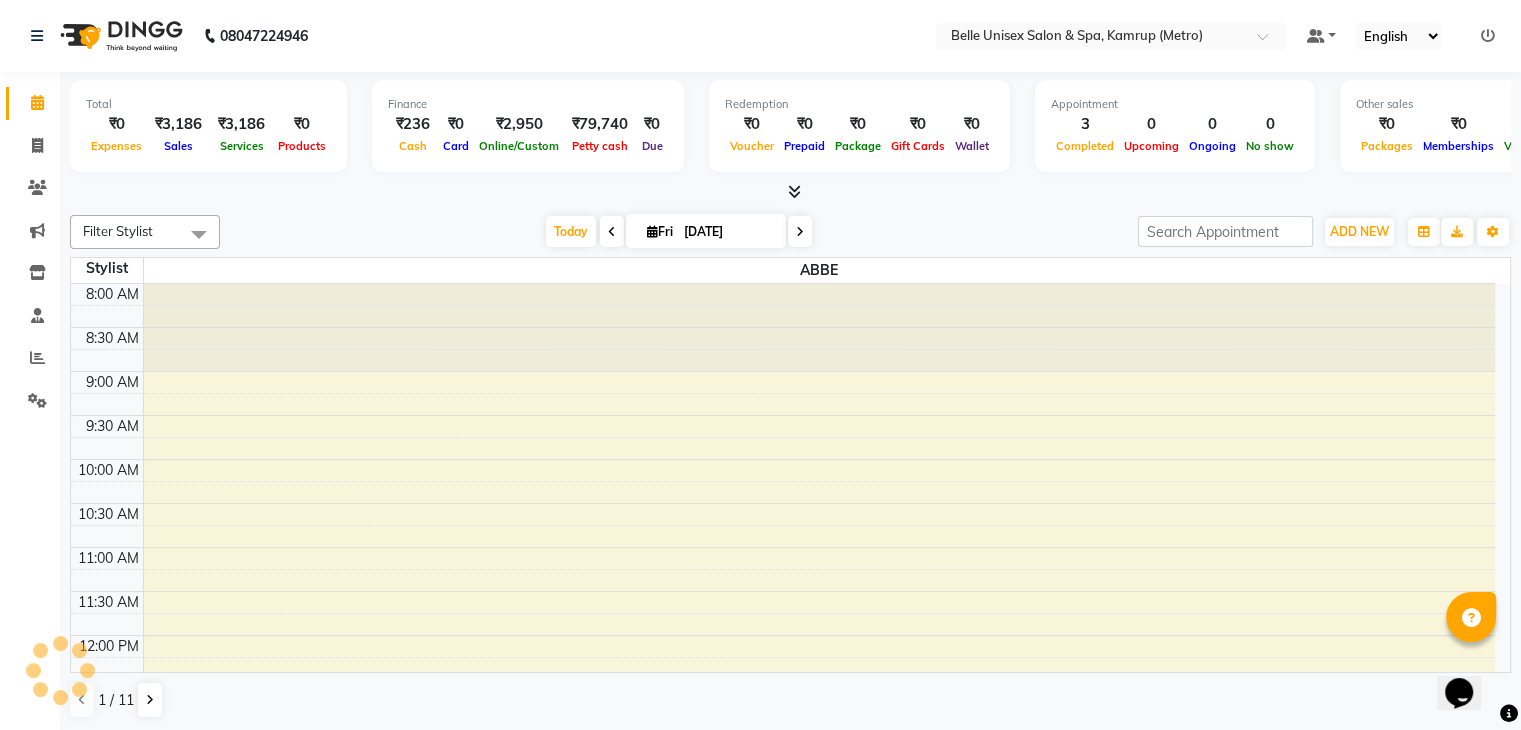 scroll, scrollTop: 0, scrollLeft: 0, axis: both 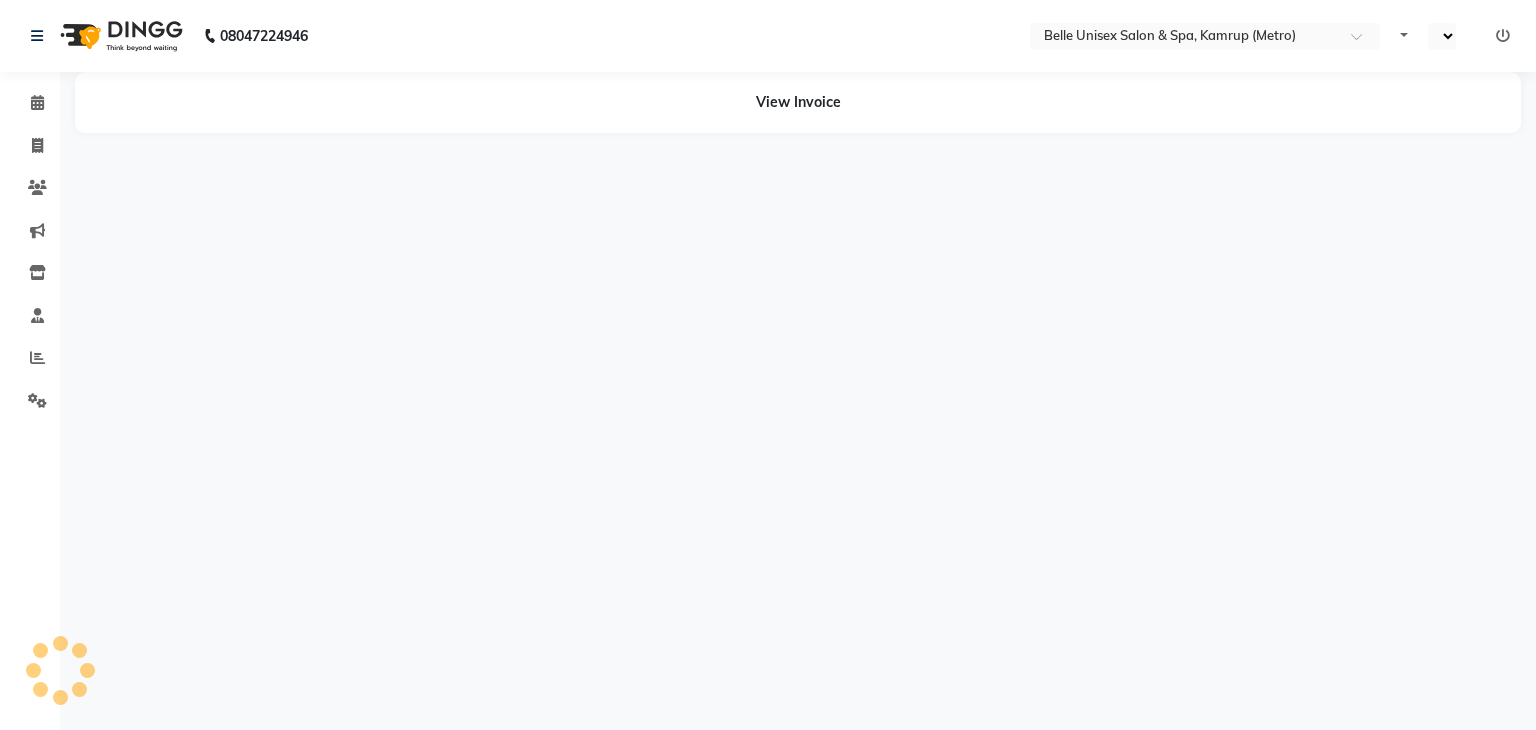 select on "en" 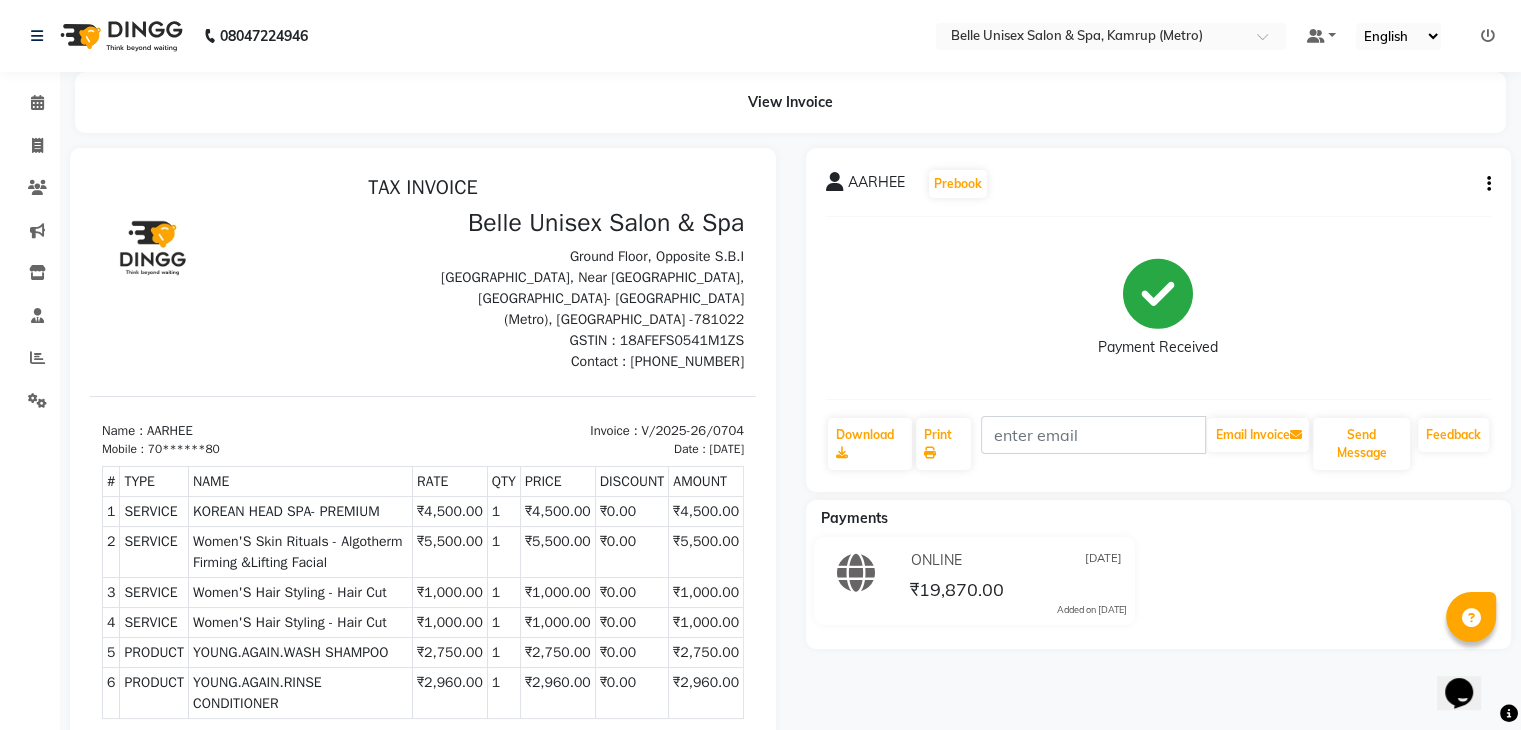 scroll, scrollTop: 0, scrollLeft: 0, axis: both 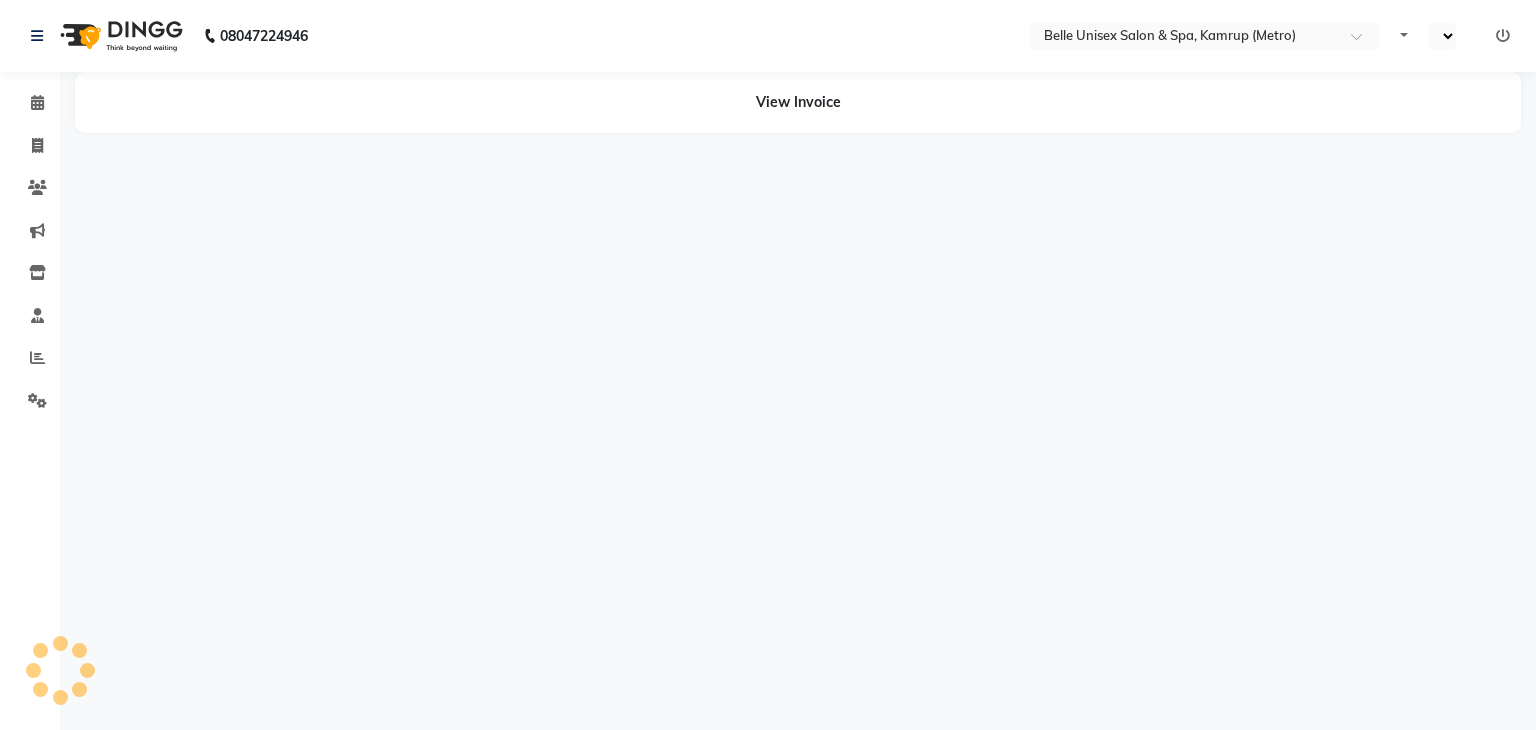 select on "en" 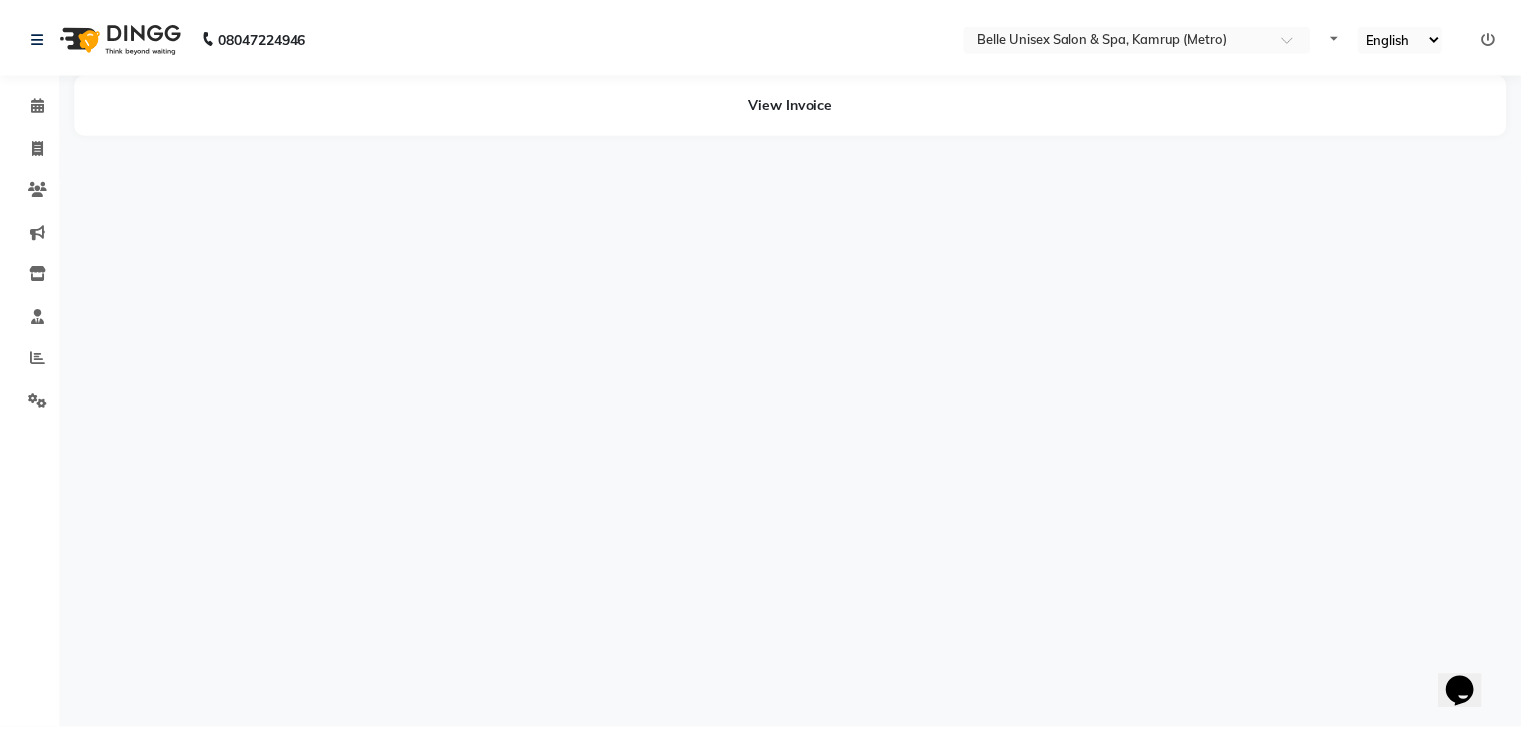 scroll, scrollTop: 0, scrollLeft: 0, axis: both 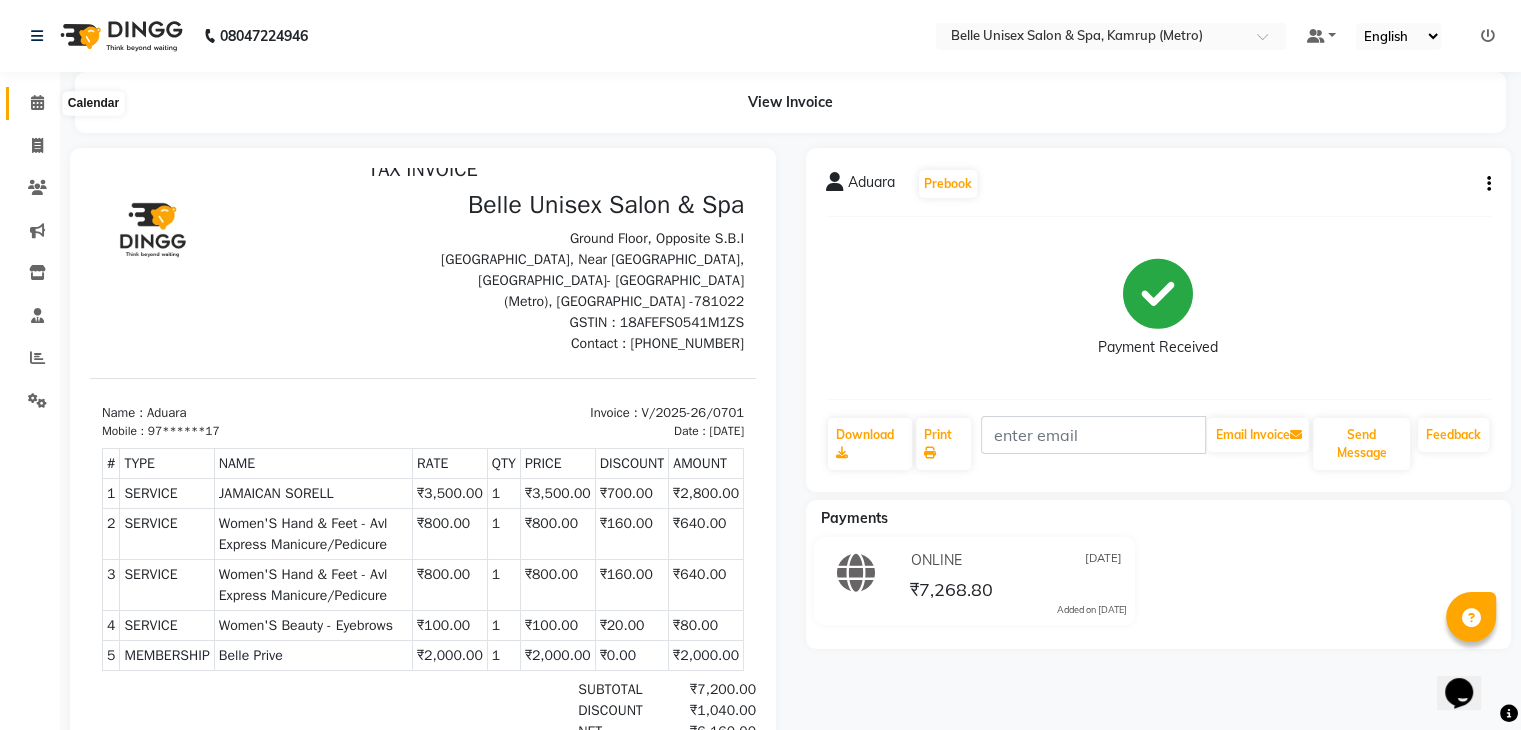 click 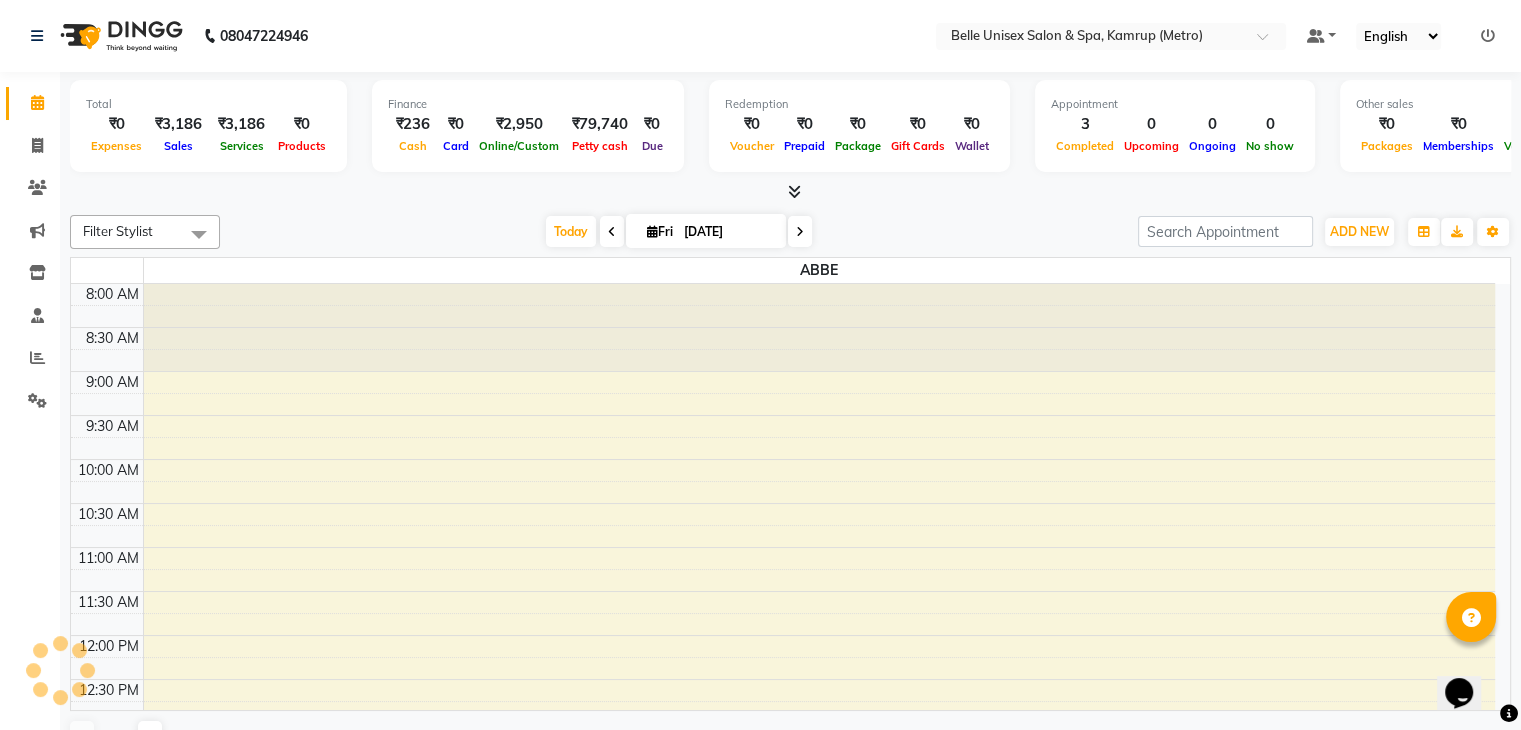 scroll, scrollTop: 0, scrollLeft: 0, axis: both 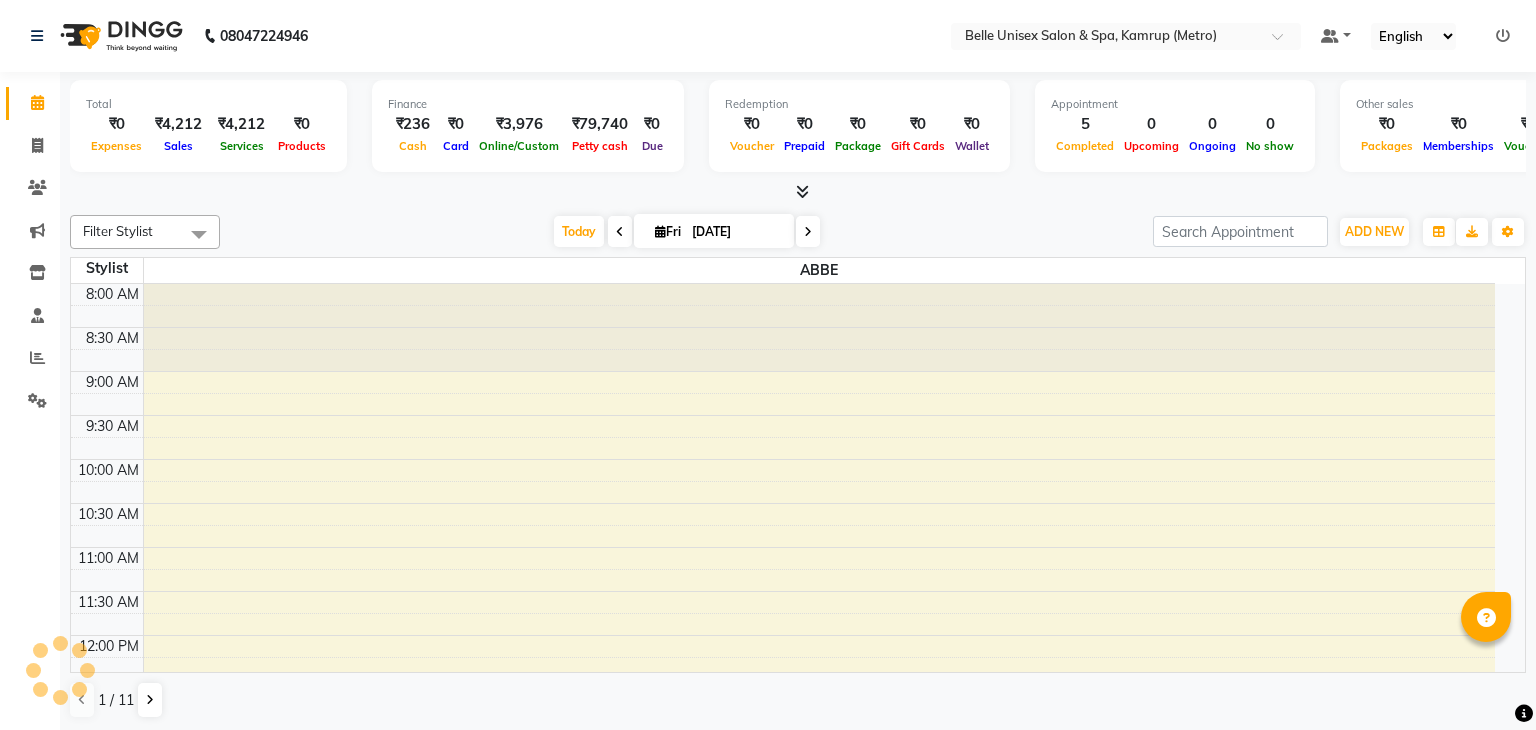 select on "en" 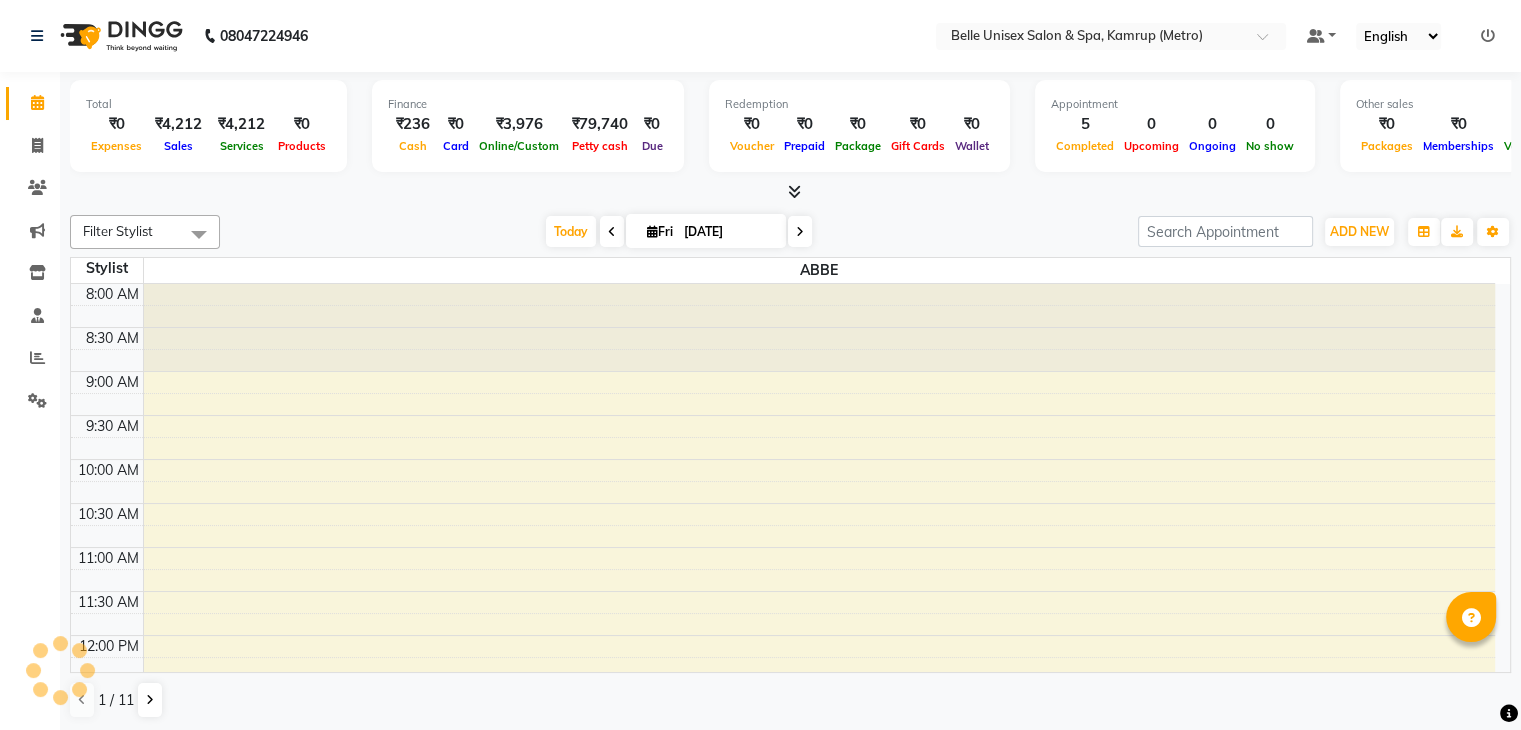scroll, scrollTop: 0, scrollLeft: 0, axis: both 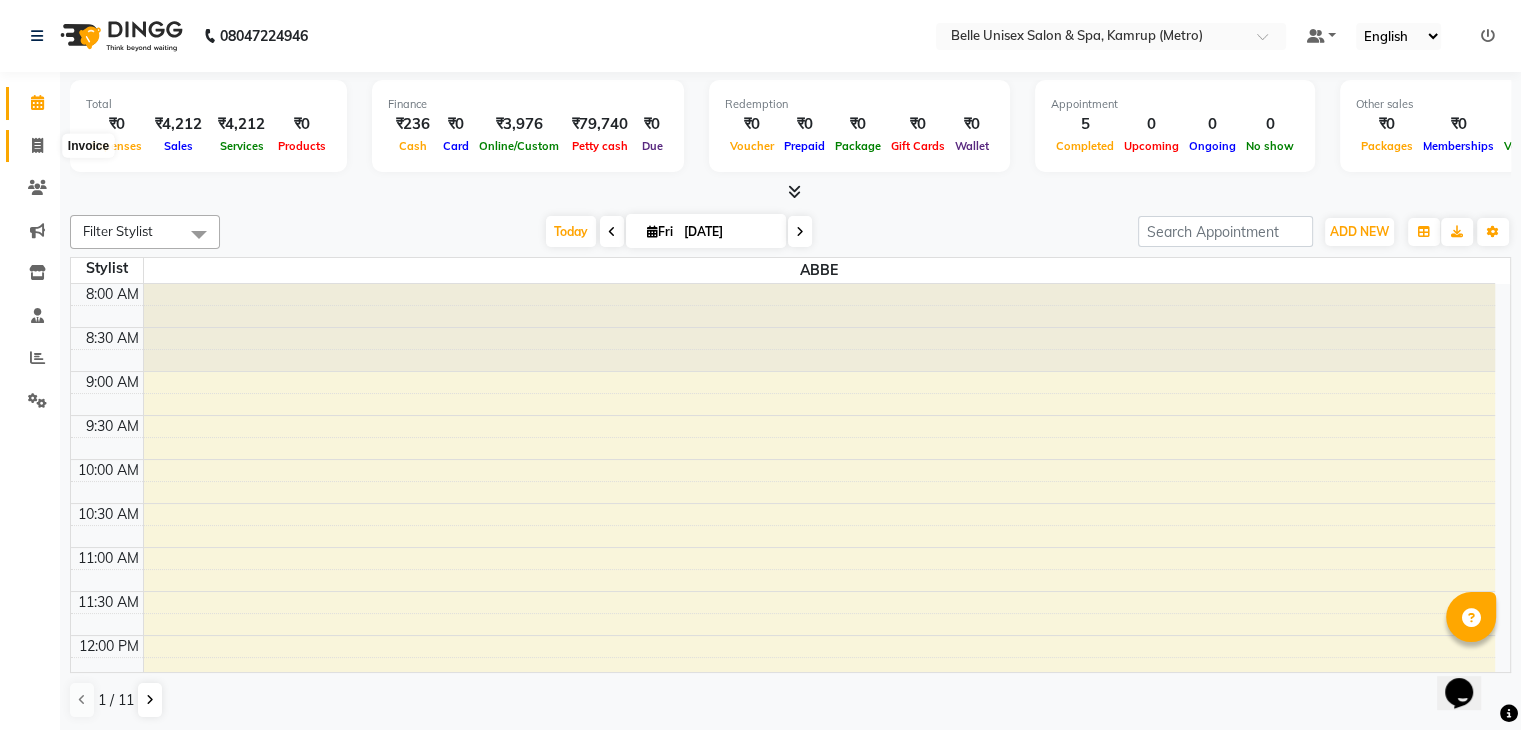 click 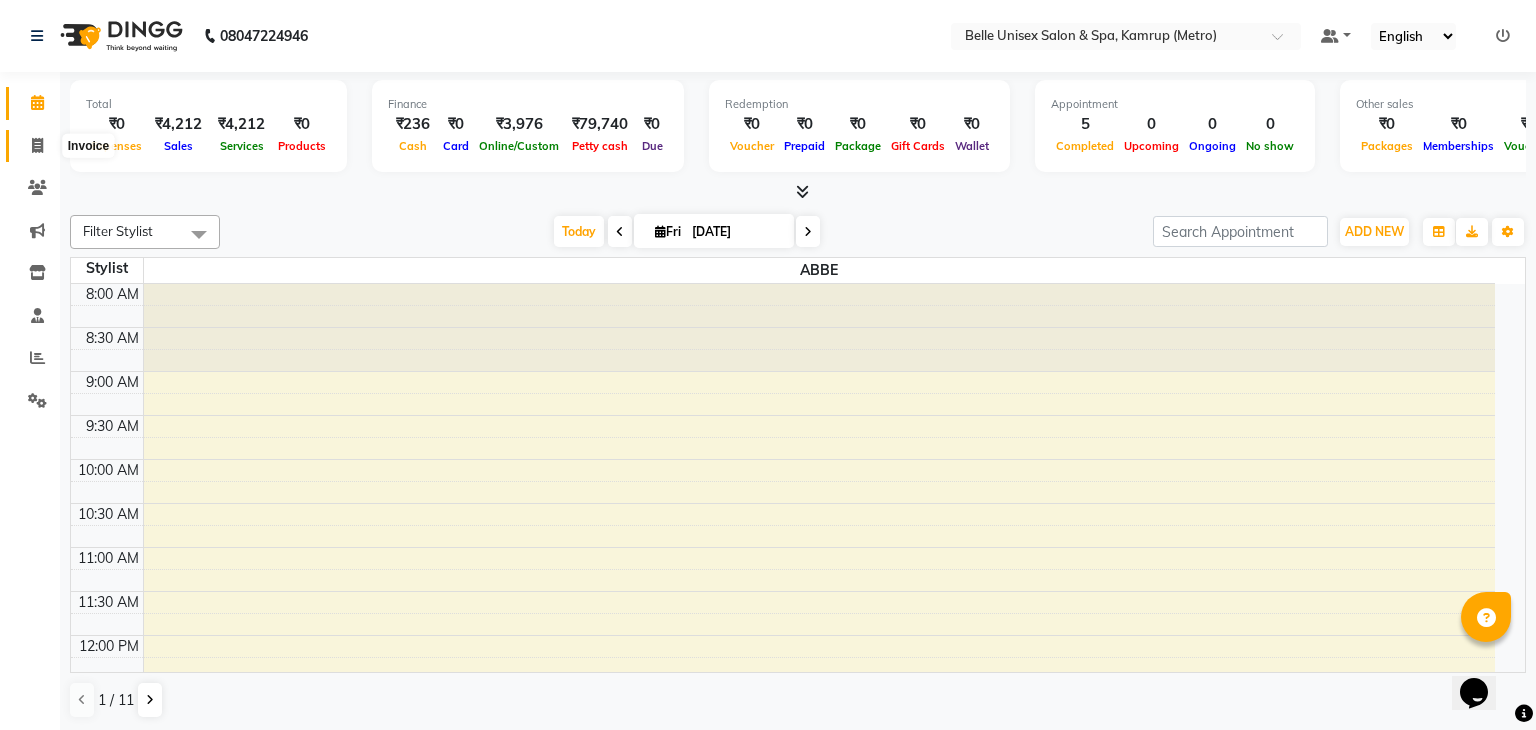 select on "service" 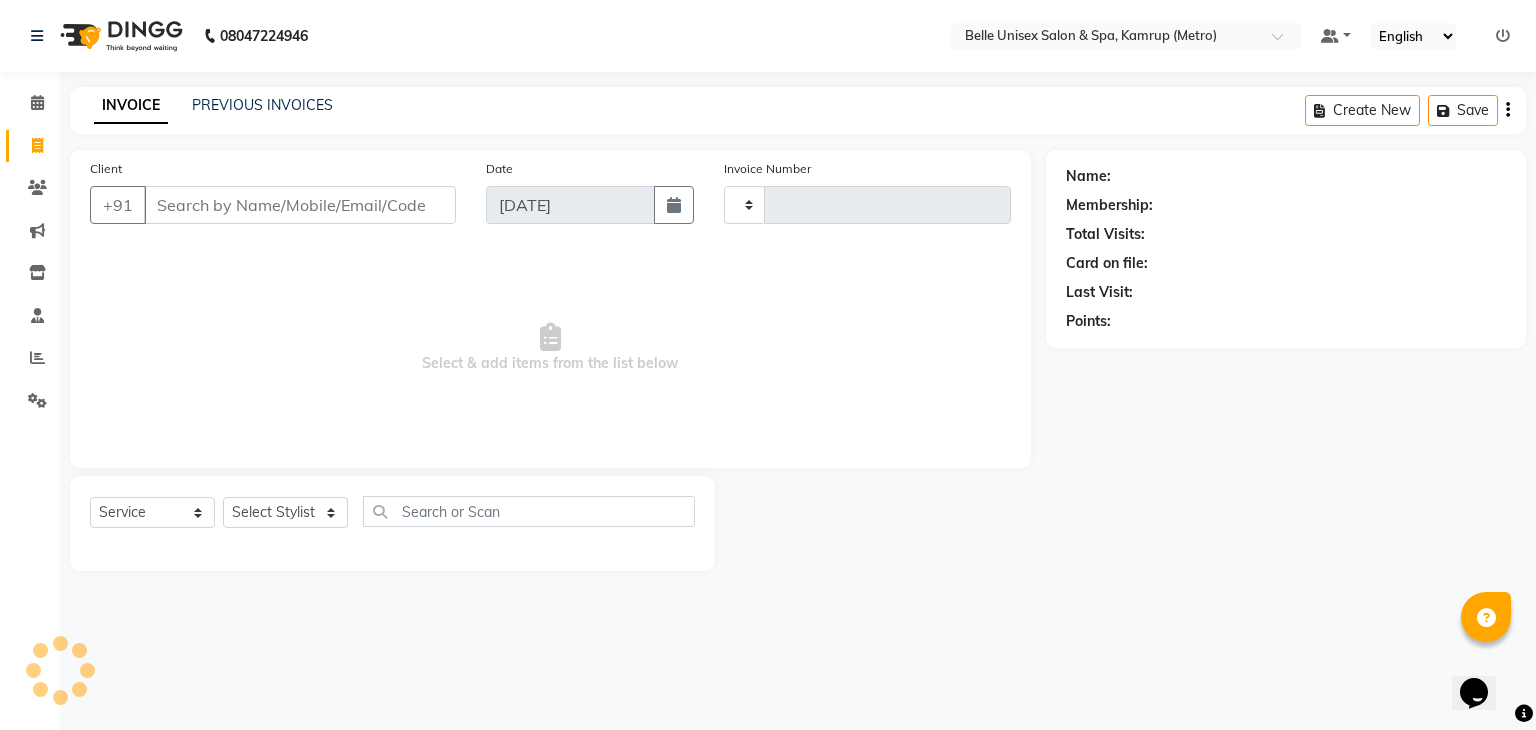 type on "0709" 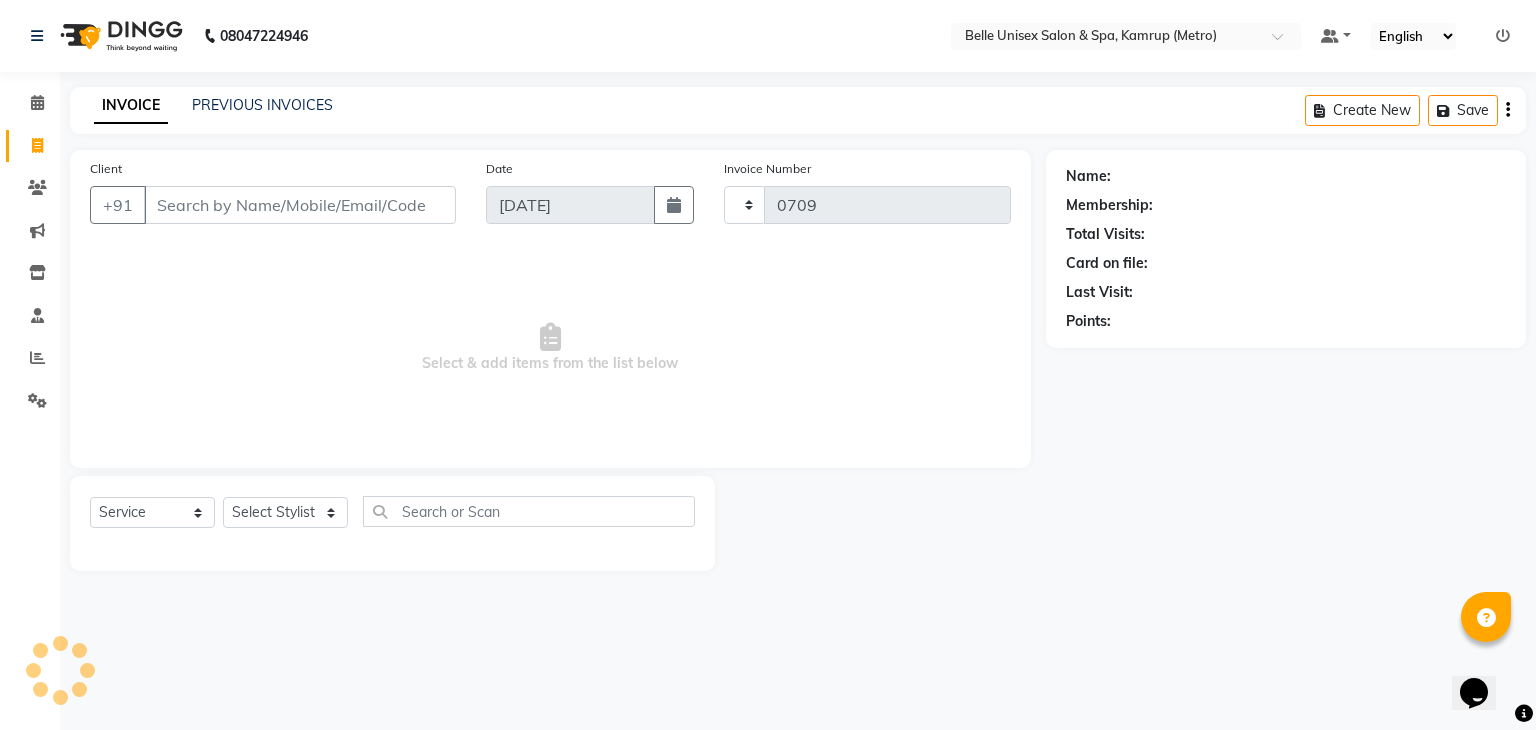 select on "7291" 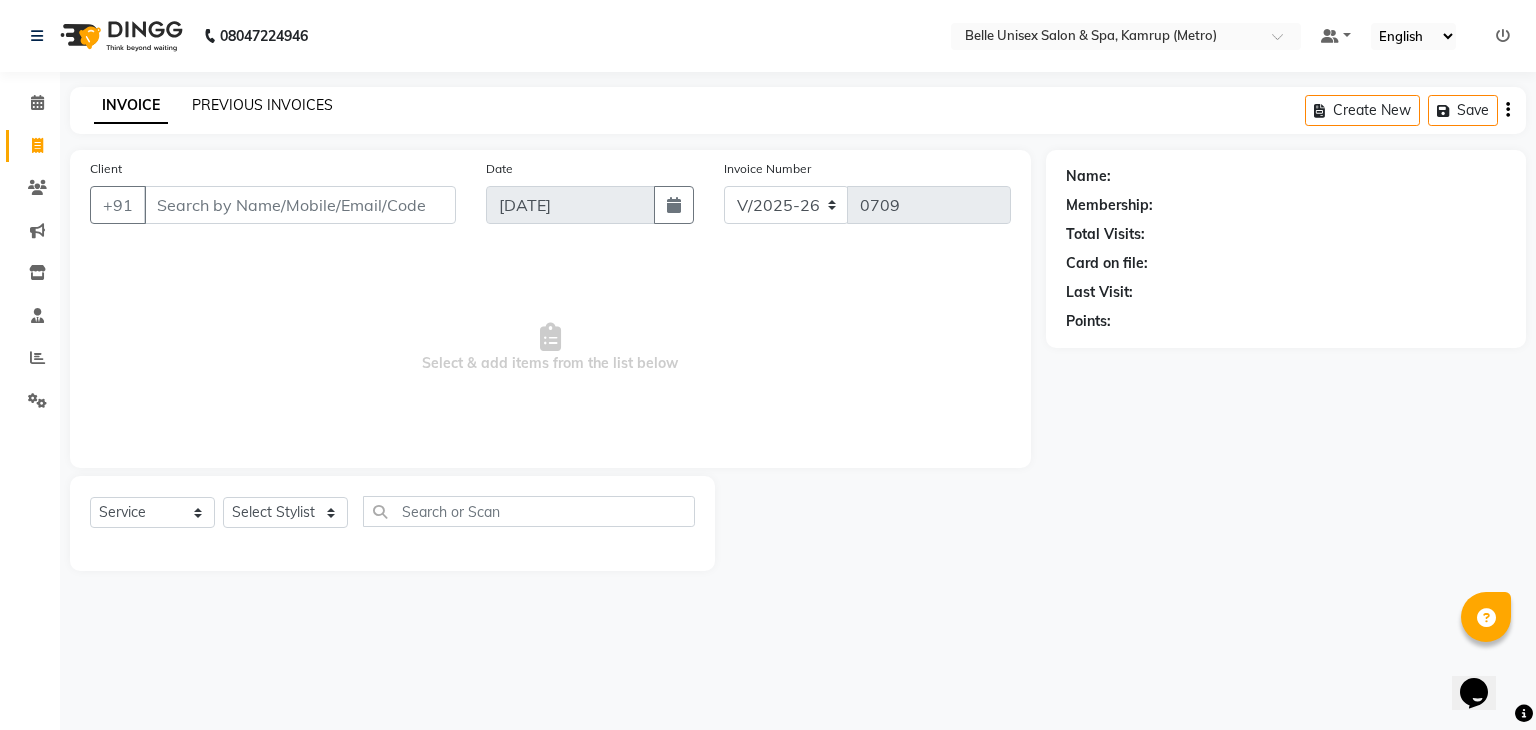 click on "PREVIOUS INVOICES" 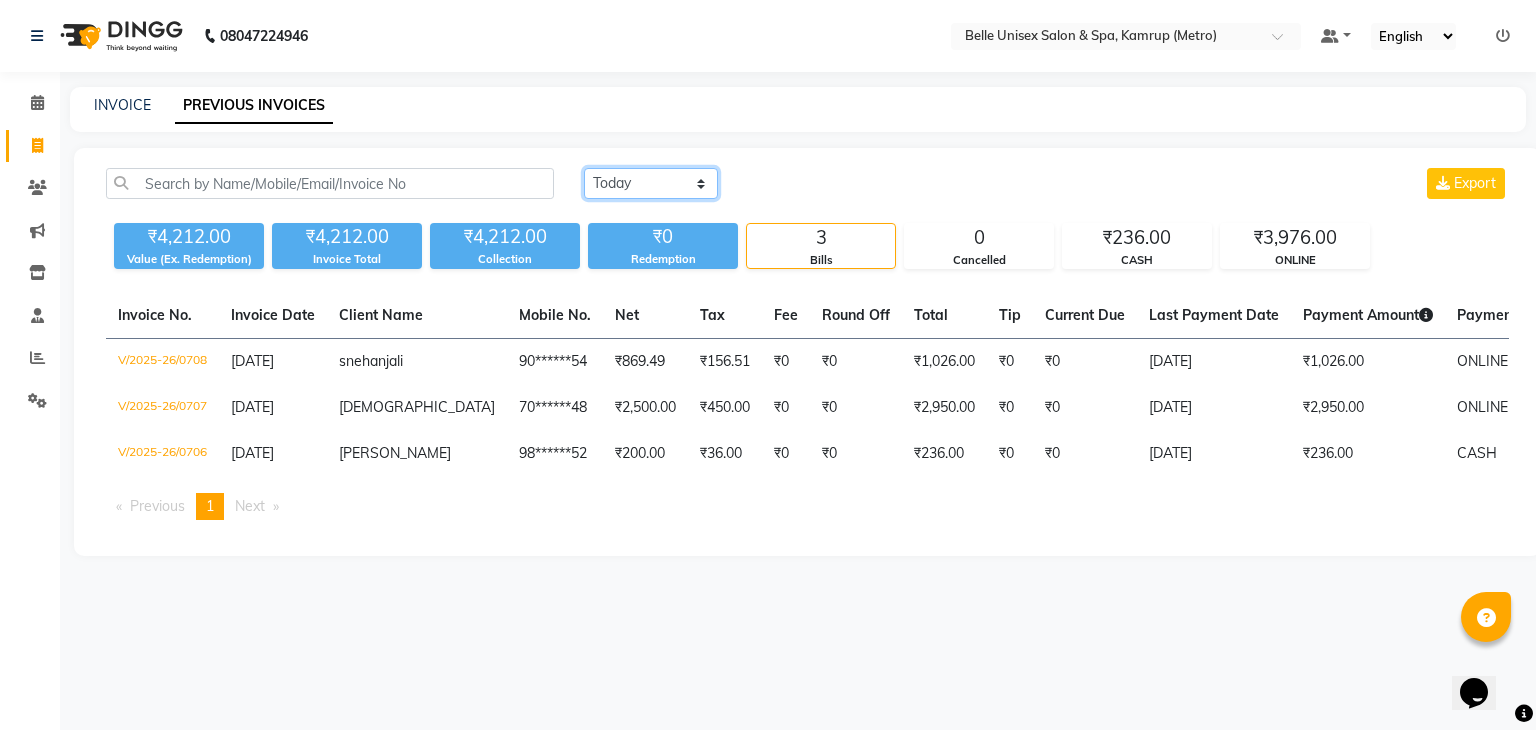click on "[DATE] [DATE] Custom Range" 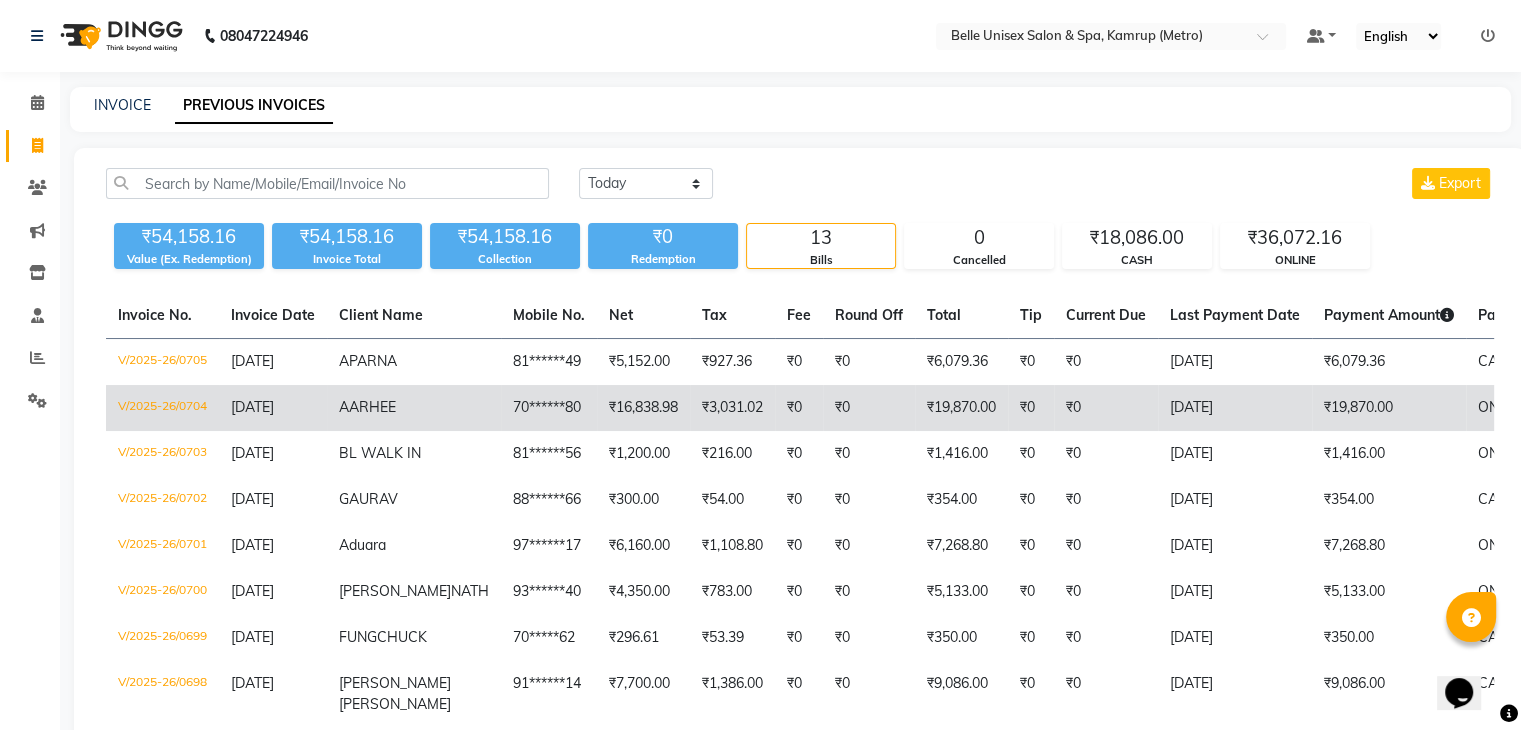 click on "V/2025-26/0704" 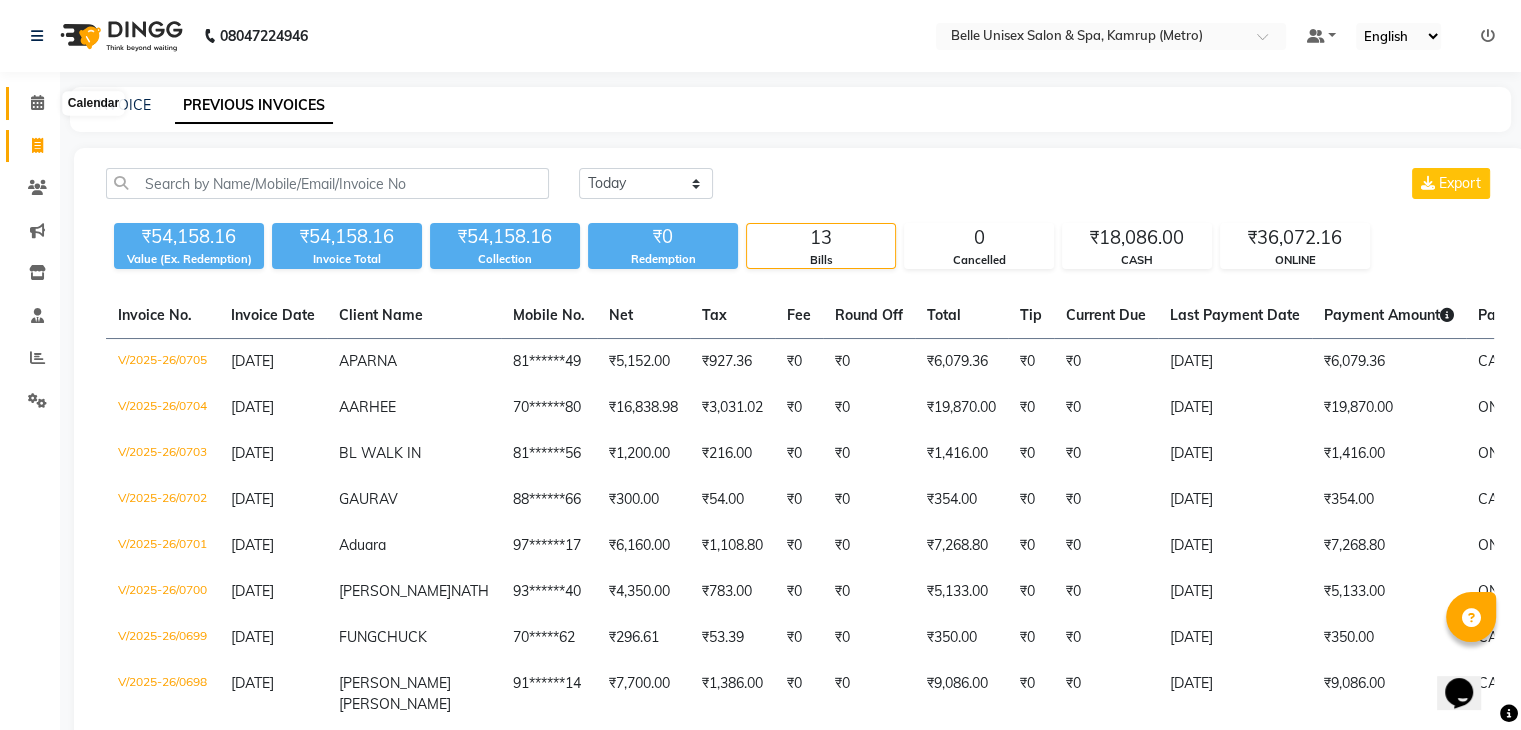 click 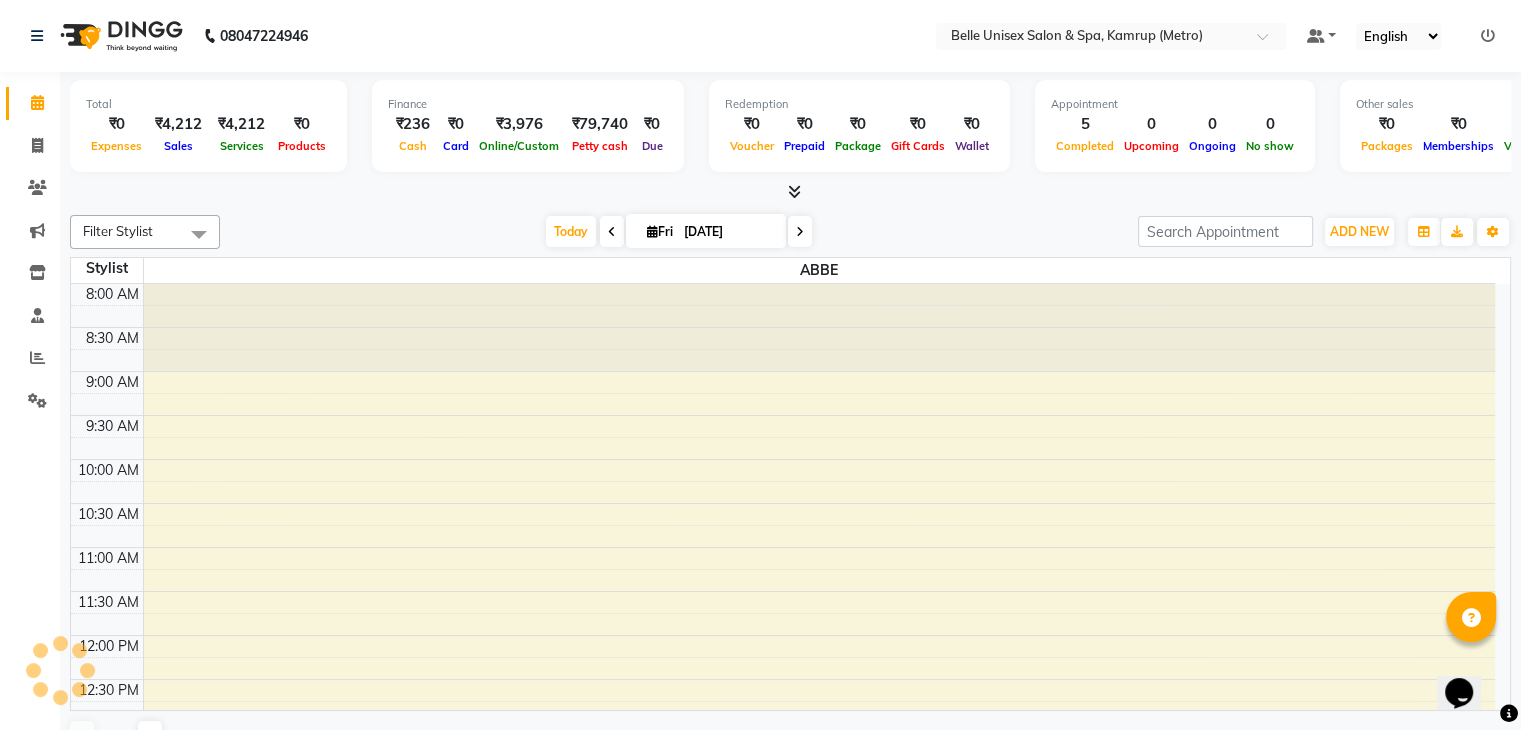 scroll, scrollTop: 0, scrollLeft: 0, axis: both 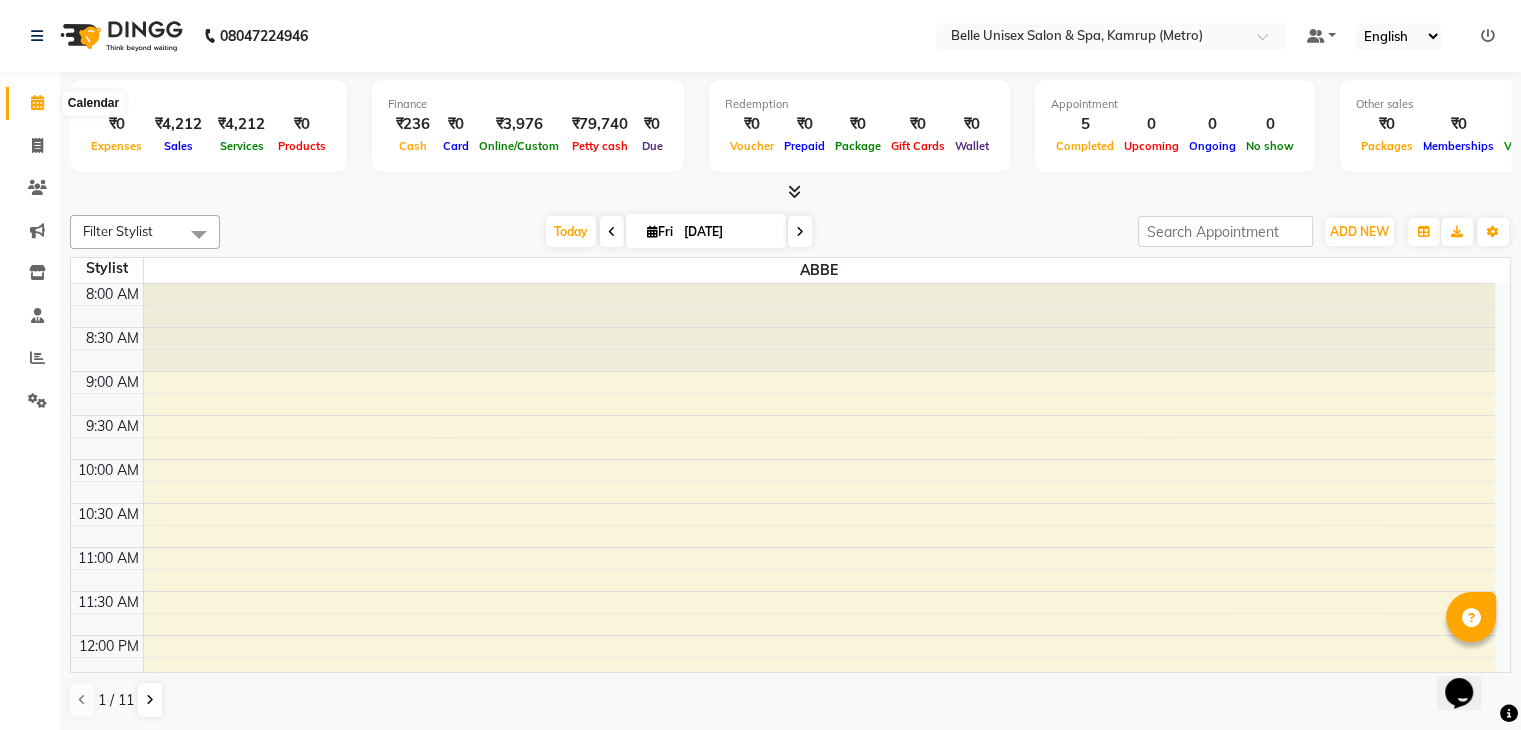 click 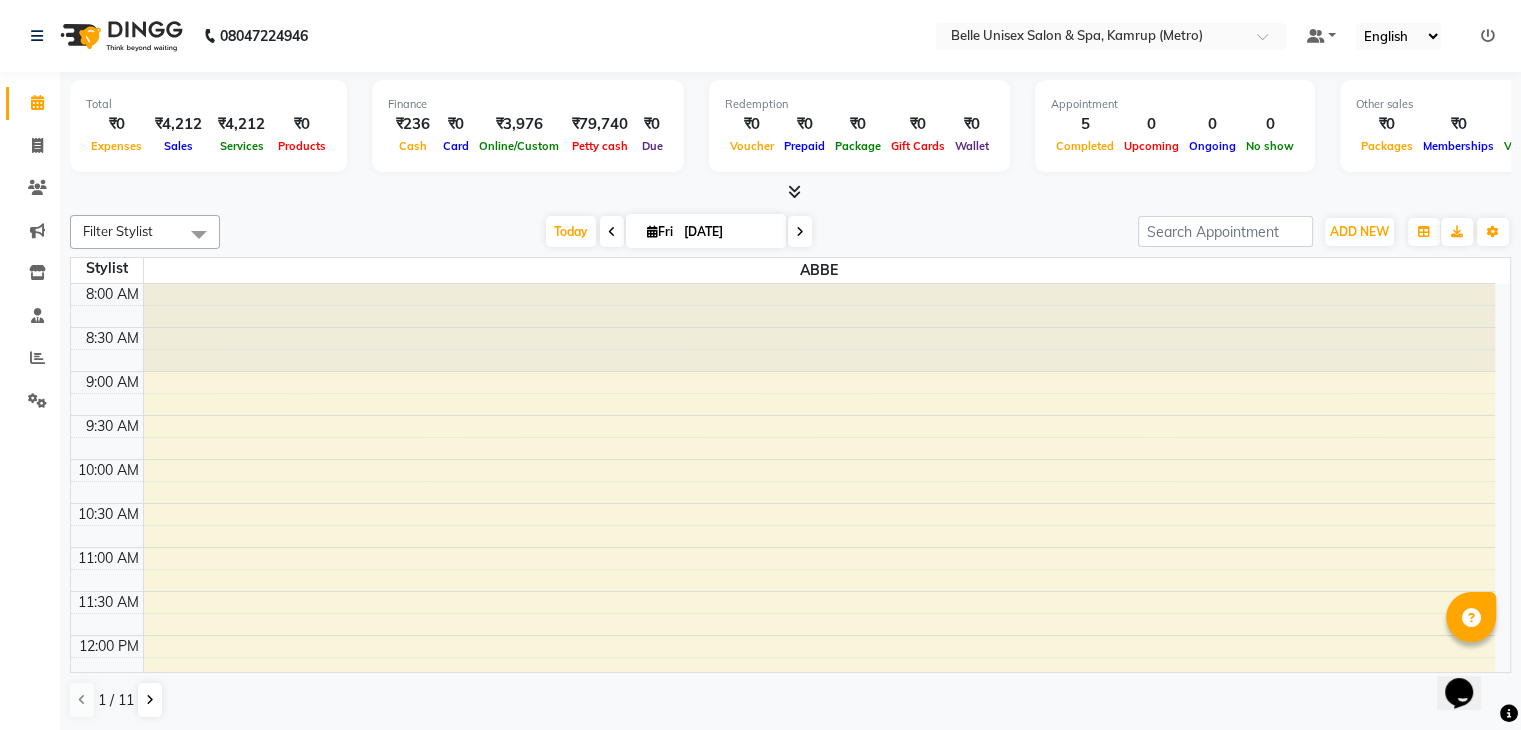 click on "Today  Fri 11-07-2025" at bounding box center (679, 232) 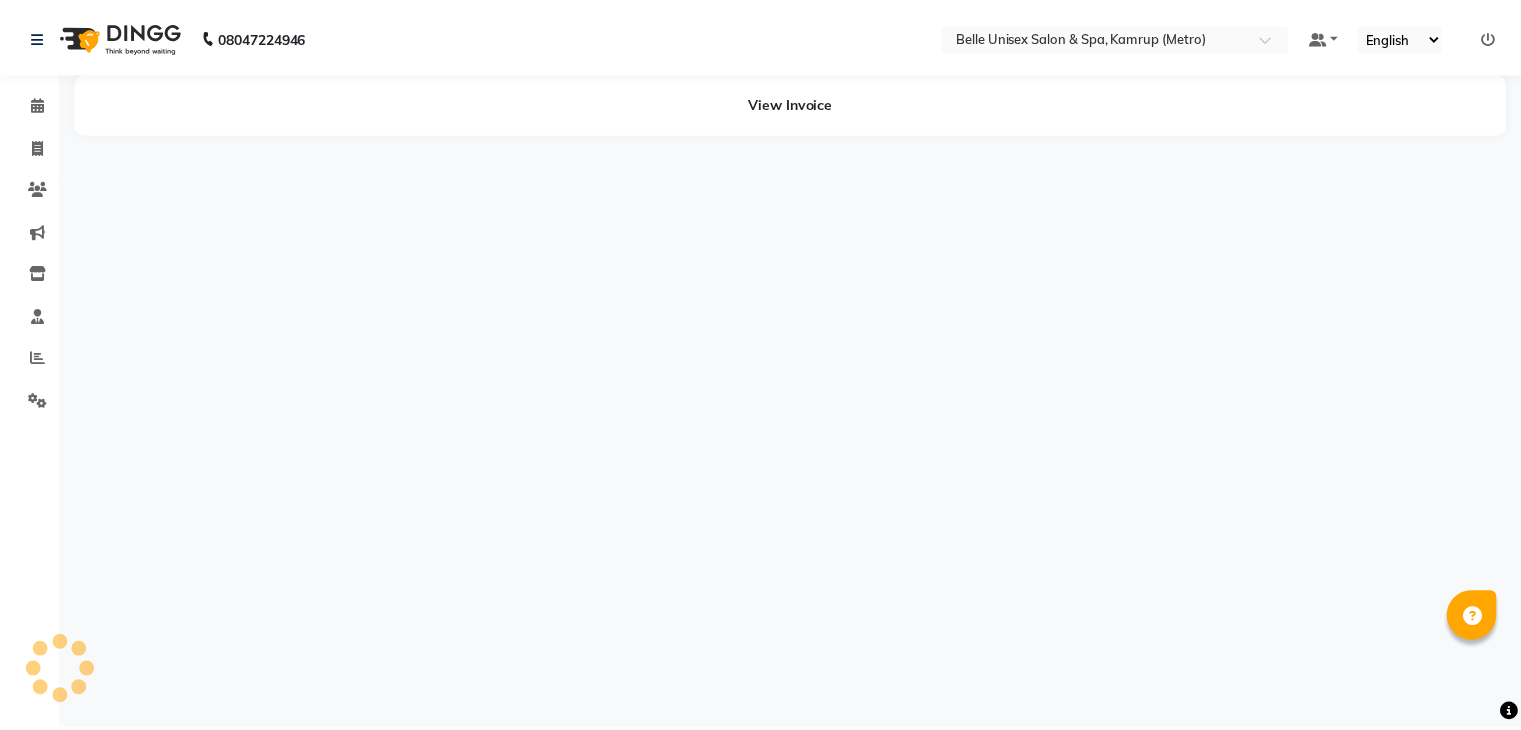 scroll, scrollTop: 0, scrollLeft: 0, axis: both 